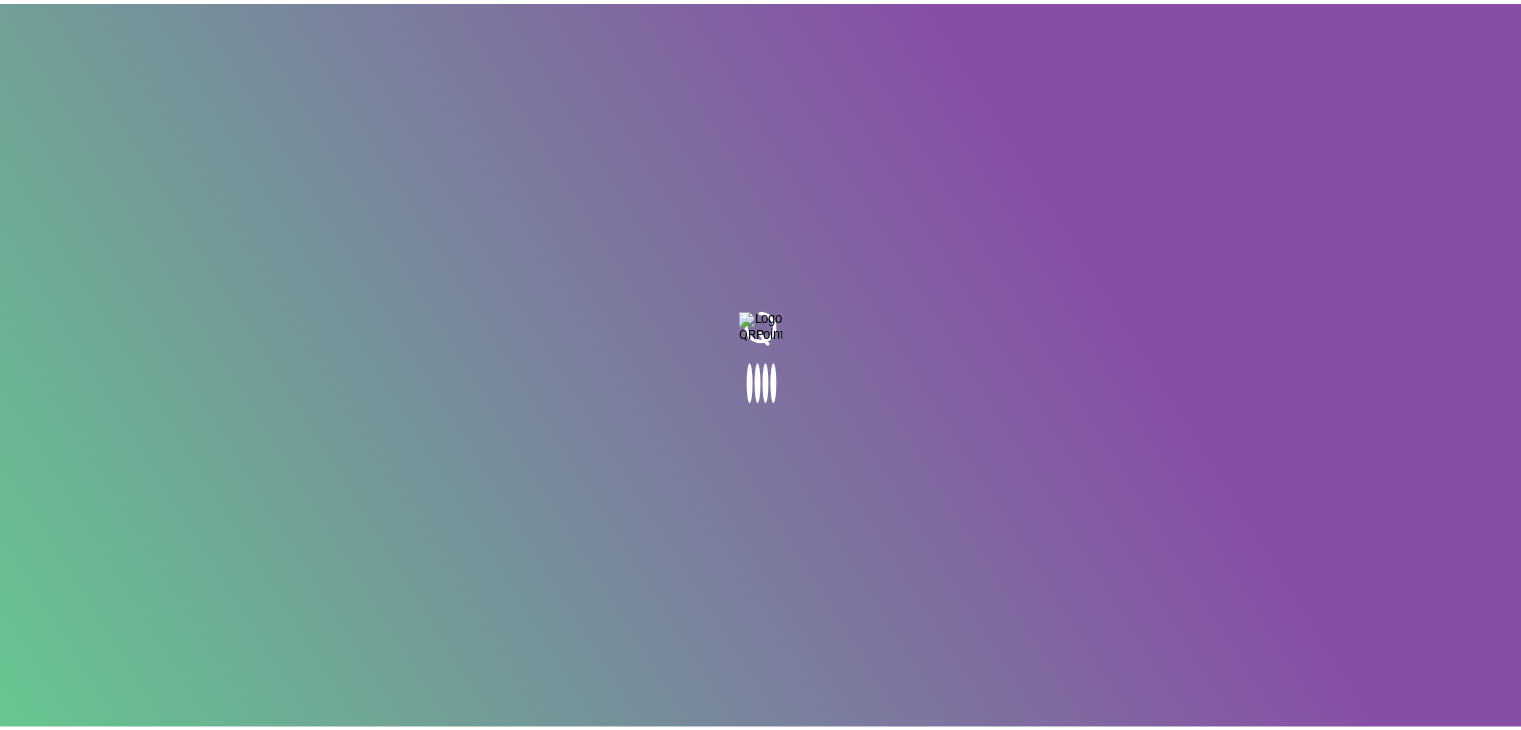 scroll, scrollTop: 0, scrollLeft: 0, axis: both 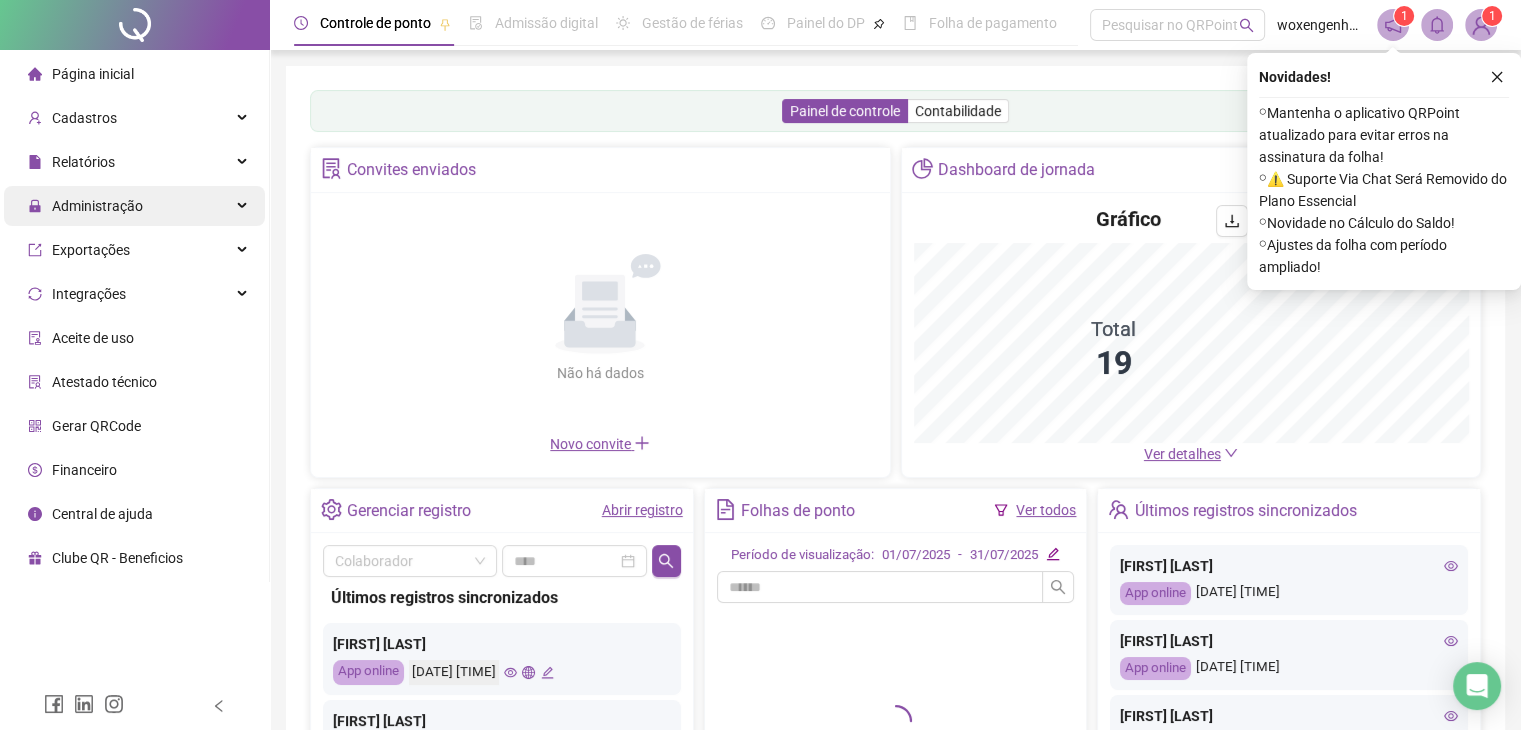 click on "Administração" at bounding box center (134, 206) 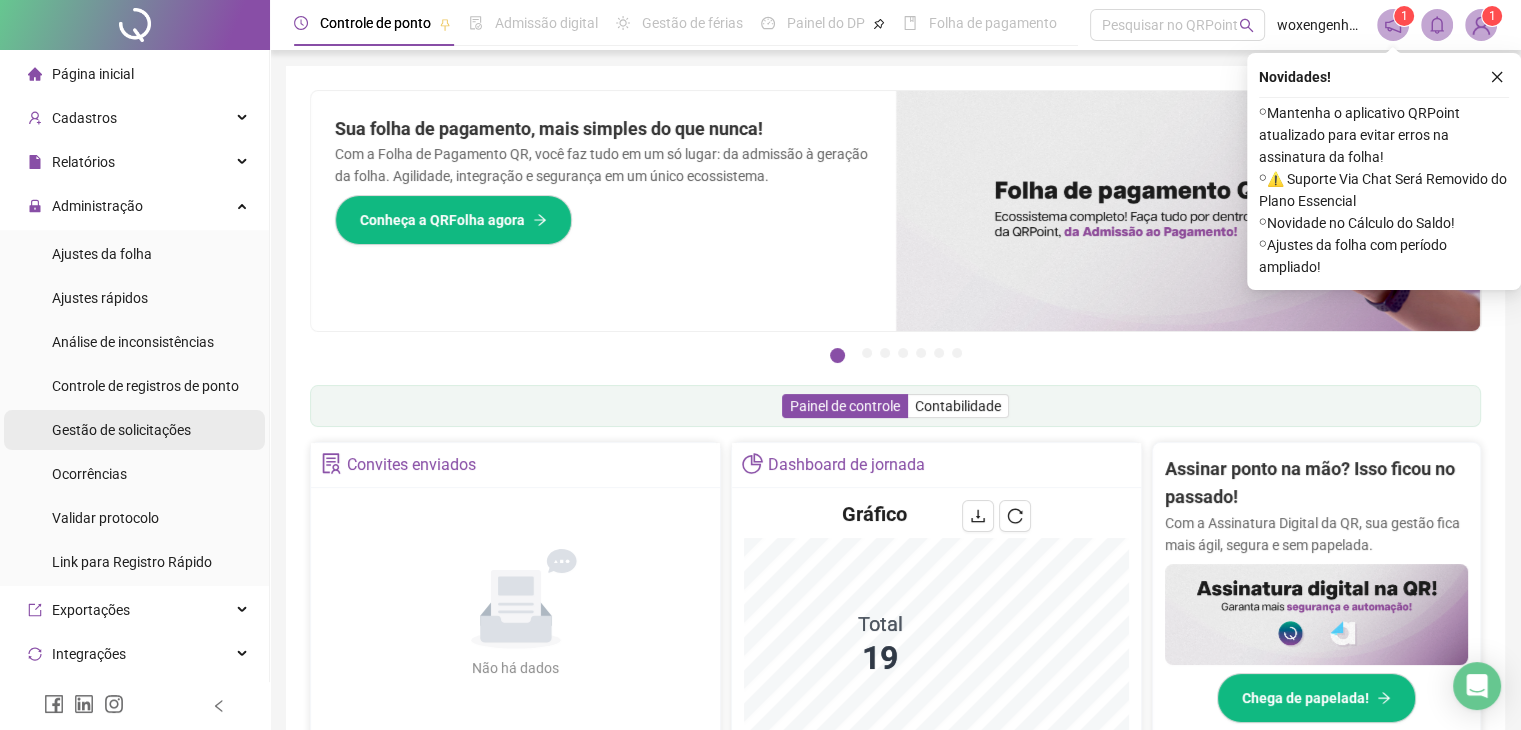 click on "Gestão de solicitações" at bounding box center [121, 430] 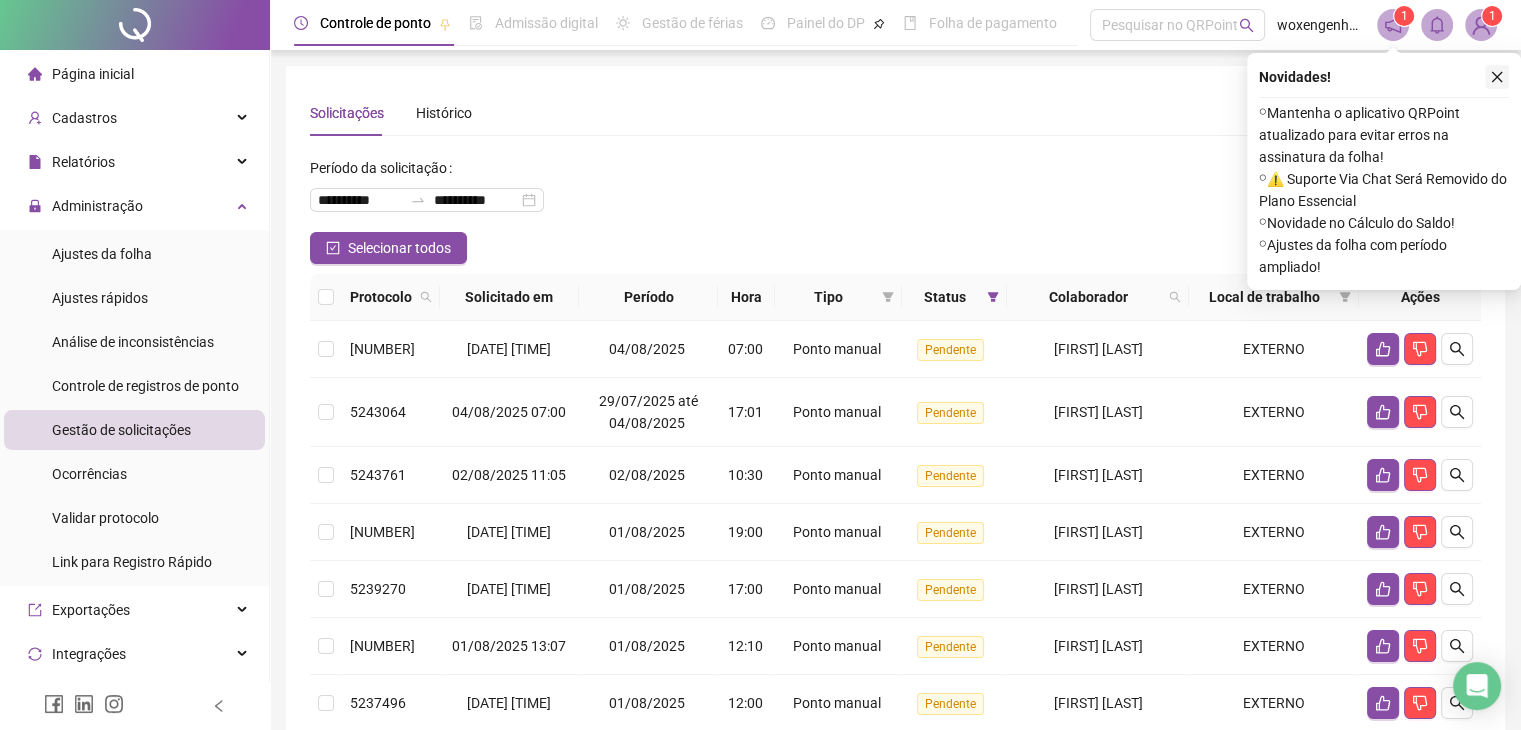 click 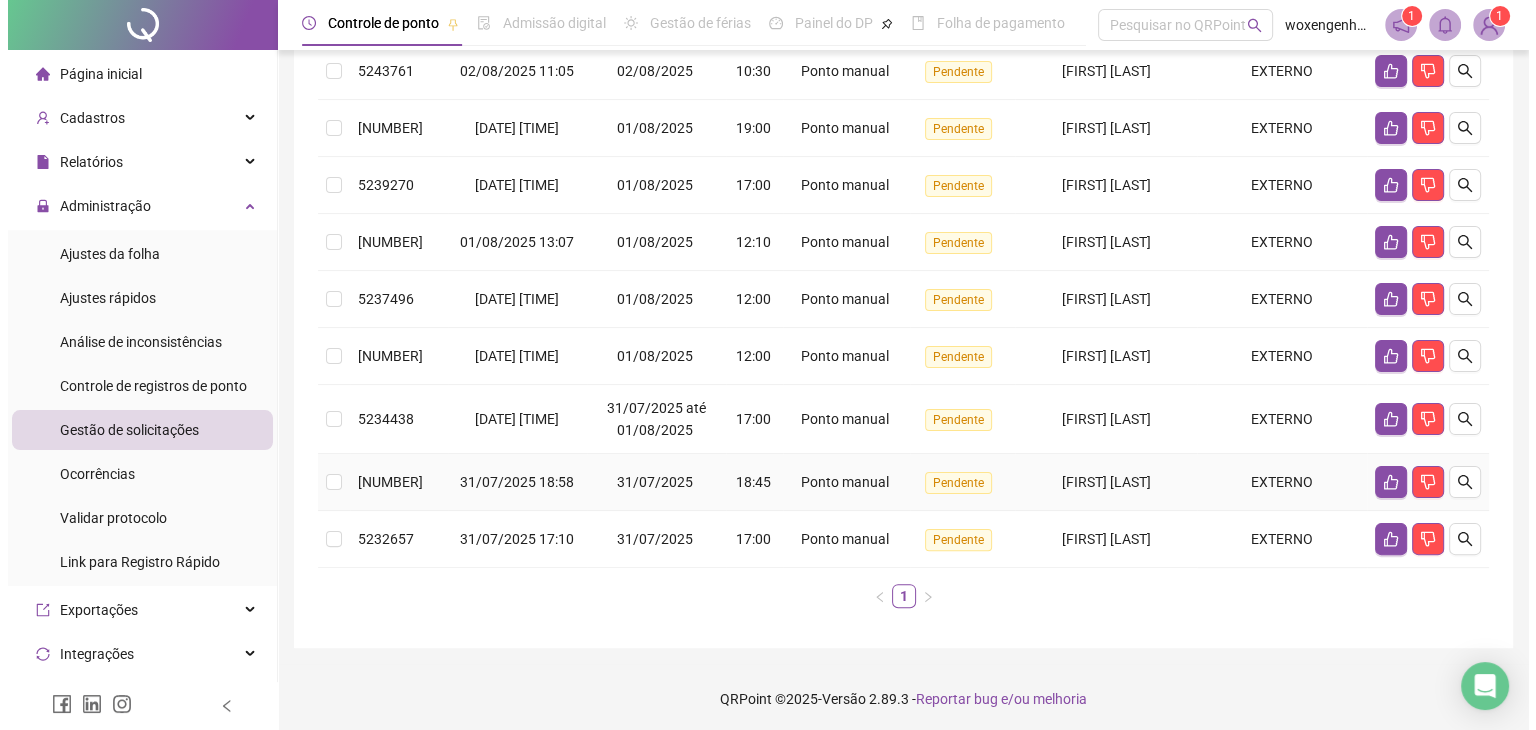 scroll, scrollTop: 406, scrollLeft: 0, axis: vertical 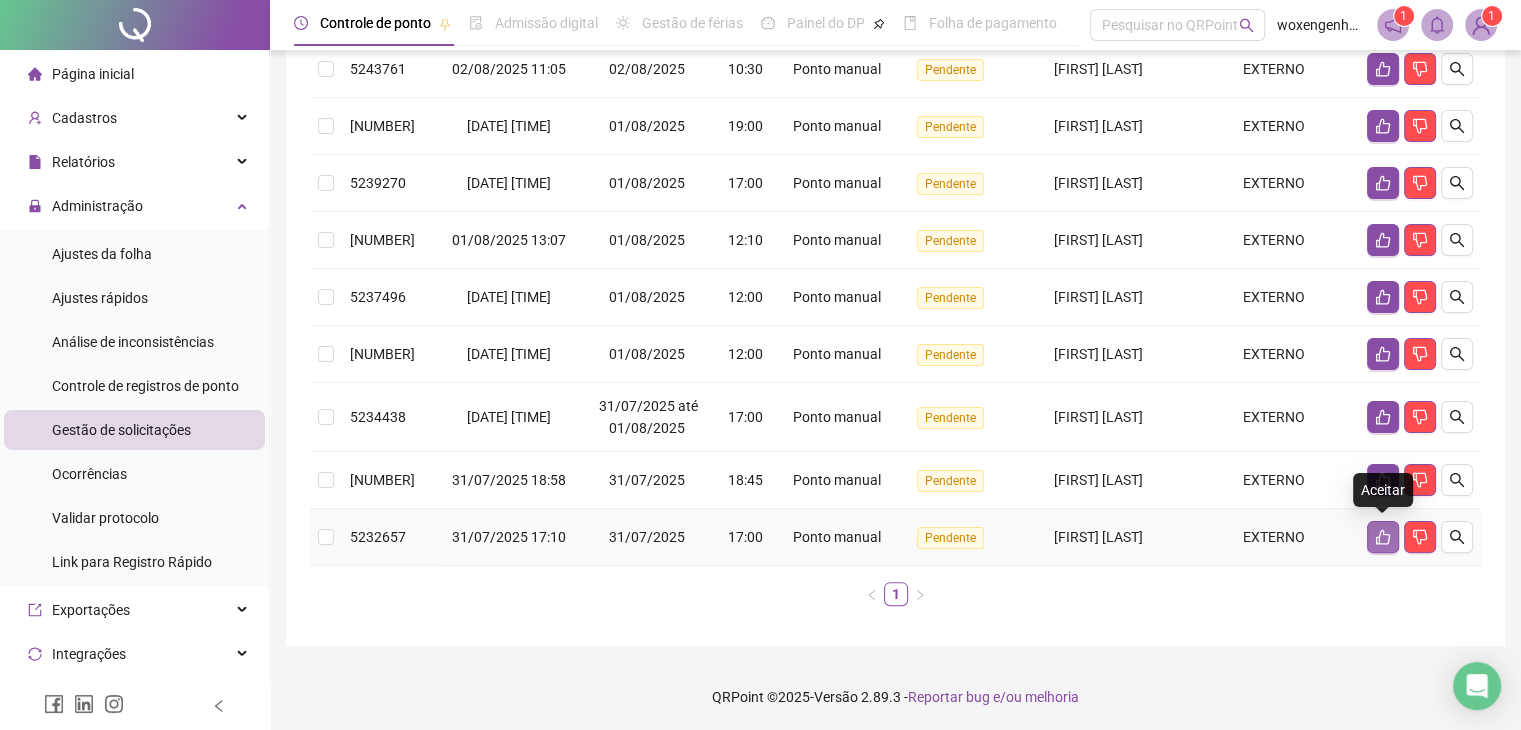 click at bounding box center [1383, 537] 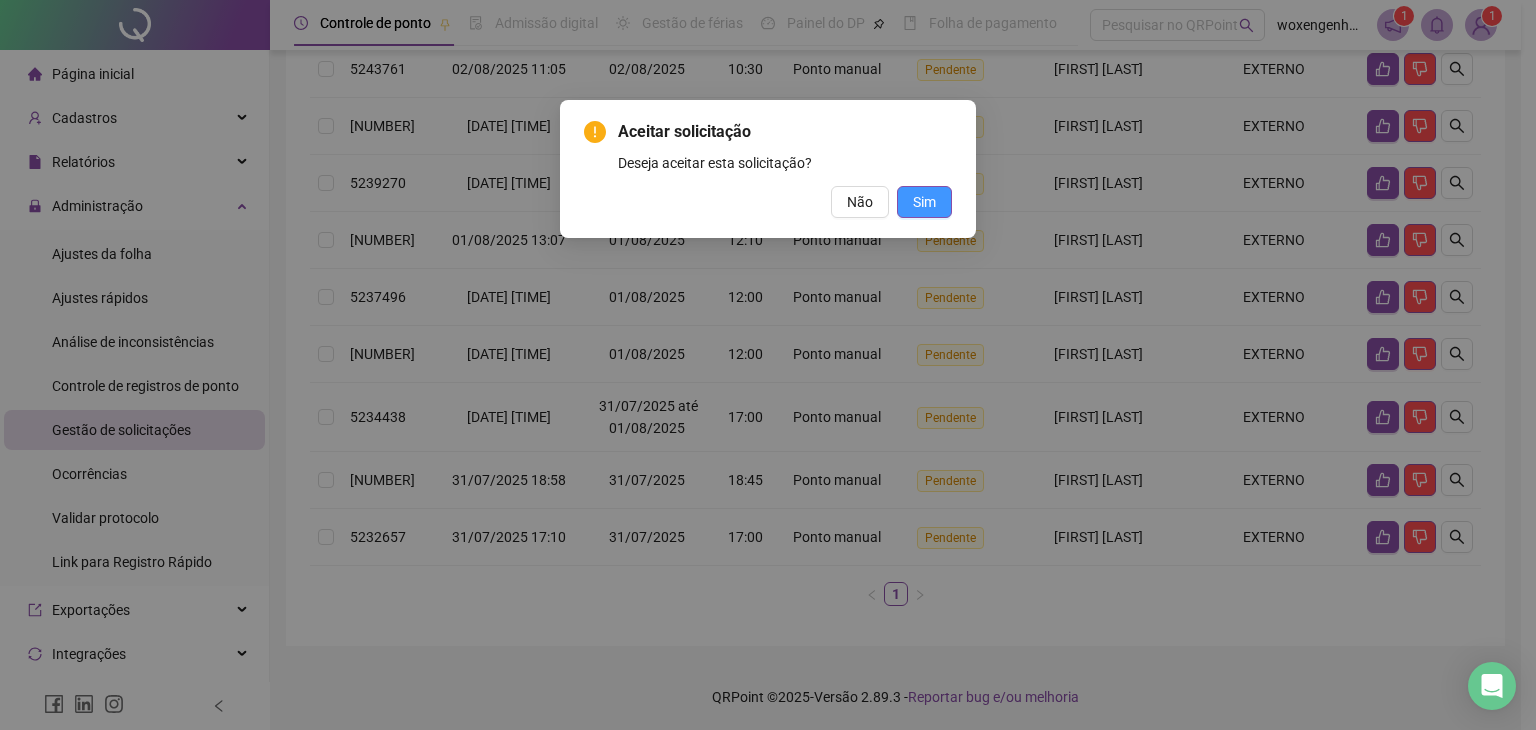 click on "Sim" at bounding box center [924, 202] 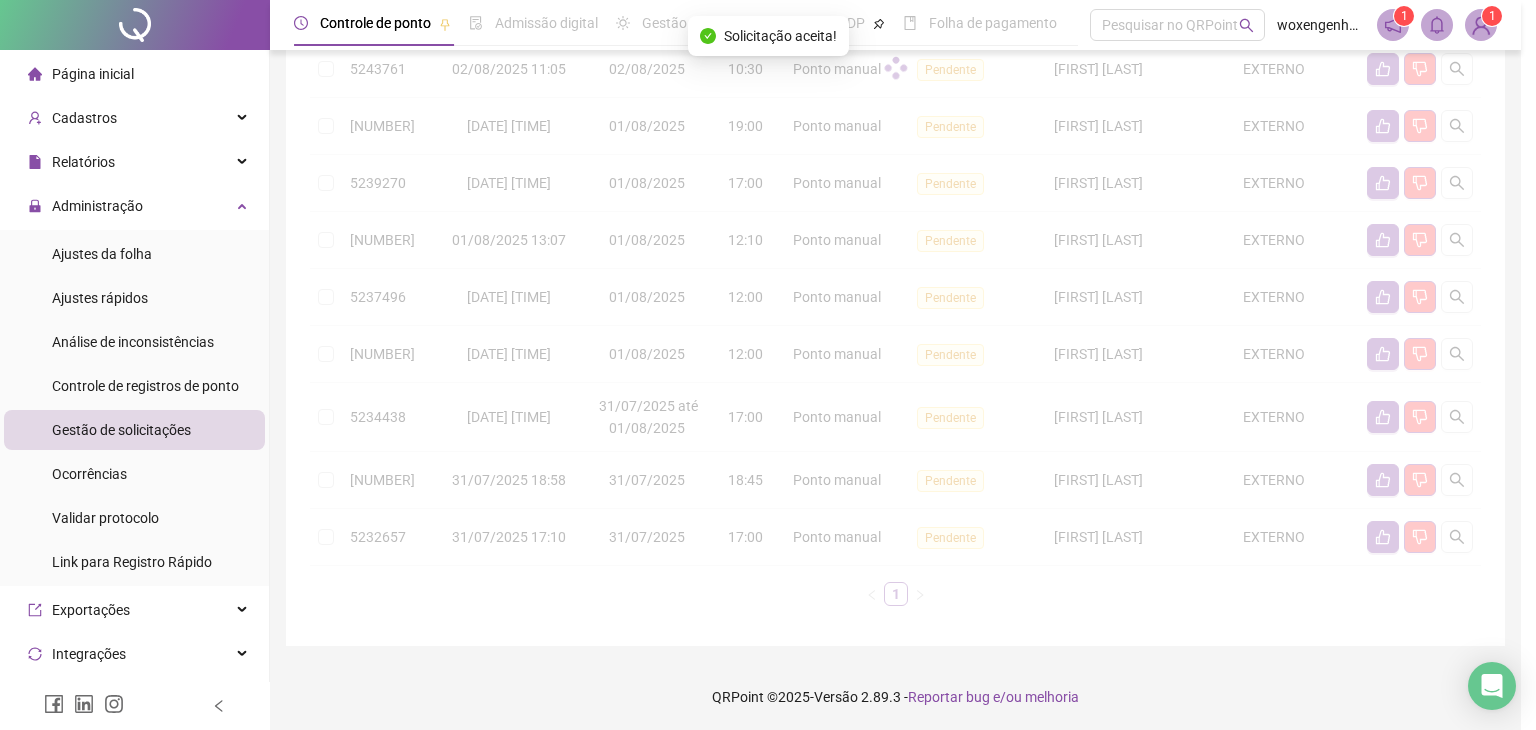 scroll, scrollTop: 349, scrollLeft: 0, axis: vertical 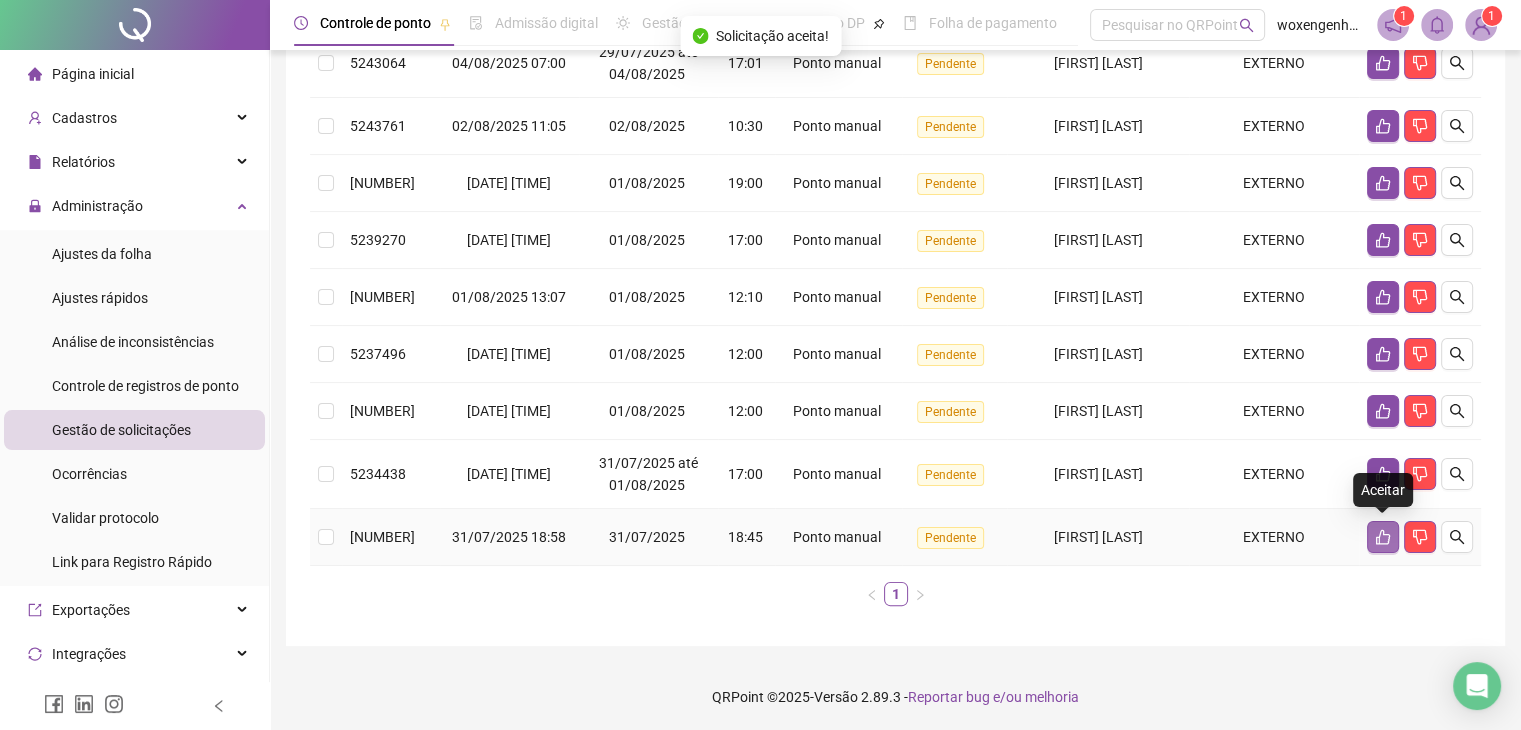 click at bounding box center (1383, 537) 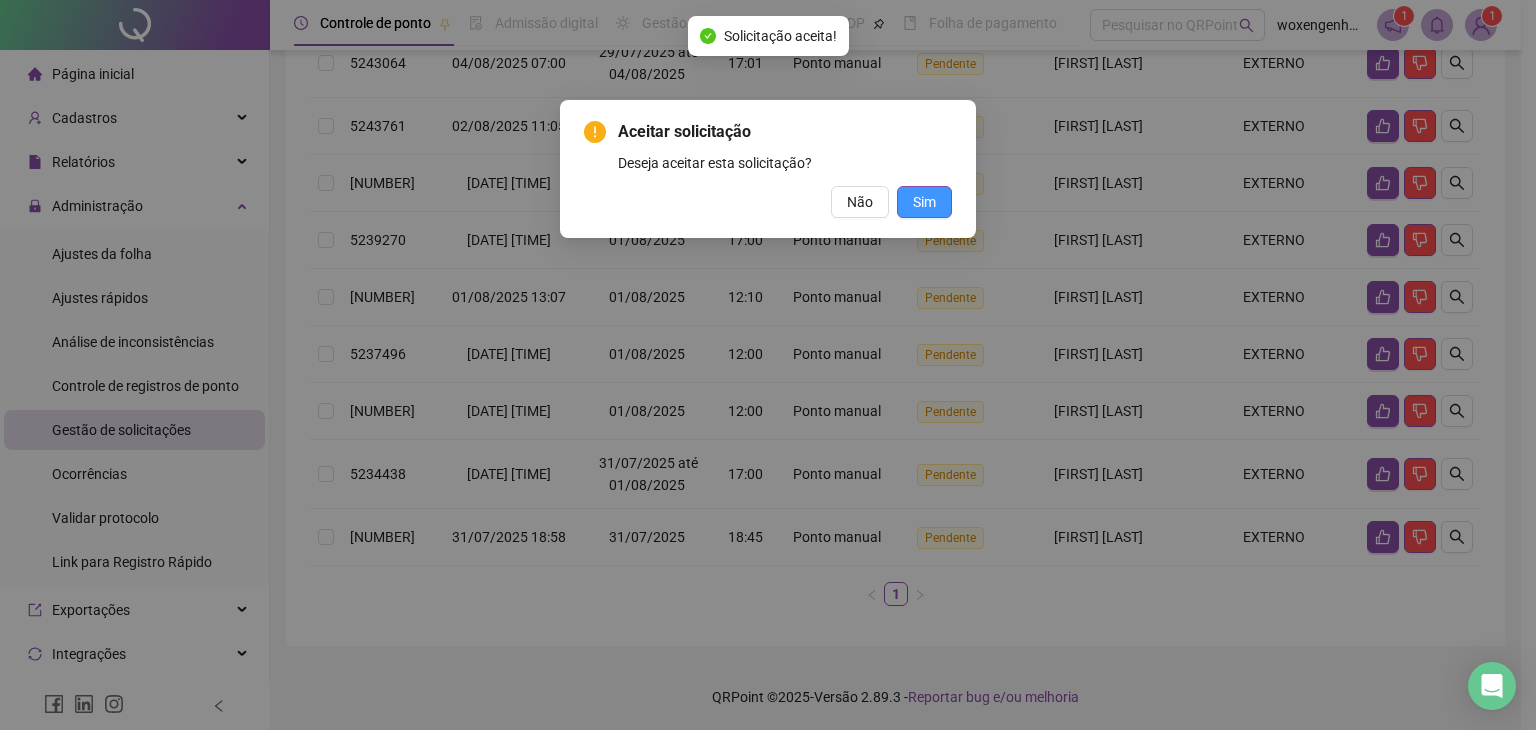 click on "Sim" at bounding box center [924, 202] 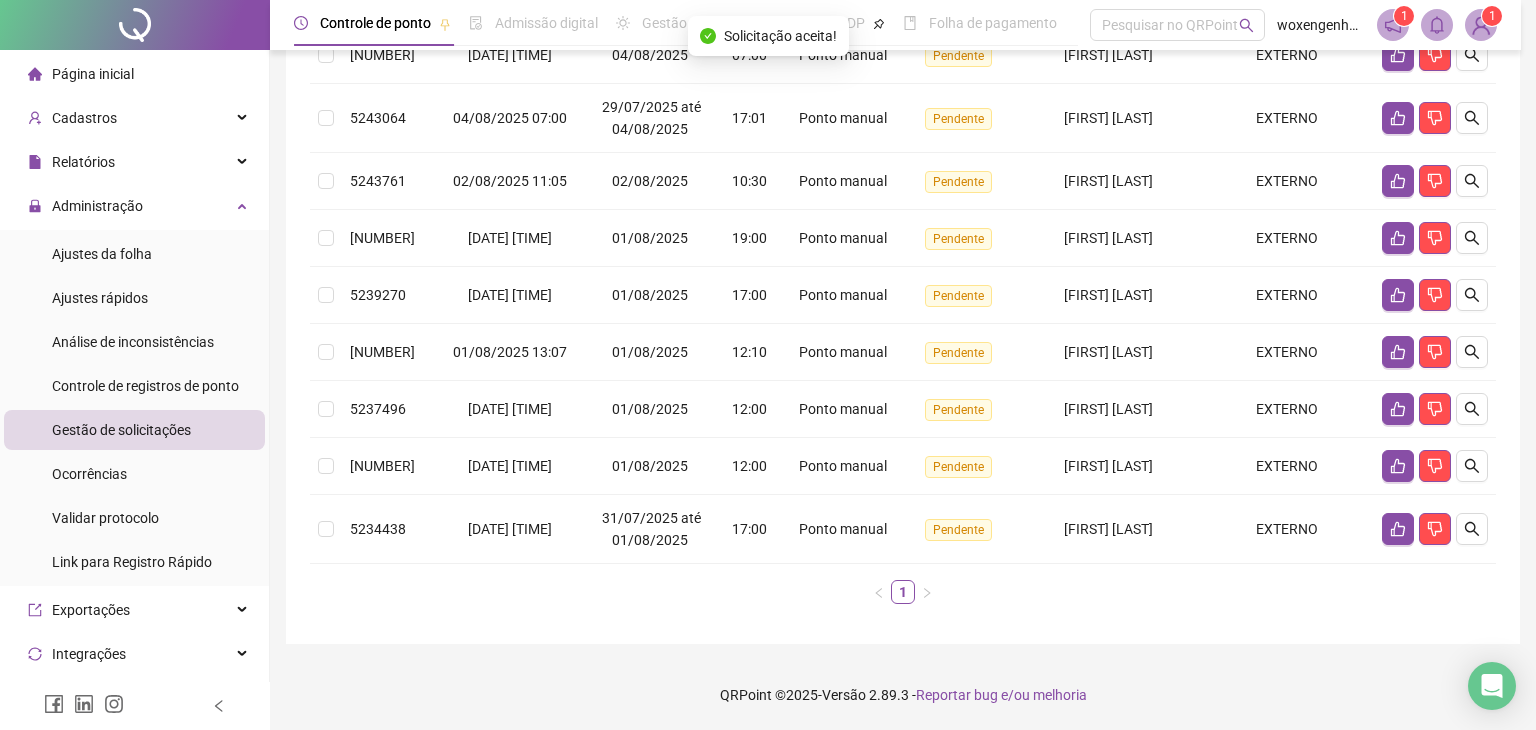 scroll, scrollTop: 292, scrollLeft: 0, axis: vertical 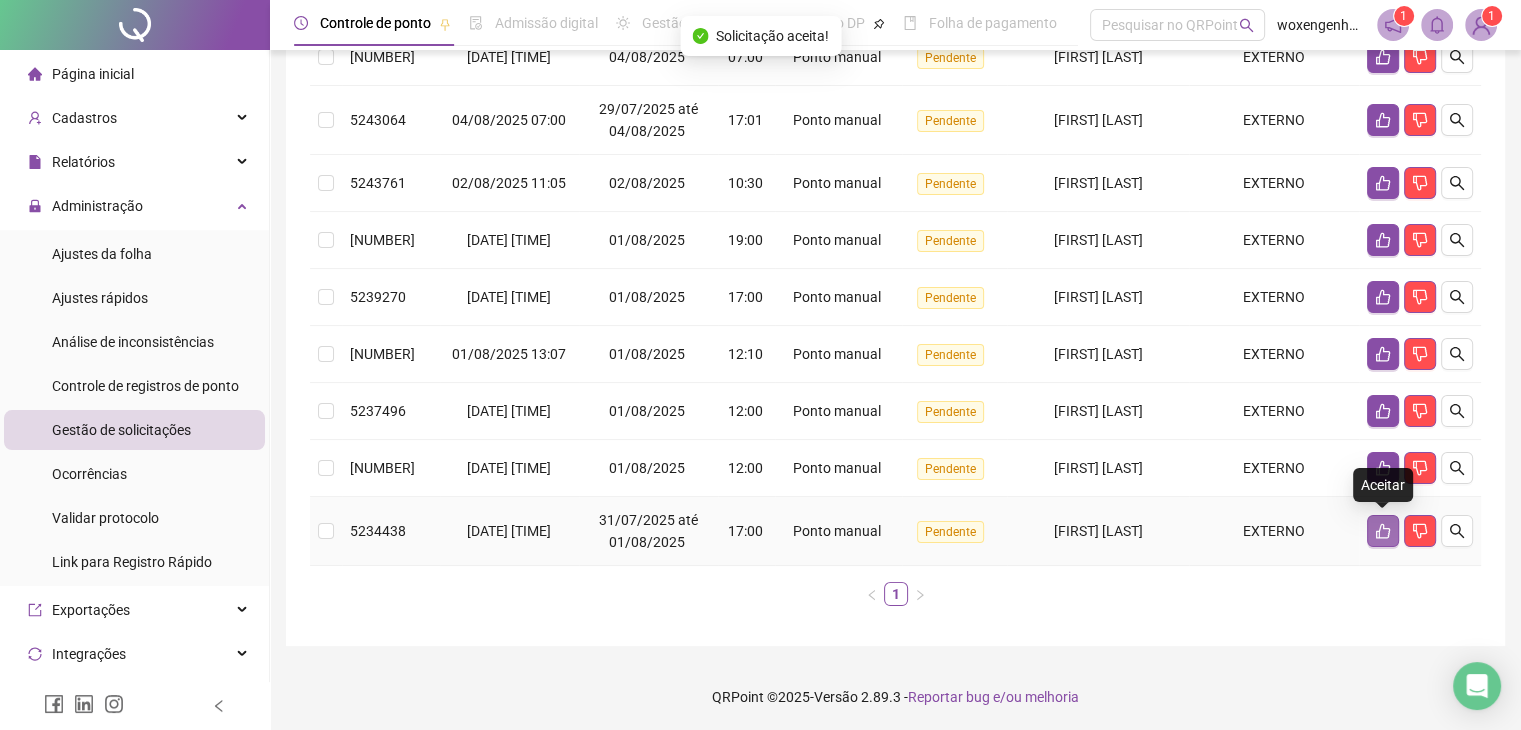 click 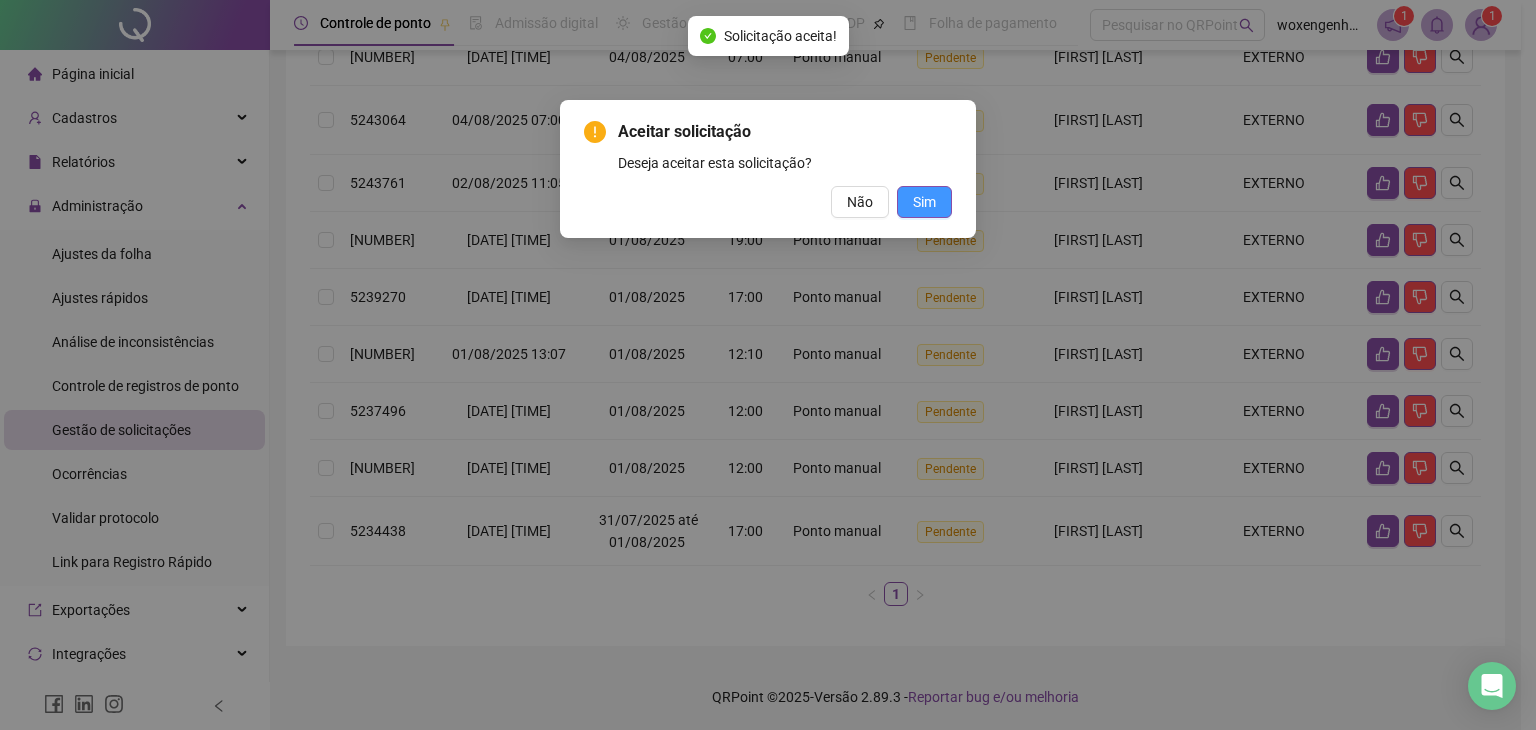 click on "Sim" at bounding box center [924, 202] 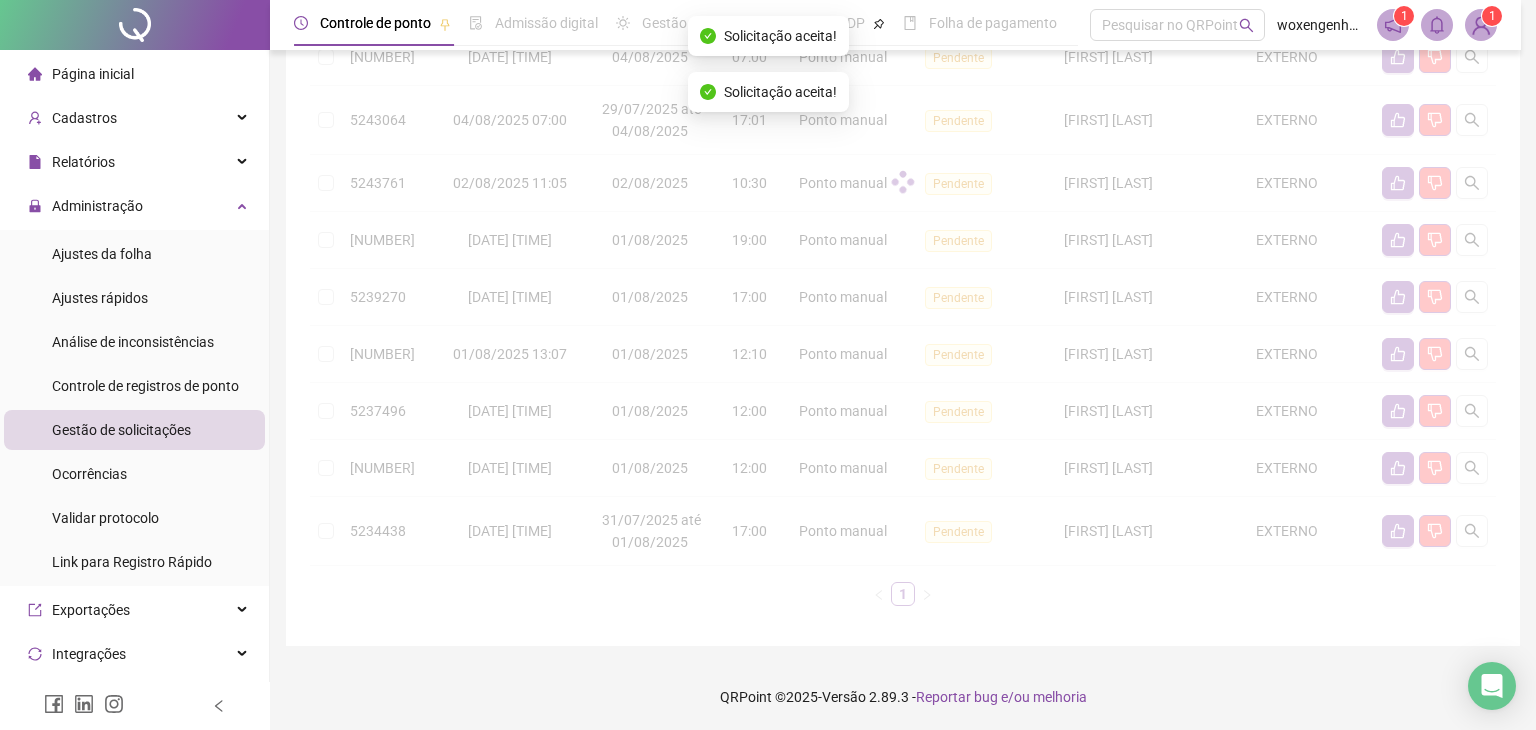 scroll, scrollTop: 224, scrollLeft: 0, axis: vertical 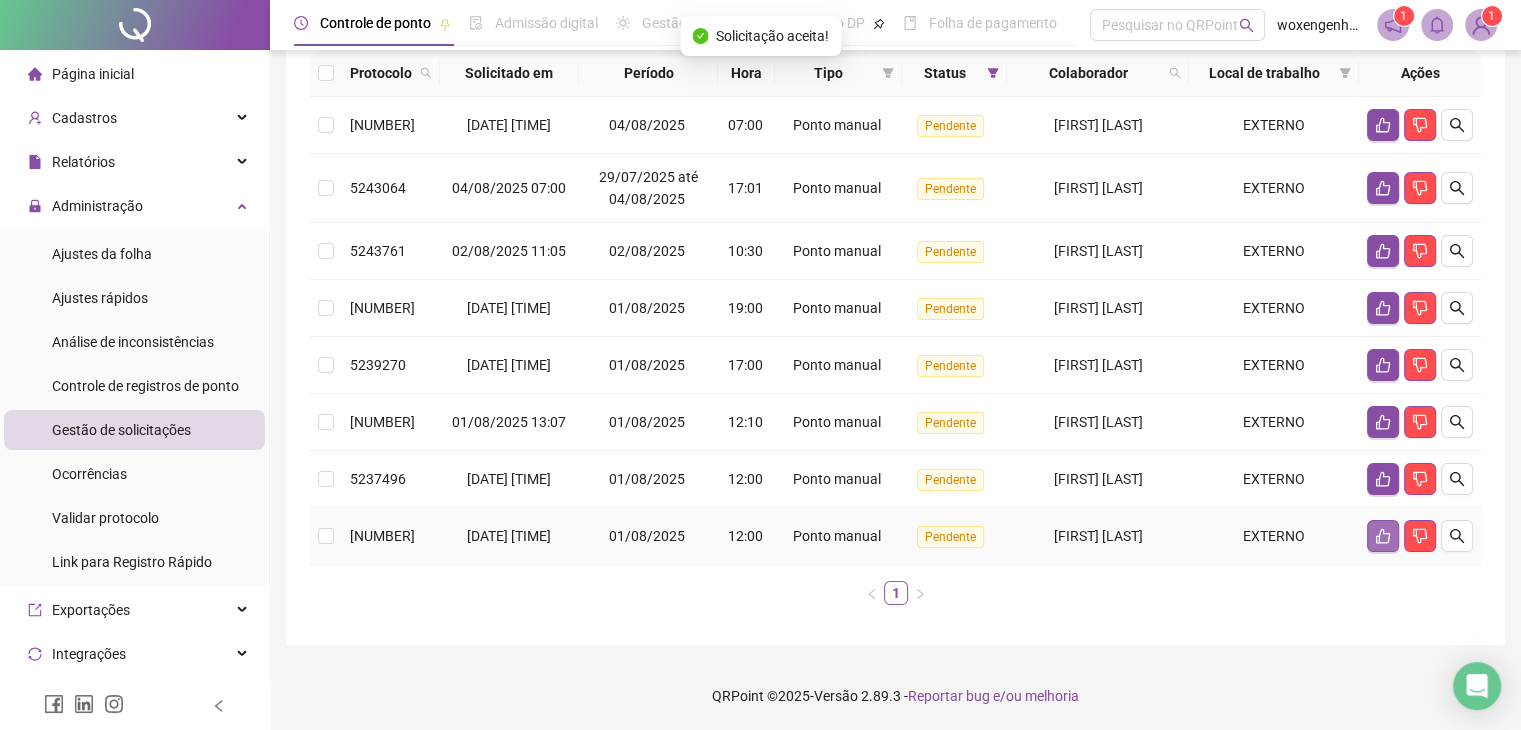 click at bounding box center [1383, 536] 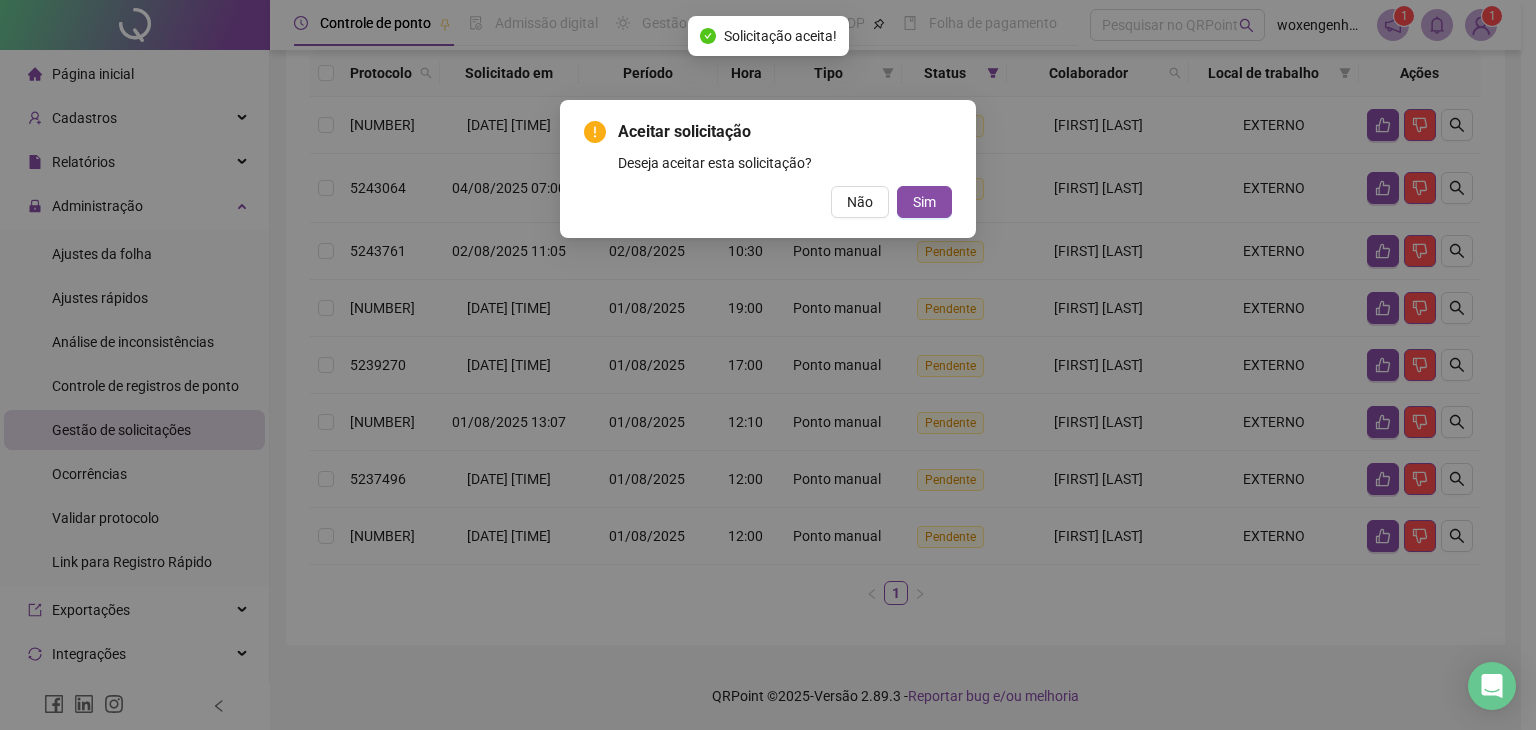 click on "Aceitar solicitação Deseja aceitar esta solicitação? Não Sim" at bounding box center [768, 169] 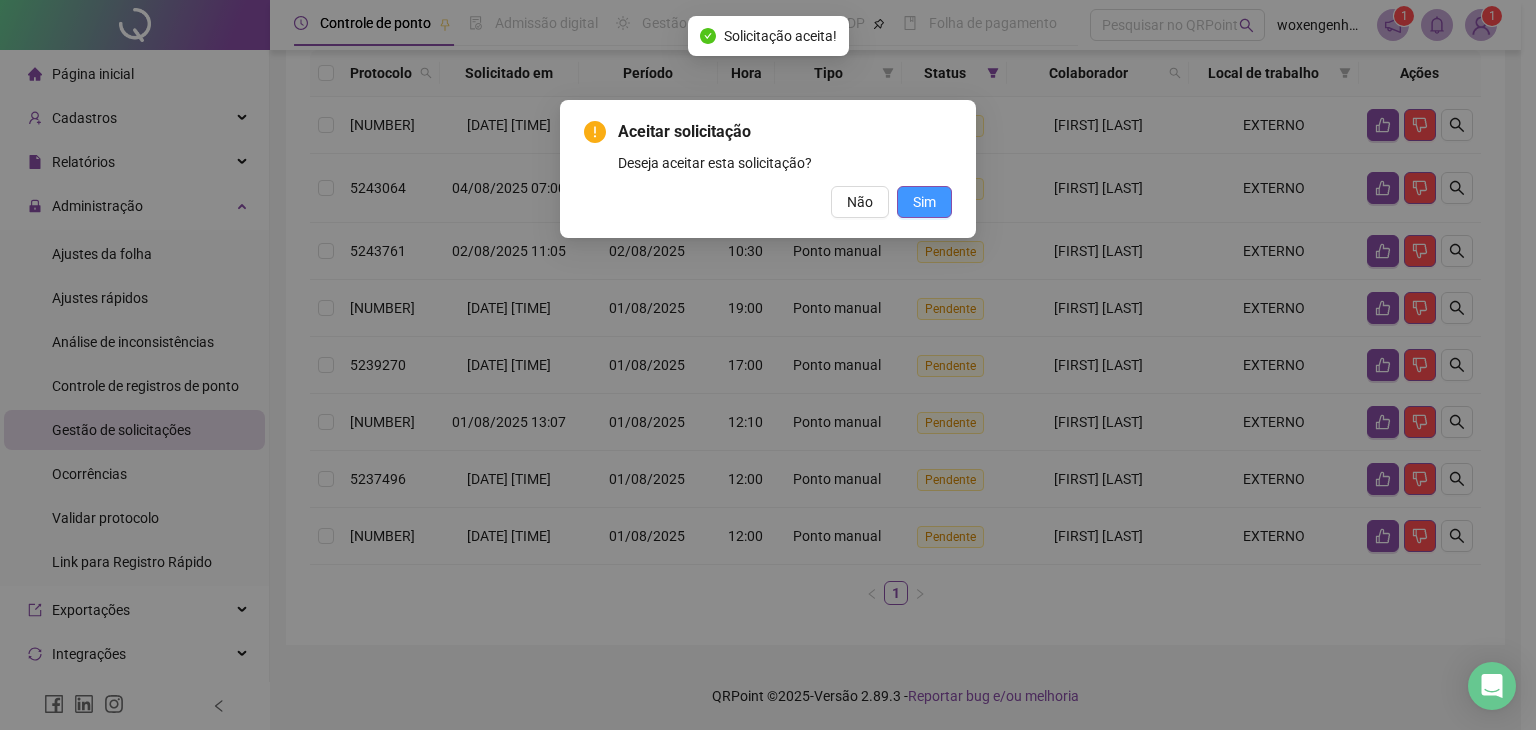 click on "Sim" at bounding box center (924, 202) 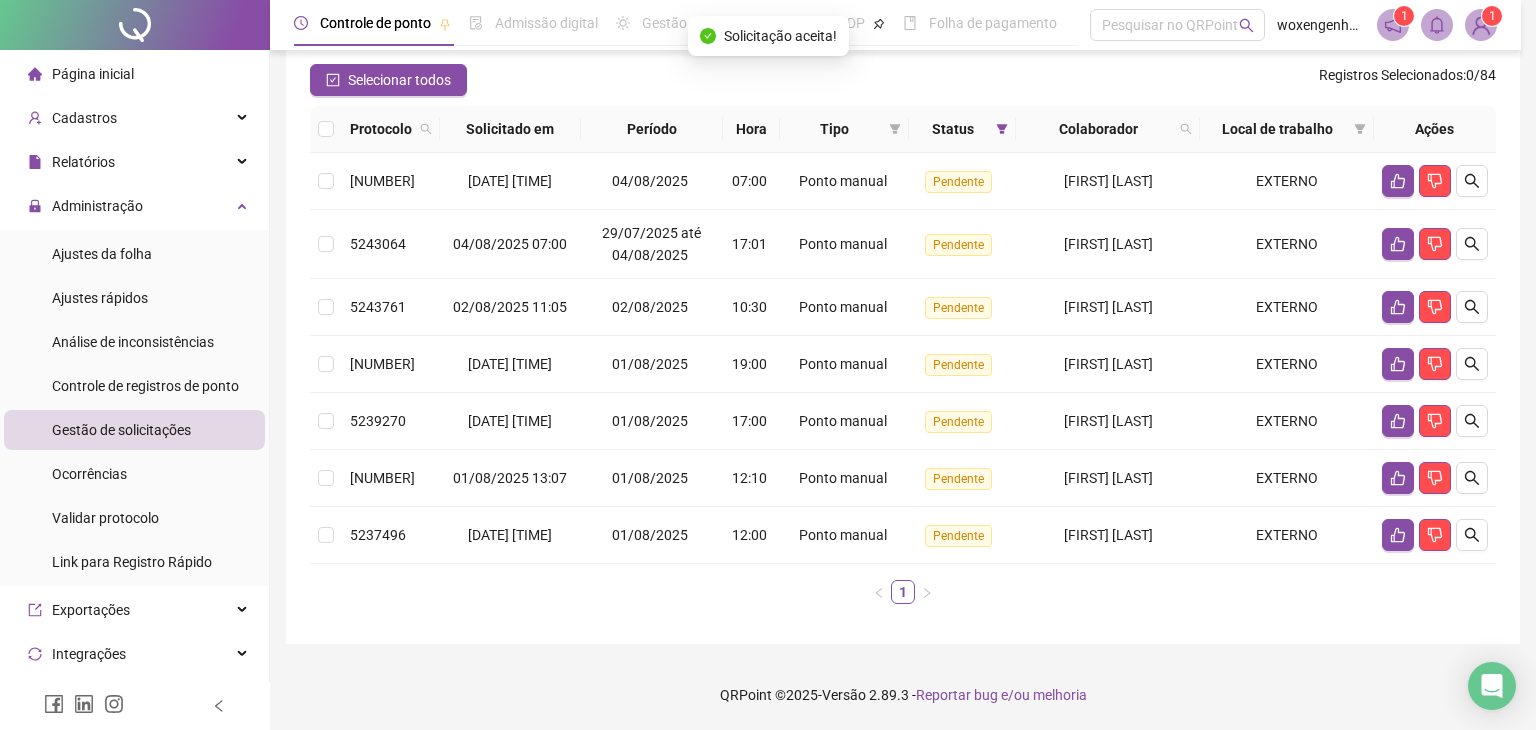 scroll, scrollTop: 167, scrollLeft: 0, axis: vertical 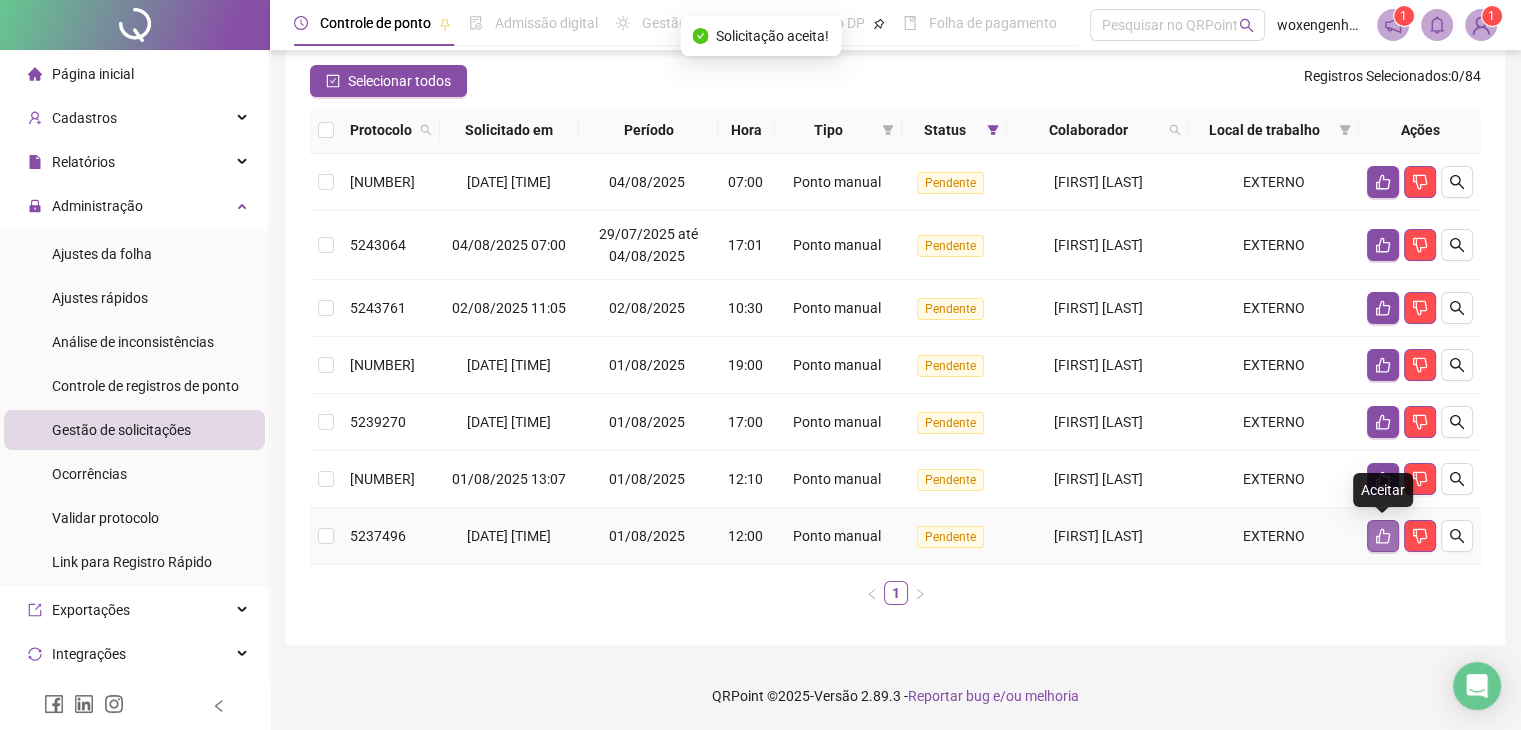 click 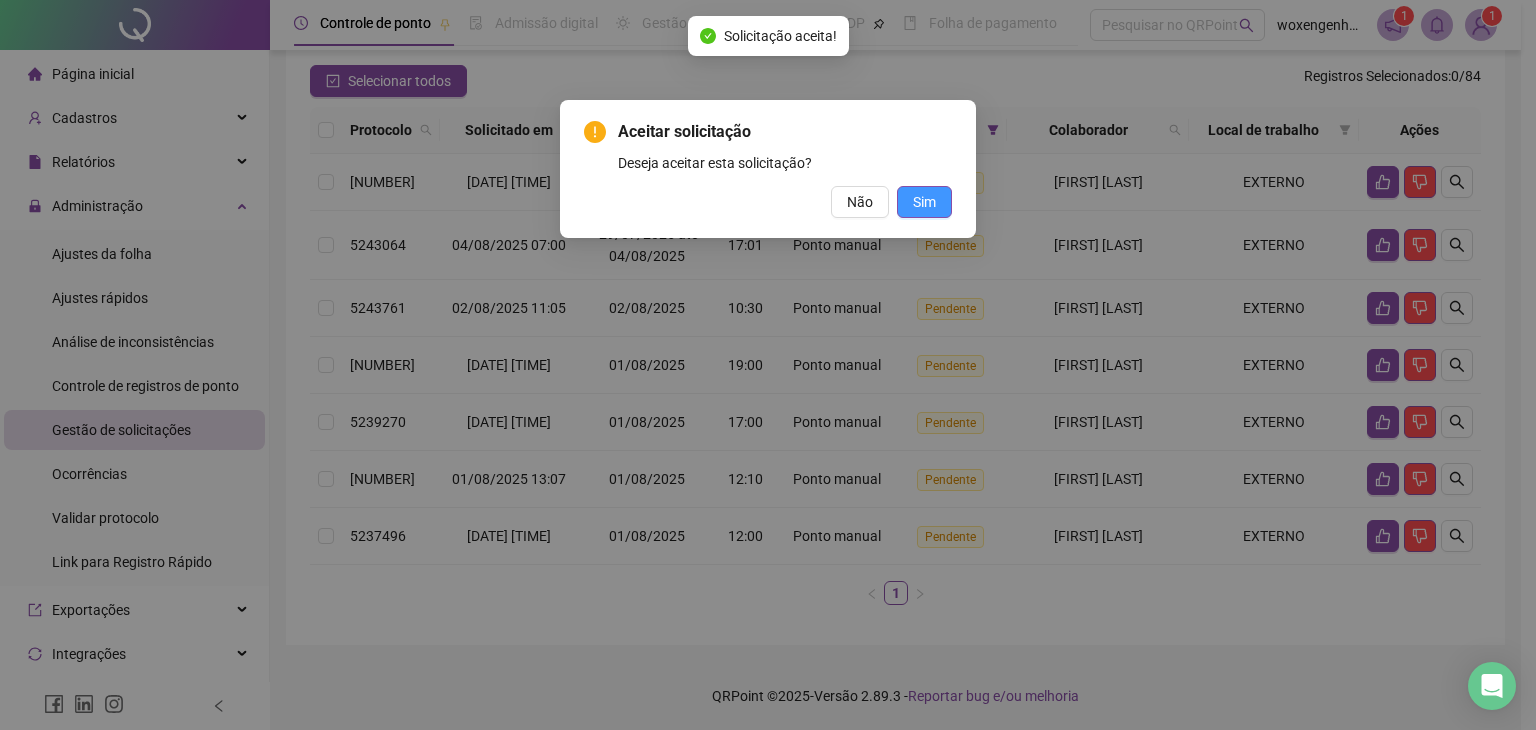 click on "Sim" at bounding box center [924, 202] 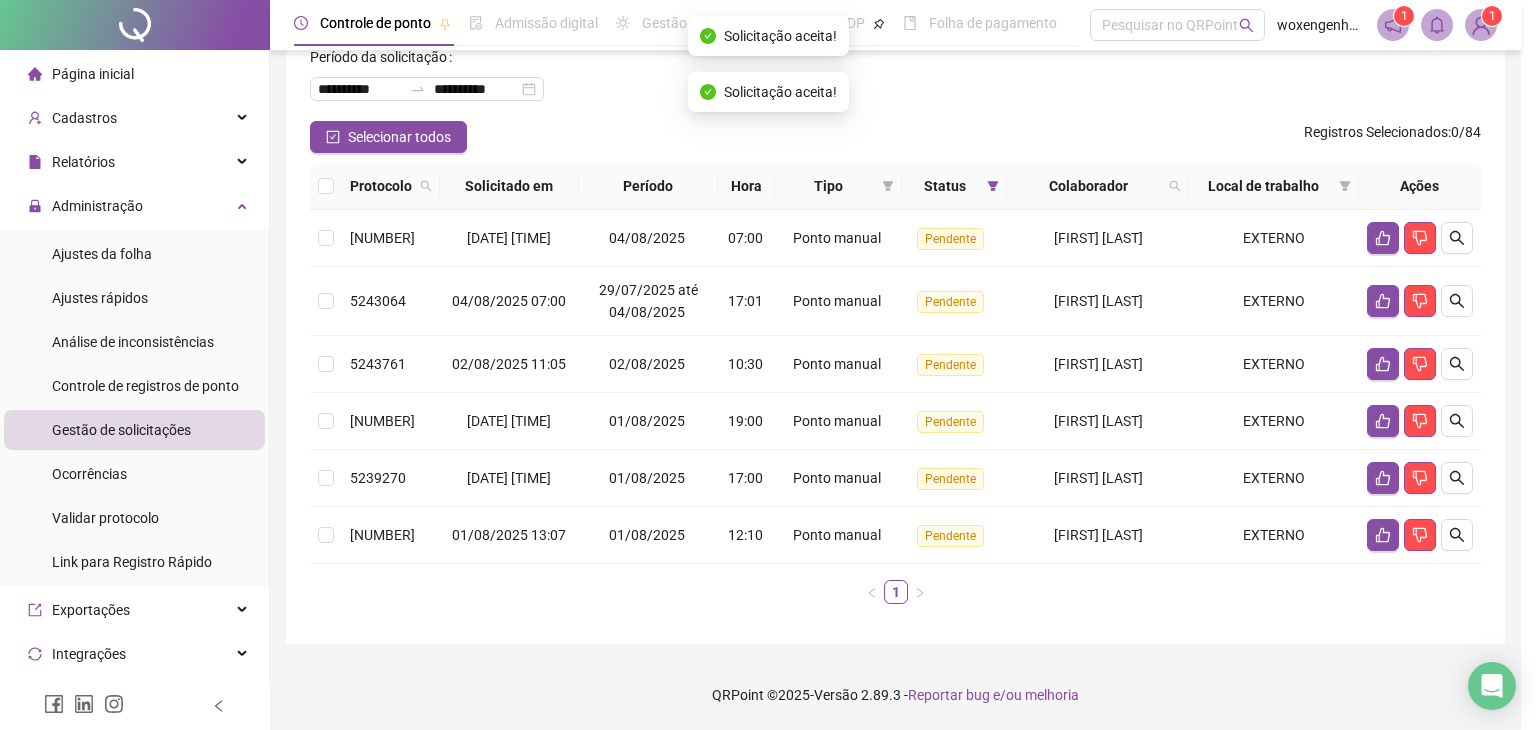 scroll, scrollTop: 110, scrollLeft: 0, axis: vertical 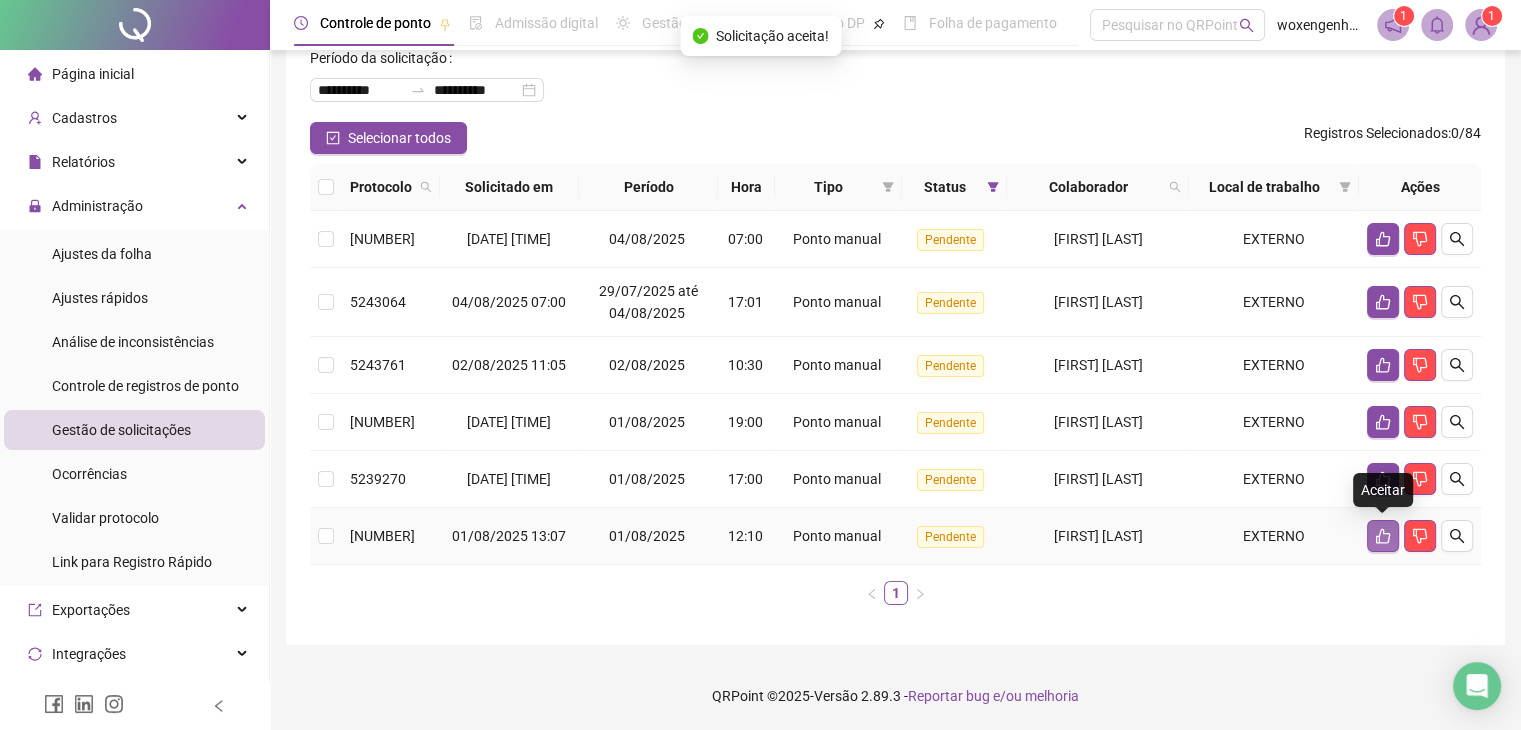 click 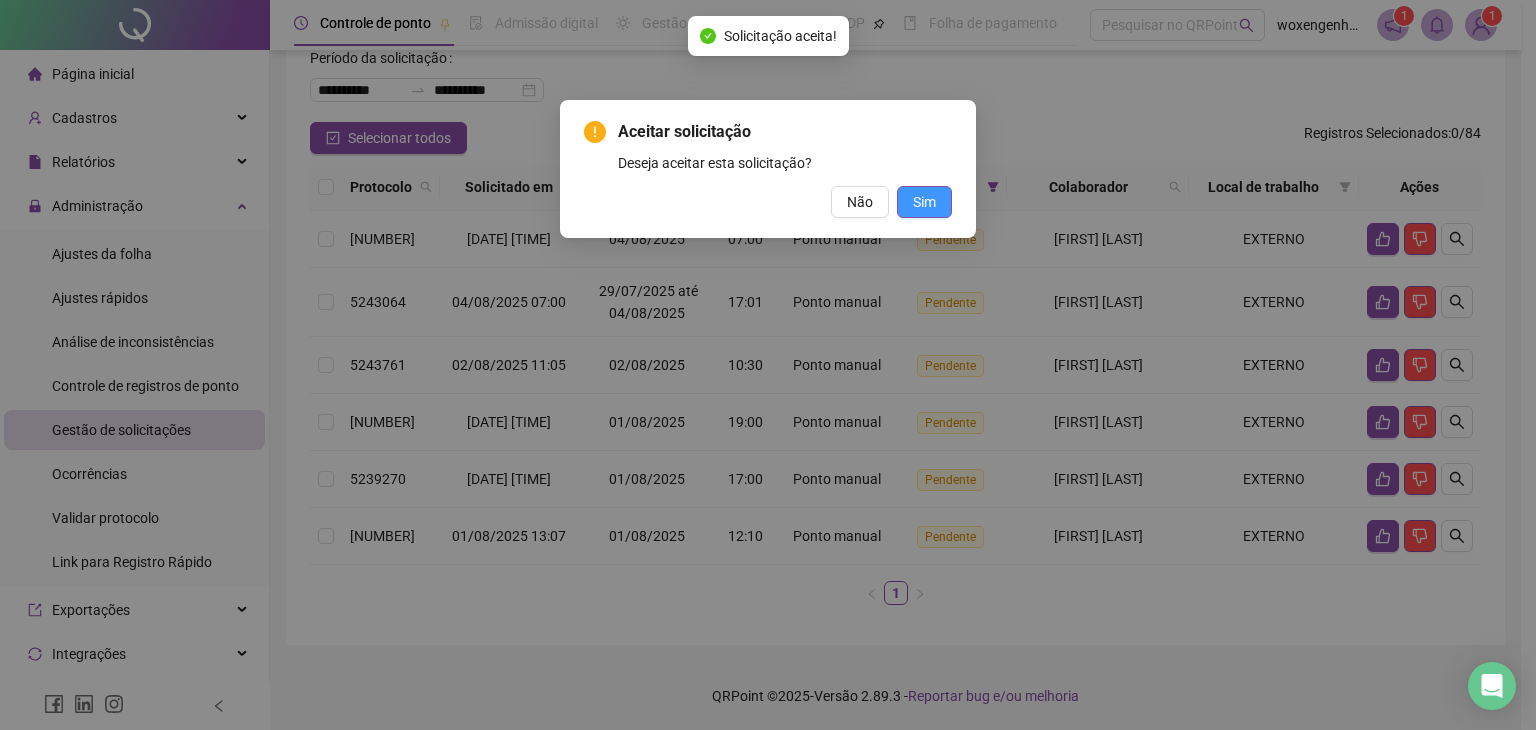 click on "Sim" at bounding box center (924, 202) 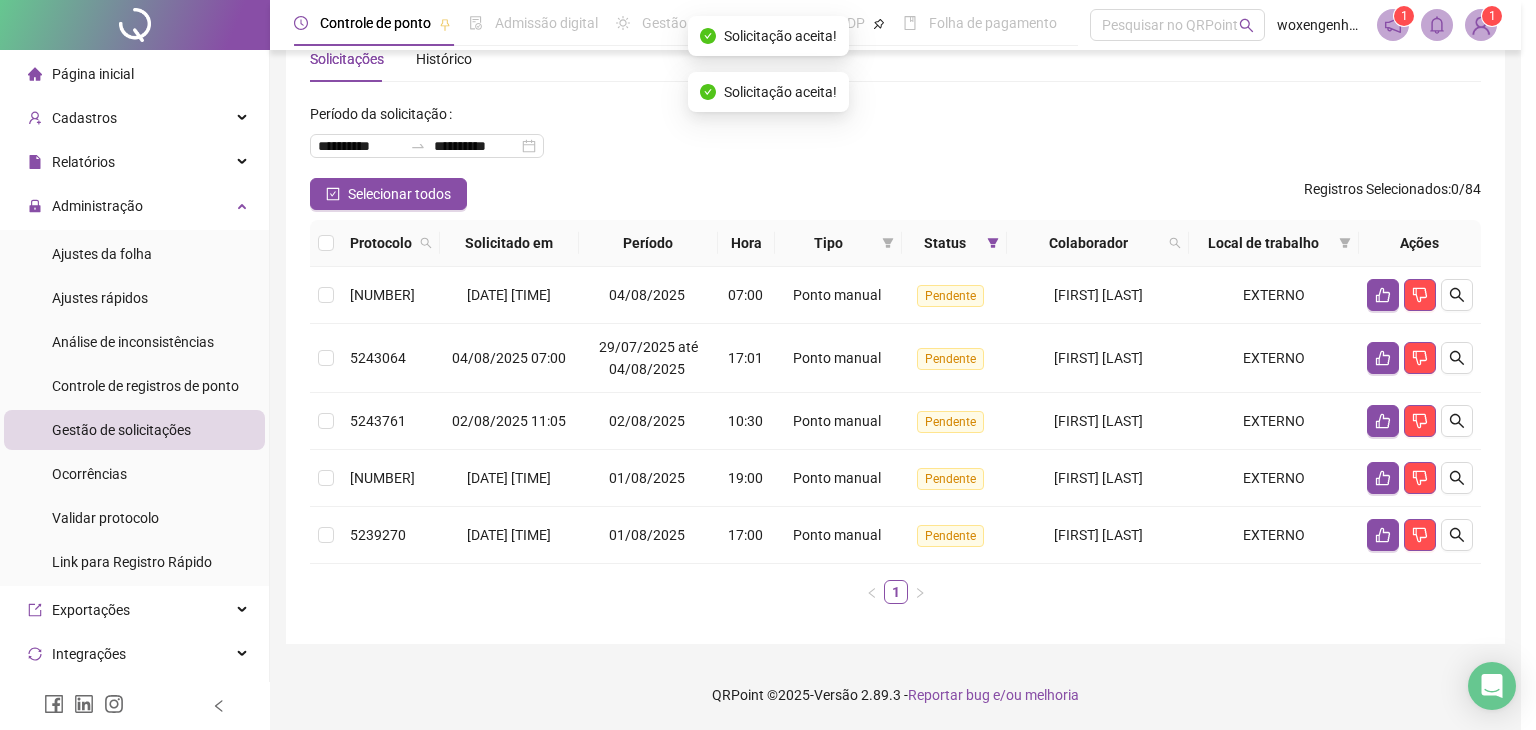 scroll, scrollTop: 53, scrollLeft: 0, axis: vertical 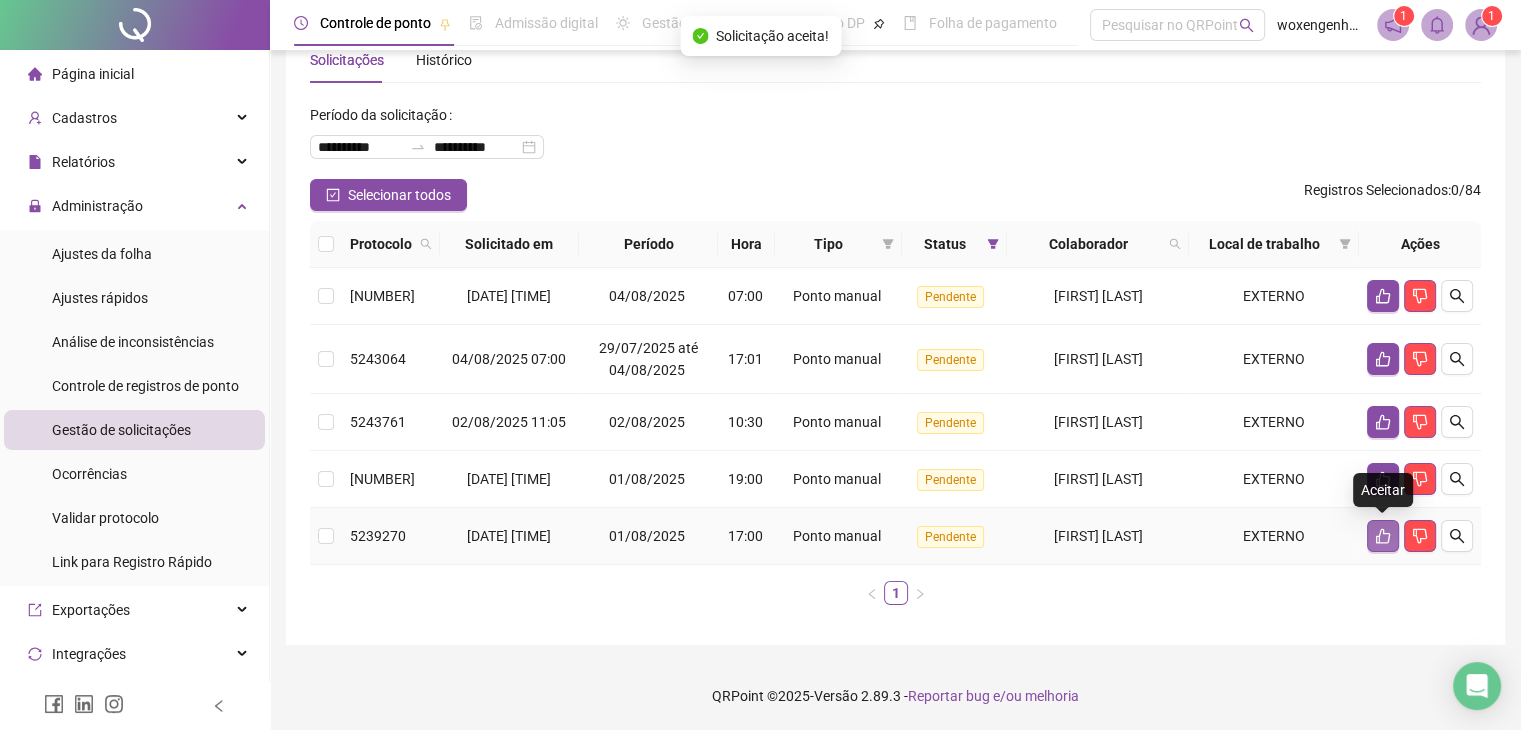 click at bounding box center (1383, 536) 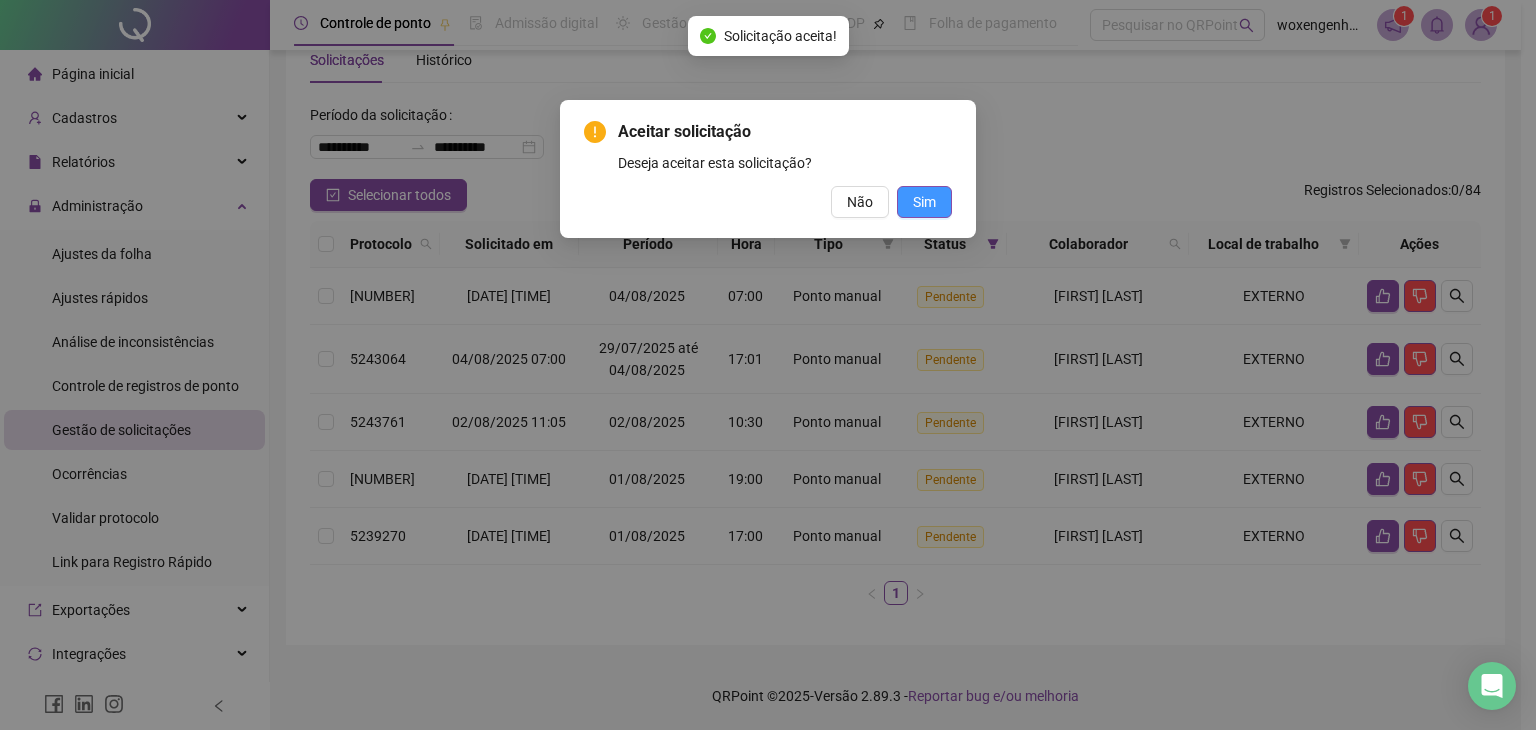 click on "Sim" at bounding box center [924, 202] 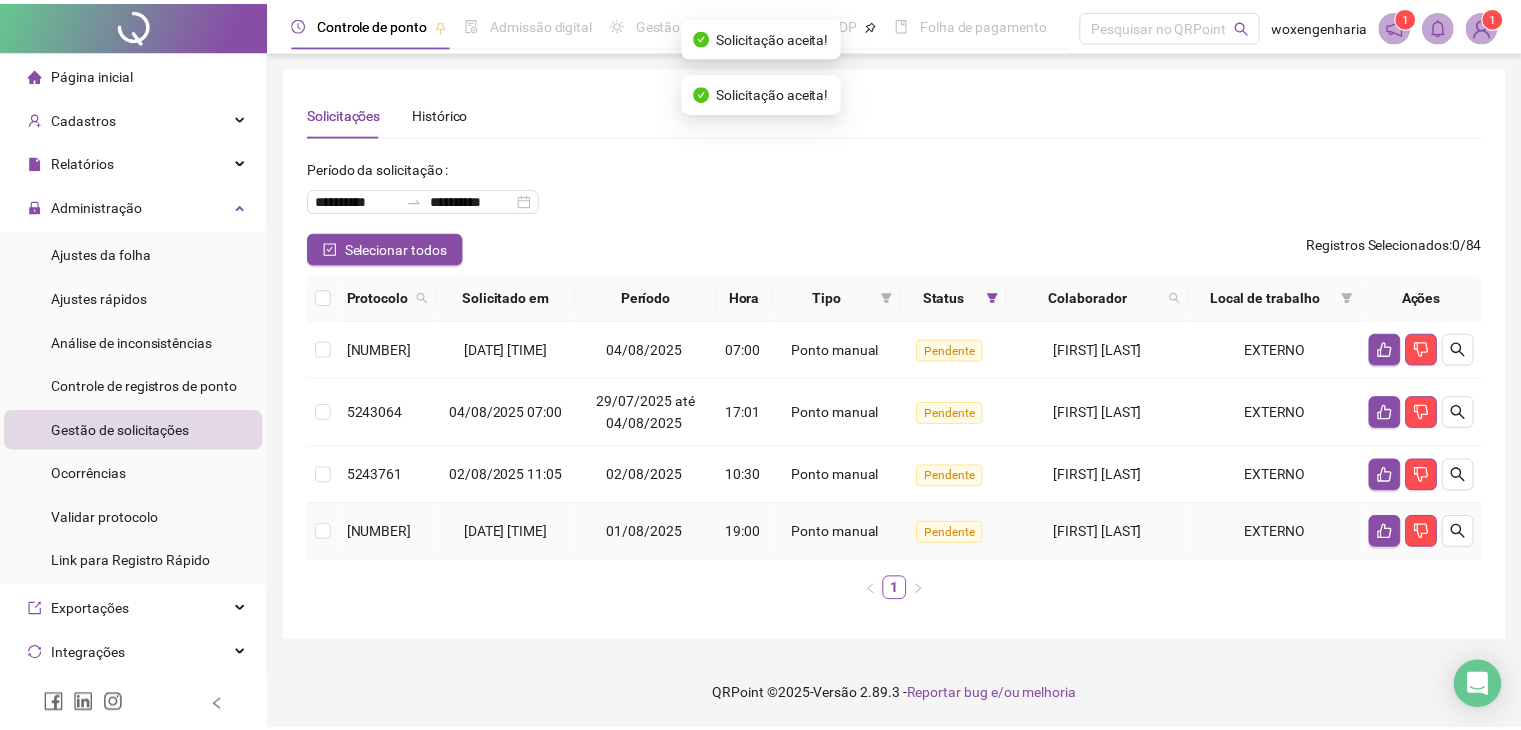 scroll, scrollTop: 0, scrollLeft: 0, axis: both 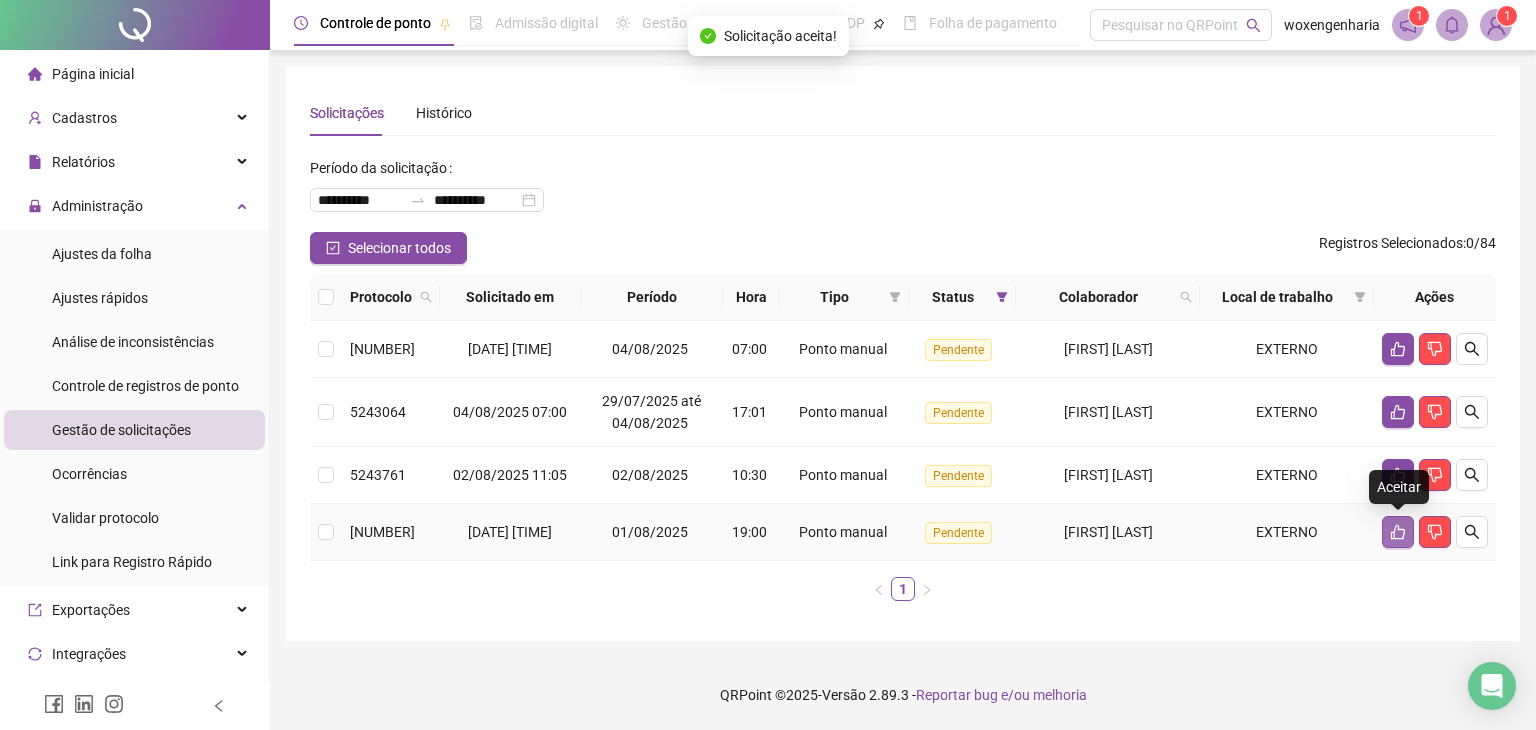 click 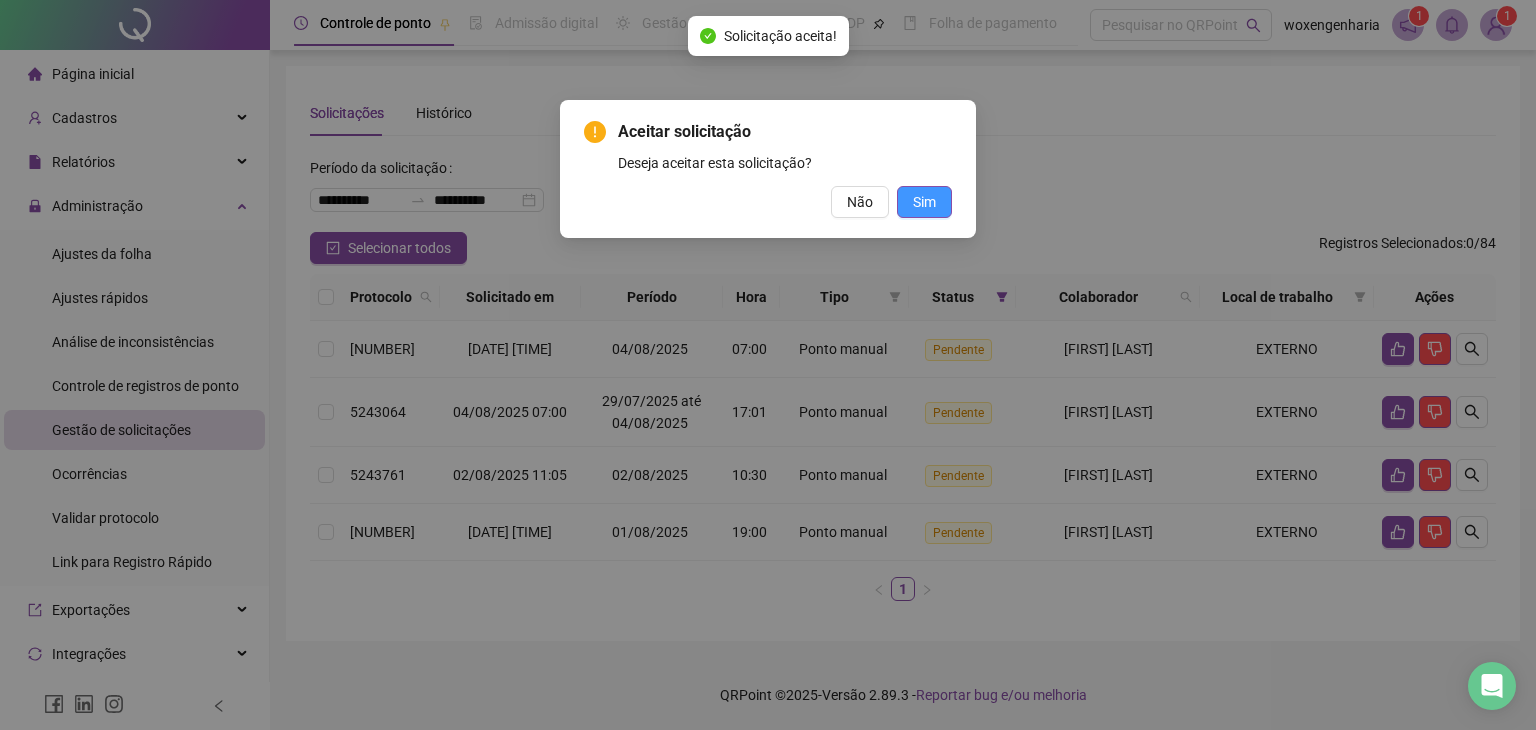click on "Sim" at bounding box center [924, 202] 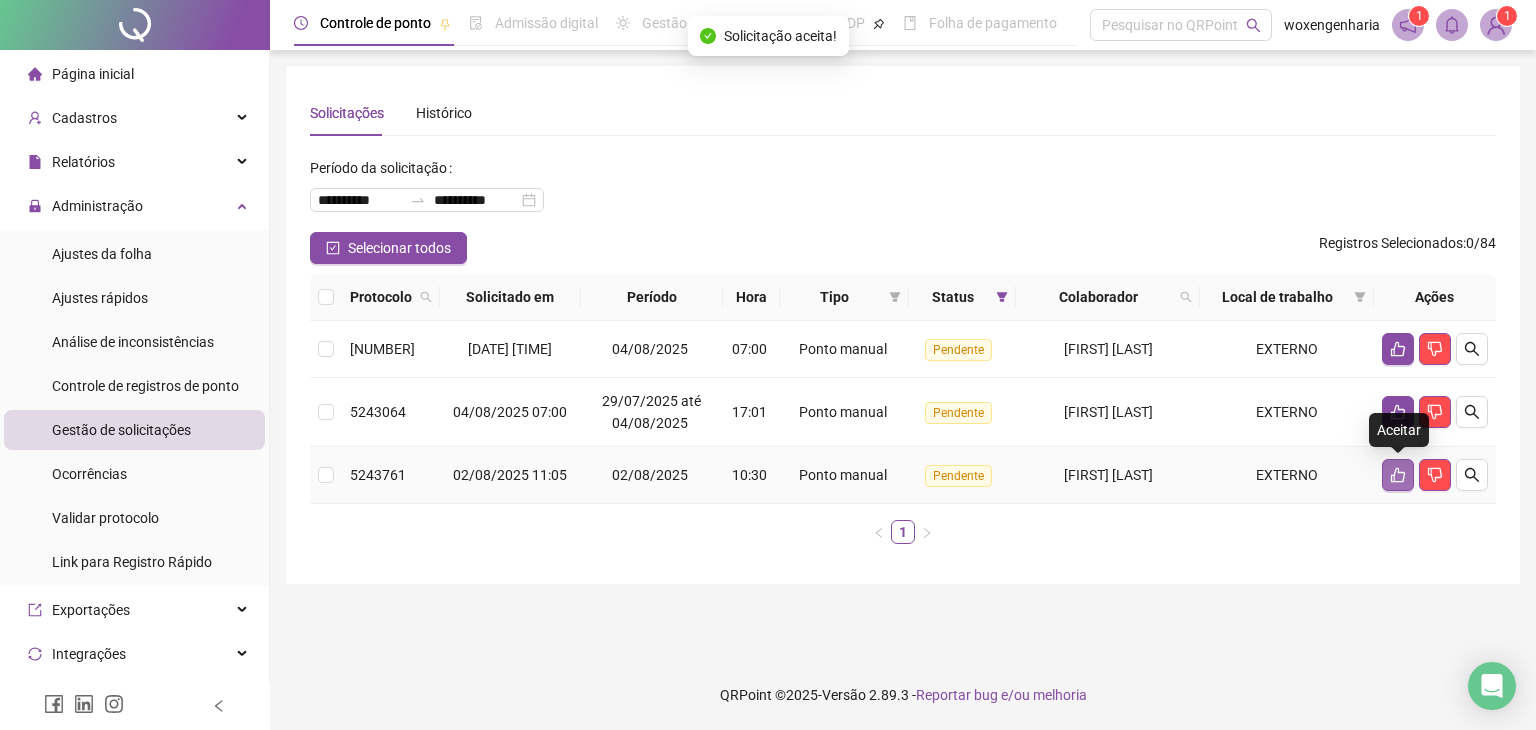 click 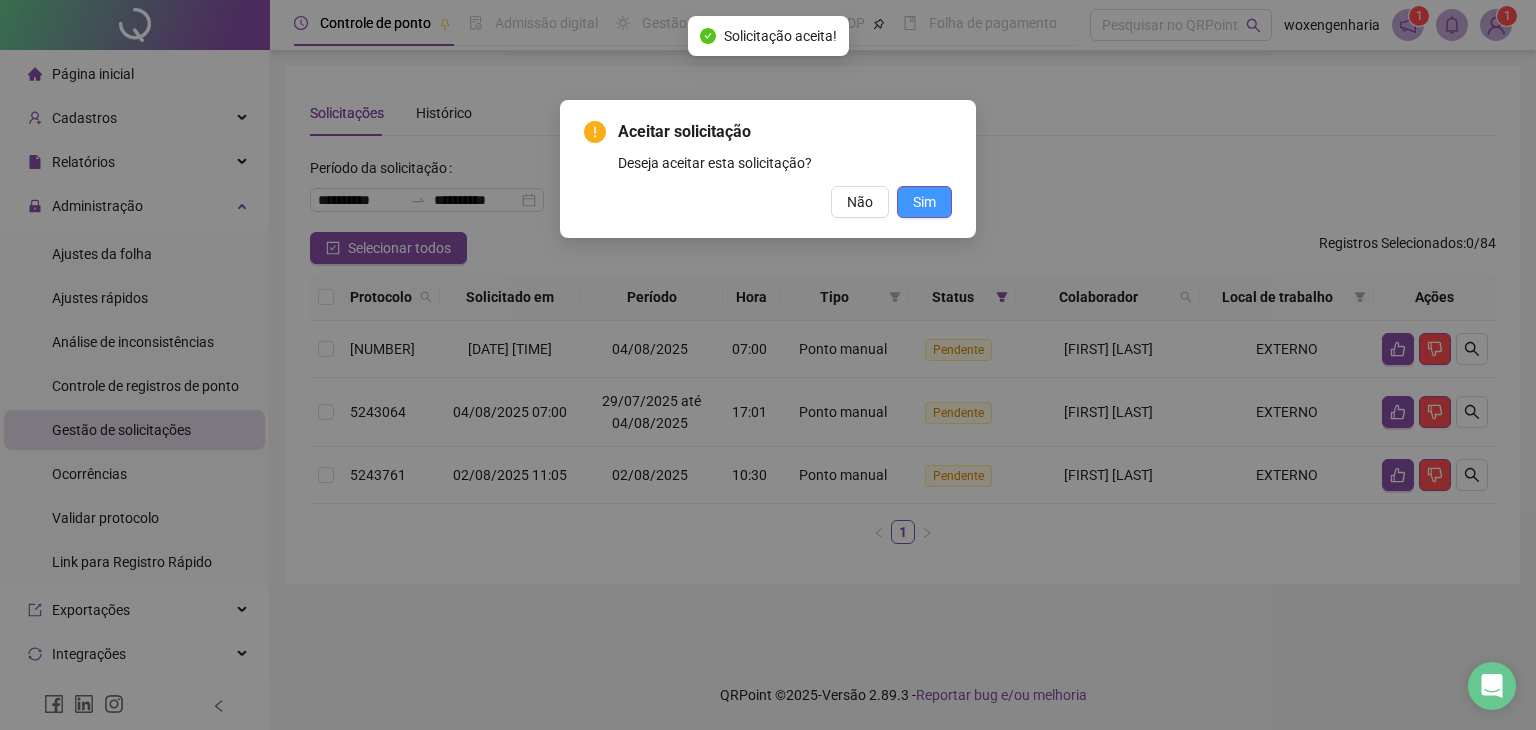 click on "Sim" at bounding box center [924, 202] 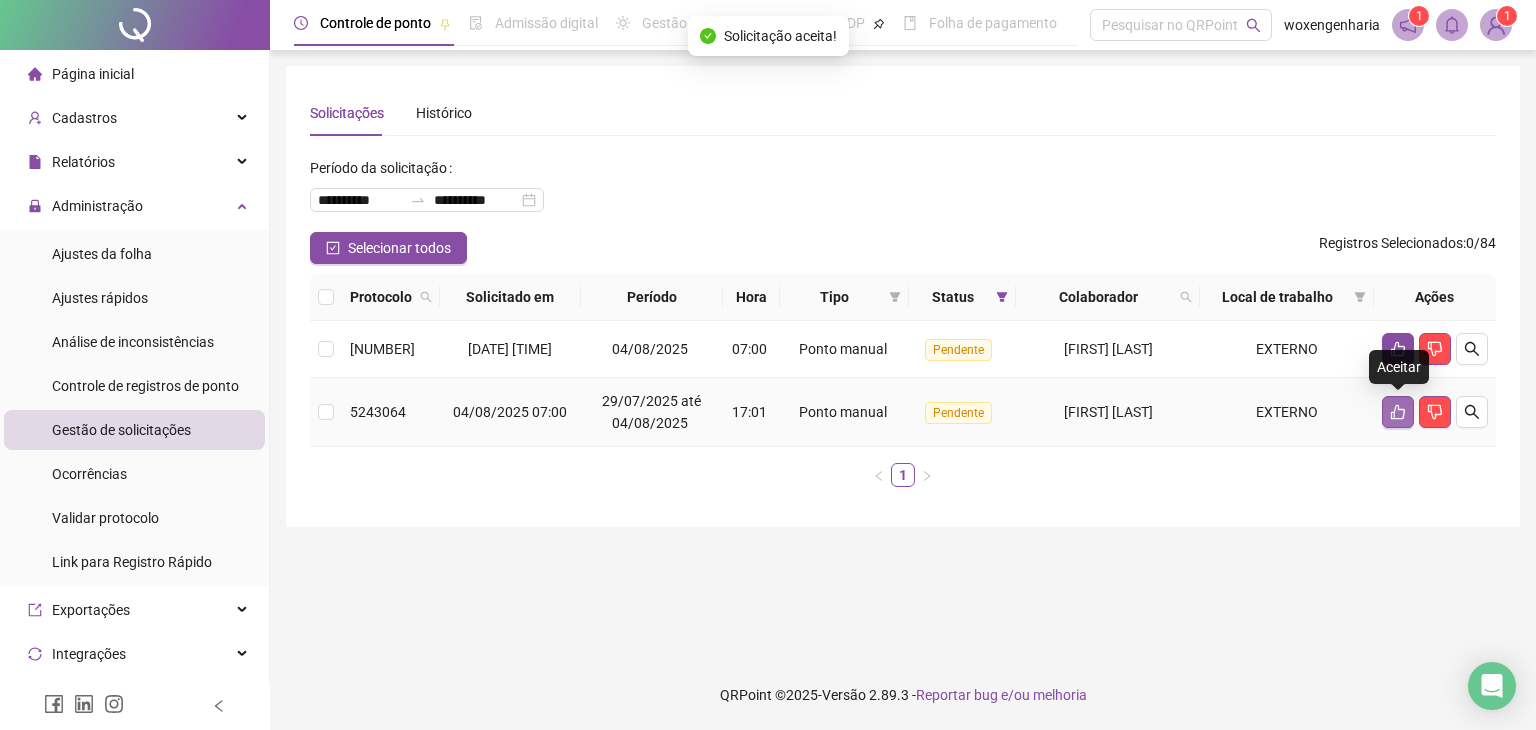 click at bounding box center (1398, 412) 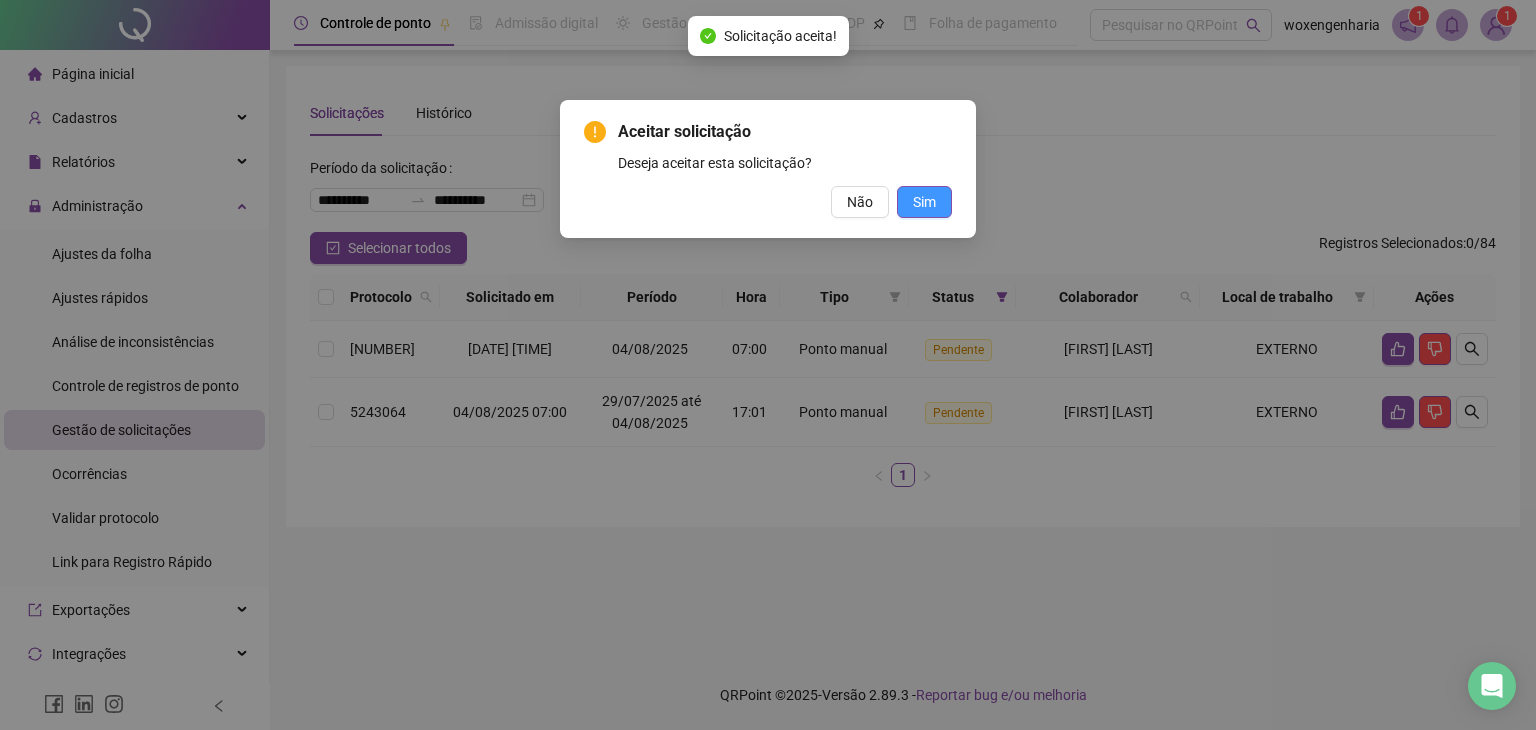 click on "Sim" at bounding box center (924, 202) 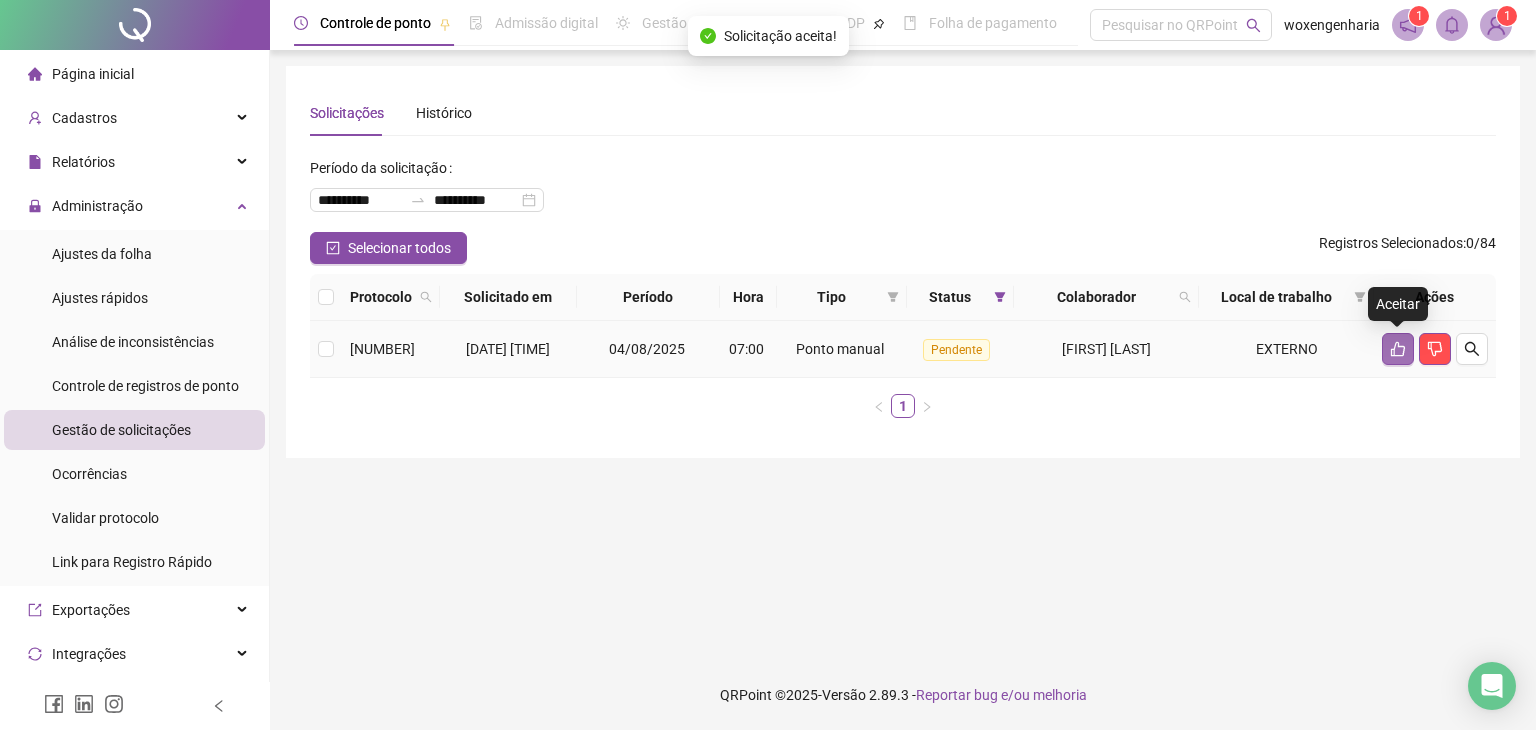 click at bounding box center [1398, 349] 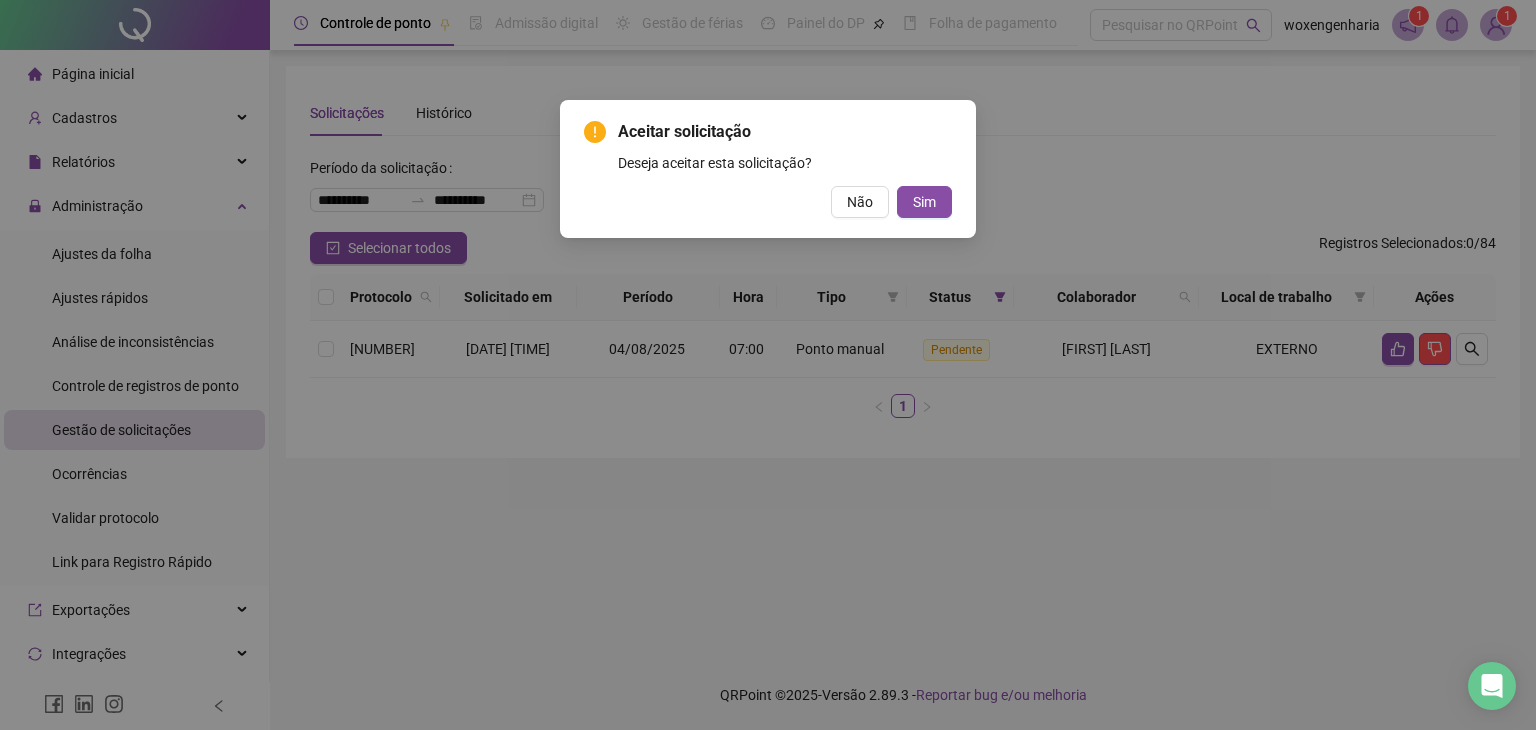 click on "Aceitar solicitação Deseja aceitar esta solicitação? Não Sim" at bounding box center [768, 169] 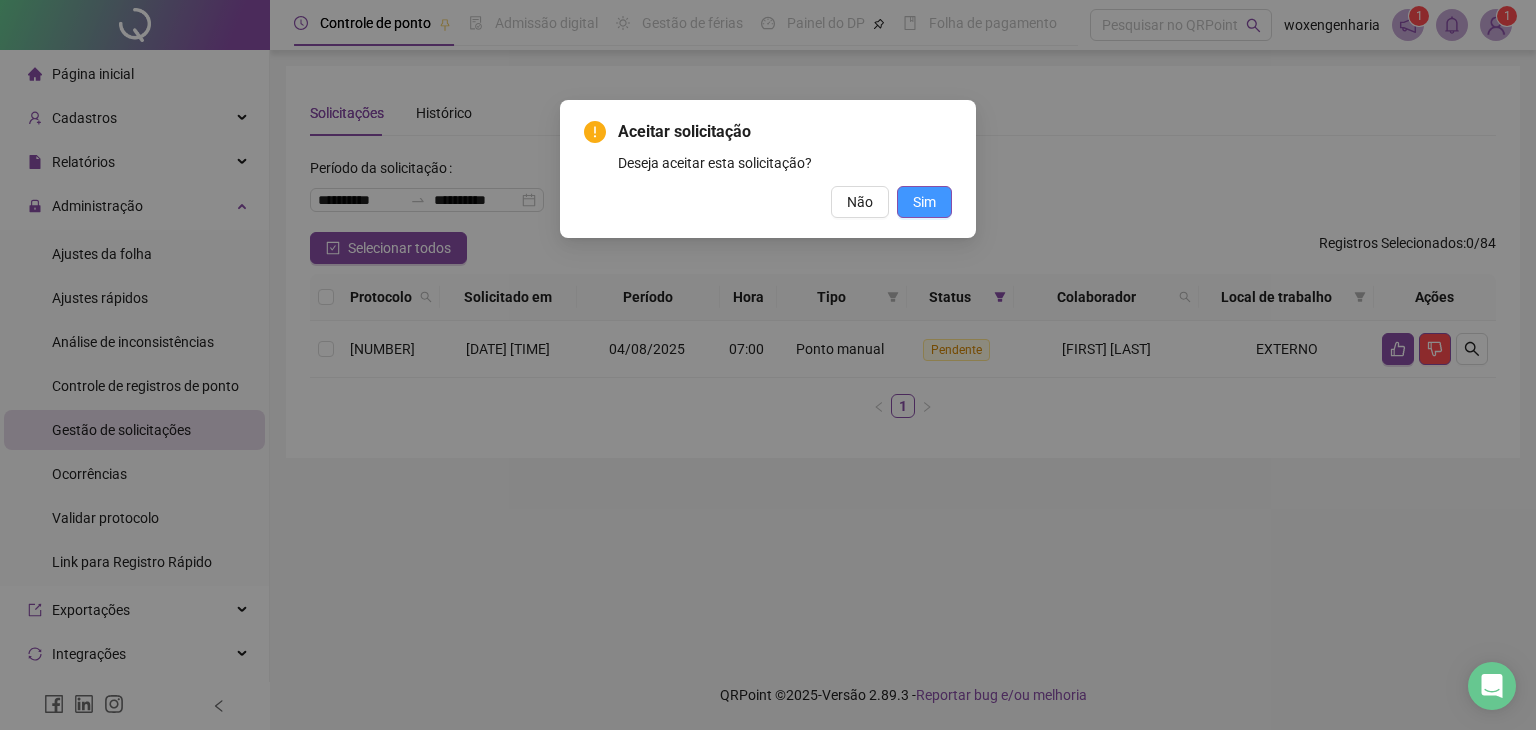 click on "Sim" at bounding box center (924, 202) 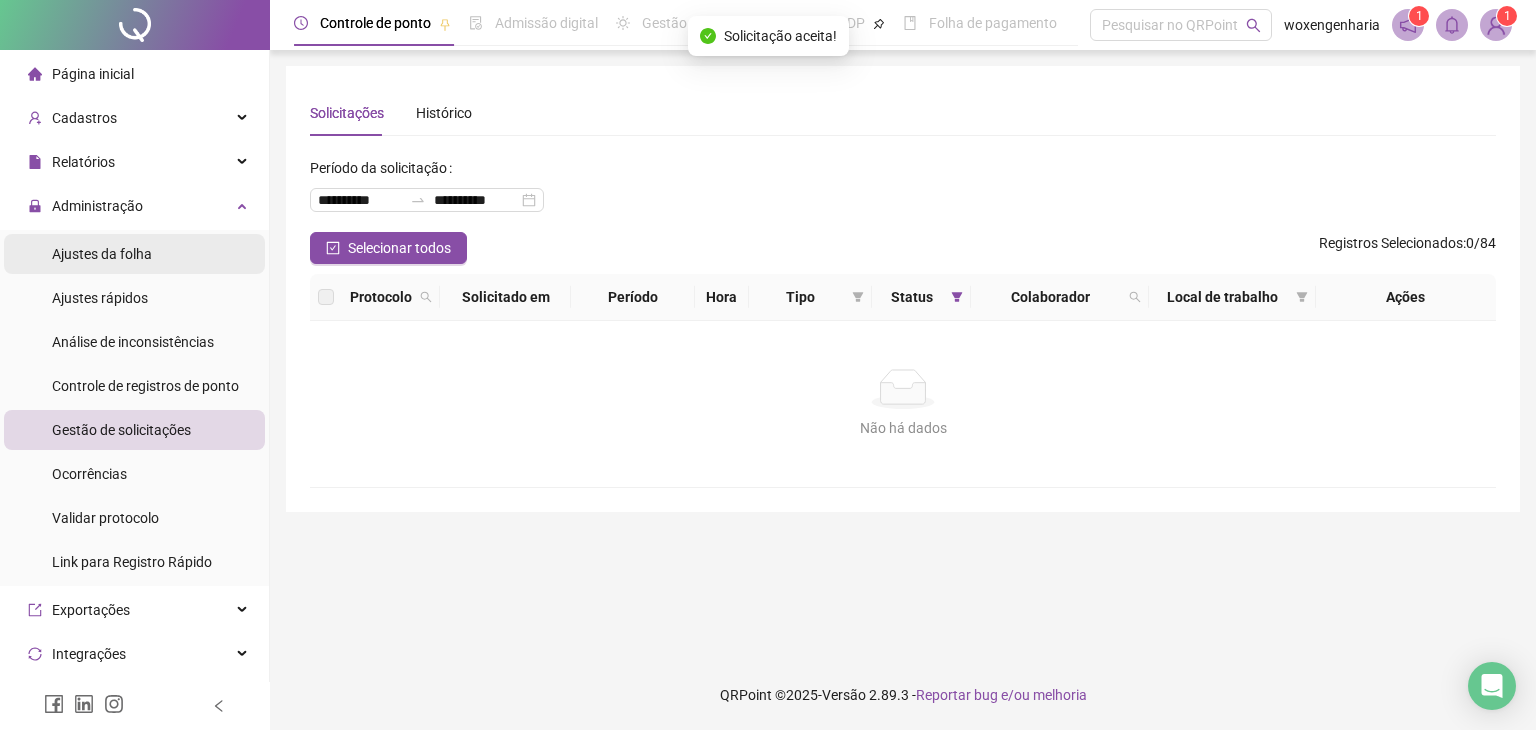 click on "Ajustes da folha" at bounding box center (102, 254) 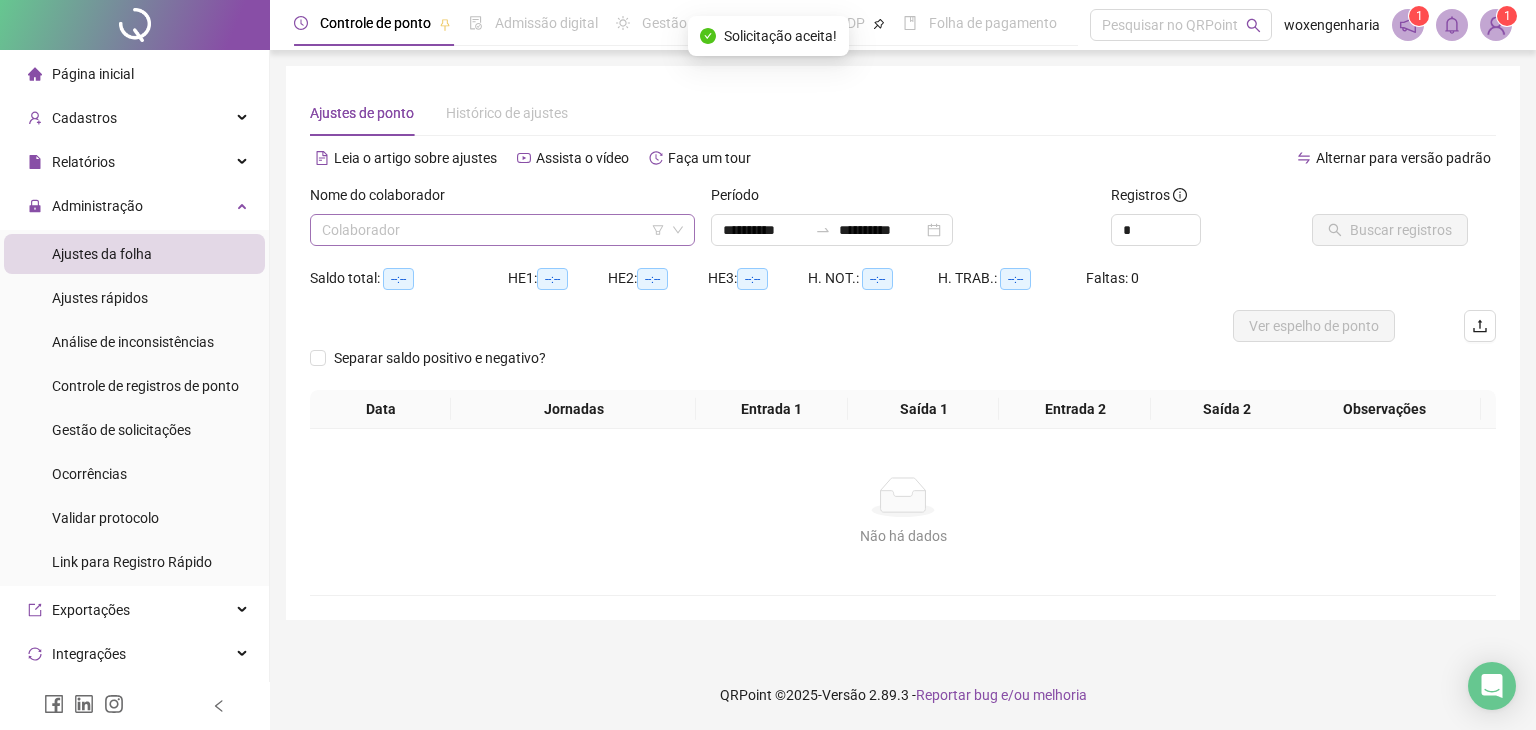 drag, startPoint x: 521, startPoint y: 233, endPoint x: 510, endPoint y: 239, distance: 12.529964 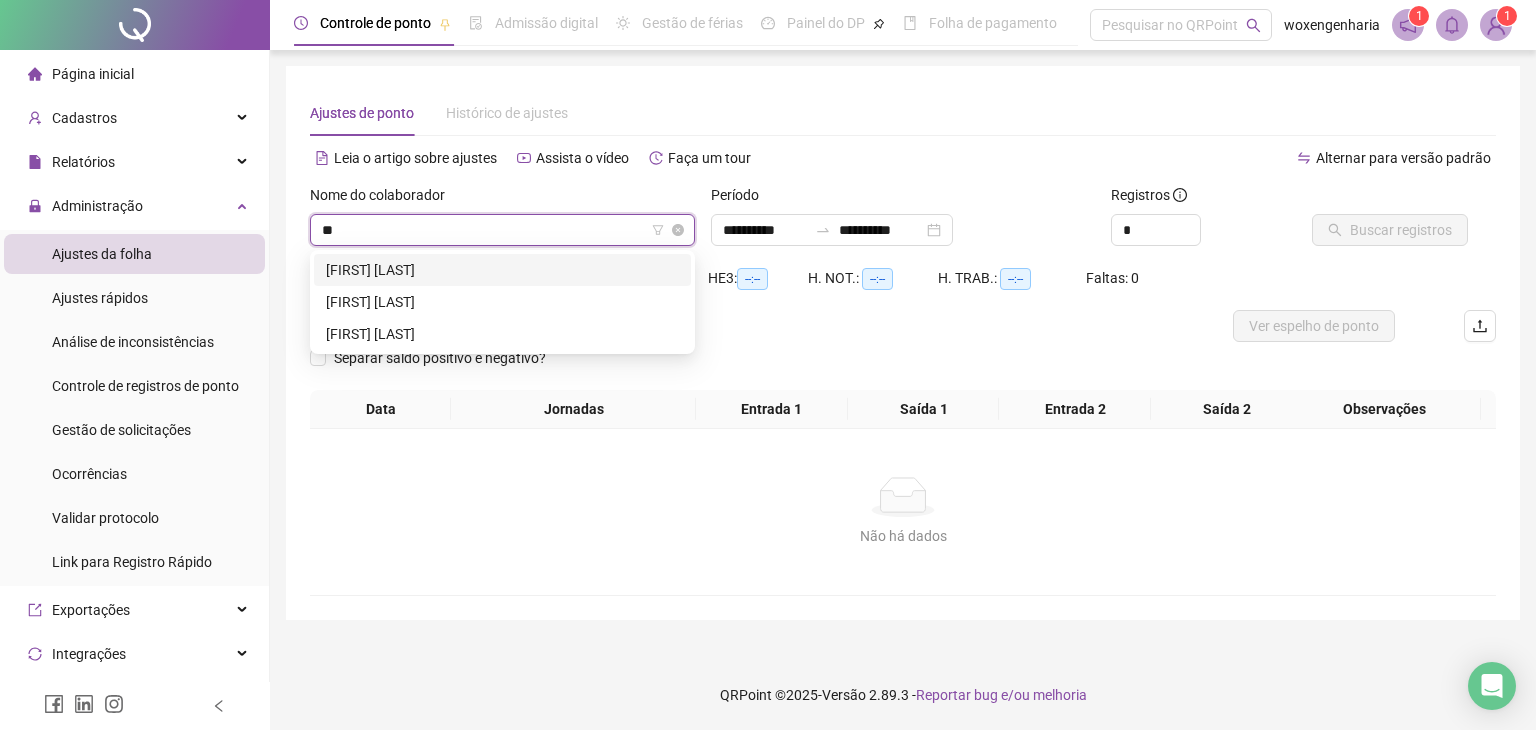 type on "***" 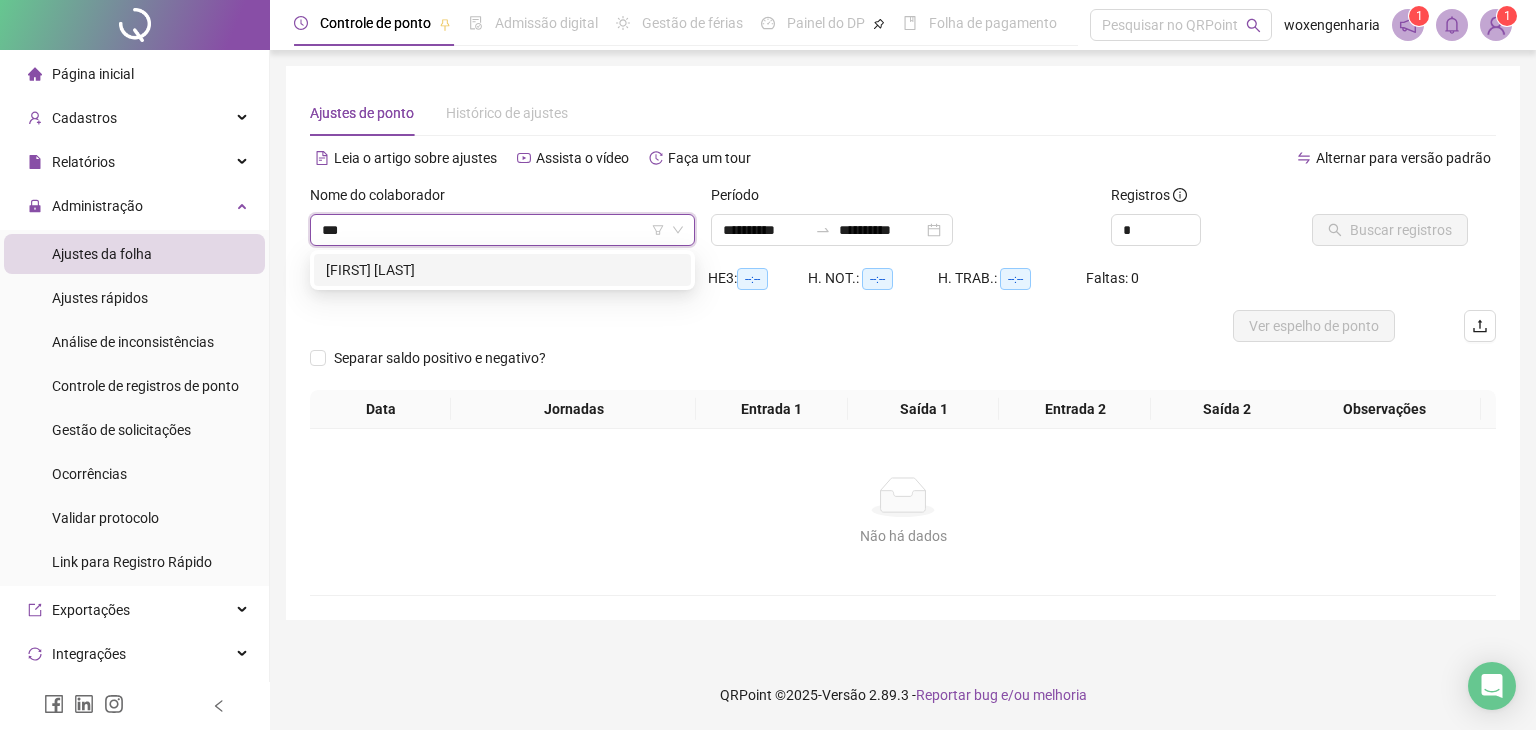 click on "[FIRST] [LAST]" at bounding box center [502, 270] 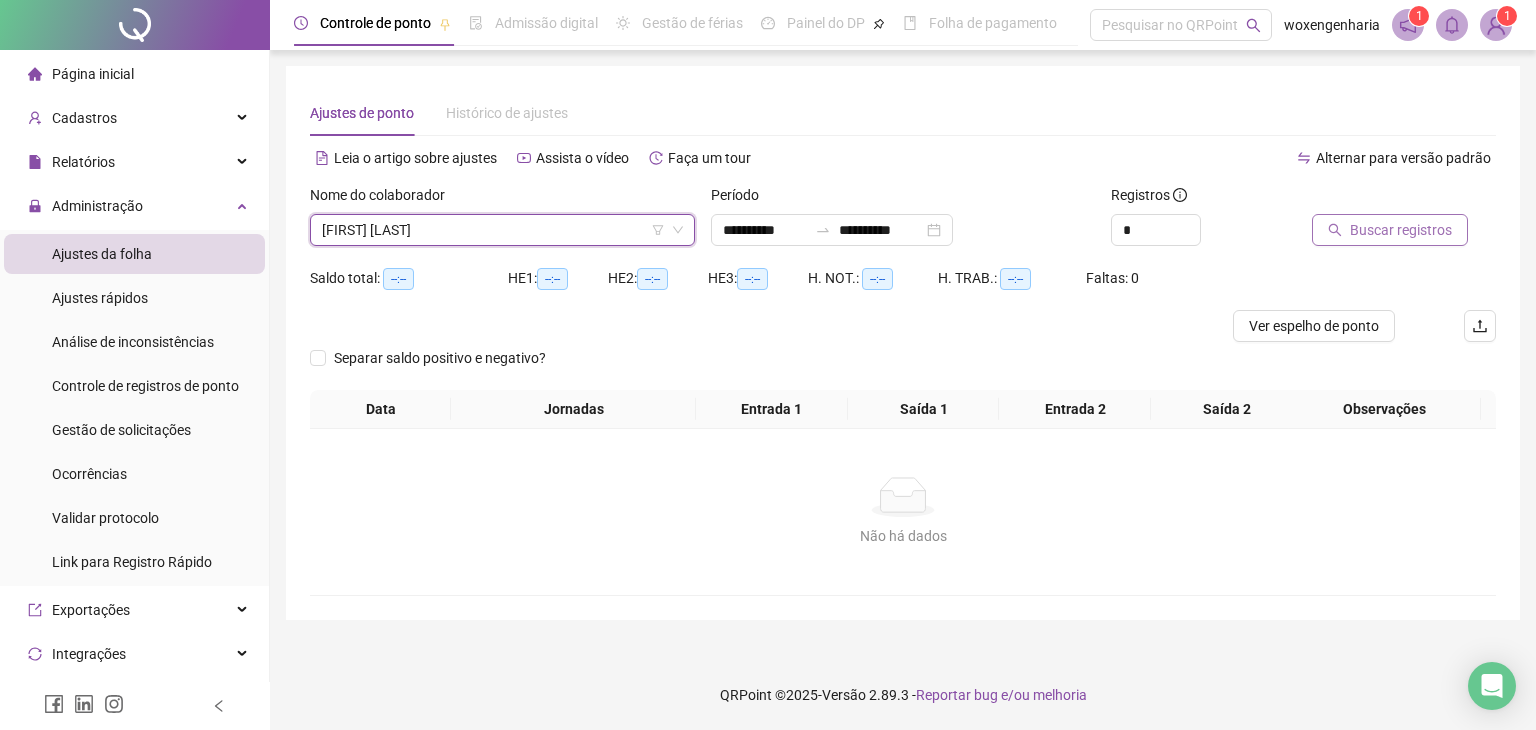 click on "Buscar registros" at bounding box center (1401, 230) 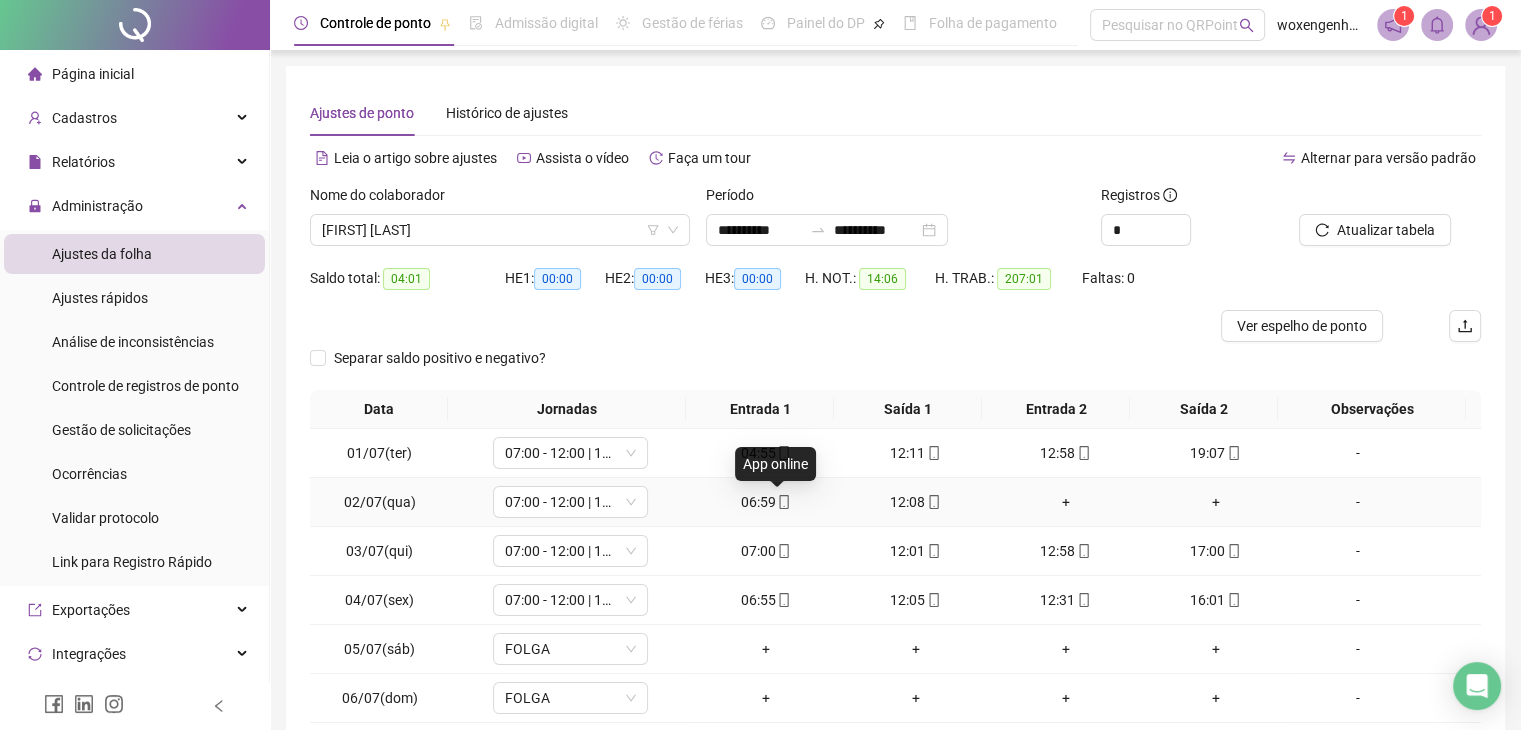 click at bounding box center [783, 502] 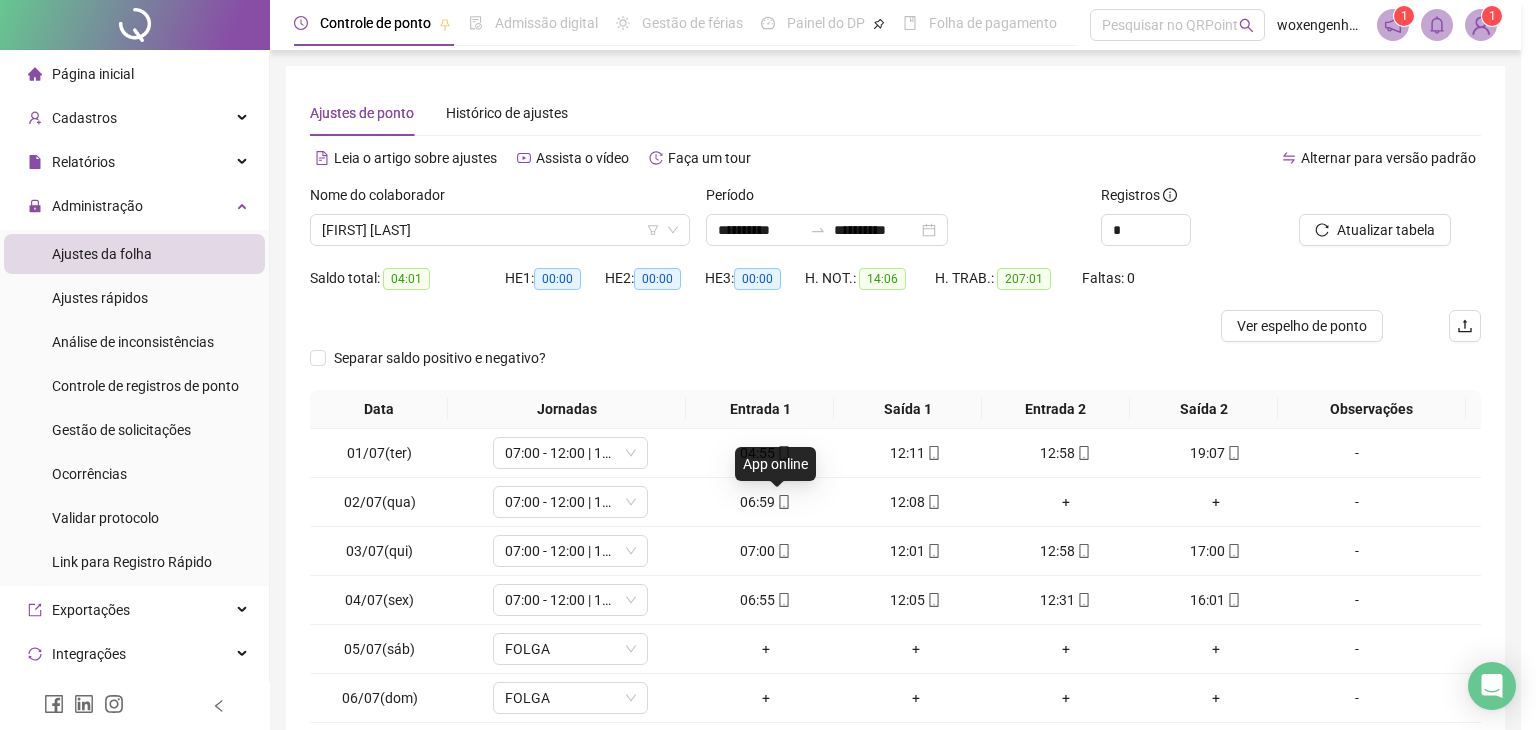 type on "**********" 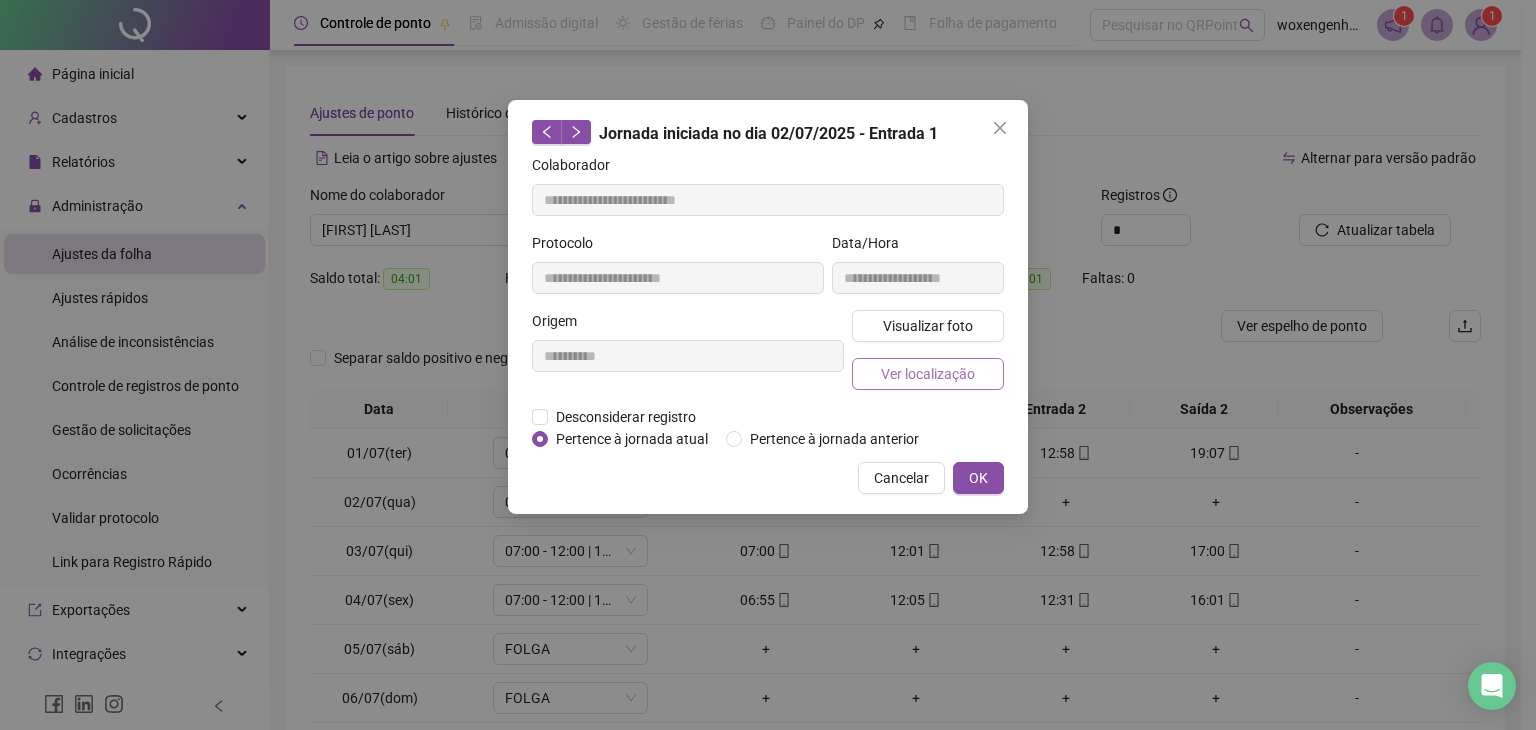 click on "Ver localização" at bounding box center [928, 374] 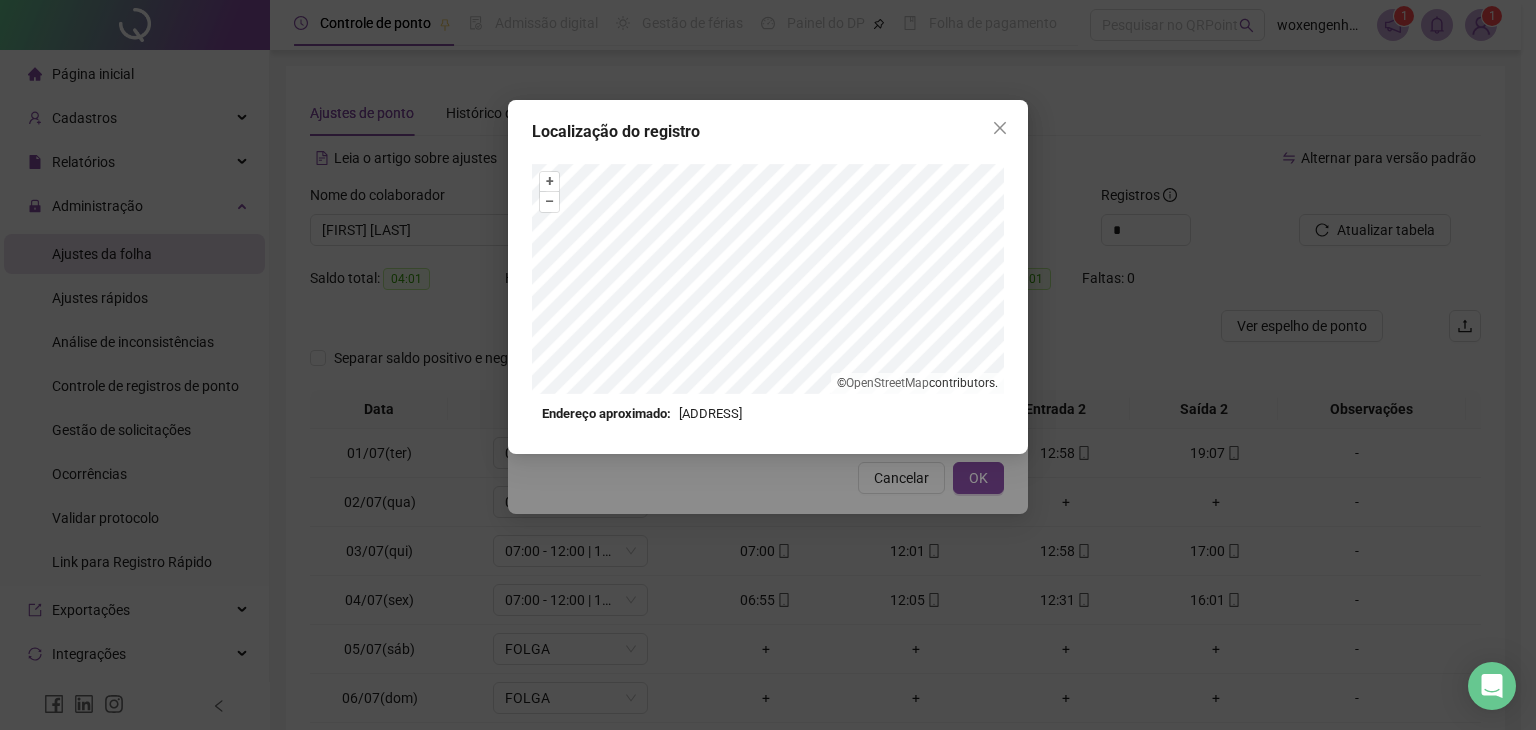 click 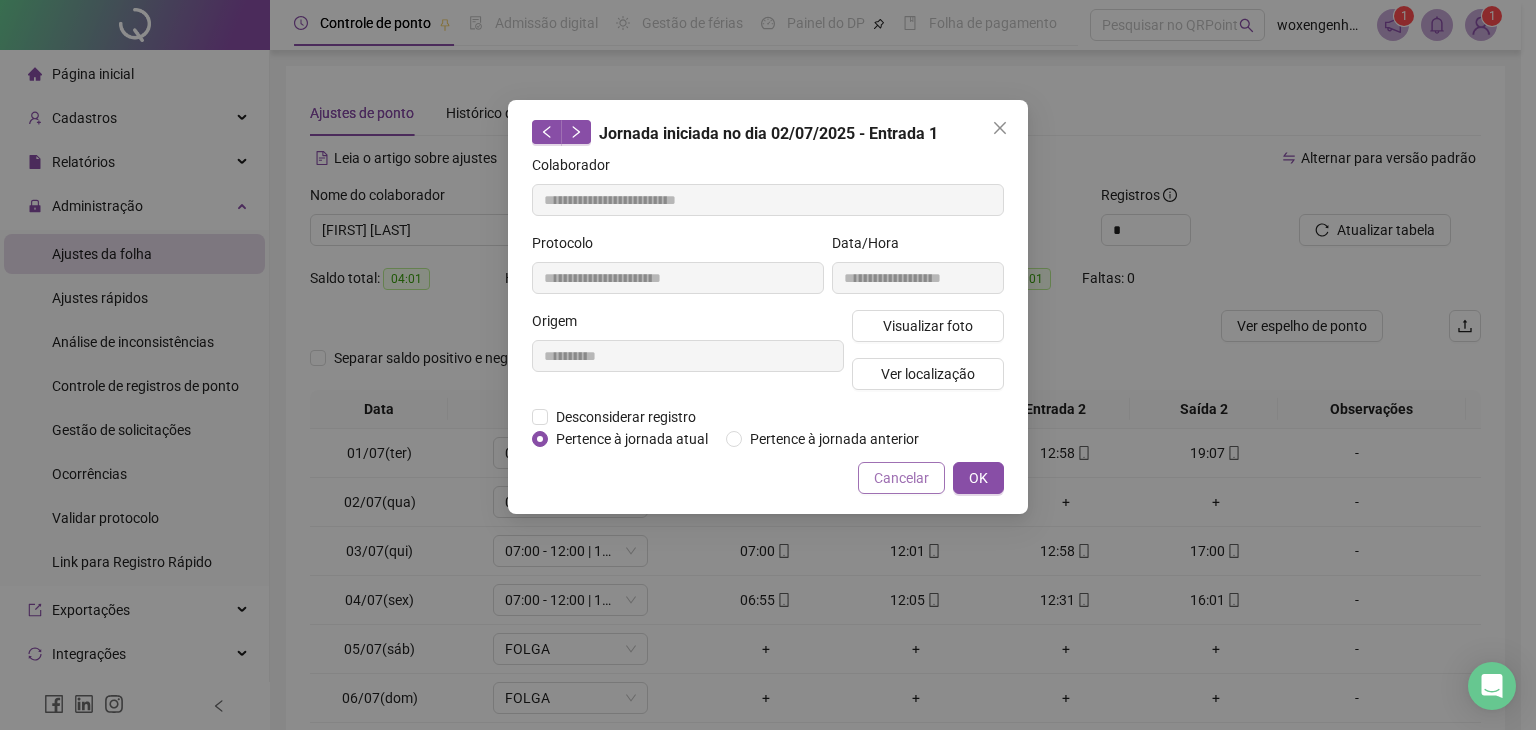 click on "Cancelar" at bounding box center [901, 478] 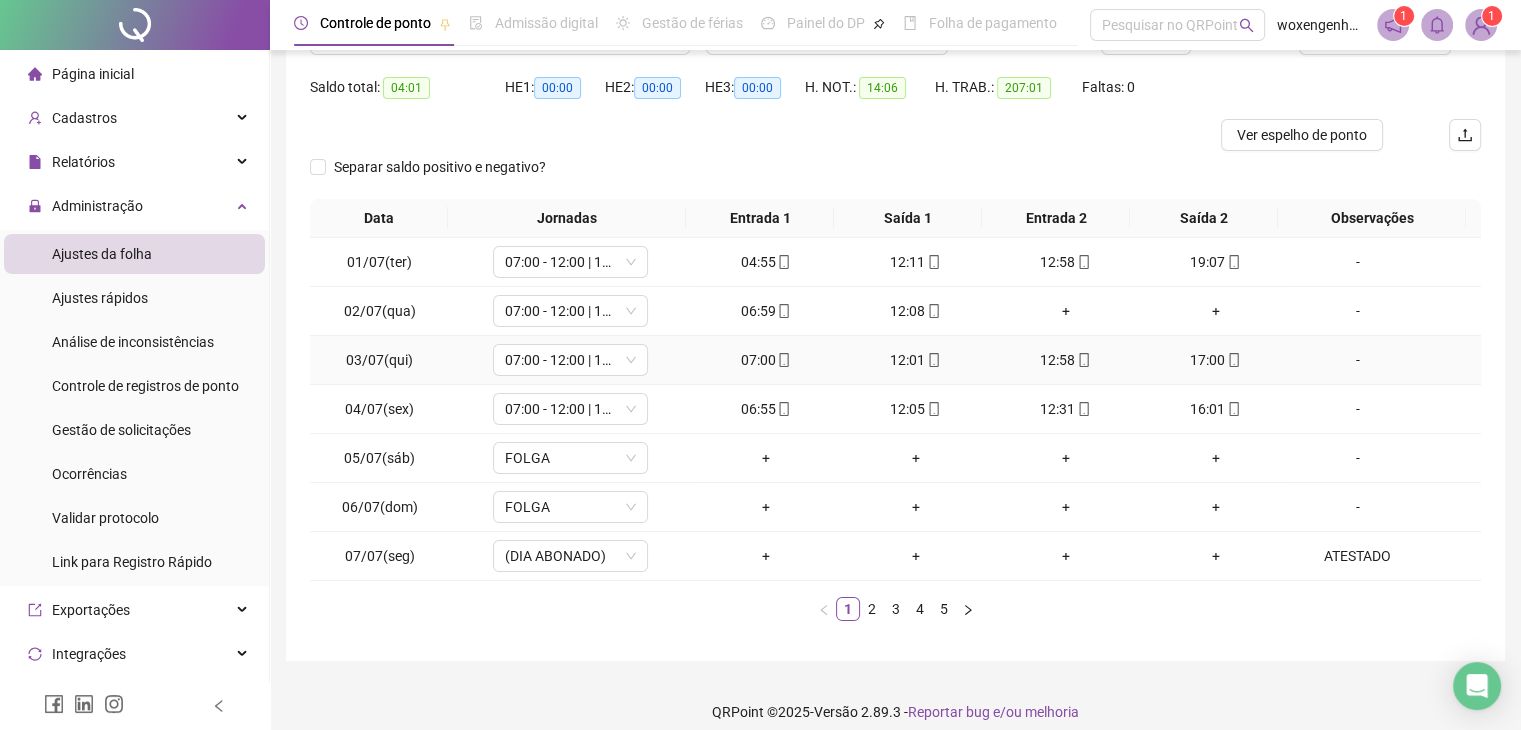 scroll, scrollTop: 207, scrollLeft: 0, axis: vertical 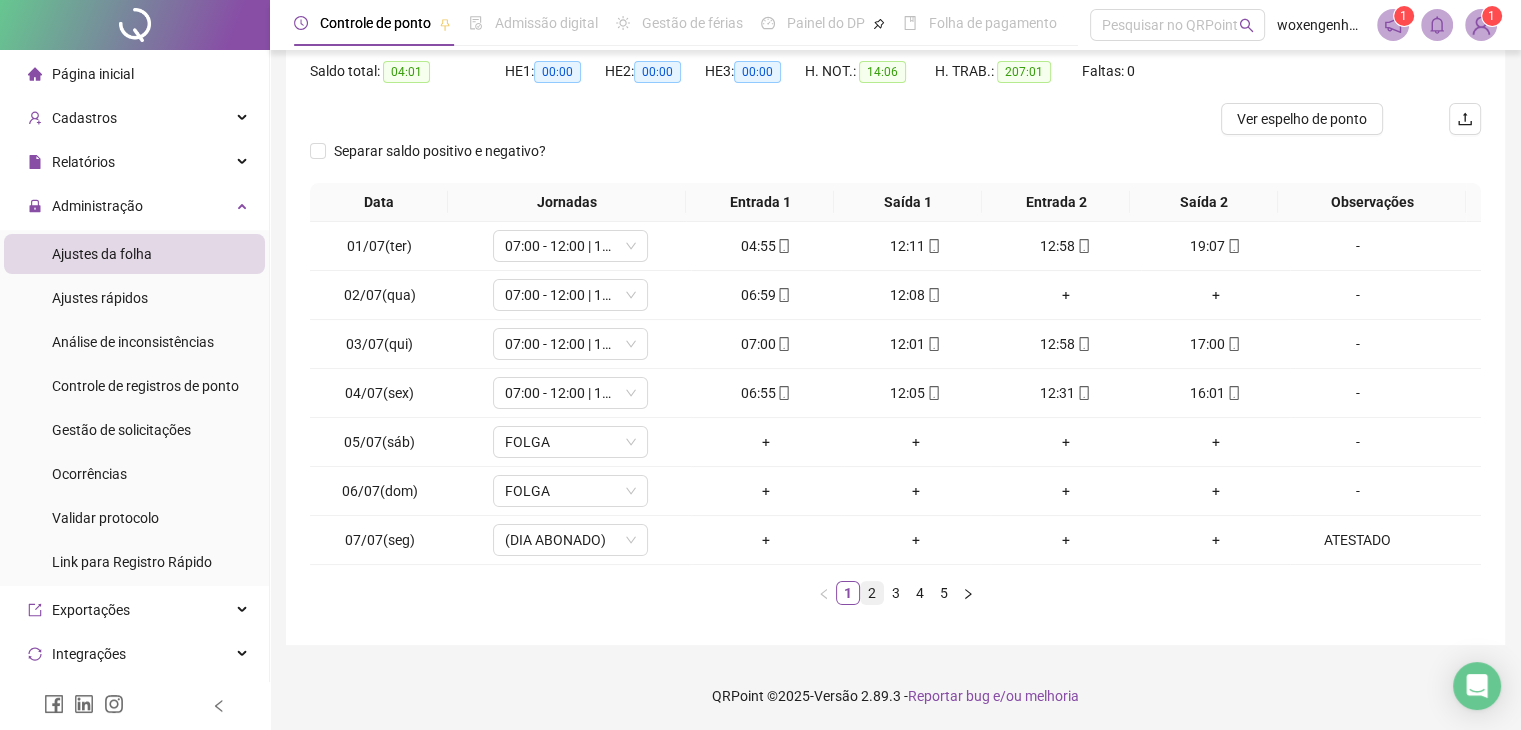 click on "2" at bounding box center (872, 593) 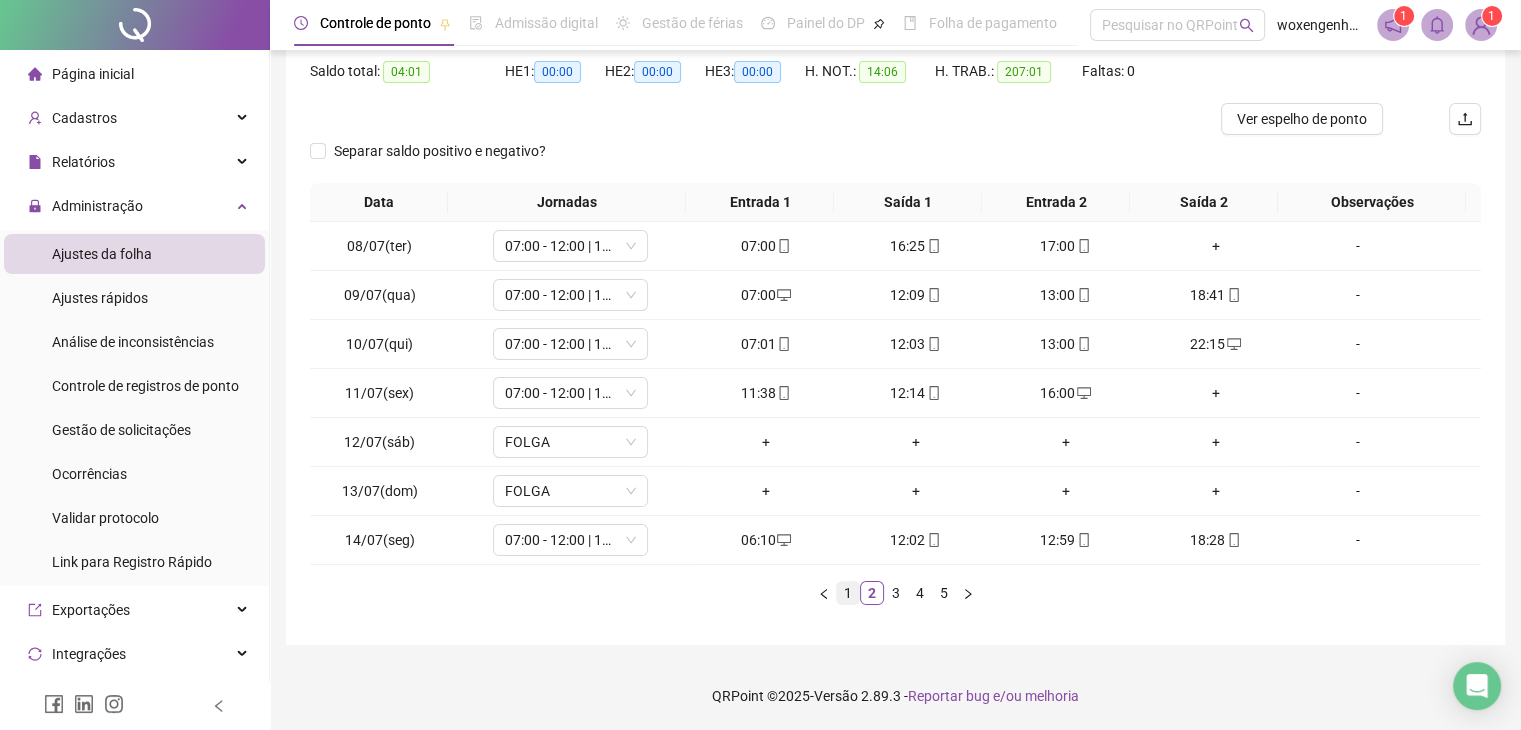 click on "1" at bounding box center [848, 593] 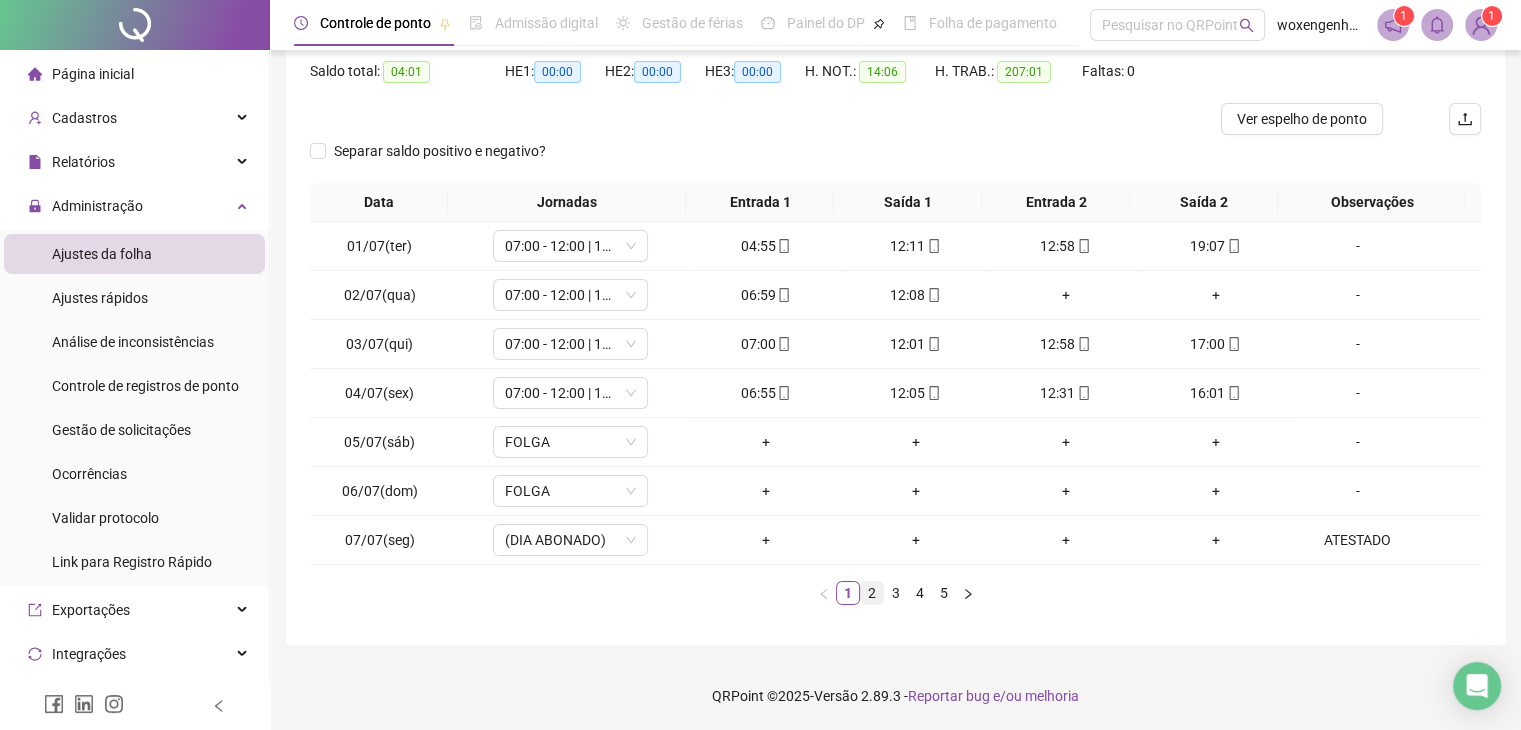 click on "2" at bounding box center [872, 593] 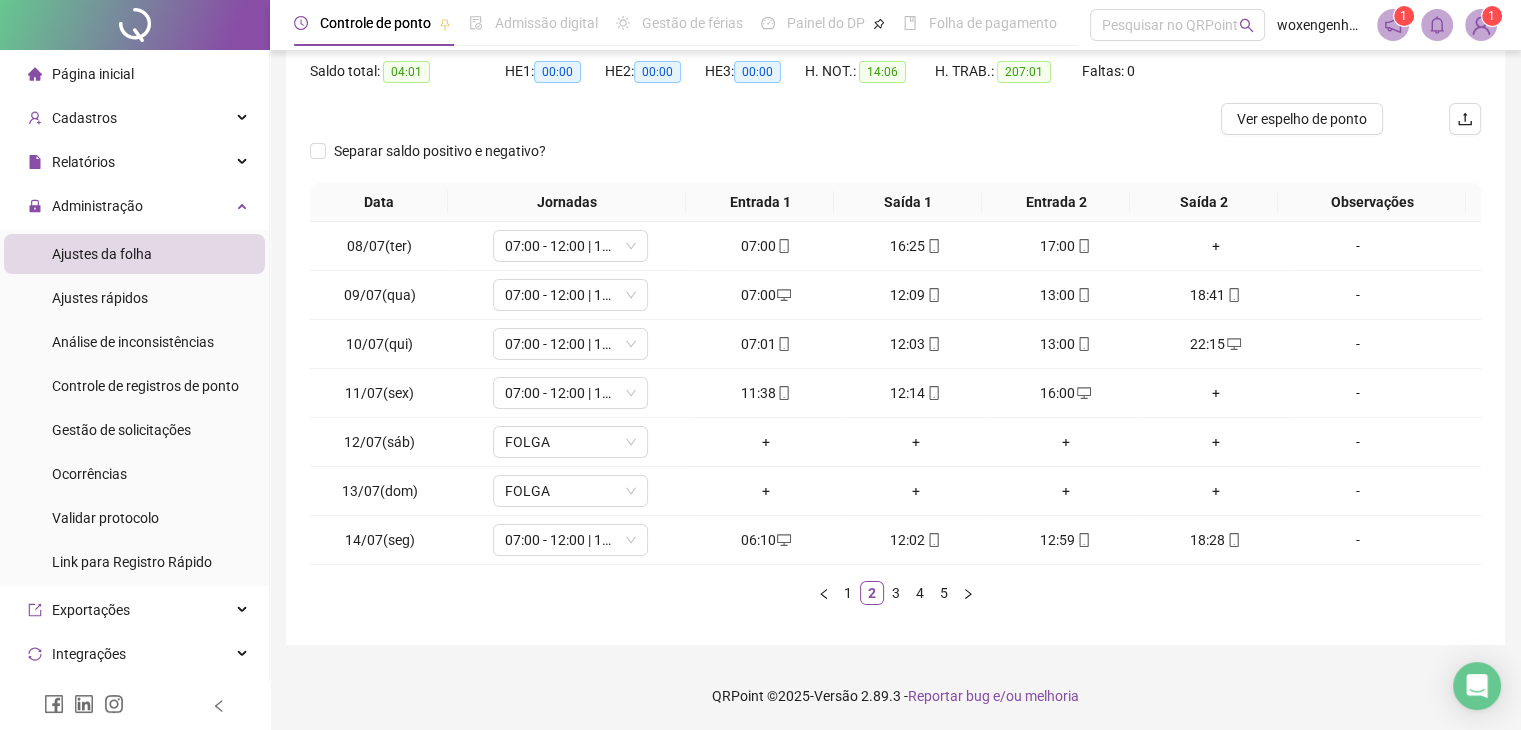 type 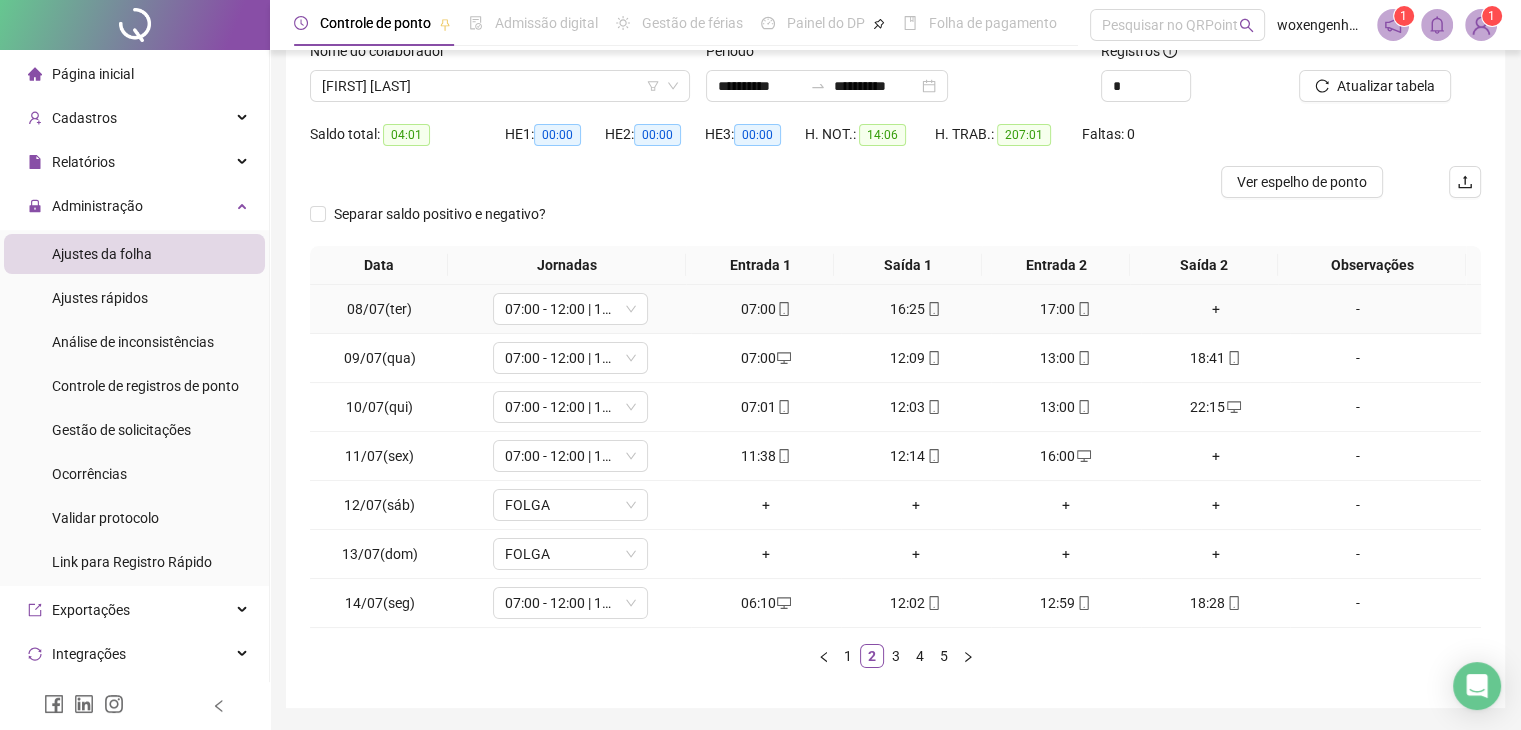 scroll, scrollTop: 0, scrollLeft: 0, axis: both 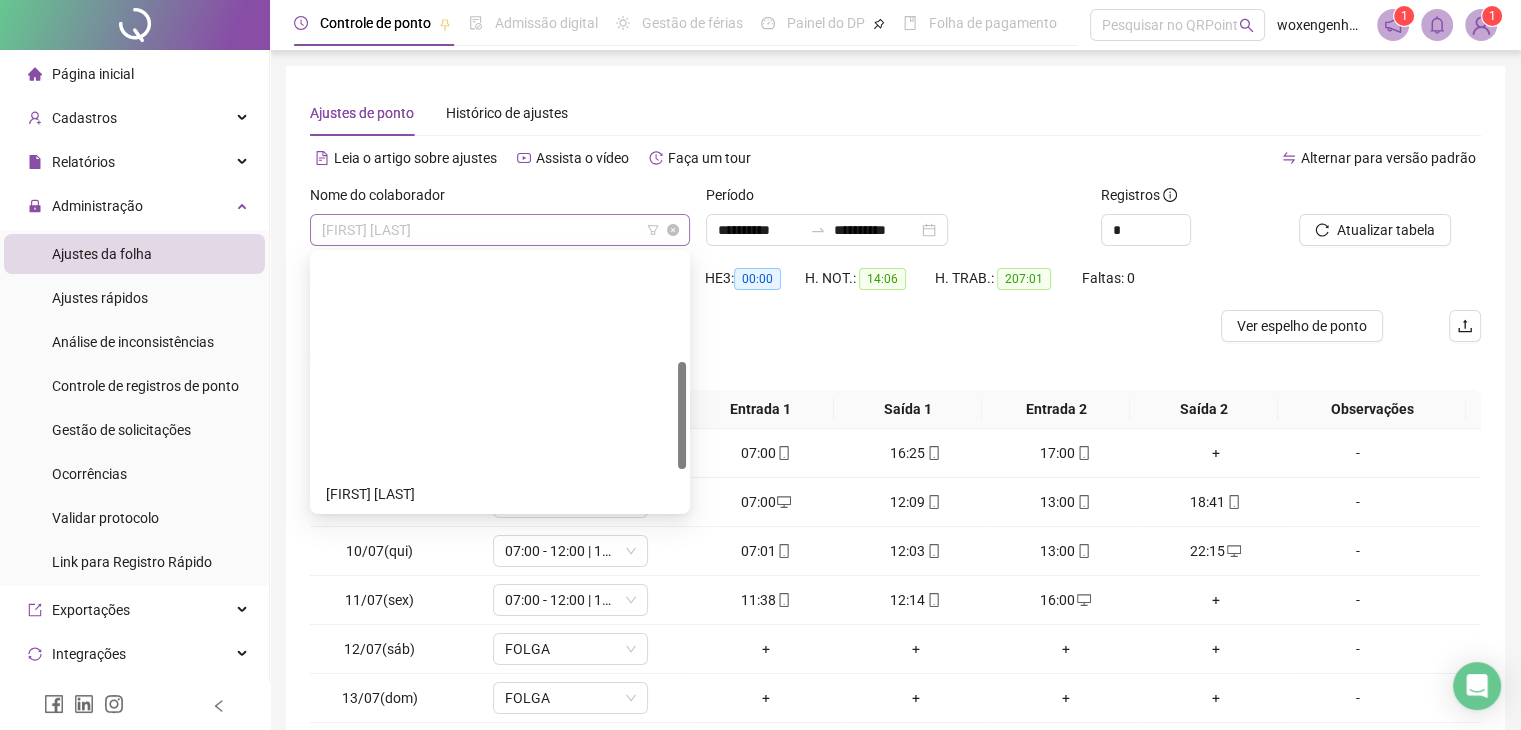 click on "[FIRST] [LAST]" at bounding box center [500, 230] 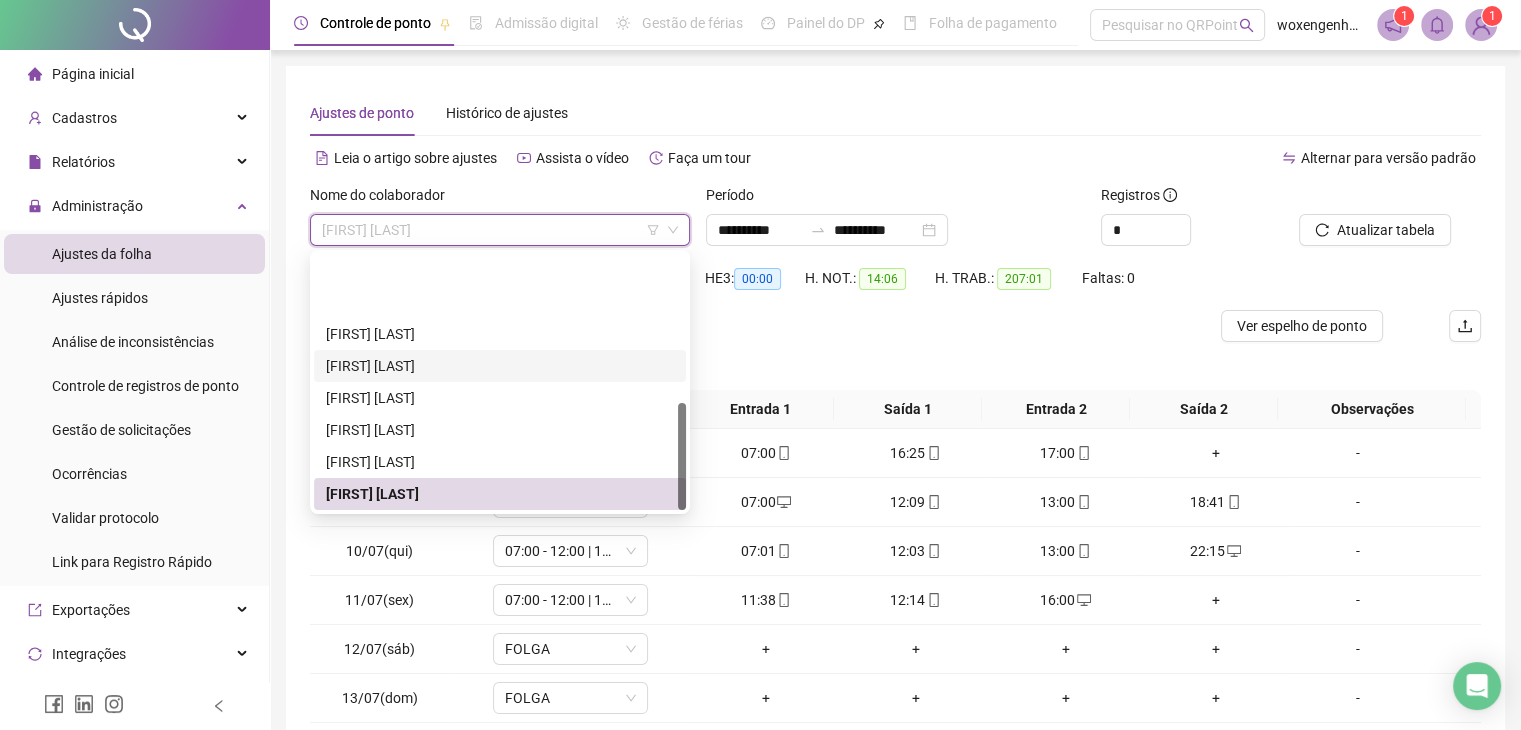 scroll, scrollTop: 352, scrollLeft: 0, axis: vertical 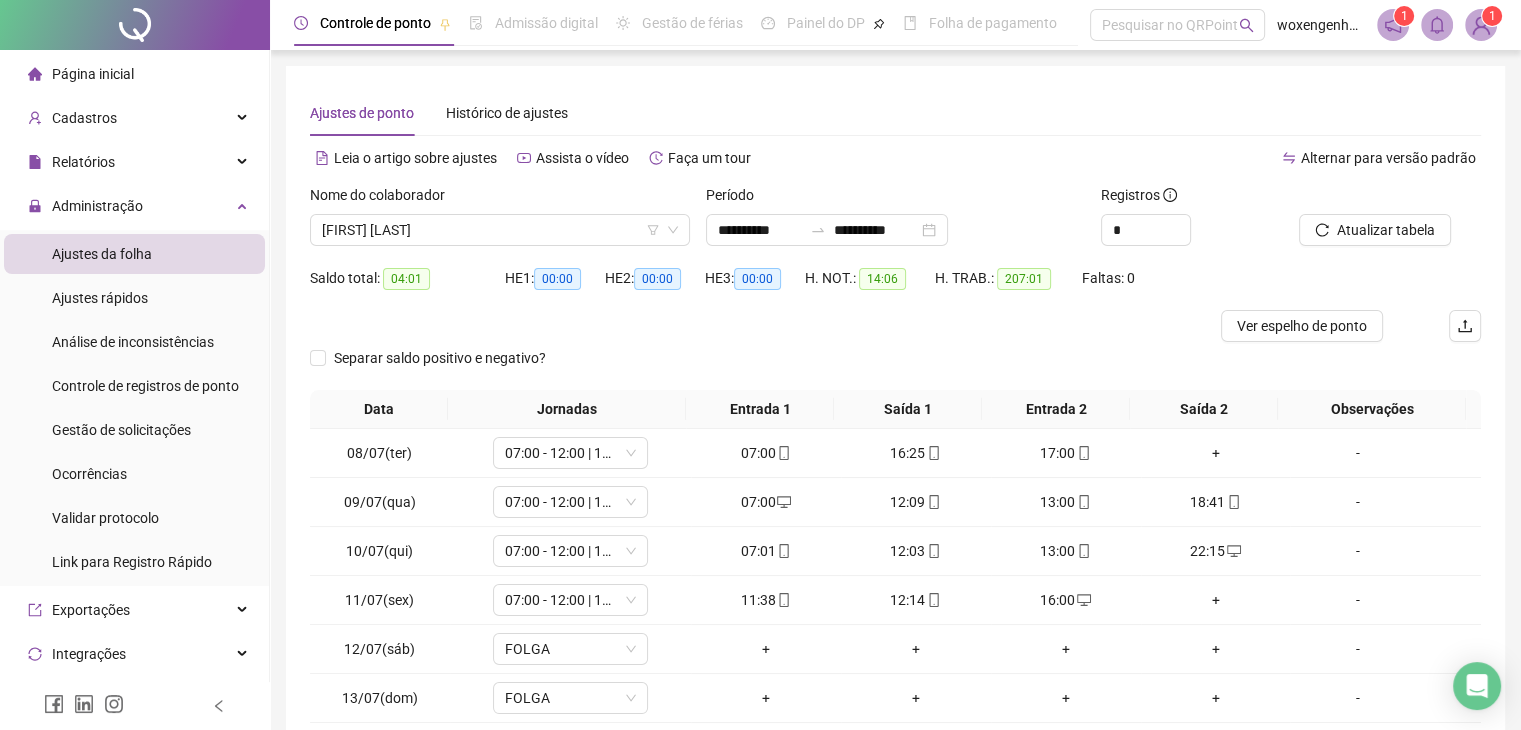 click on "Separar saldo positivo e negativo?" at bounding box center (895, 366) 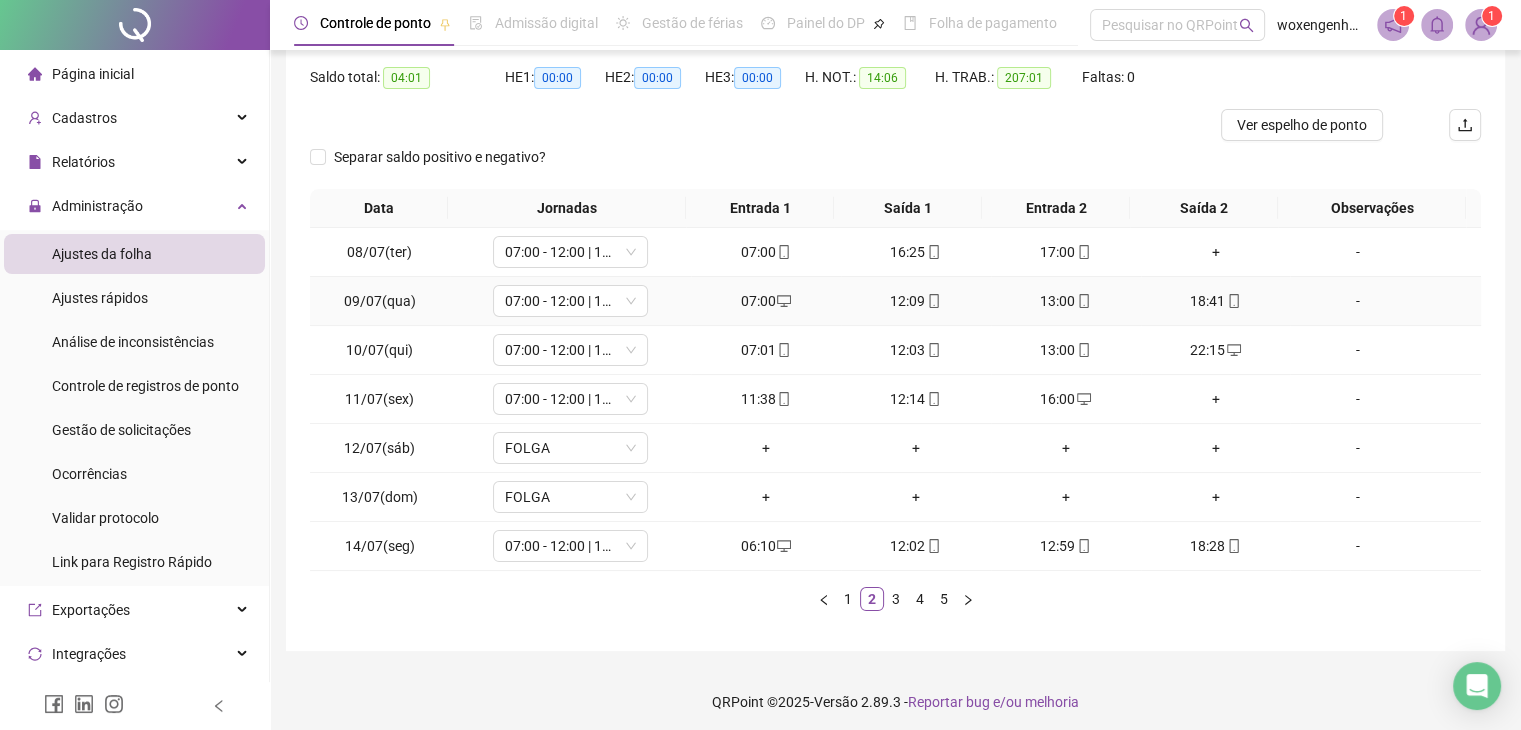scroll, scrollTop: 207, scrollLeft: 0, axis: vertical 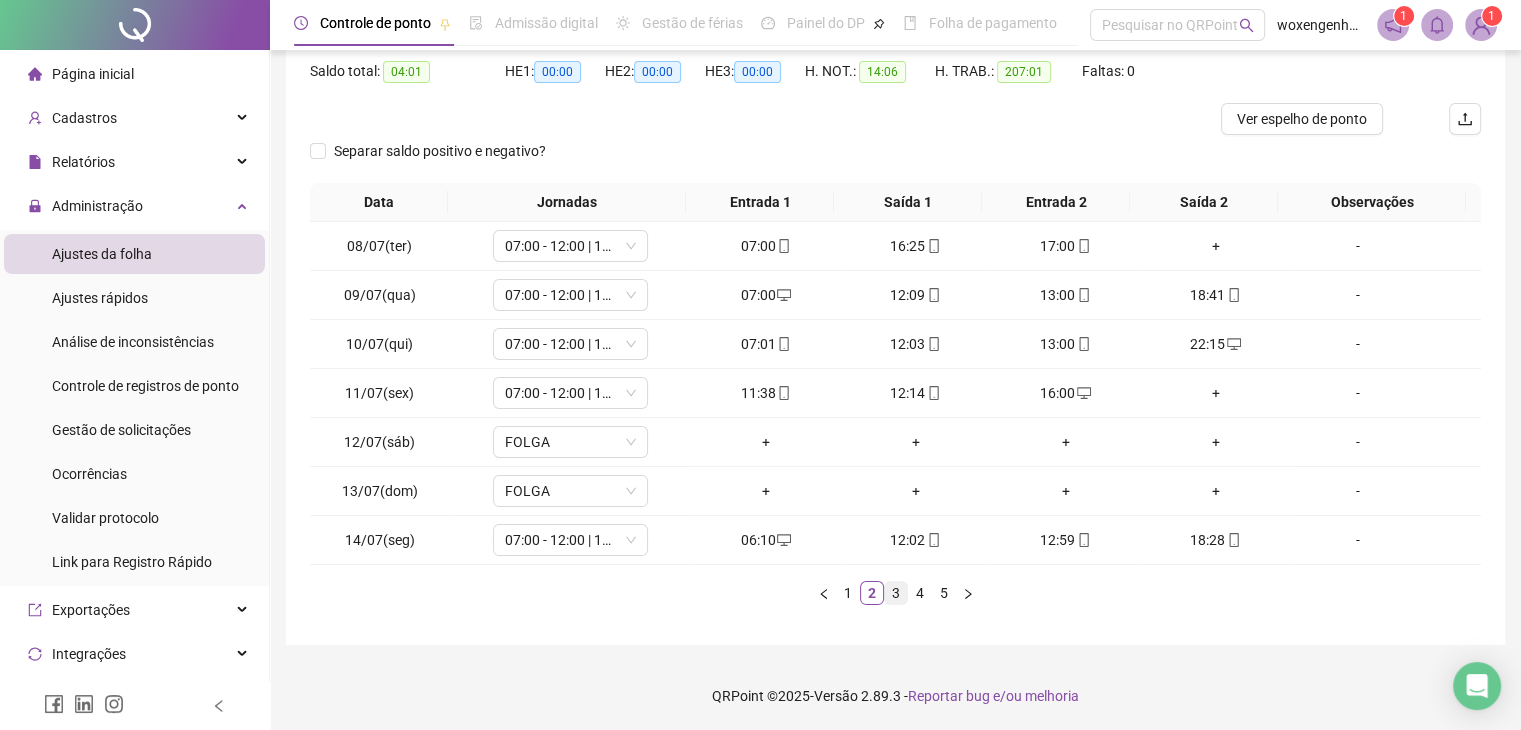 click on "3" at bounding box center (896, 593) 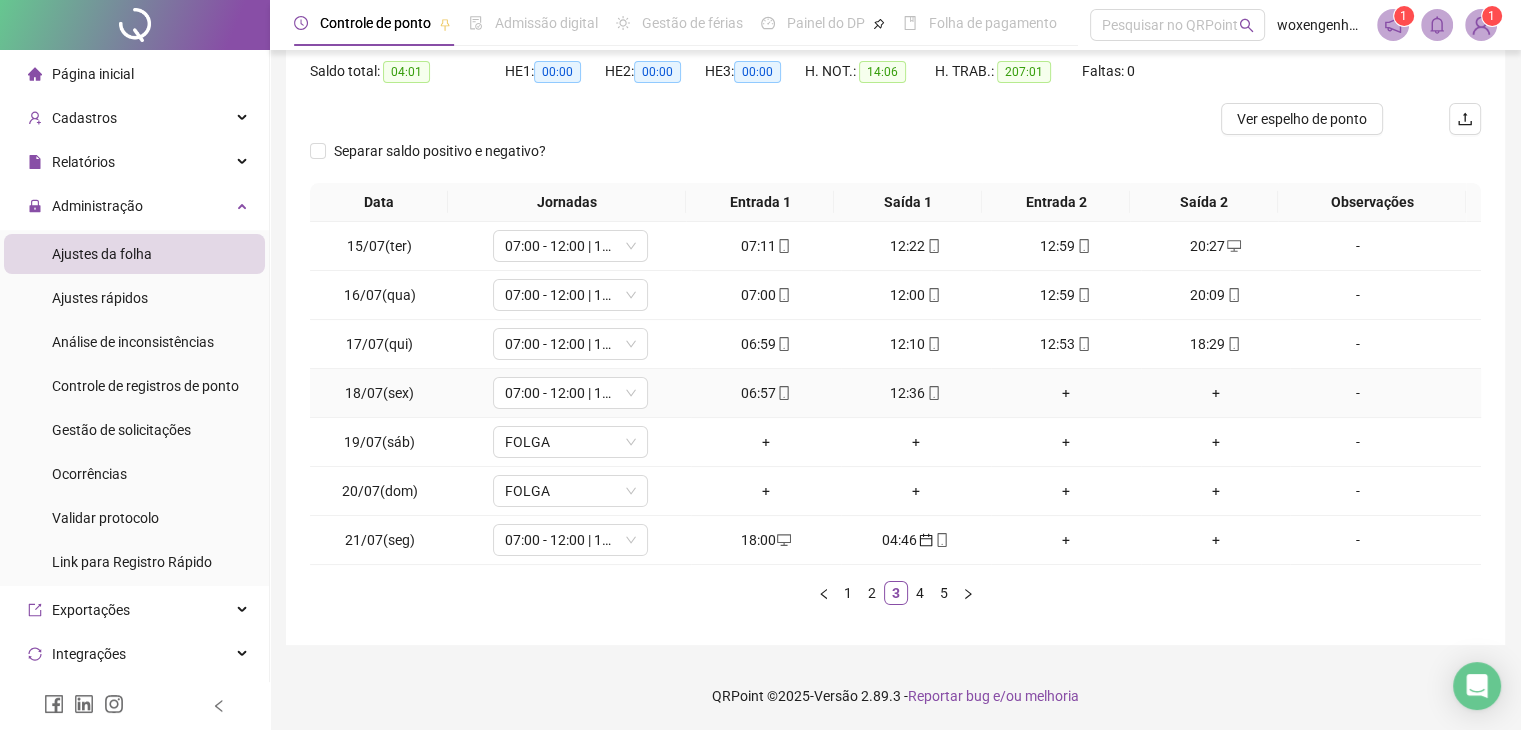 click 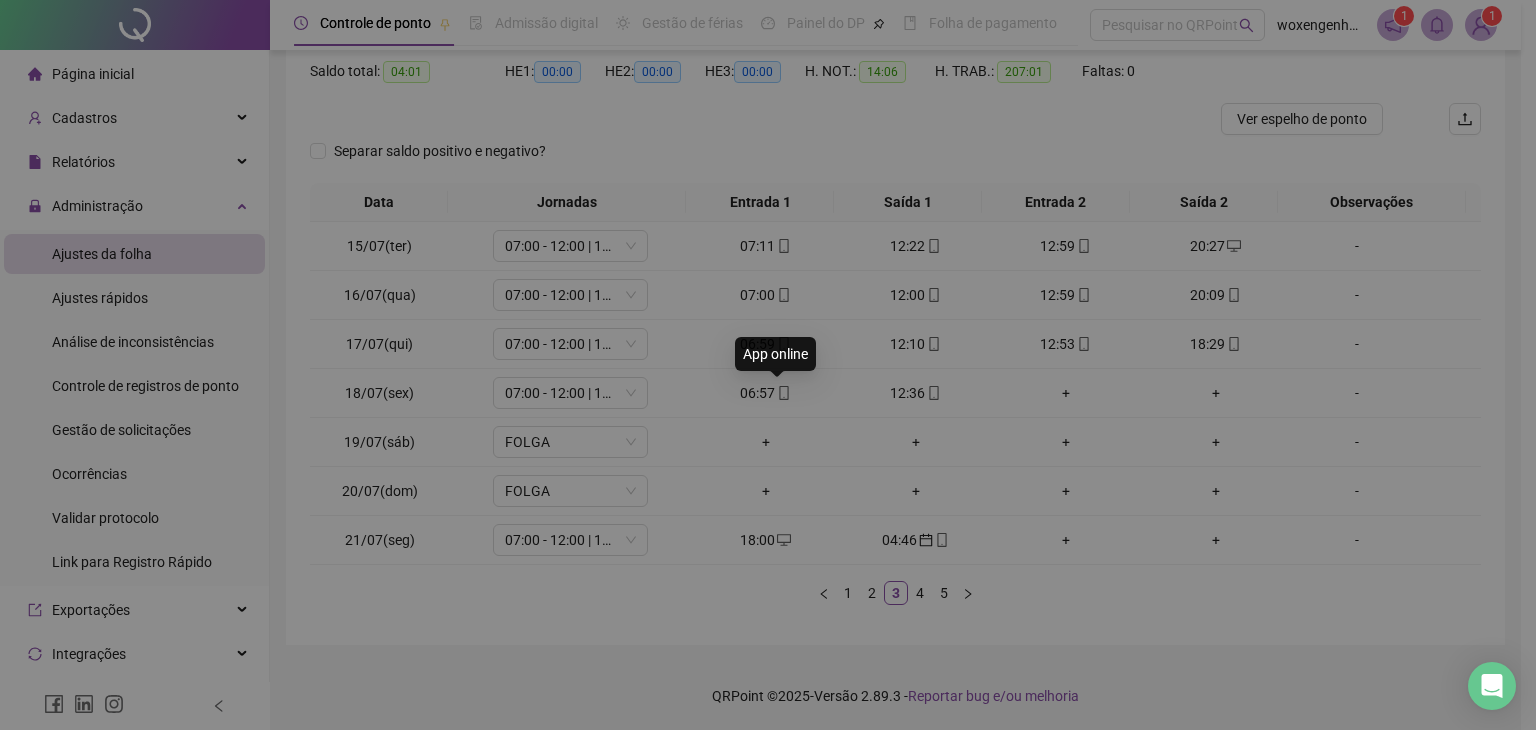 type on "**********" 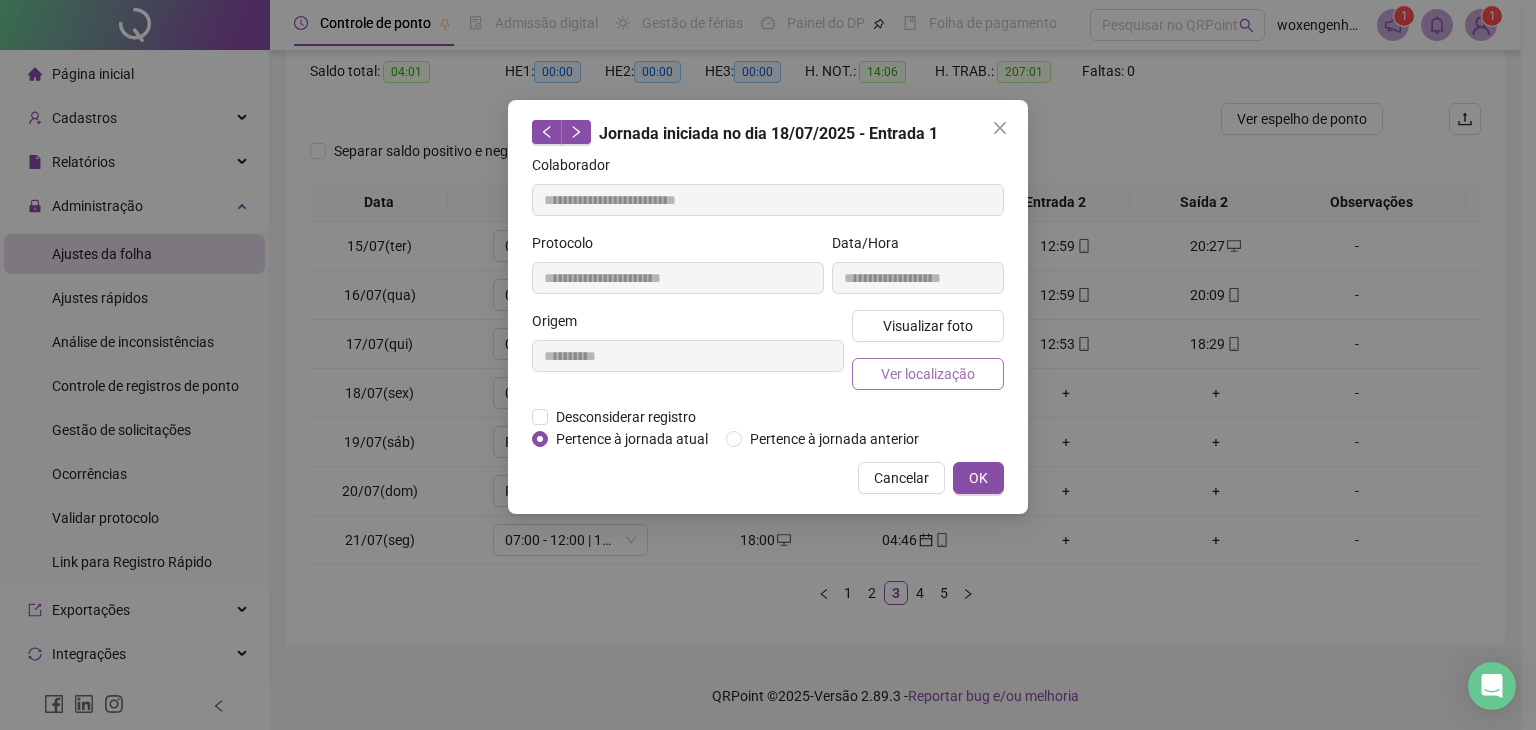 click on "Ver localização" at bounding box center (928, 374) 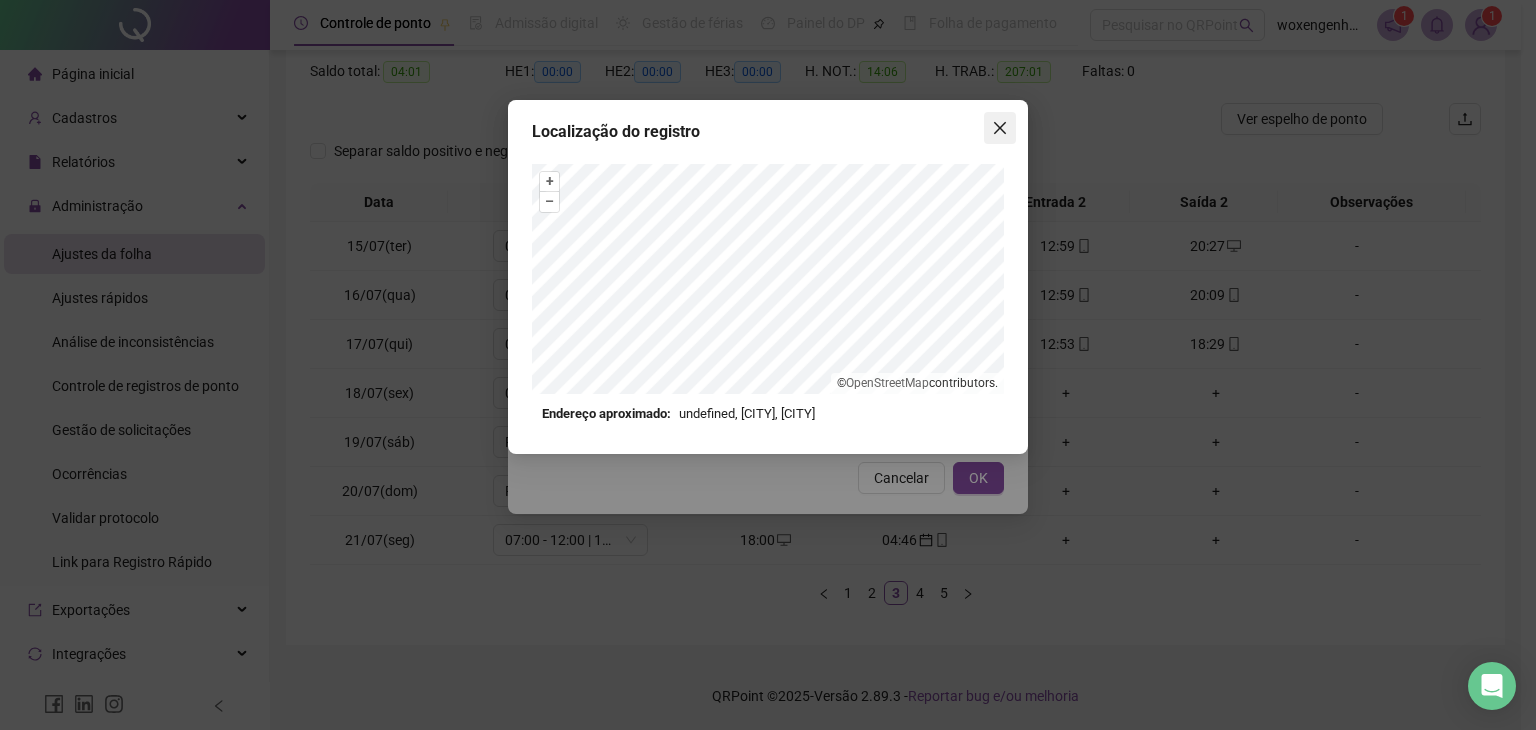 click 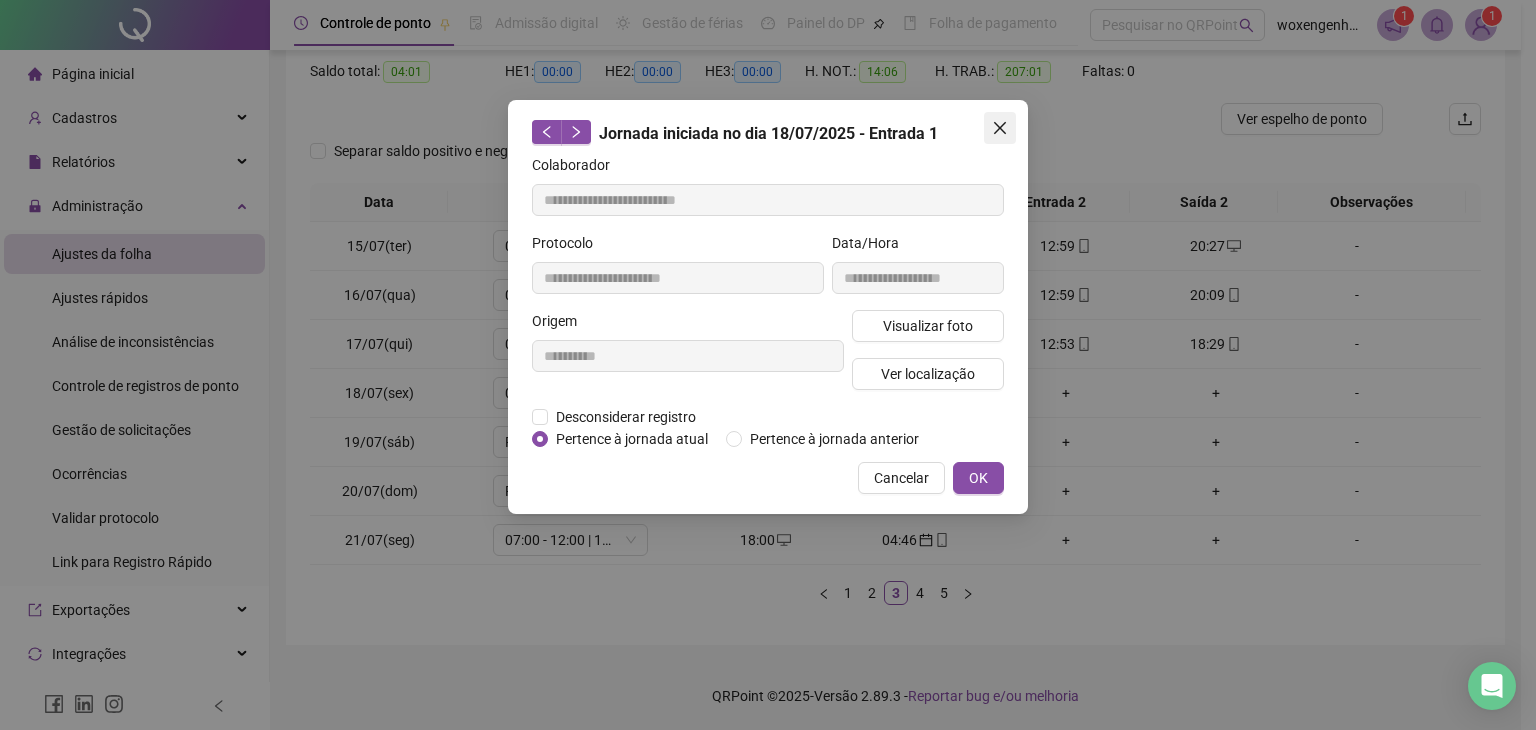 click 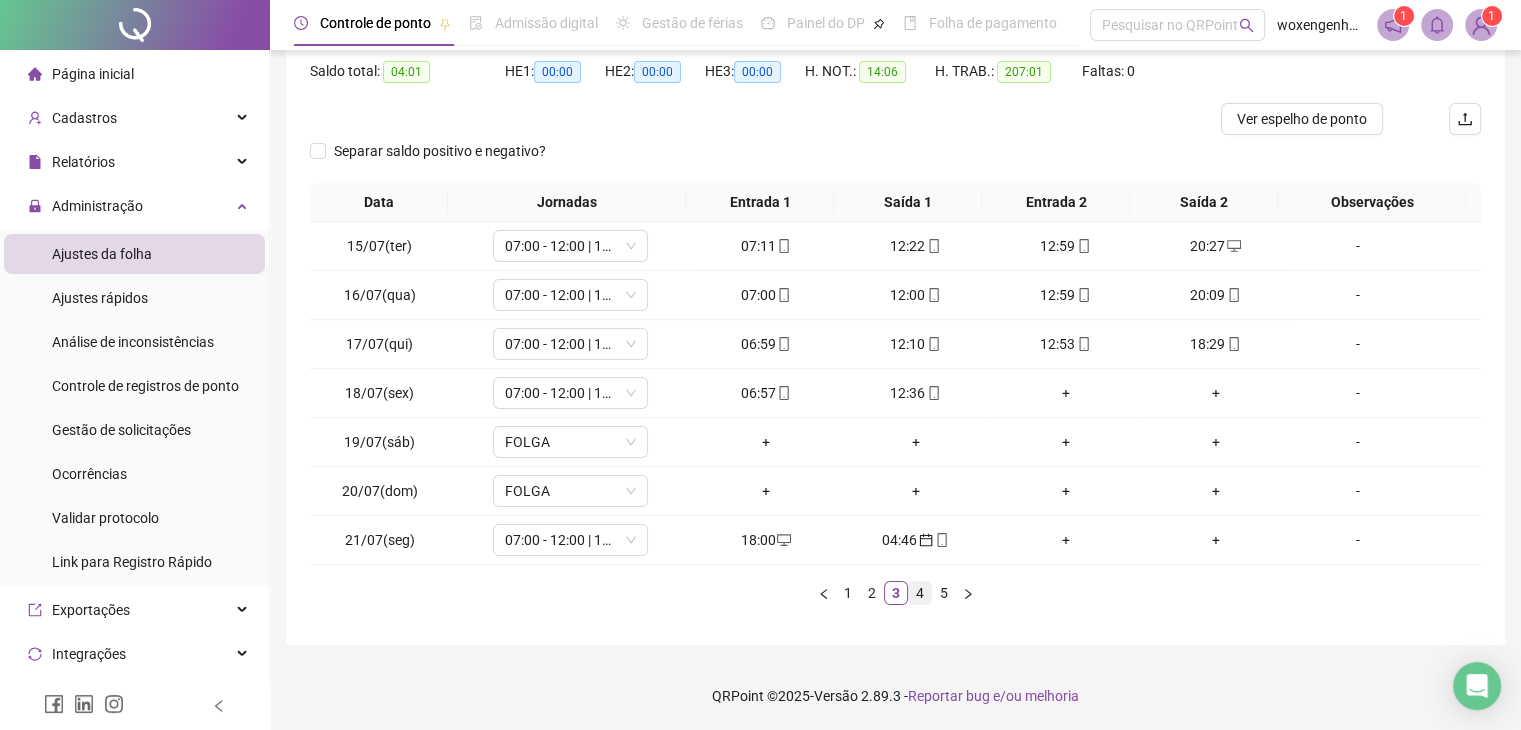 click on "4" at bounding box center [920, 593] 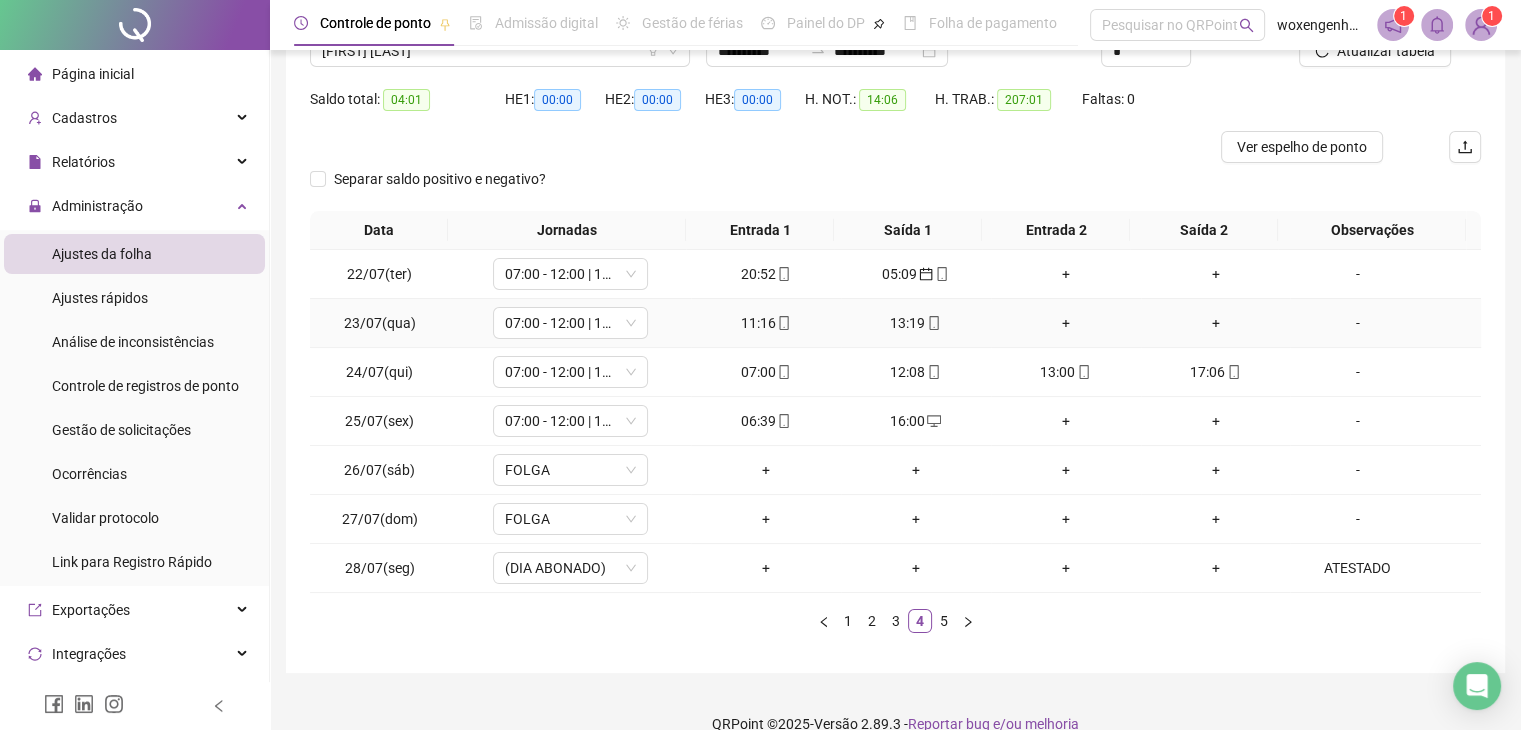 scroll, scrollTop: 200, scrollLeft: 0, axis: vertical 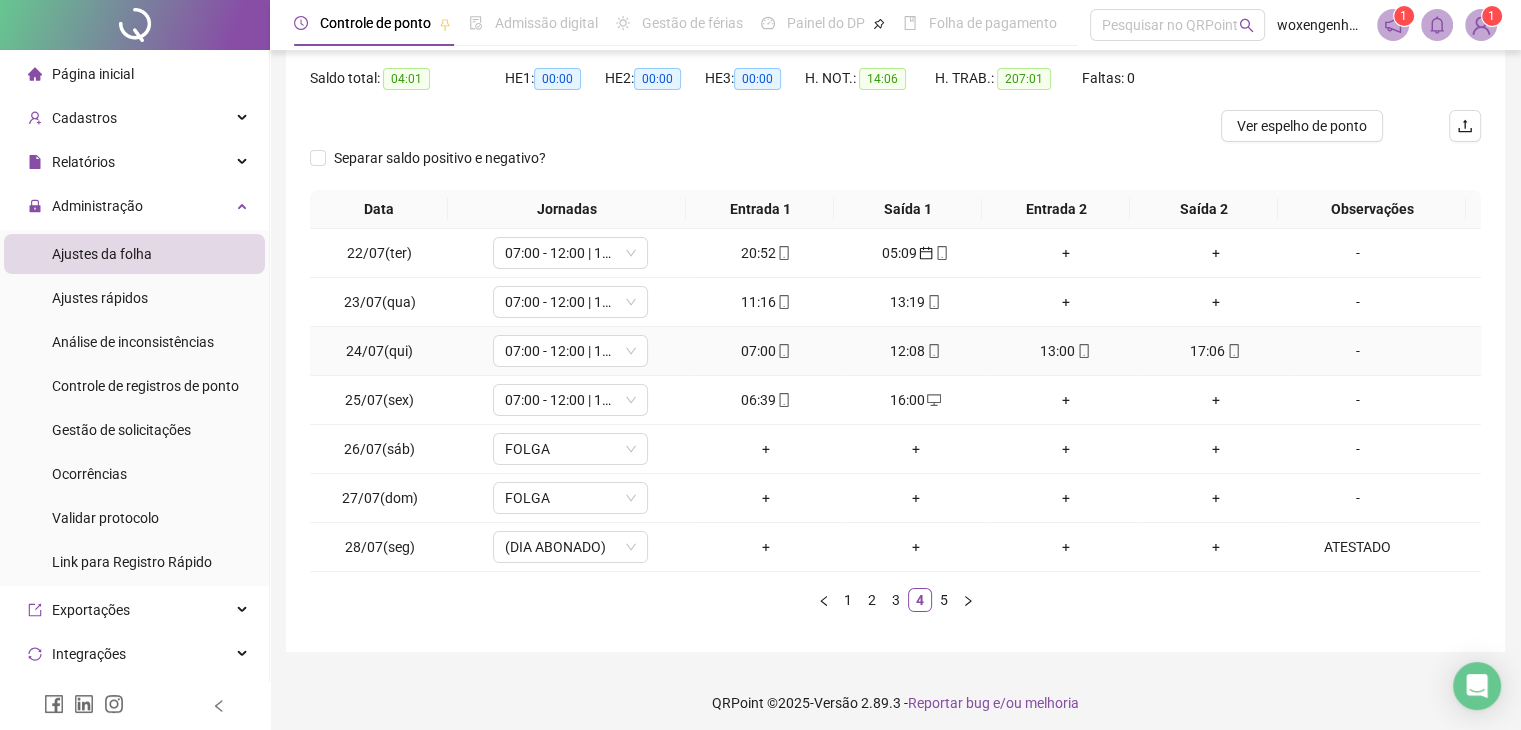 type 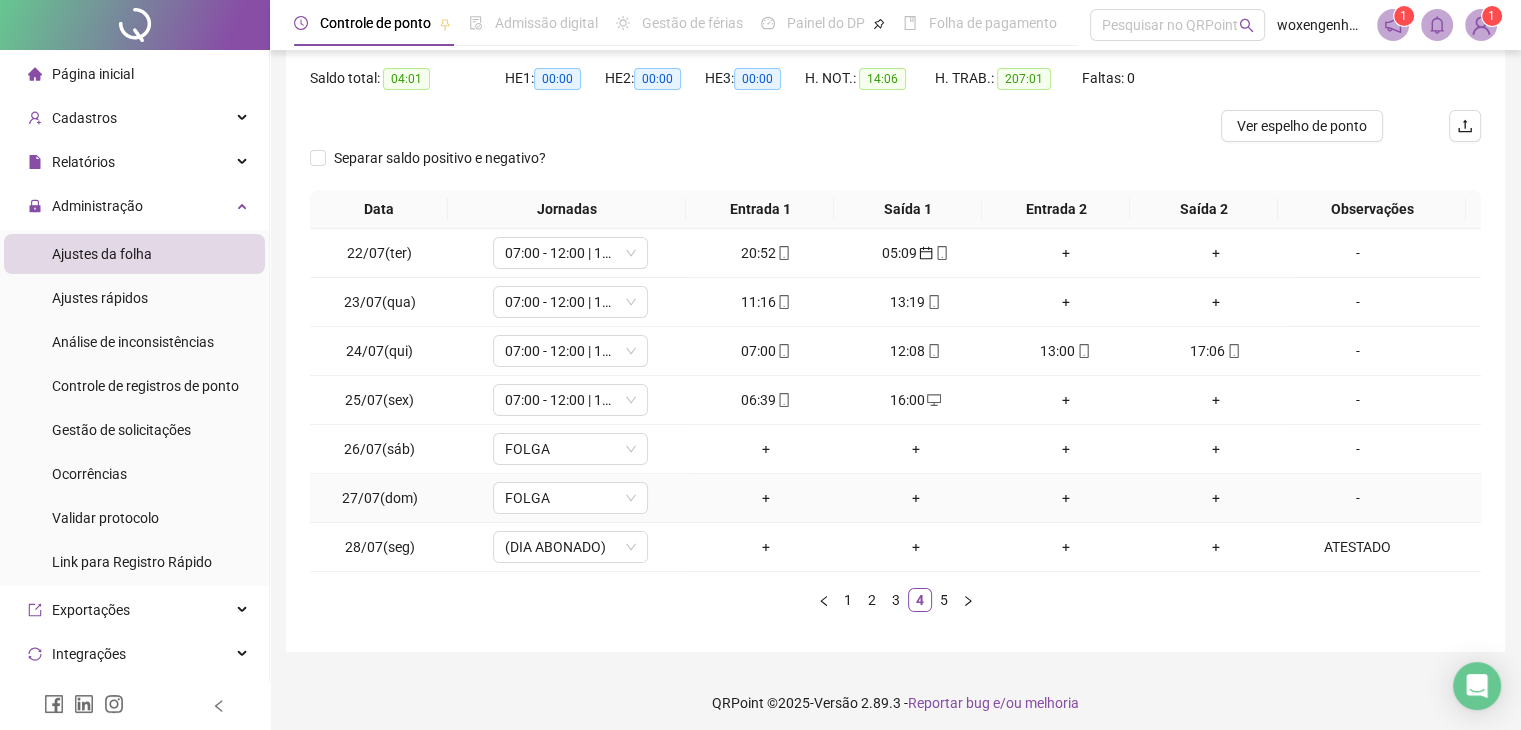 scroll, scrollTop: 207, scrollLeft: 0, axis: vertical 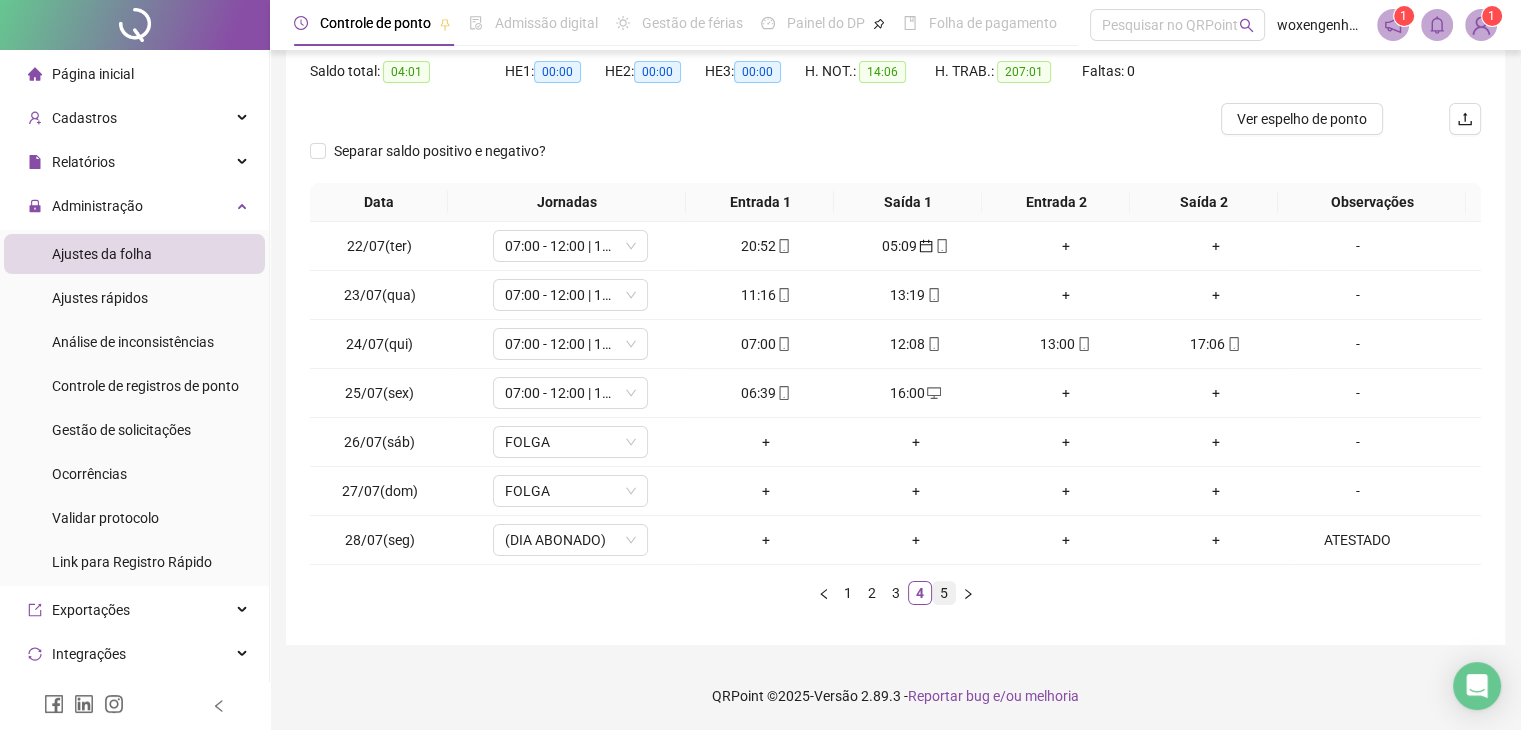 click on "5" at bounding box center (944, 593) 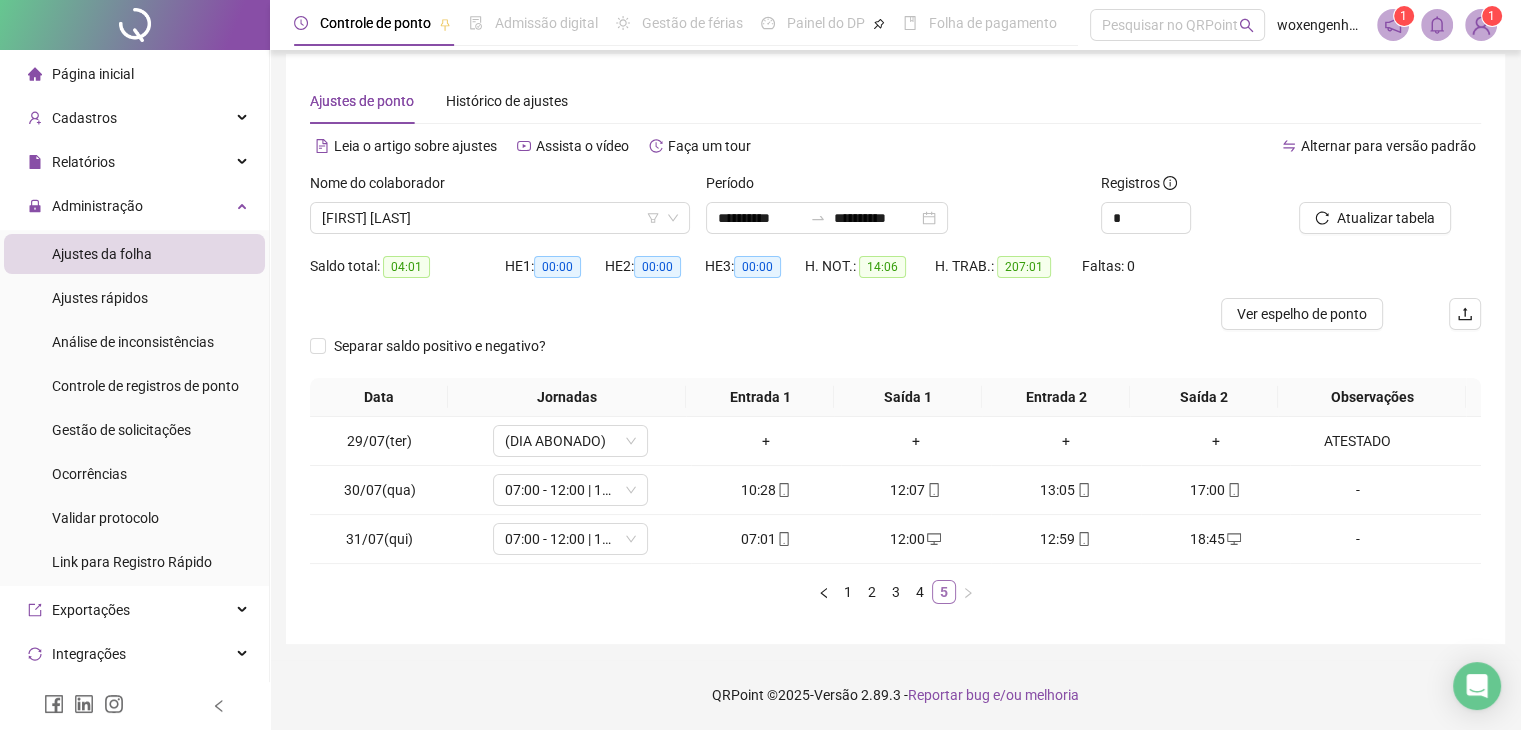scroll, scrollTop: 12, scrollLeft: 0, axis: vertical 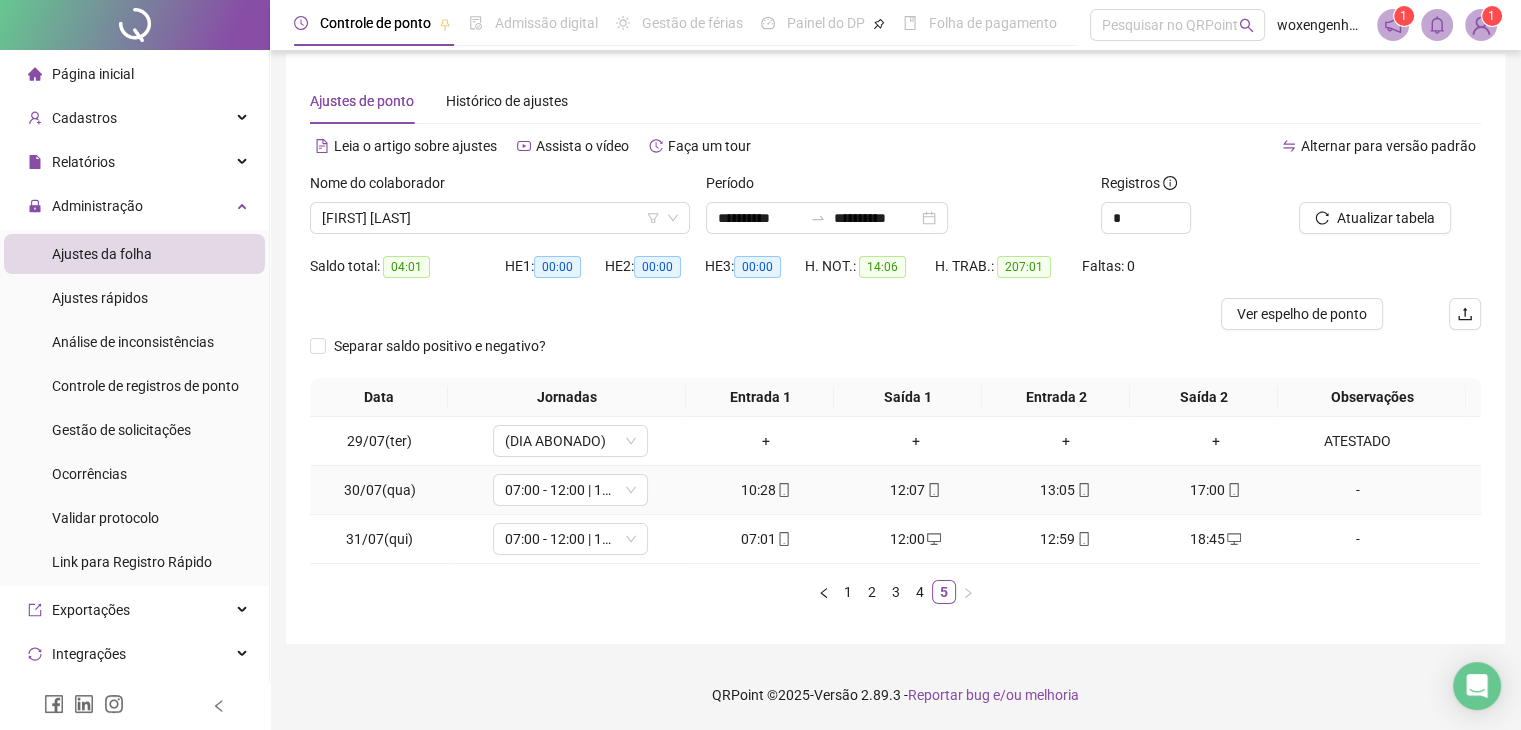 click on "-" at bounding box center (1357, 490) 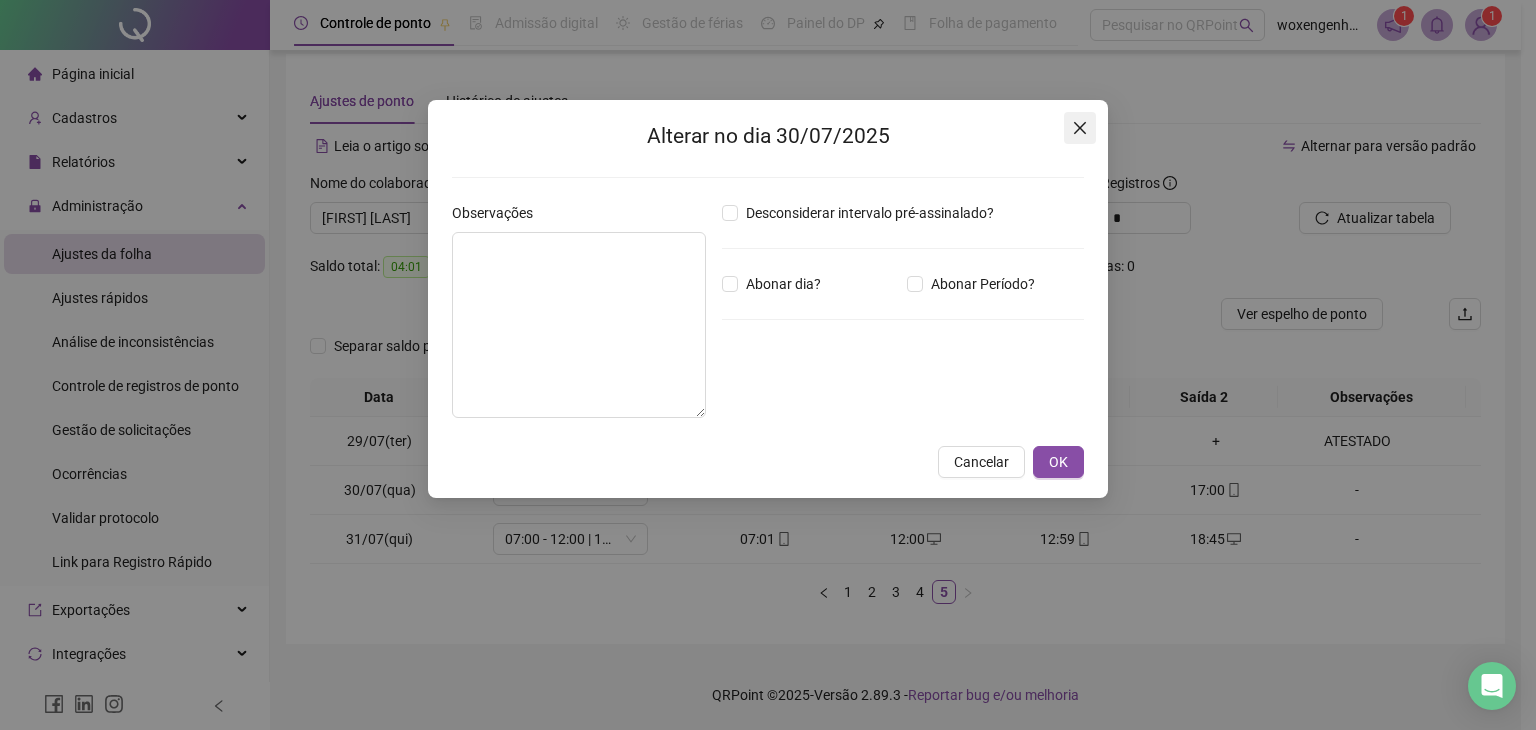 click 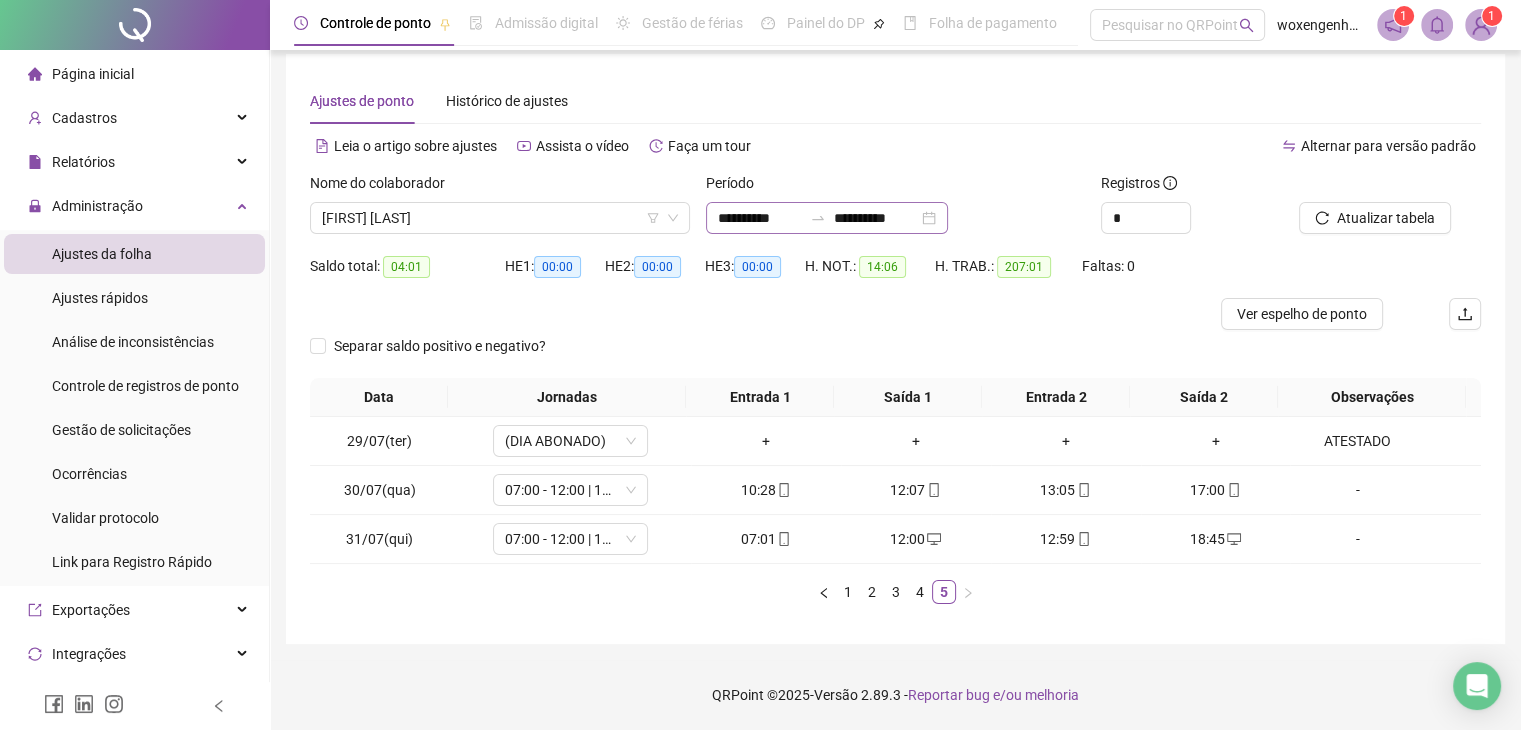 click on "**********" at bounding box center [827, 218] 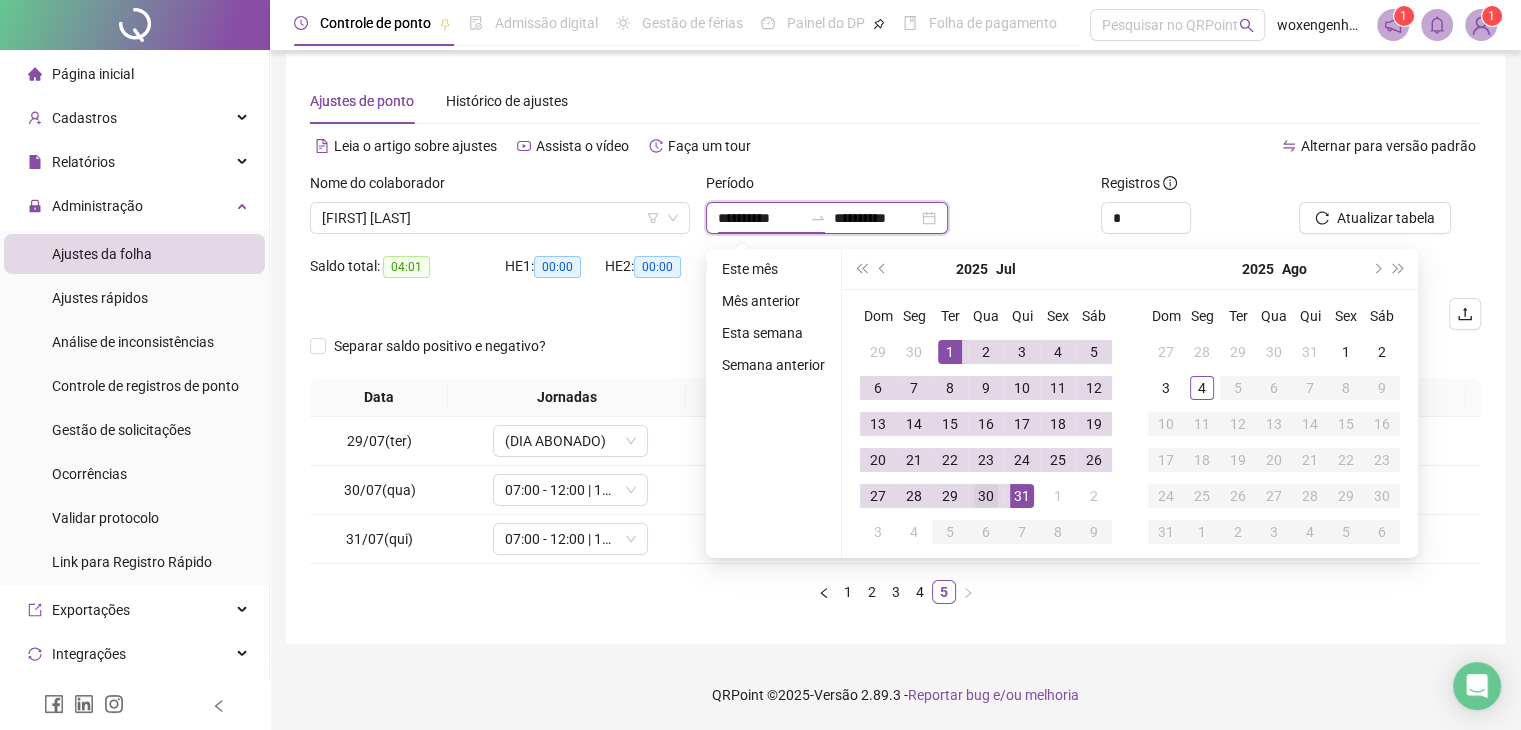 type on "**********" 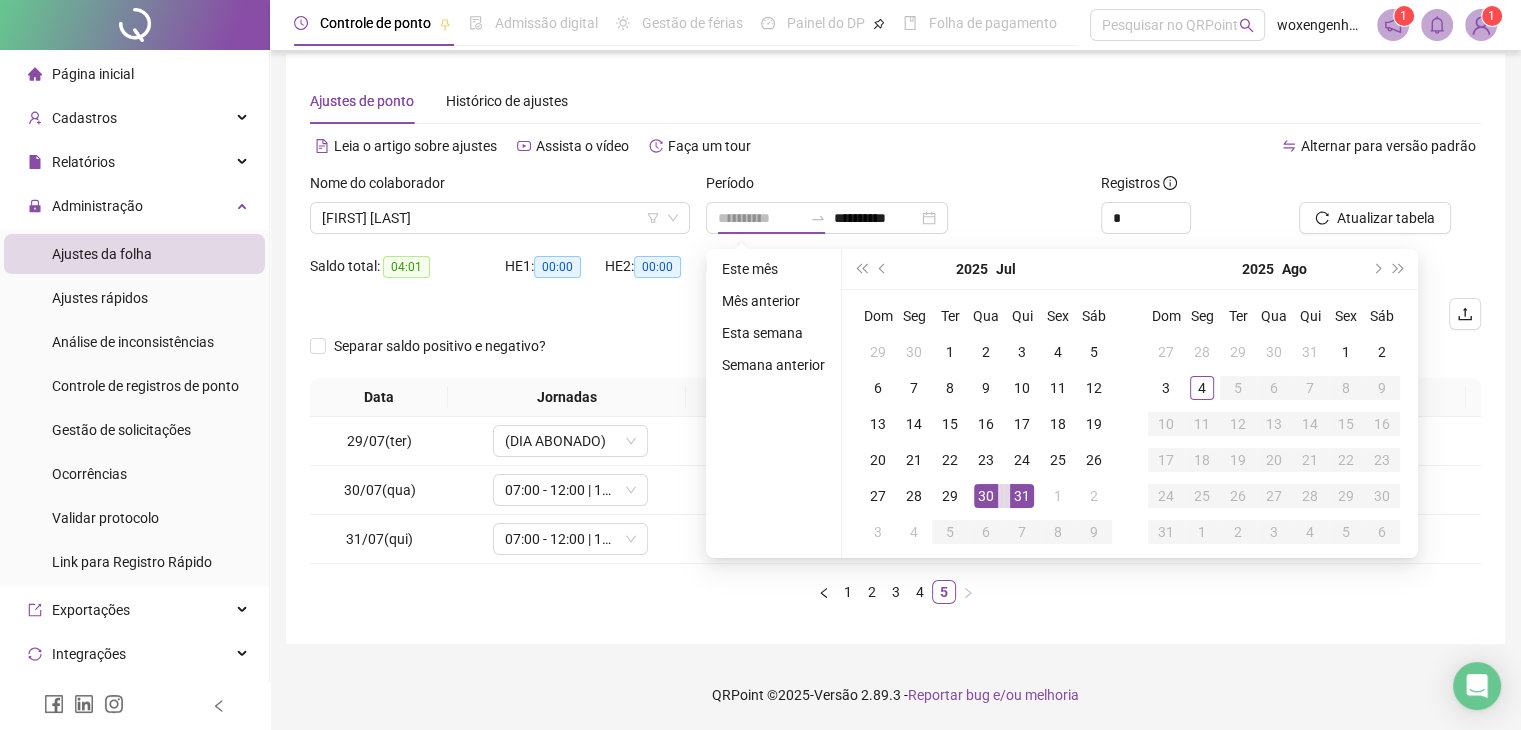 click on "30" at bounding box center (986, 496) 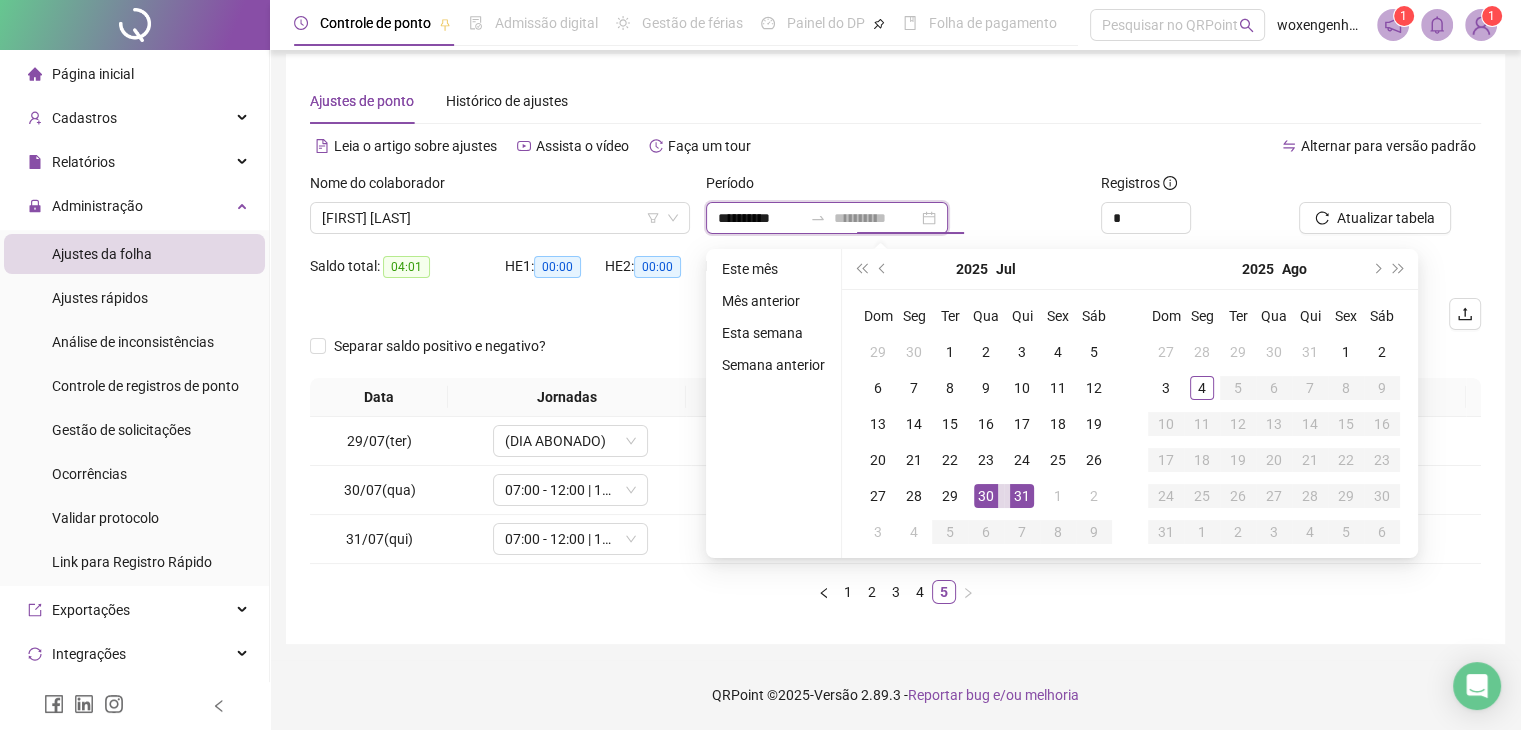 type on "**********" 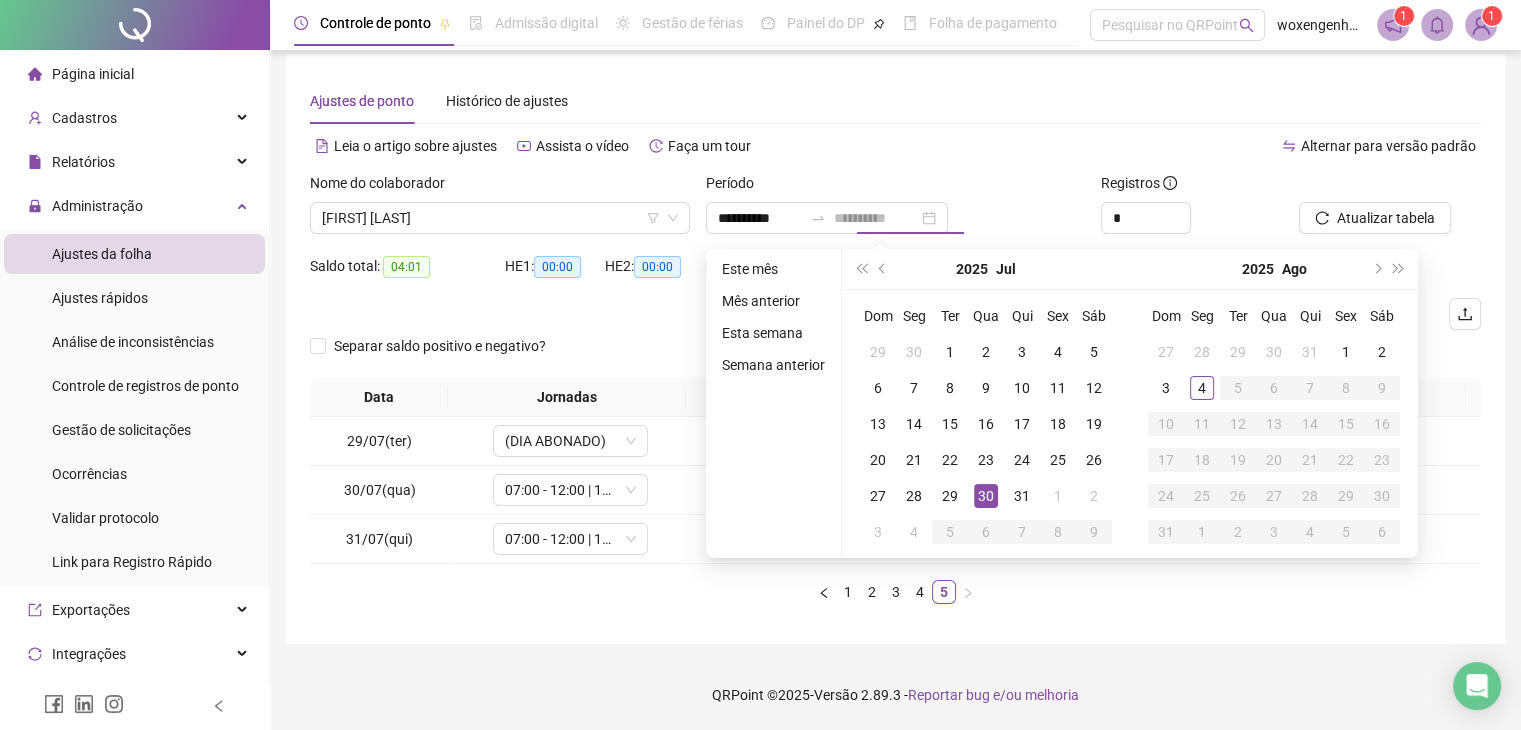 click on "30" at bounding box center (986, 496) 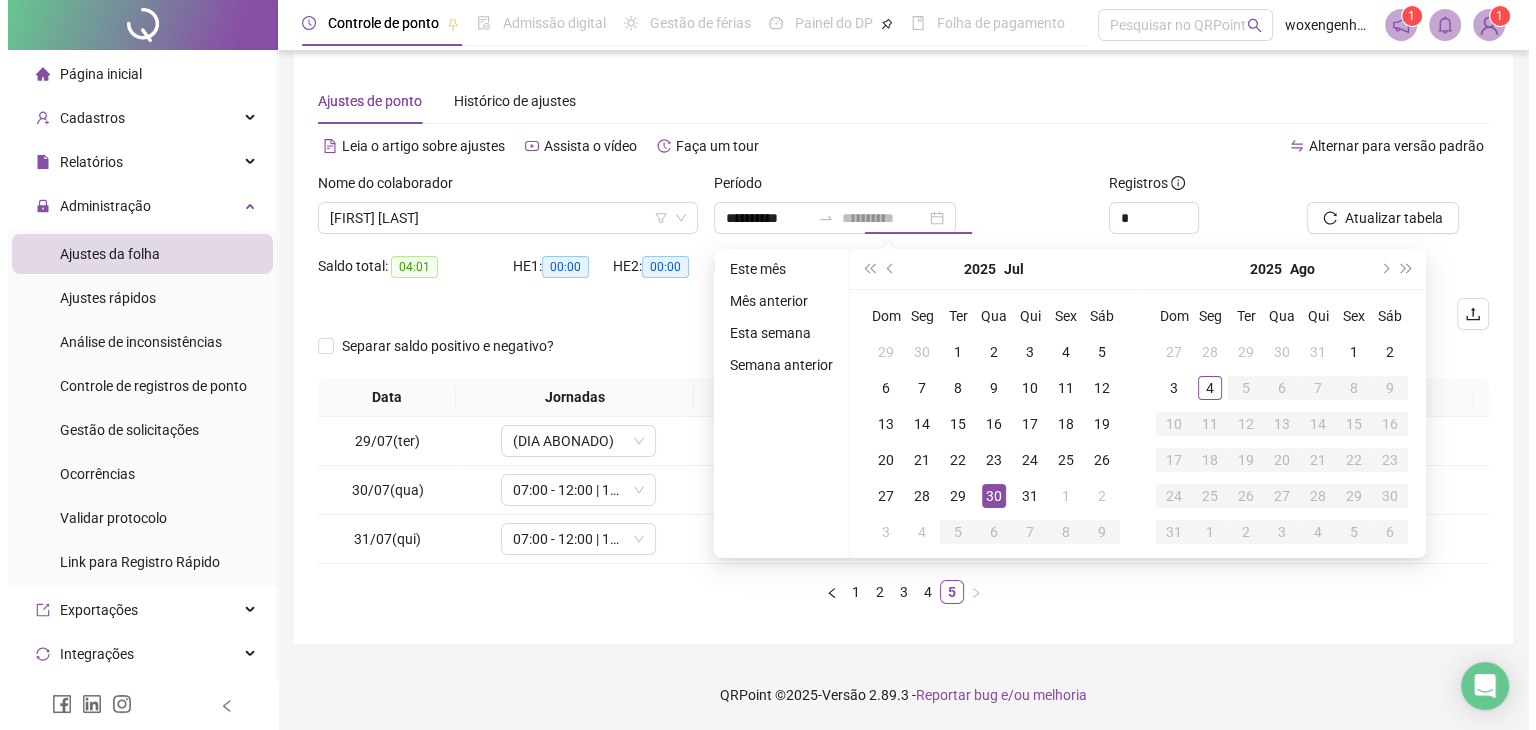 scroll, scrollTop: 0, scrollLeft: 0, axis: both 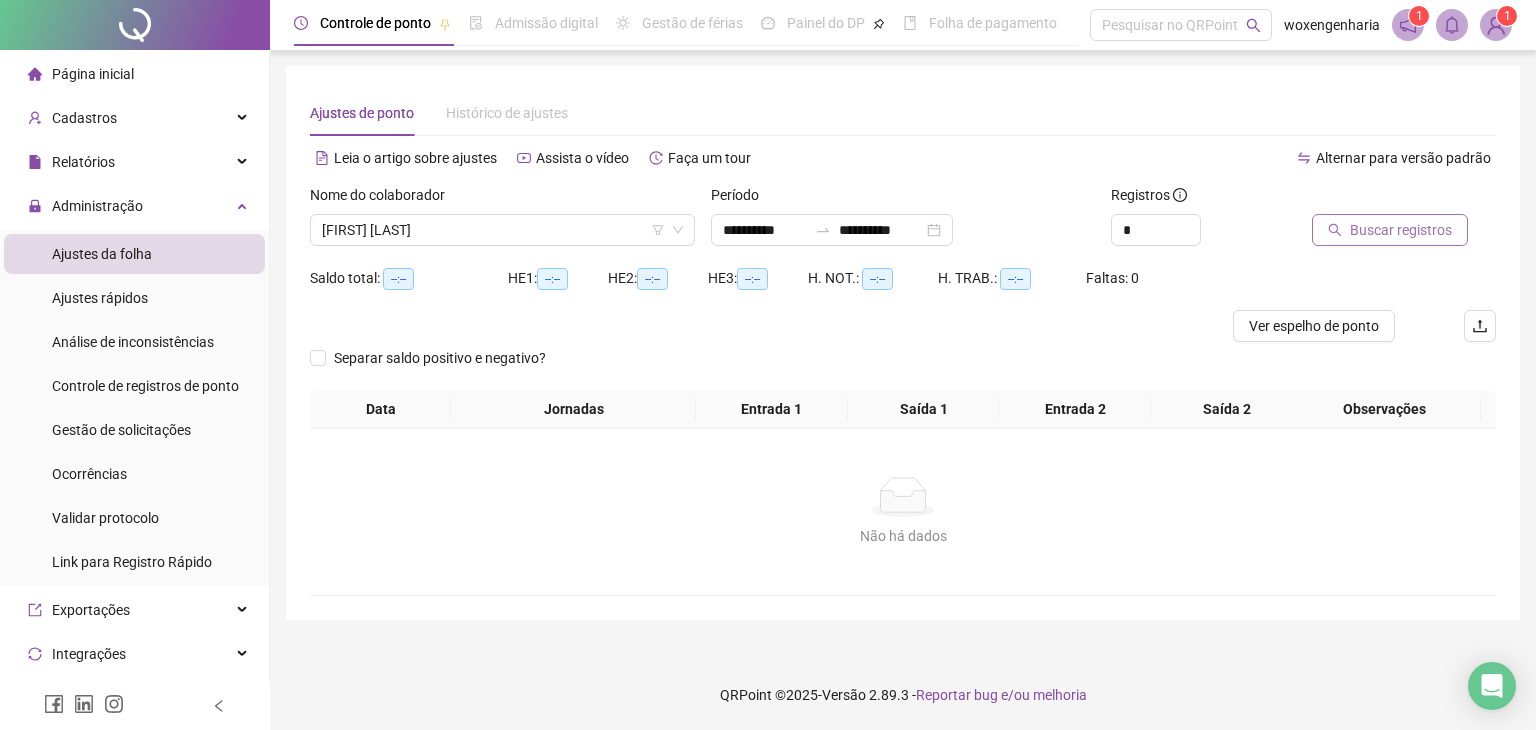 click on "Buscar registros" at bounding box center [1401, 230] 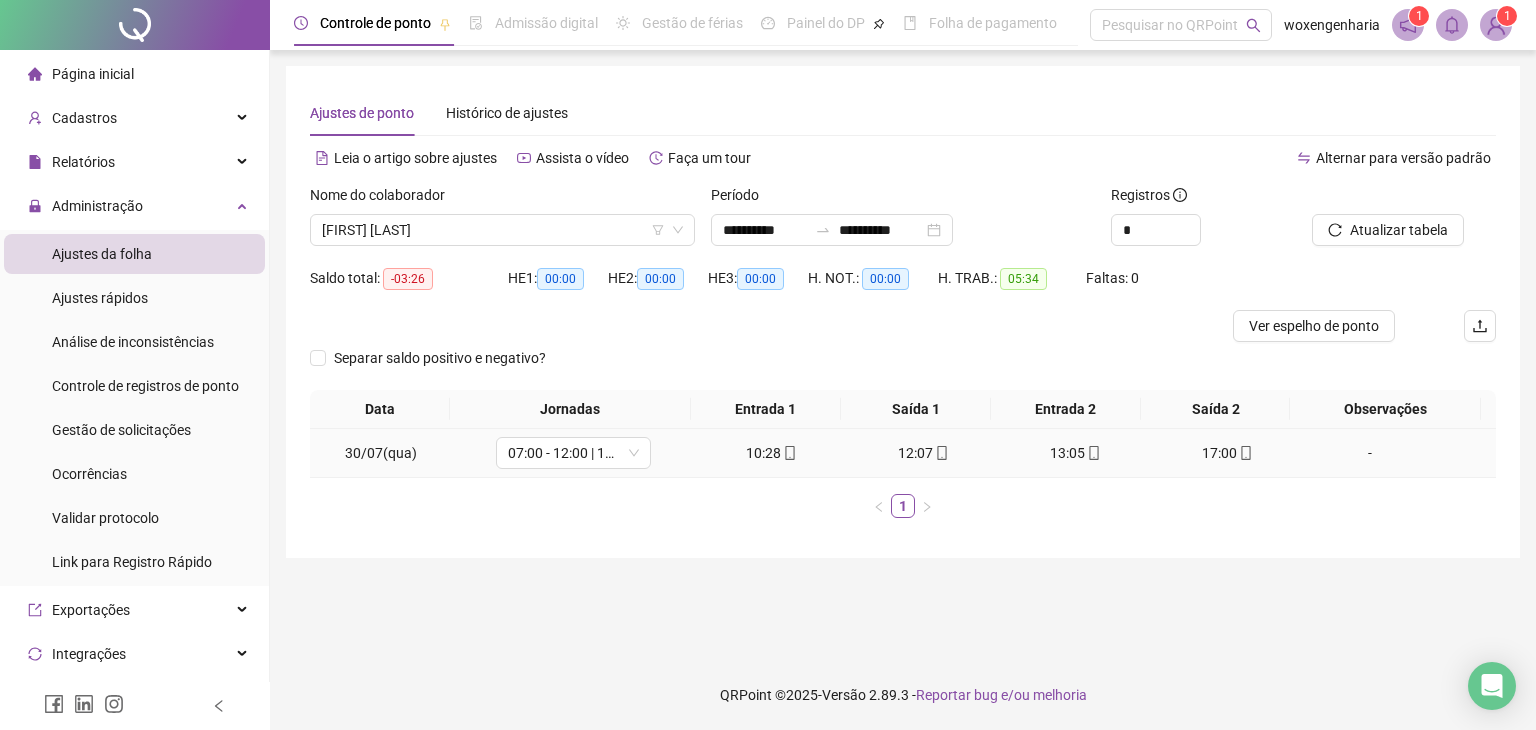 click on "-" at bounding box center [1370, 453] 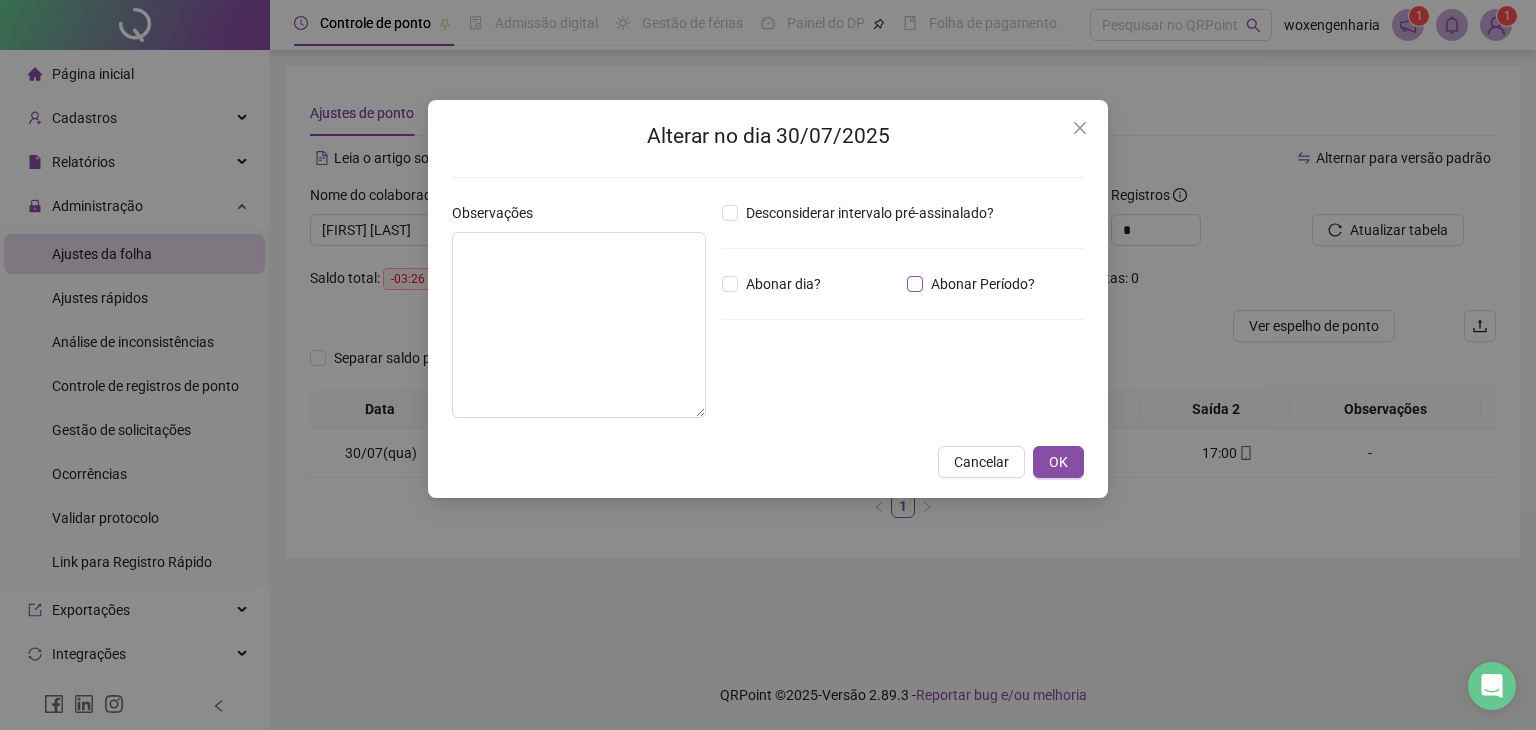 click on "Abonar Período?" at bounding box center [983, 284] 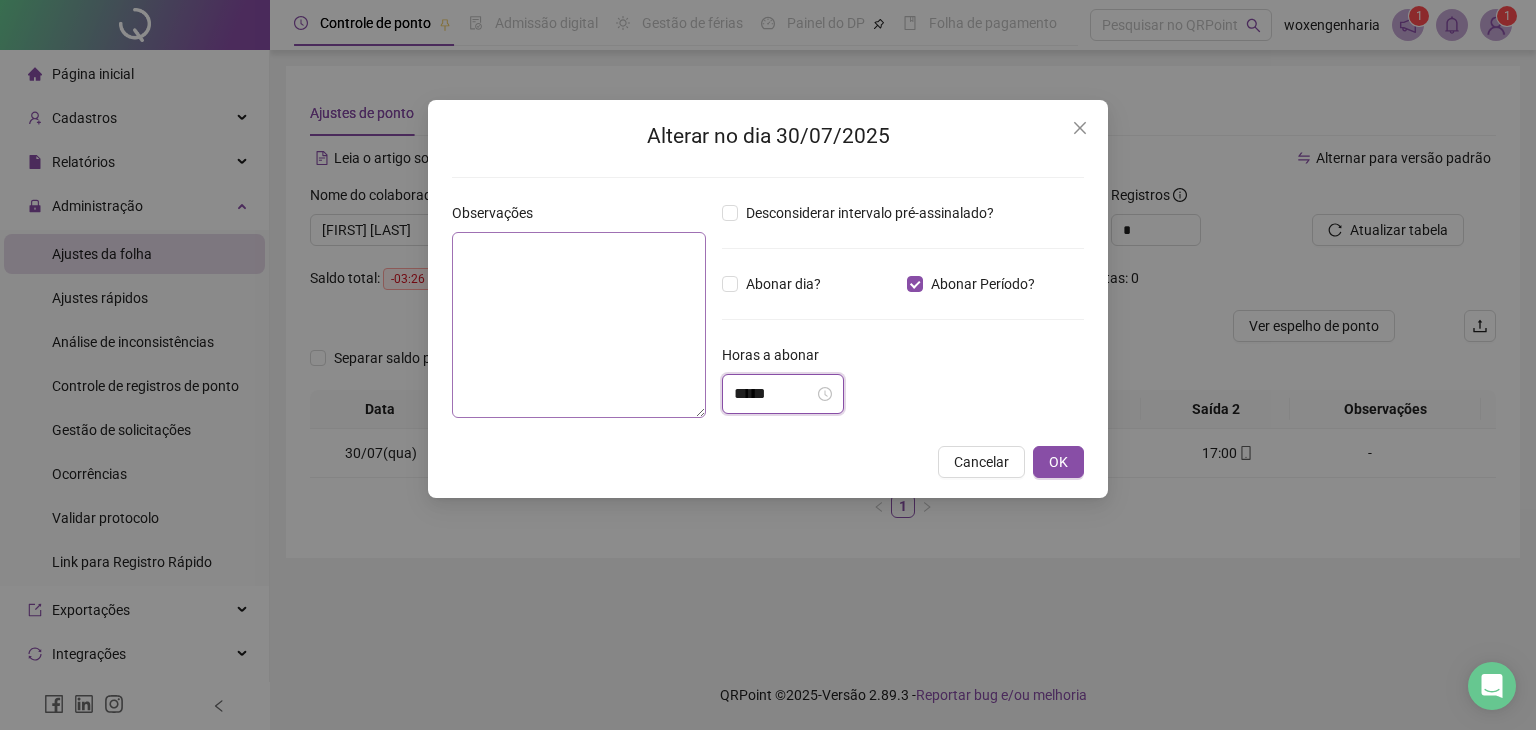 drag, startPoint x: 787, startPoint y: 393, endPoint x: 700, endPoint y: 391, distance: 87.02299 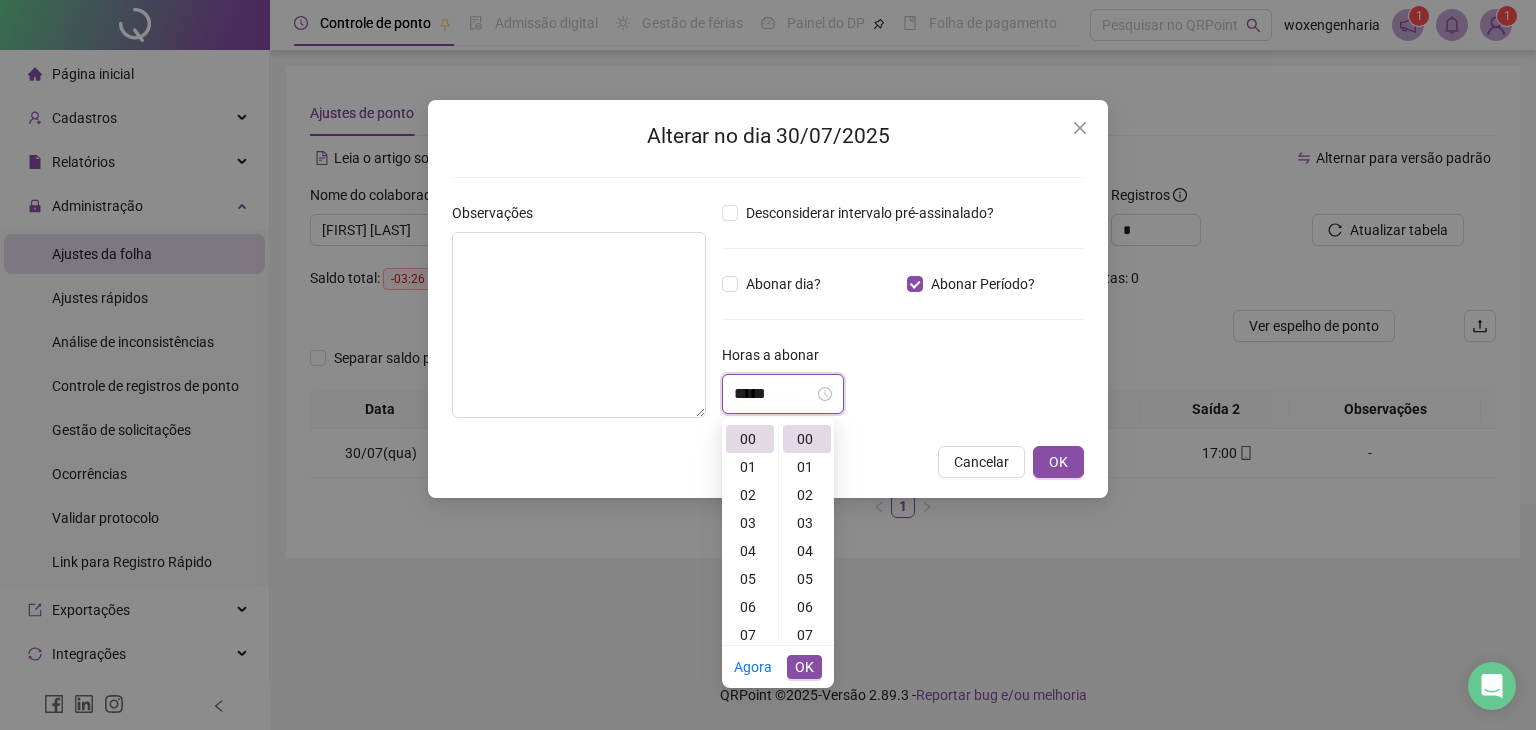 scroll, scrollTop: 84, scrollLeft: 0, axis: vertical 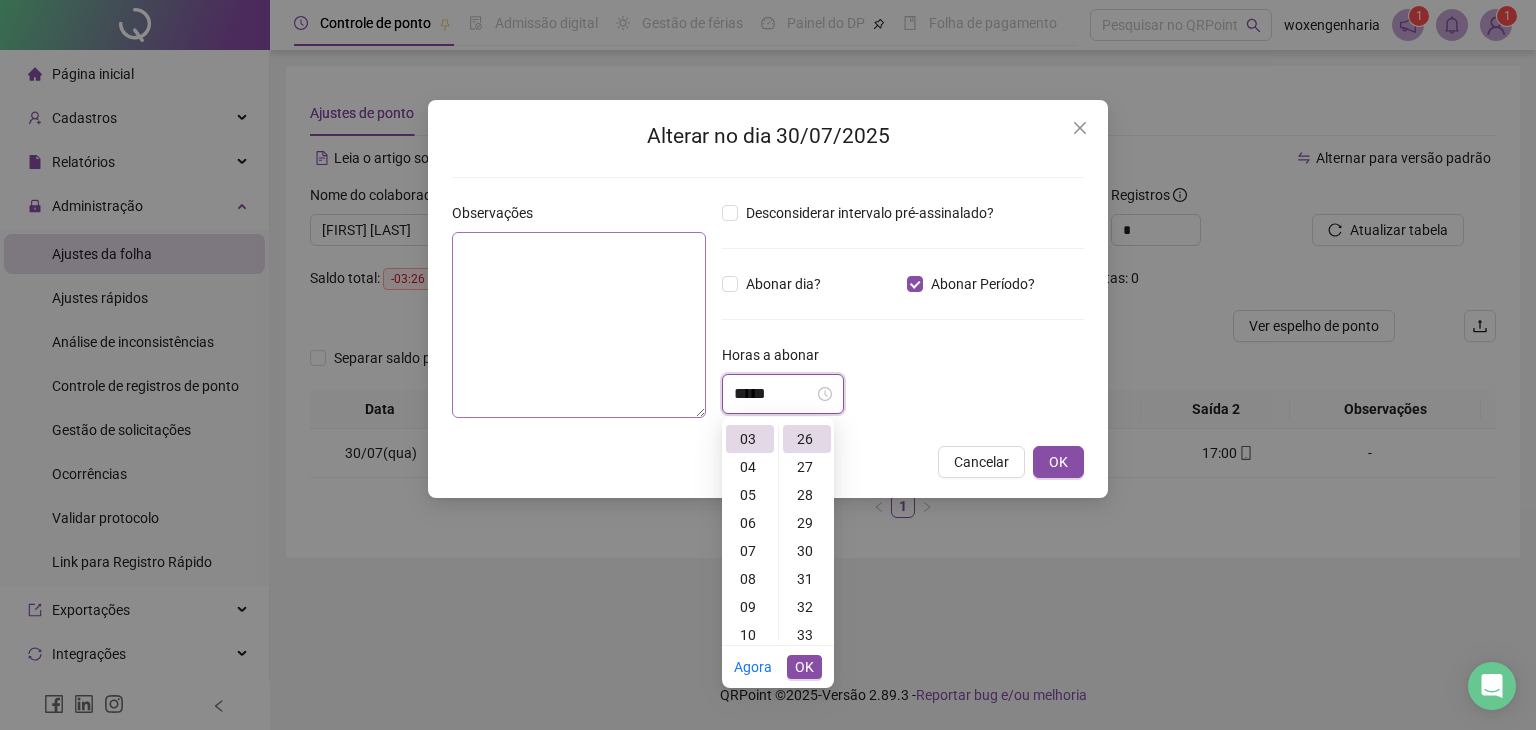 type on "*****" 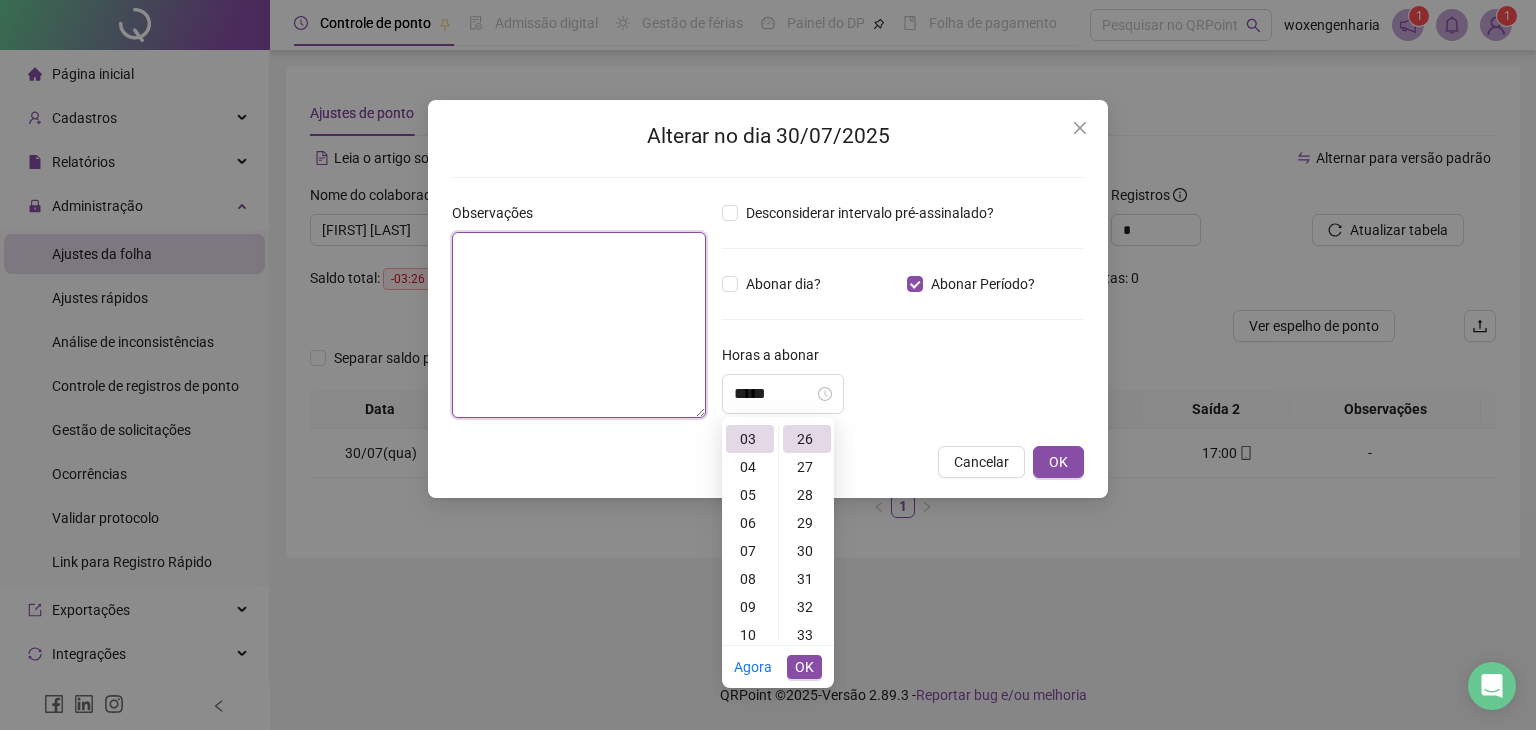 click at bounding box center [579, 325] 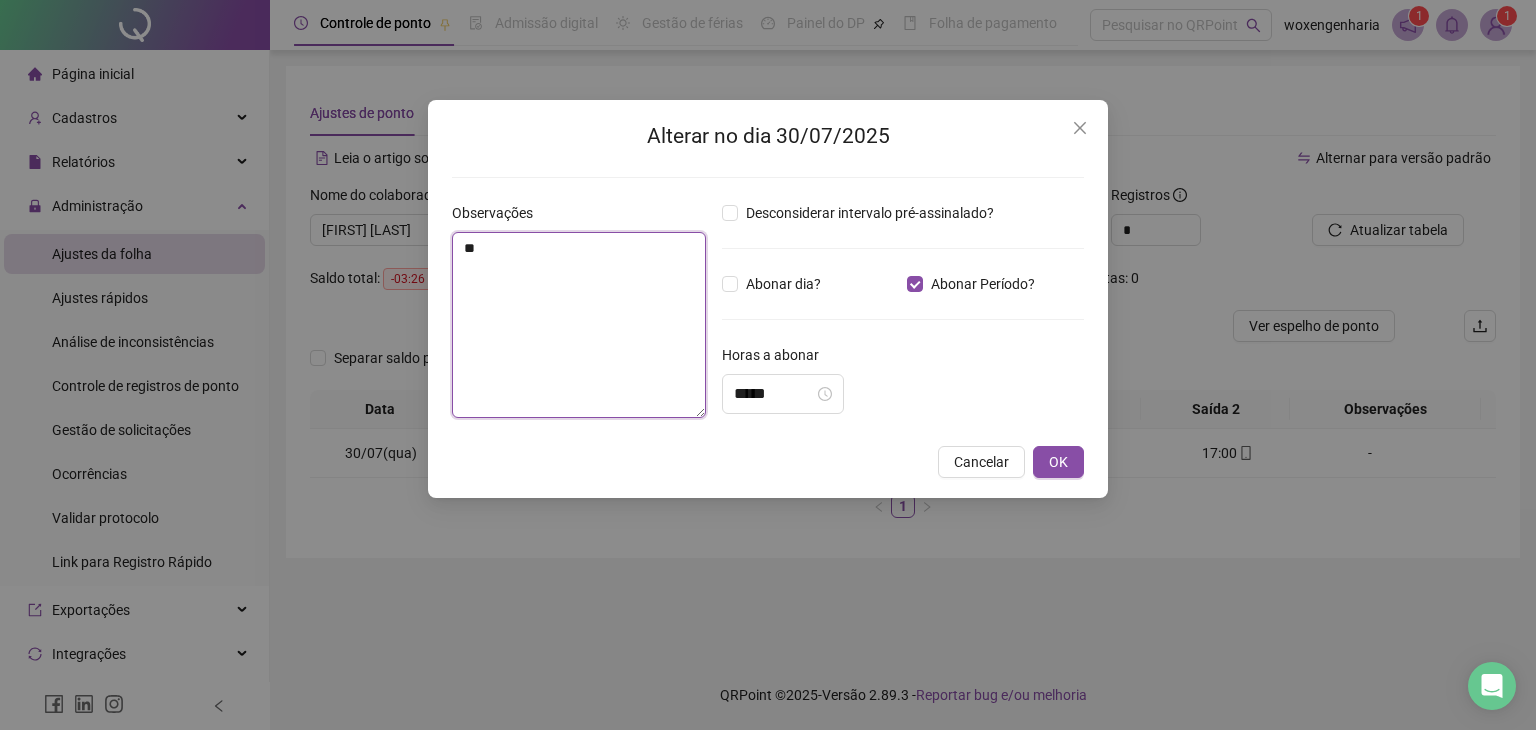 type on "*" 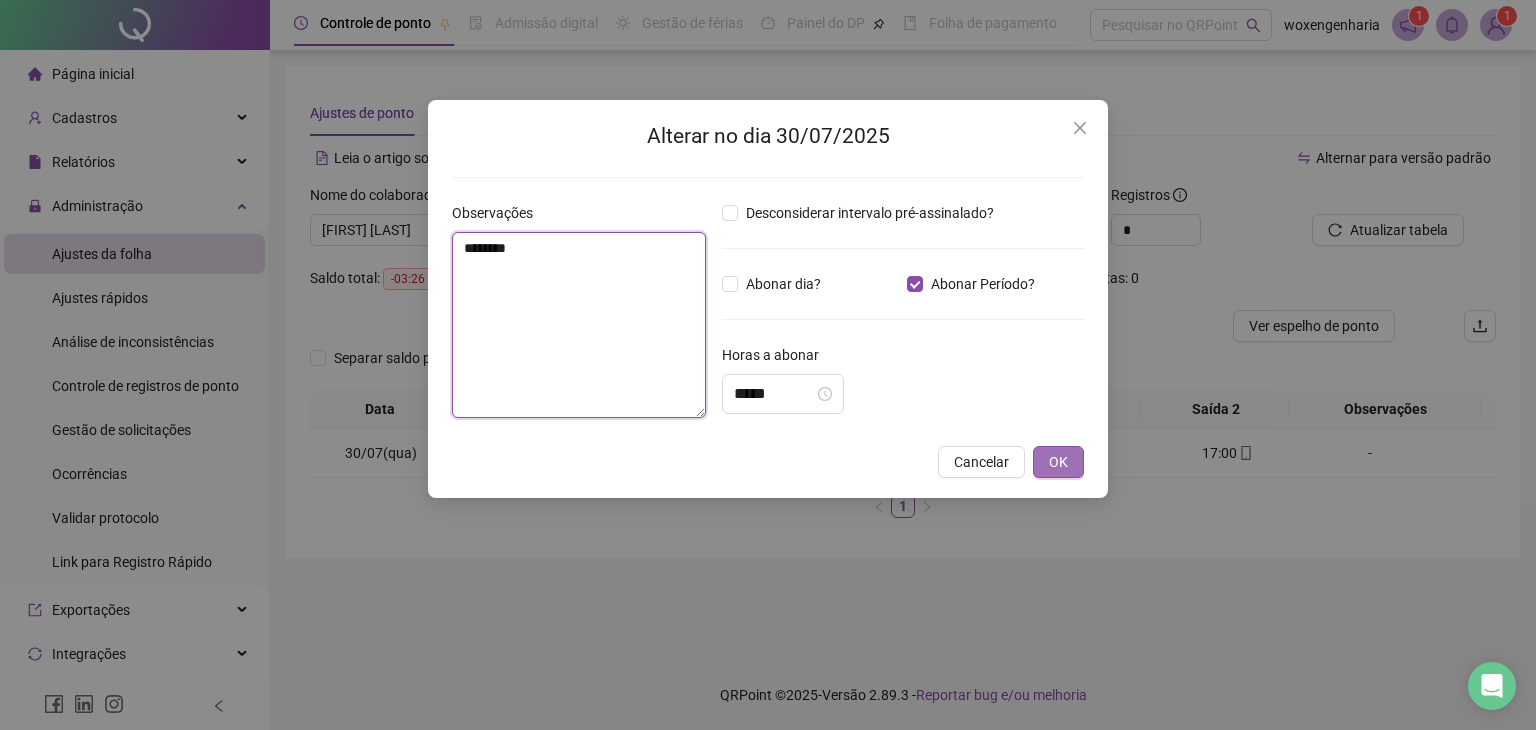 type on "********" 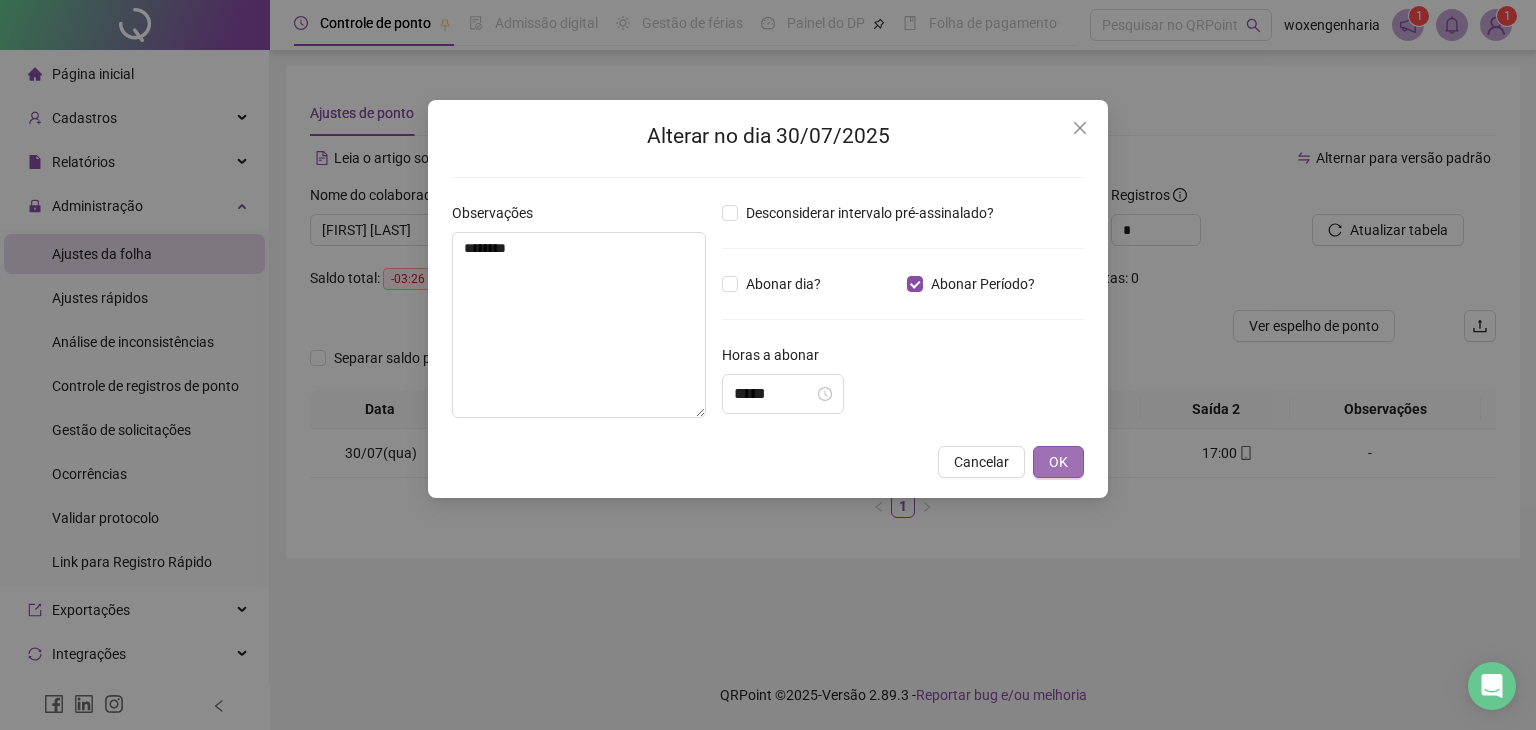 click on "OK" at bounding box center [1058, 462] 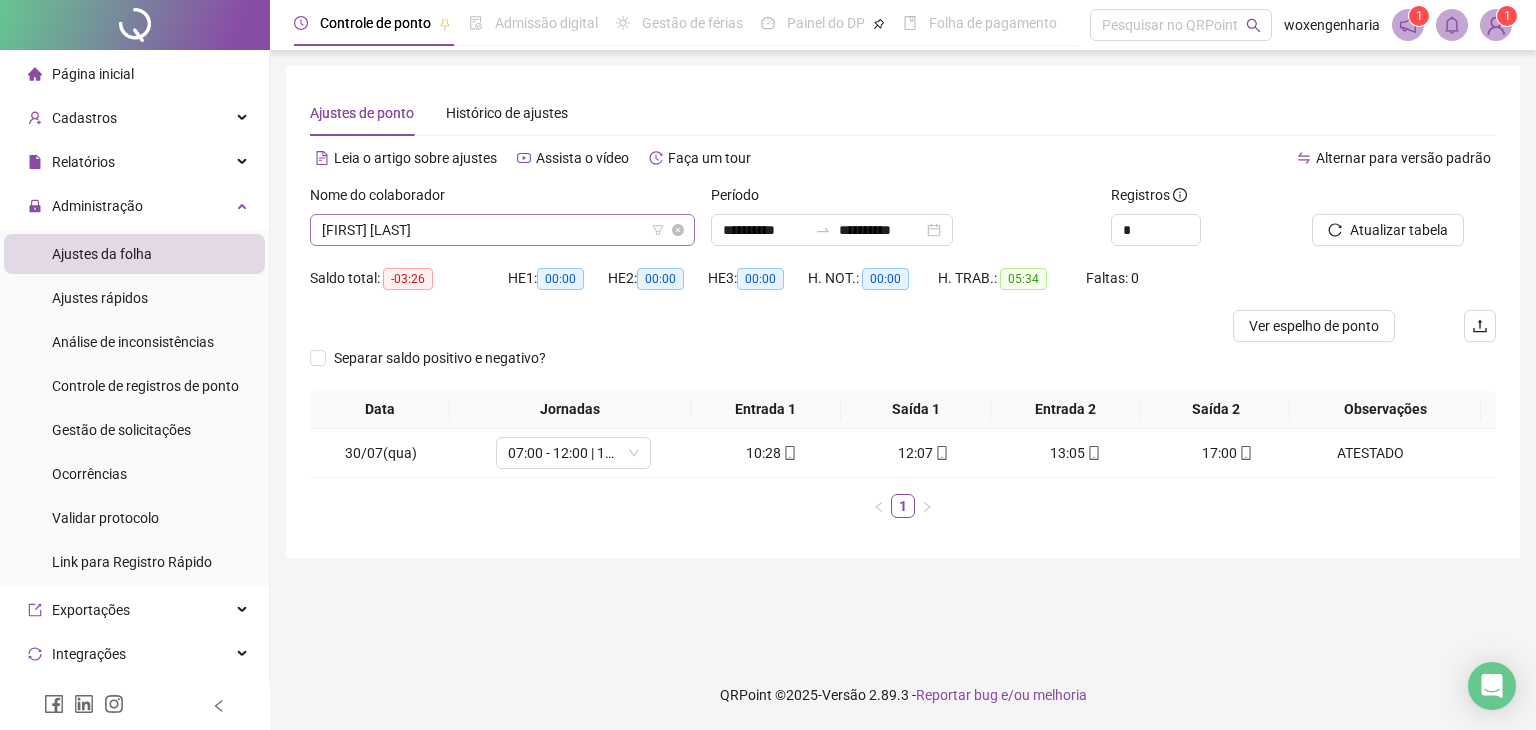 click on "[FIRST] [LAST]" at bounding box center (502, 230) 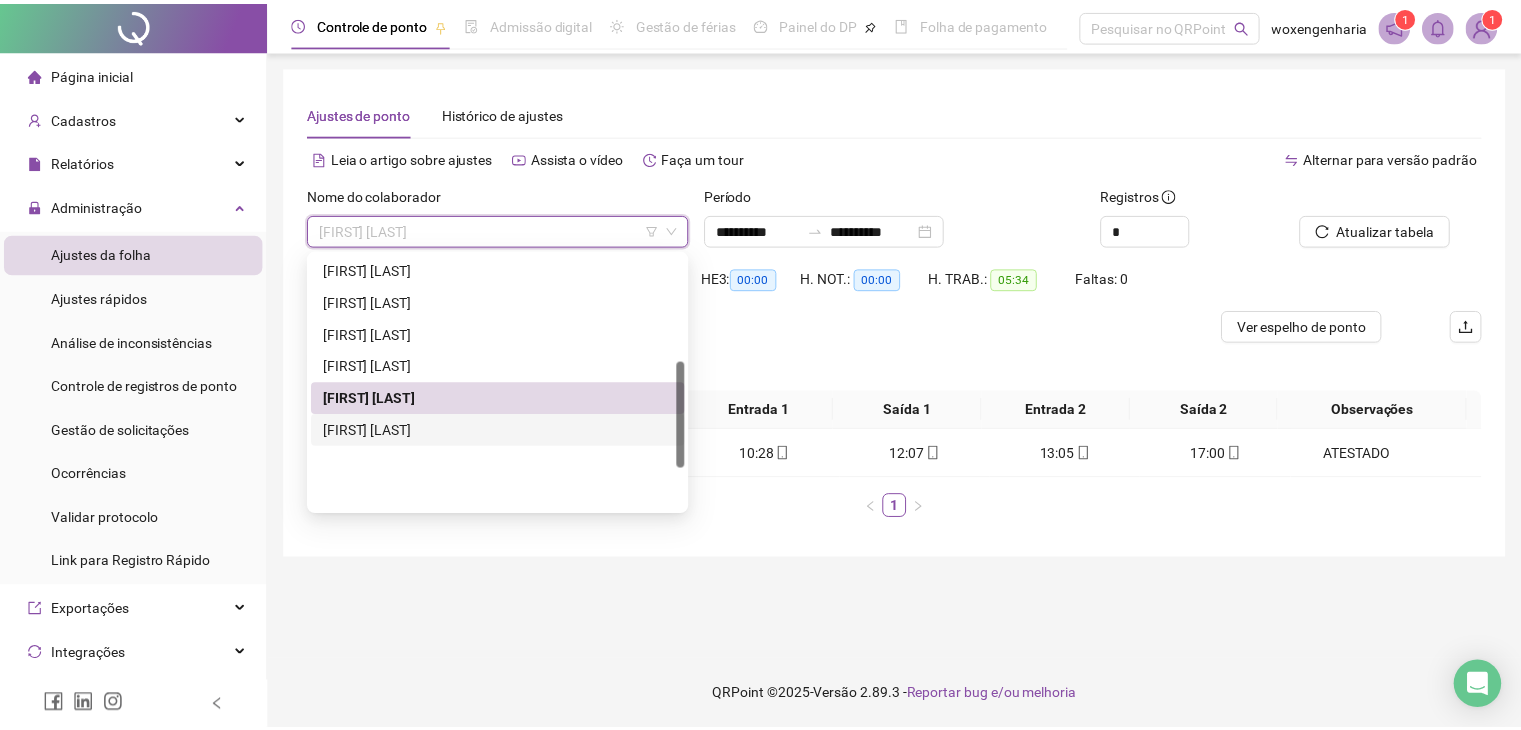 scroll, scrollTop: 0, scrollLeft: 0, axis: both 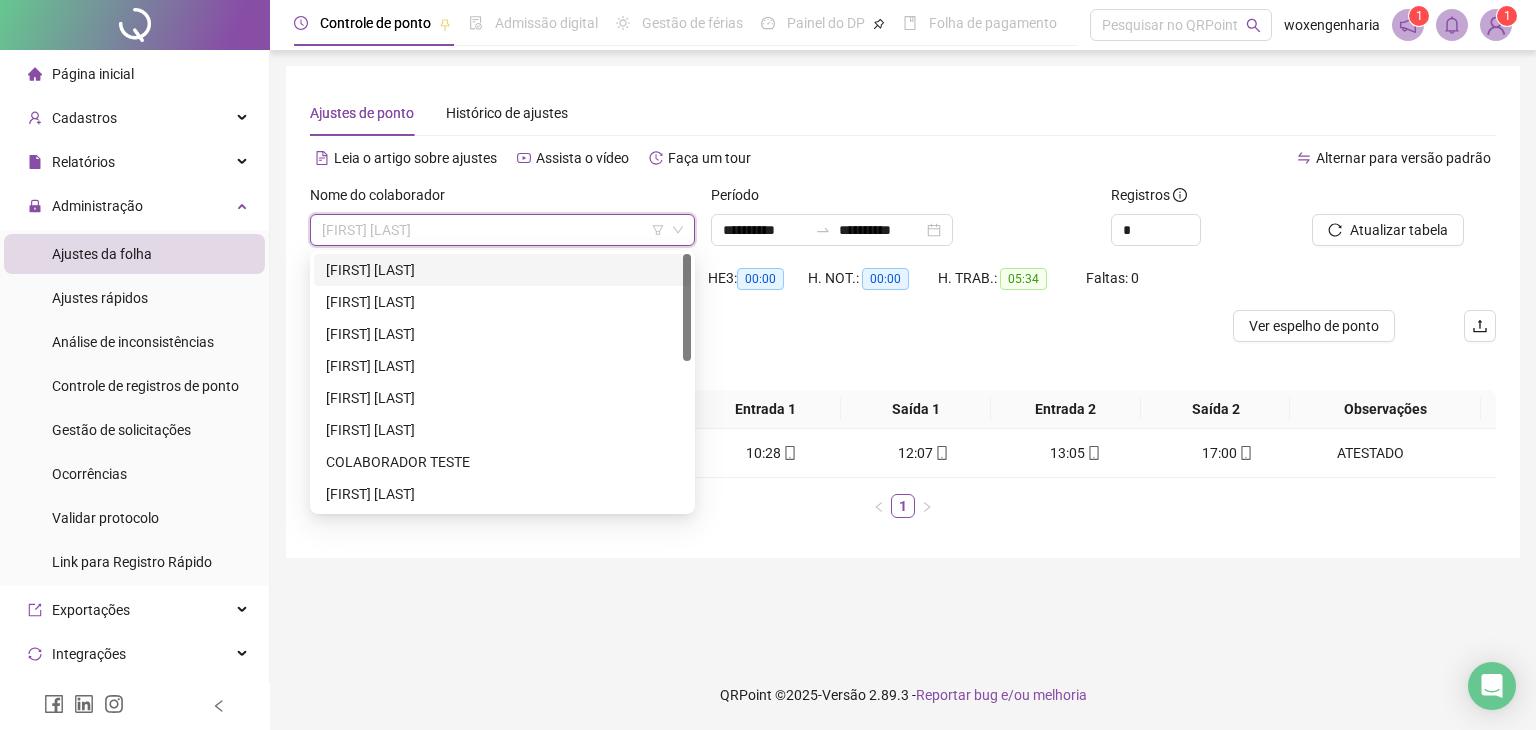 click on "[FIRST] [LAST]" at bounding box center (502, 270) 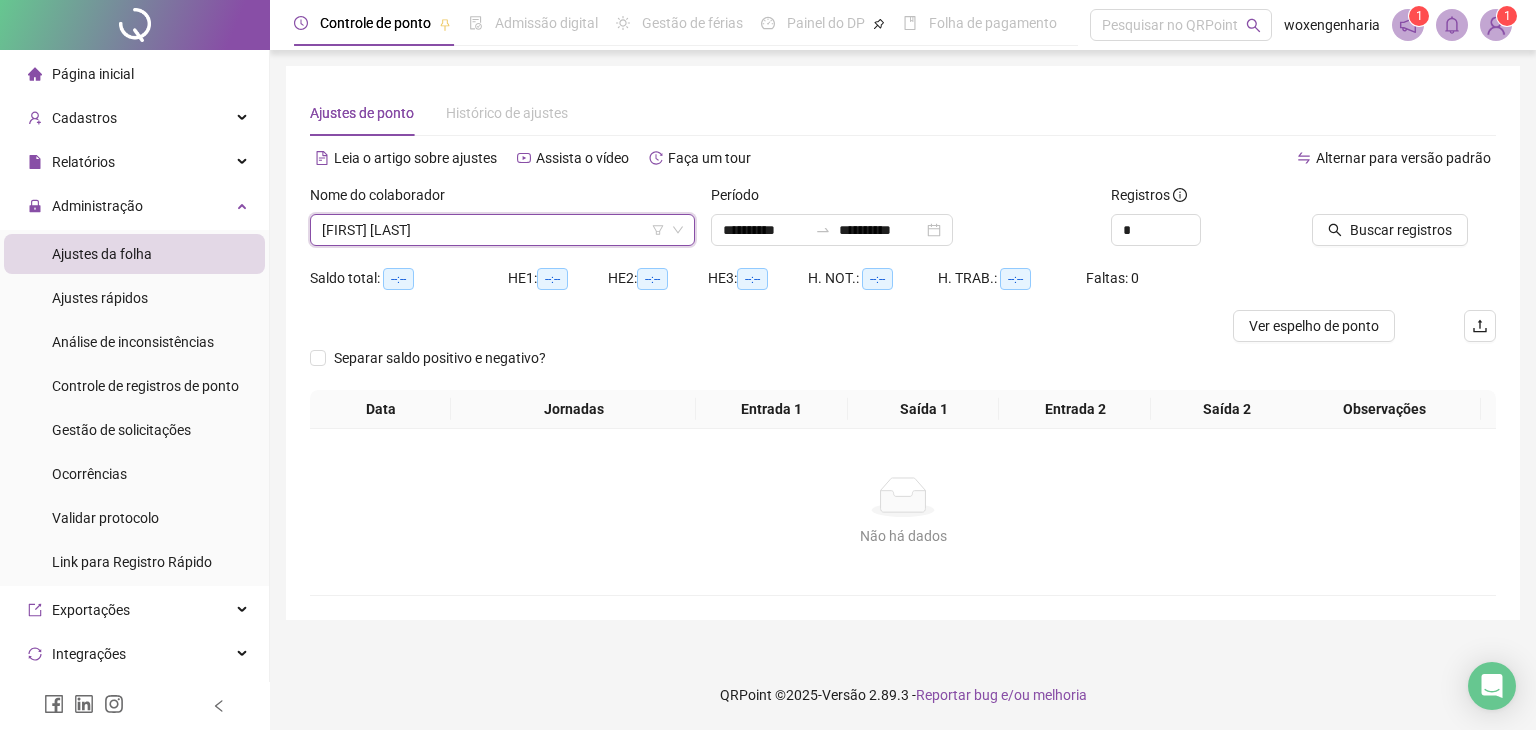 click on "Buscar registros" at bounding box center (1404, 223) 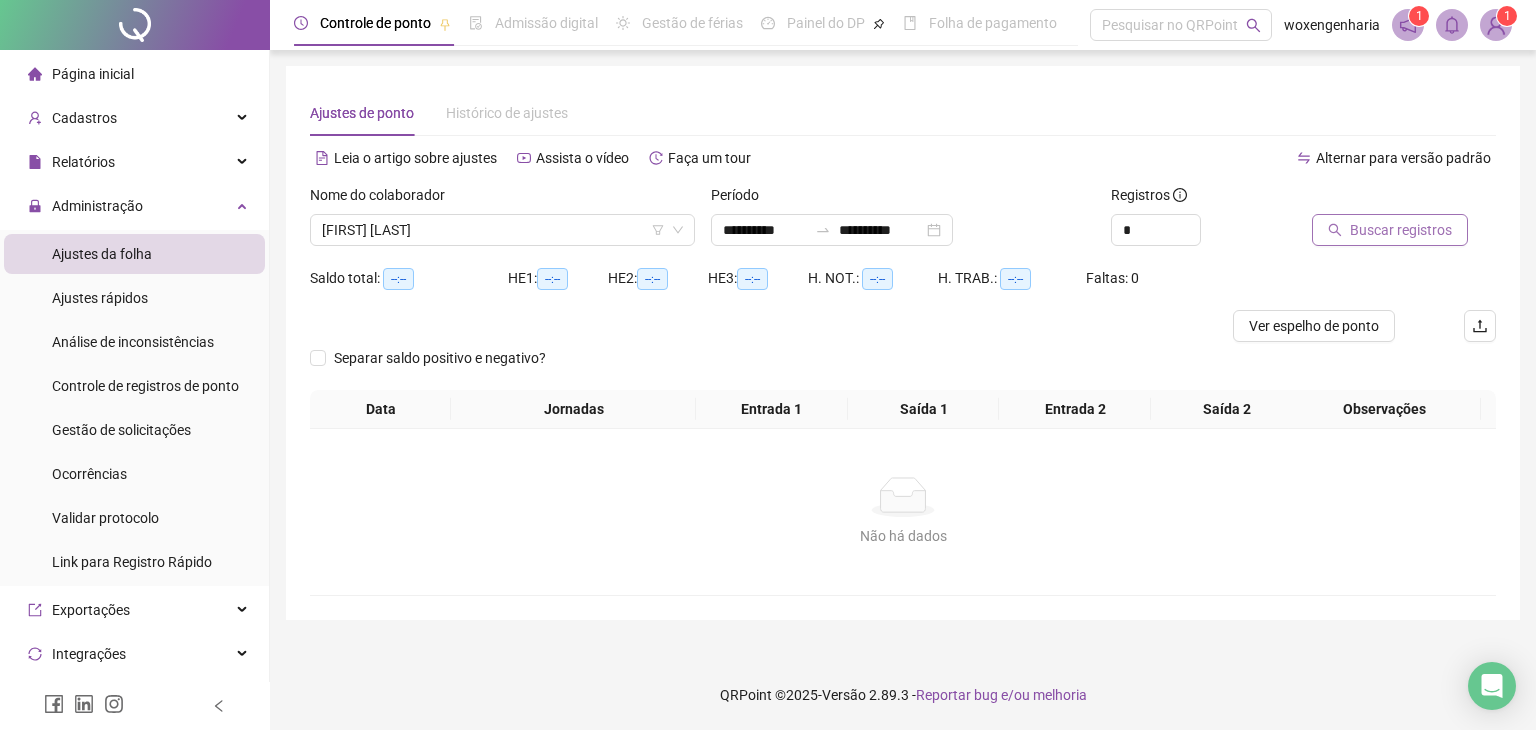 click on "Buscar registros" at bounding box center (1401, 230) 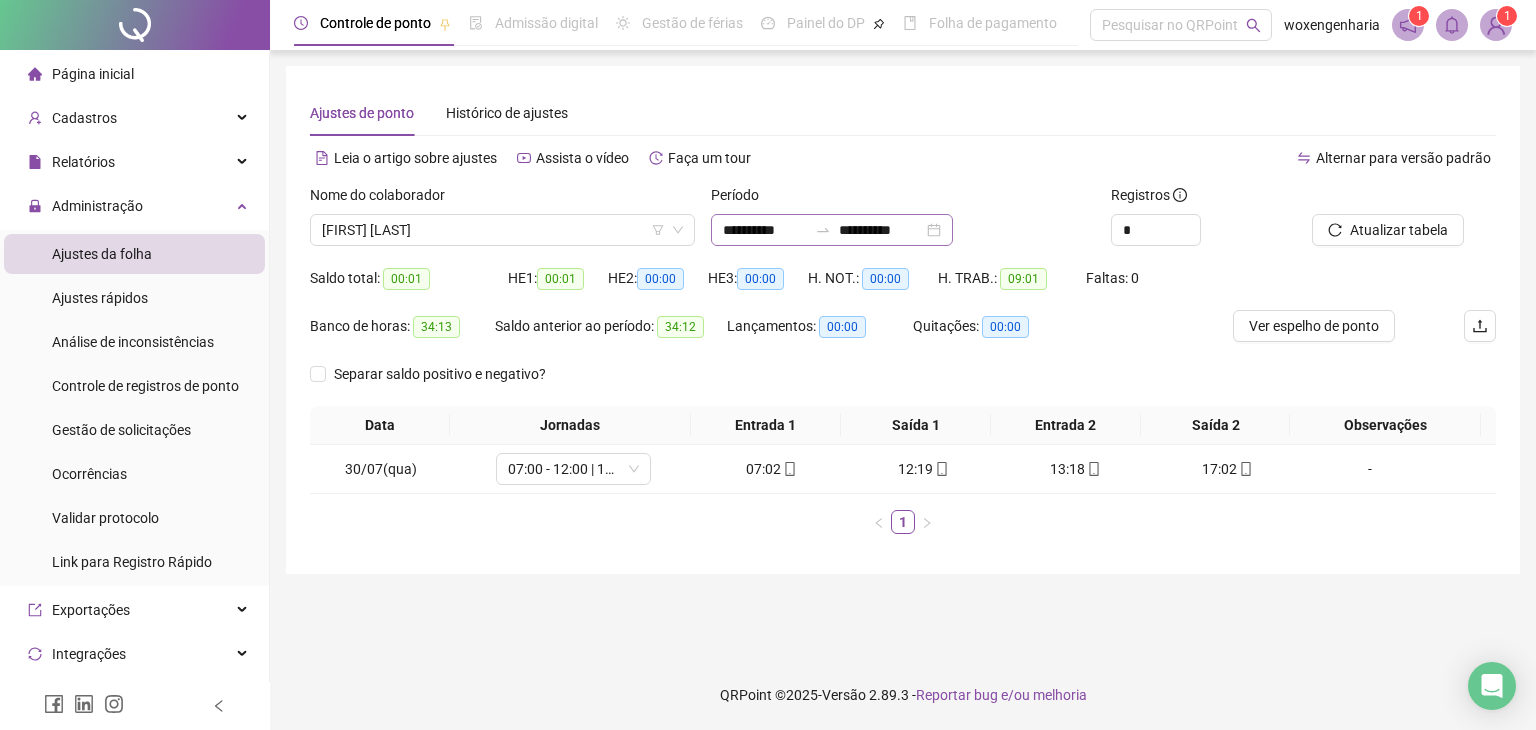 click on "**********" at bounding box center [832, 230] 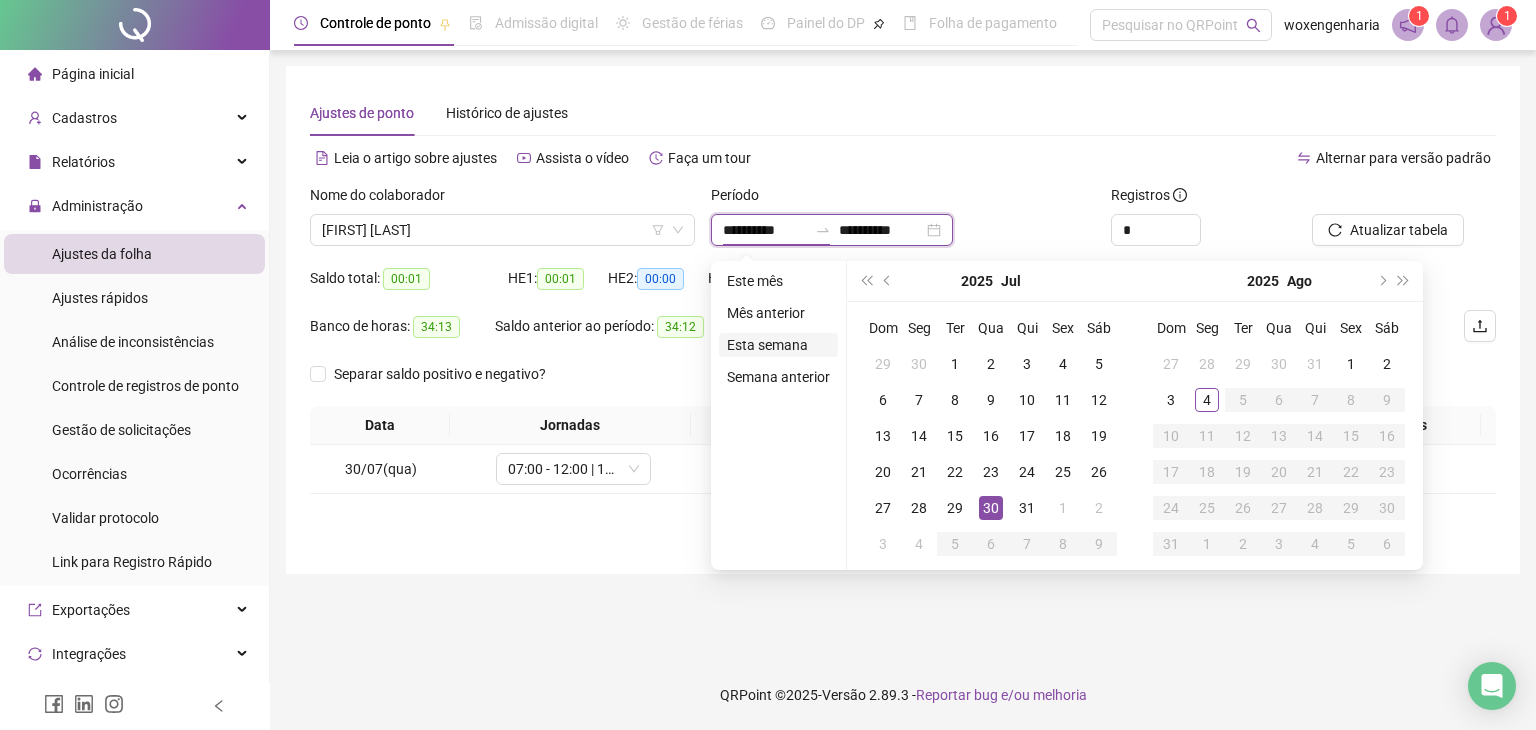 type on "**********" 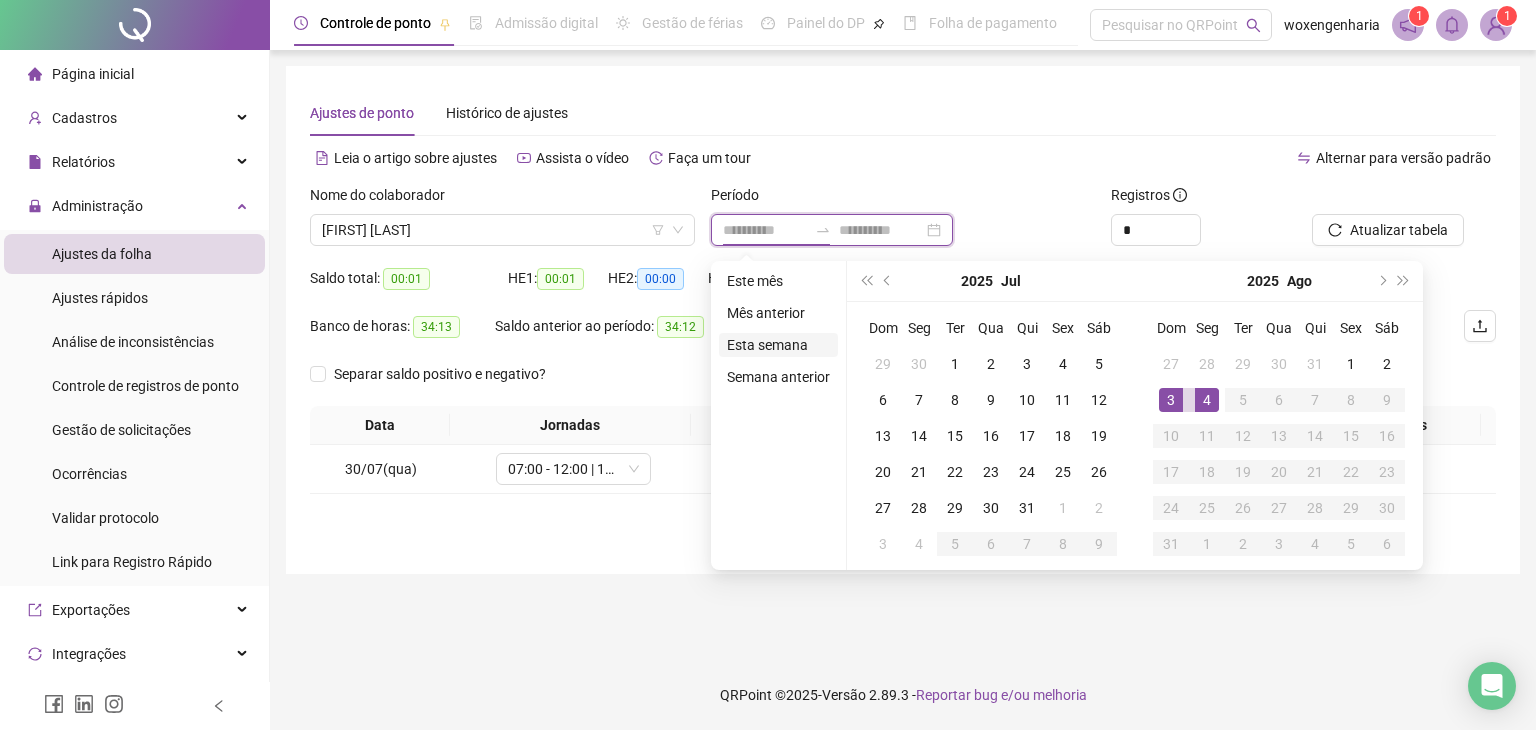 type on "**********" 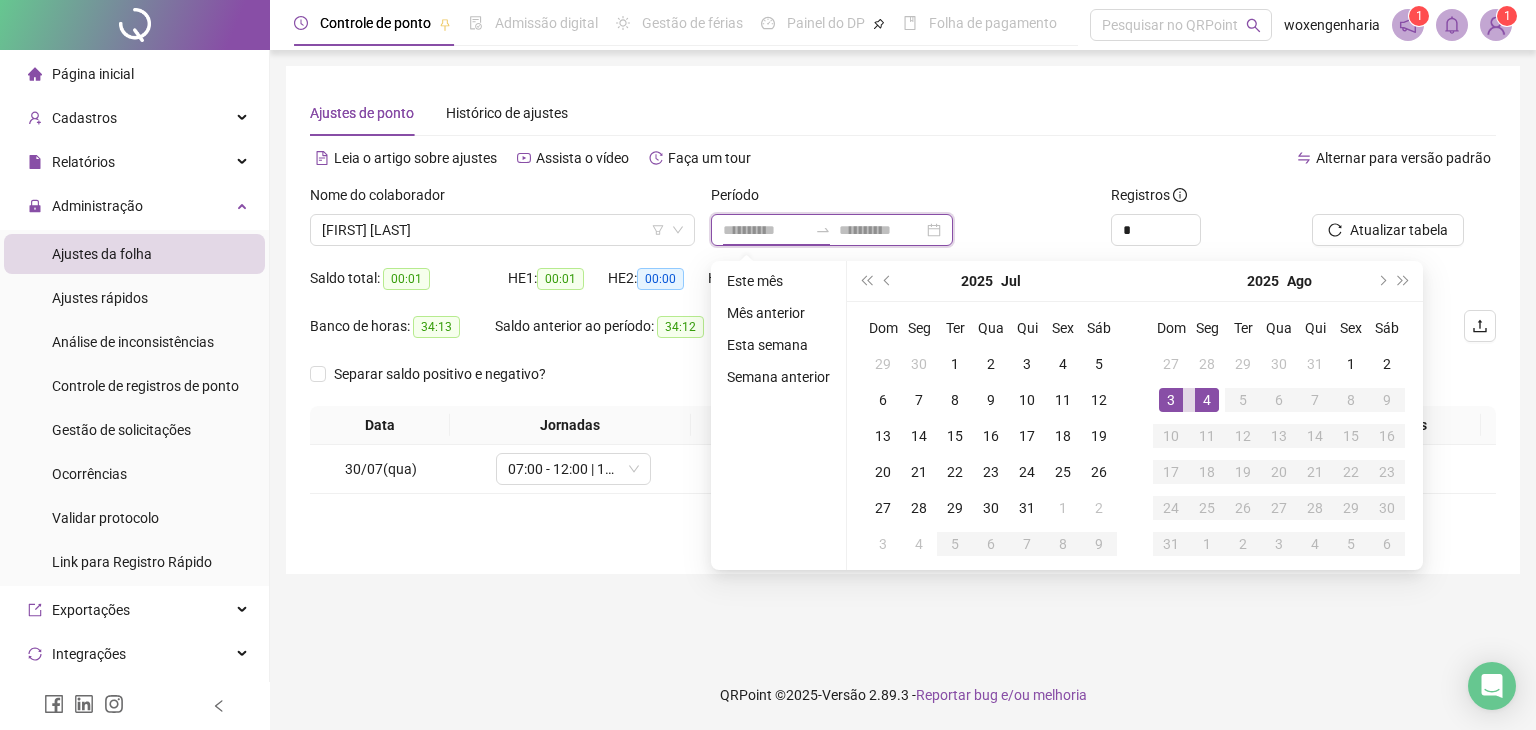 type on "**********" 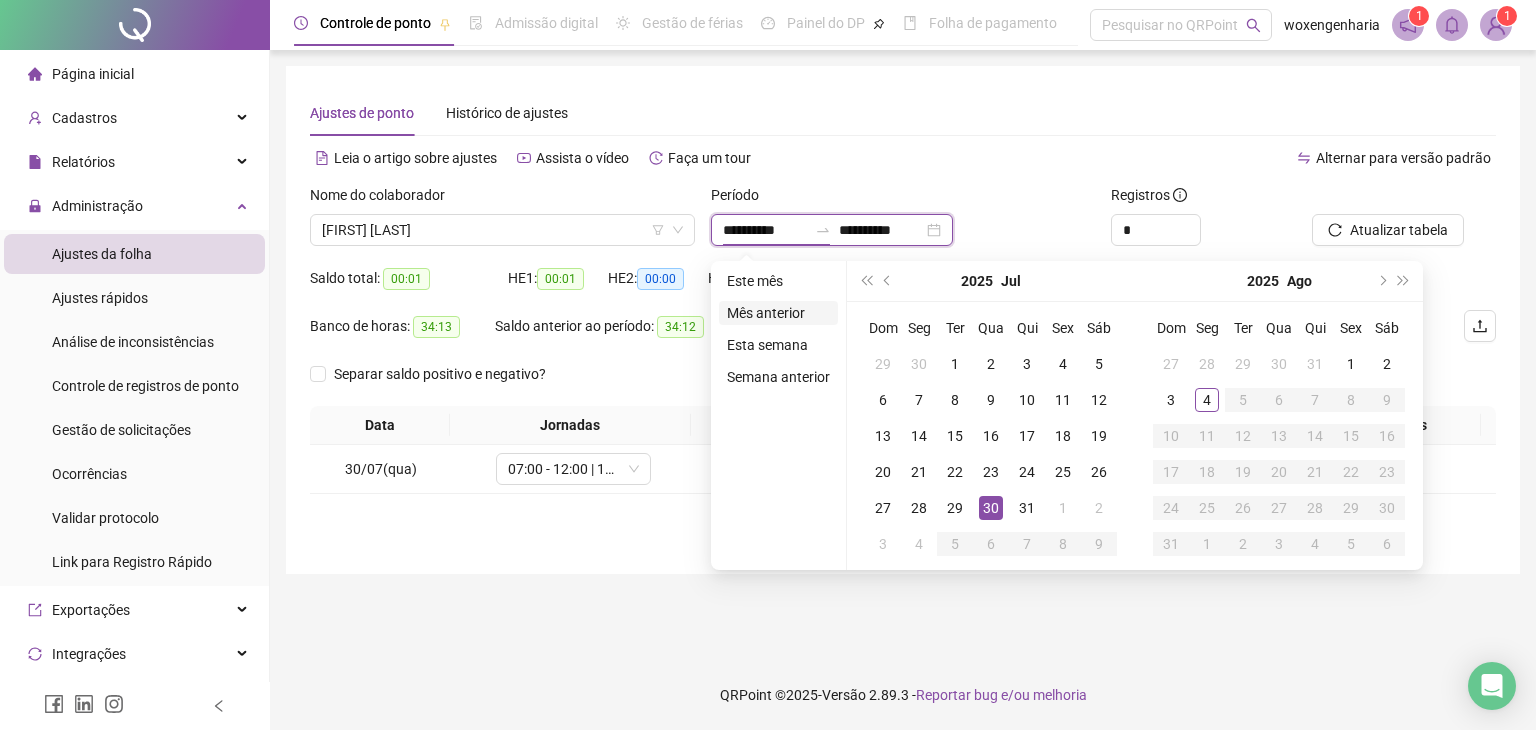 type on "**********" 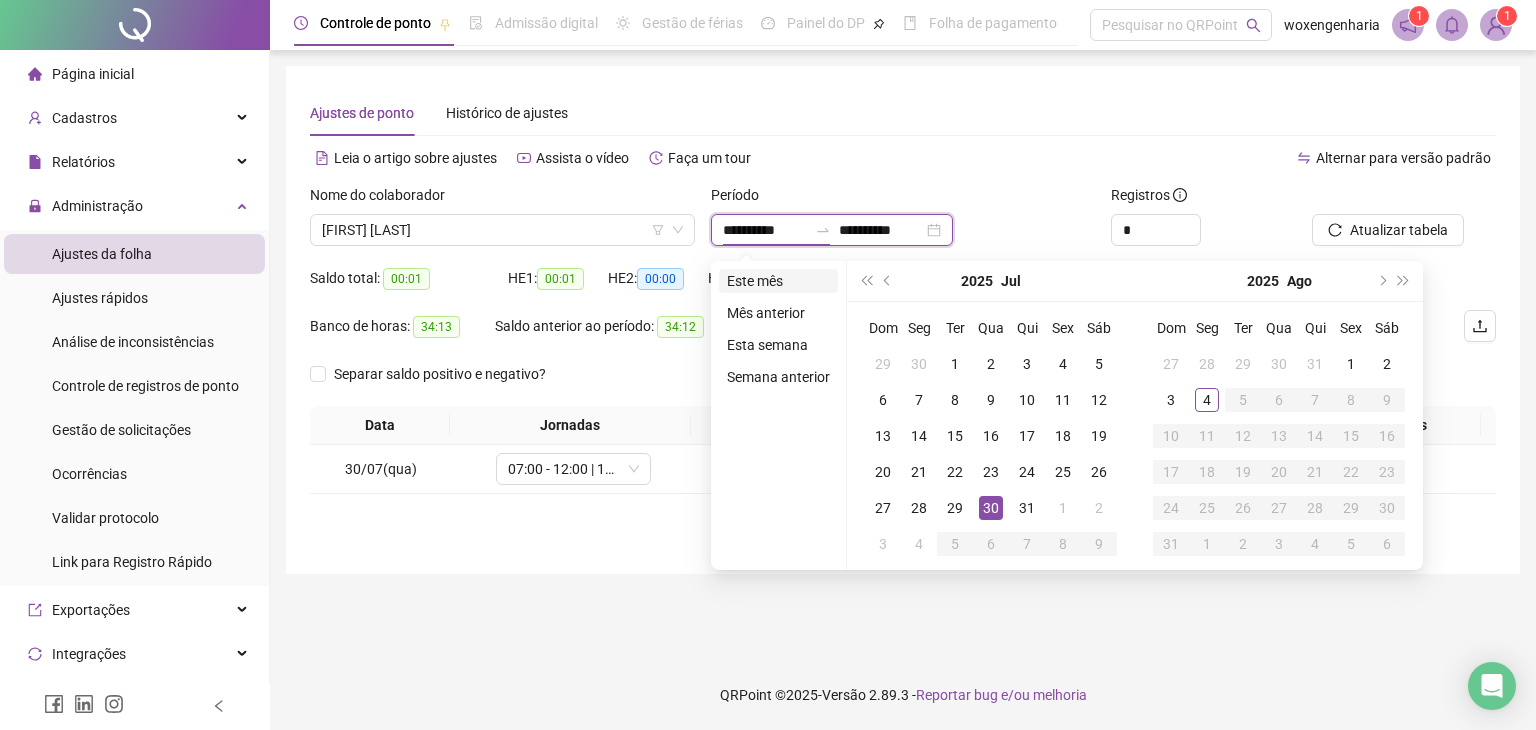 type on "**********" 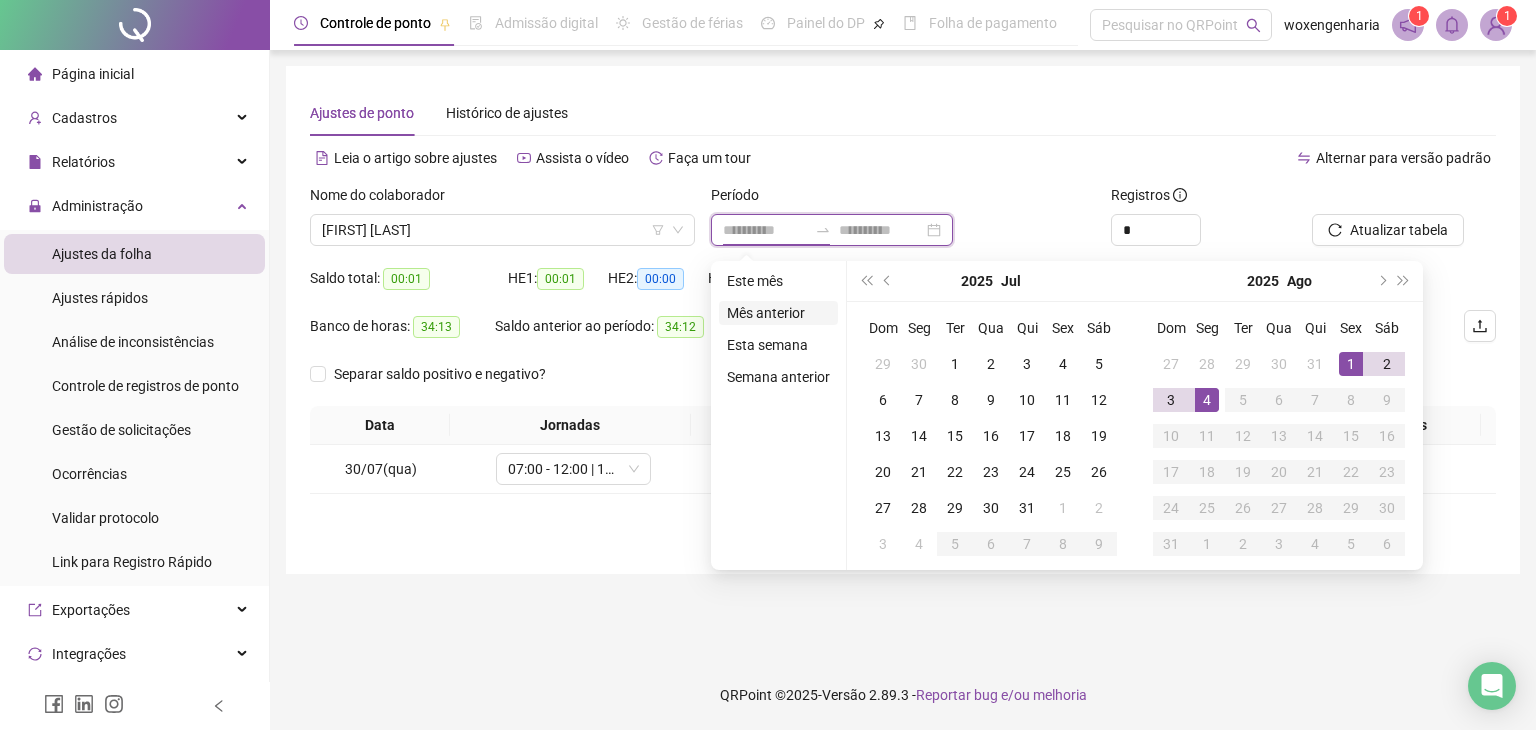 type on "**********" 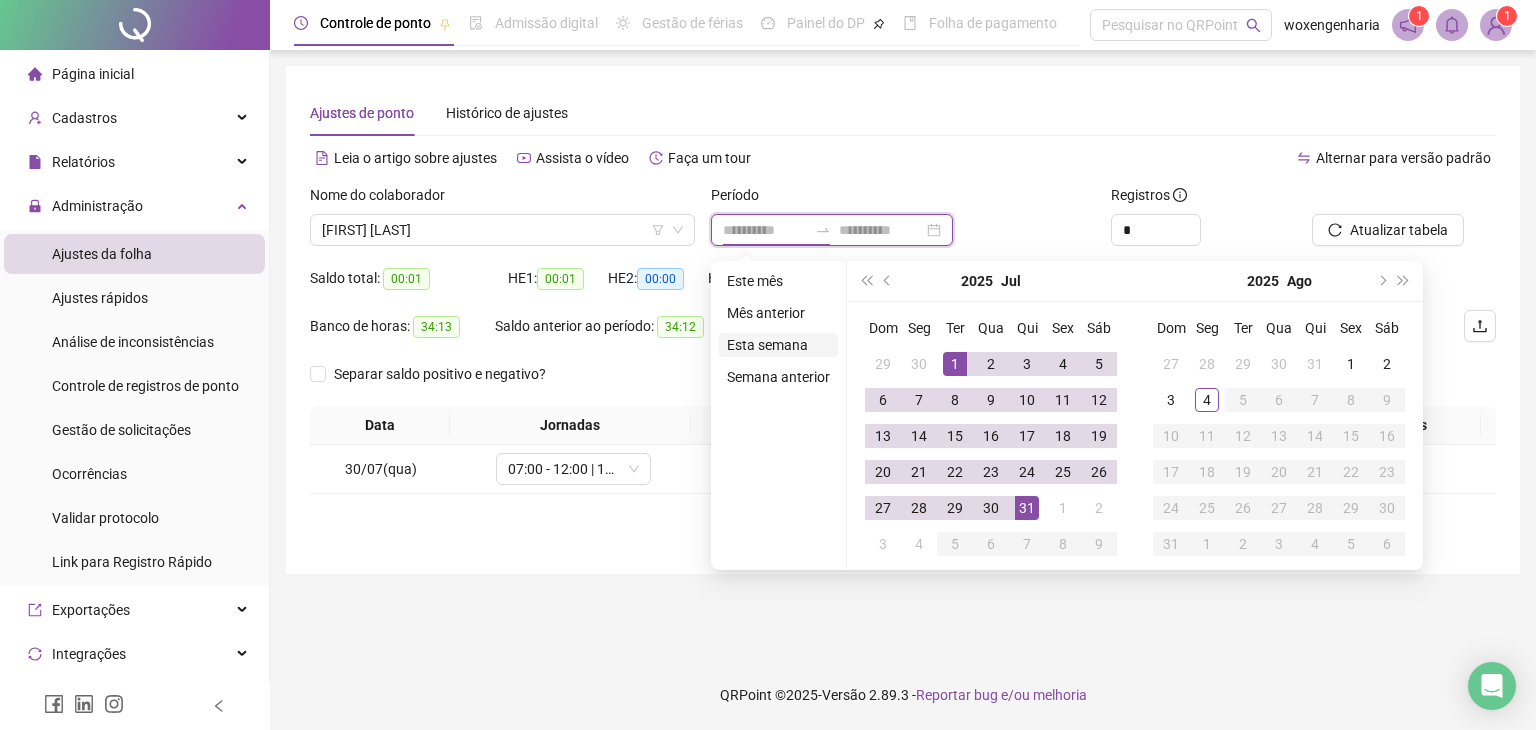 type on "**********" 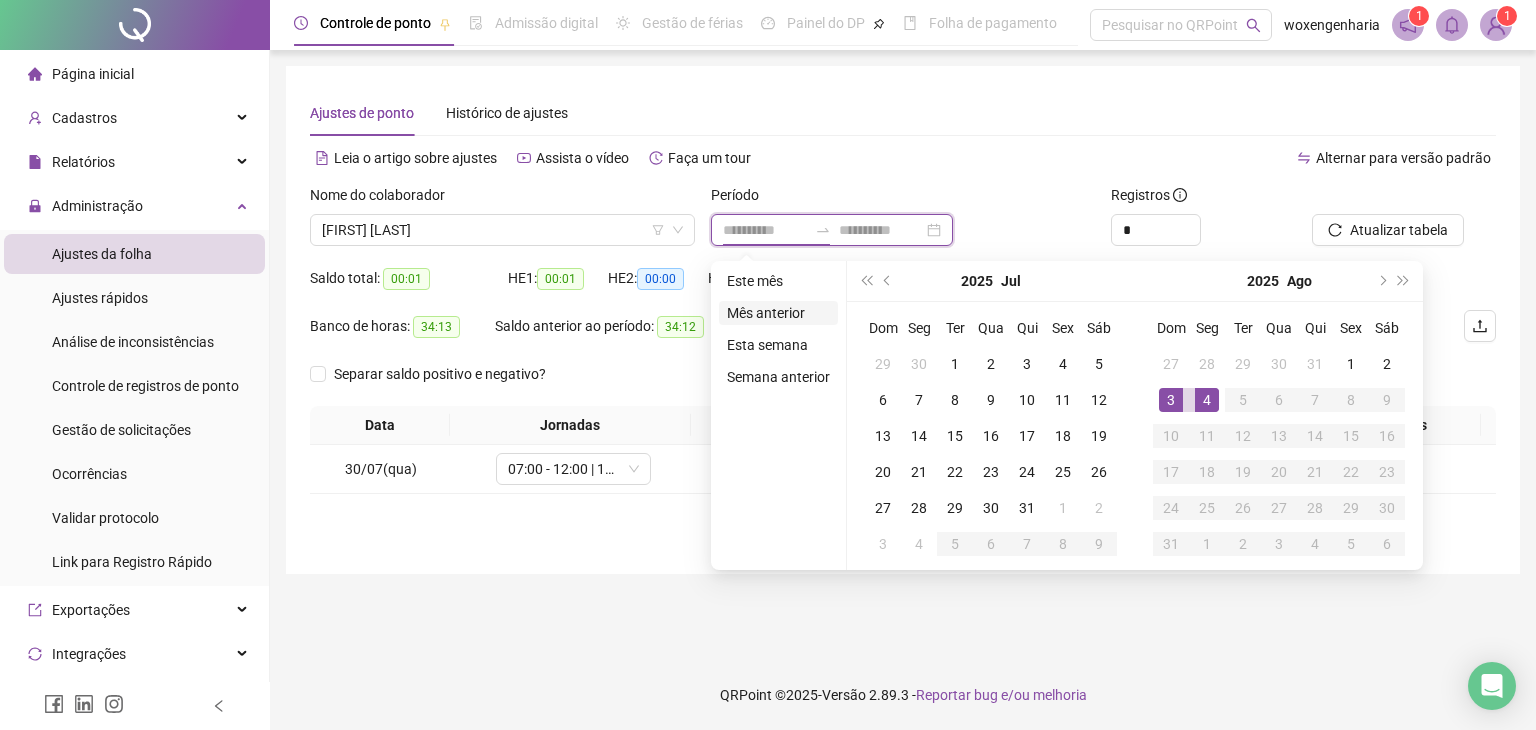 type on "**********" 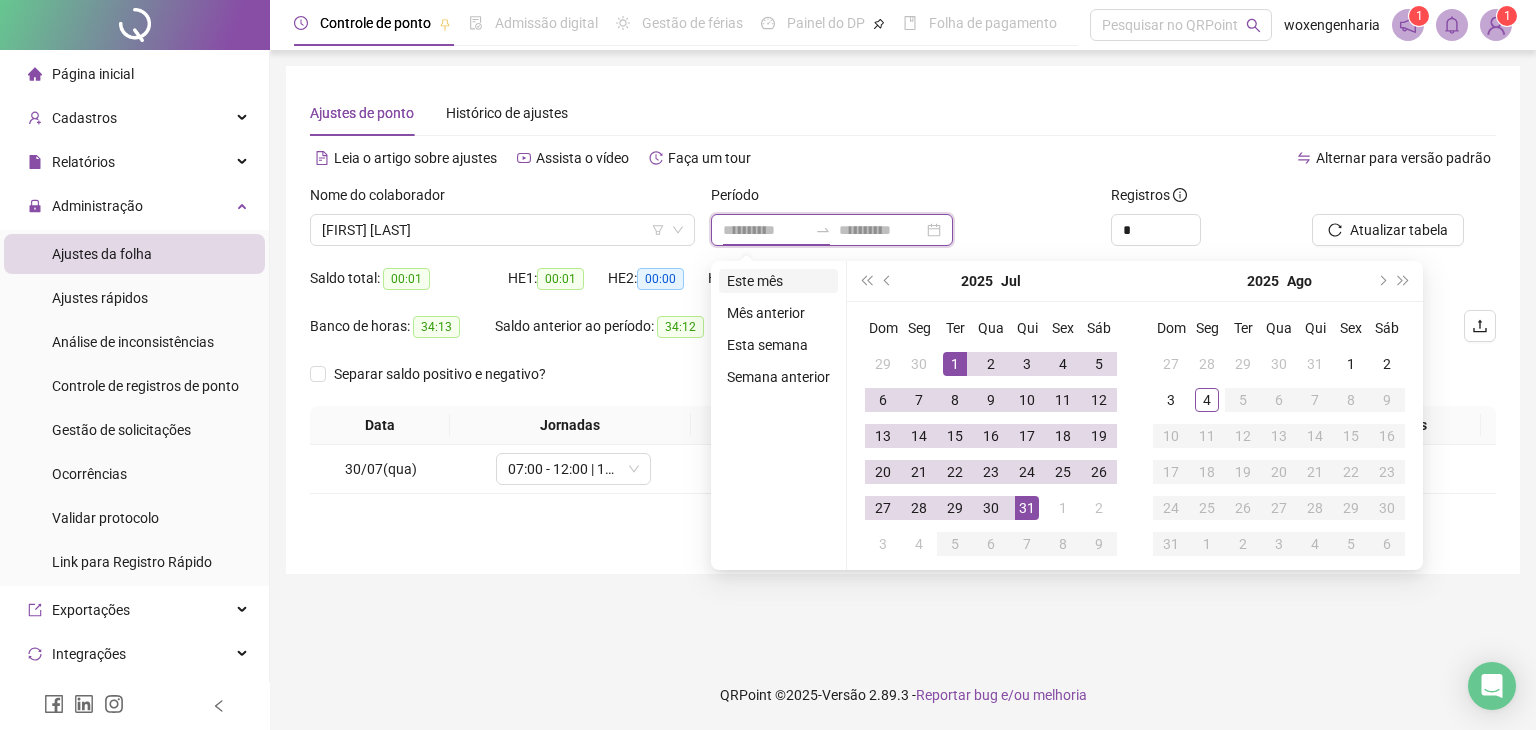 type on "**********" 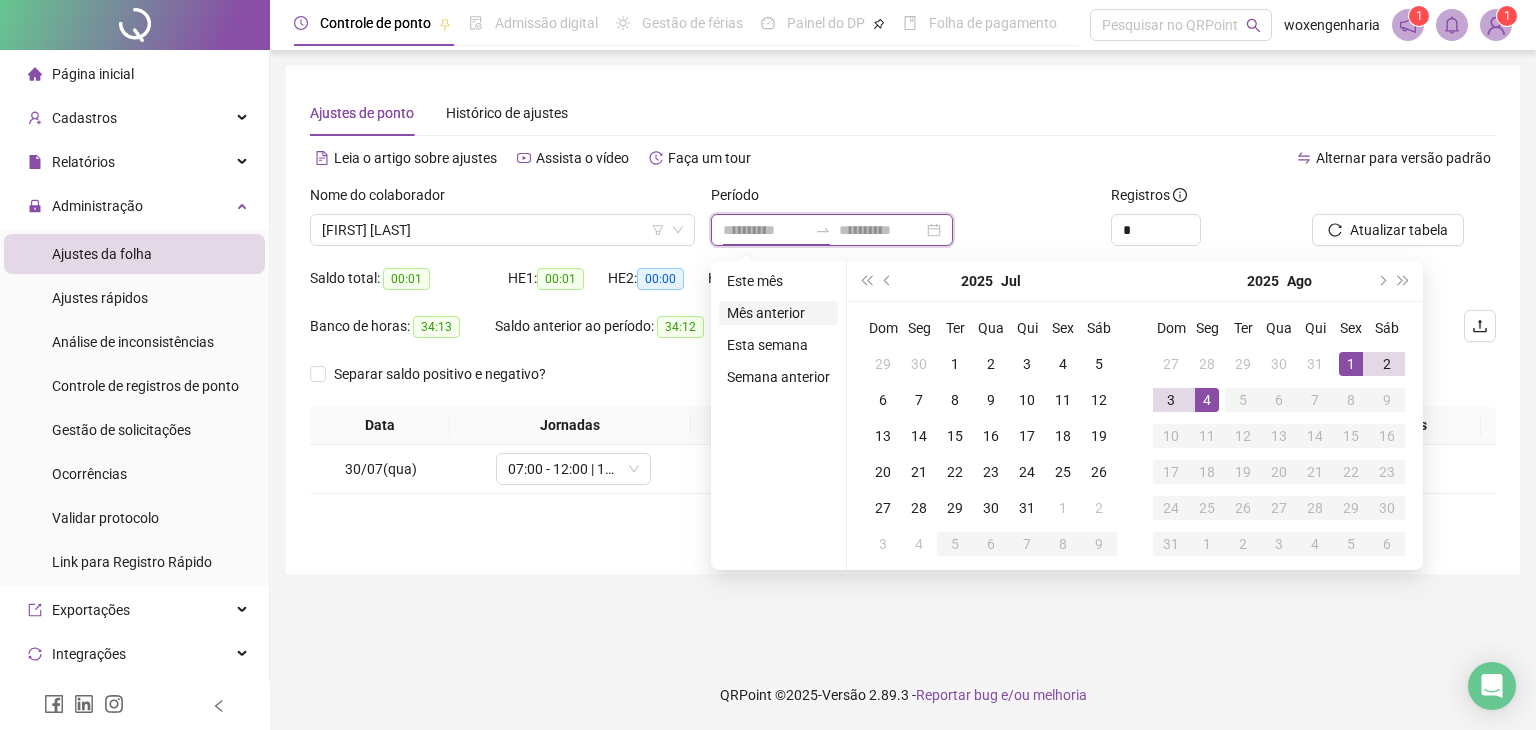 type on "**********" 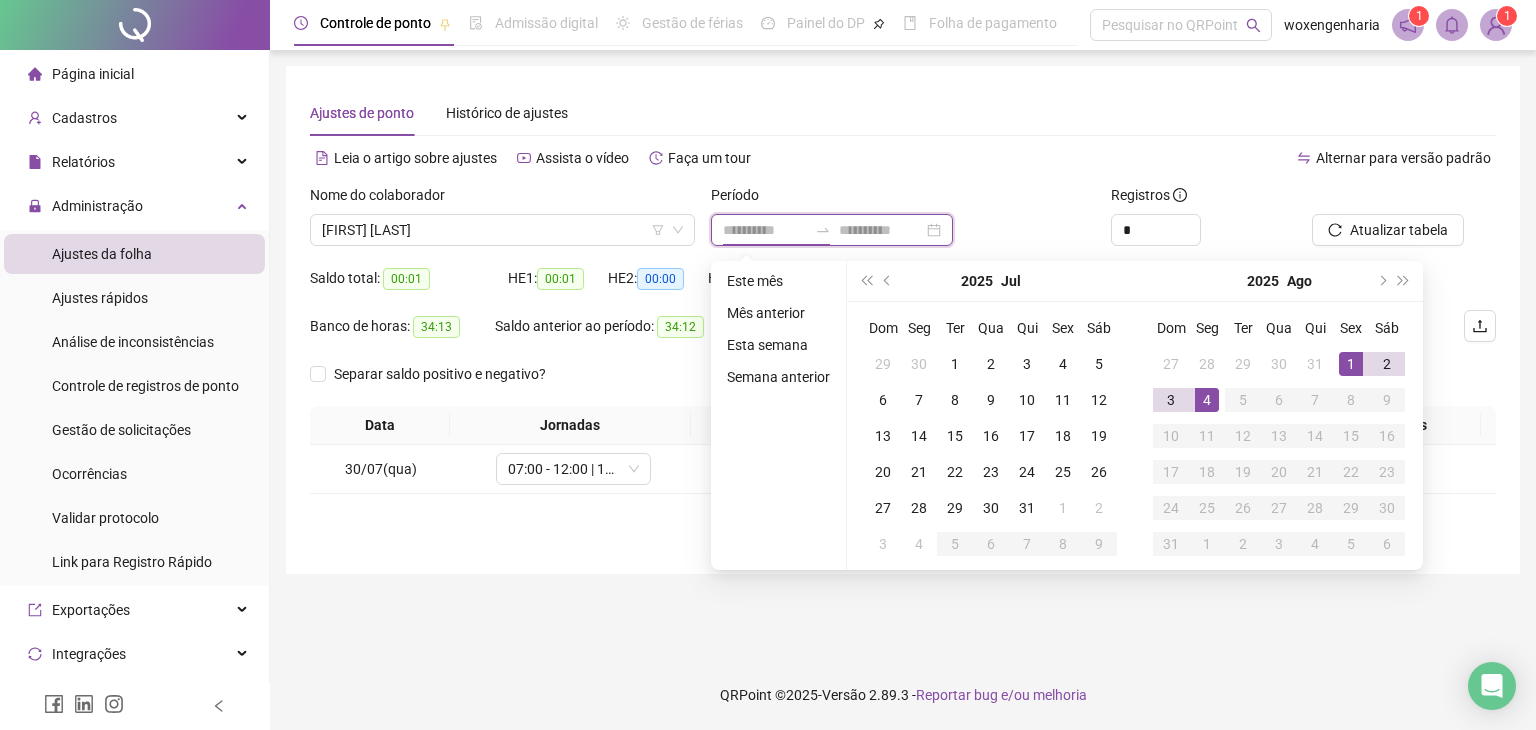 type on "**********" 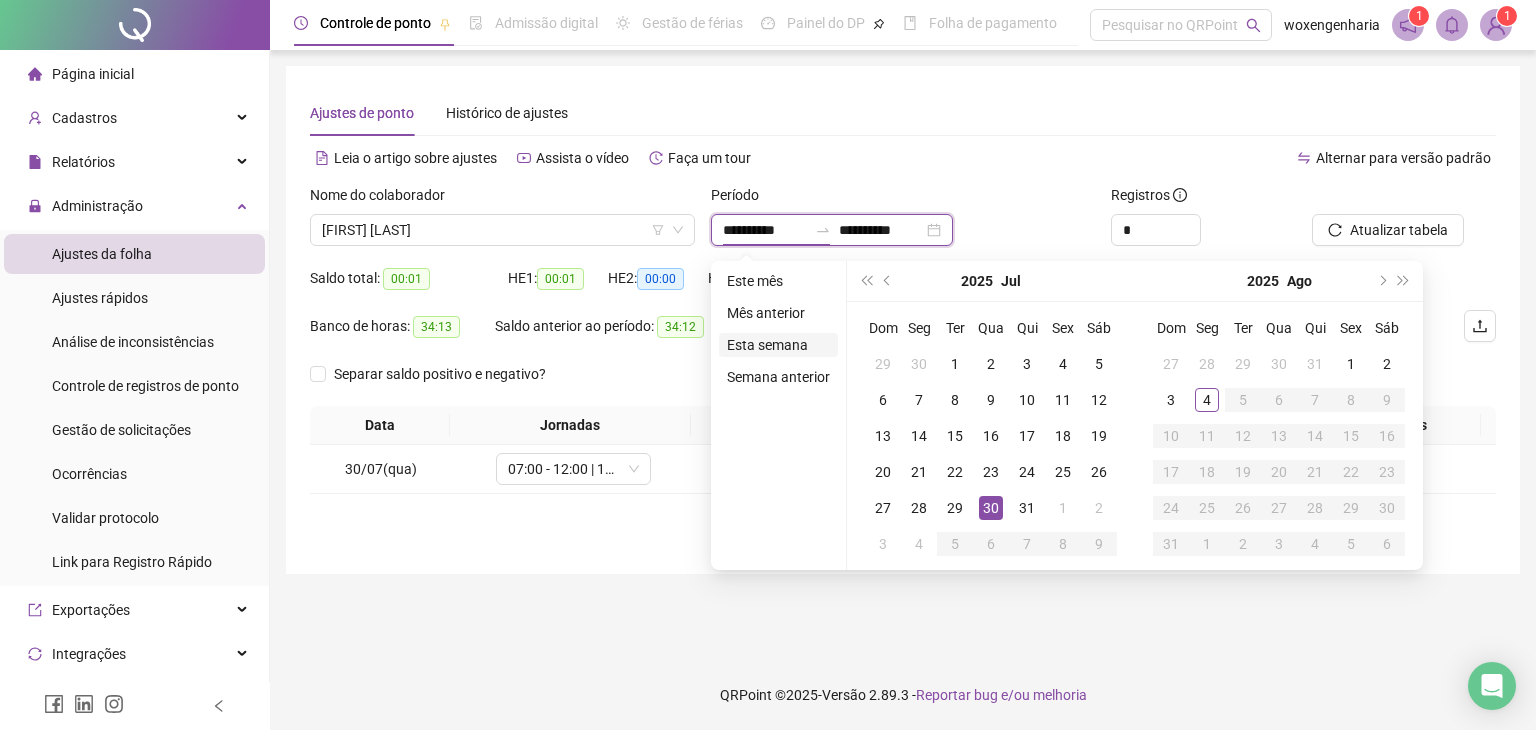 type on "**********" 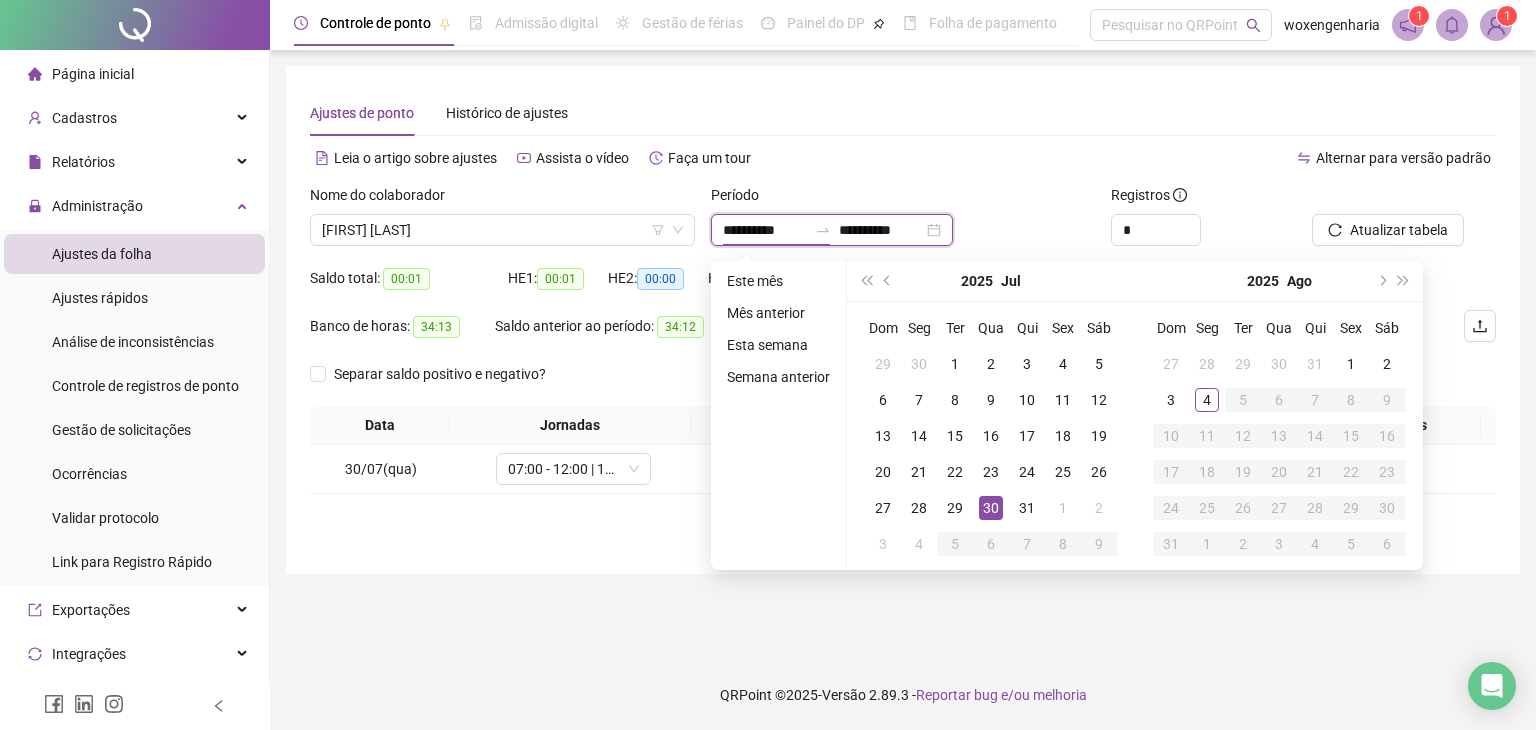 type on "**********" 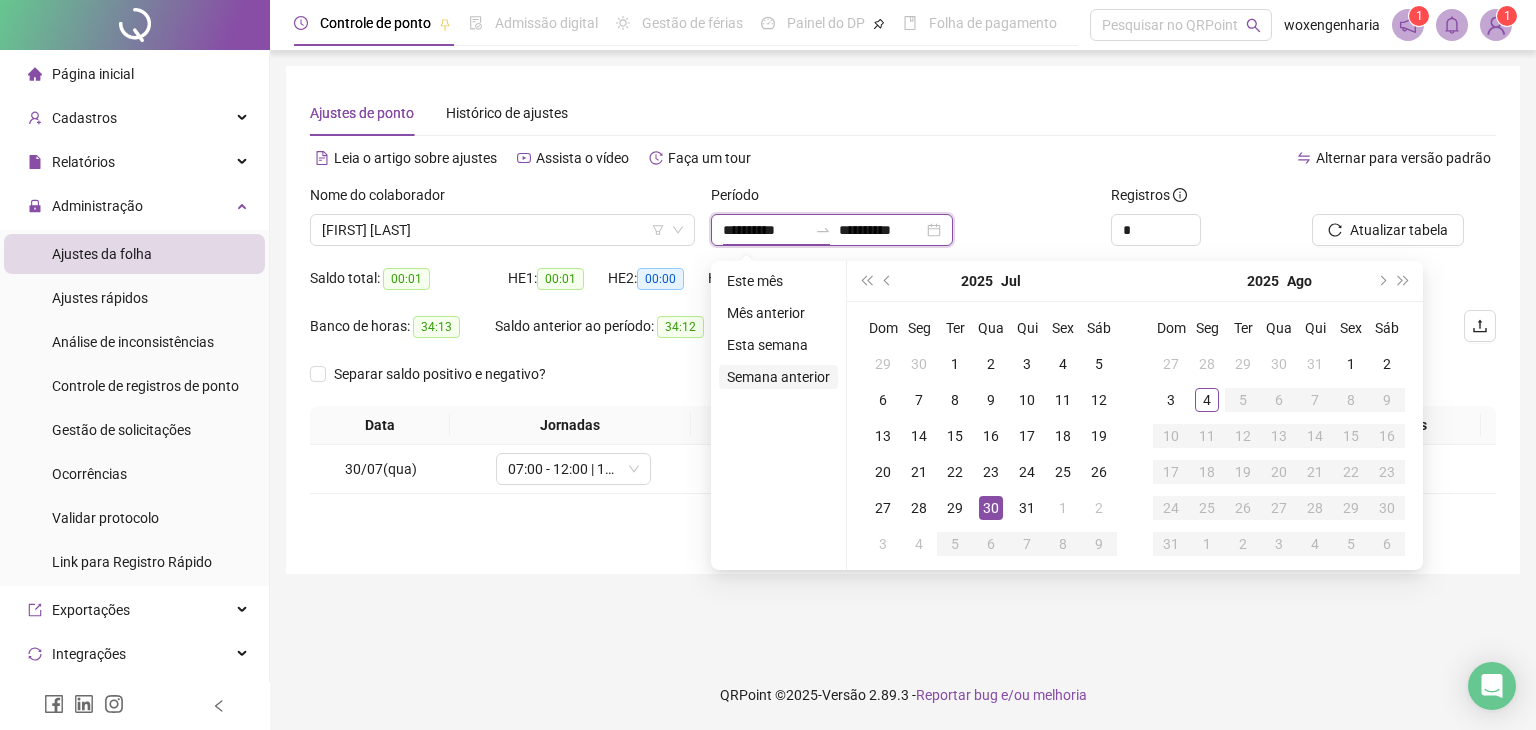 type on "**********" 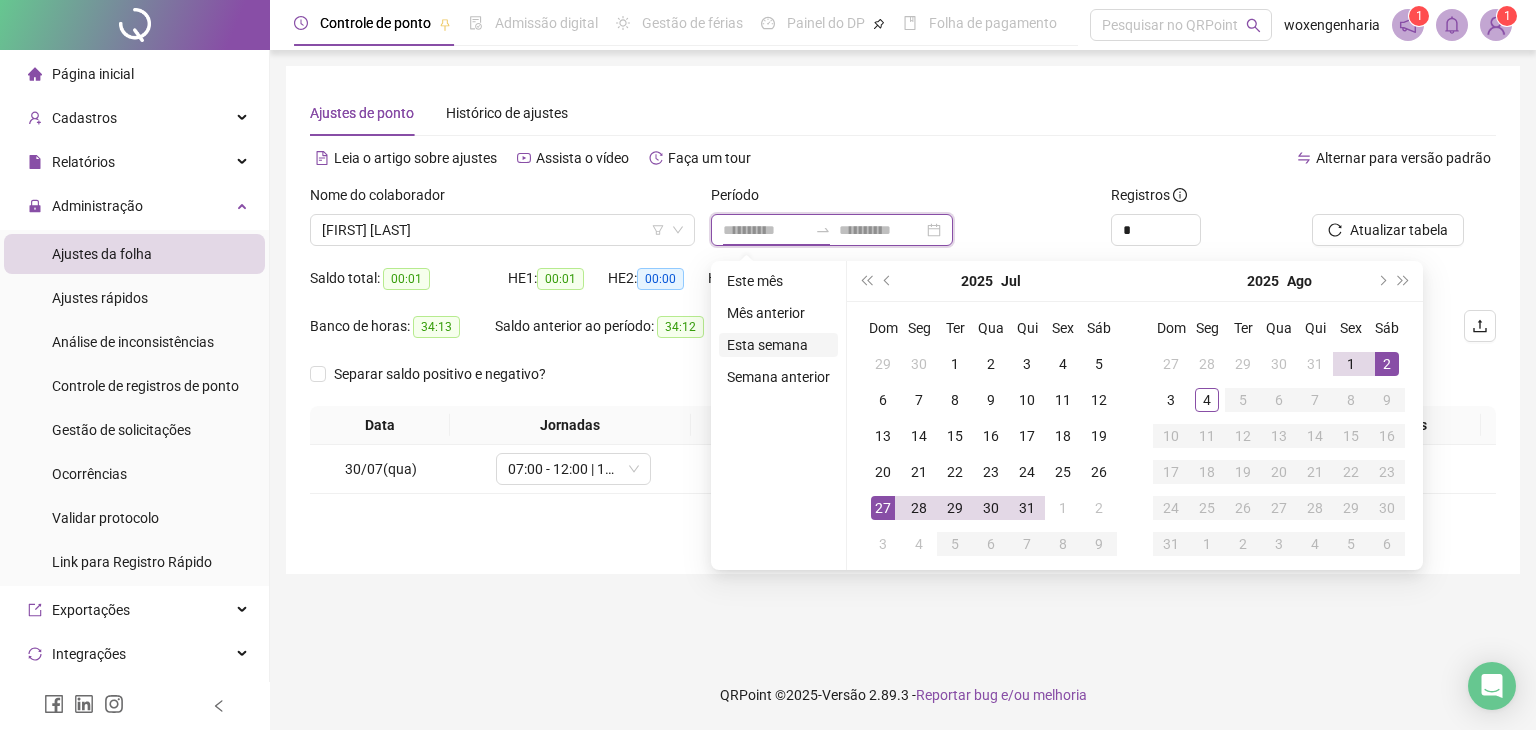 type on "**********" 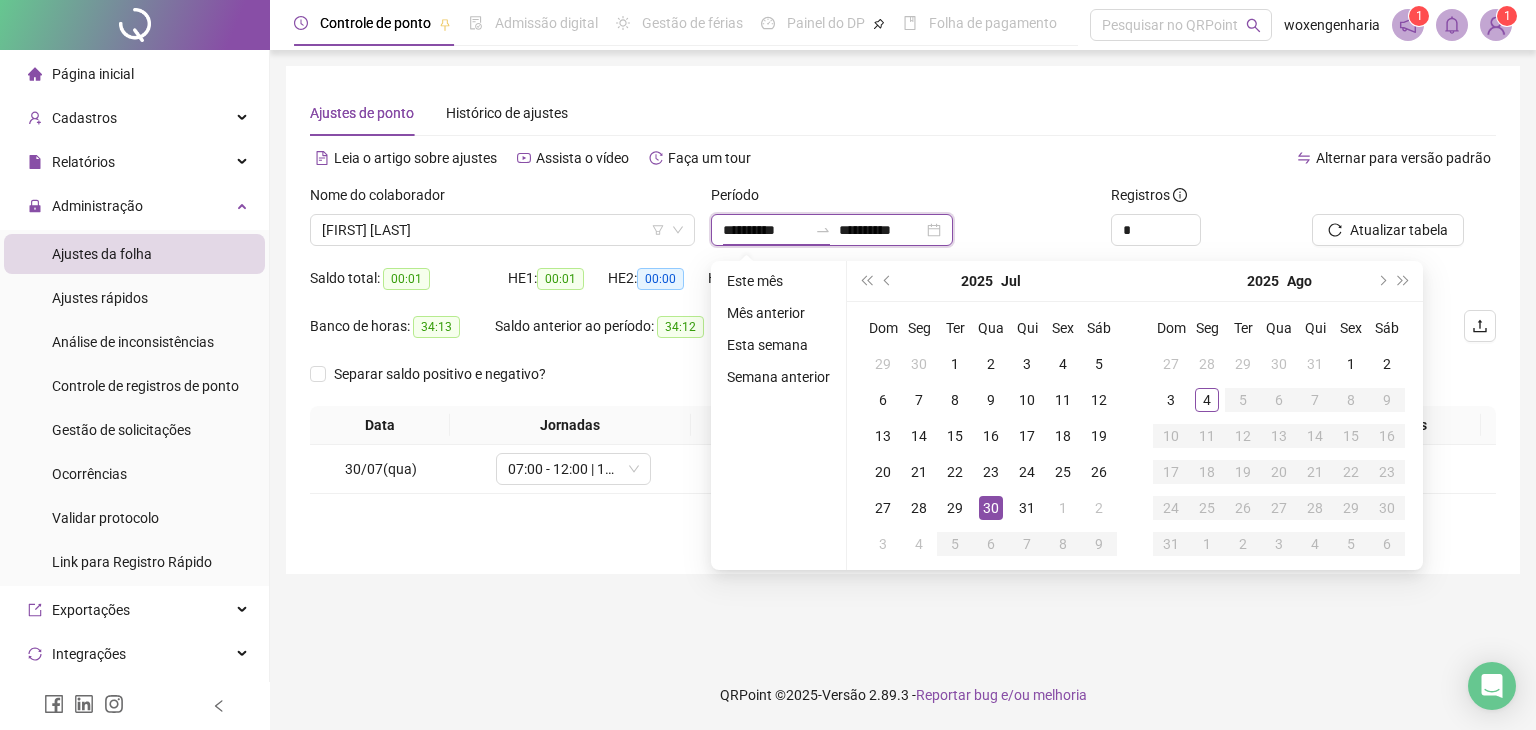 type on "**********" 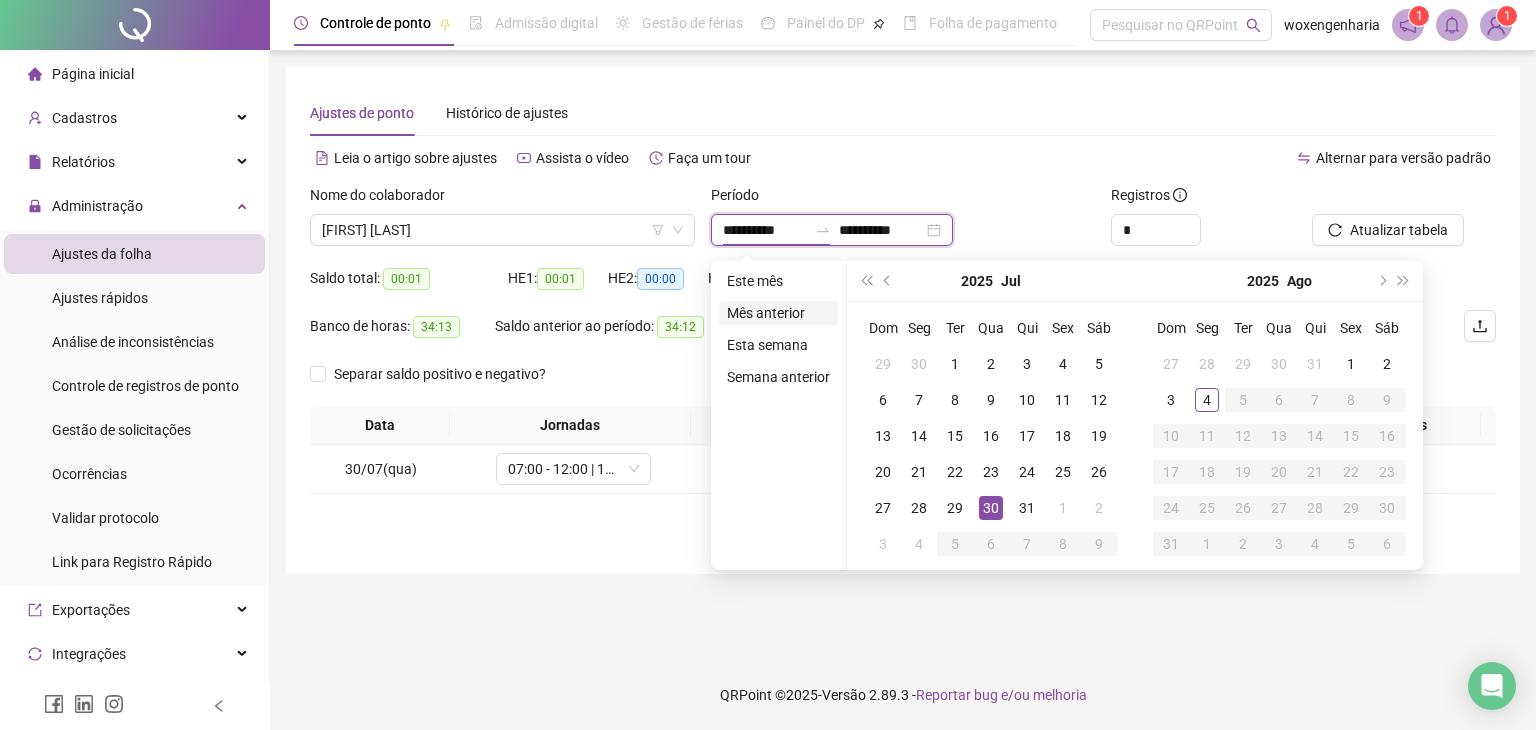 type on "**********" 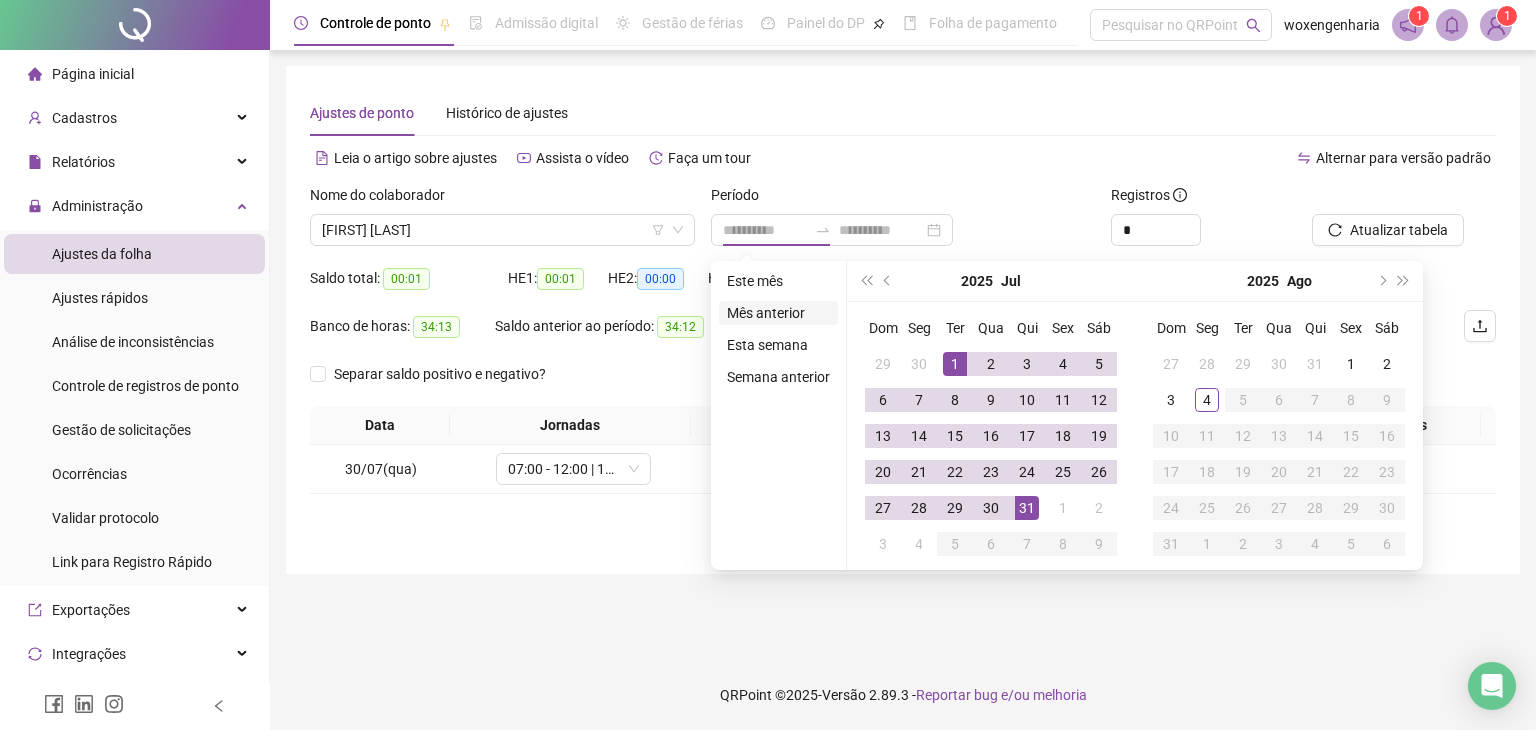 click on "Mês anterior" at bounding box center [778, 313] 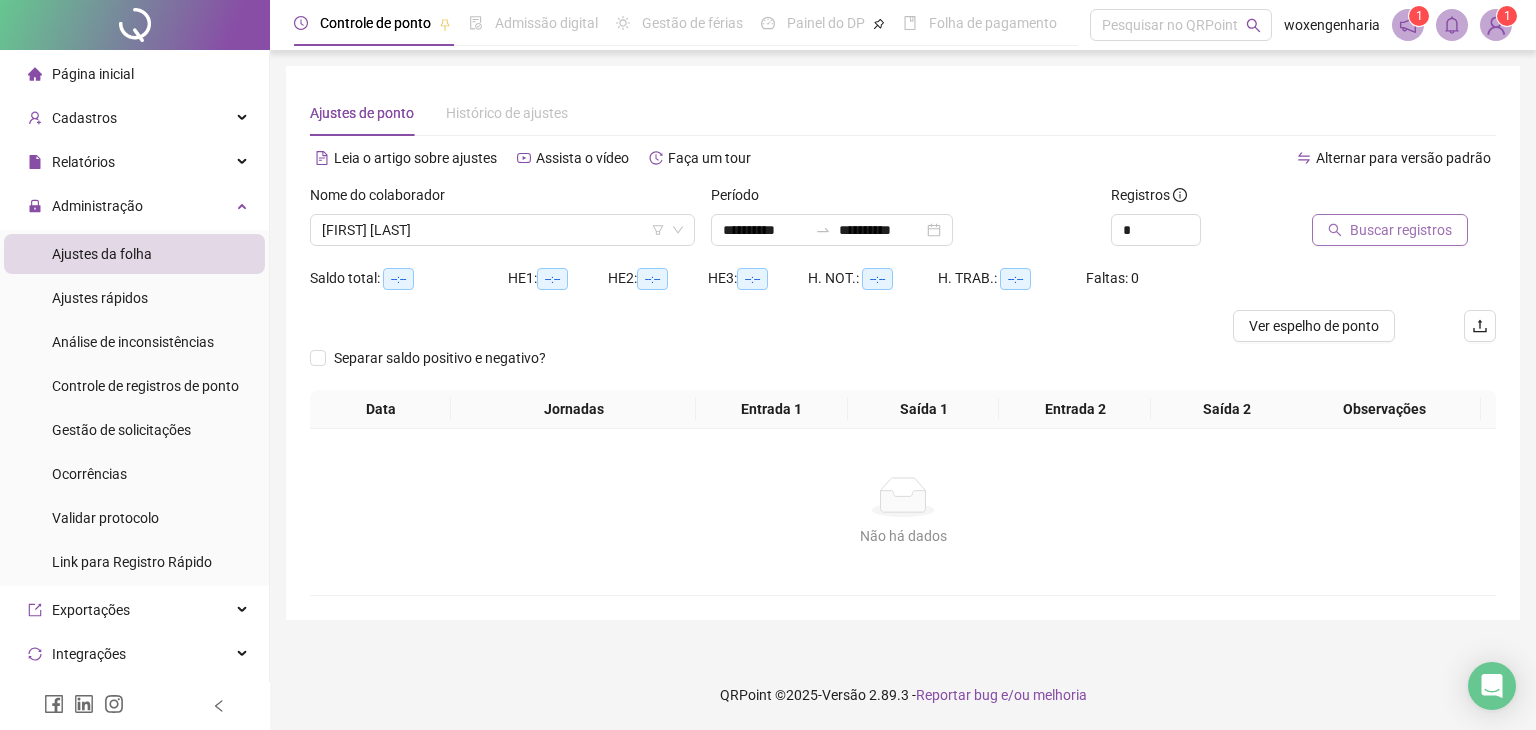 click on "Buscar registros" at bounding box center [1401, 230] 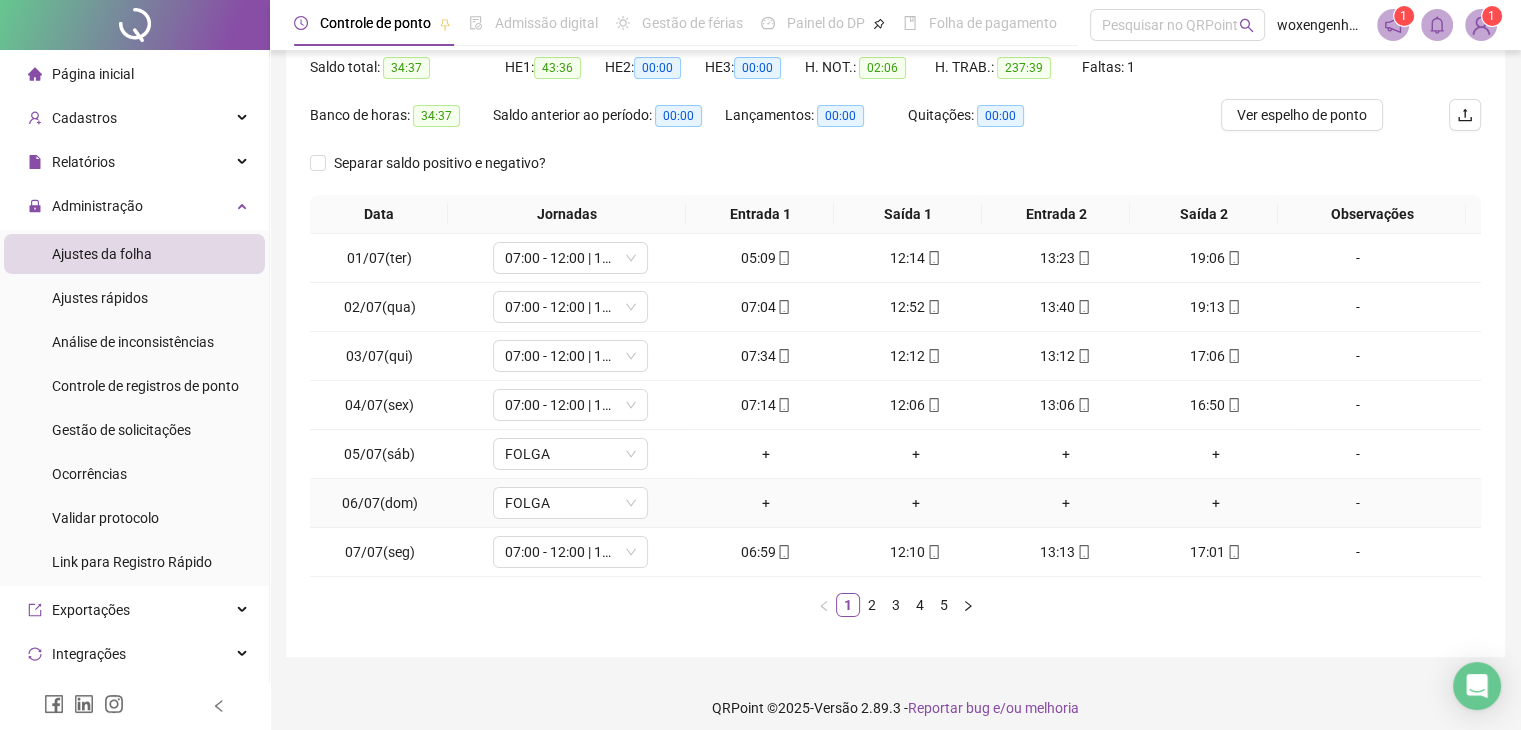 scroll, scrollTop: 223, scrollLeft: 0, axis: vertical 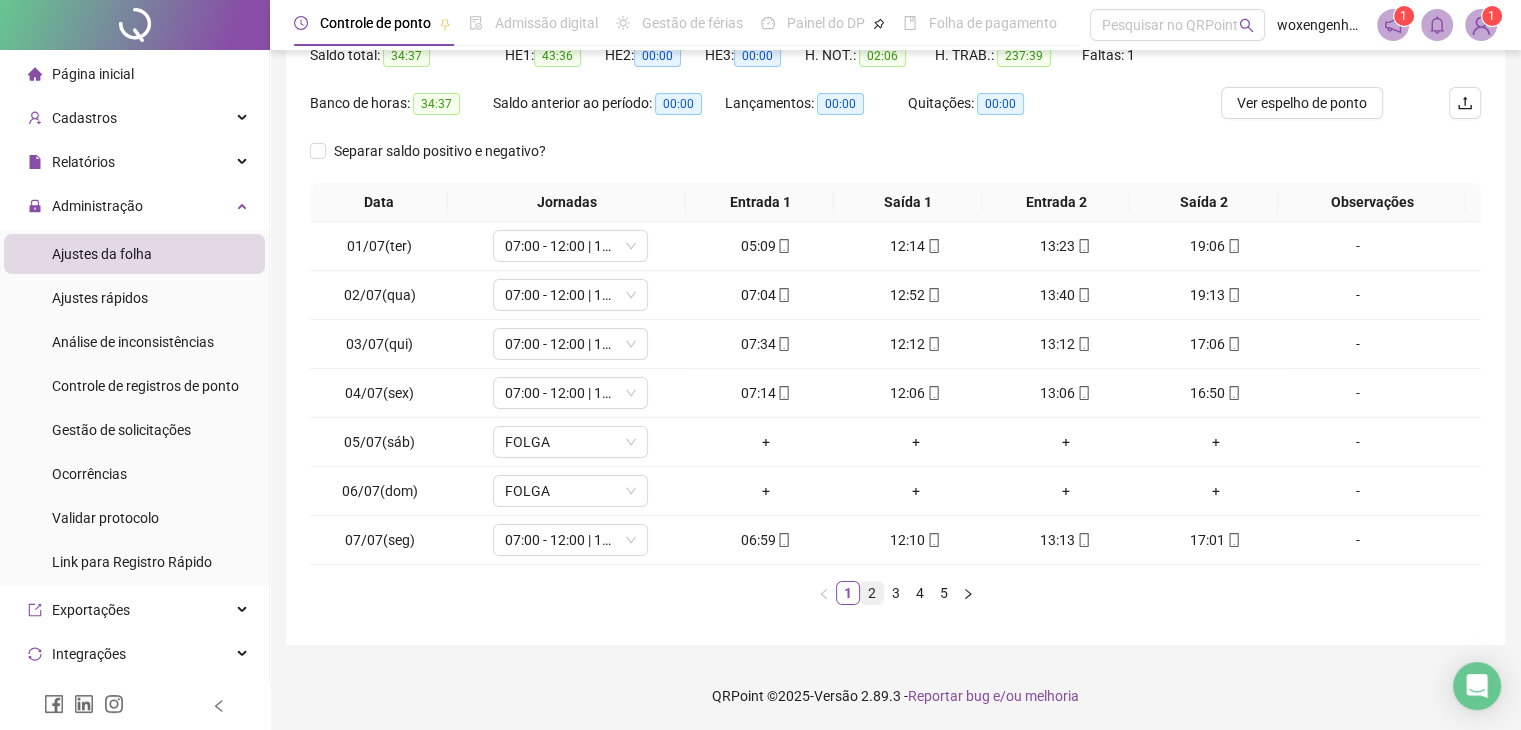 click on "2" at bounding box center (872, 593) 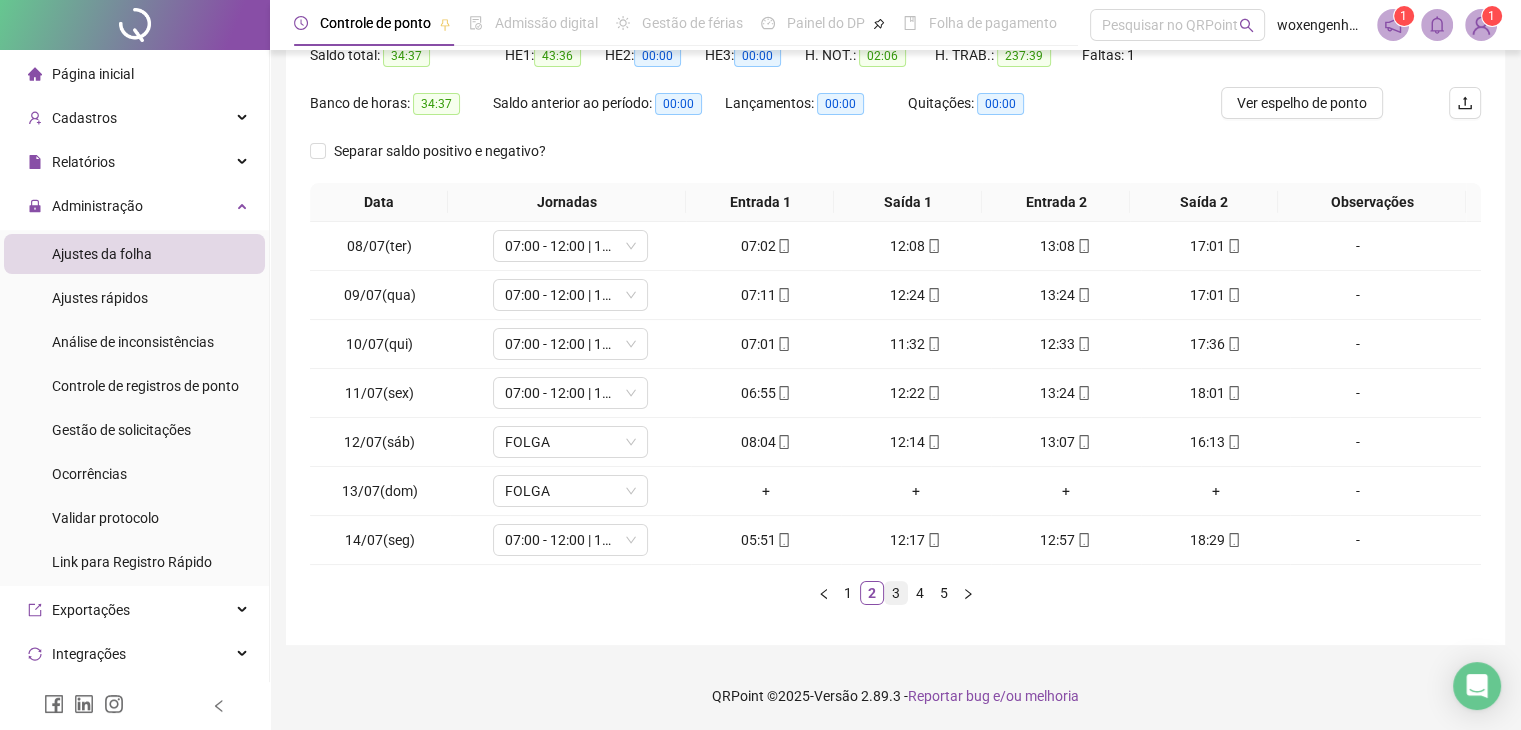 click on "3" at bounding box center [896, 593] 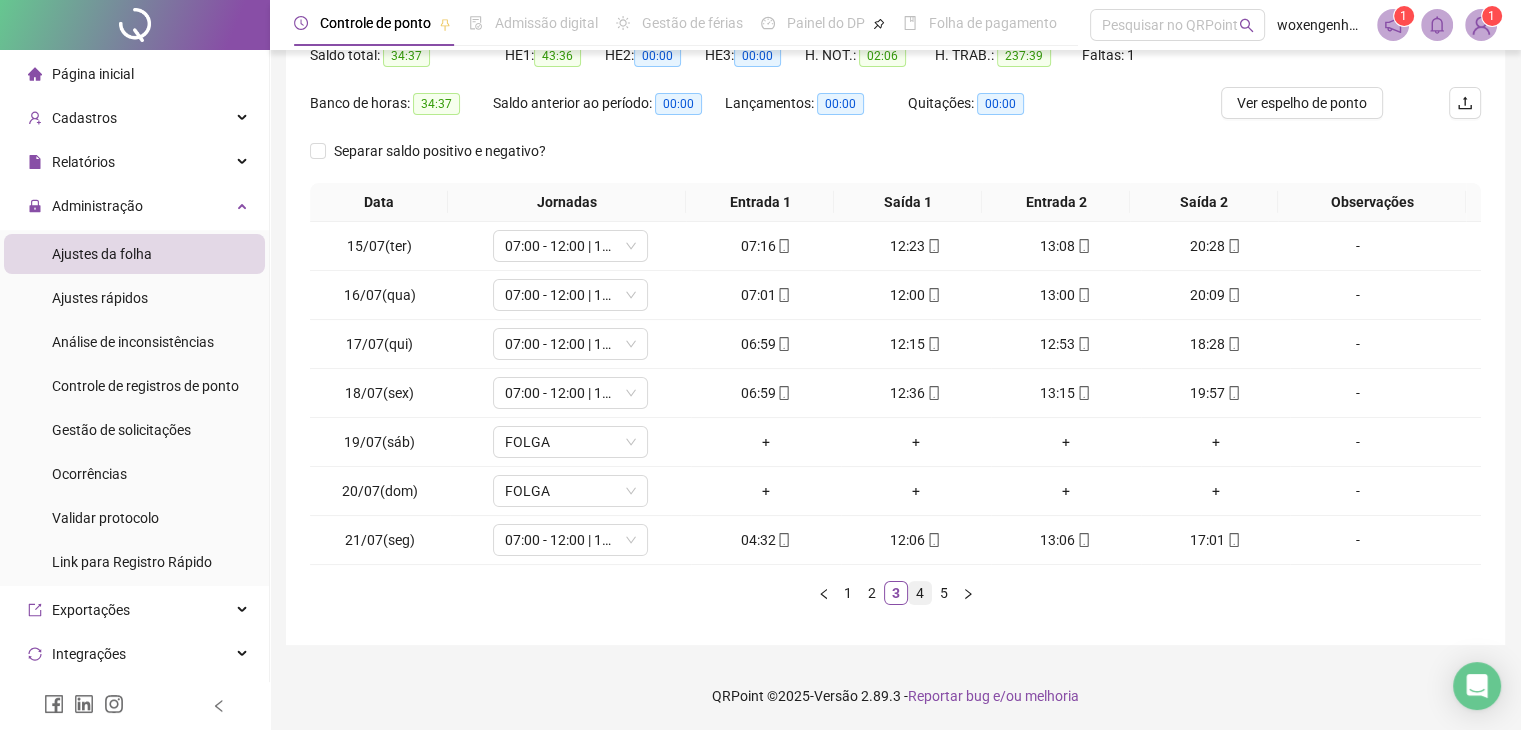 click on "4" at bounding box center [920, 593] 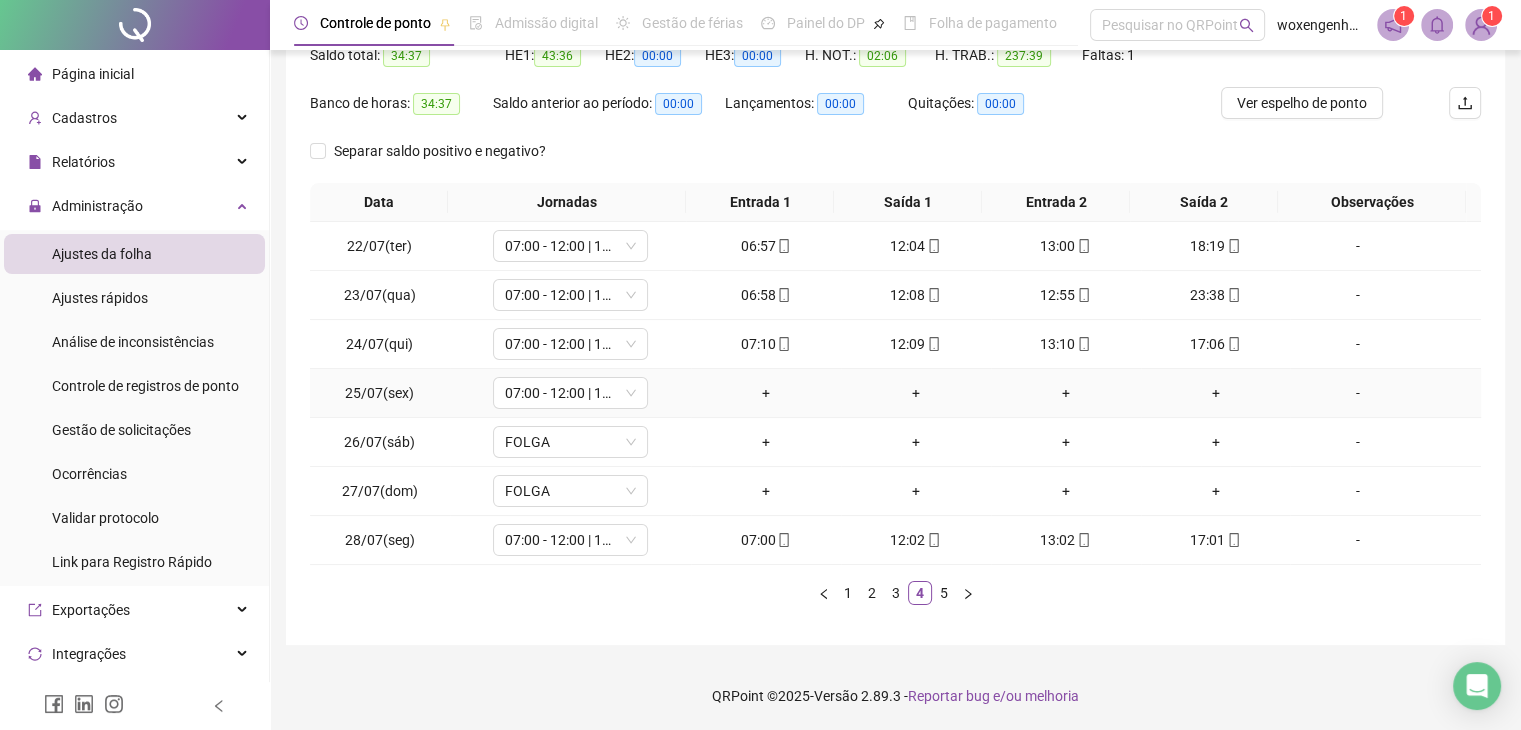click on "-" at bounding box center [1357, 393] 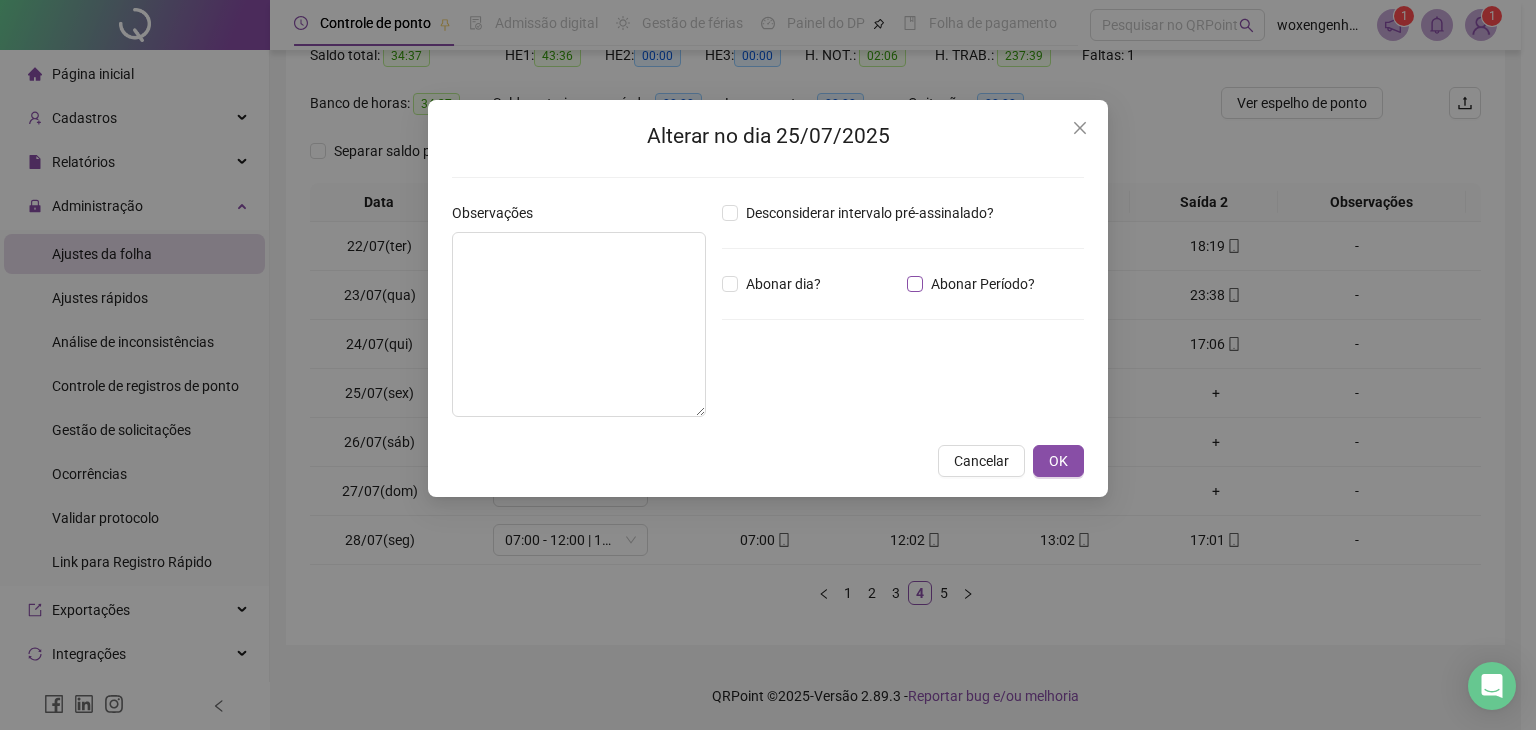 click on "Abonar Período?" at bounding box center (983, 284) 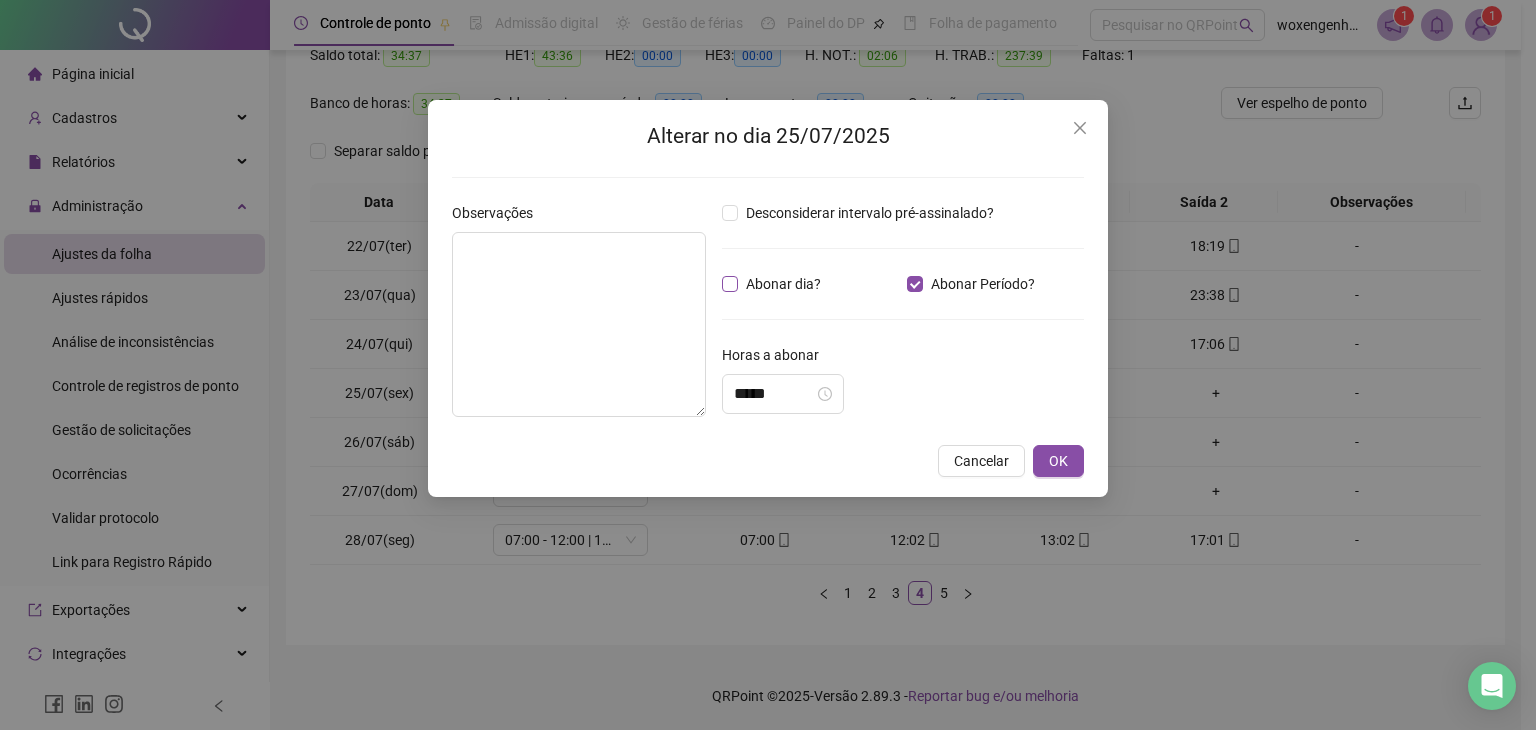 click on "Abonar dia?" at bounding box center (783, 284) 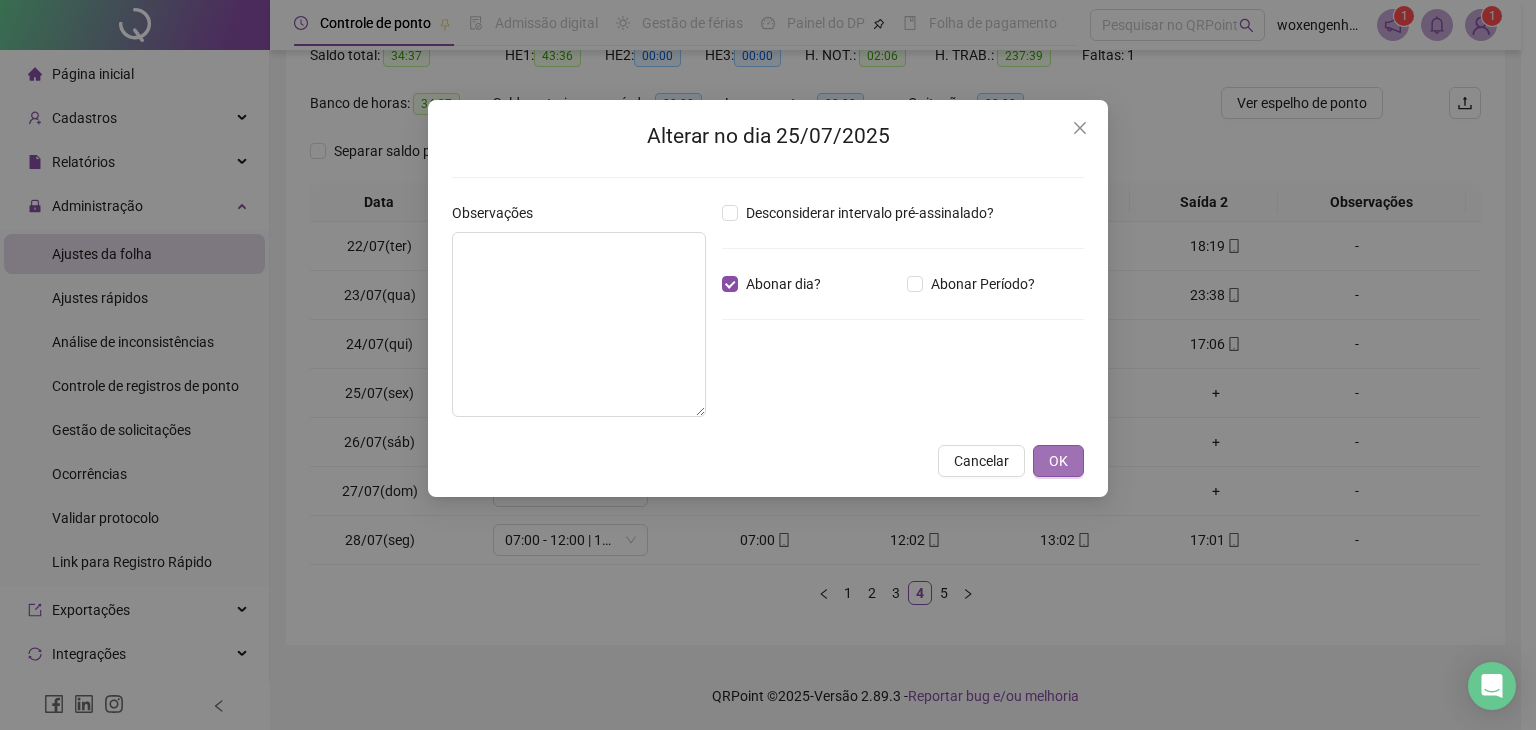 click on "OK" at bounding box center (1058, 461) 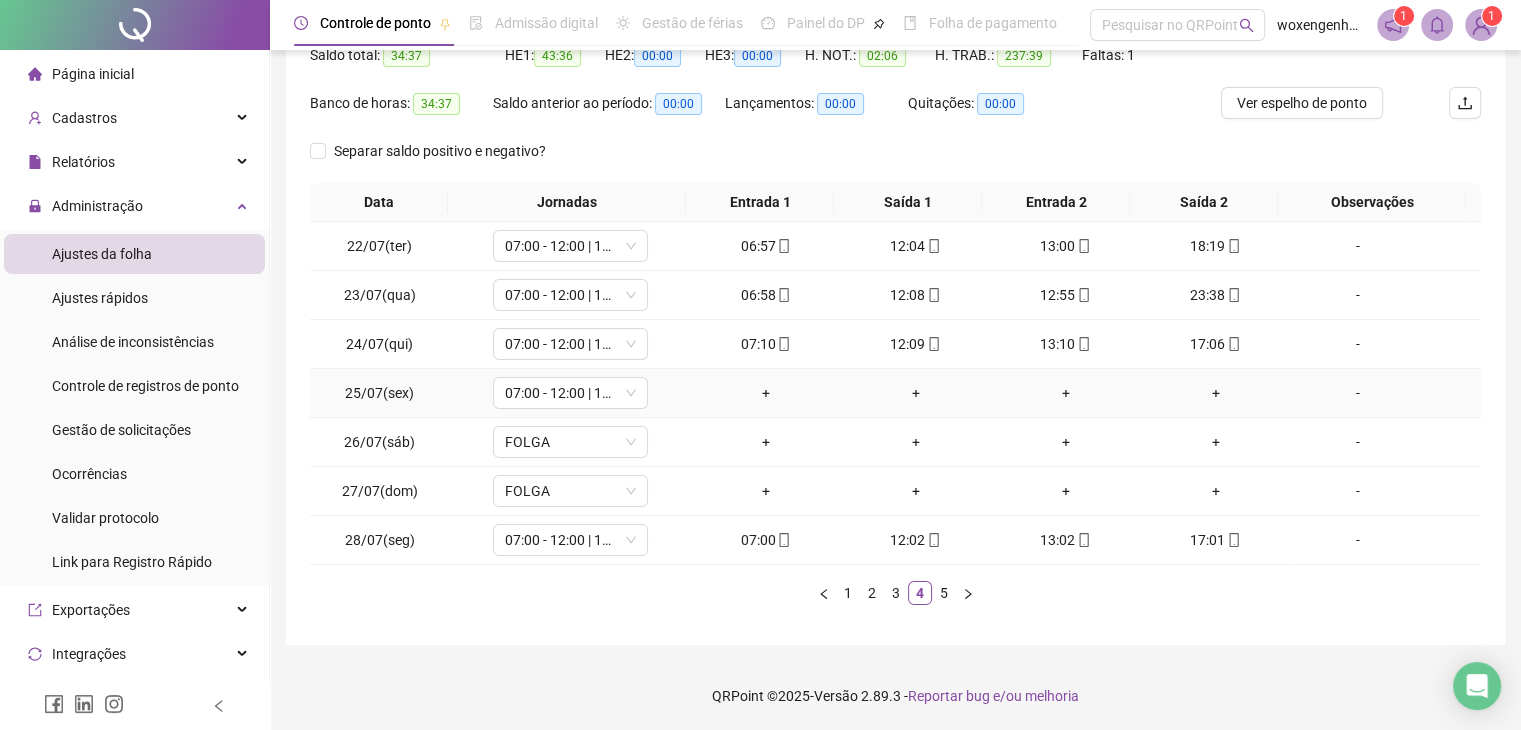drag, startPoint x: 1359, startPoint y: 394, endPoint x: 1348, endPoint y: 393, distance: 11.045361 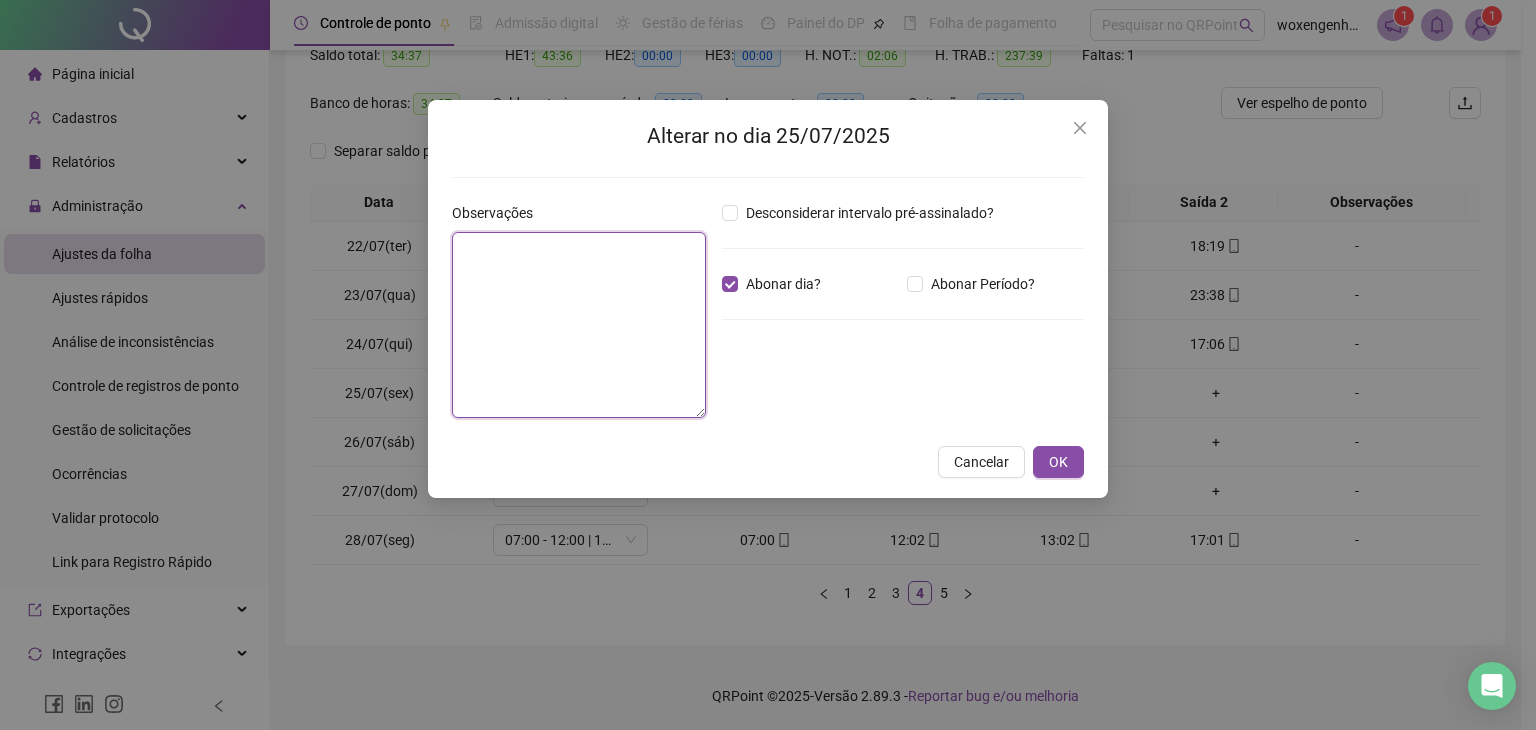 click at bounding box center (579, 325) 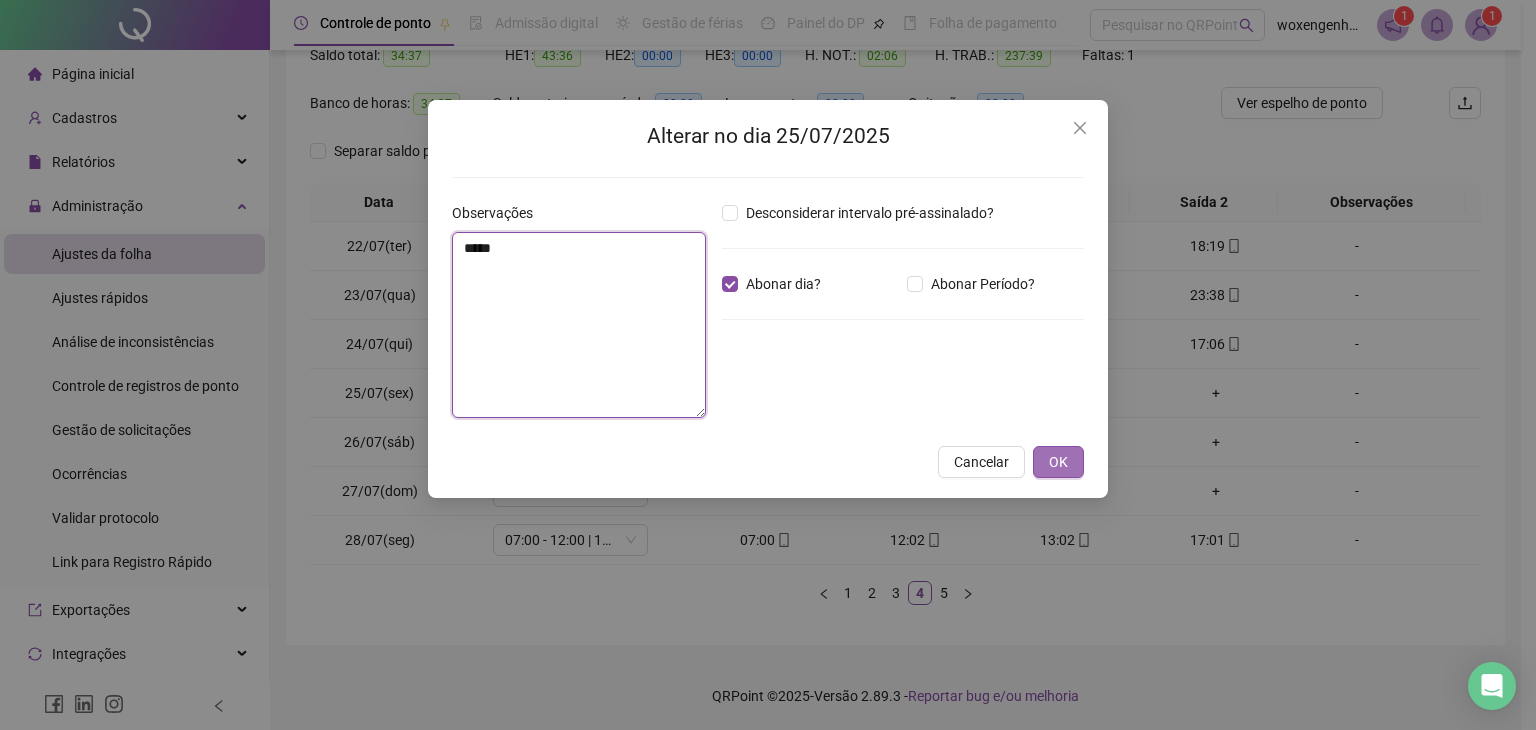 type on "*****" 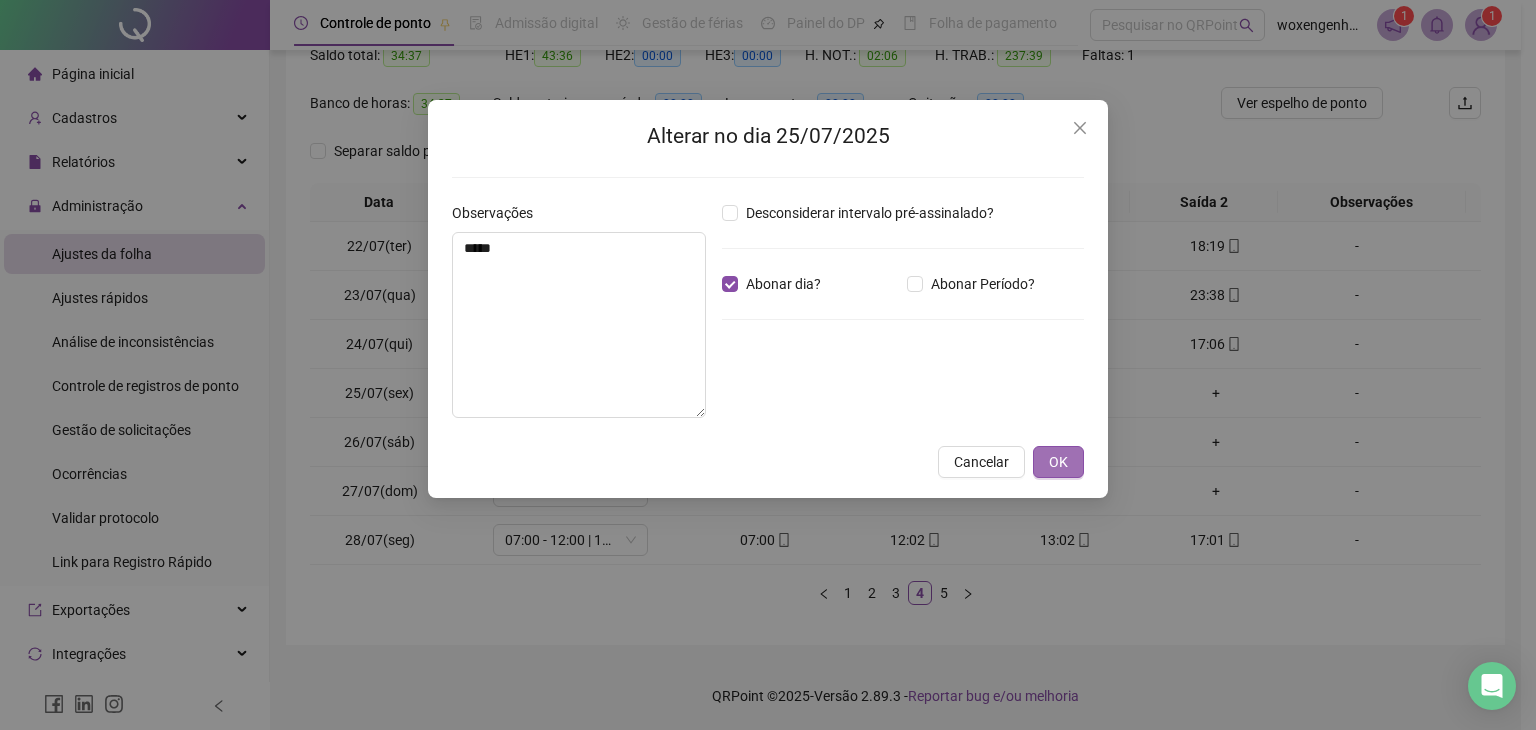 click on "OK" at bounding box center [1058, 462] 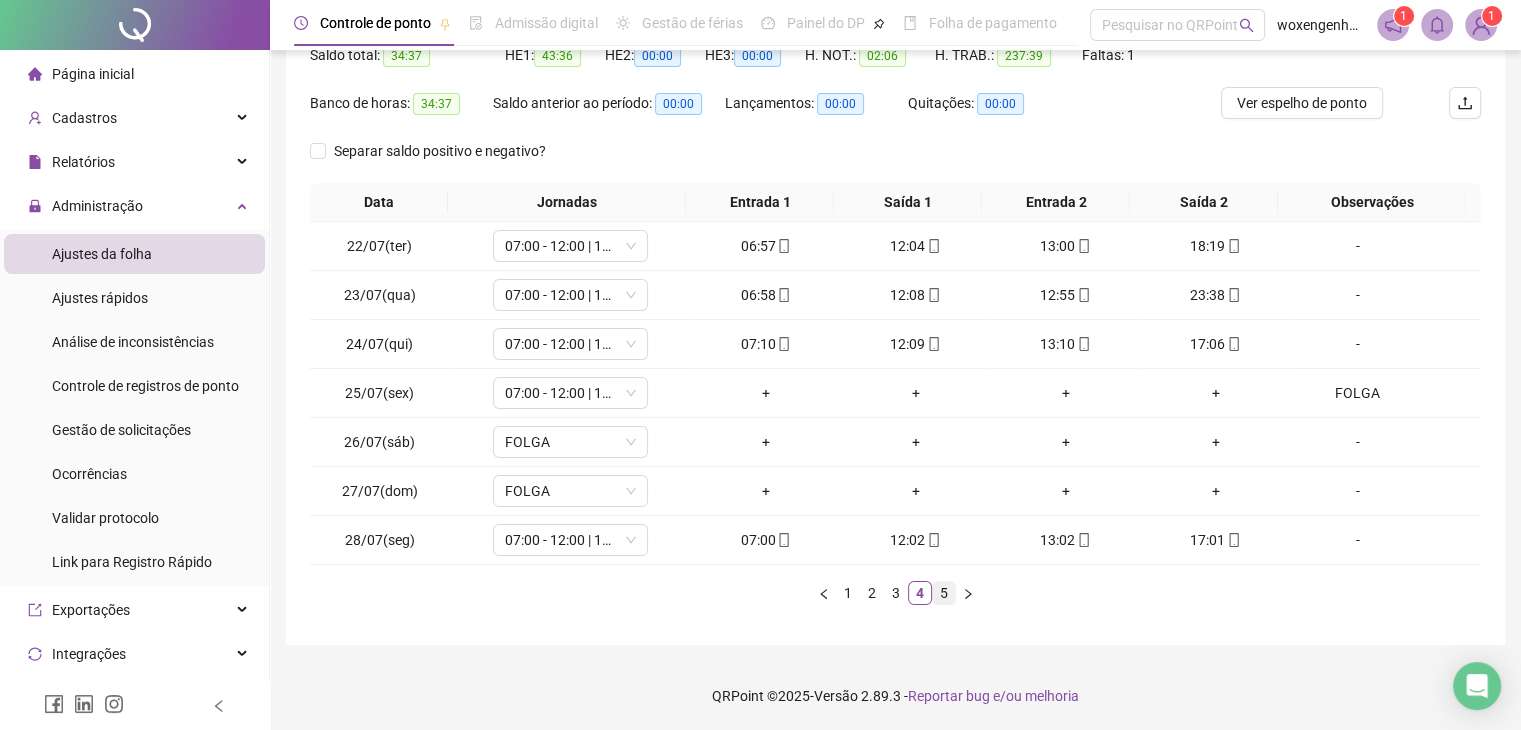 click on "5" at bounding box center [944, 593] 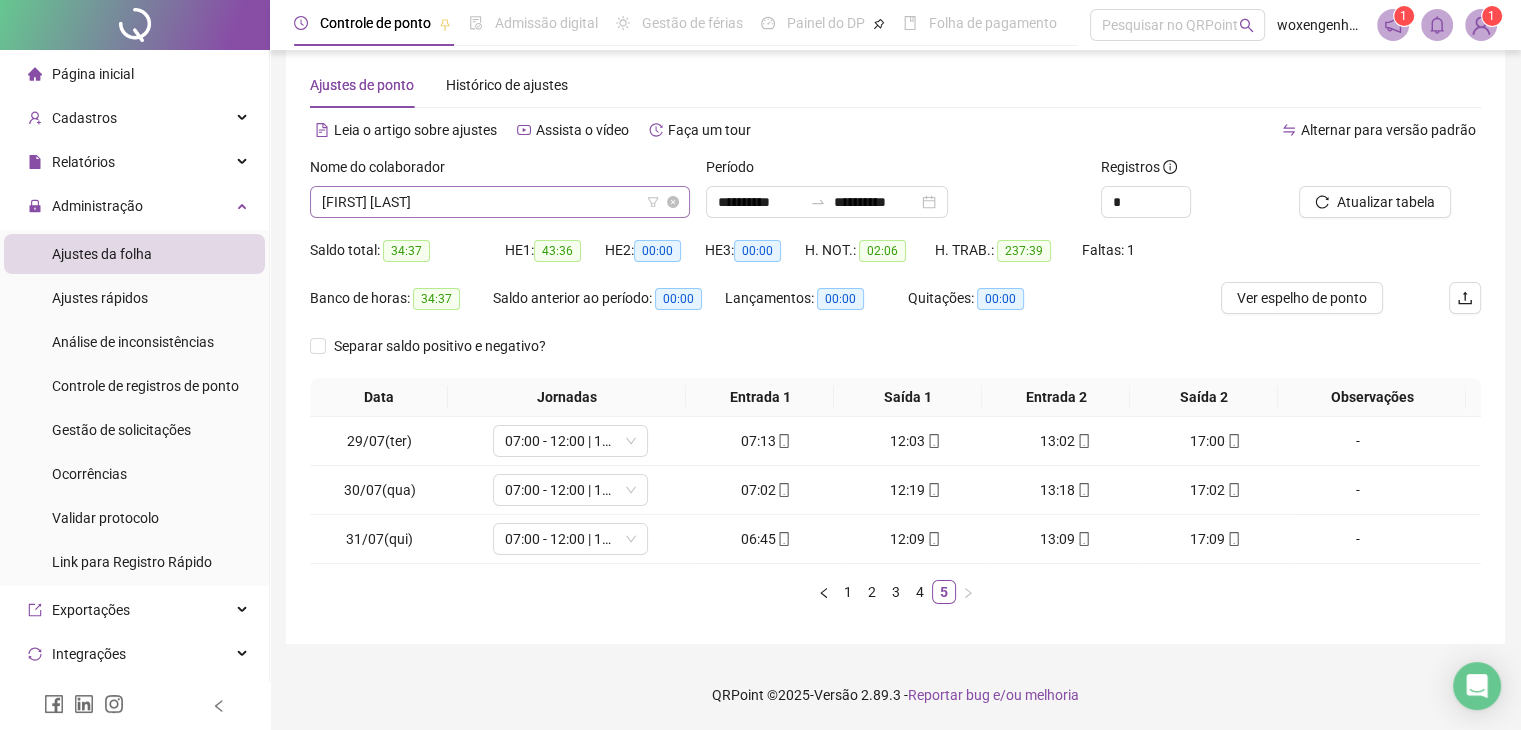 click on "[FIRST] [LAST]" at bounding box center [500, 202] 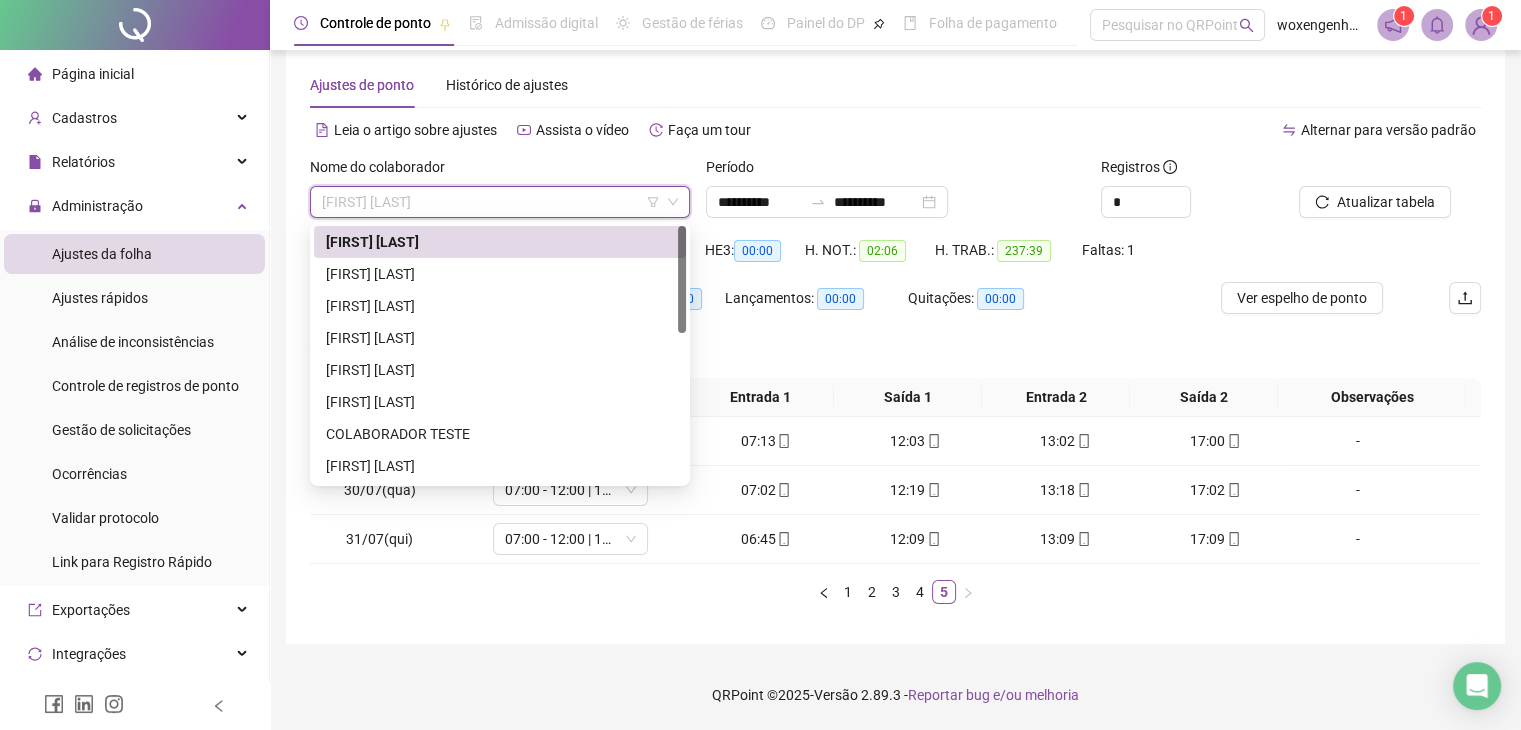 click on "Leia o artigo sobre ajustes Assista o vídeo Faça um tour" at bounding box center [603, 140] 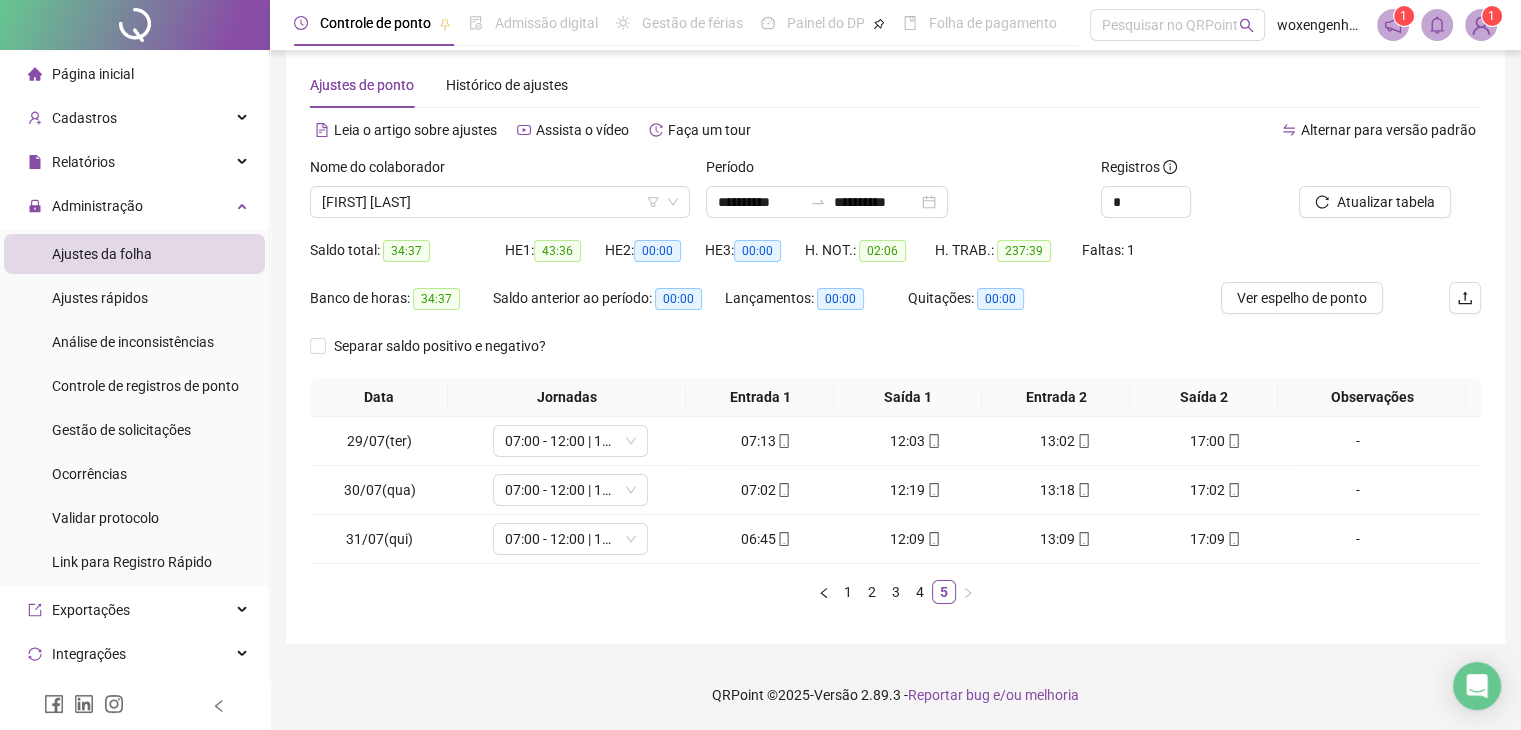 scroll, scrollTop: 0, scrollLeft: 0, axis: both 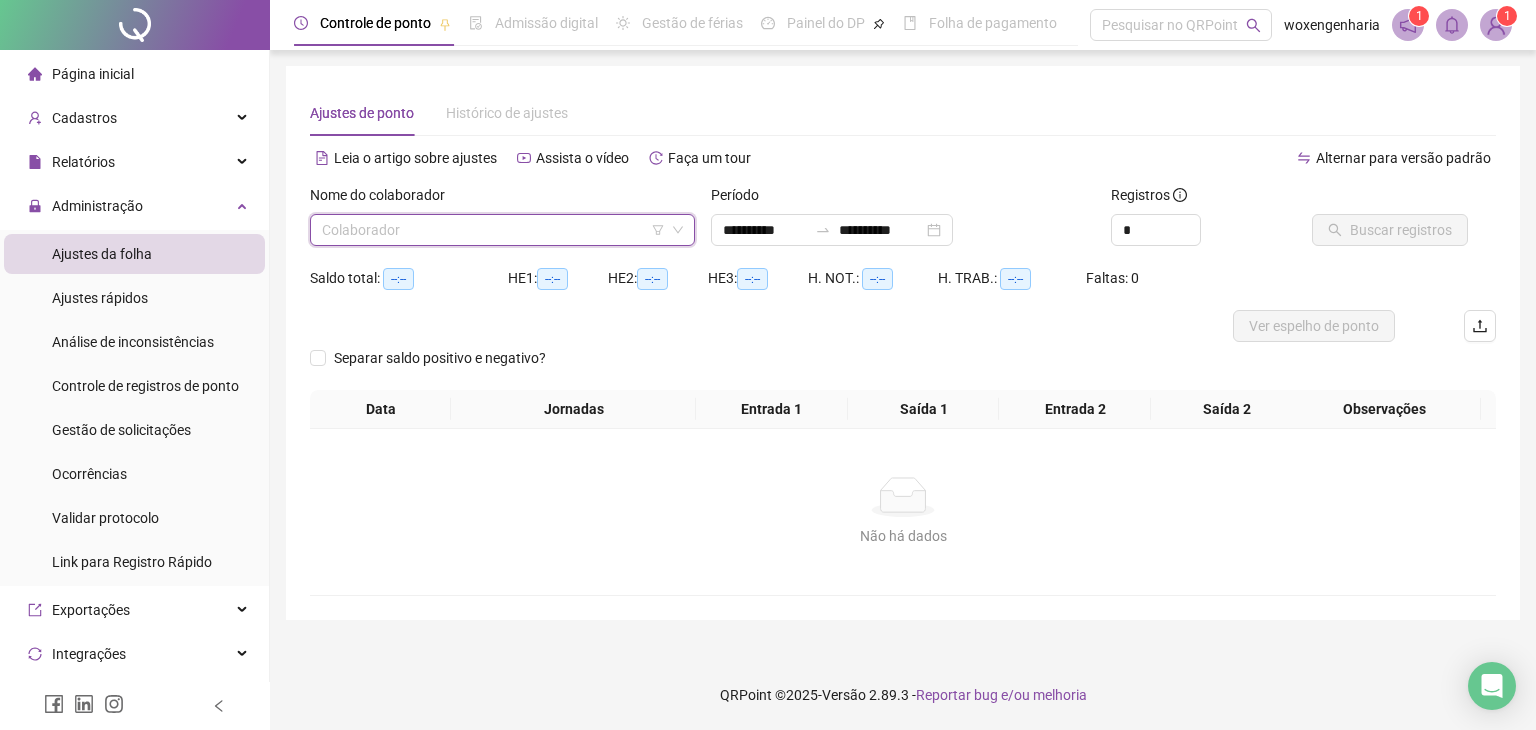 click at bounding box center [493, 230] 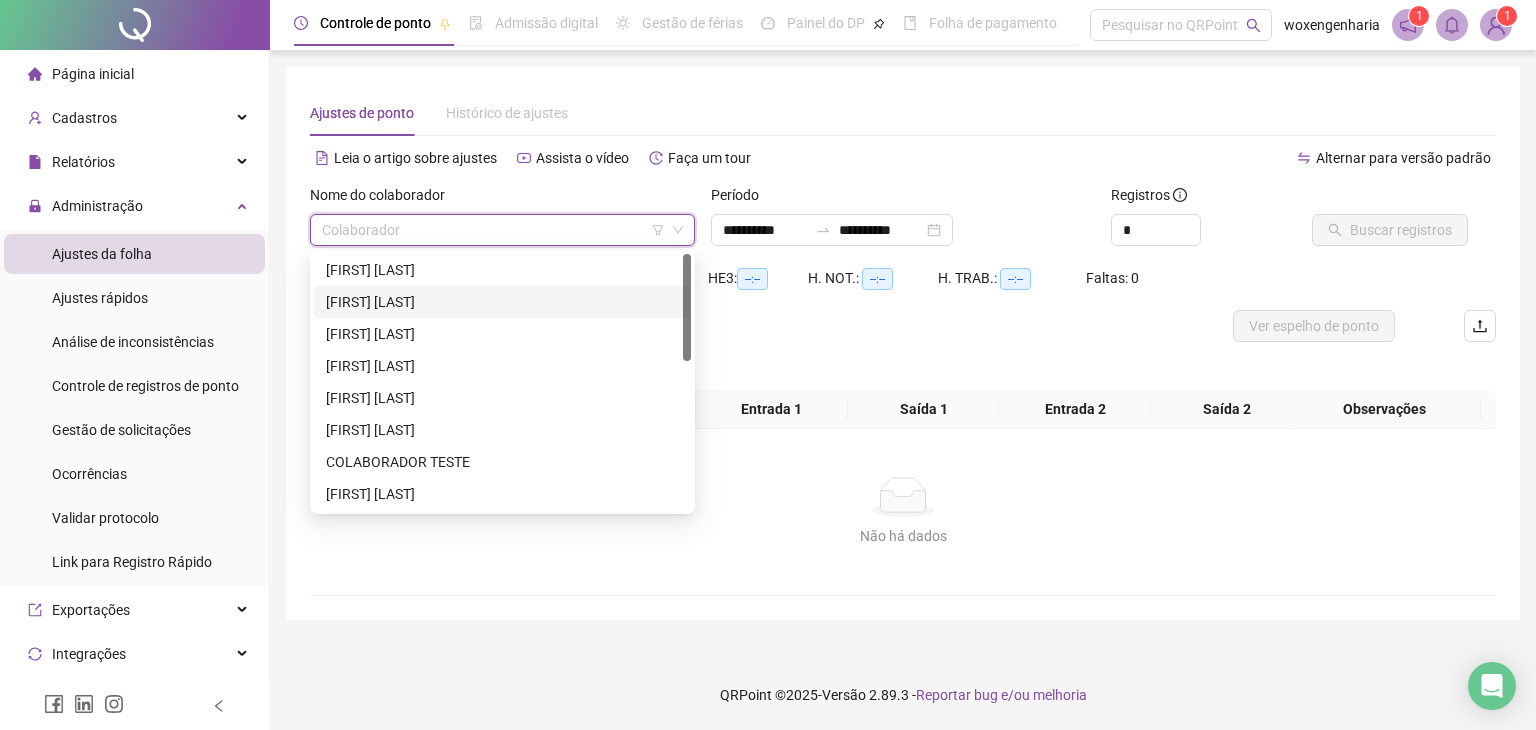 click on "[FIRST] [LAST]" at bounding box center (502, 302) 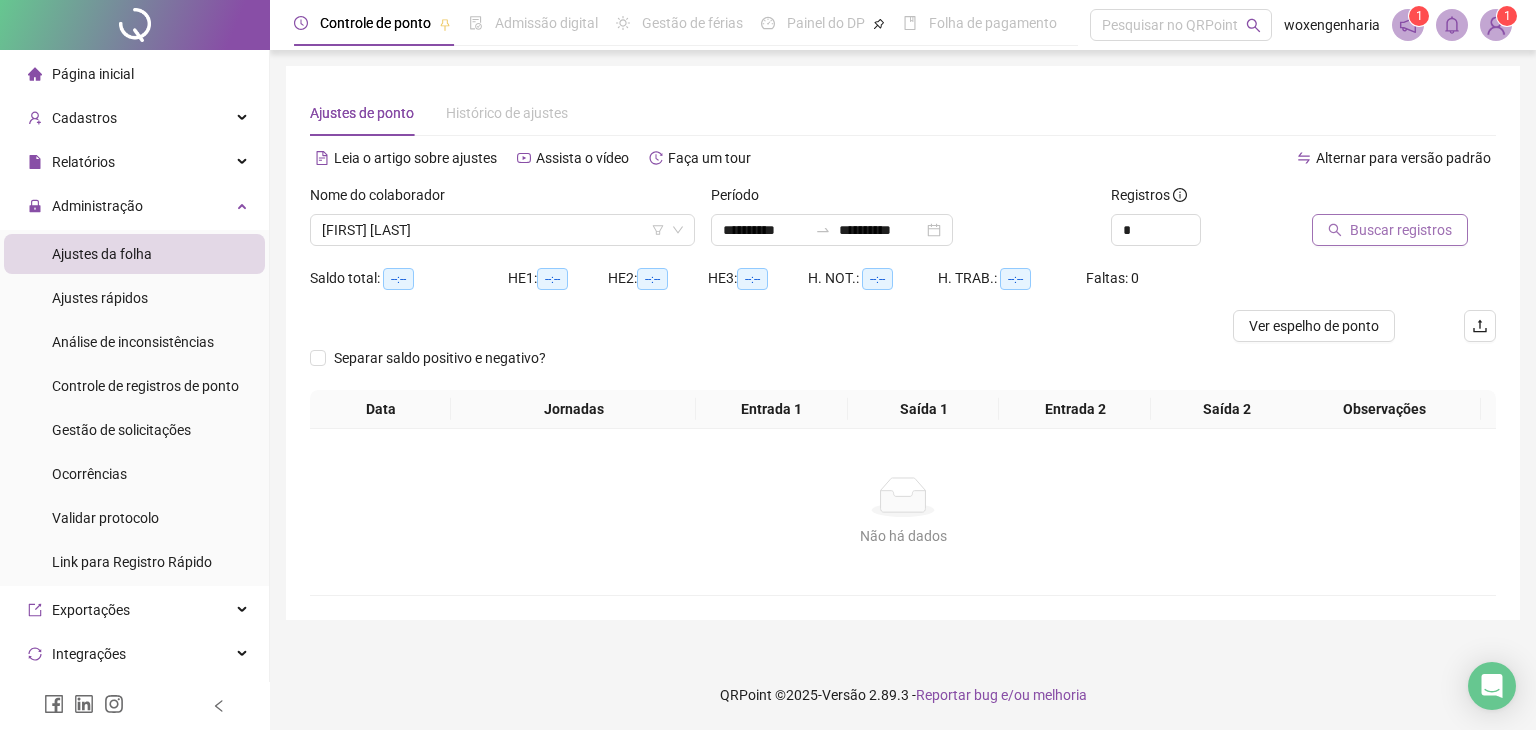 click on "Buscar registros" at bounding box center (1401, 230) 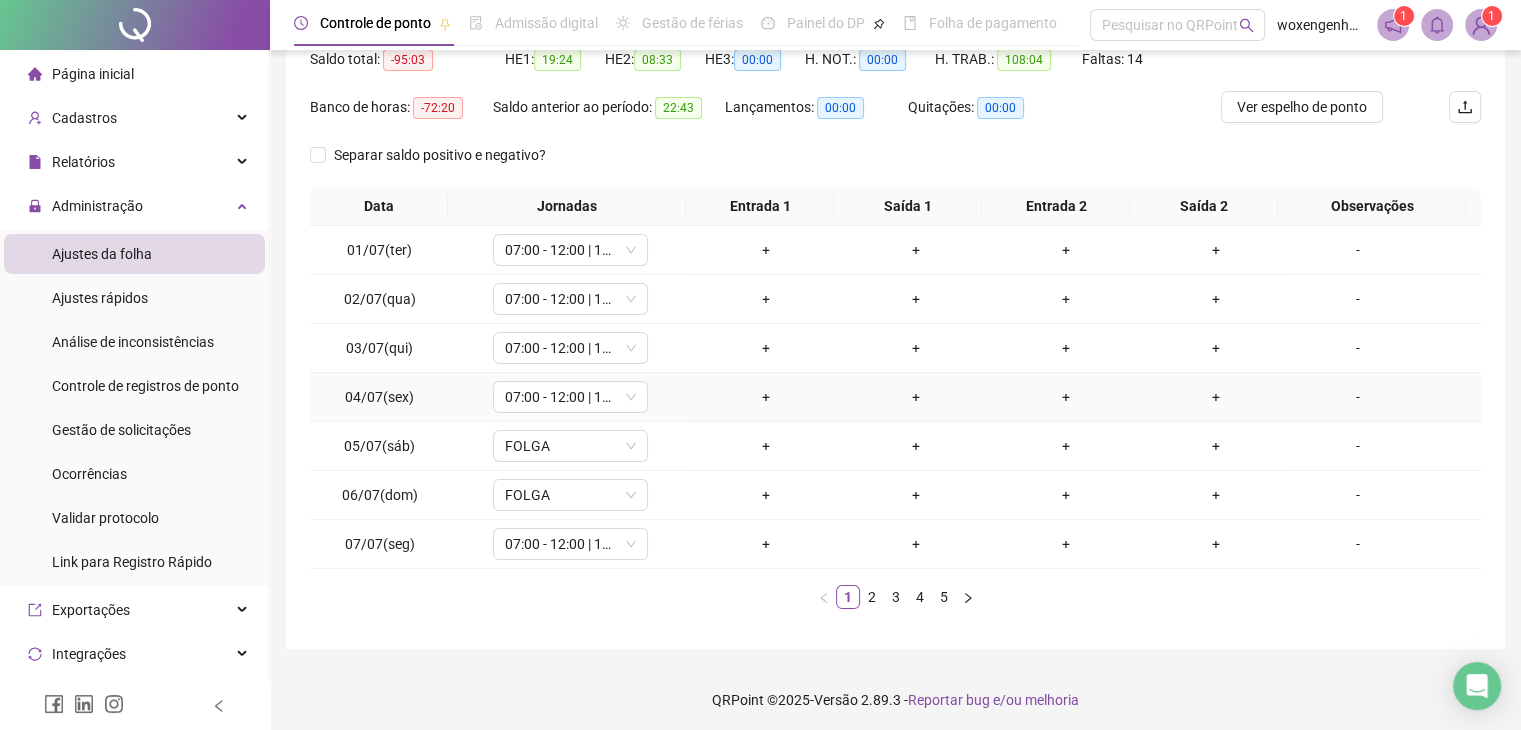 scroll, scrollTop: 223, scrollLeft: 0, axis: vertical 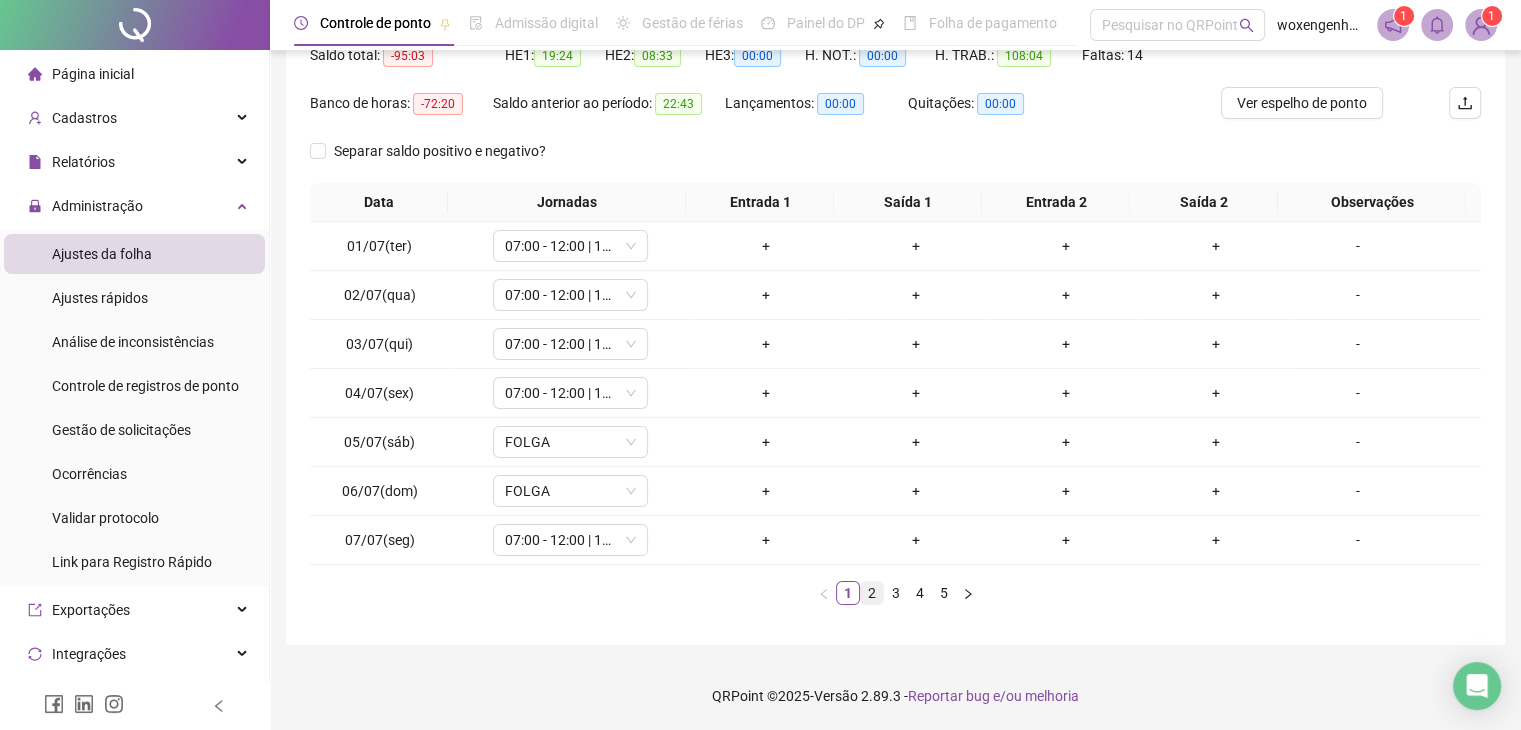 click on "2" at bounding box center [872, 593] 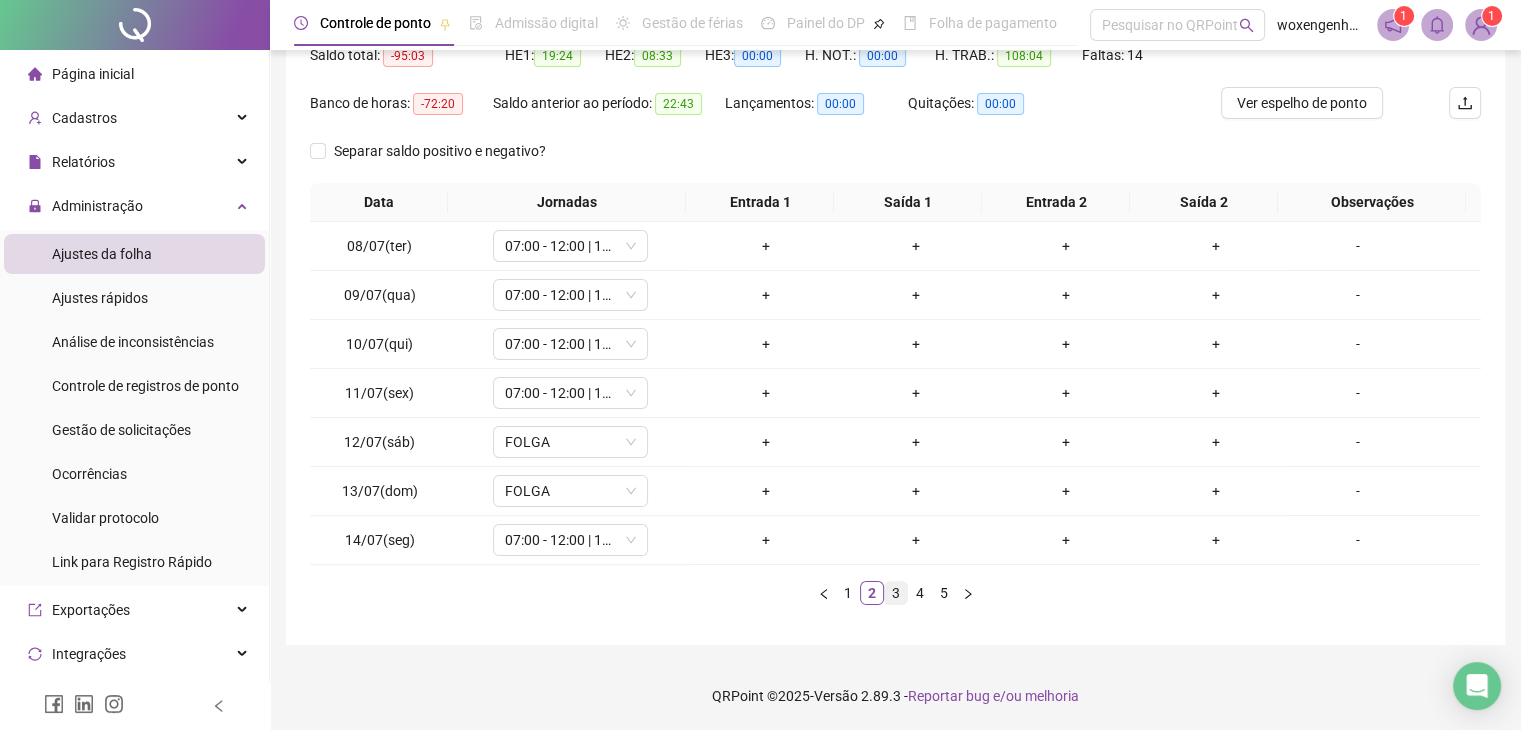 click on "3" at bounding box center (896, 593) 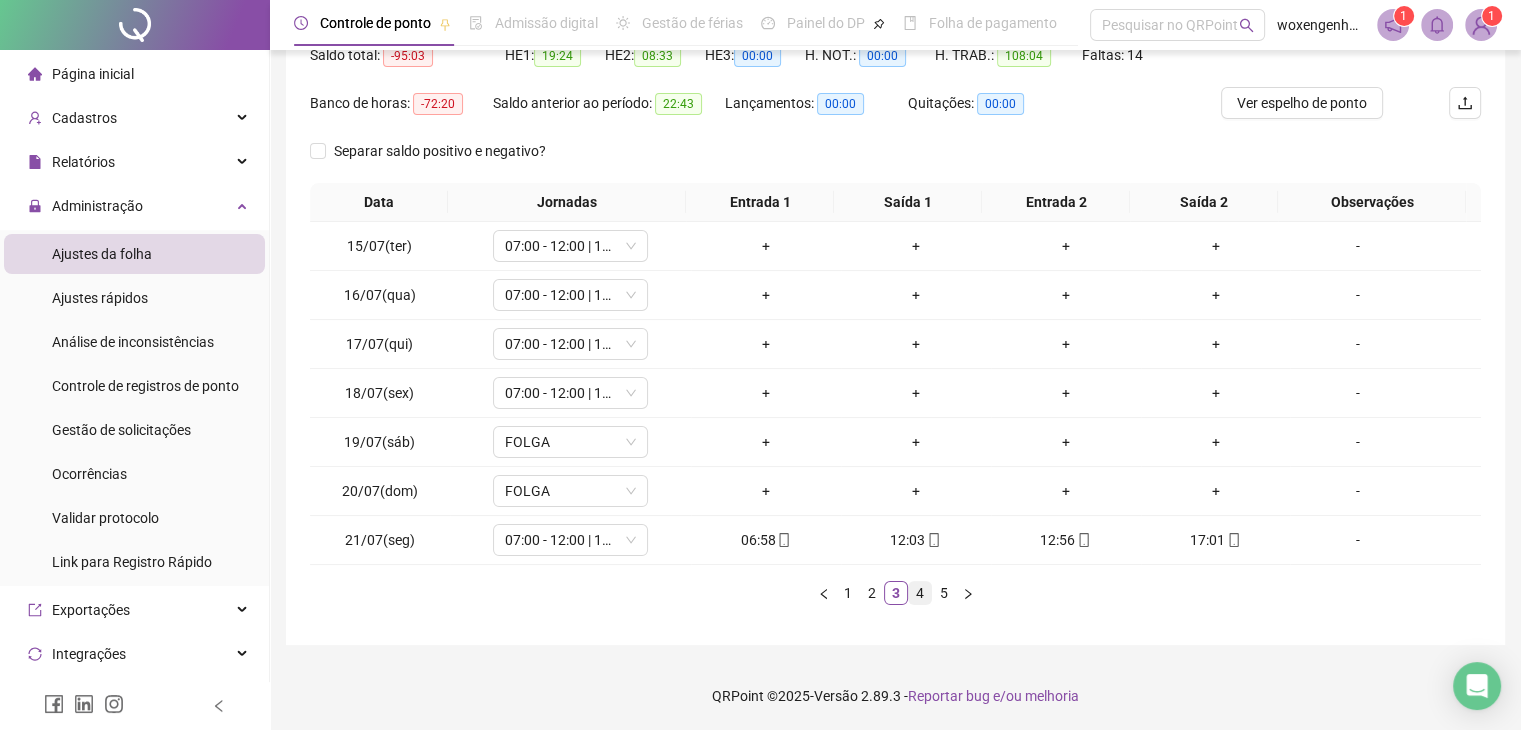click on "4" at bounding box center [920, 593] 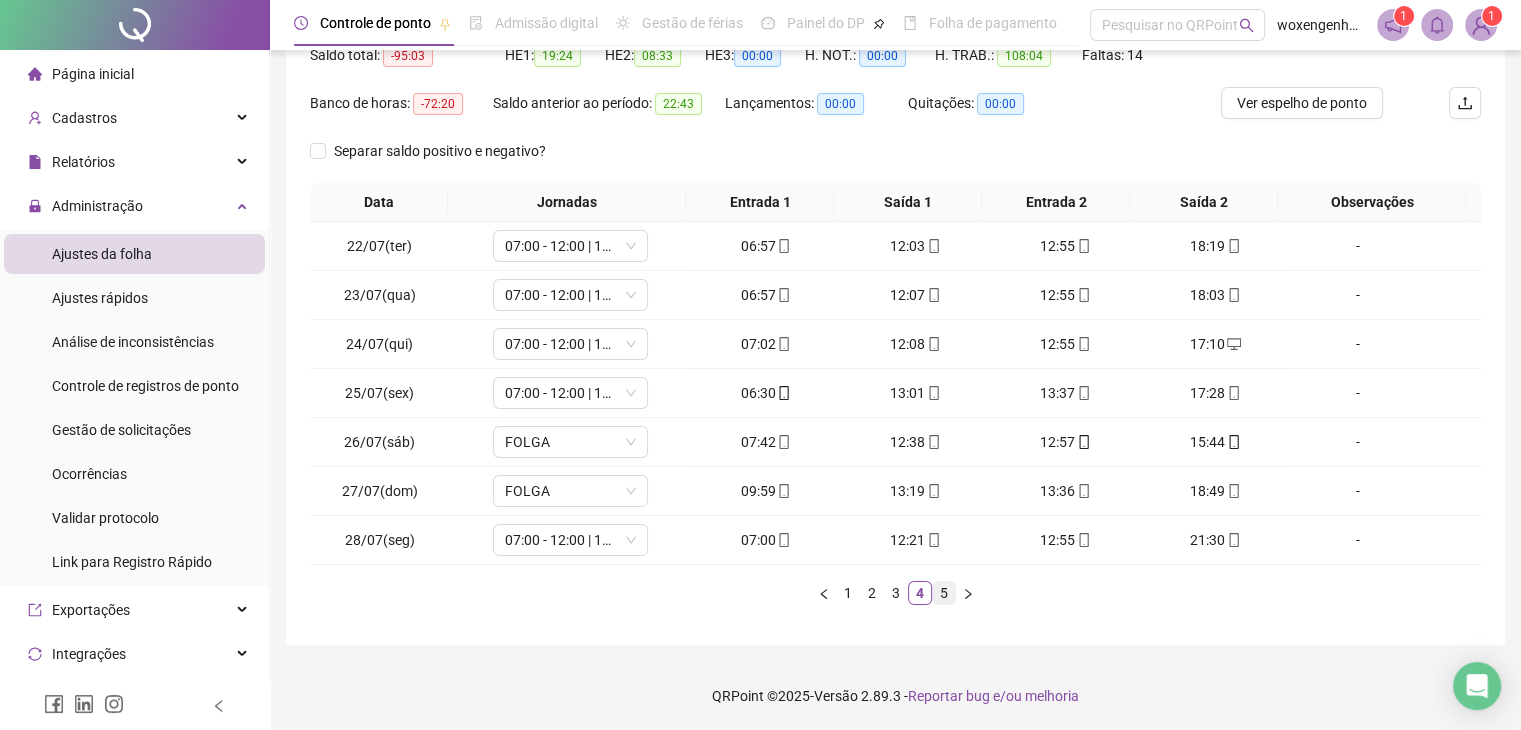 click on "5" at bounding box center (944, 593) 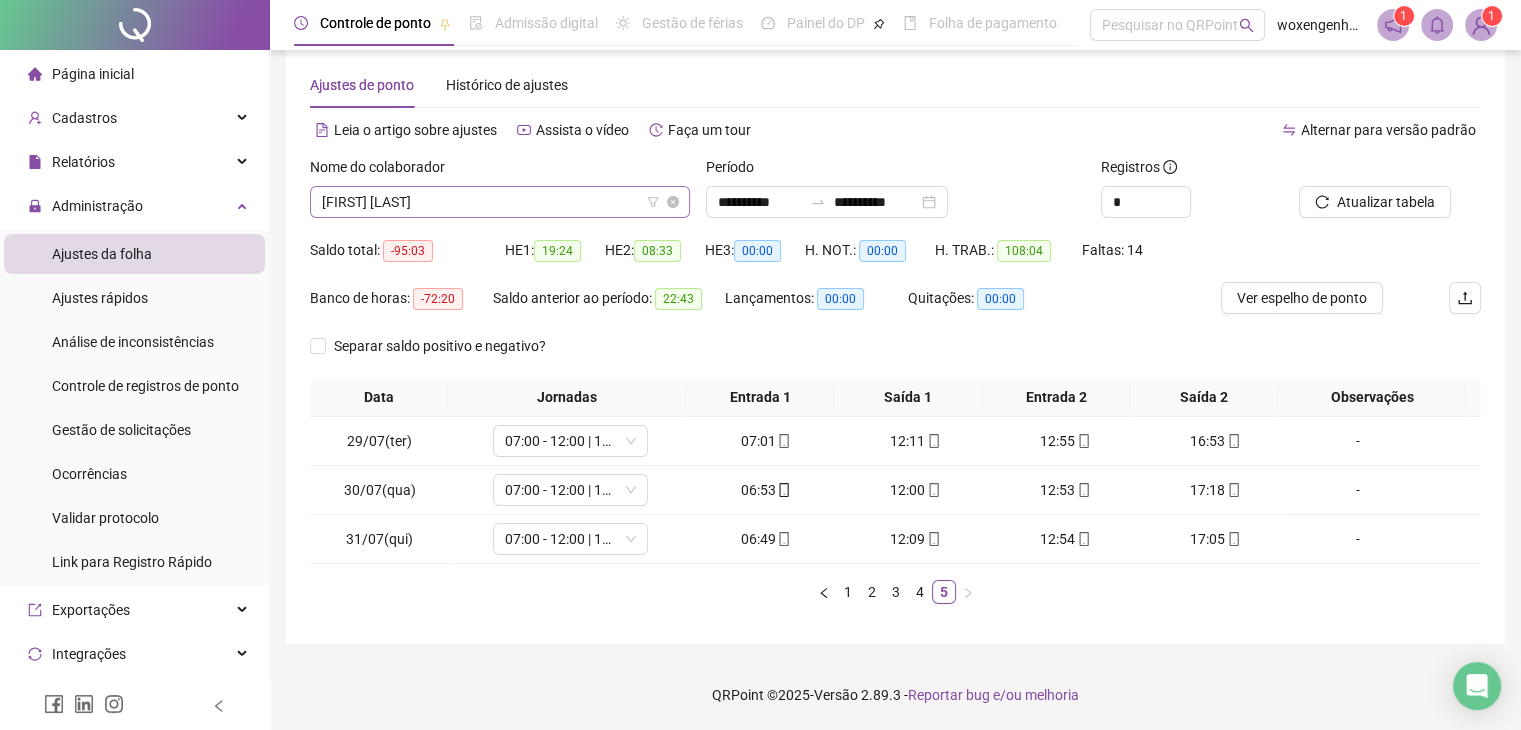 click on "[FIRST] [LAST]" at bounding box center [500, 202] 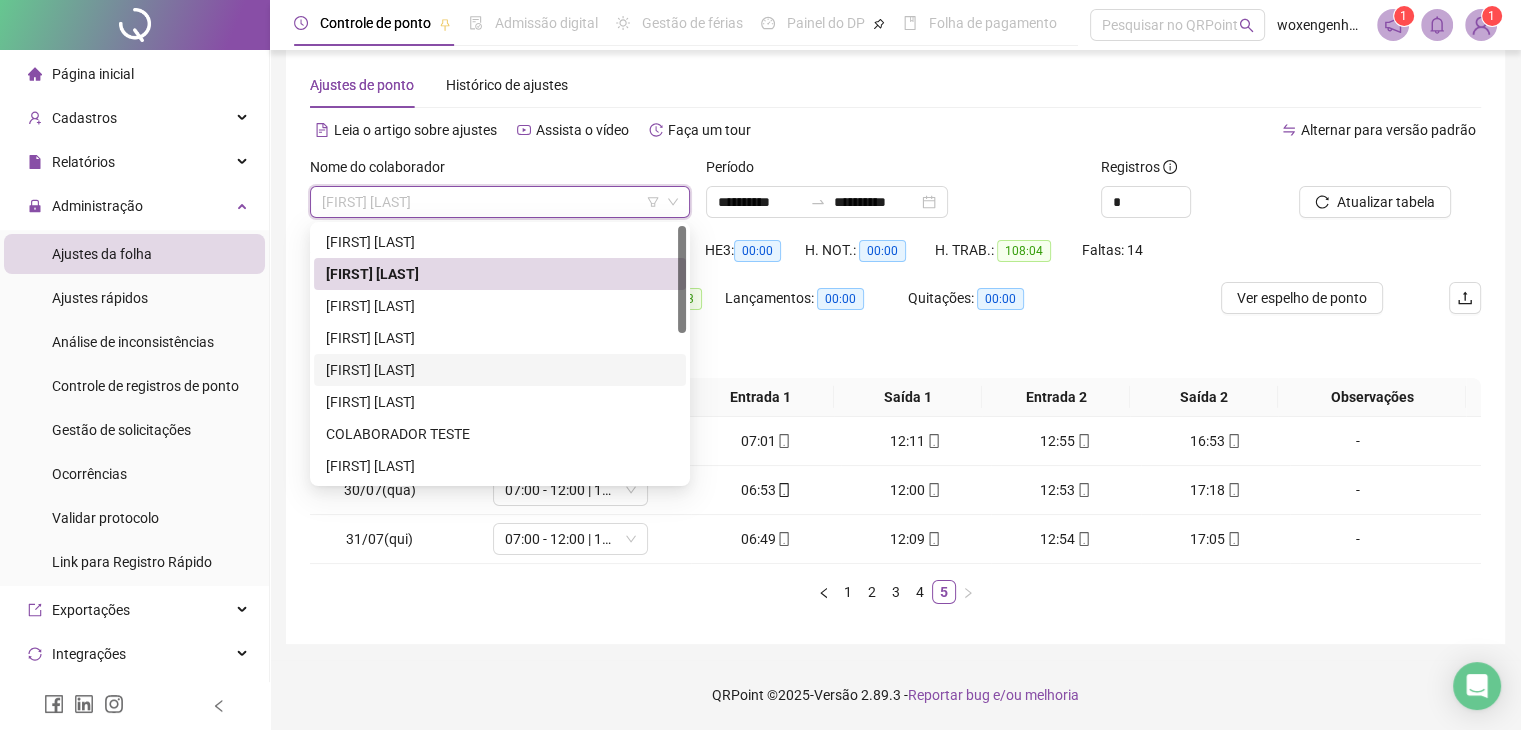 click on "[FIRST] [LAST]" at bounding box center [500, 370] 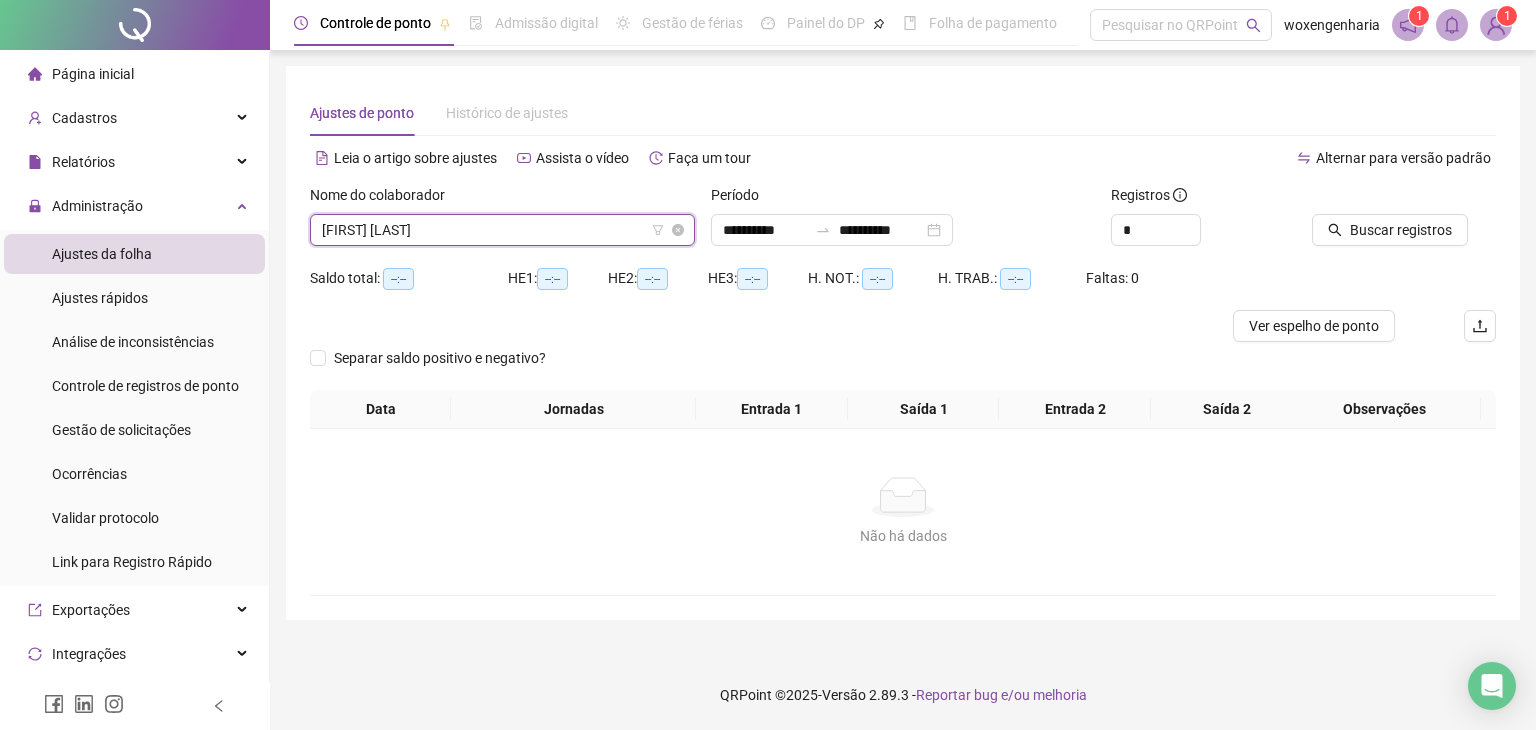 click on "[FIRST] [LAST]" at bounding box center (502, 230) 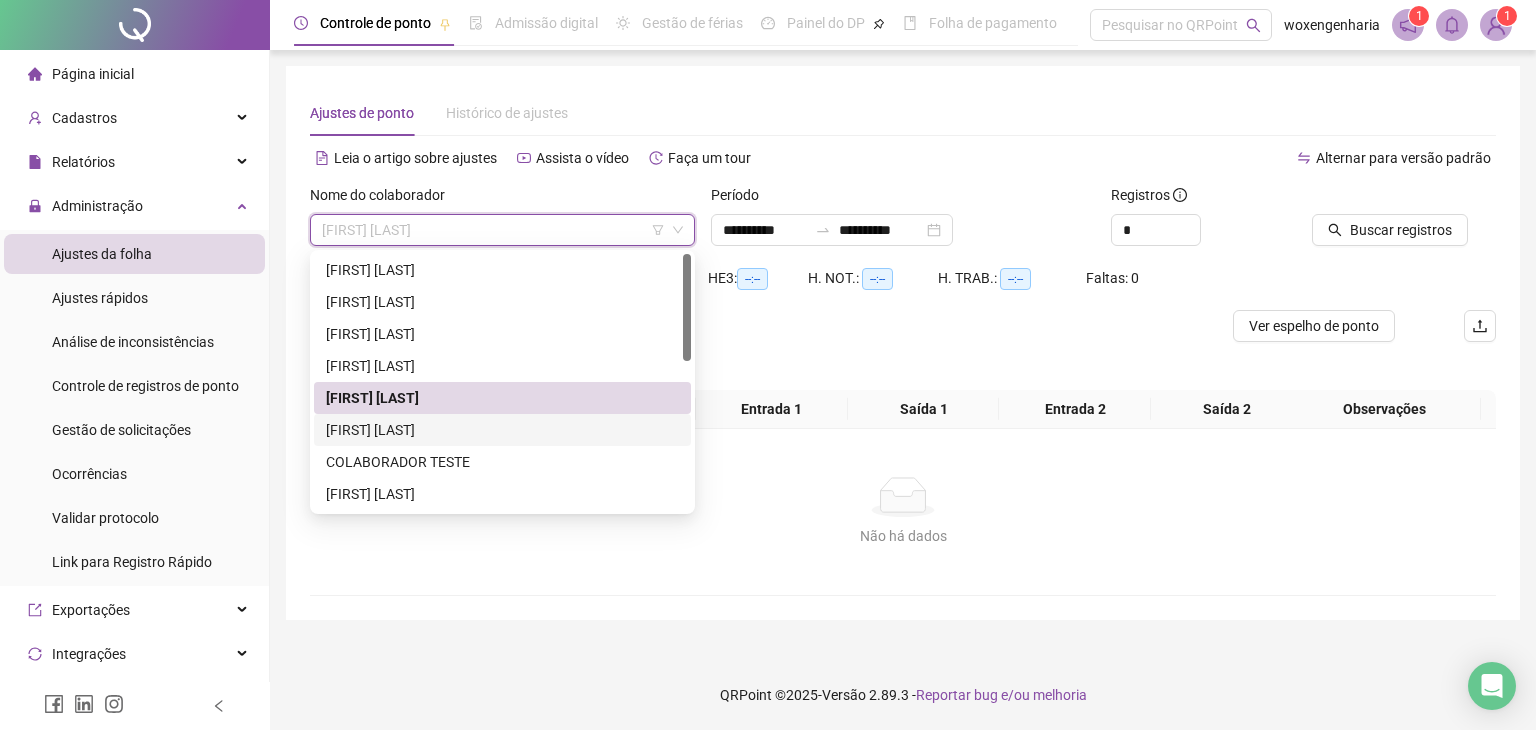 click on "[FIRST] [LAST]" at bounding box center (502, 430) 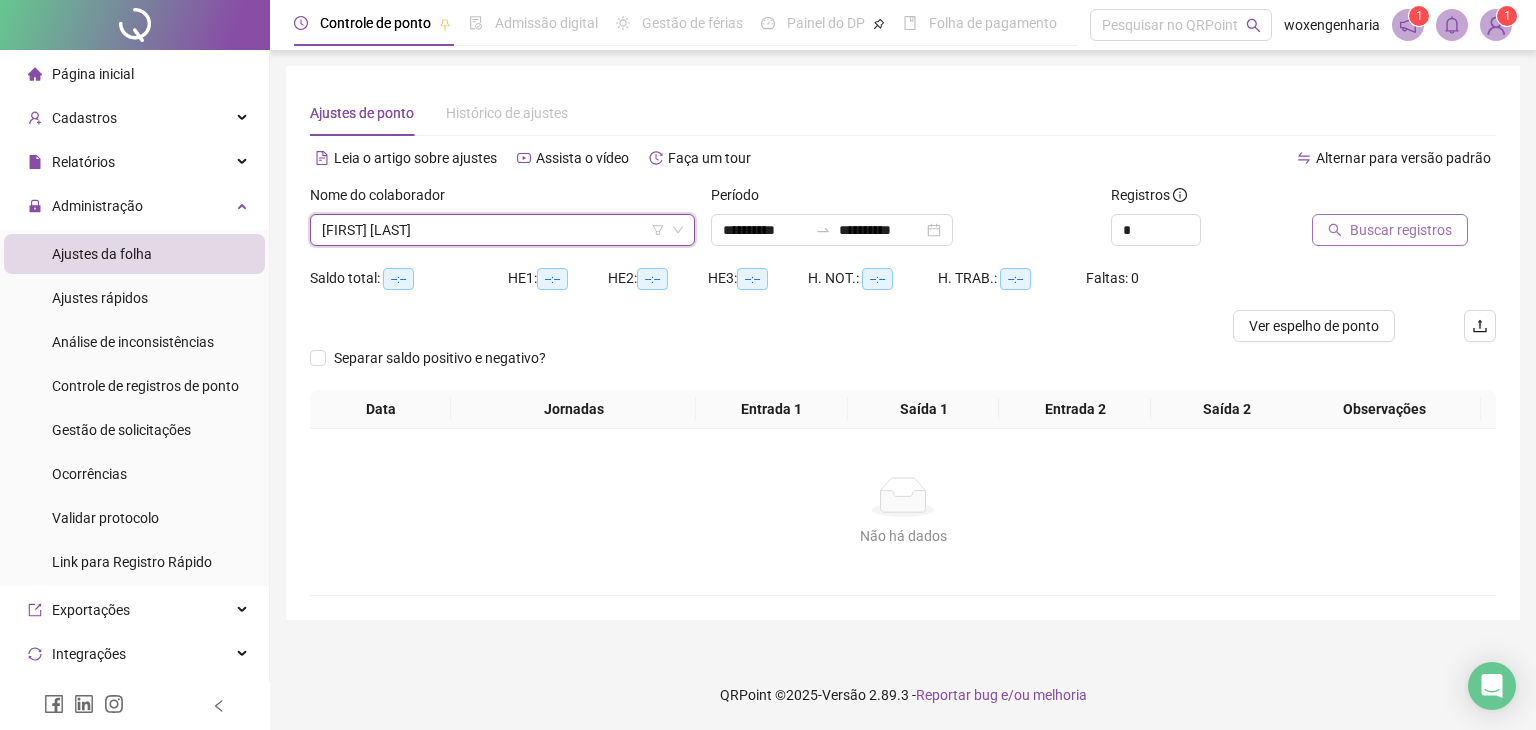 click on "Buscar registros" at bounding box center [1401, 230] 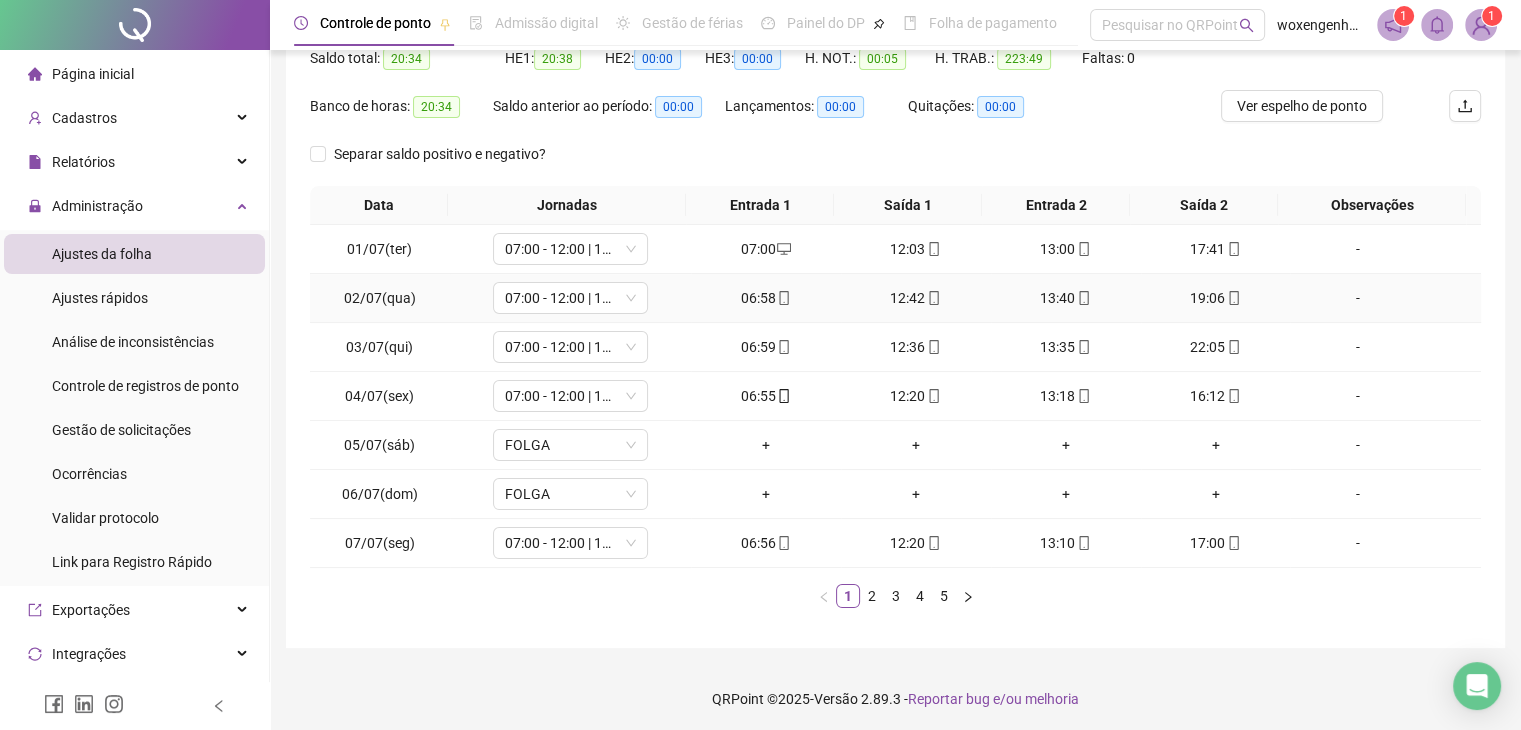 scroll, scrollTop: 223, scrollLeft: 0, axis: vertical 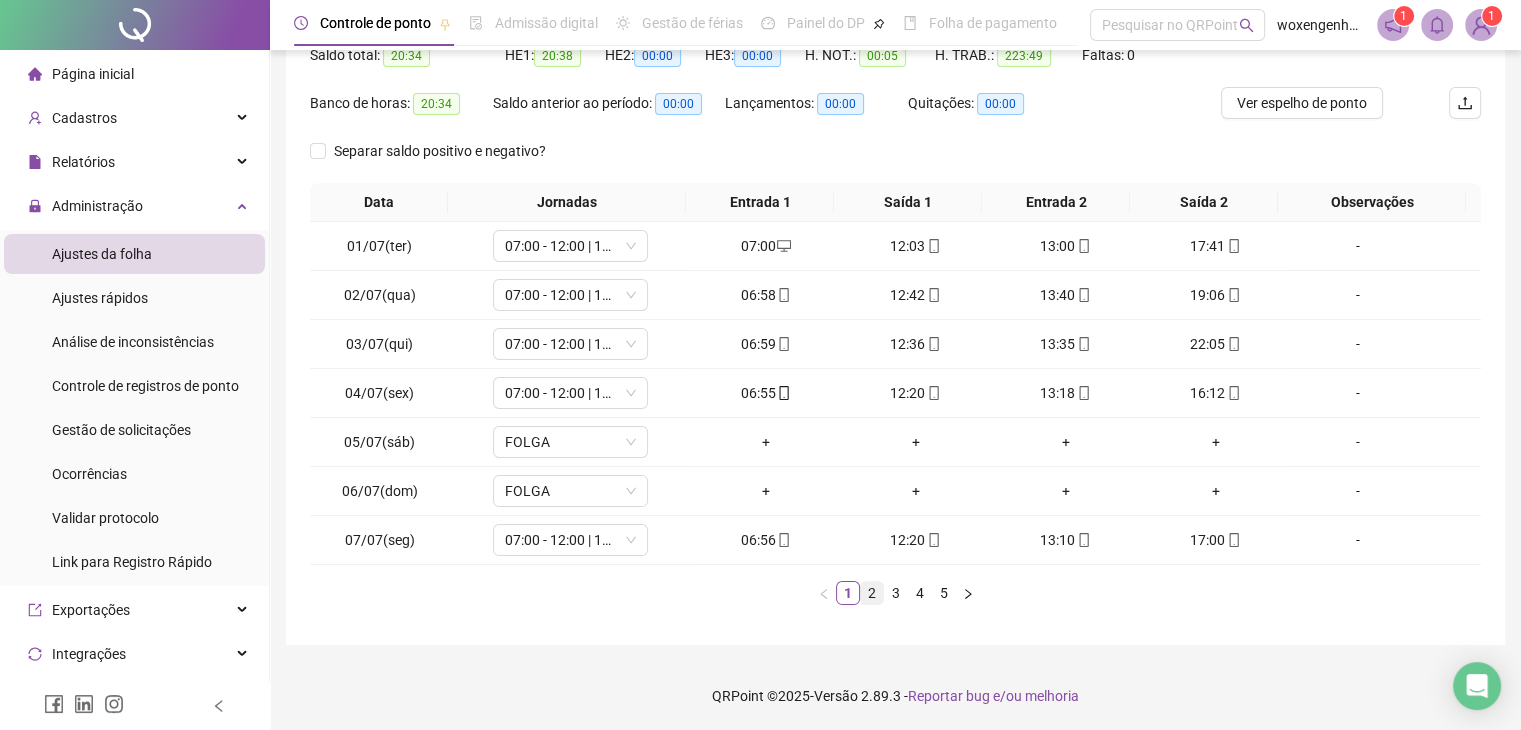 click on "2" at bounding box center [872, 593] 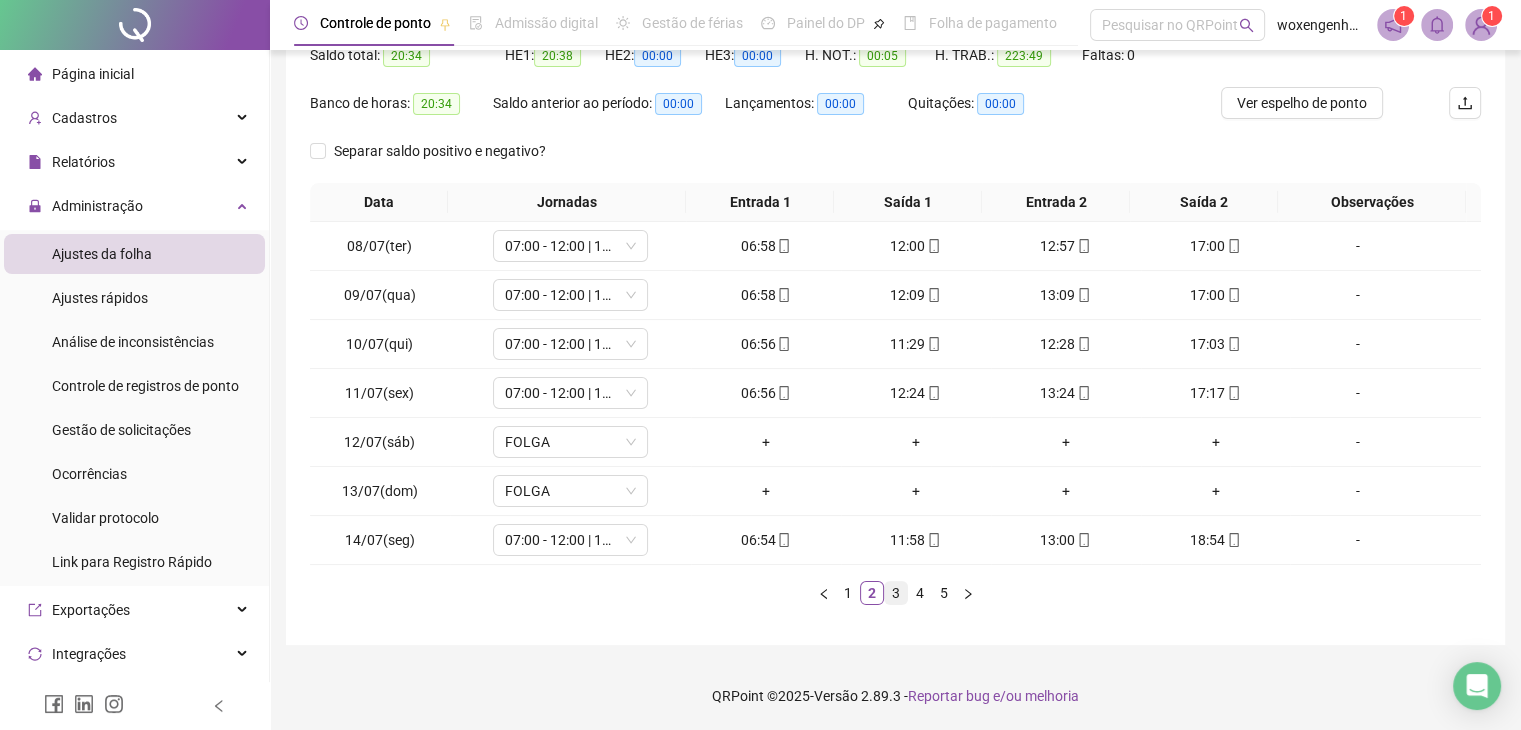 click on "3" at bounding box center (896, 593) 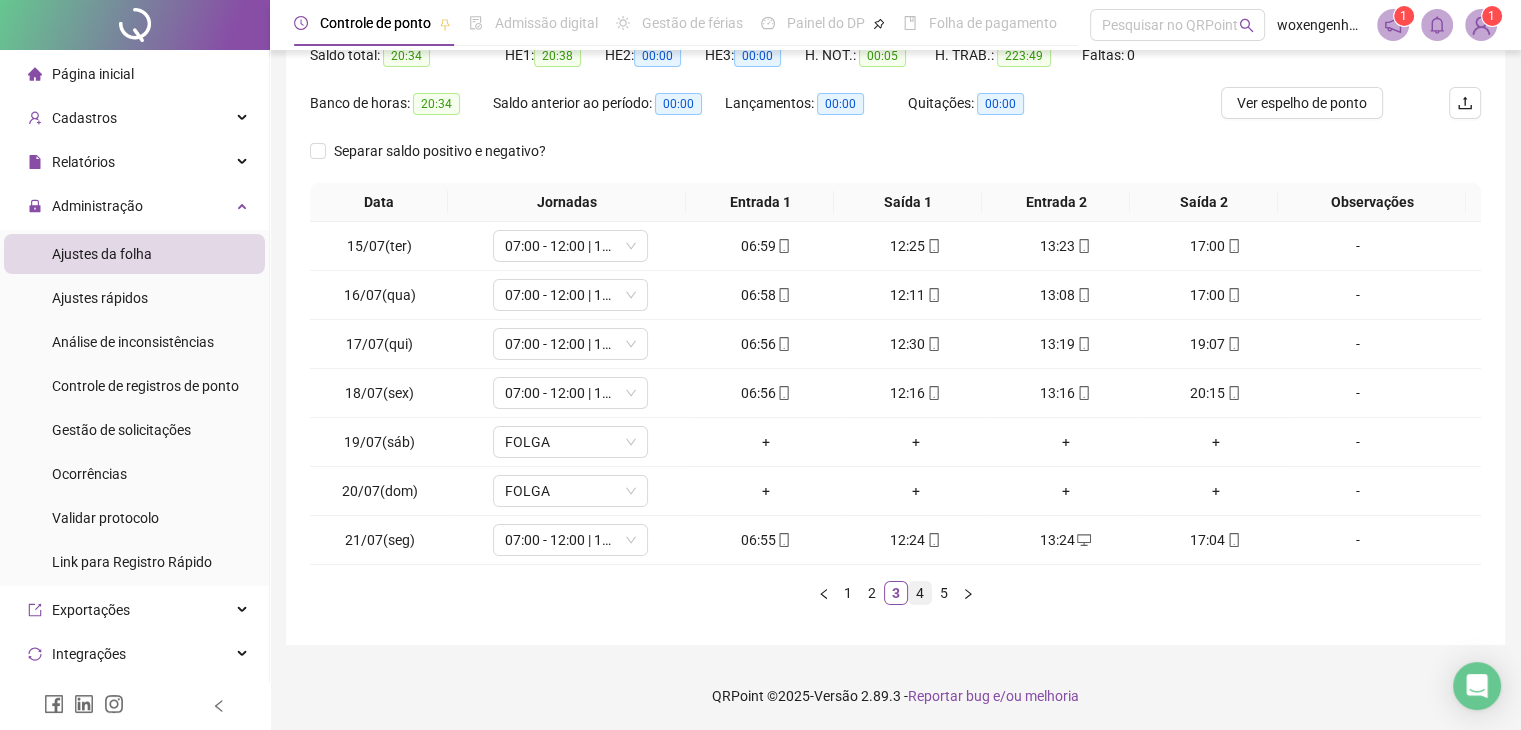 click on "4" at bounding box center [920, 593] 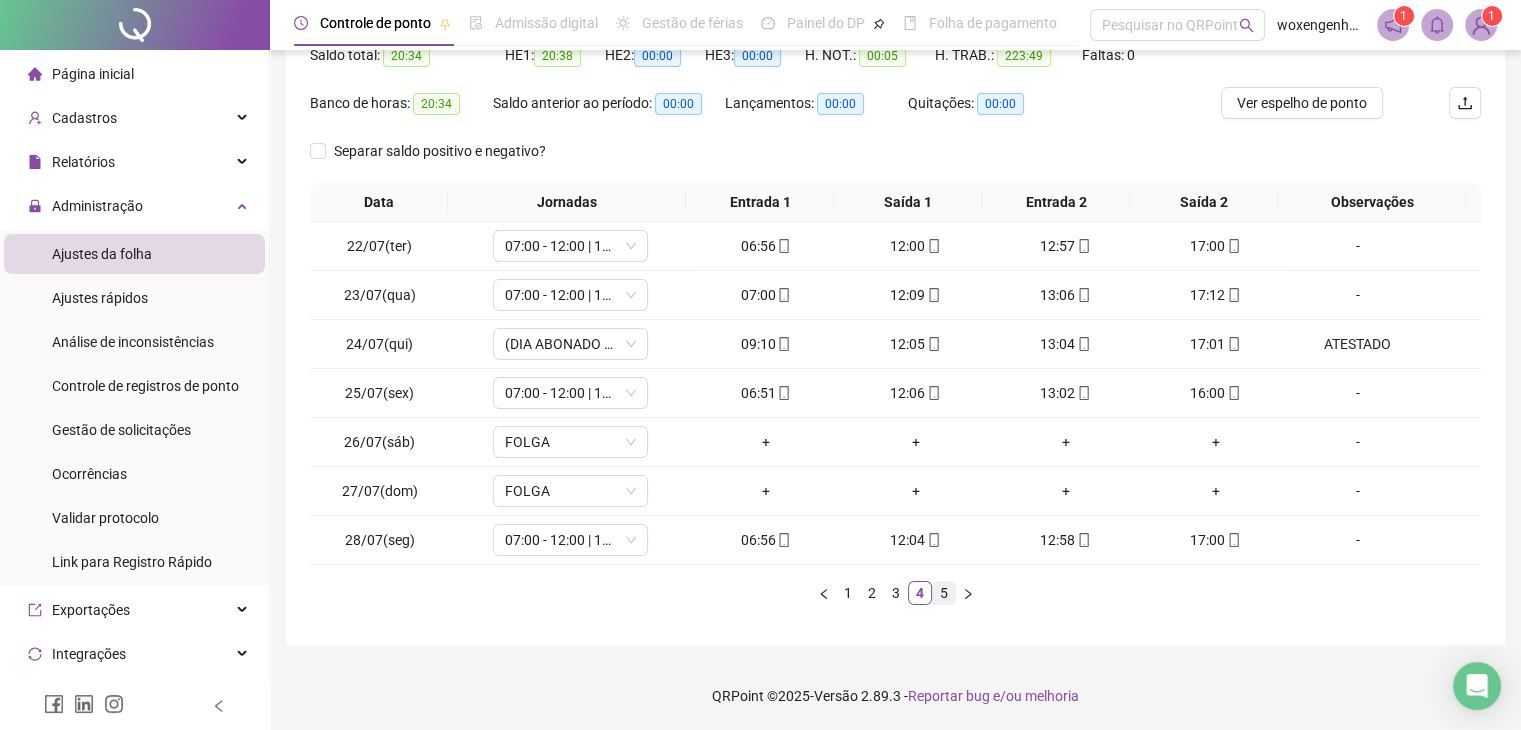 click on "5" at bounding box center (944, 593) 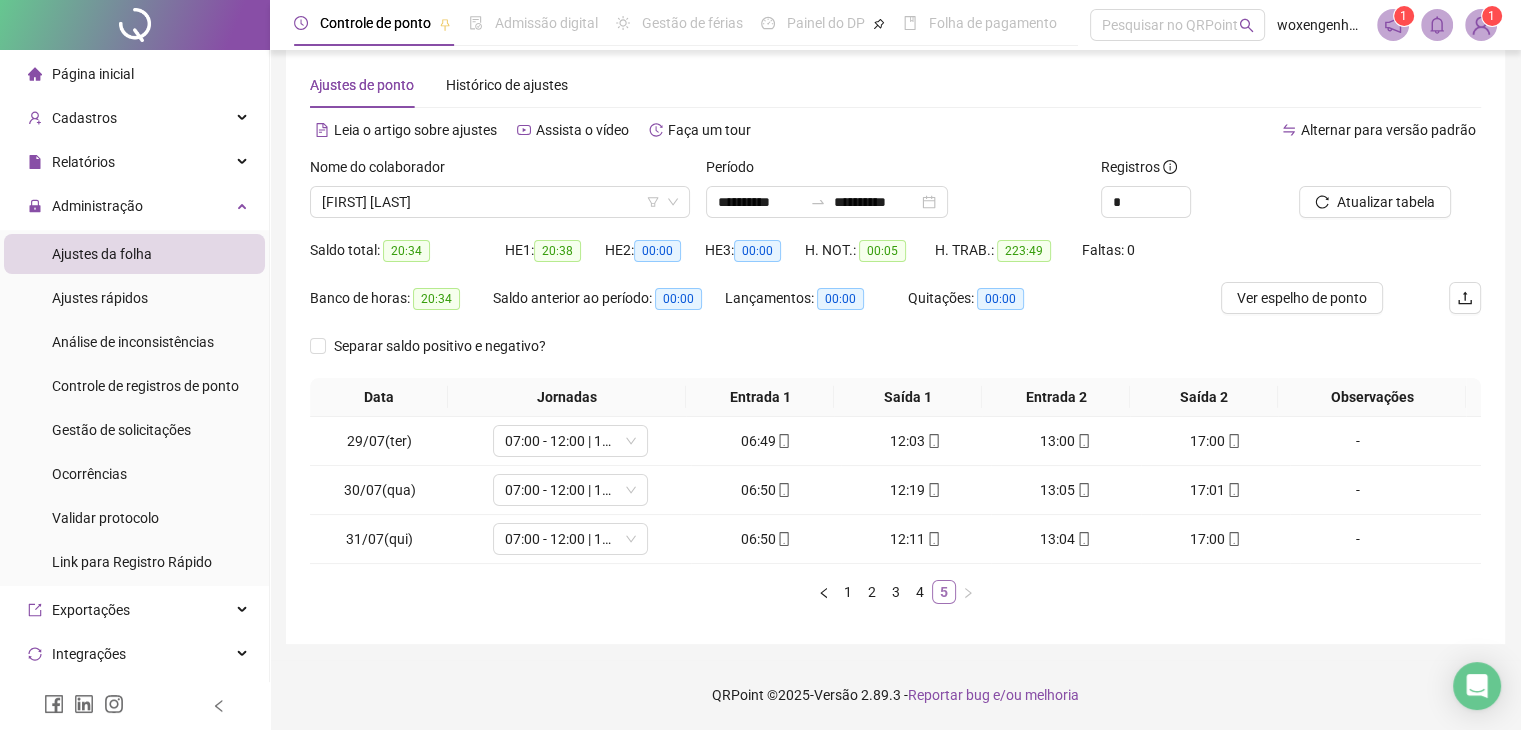 scroll, scrollTop: 28, scrollLeft: 0, axis: vertical 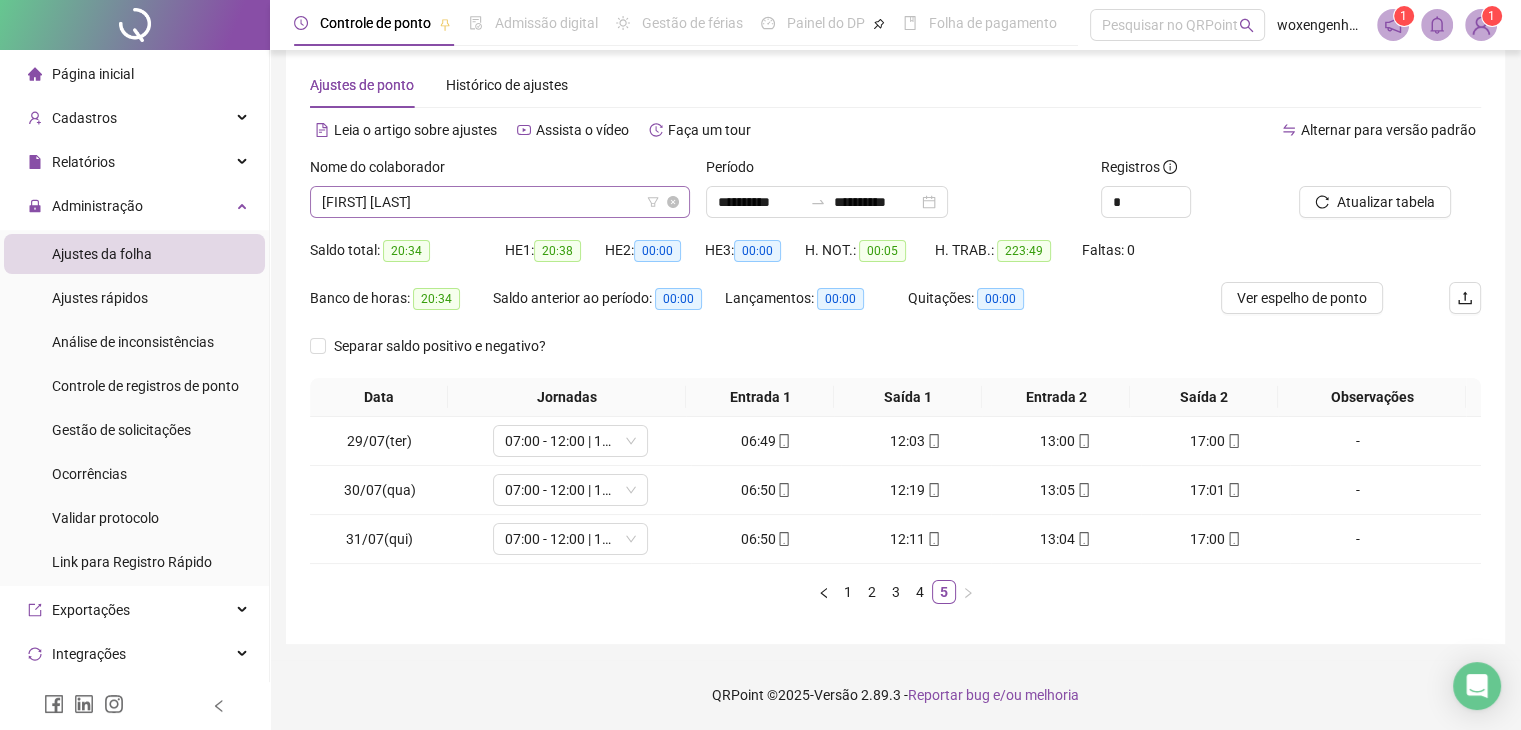 click on "[FIRST] [LAST]" at bounding box center [500, 202] 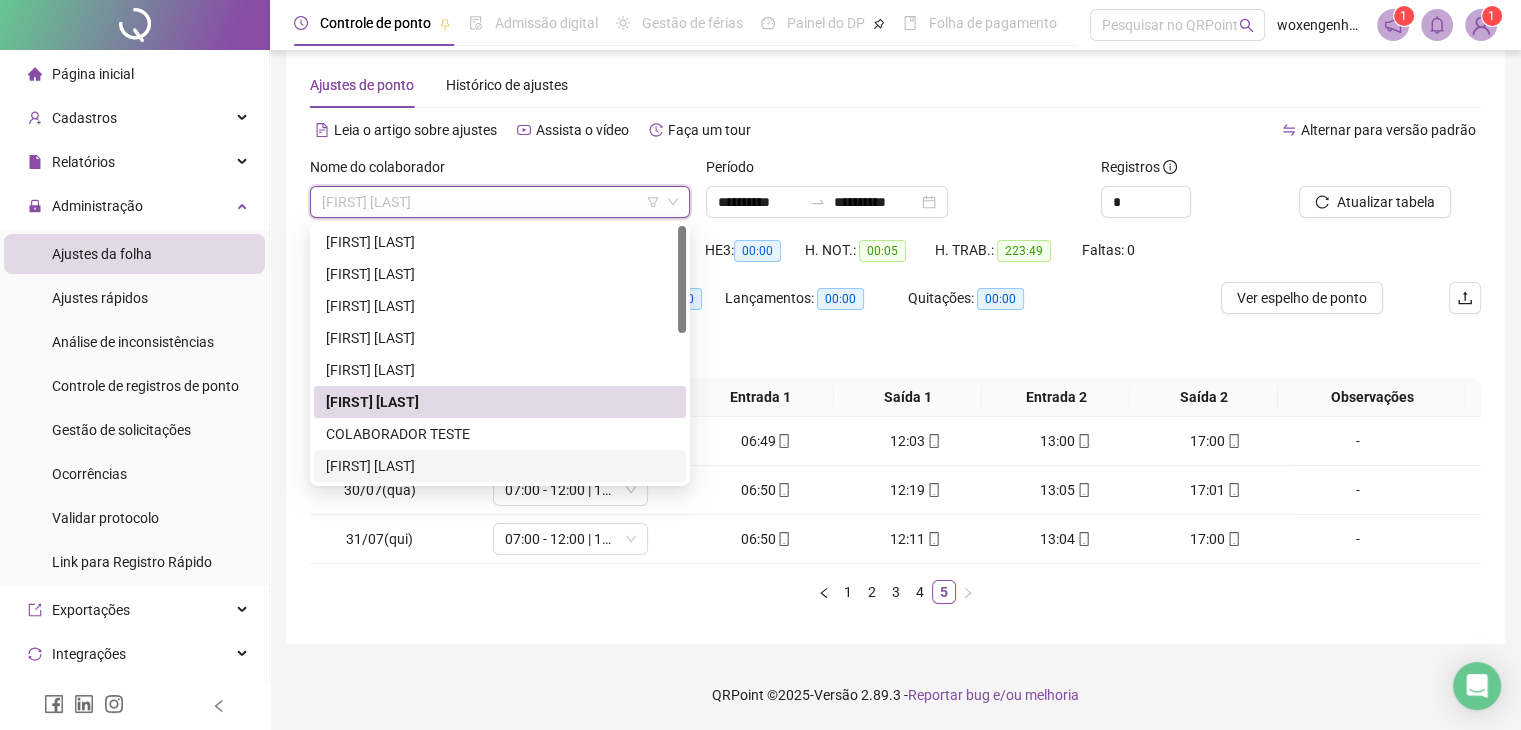 click on "[FIRST] [LAST]" at bounding box center [500, 466] 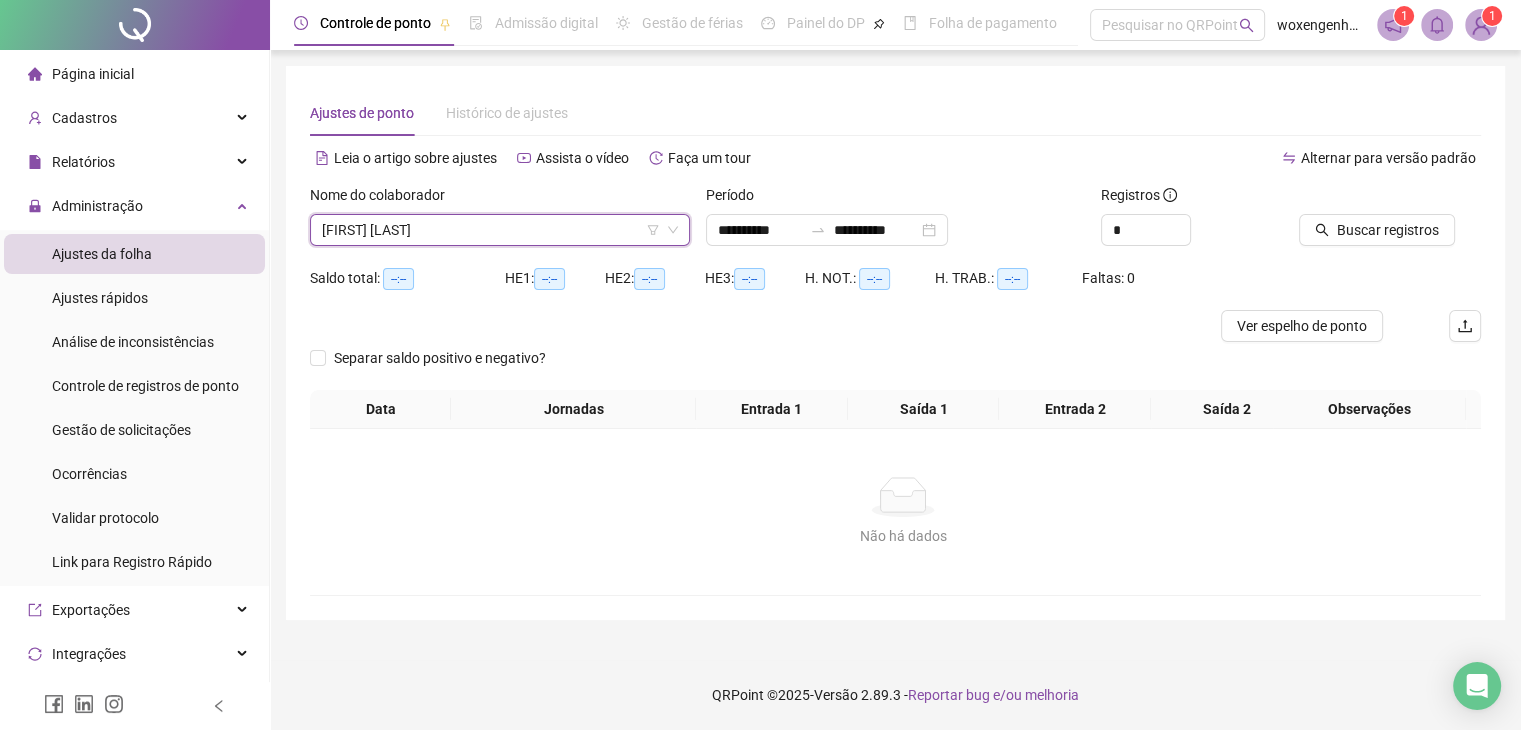 scroll, scrollTop: 0, scrollLeft: 0, axis: both 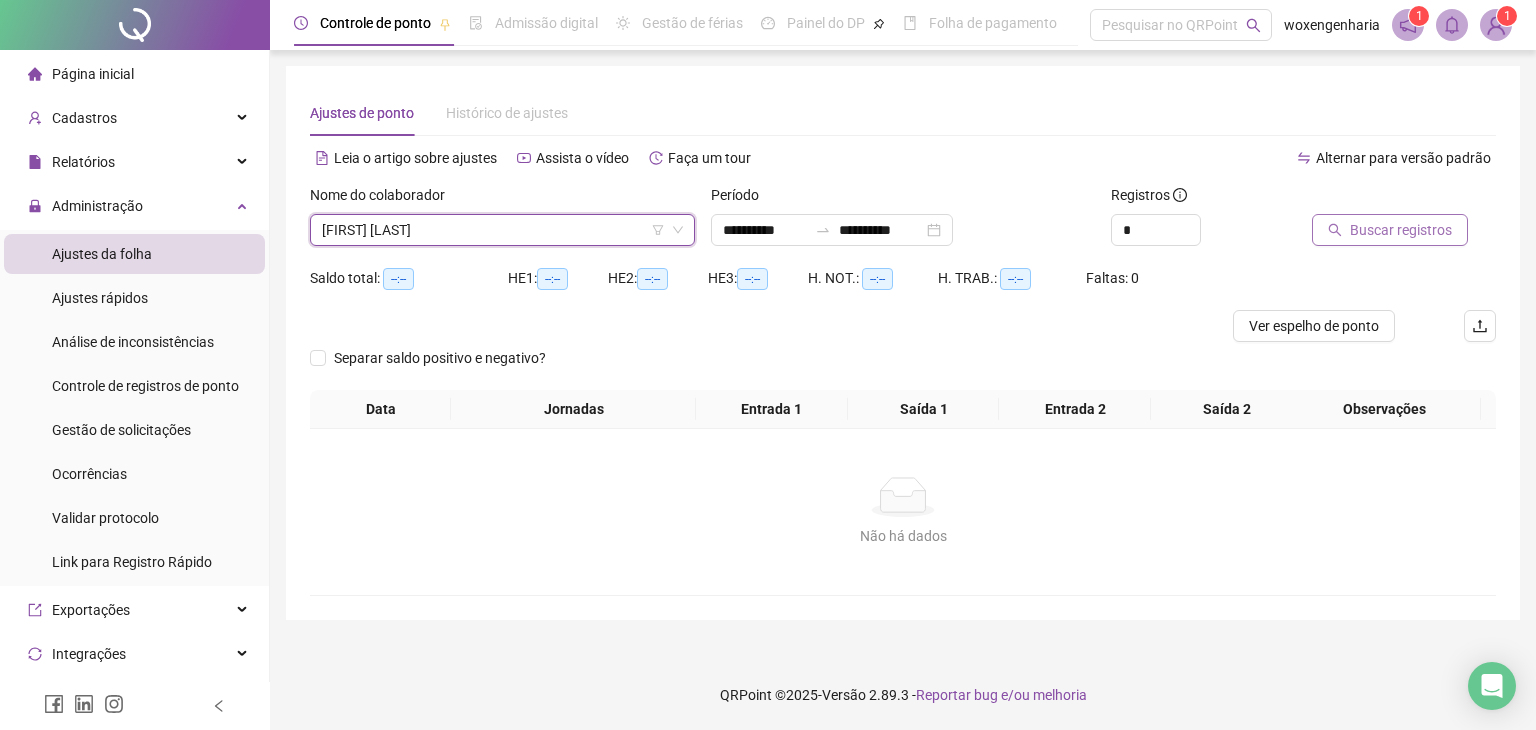 click on "Buscar registros" at bounding box center (1401, 230) 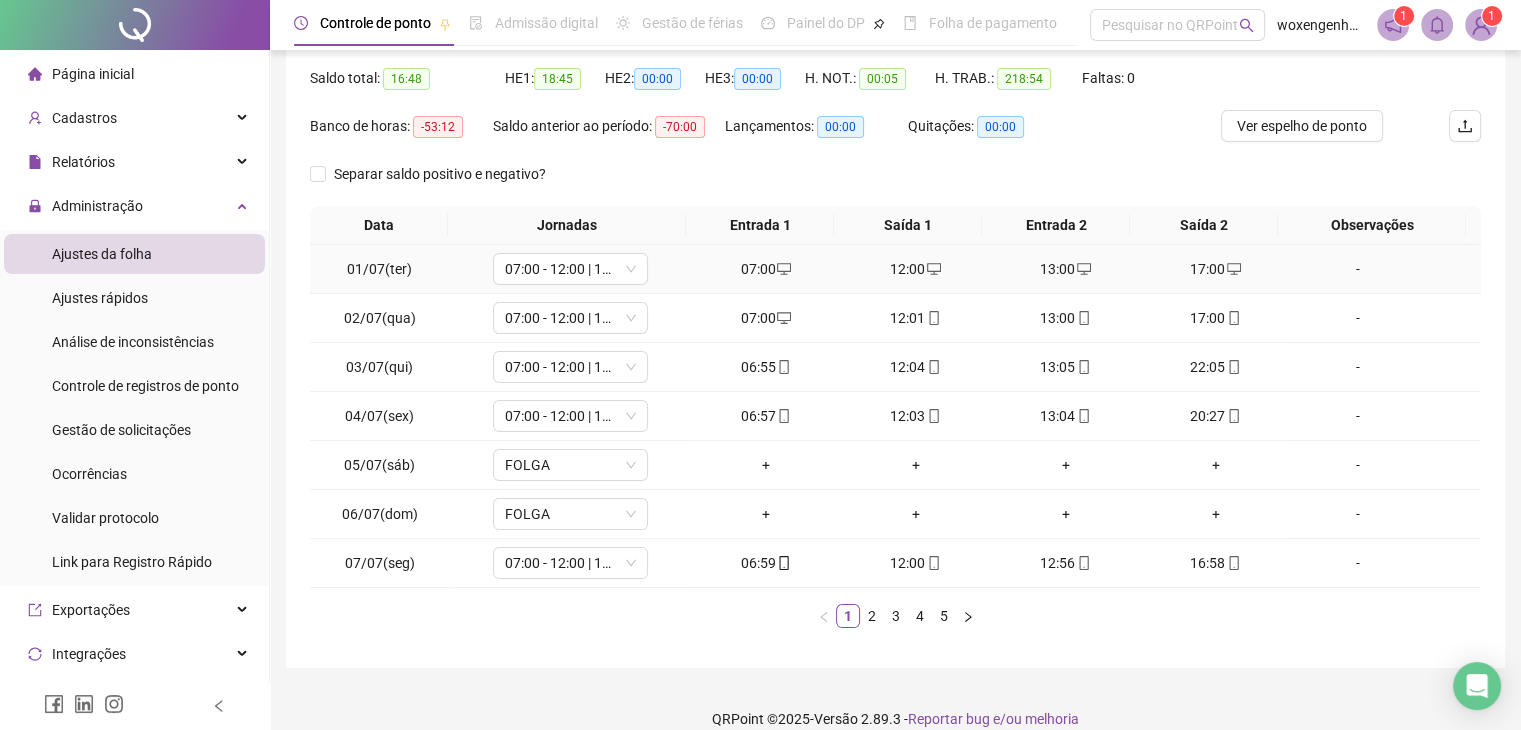 scroll, scrollTop: 223, scrollLeft: 0, axis: vertical 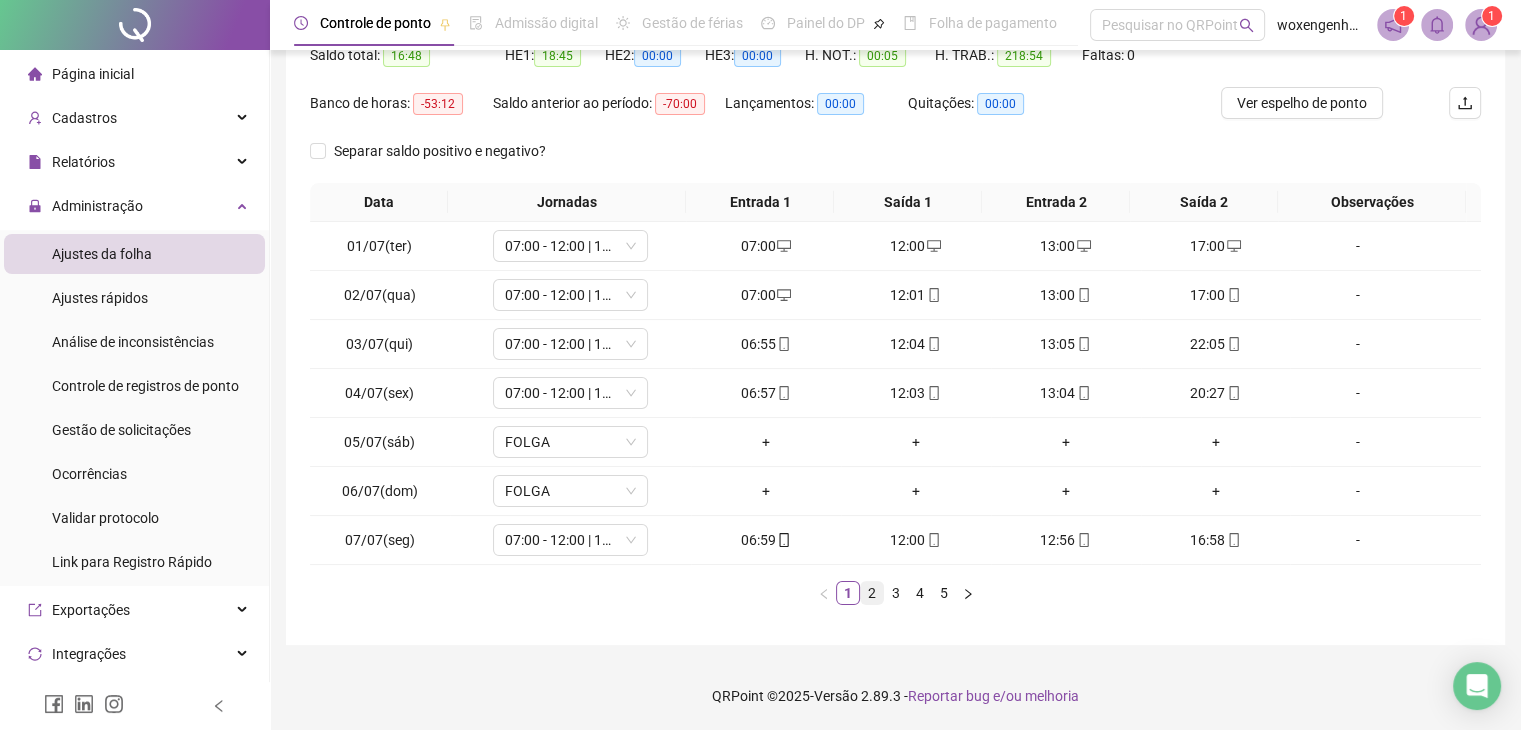 click on "2" at bounding box center (872, 593) 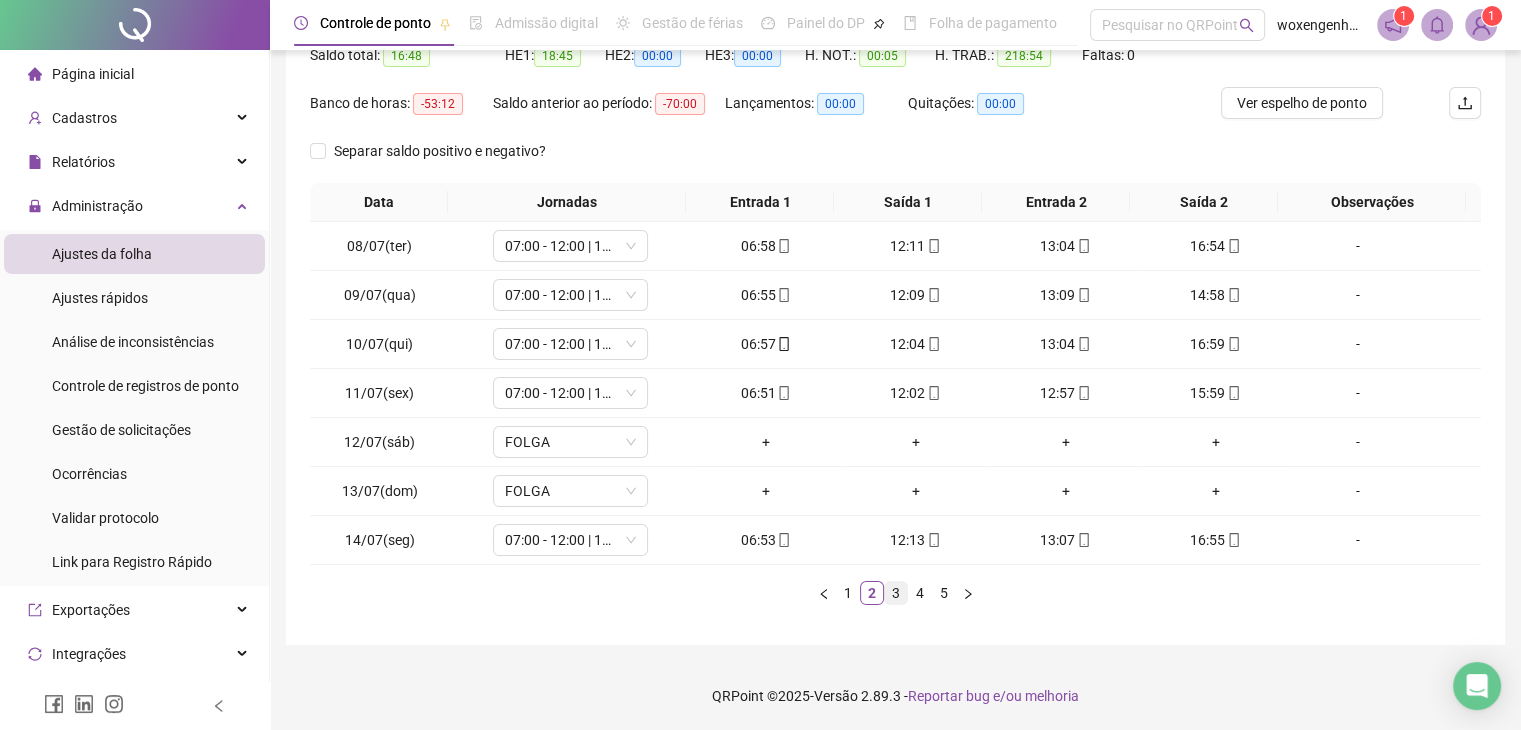 click on "3" at bounding box center [896, 593] 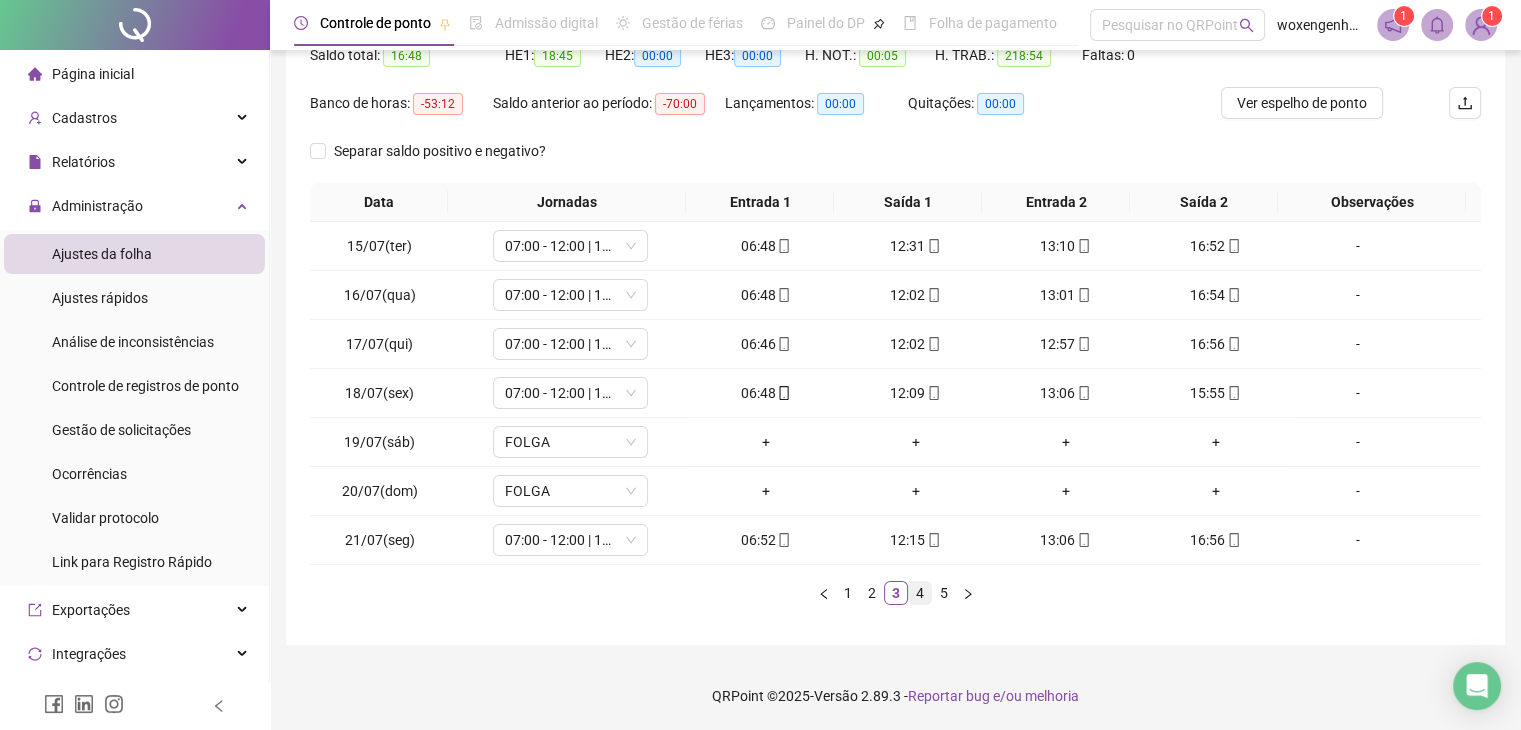 click on "4" at bounding box center (920, 593) 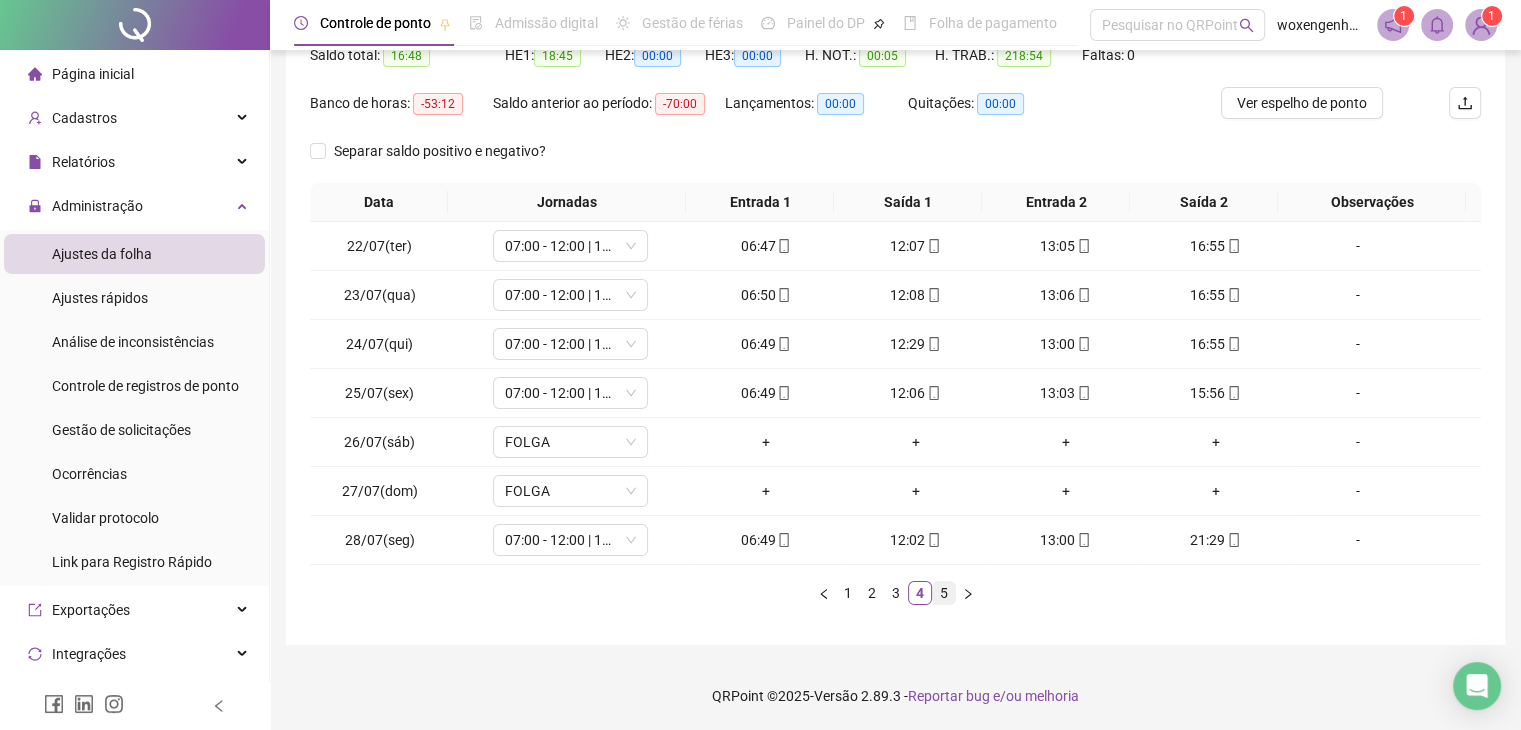 click on "5" at bounding box center [944, 593] 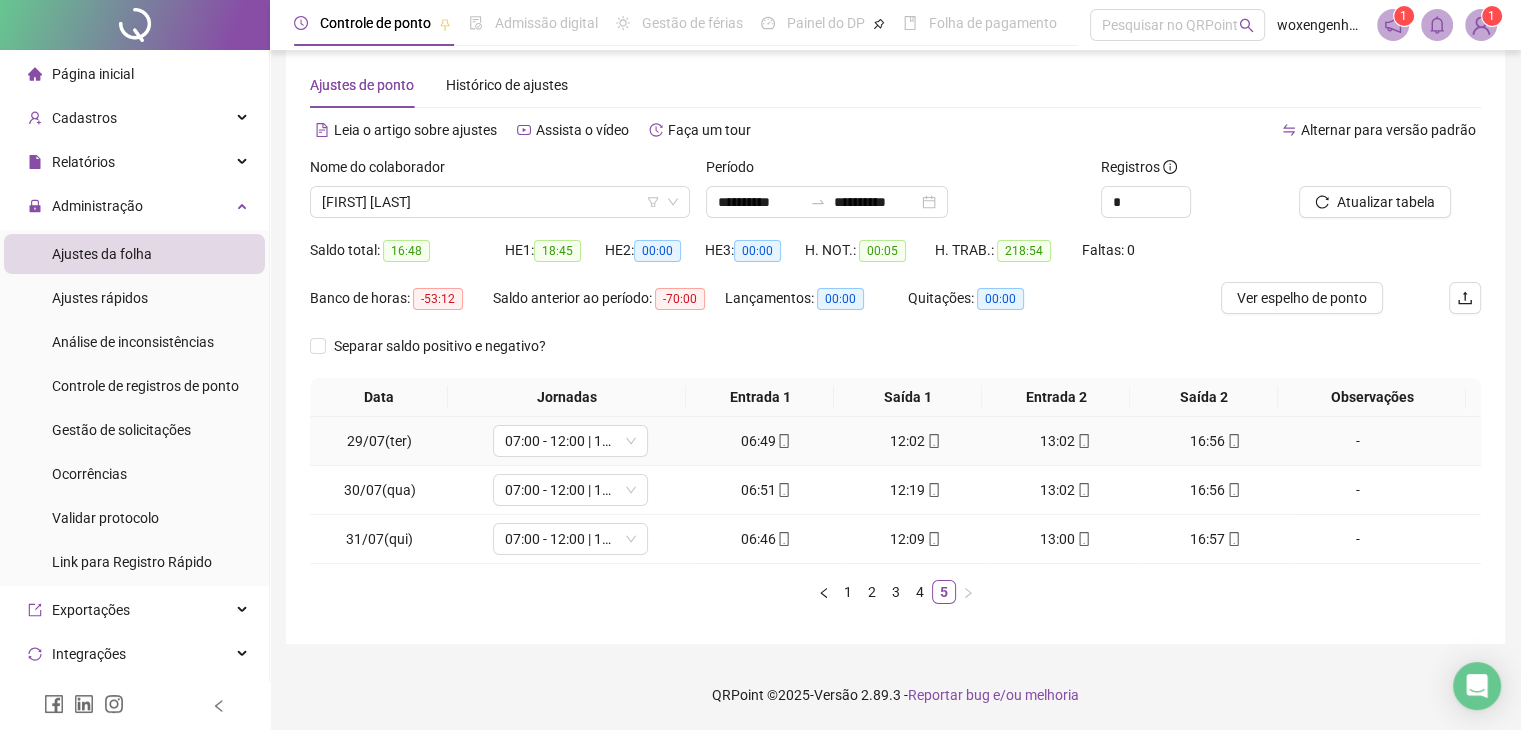 scroll, scrollTop: 0, scrollLeft: 0, axis: both 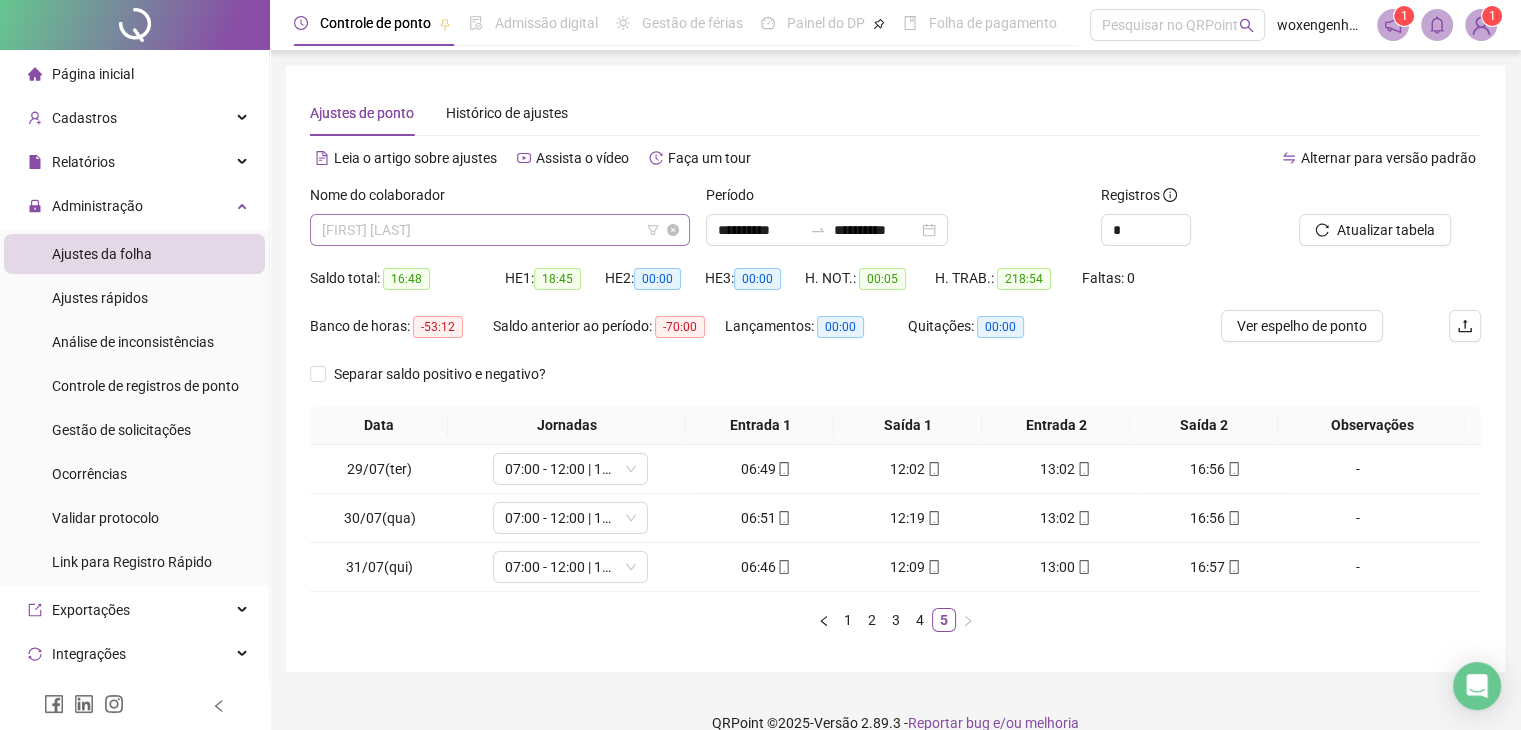 click on "[FIRST] [LAST]" at bounding box center [500, 230] 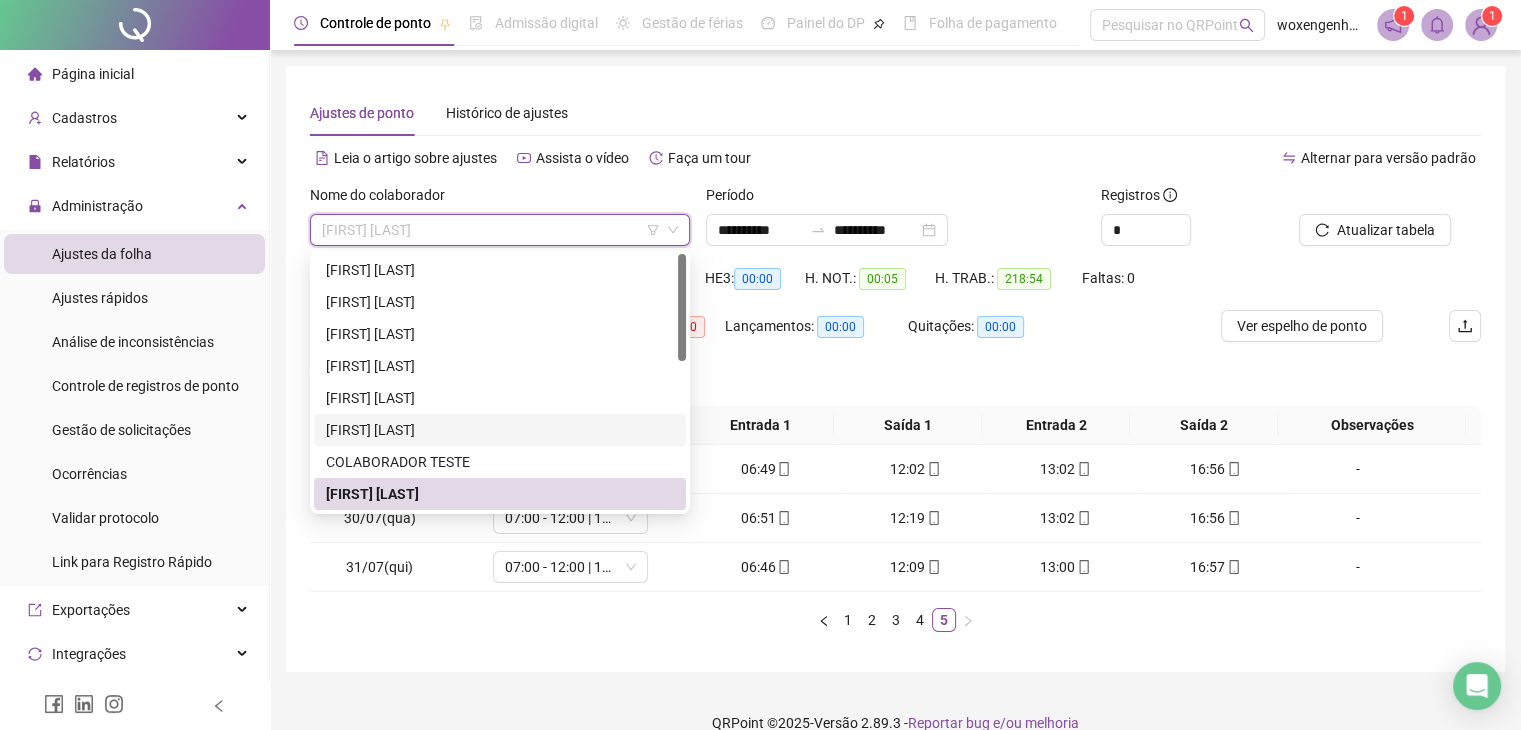 scroll, scrollTop: 100, scrollLeft: 0, axis: vertical 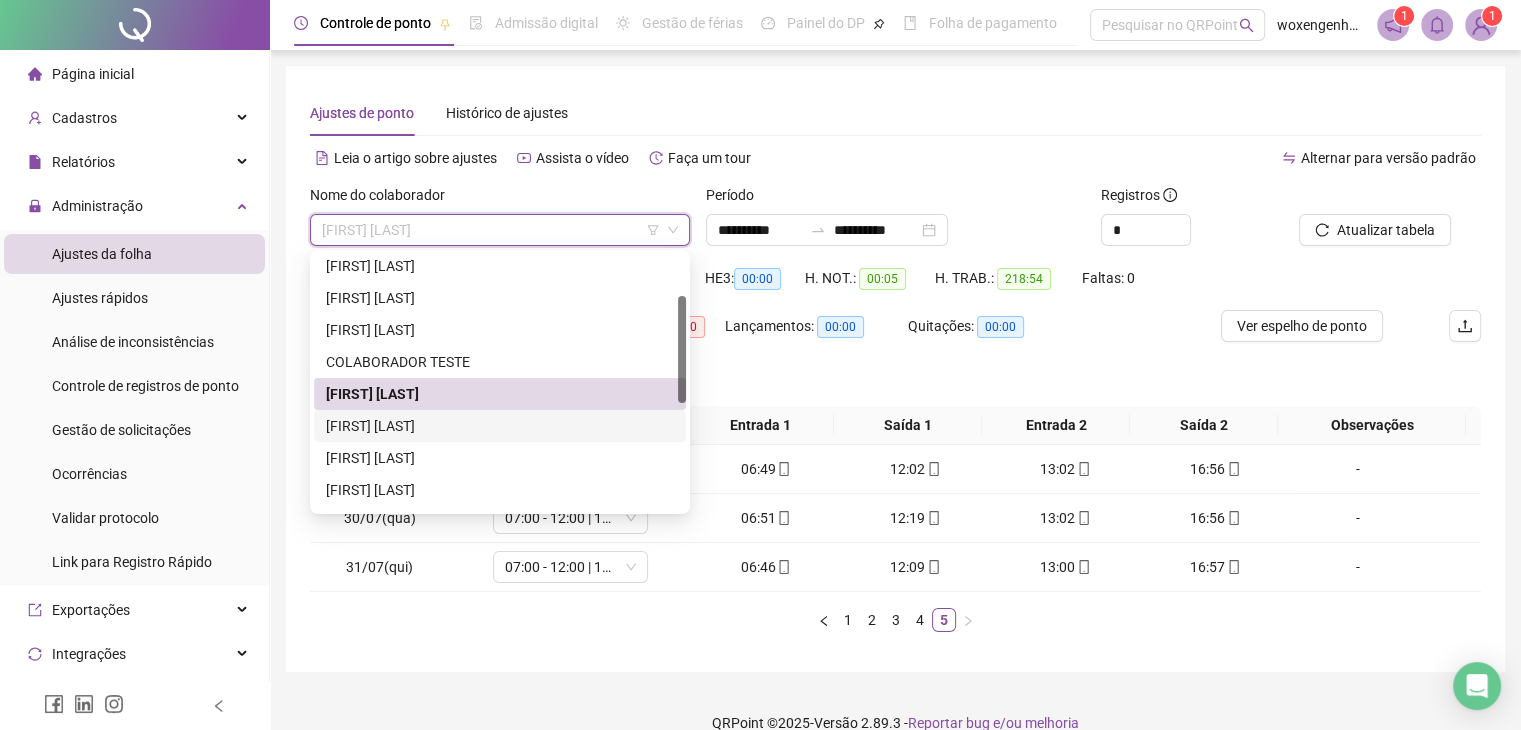 click on "[FIRST] [LAST]" at bounding box center (500, 426) 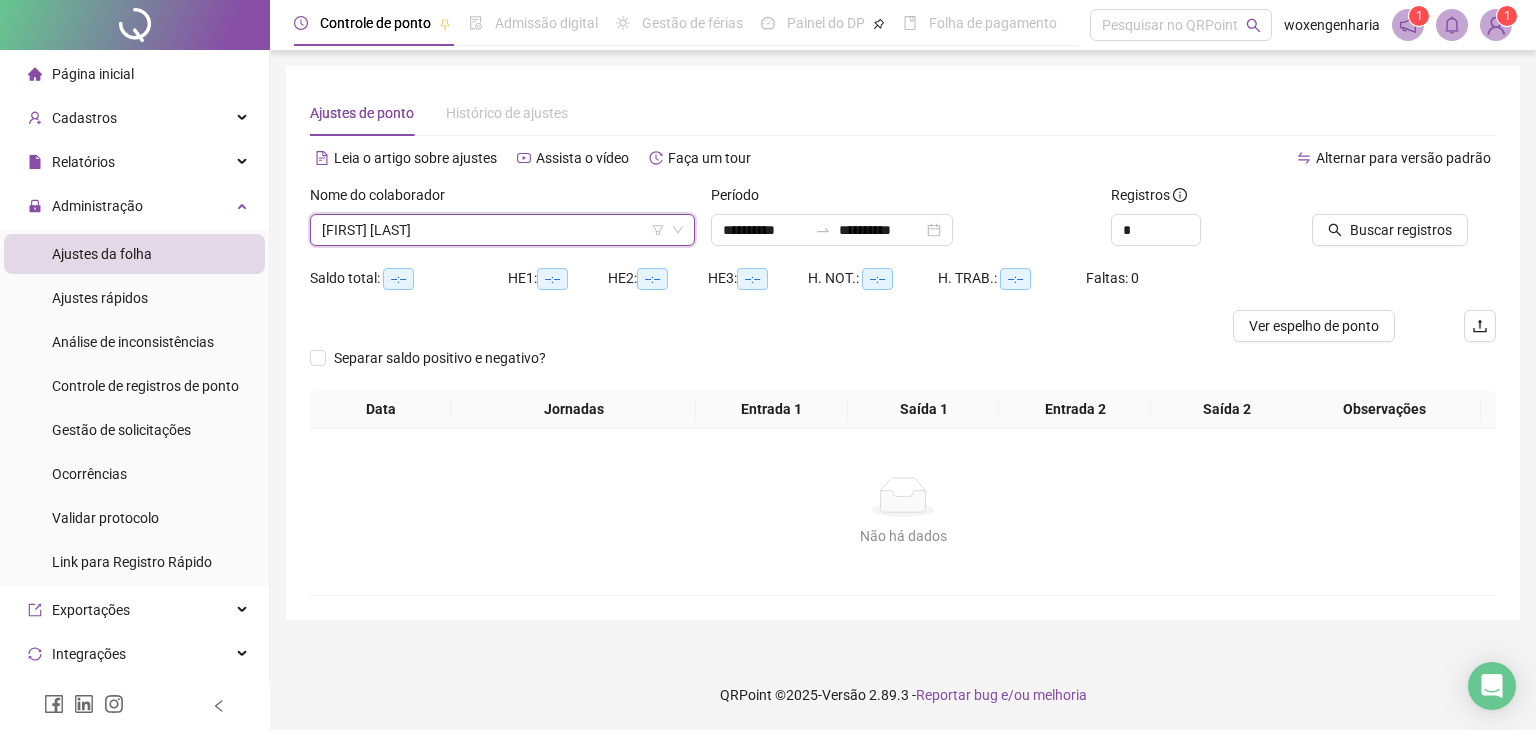 click on "Buscar registros" at bounding box center (1404, 223) 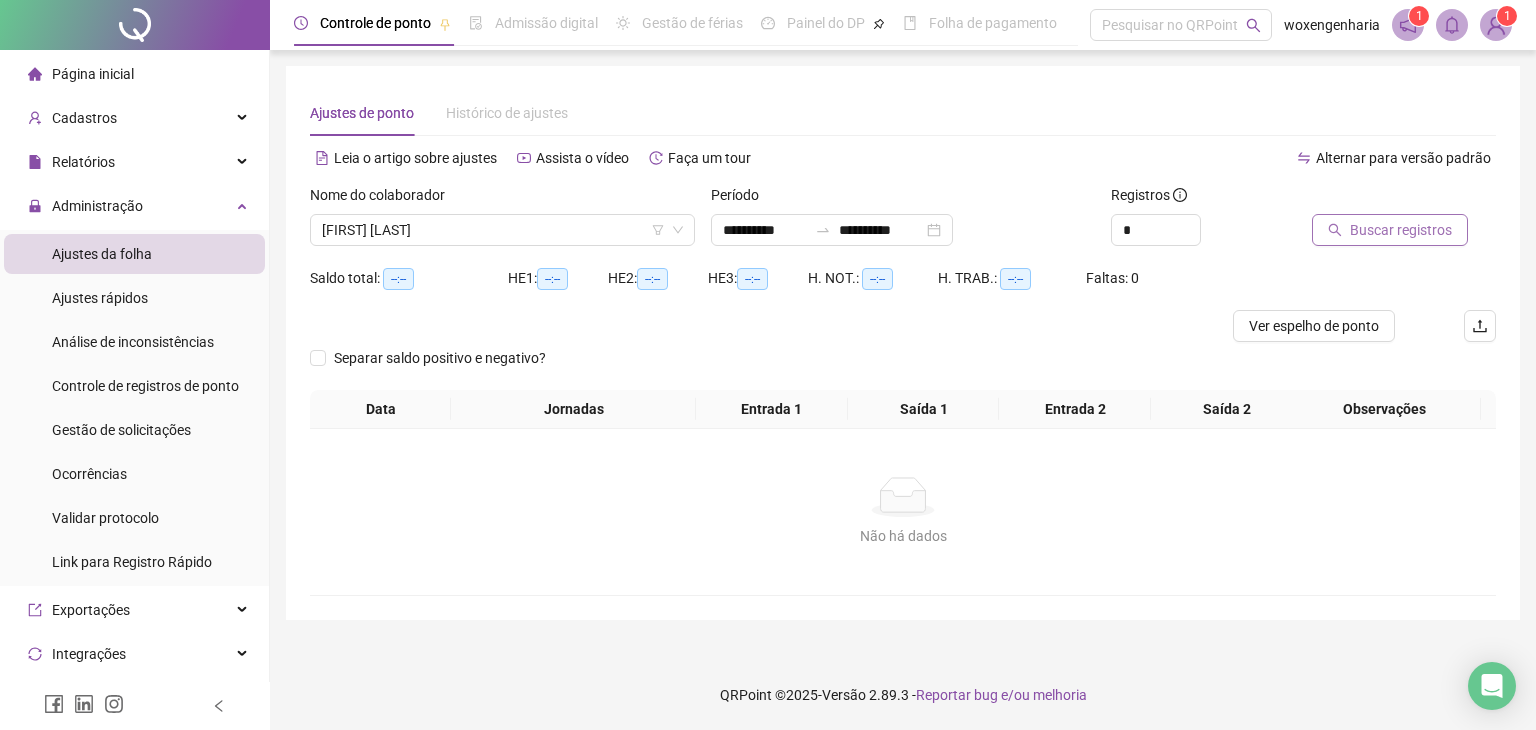 click on "Buscar registros" at bounding box center [1401, 230] 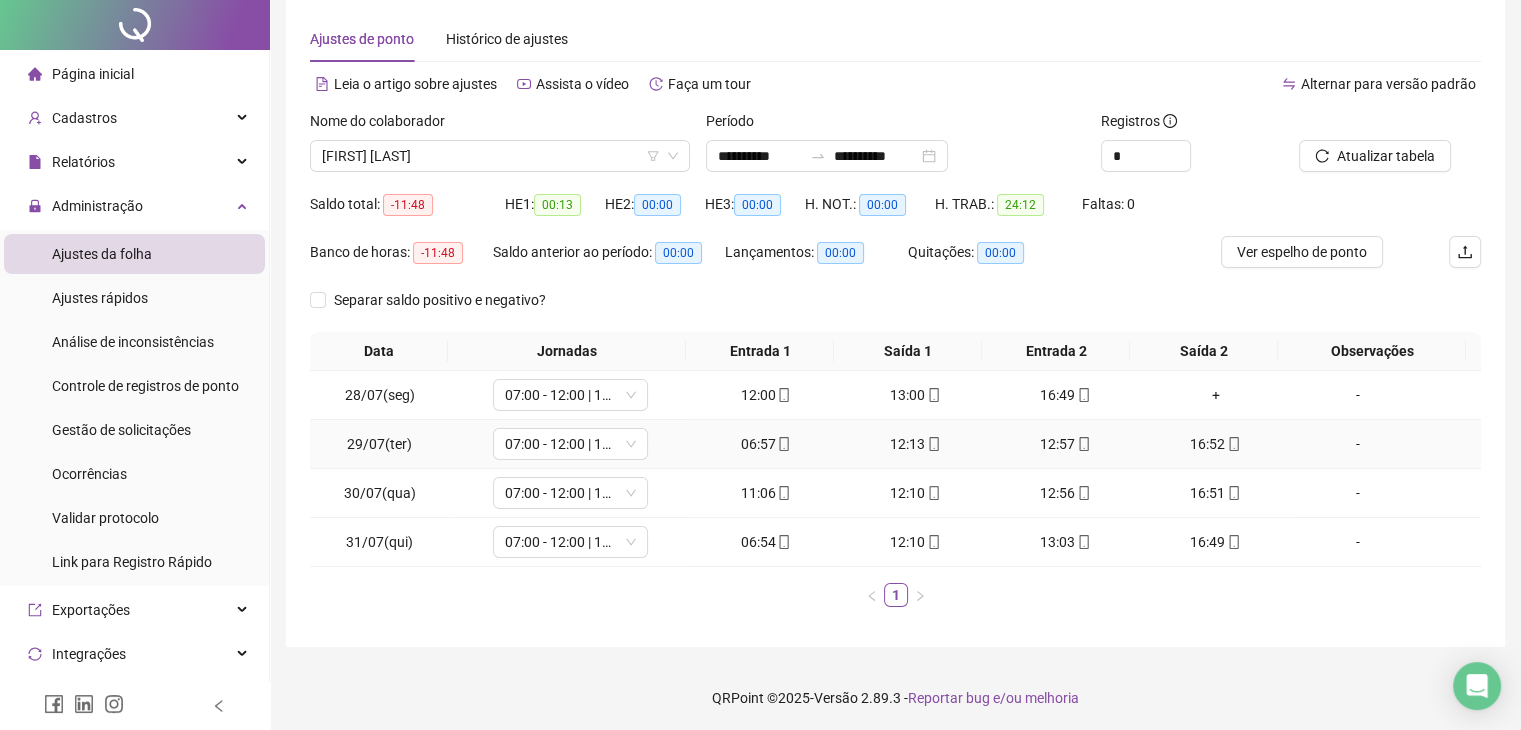 scroll, scrollTop: 76, scrollLeft: 0, axis: vertical 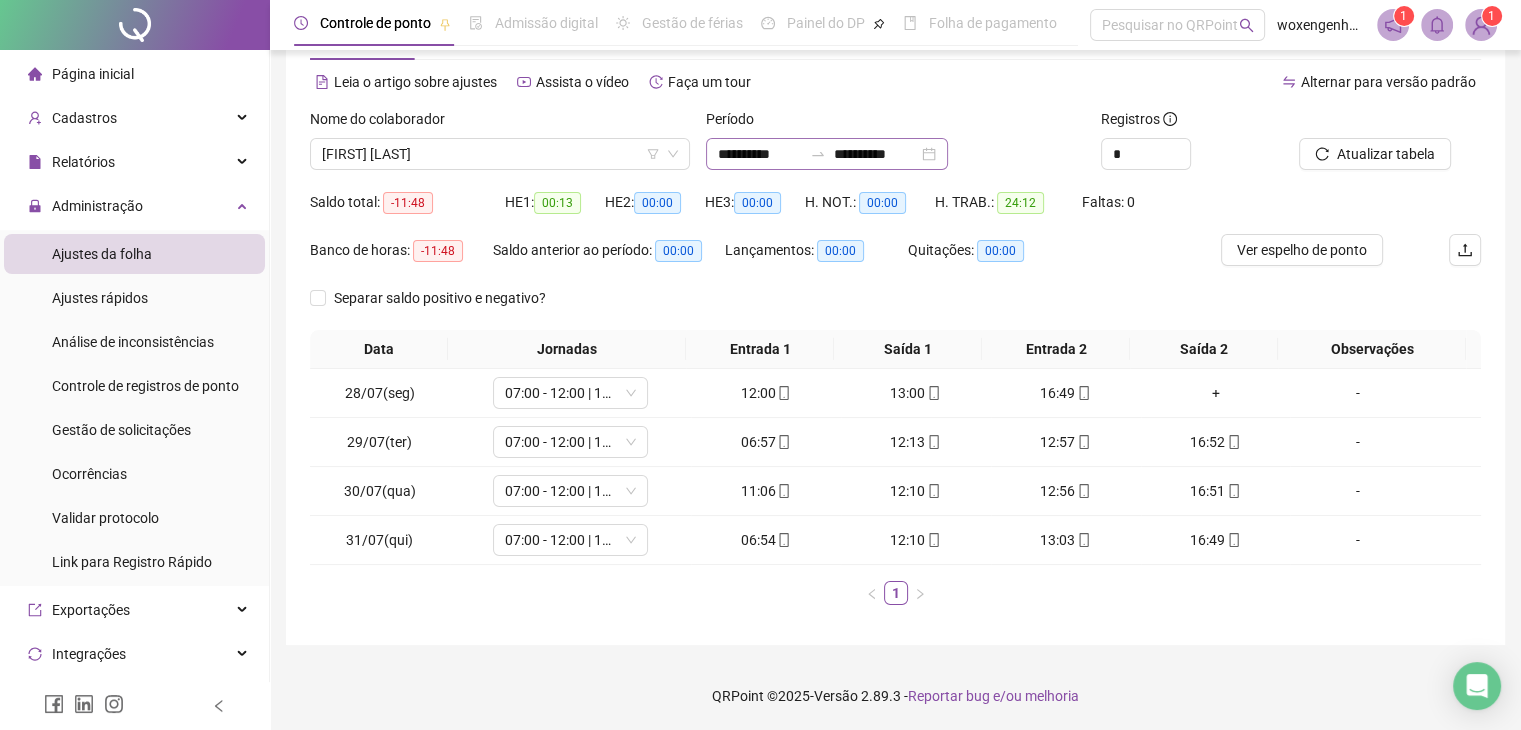 click on "**********" at bounding box center (827, 154) 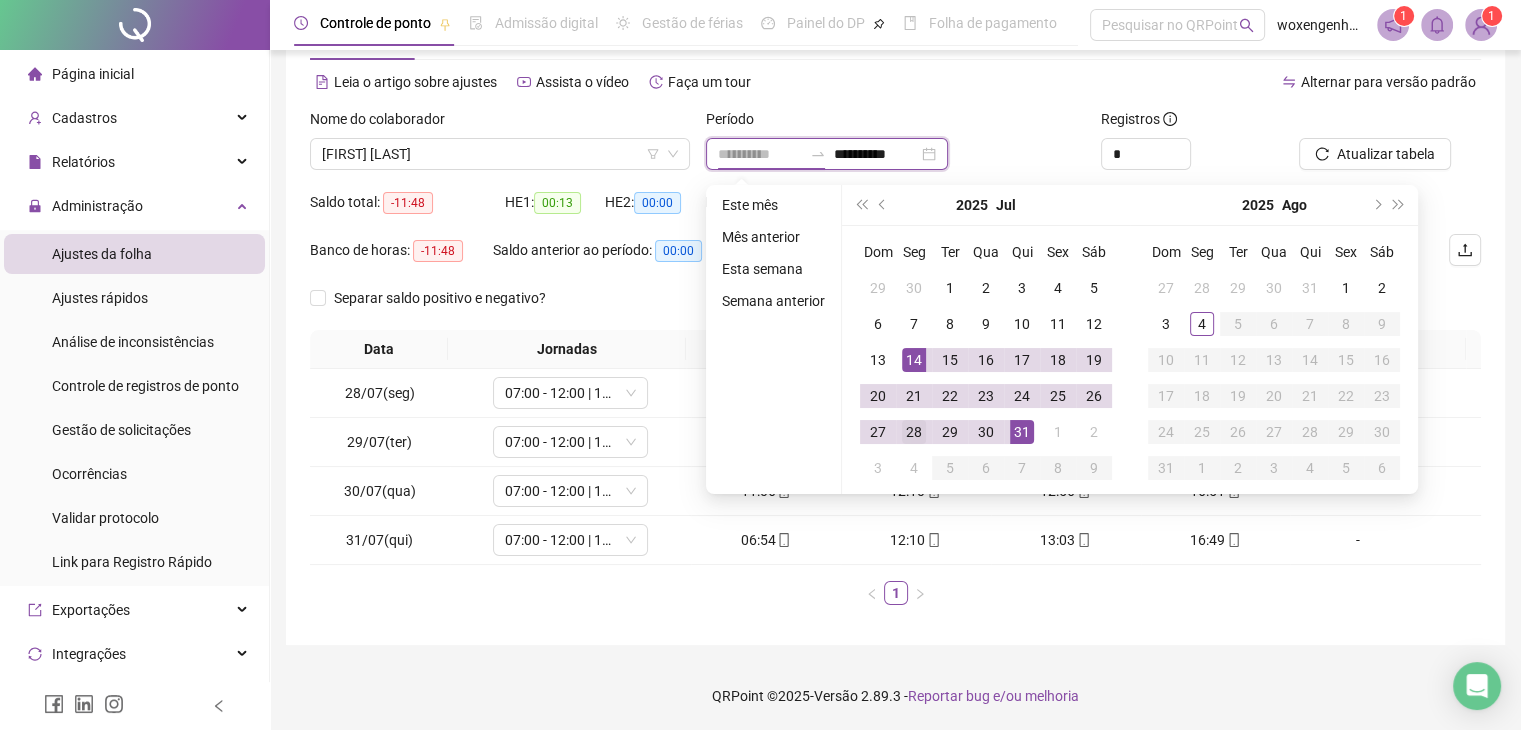 type on "**********" 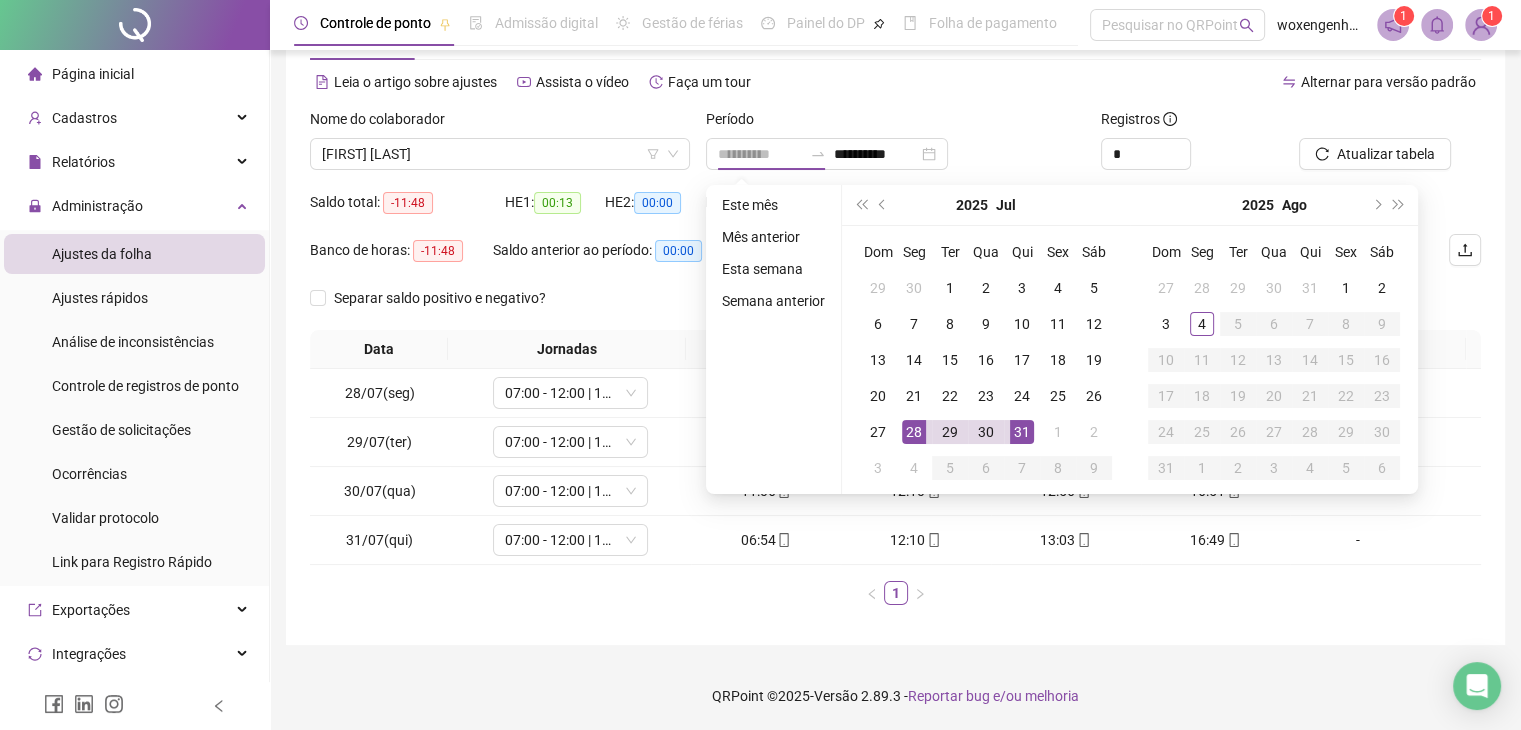 click on "28" at bounding box center [914, 432] 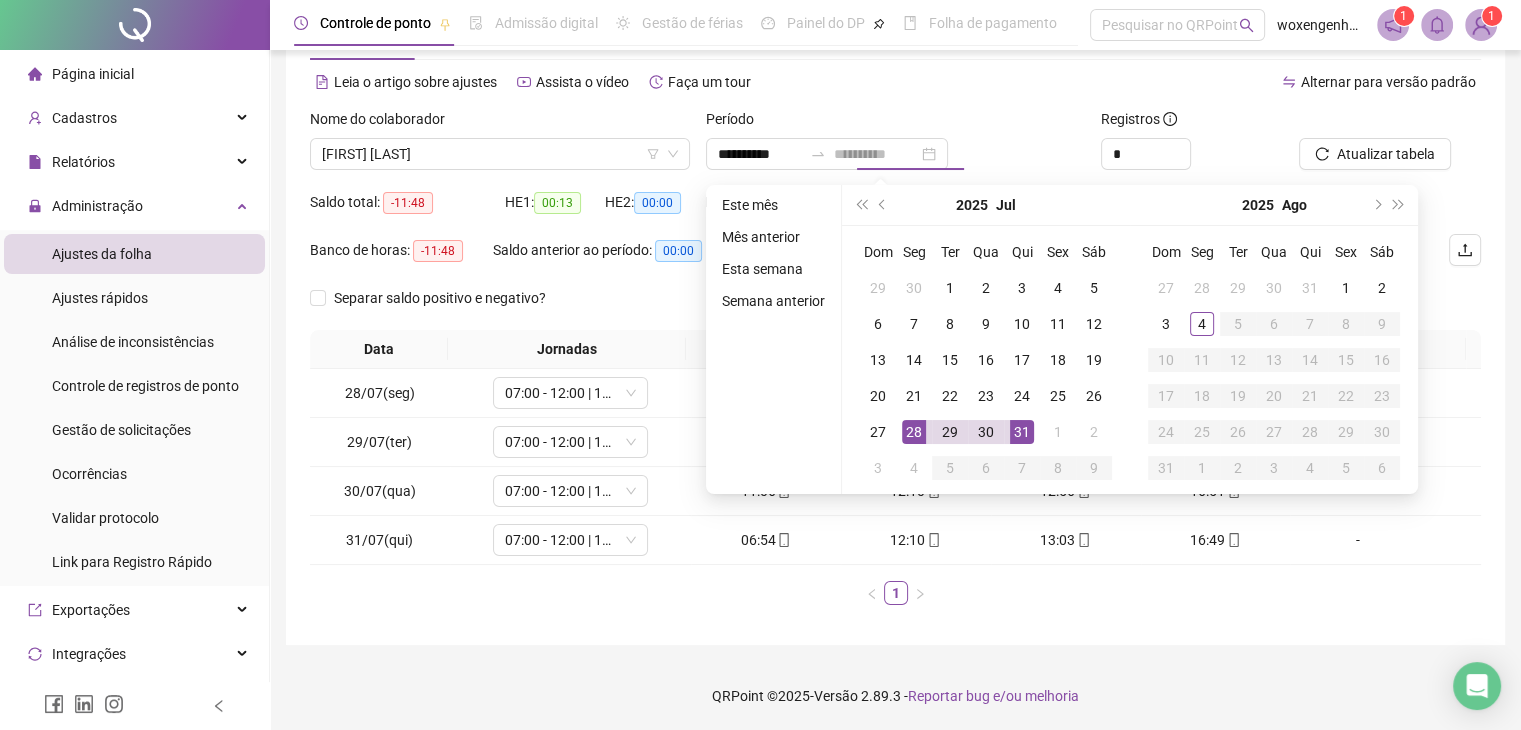 click on "28" at bounding box center [914, 432] 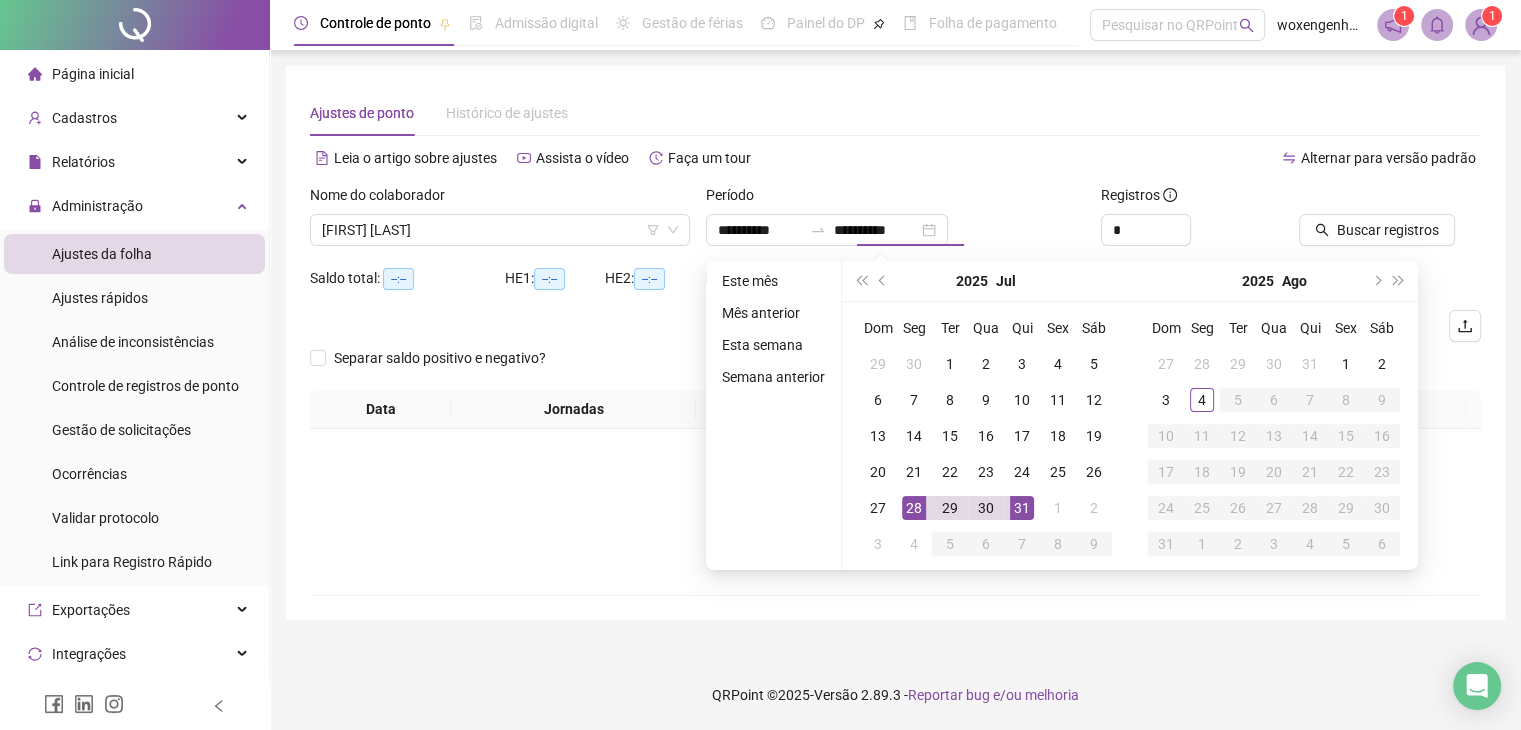 type on "**********" 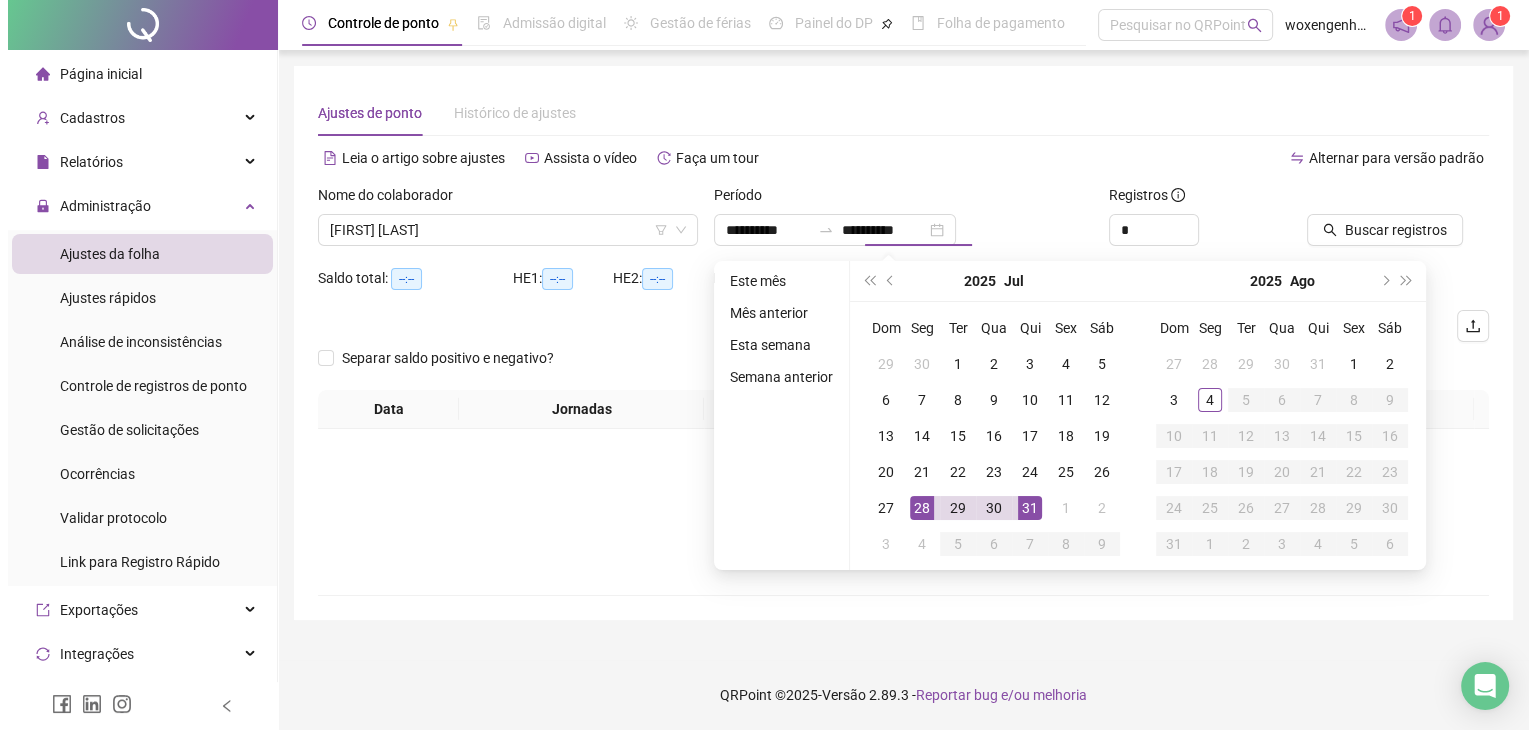 scroll, scrollTop: 0, scrollLeft: 0, axis: both 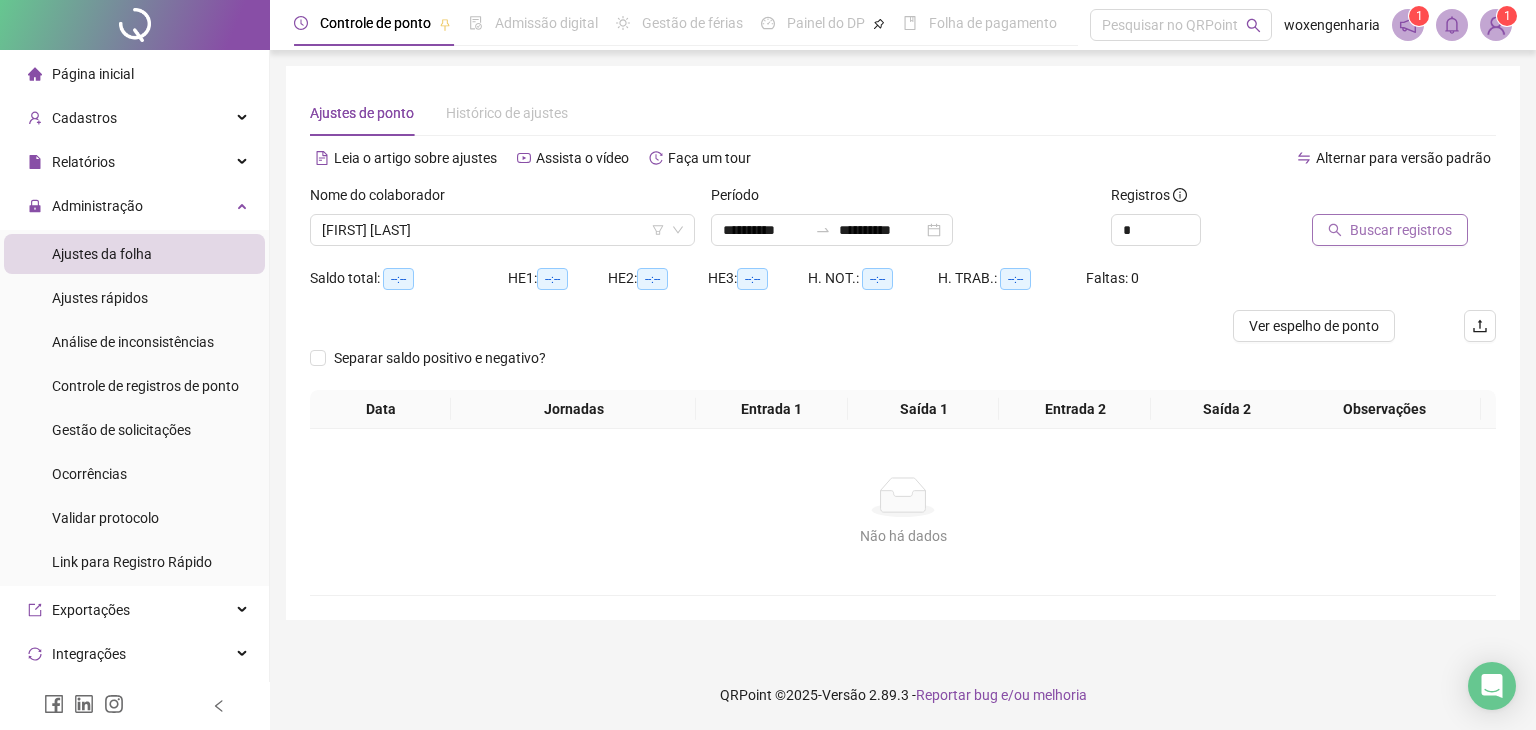 click on "Buscar registros" at bounding box center [1401, 230] 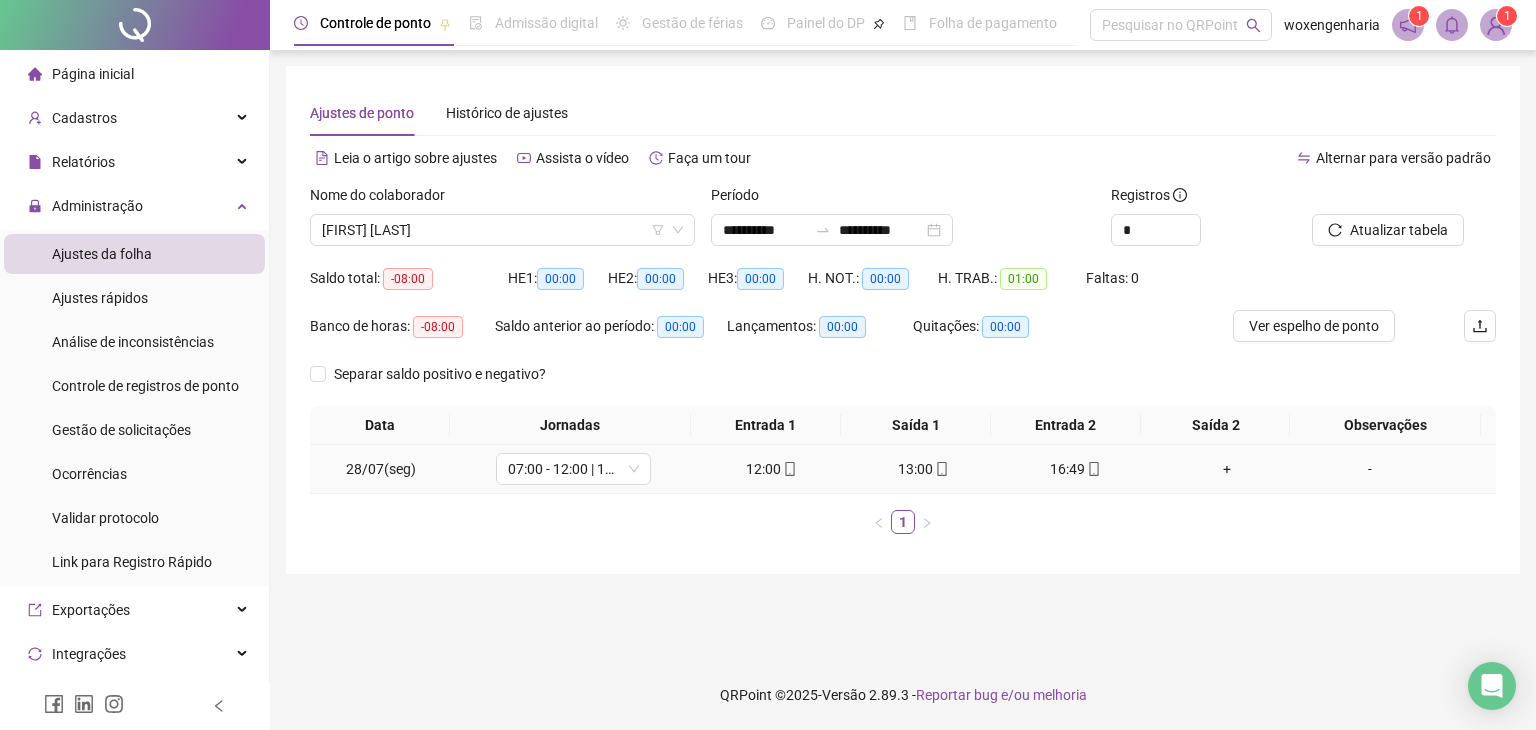 click on "-" at bounding box center [1370, 469] 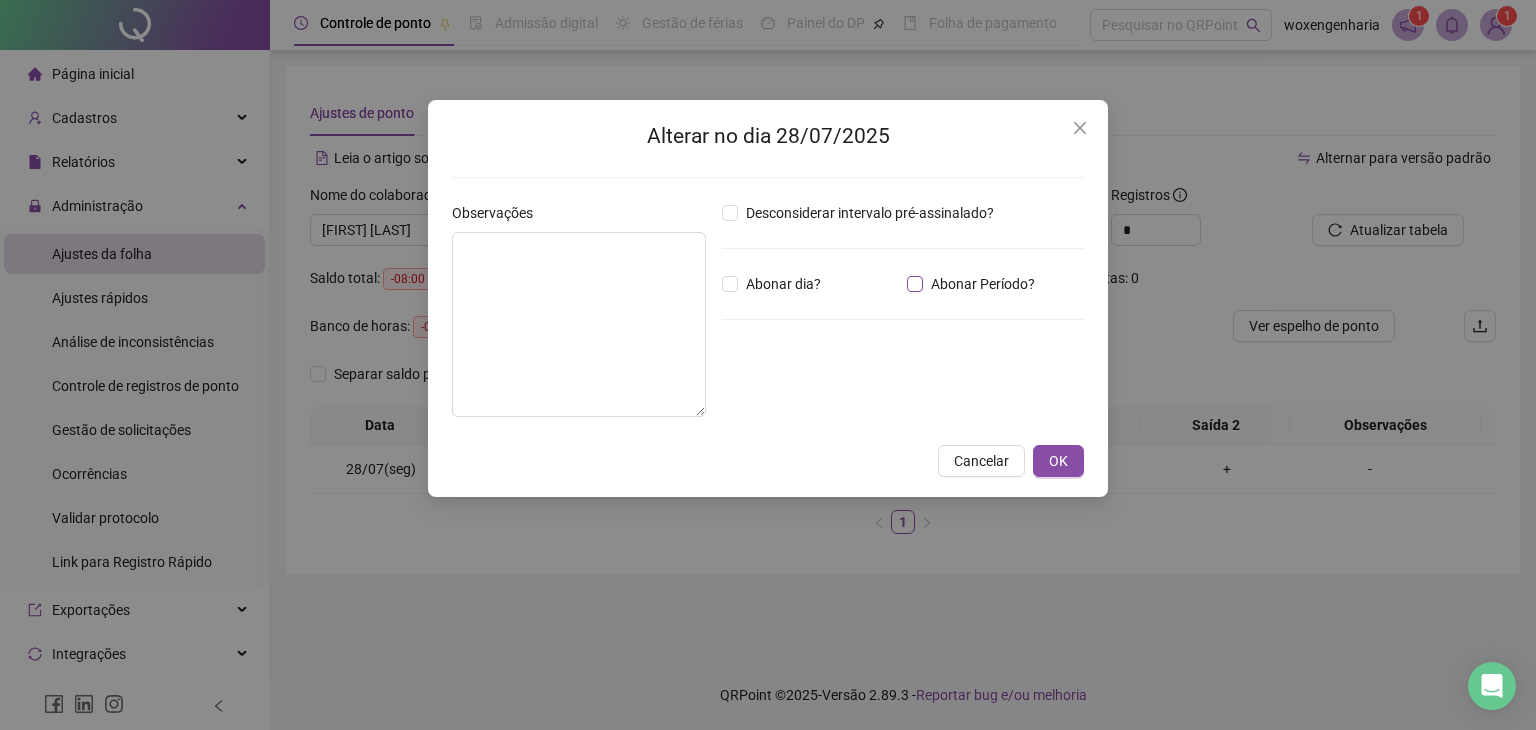 click on "Abonar Período?" at bounding box center (983, 284) 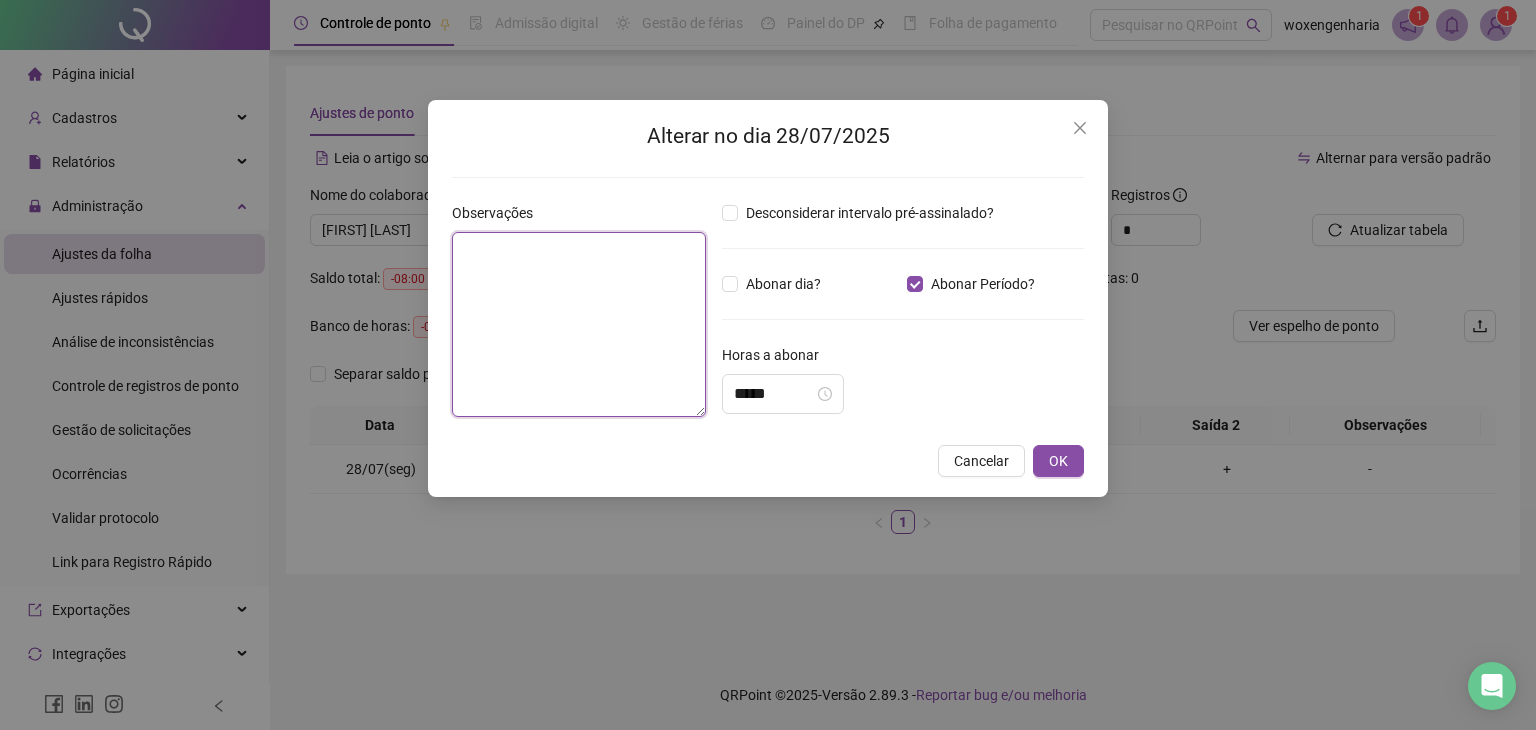 click at bounding box center (579, 324) 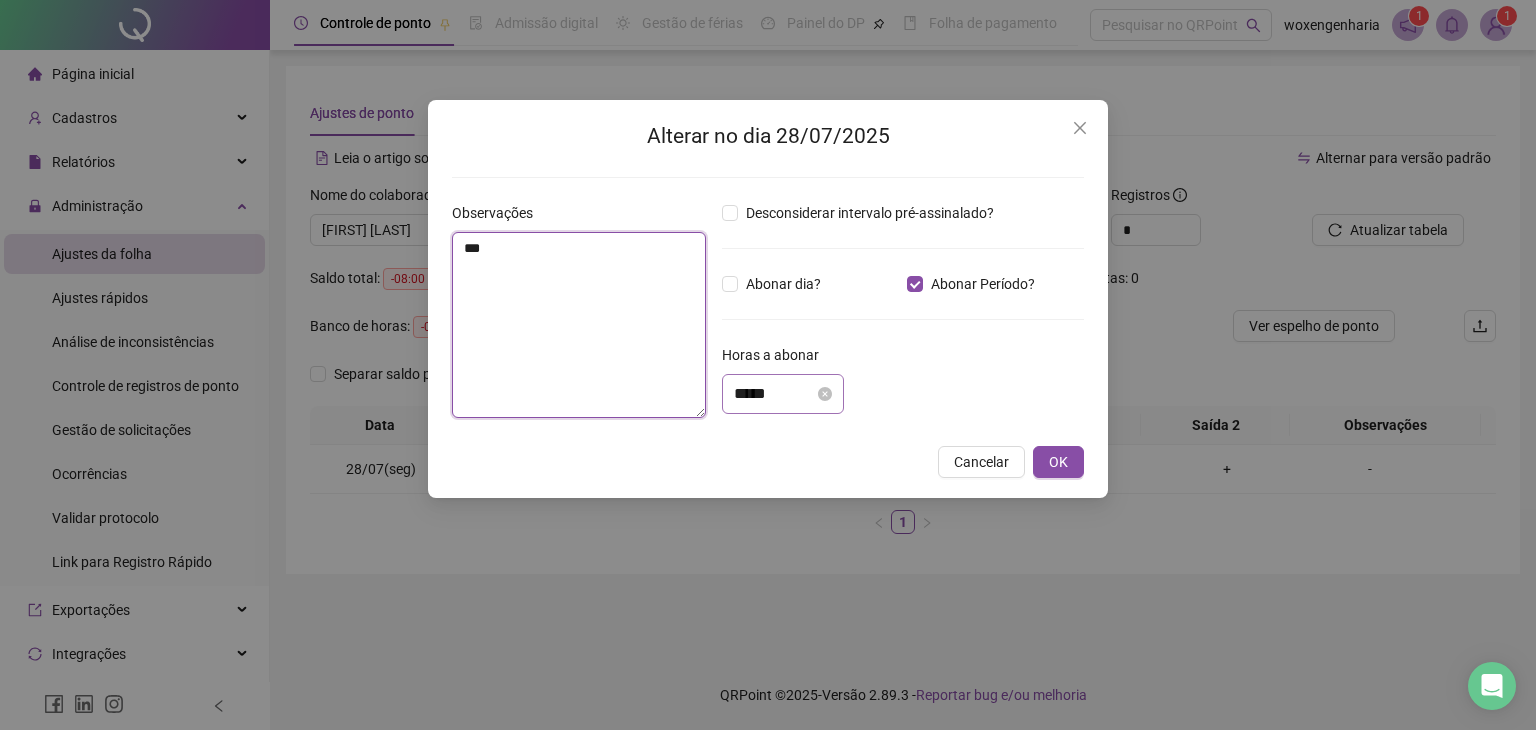 type on "***" 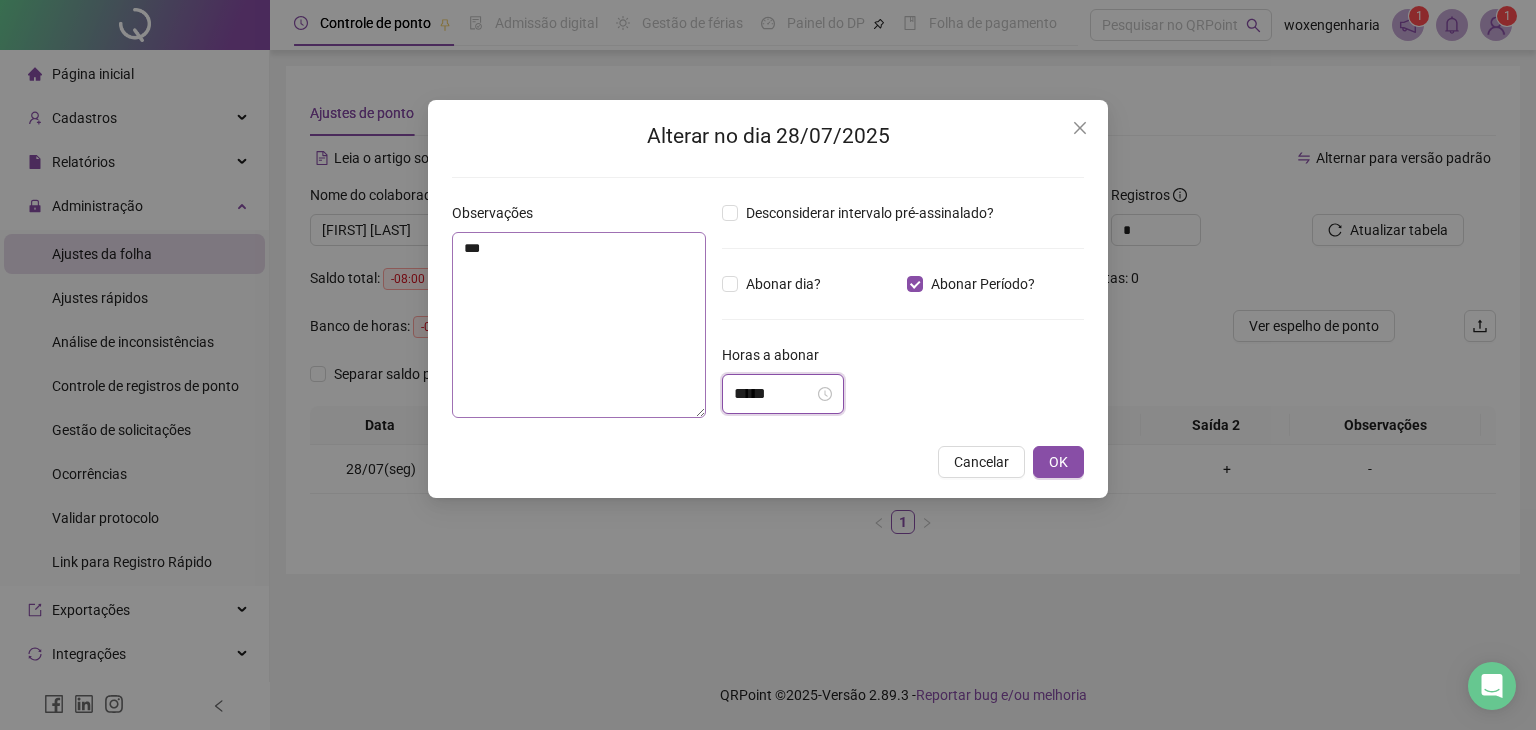 drag, startPoint x: 778, startPoint y: 389, endPoint x: 697, endPoint y: 389, distance: 81 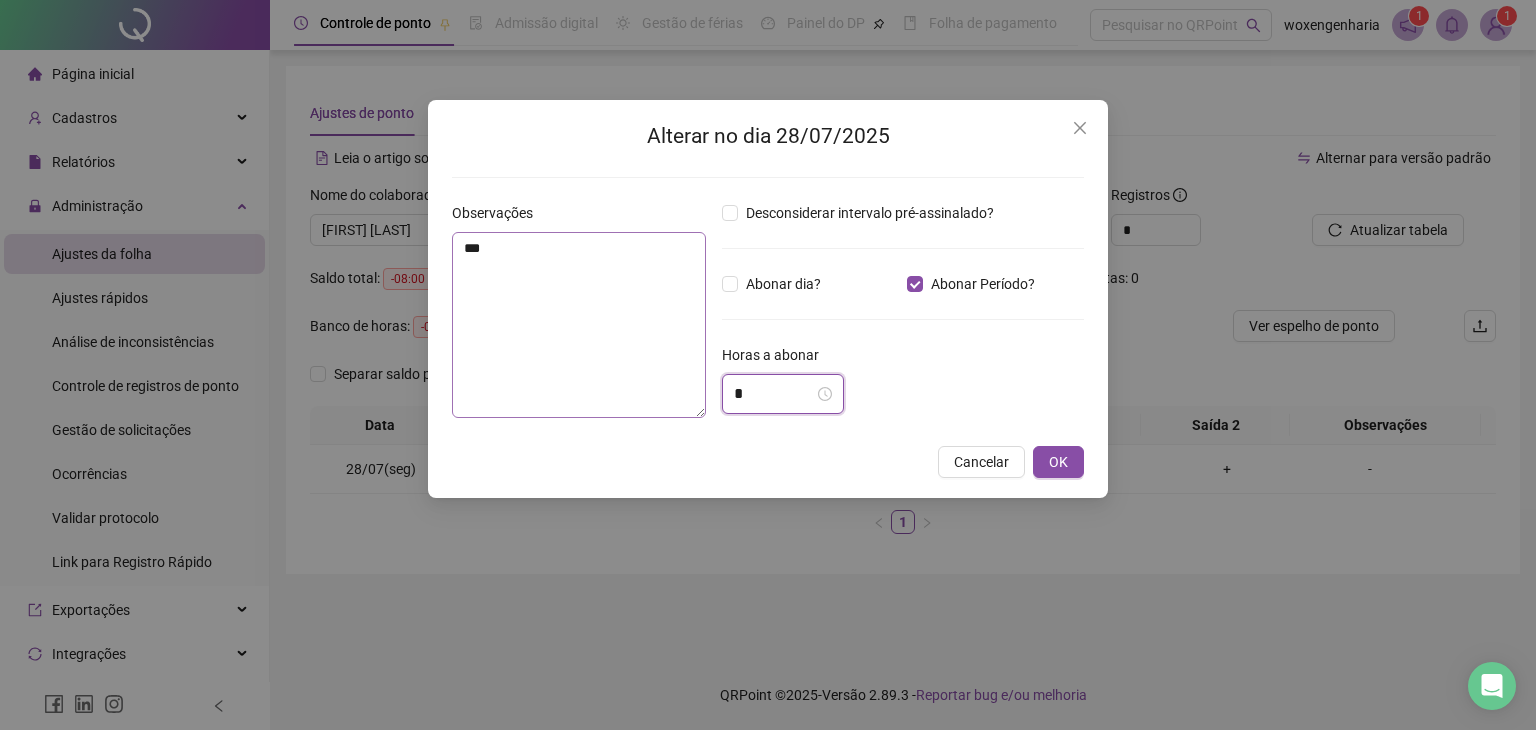 scroll, scrollTop: 0, scrollLeft: 0, axis: both 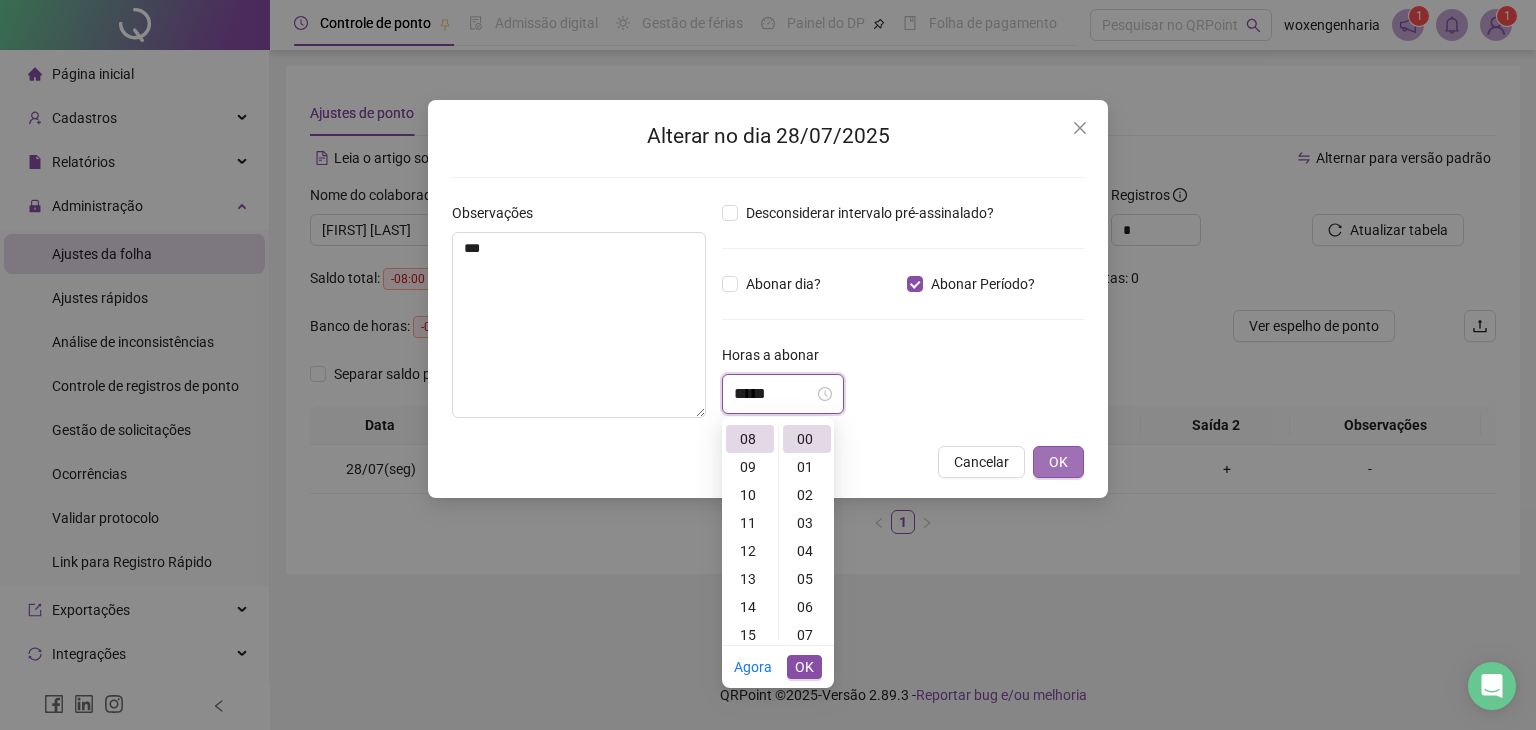 type on "*****" 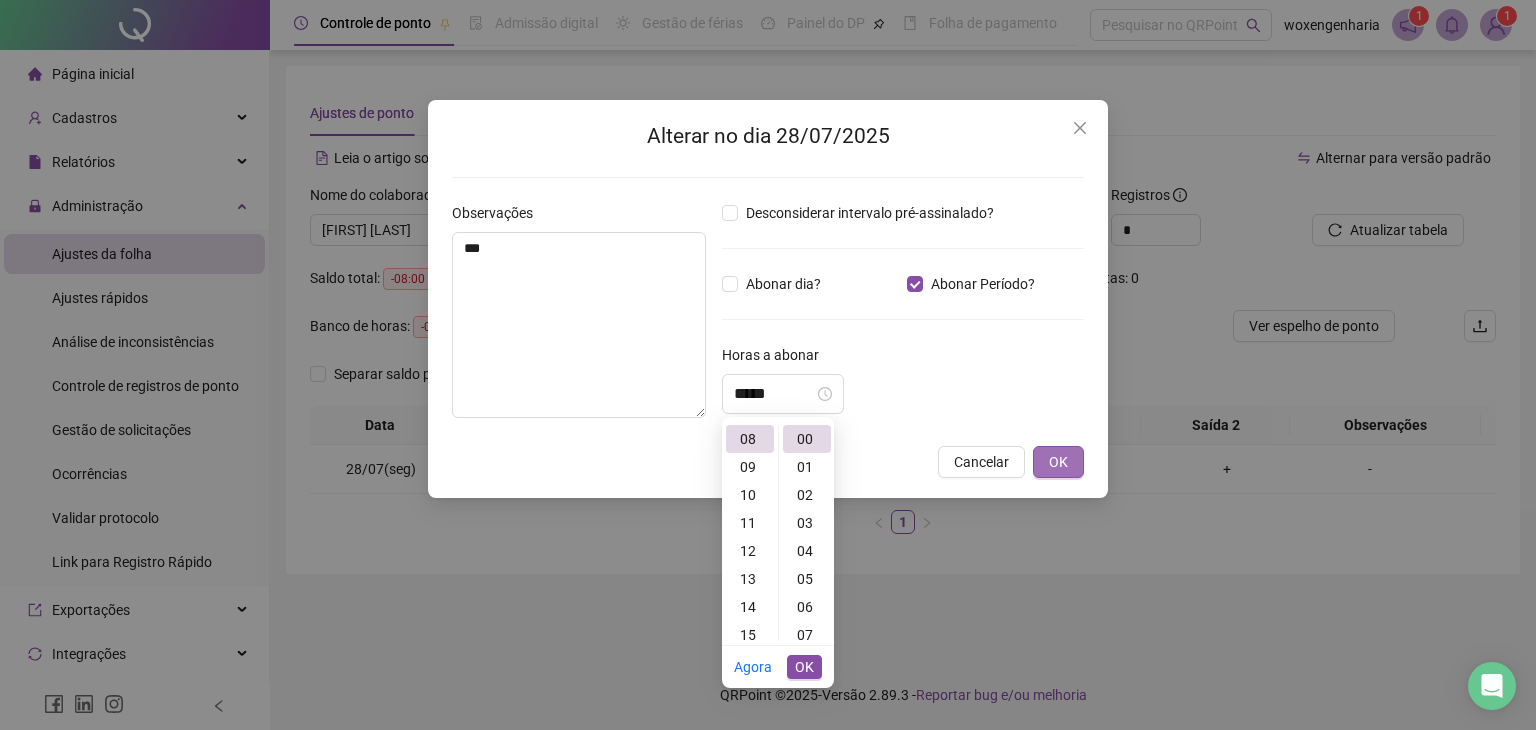 click on "OK" at bounding box center [1058, 462] 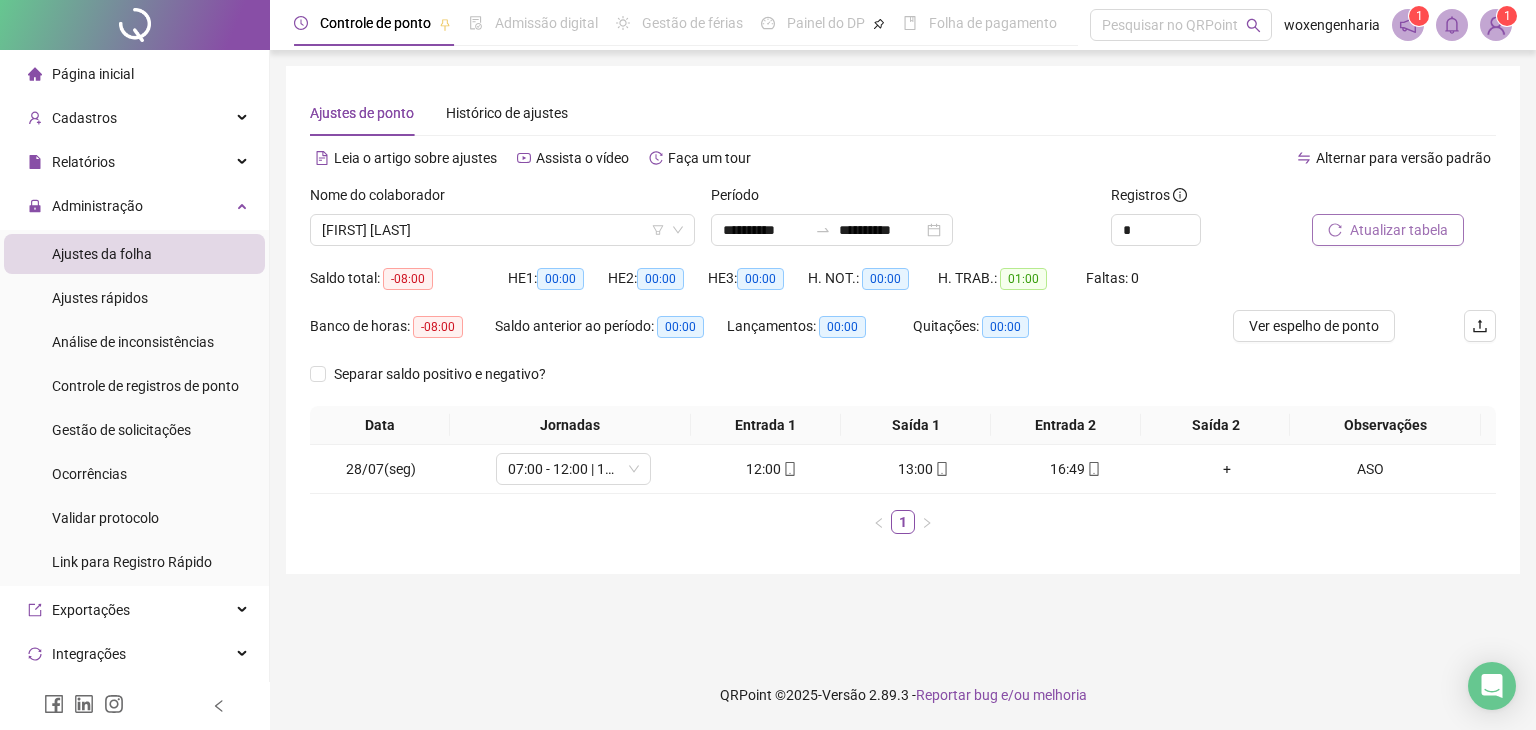 click on "Atualizar tabela" at bounding box center [1399, 230] 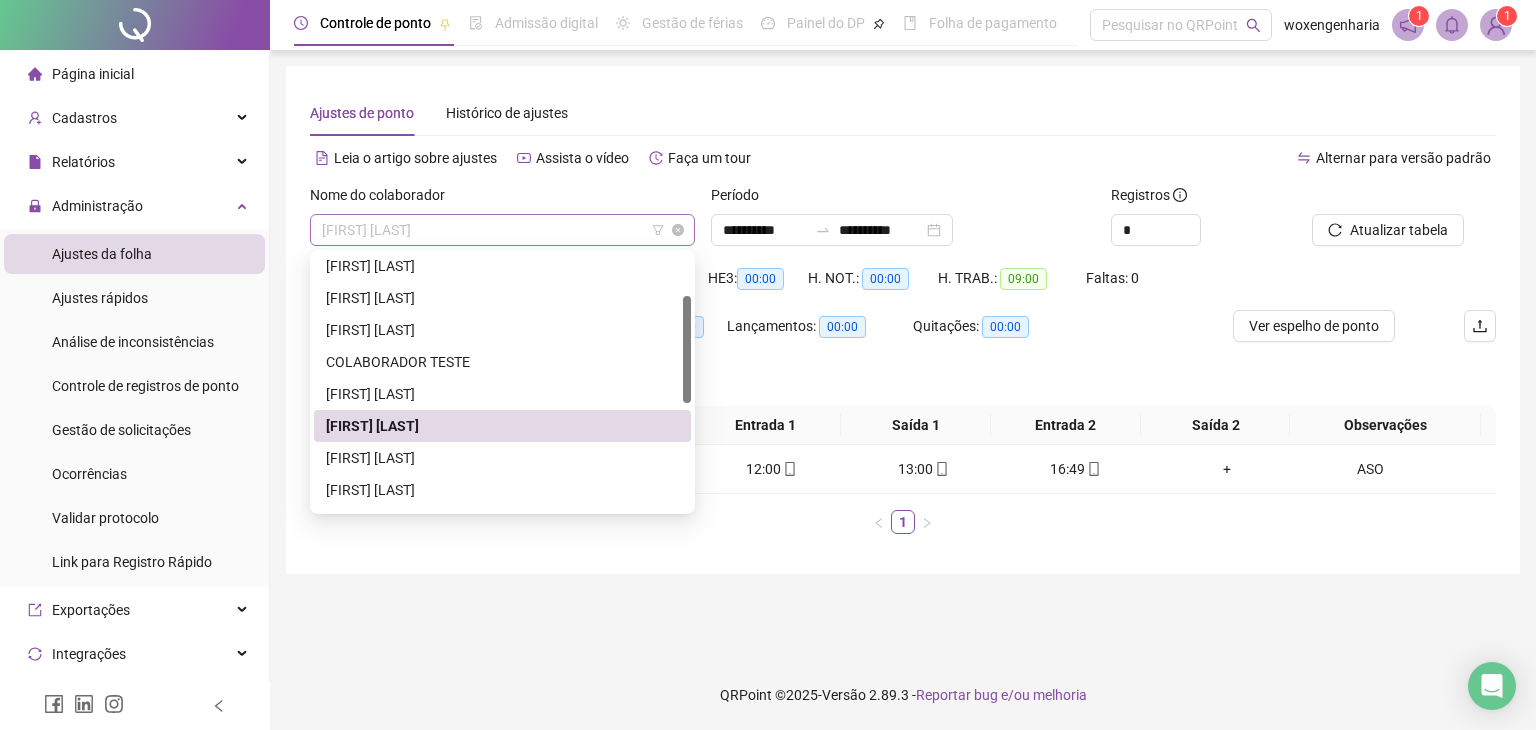 click on "[FIRST] [LAST]" at bounding box center (502, 230) 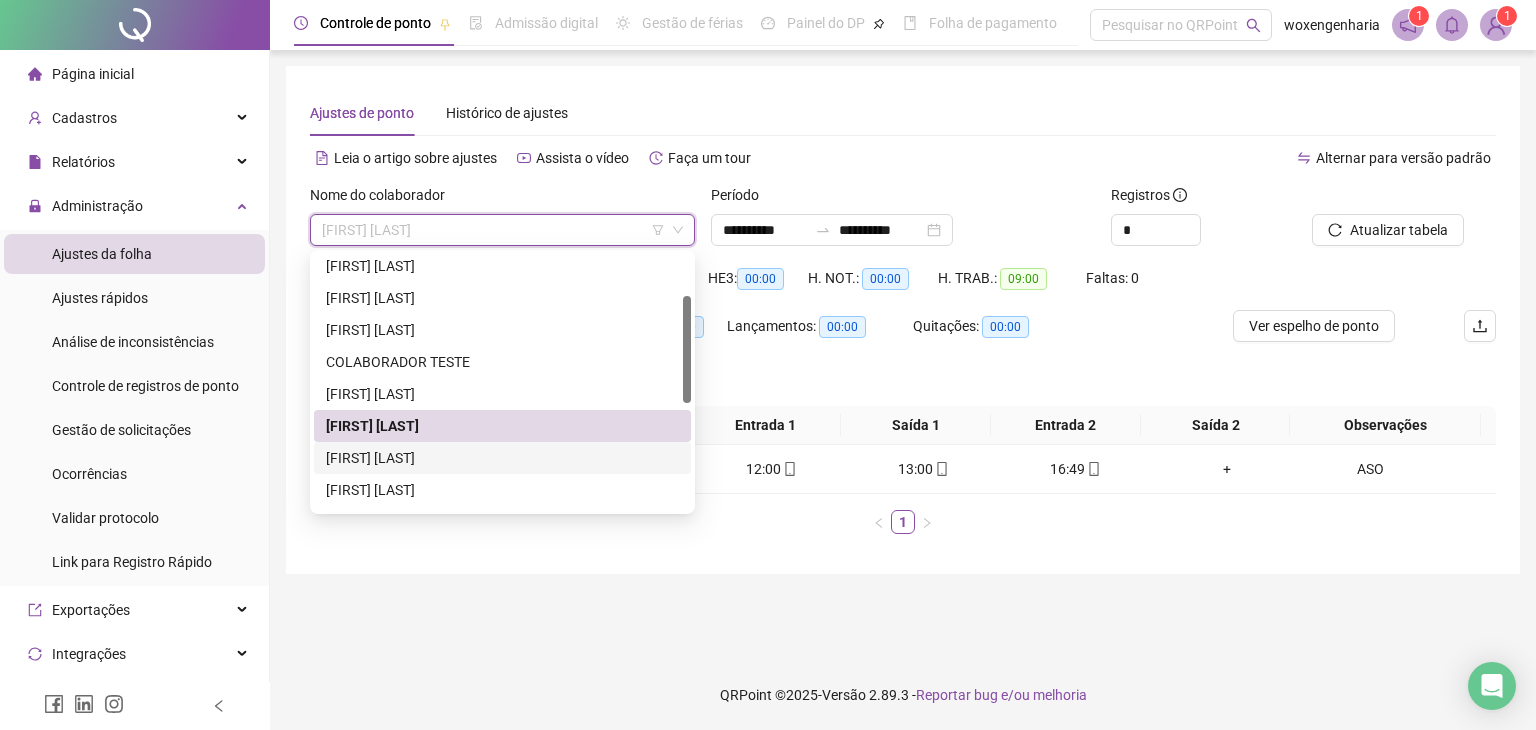 click on "[FIRST] [LAST]" at bounding box center [502, 458] 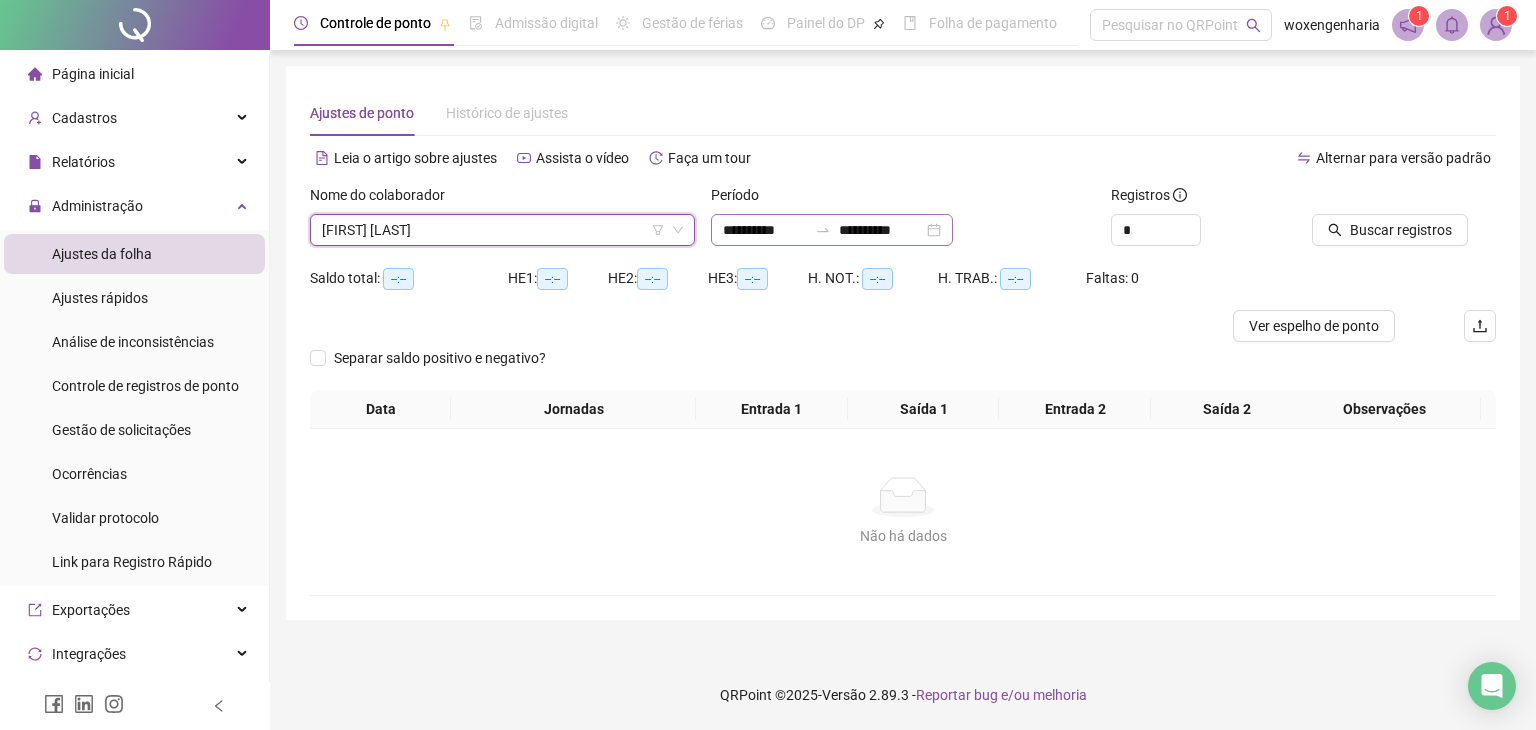 drag, startPoint x: 996, startPoint y: 224, endPoint x: 980, endPoint y: 230, distance: 17.088007 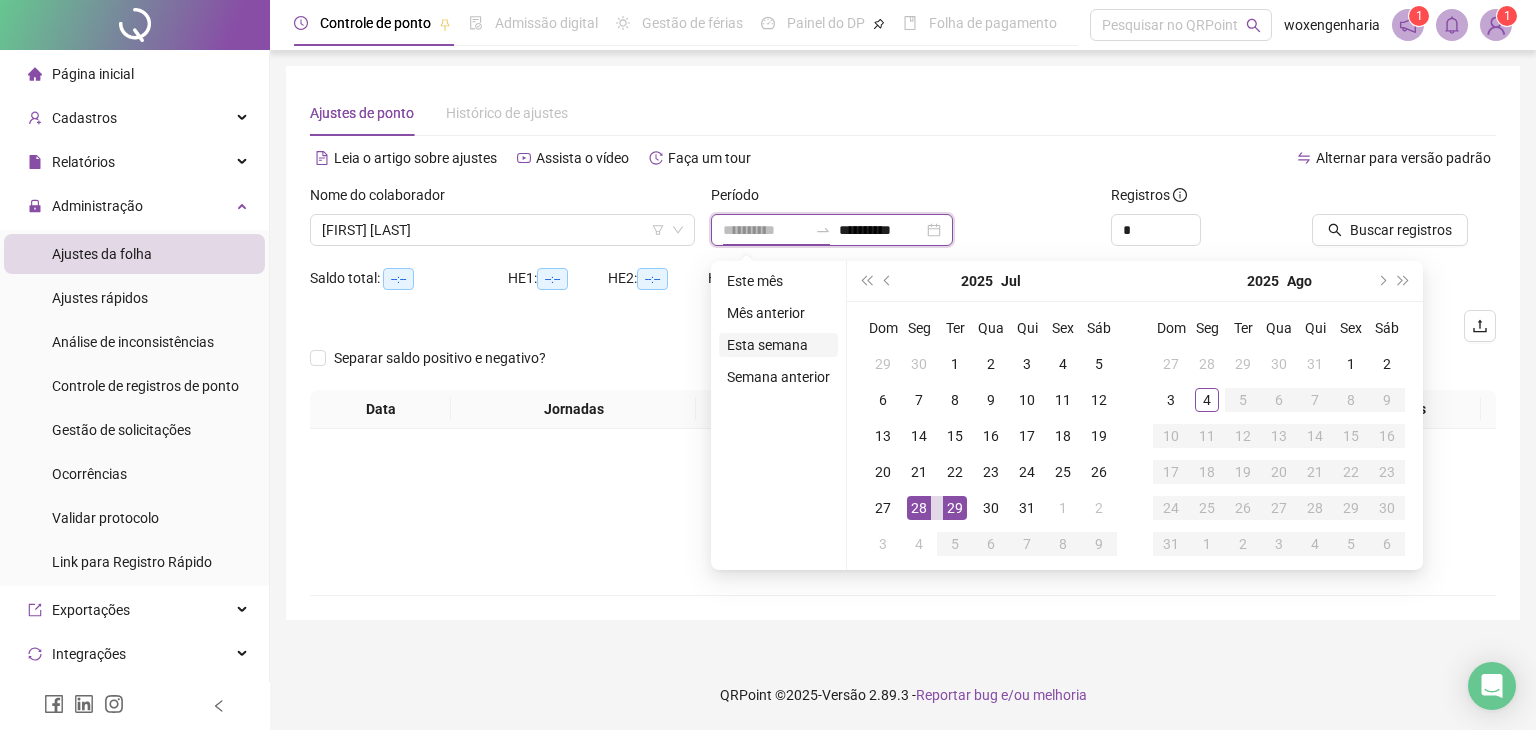 type on "**********" 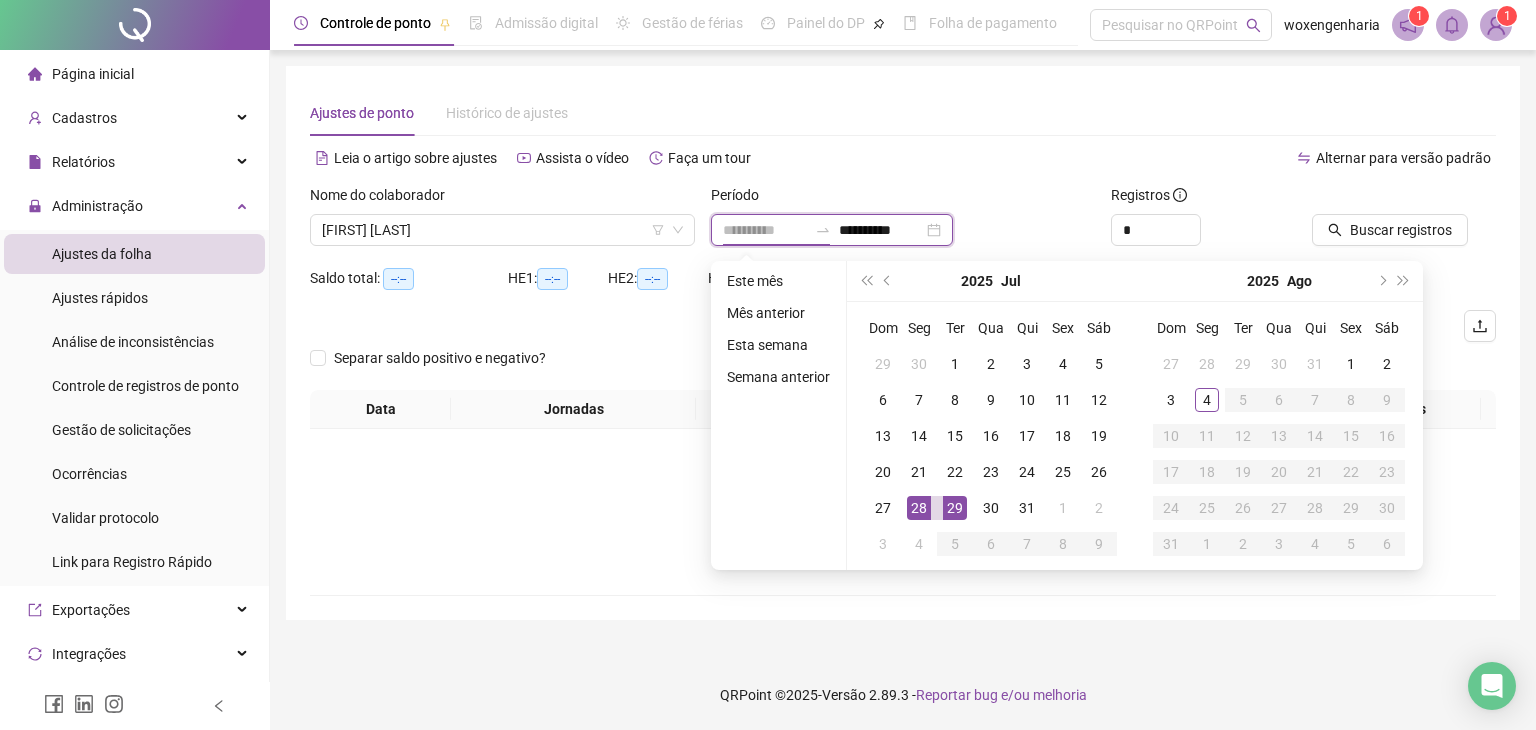 type on "**********" 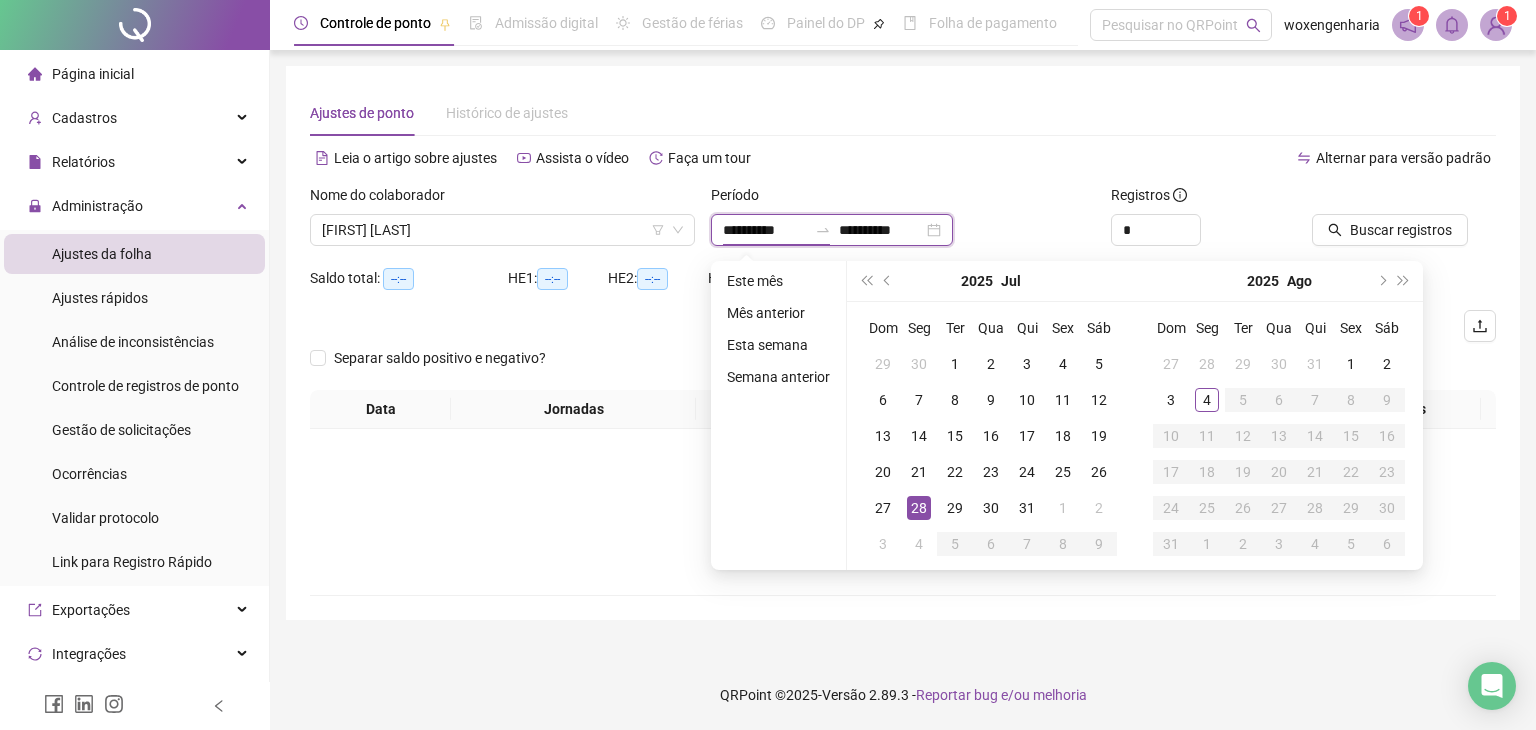 type on "**********" 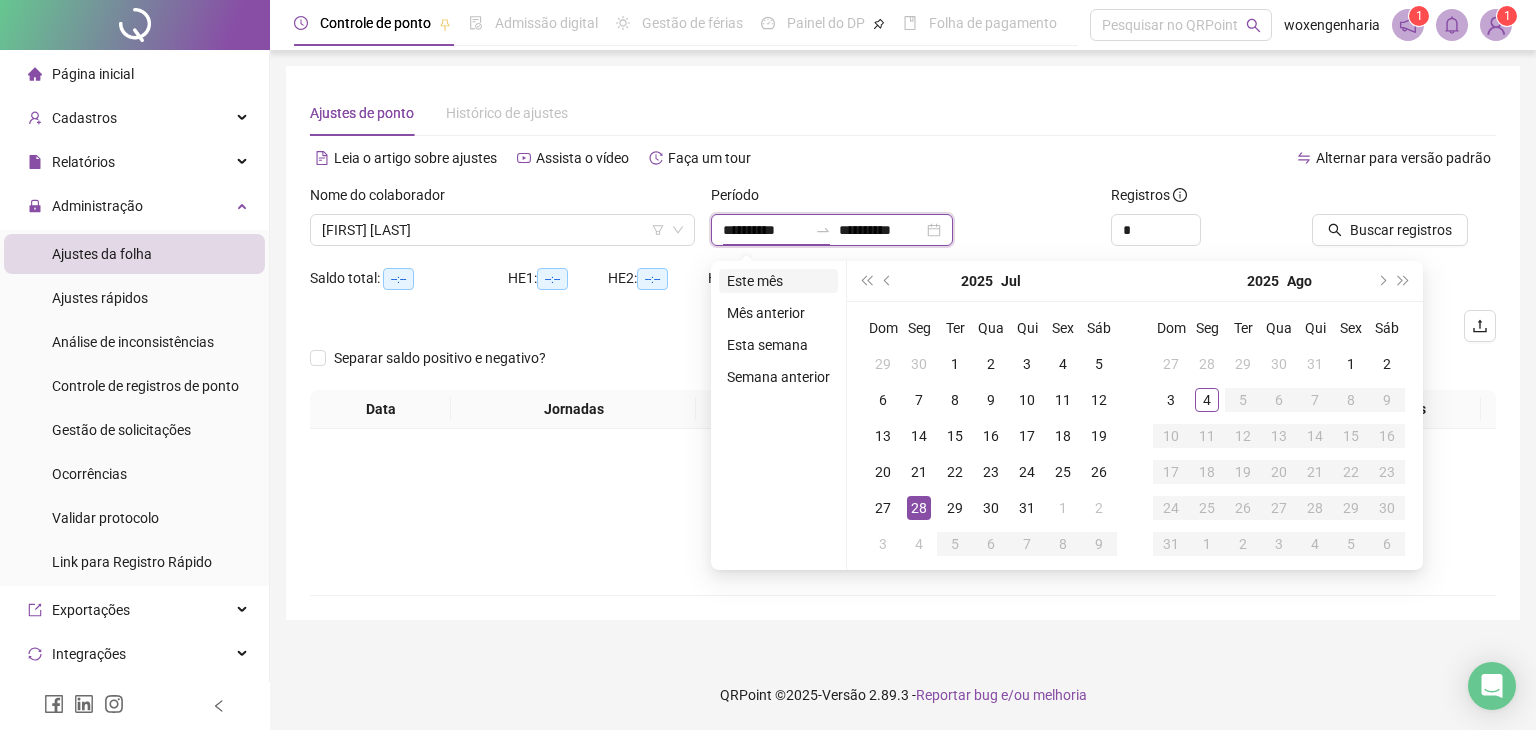 type on "**********" 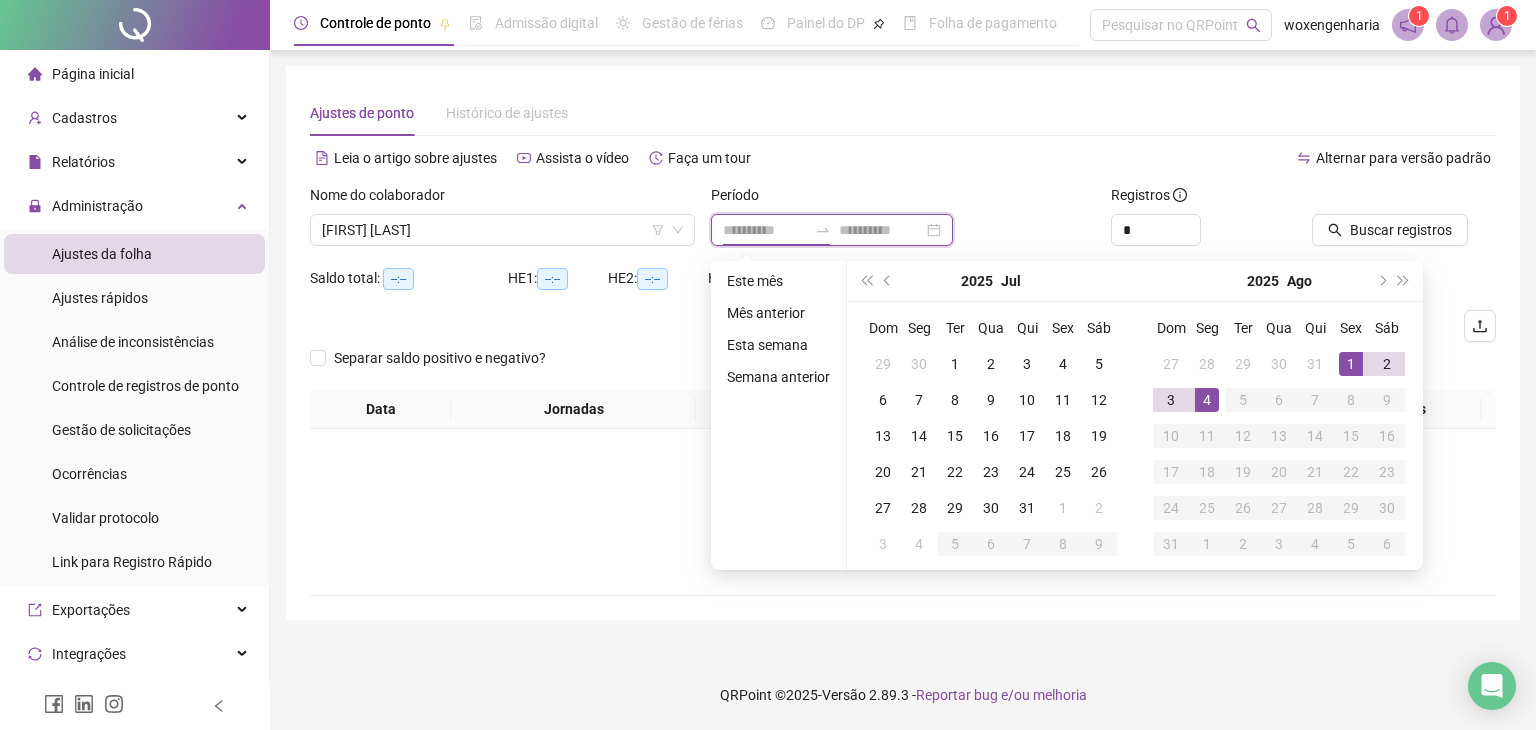 type on "**********" 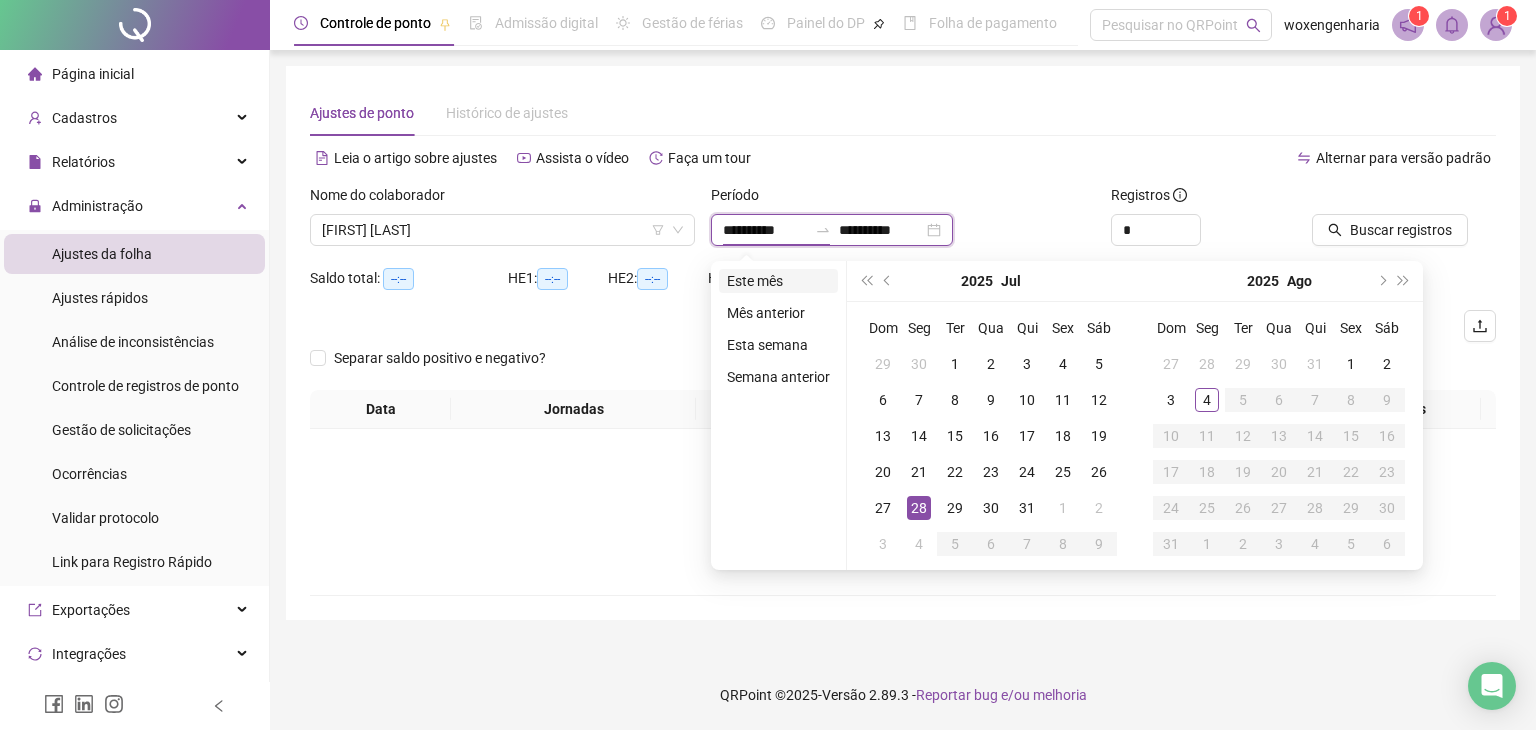 type on "**********" 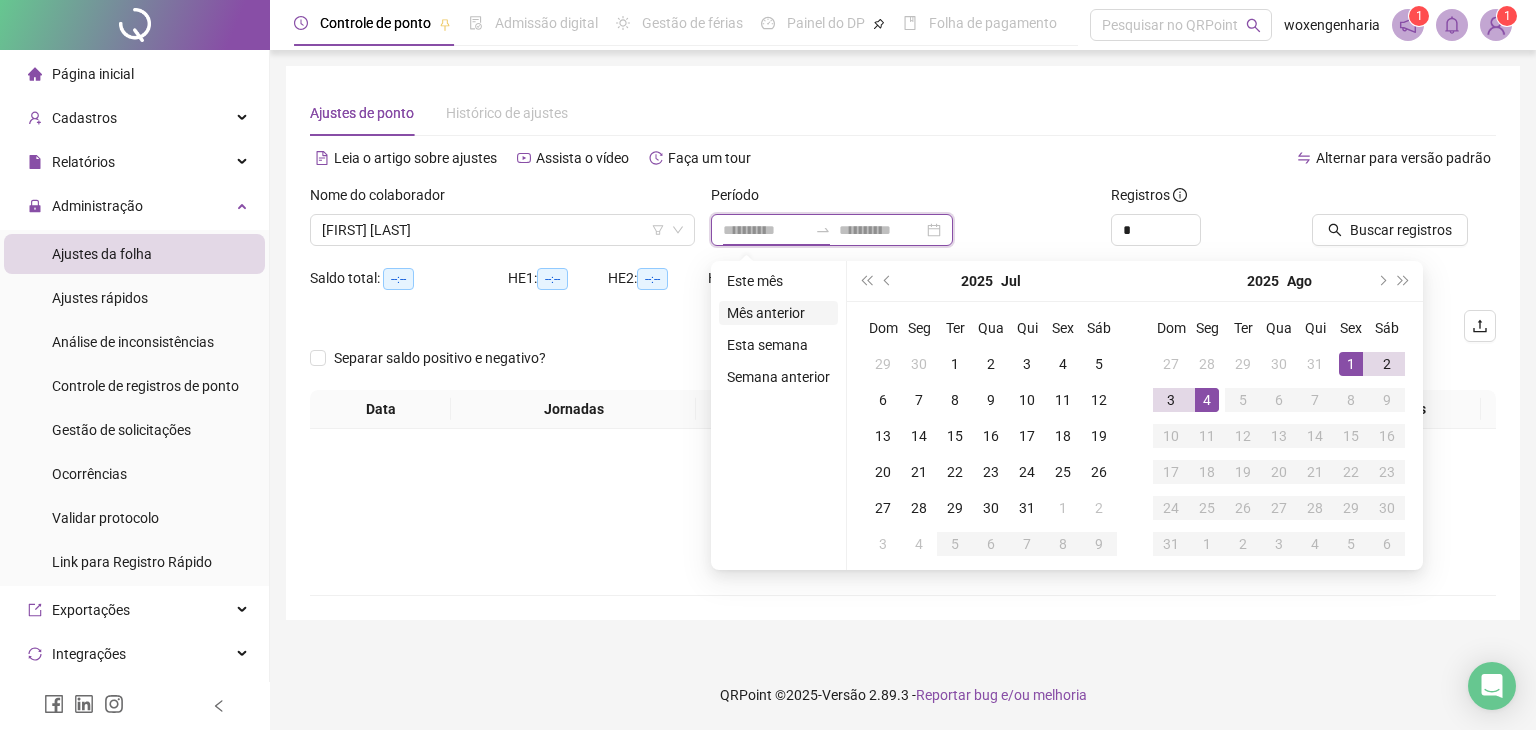 type on "**********" 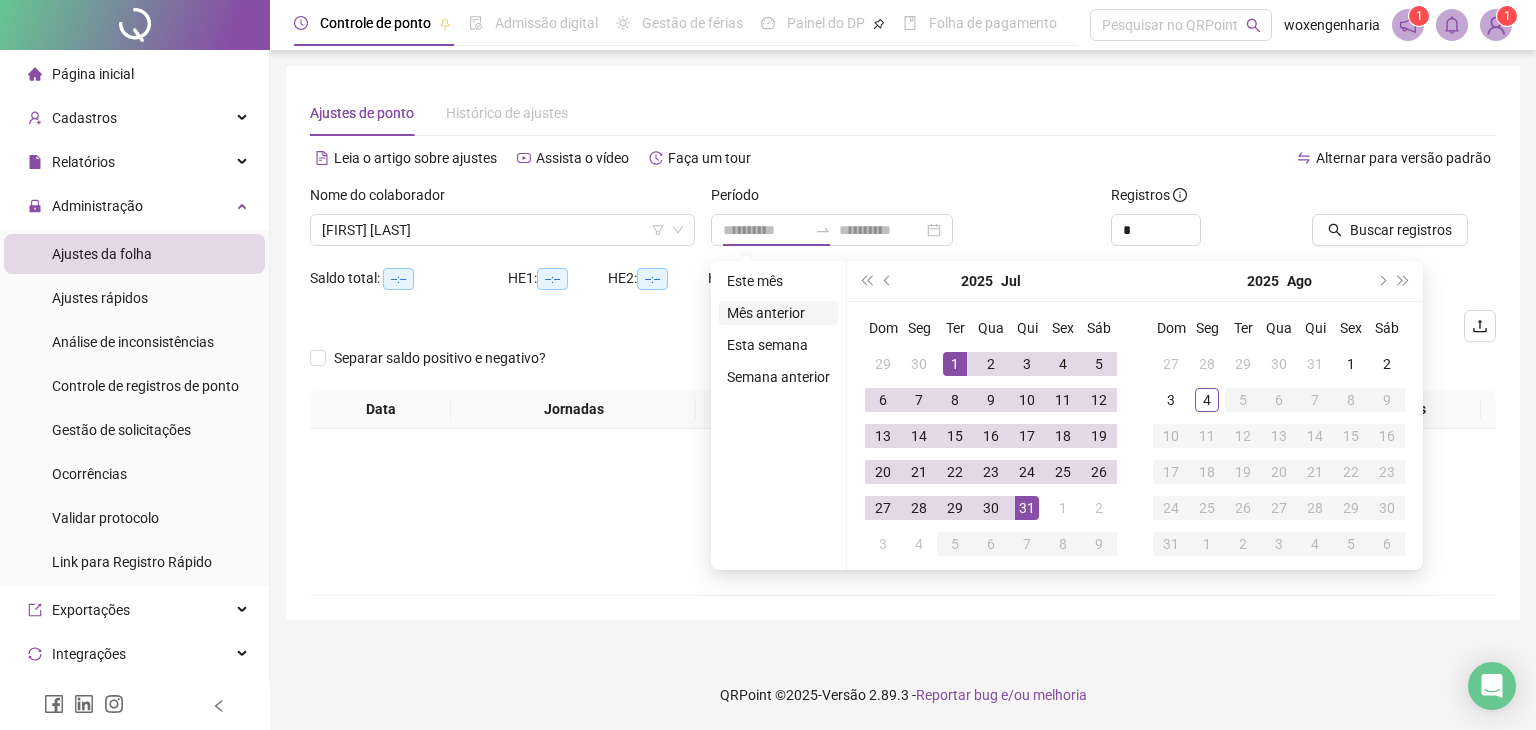 click on "Mês anterior" at bounding box center (778, 313) 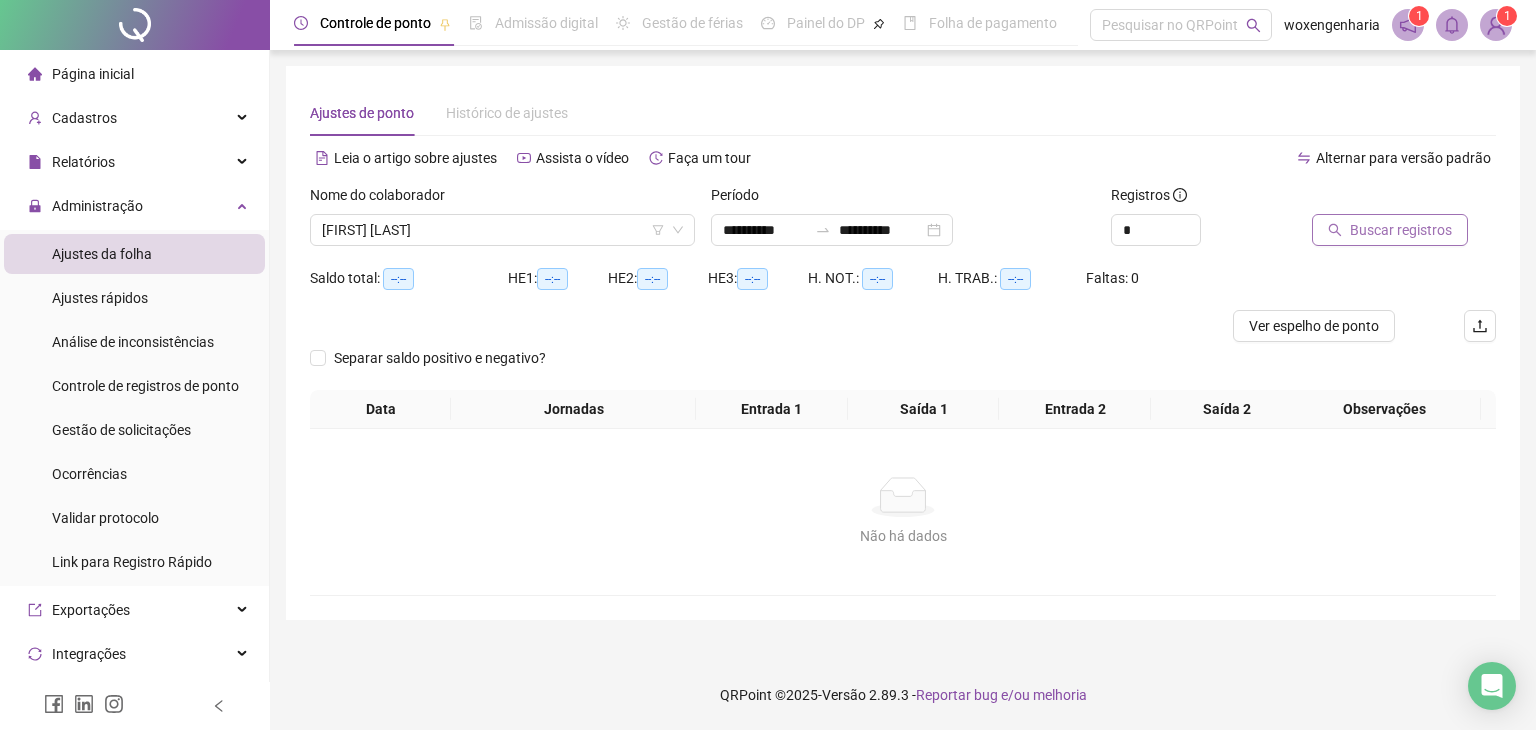click on "Buscar registros" at bounding box center [1401, 230] 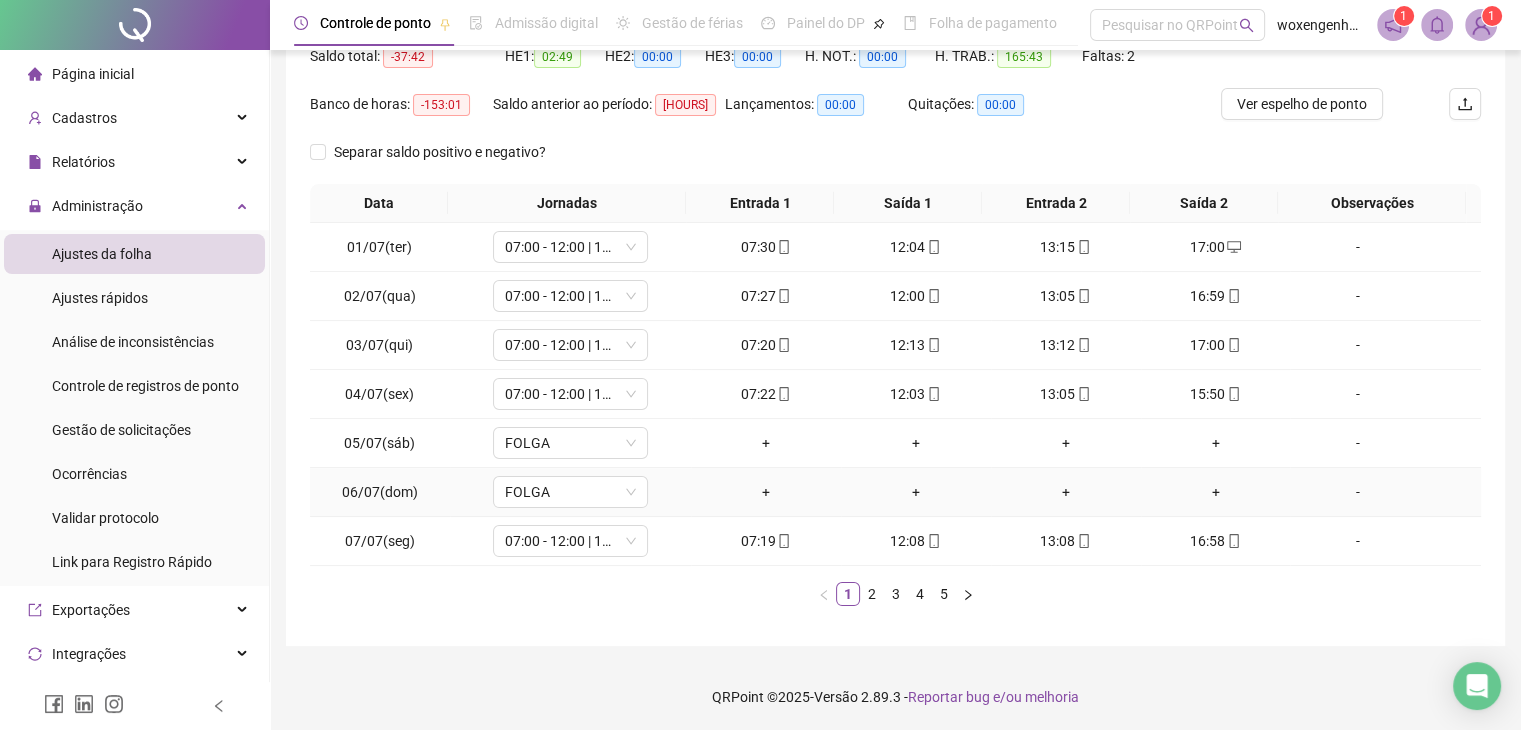 scroll, scrollTop: 223, scrollLeft: 0, axis: vertical 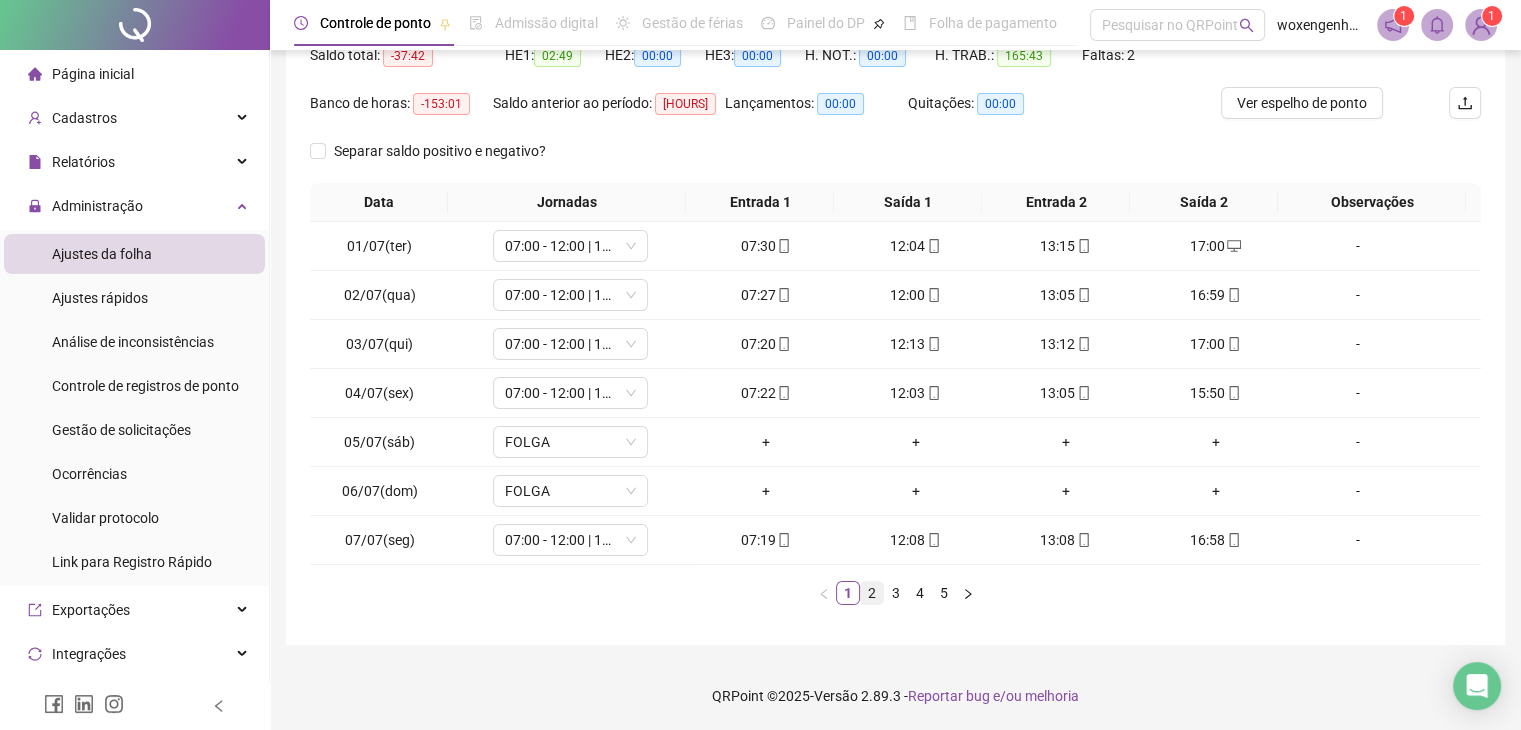 click on "2" at bounding box center [872, 593] 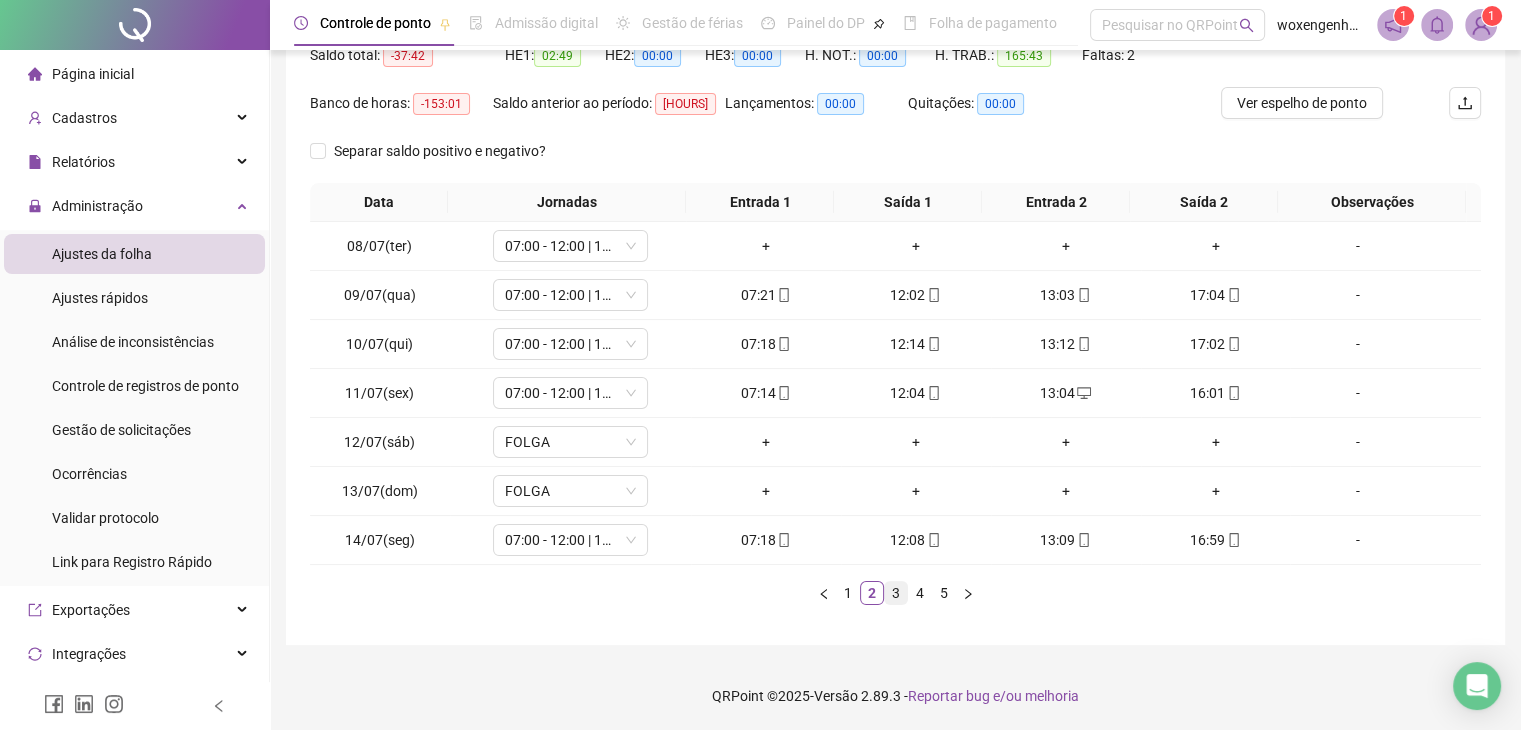 click on "3" at bounding box center (896, 593) 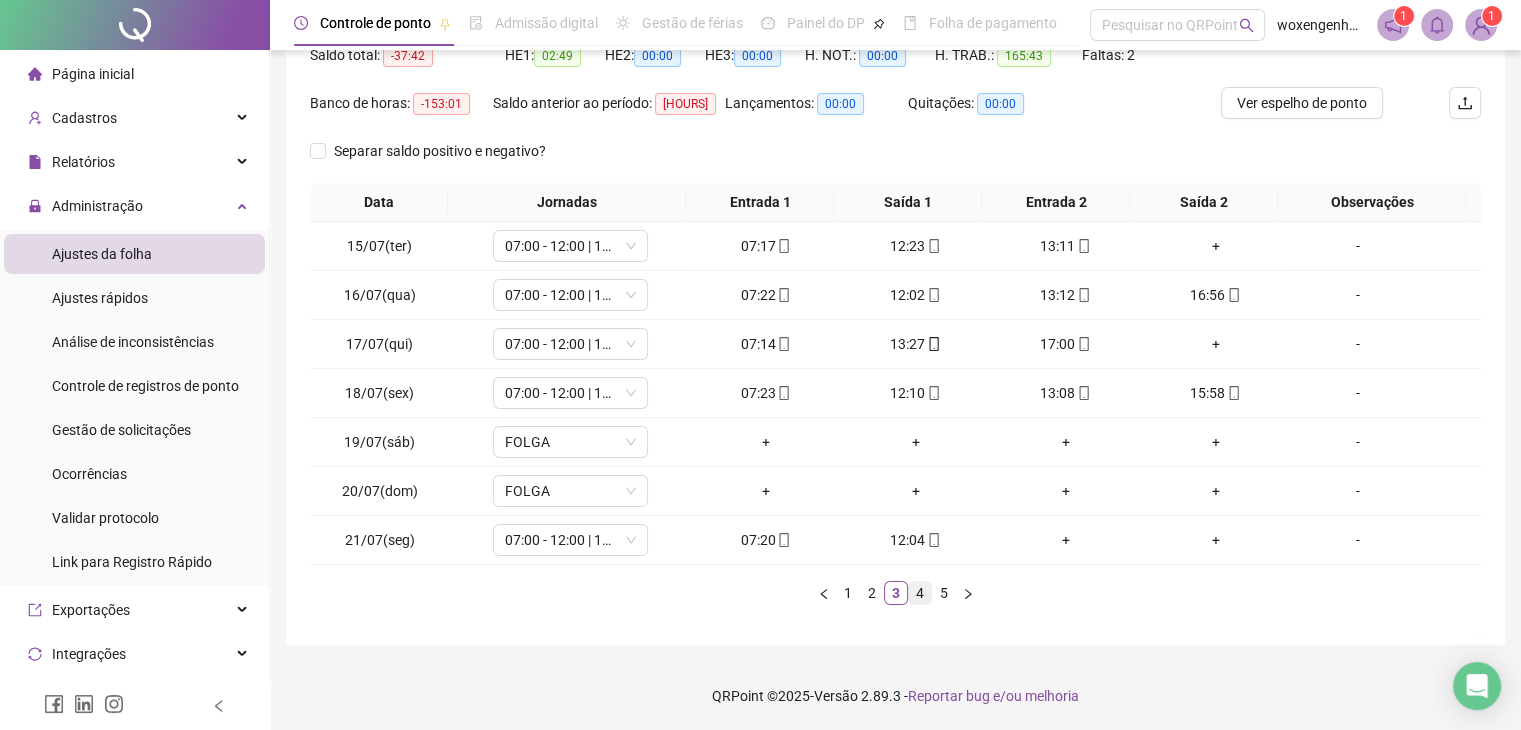 click on "4" at bounding box center [920, 593] 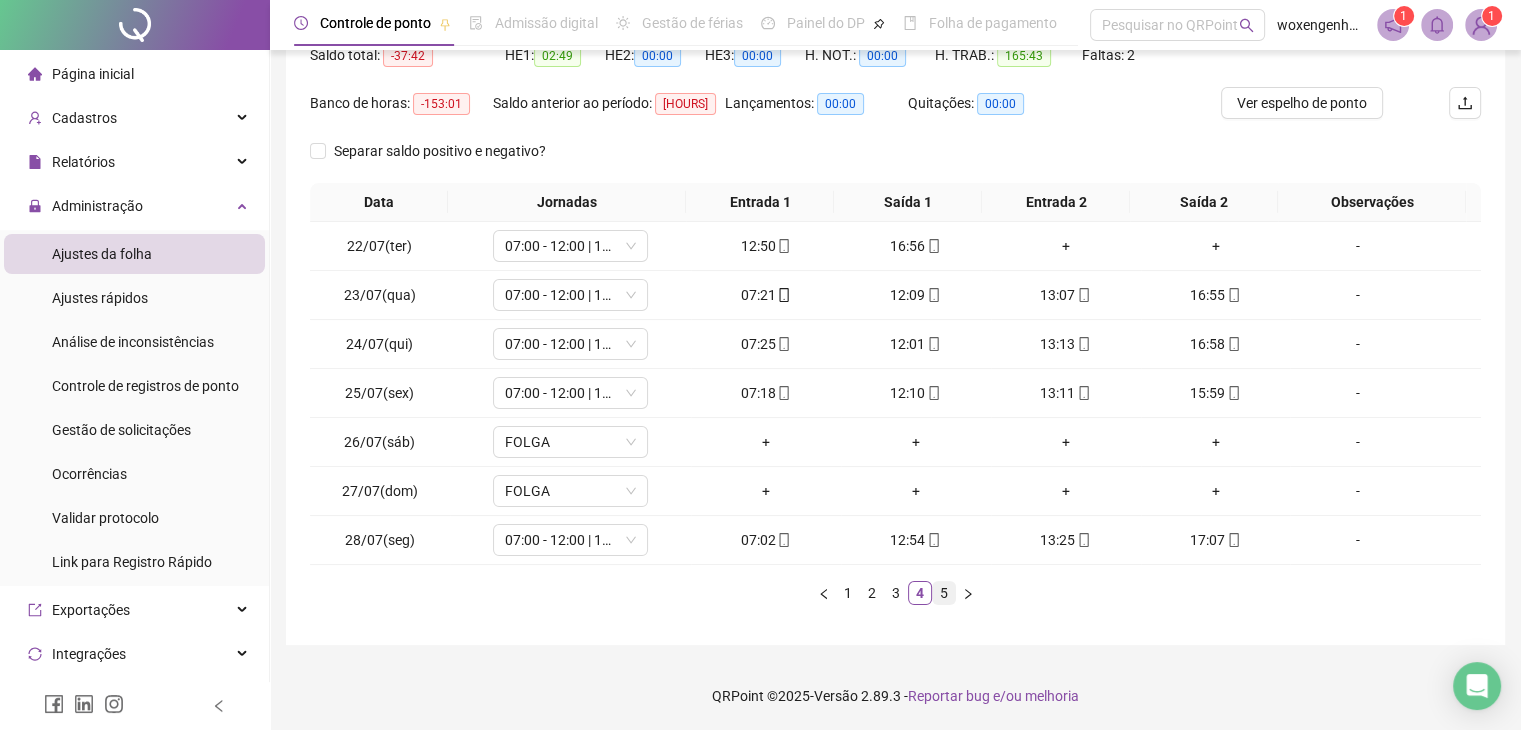 click on "5" at bounding box center (944, 593) 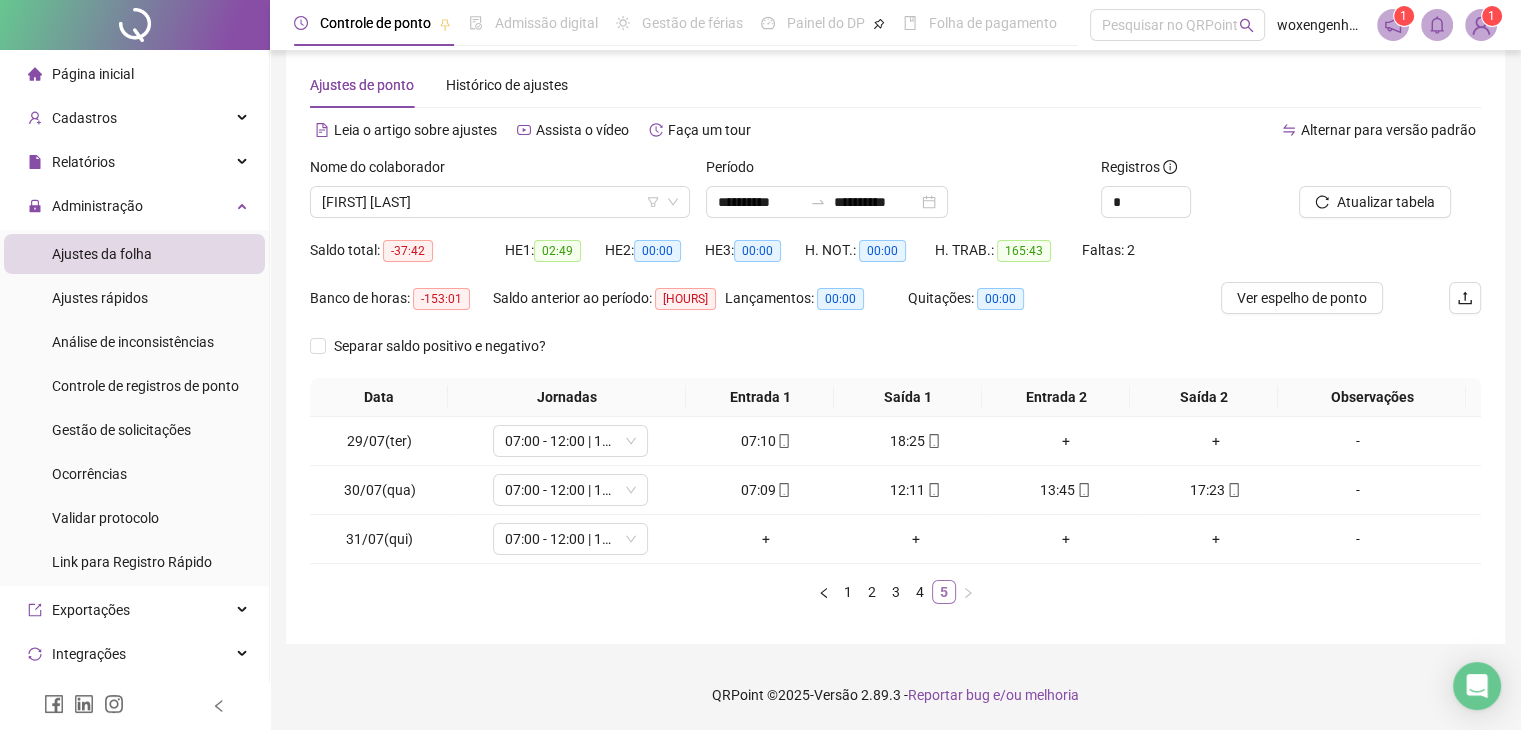 scroll, scrollTop: 28, scrollLeft: 0, axis: vertical 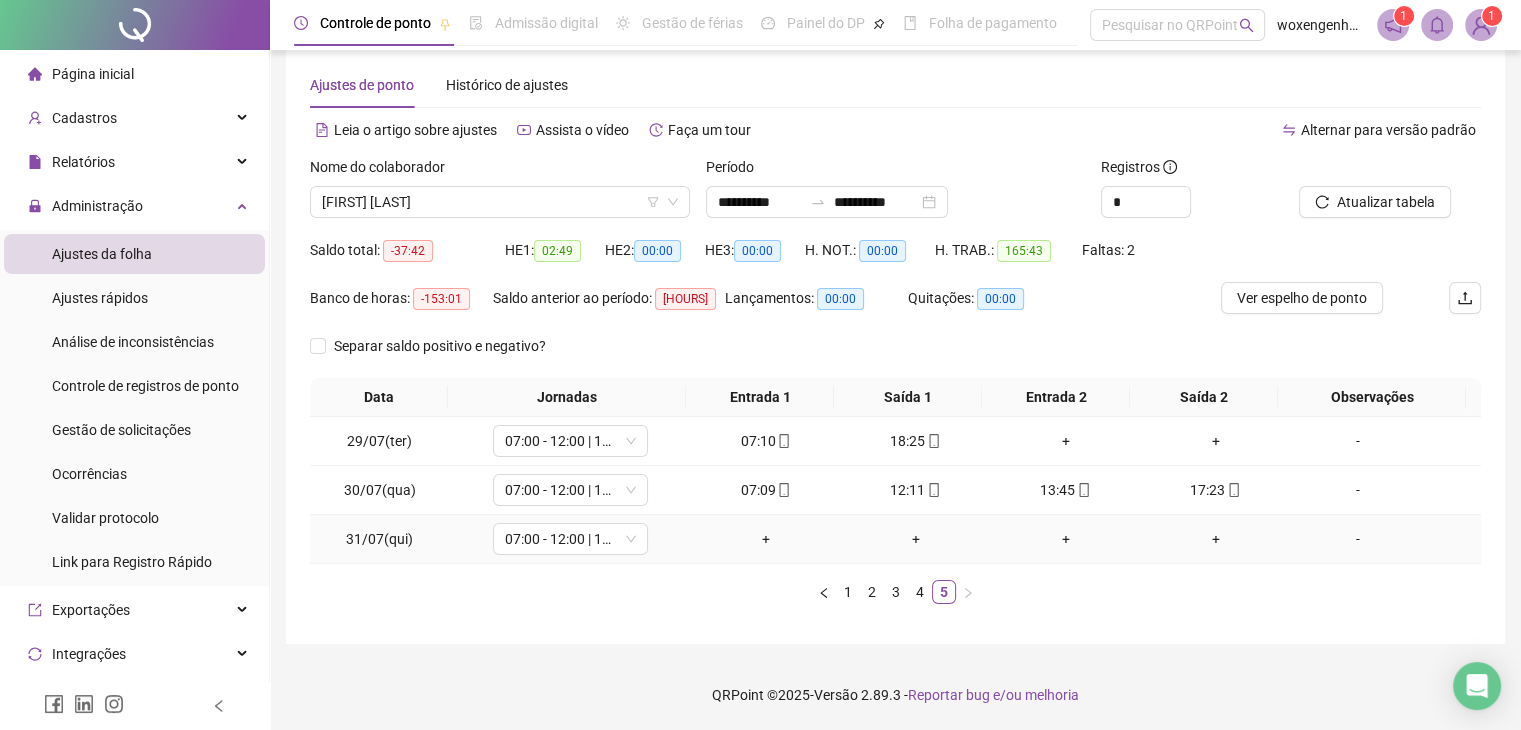 click on "-" at bounding box center [1357, 539] 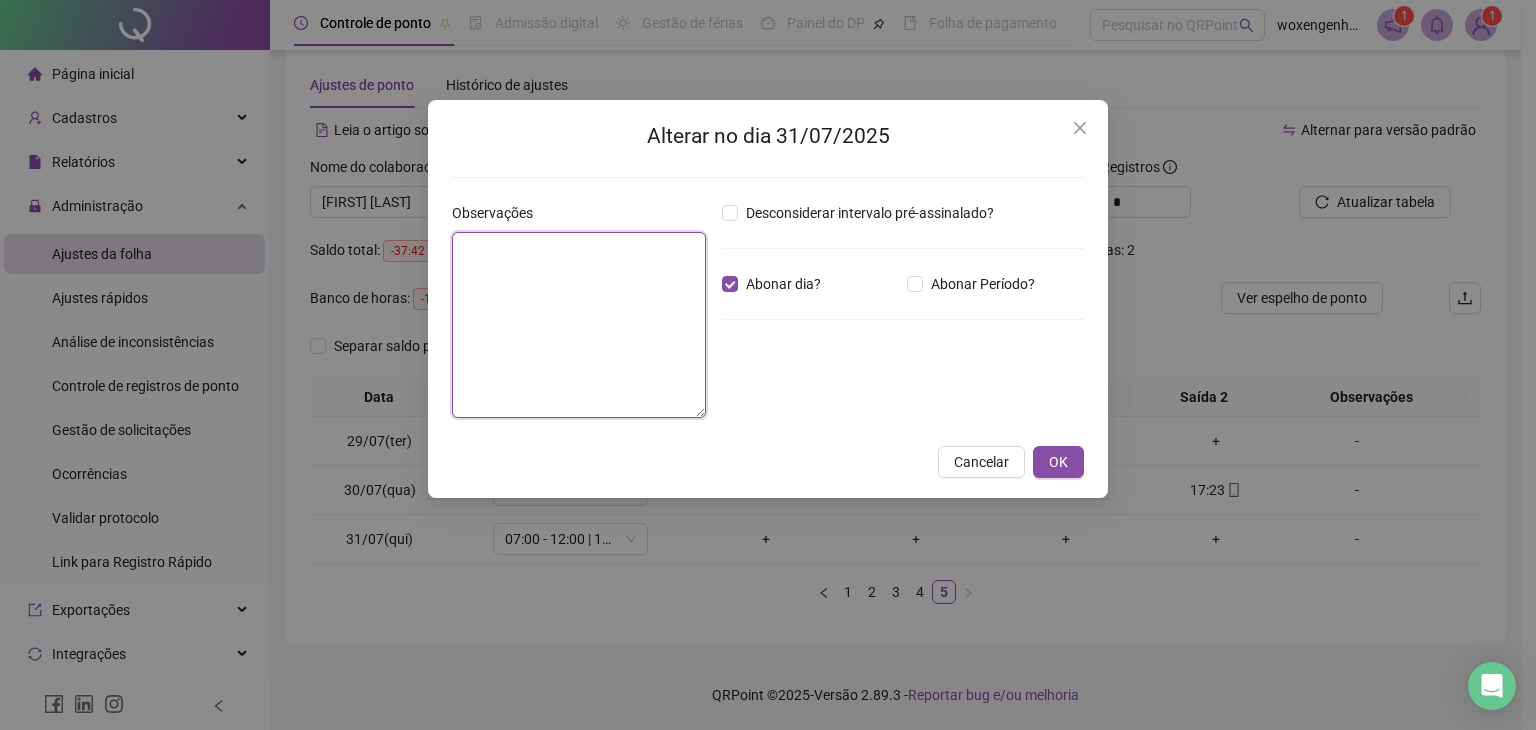click at bounding box center [579, 325] 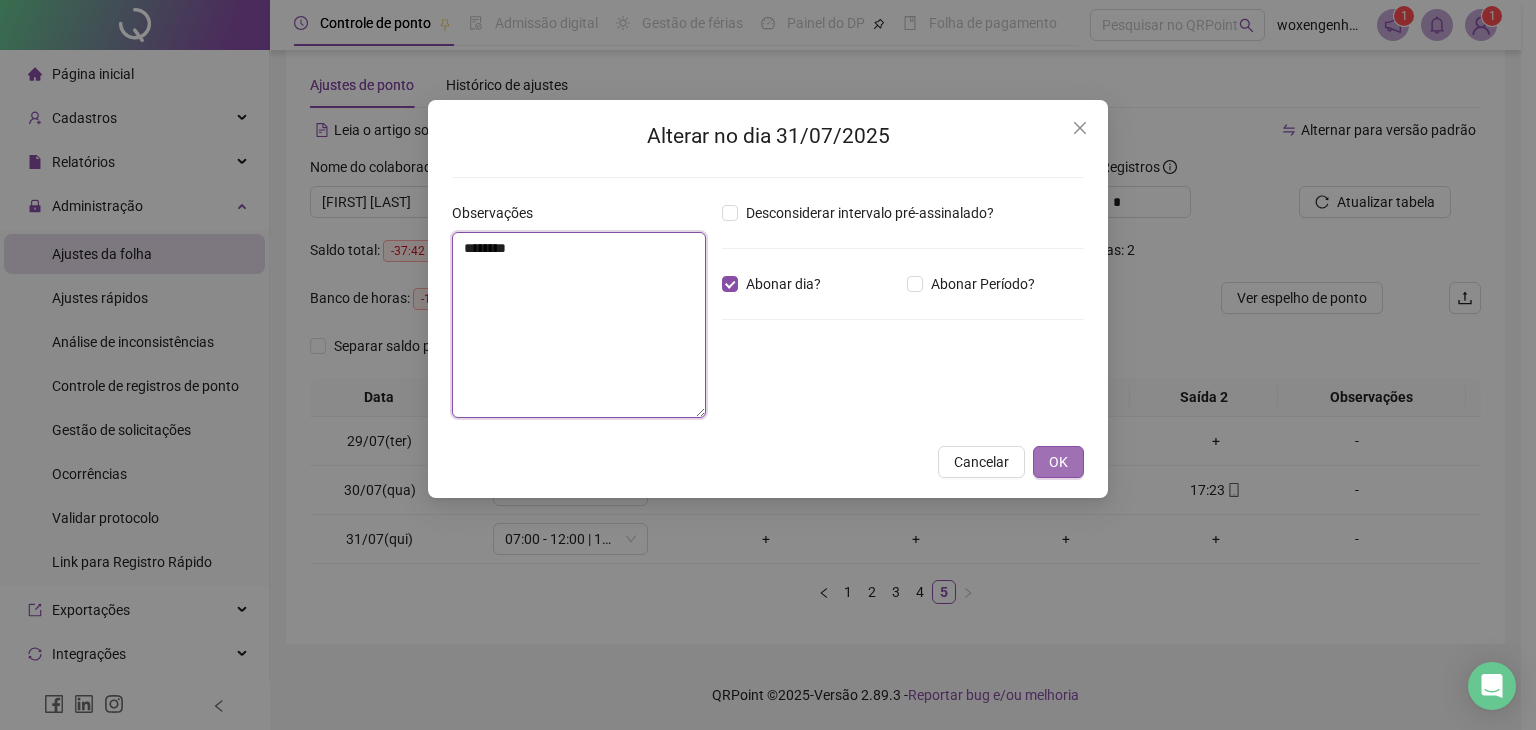 type on "********" 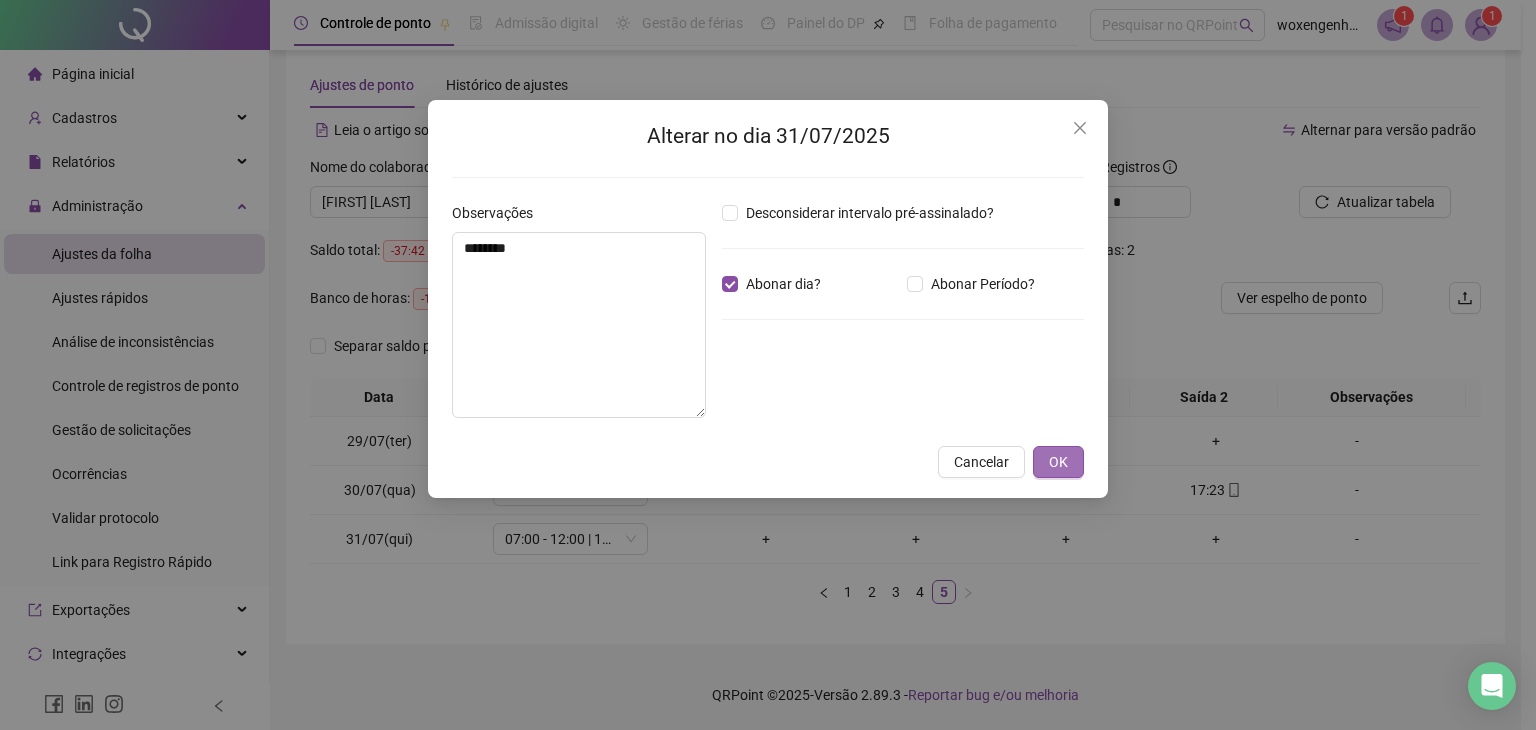 click on "OK" at bounding box center [1058, 462] 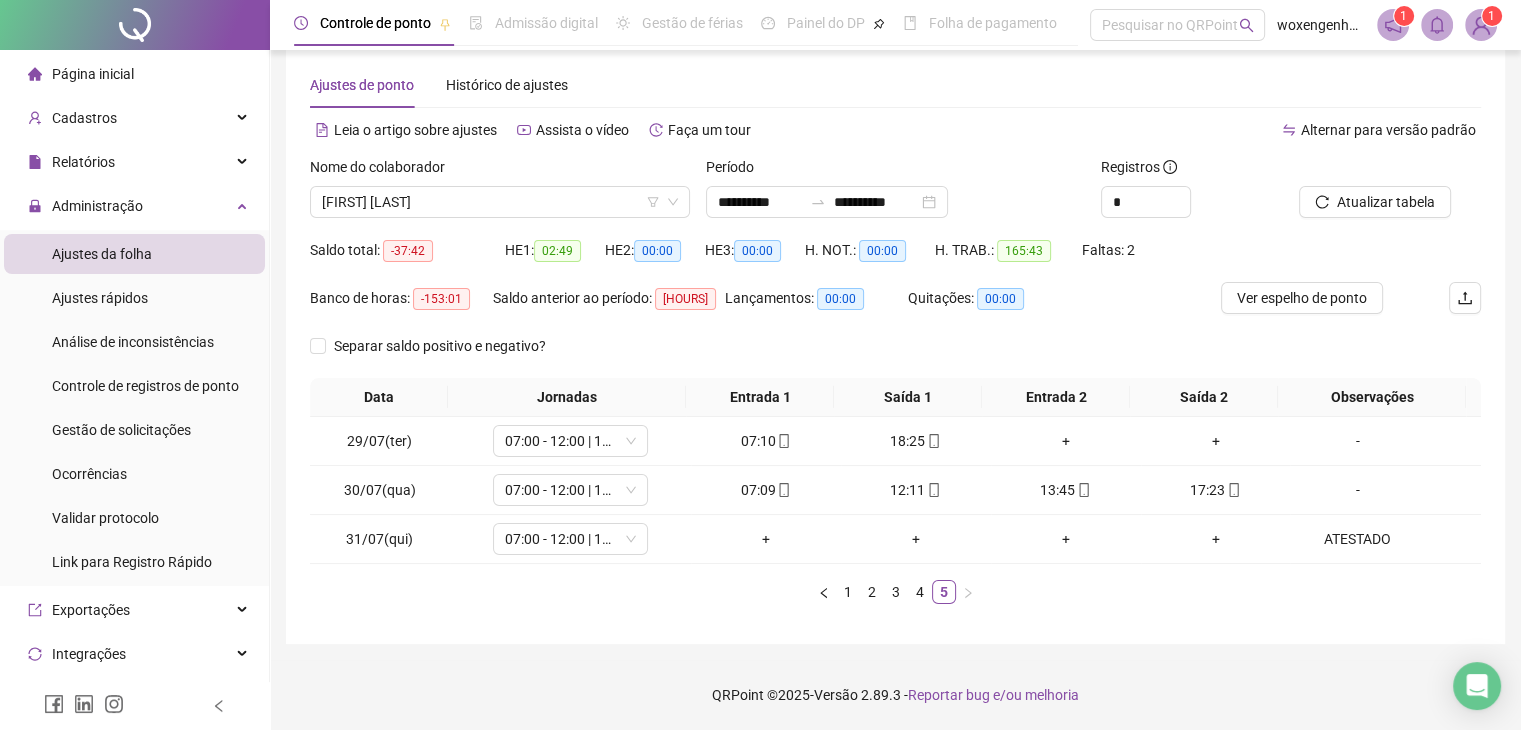 scroll, scrollTop: 0, scrollLeft: 0, axis: both 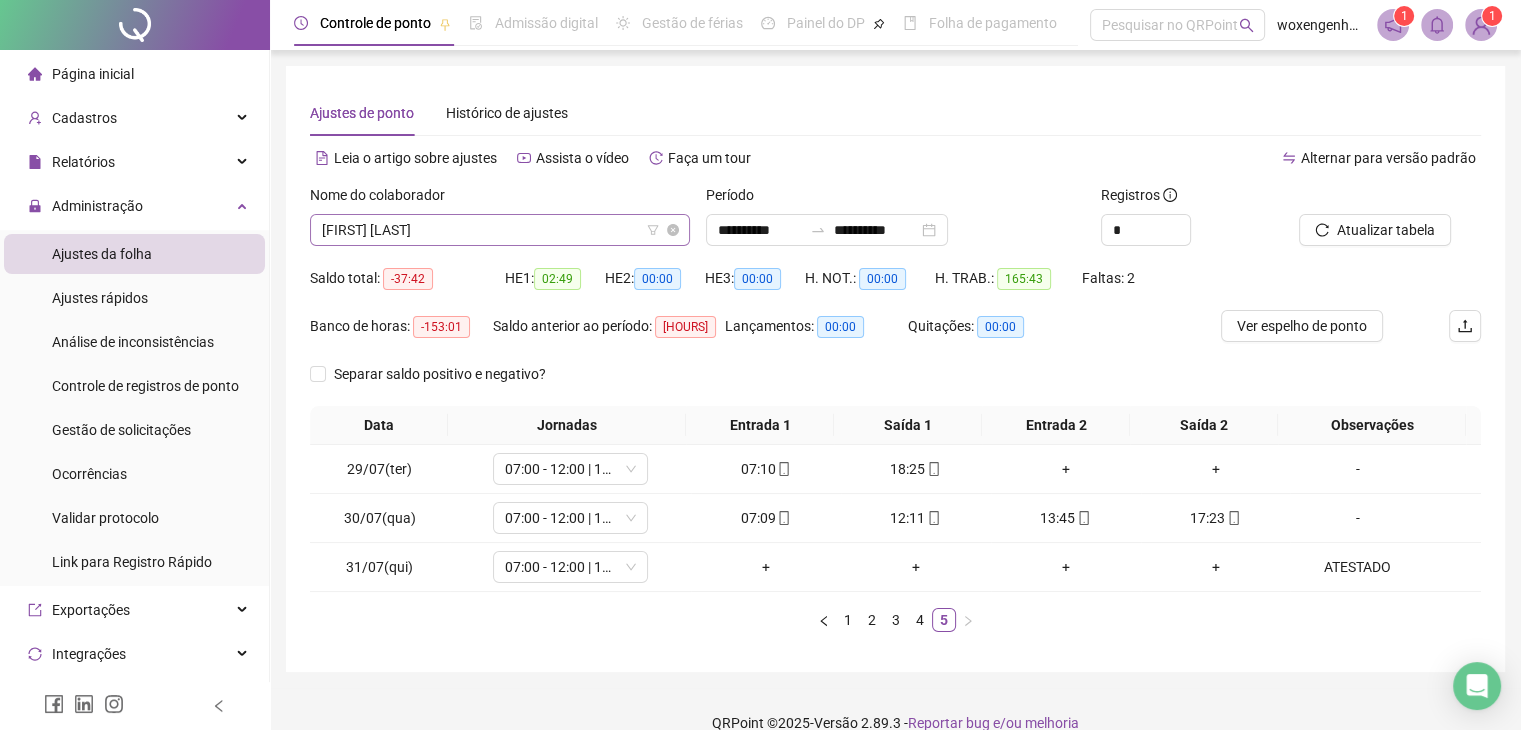 click on "[FIRST] [LAST]" at bounding box center (500, 230) 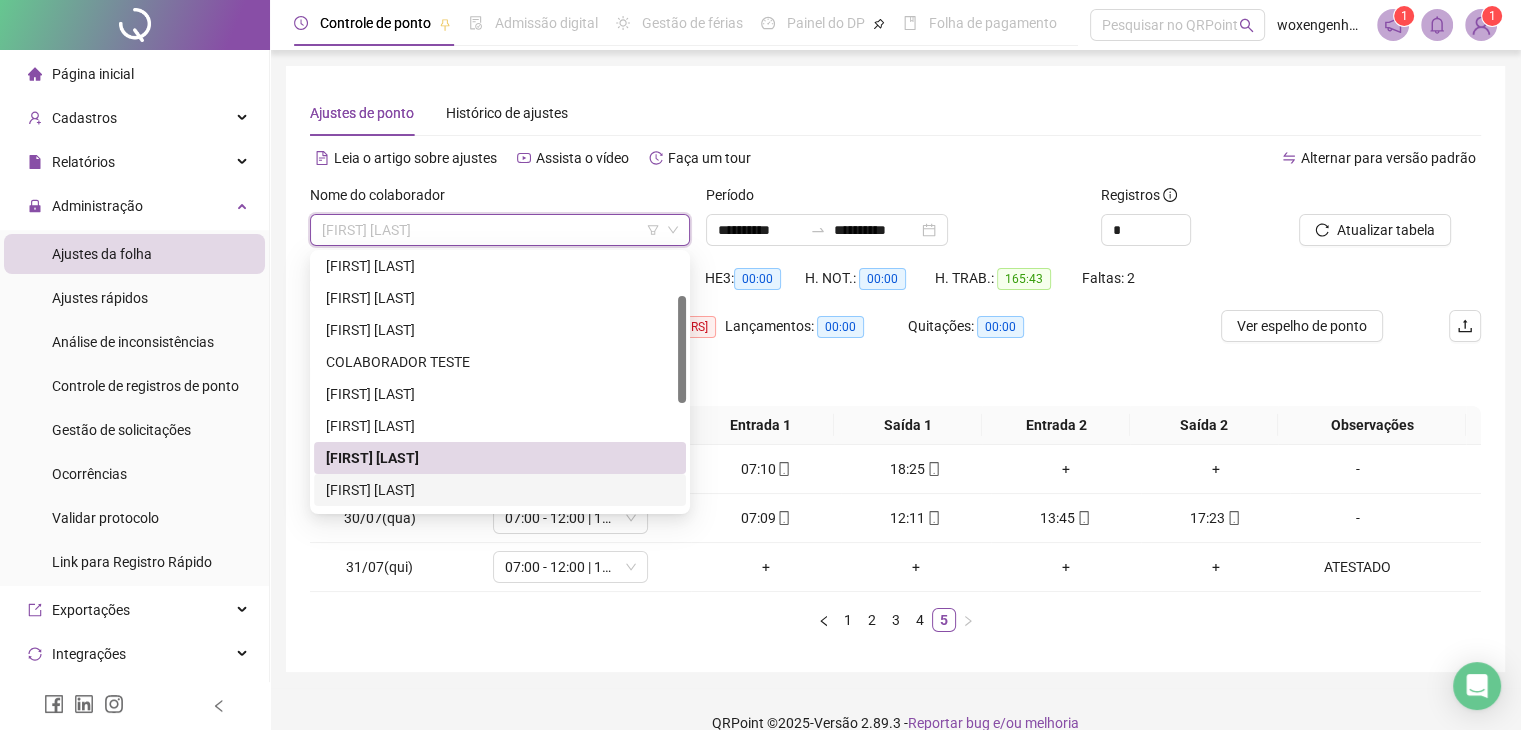 click on "[FIRST] [LAST]" at bounding box center [500, 490] 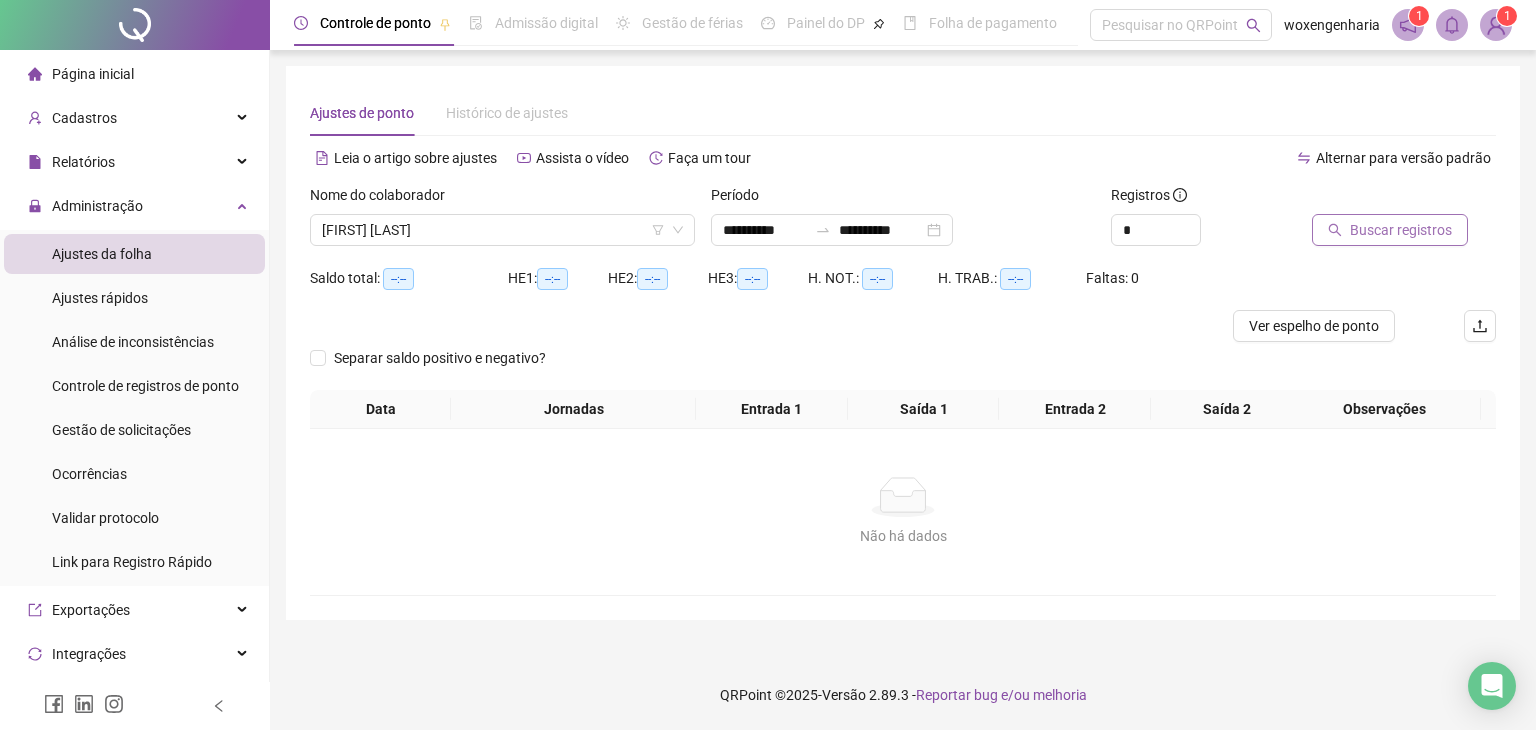 click on "Buscar registros" at bounding box center [1401, 230] 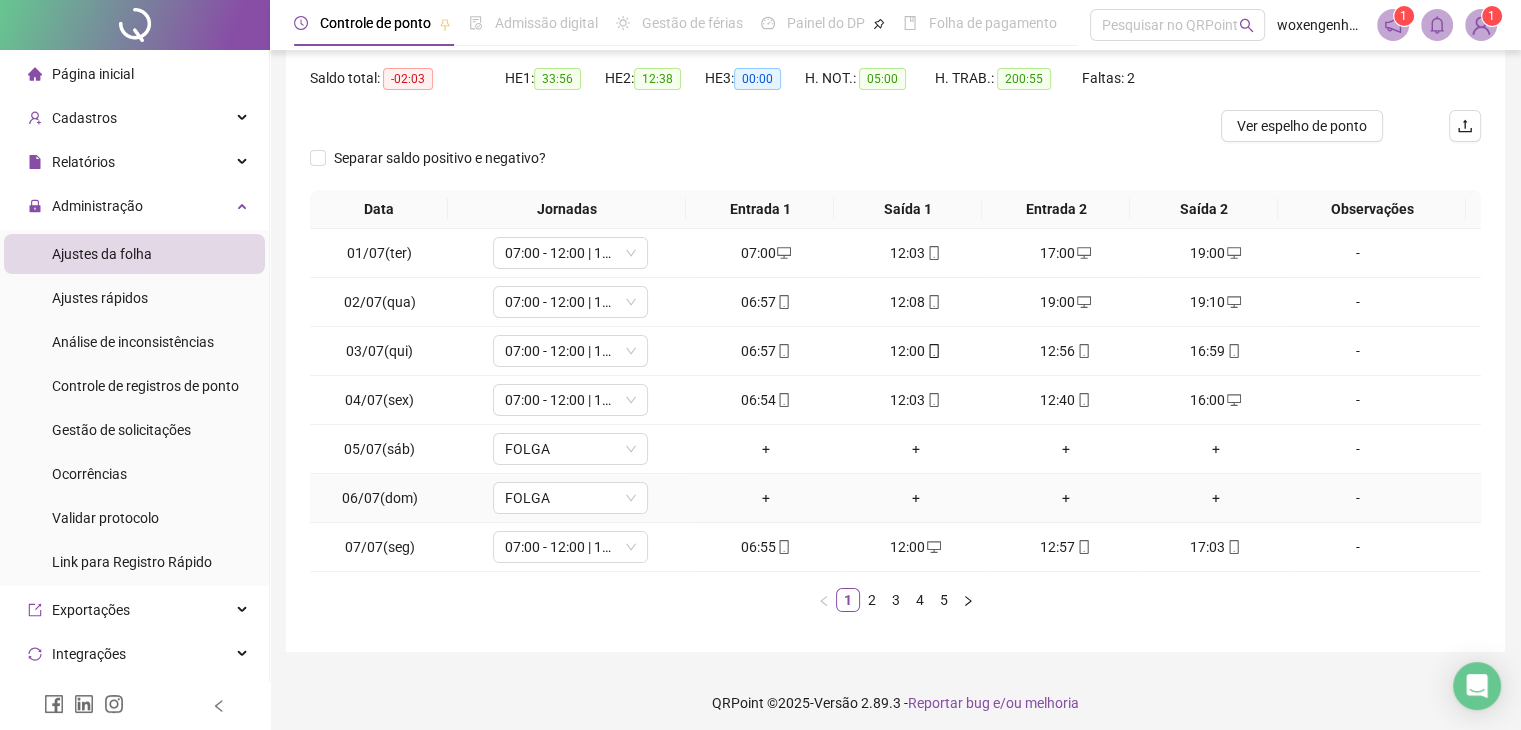 scroll, scrollTop: 207, scrollLeft: 0, axis: vertical 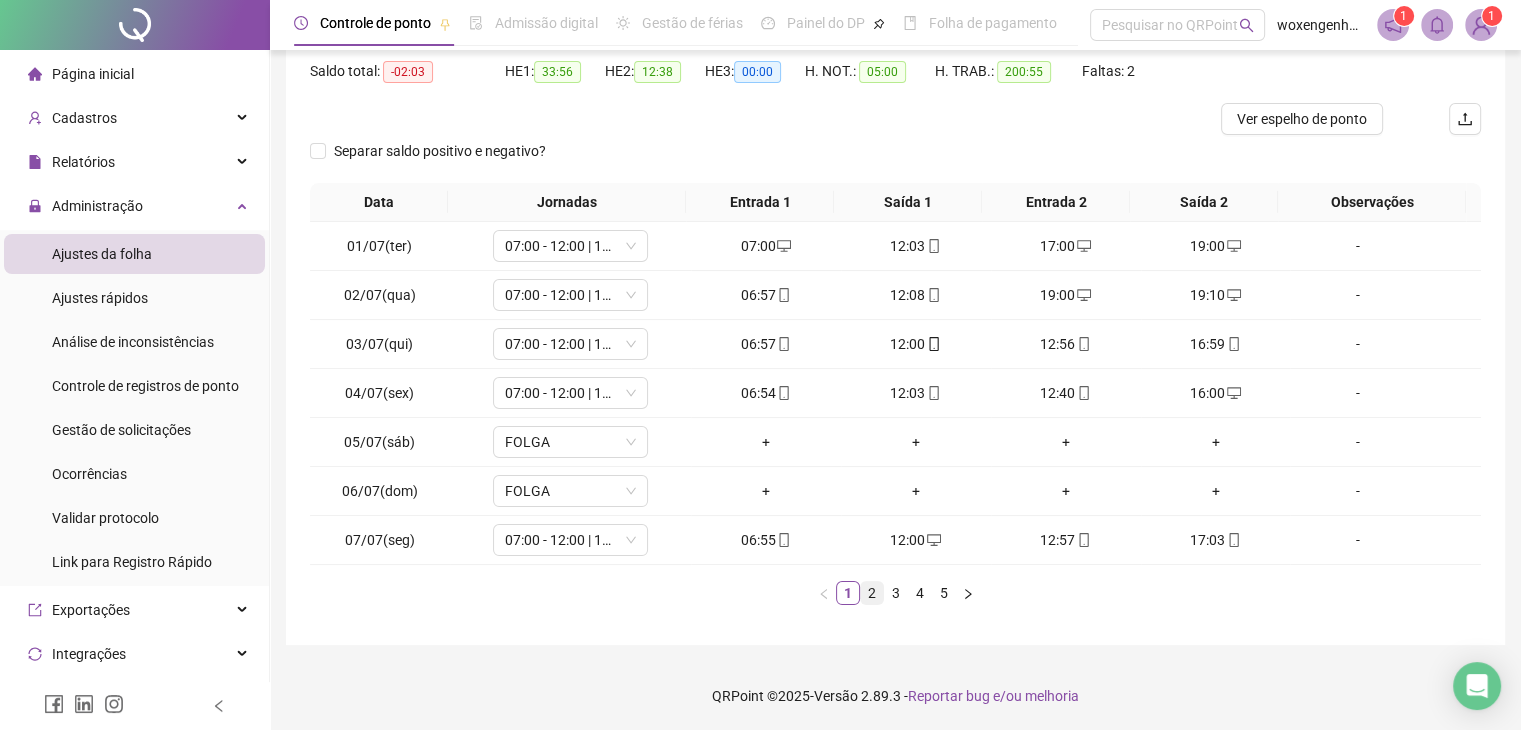 click on "2" at bounding box center [872, 593] 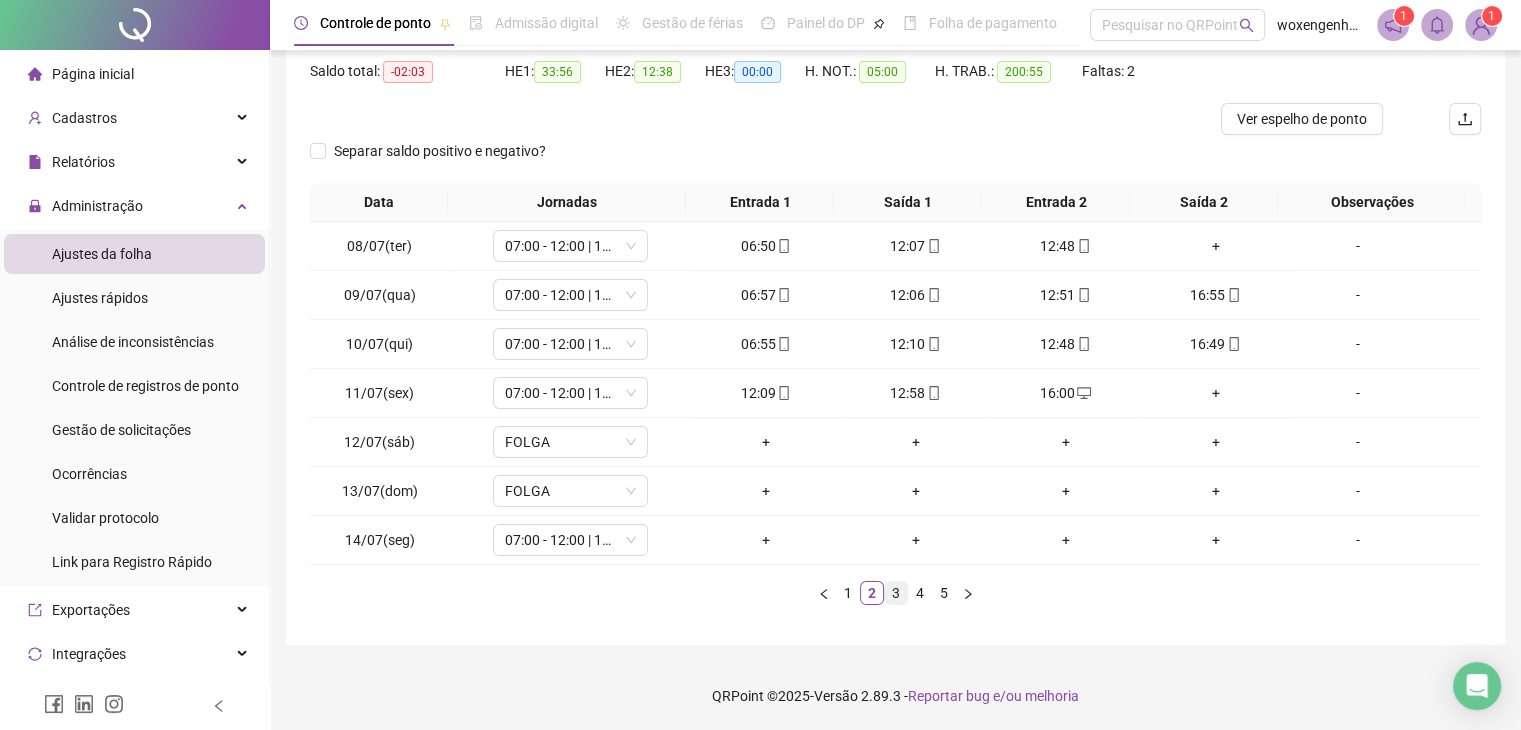click on "3" at bounding box center [896, 593] 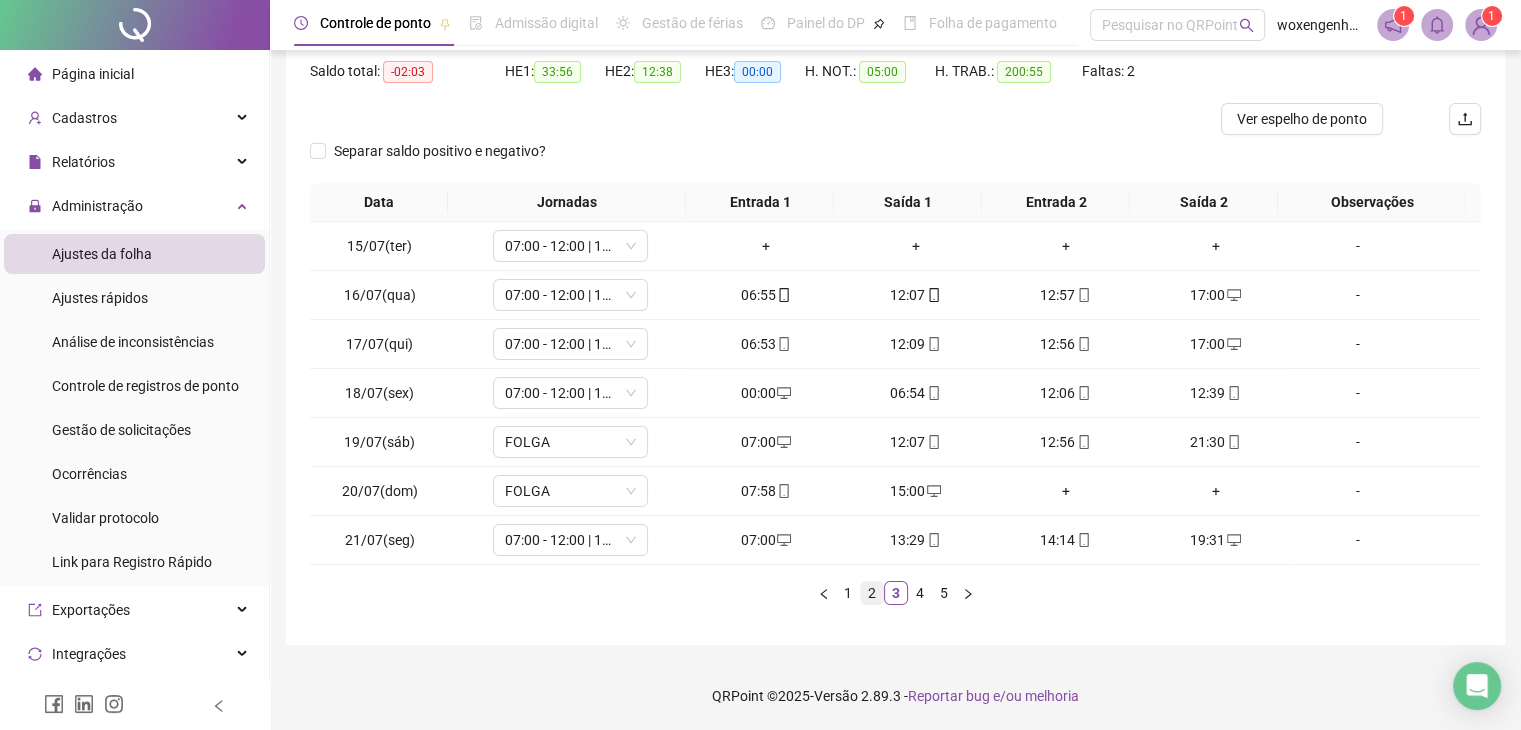 click on "2" at bounding box center [872, 593] 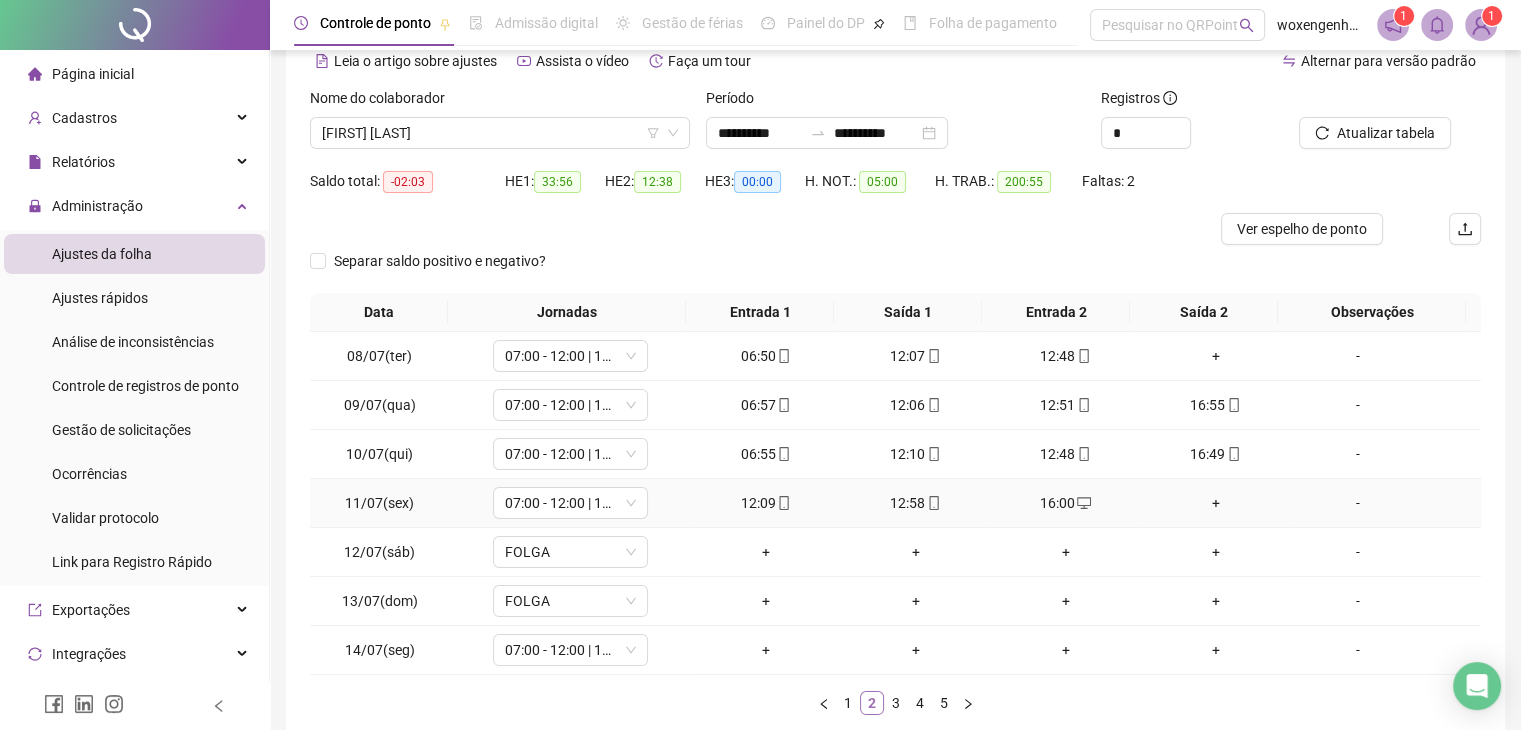 scroll, scrollTop: 100, scrollLeft: 0, axis: vertical 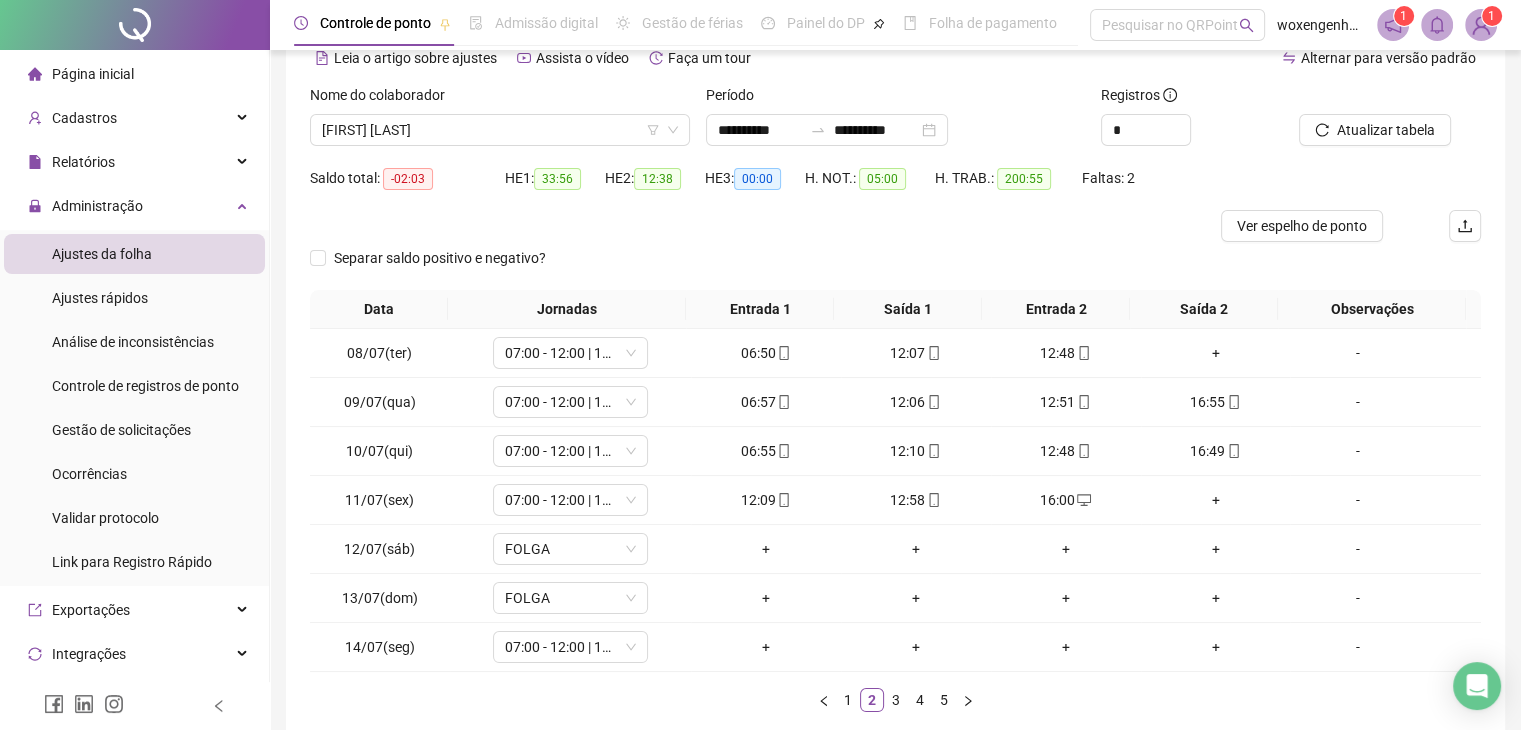 type 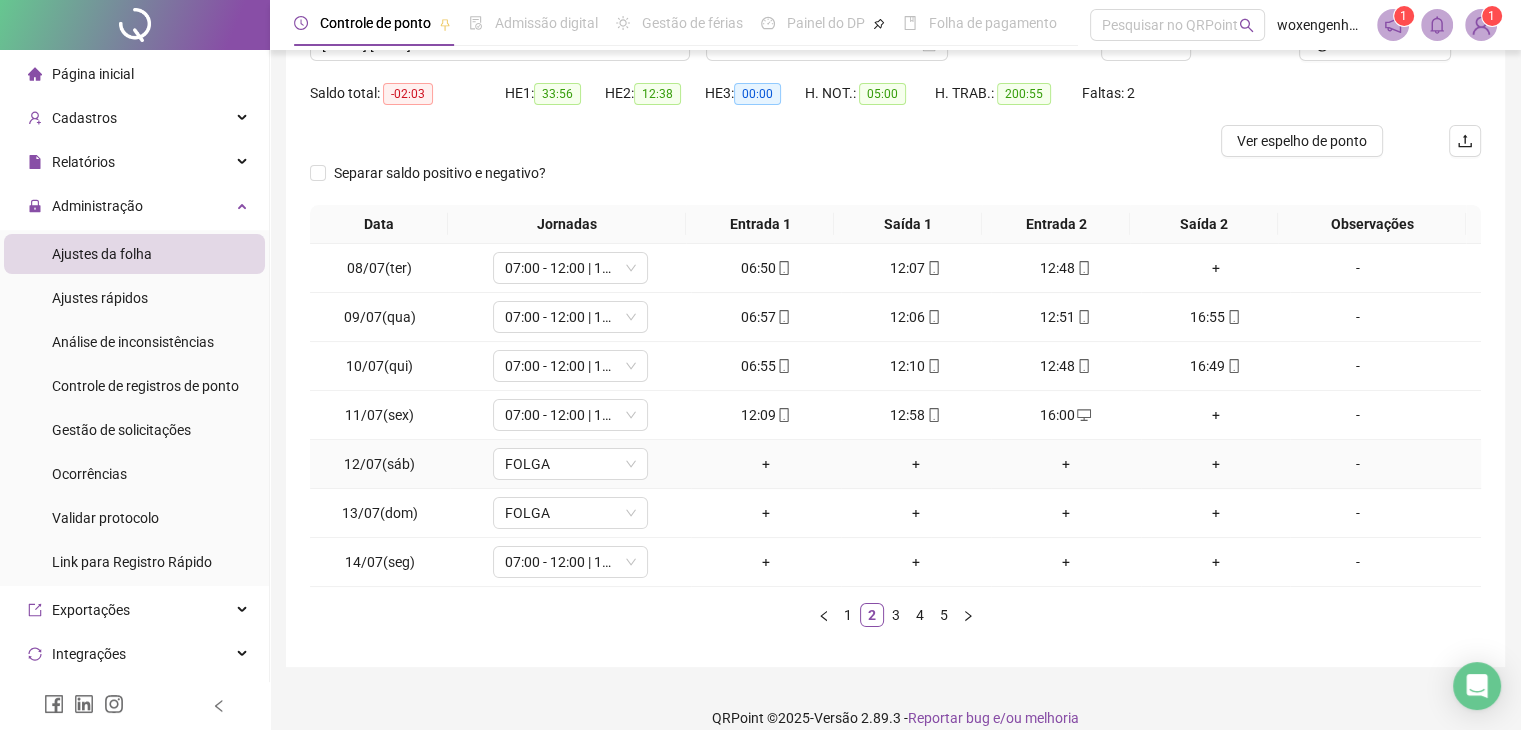 scroll, scrollTop: 207, scrollLeft: 0, axis: vertical 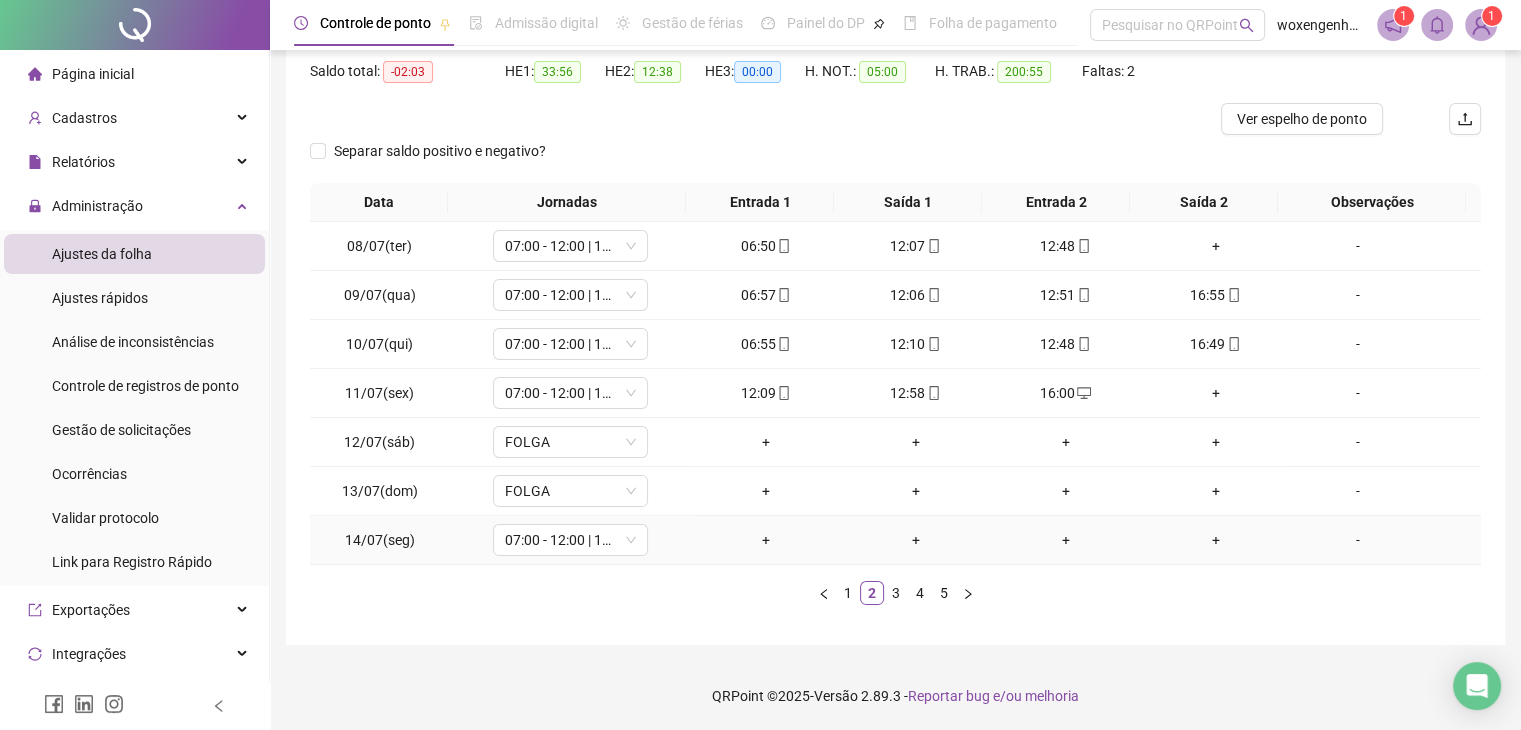 click on "-" at bounding box center (1357, 540) 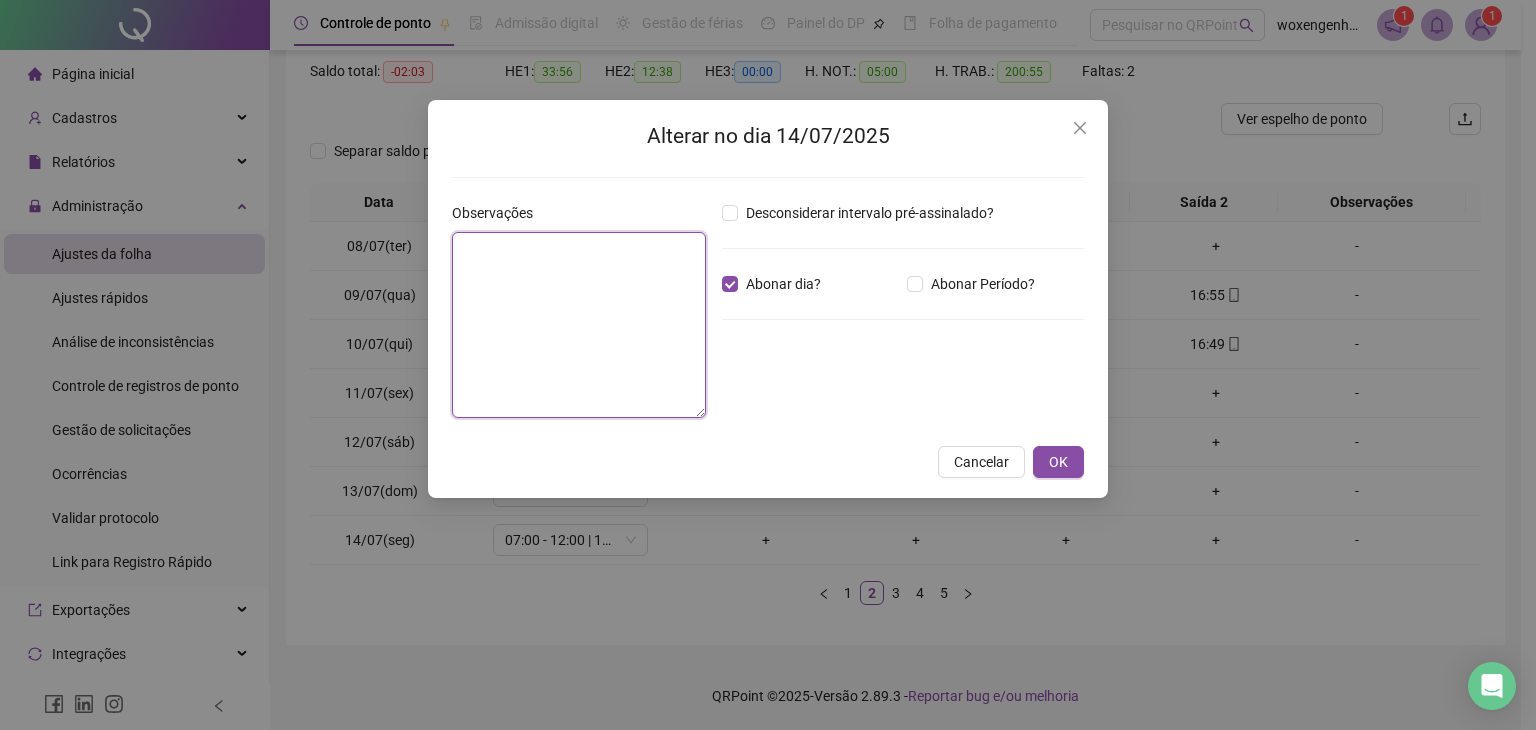 click at bounding box center (579, 325) 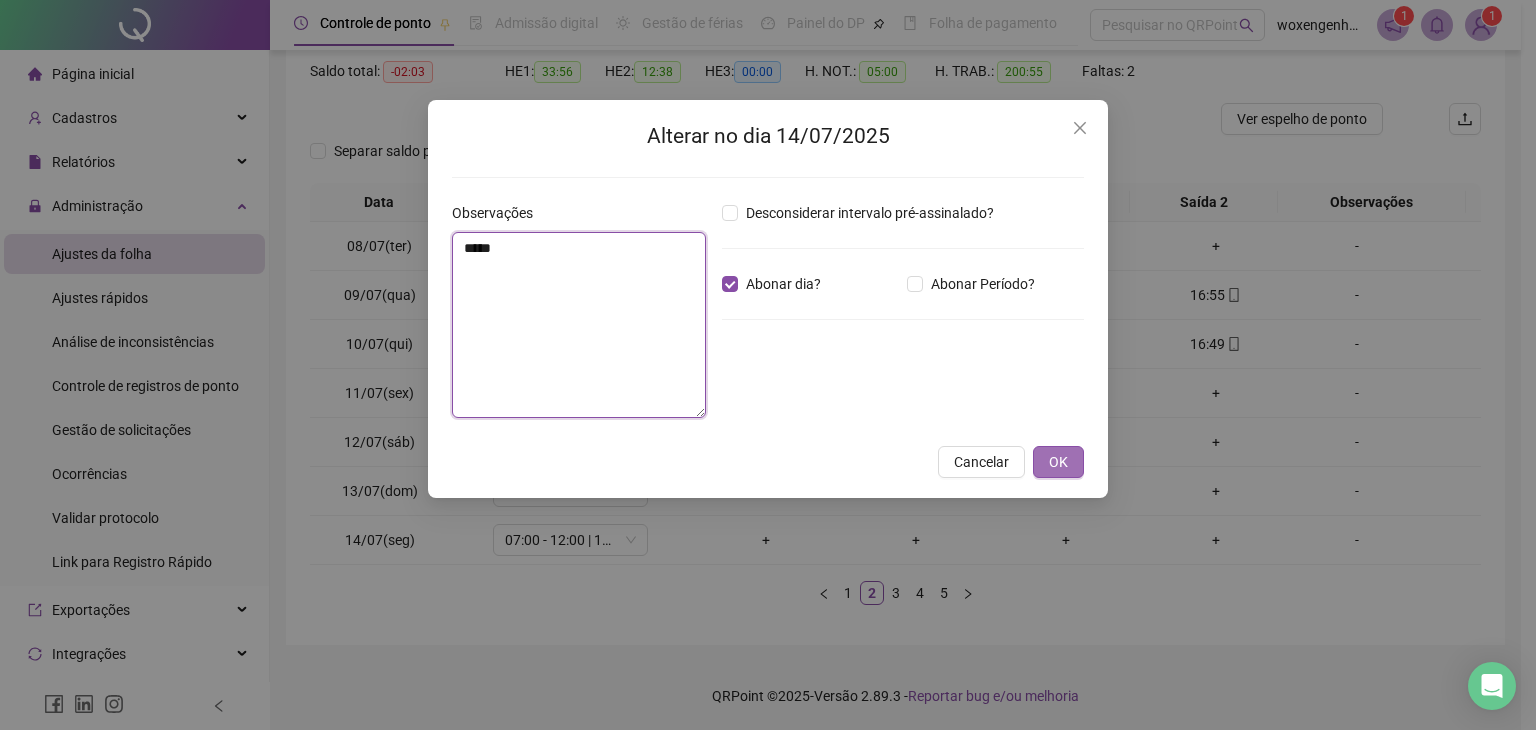 type on "*****" 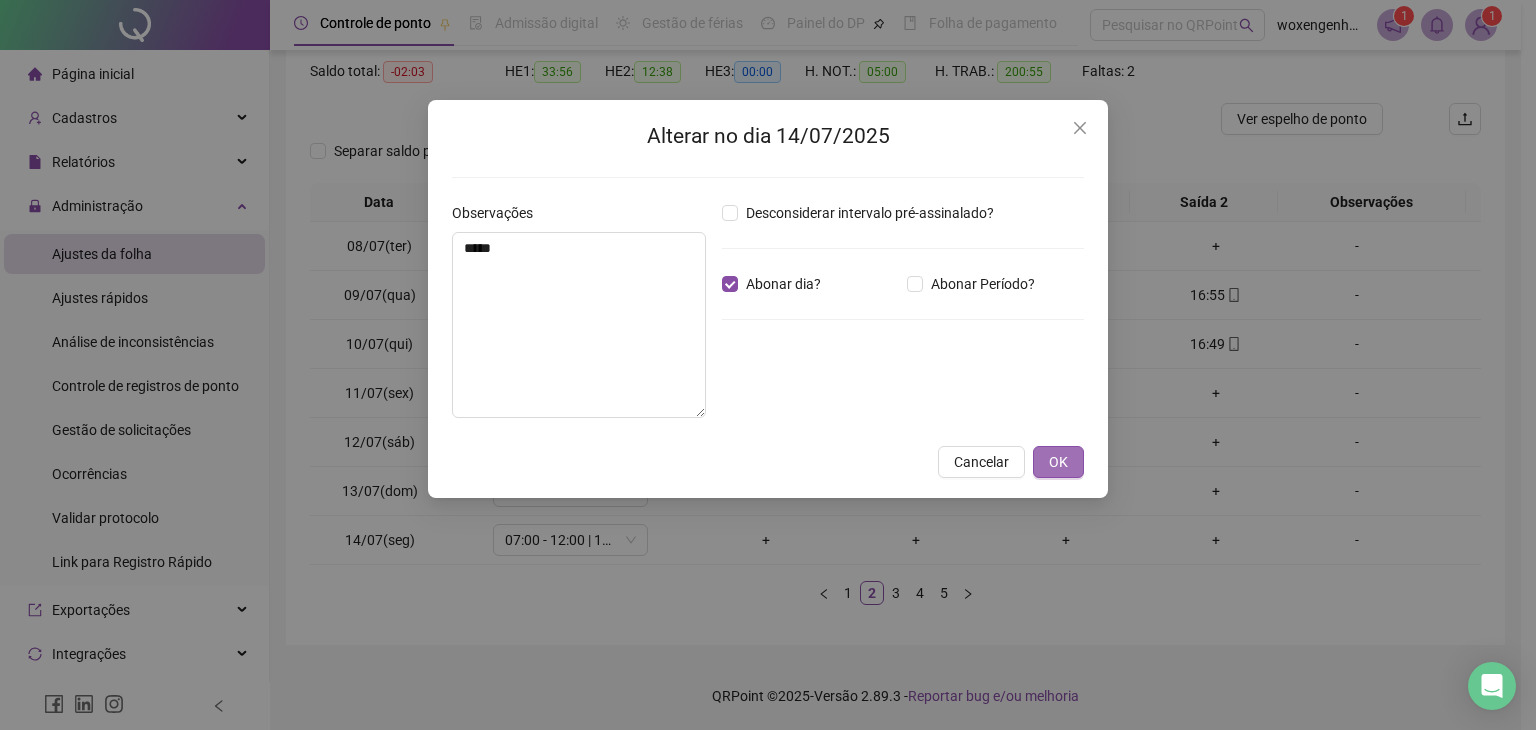 click on "OK" at bounding box center (1058, 462) 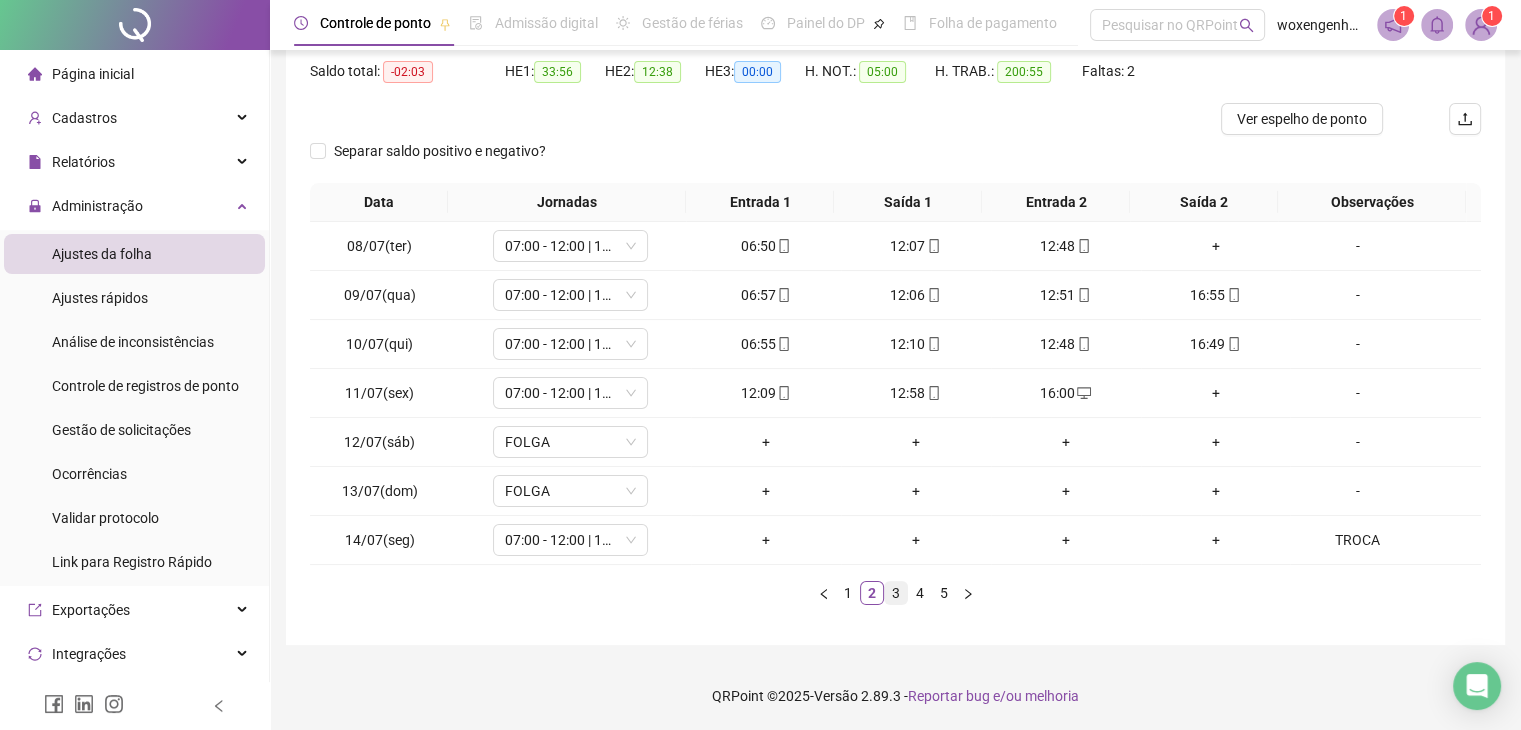 click on "3" at bounding box center [896, 593] 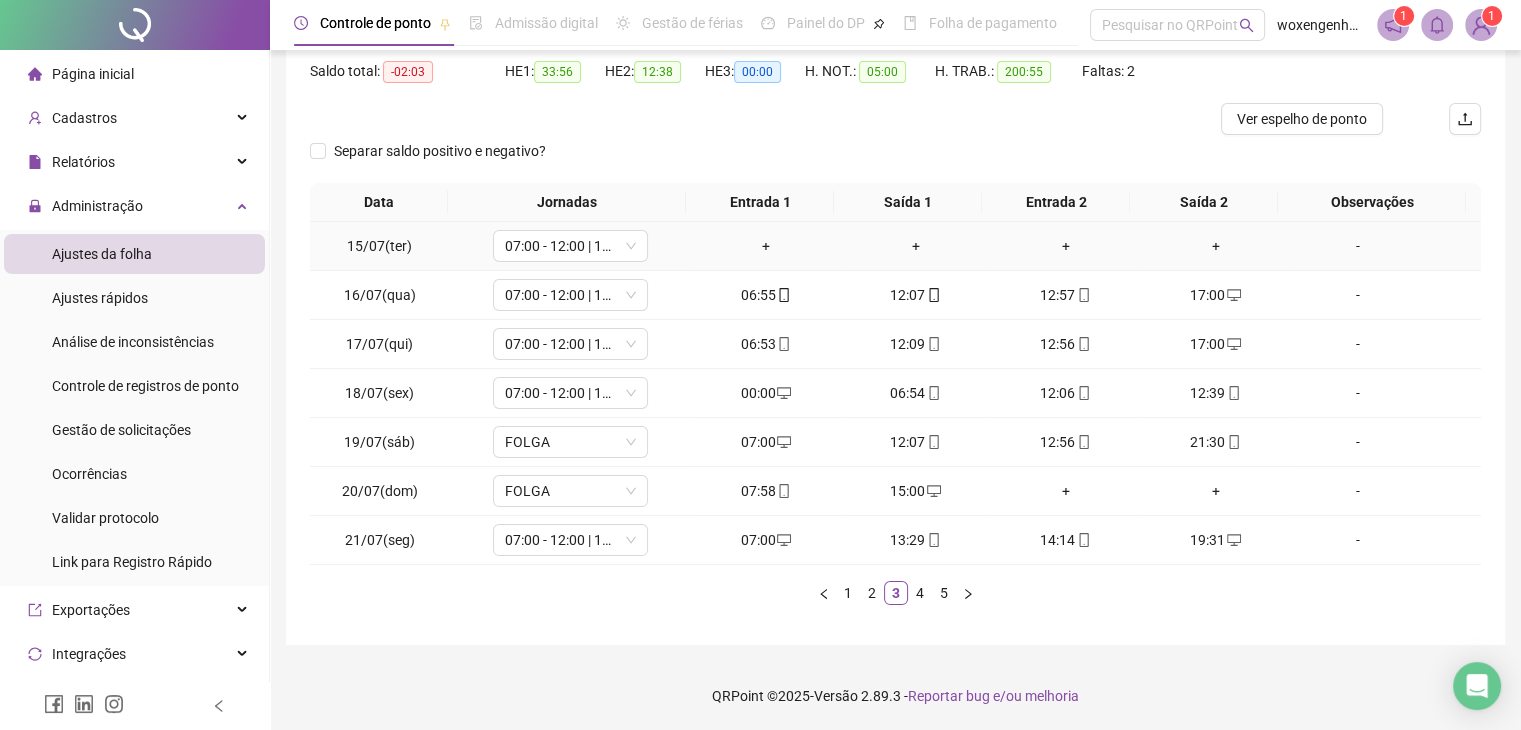 click on "-" at bounding box center (1357, 246) 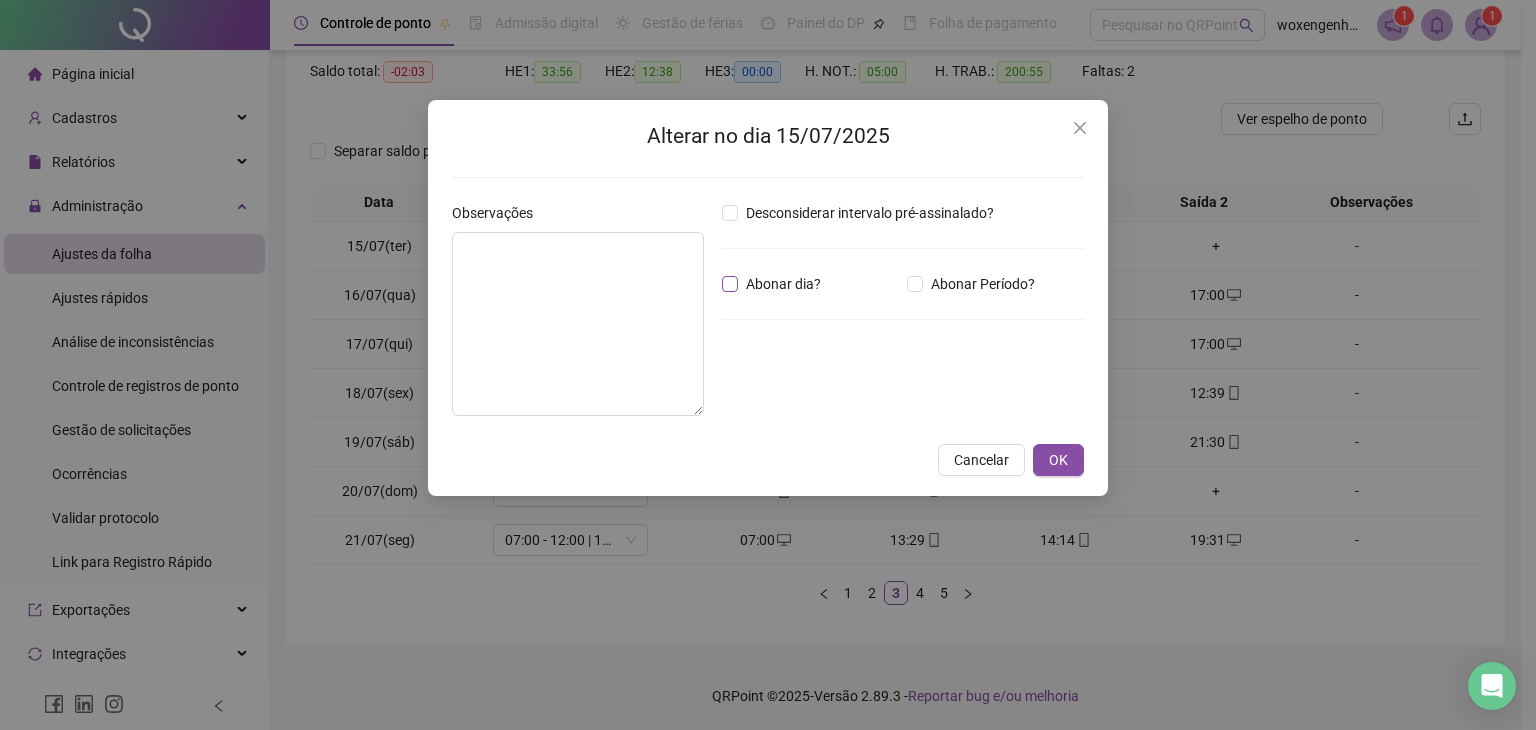 click on "Abonar dia?" at bounding box center [783, 284] 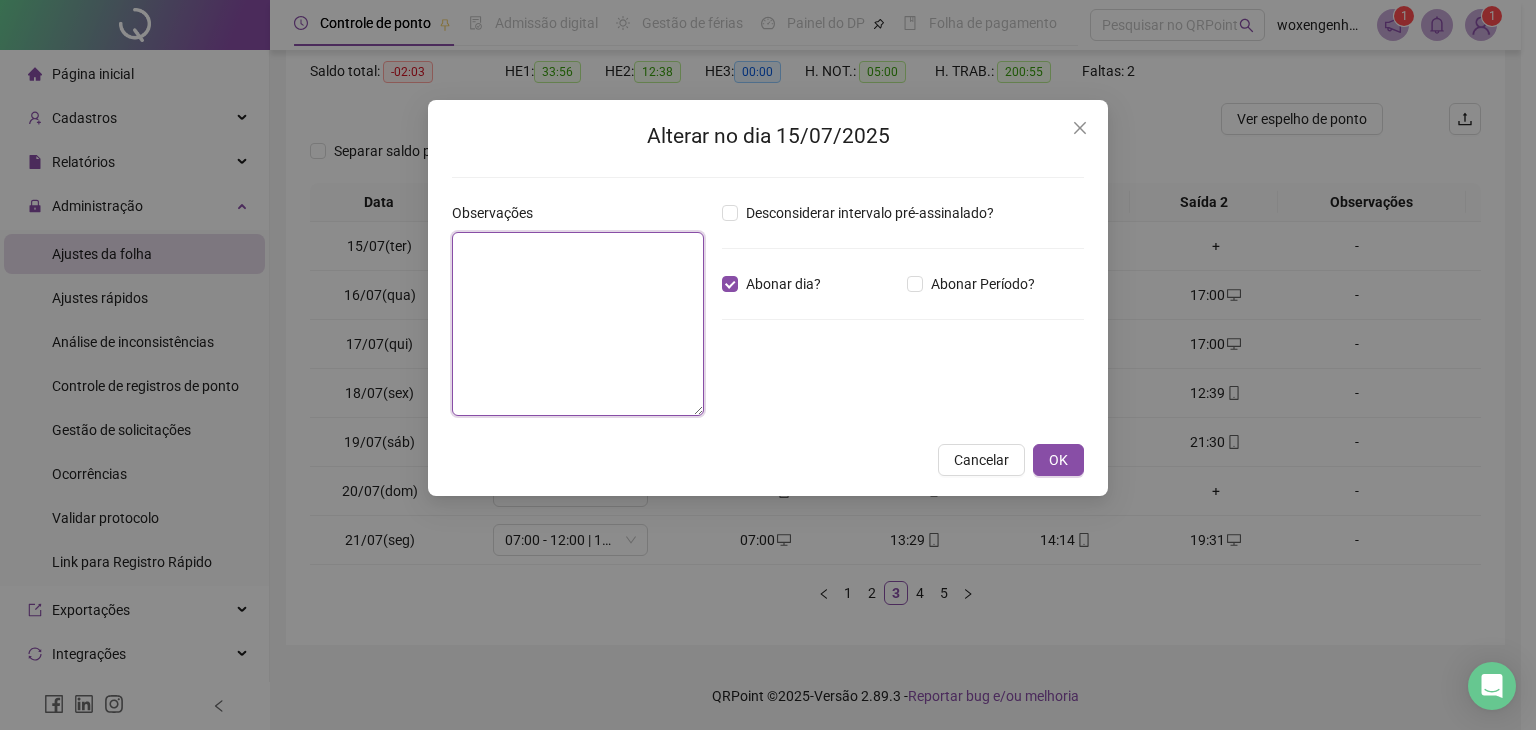 click at bounding box center [578, 324] 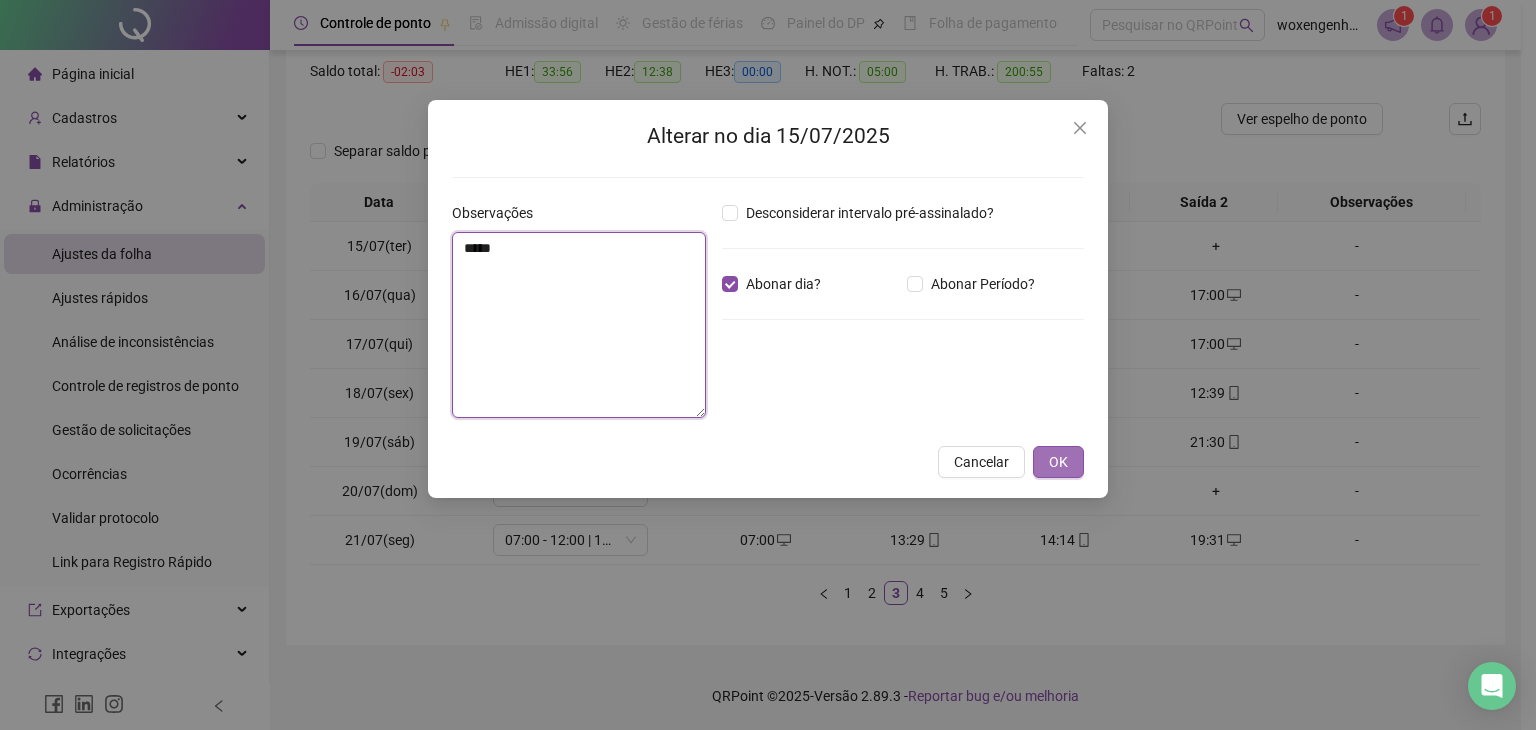 type on "*****" 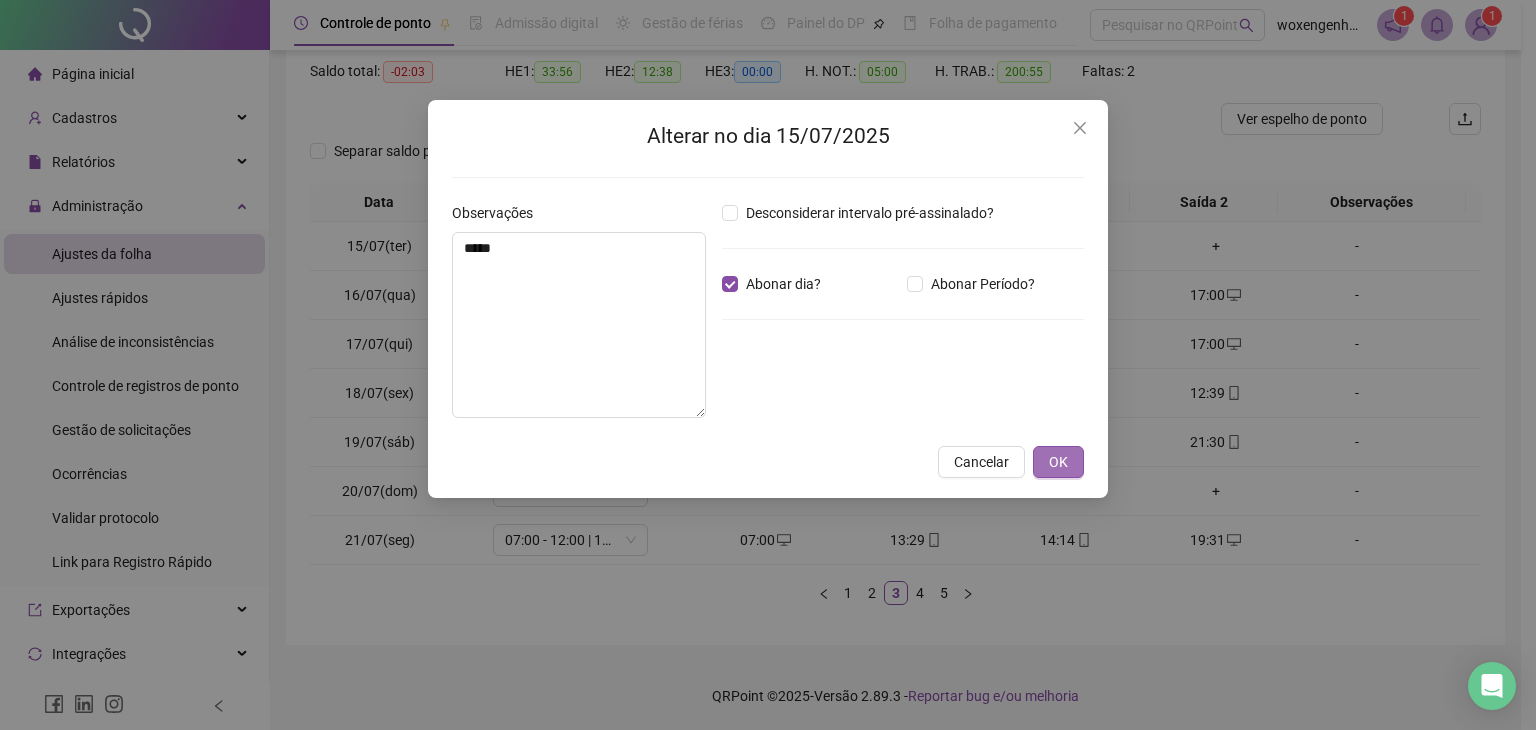 click on "OK" at bounding box center (1058, 462) 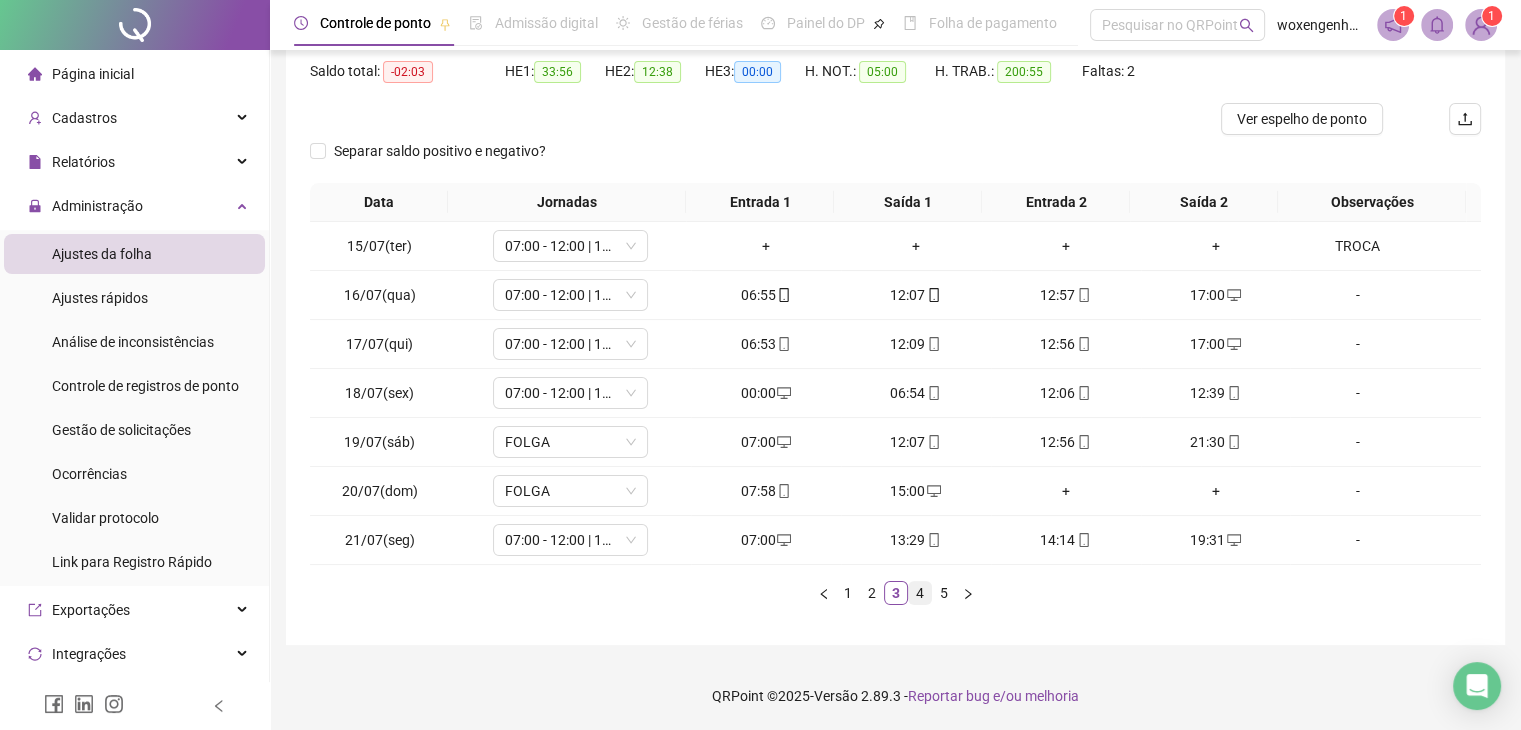 click on "4" at bounding box center [920, 593] 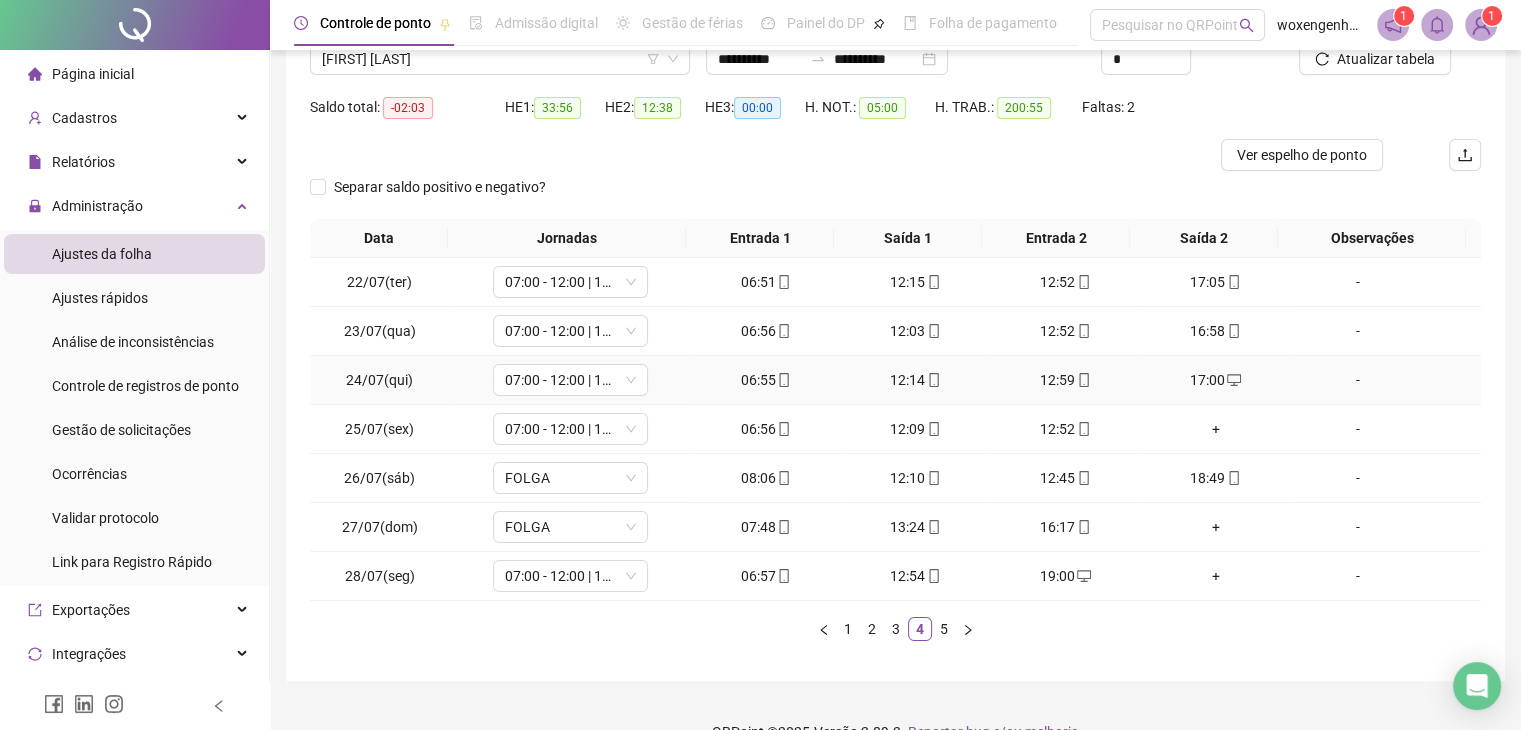 scroll, scrollTop: 207, scrollLeft: 0, axis: vertical 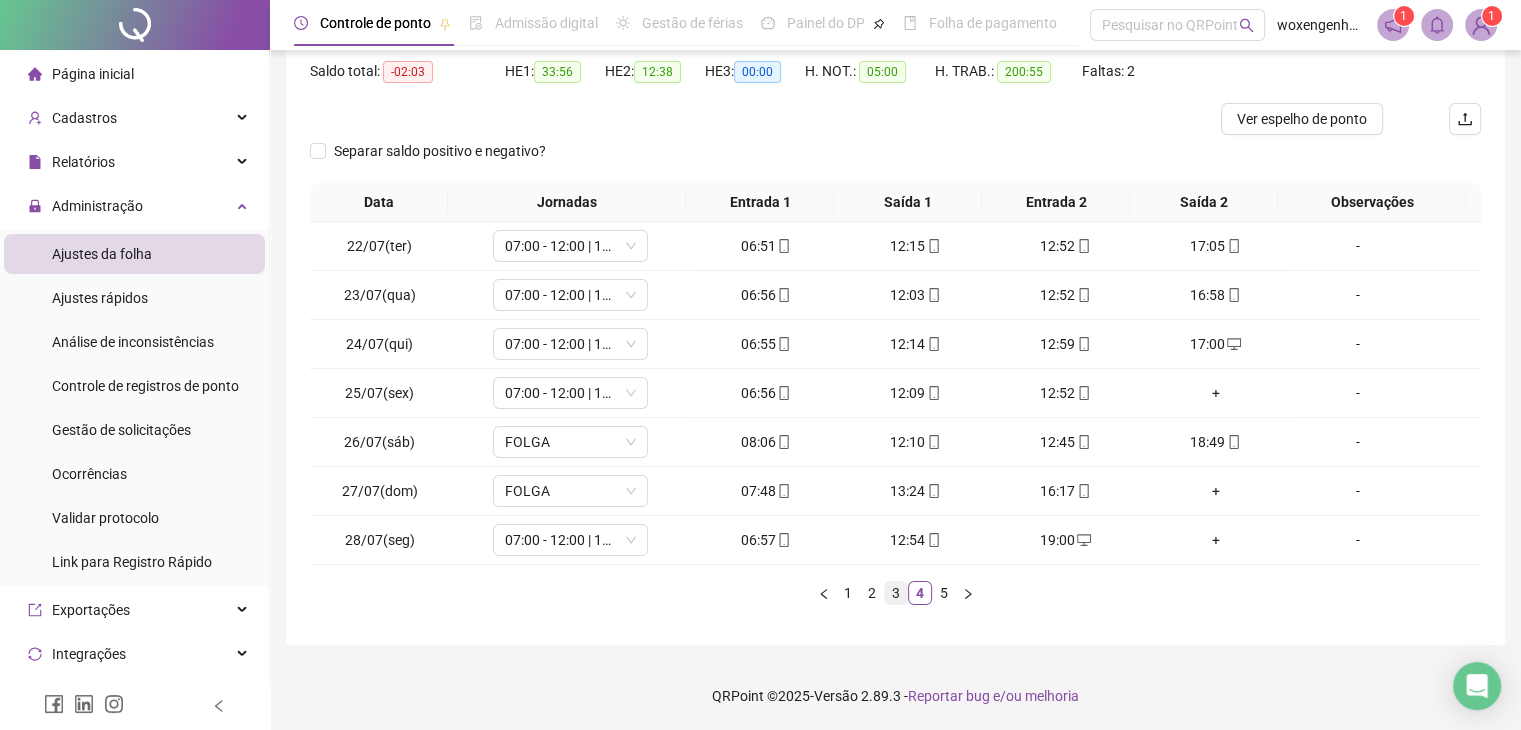 click on "3" at bounding box center [896, 593] 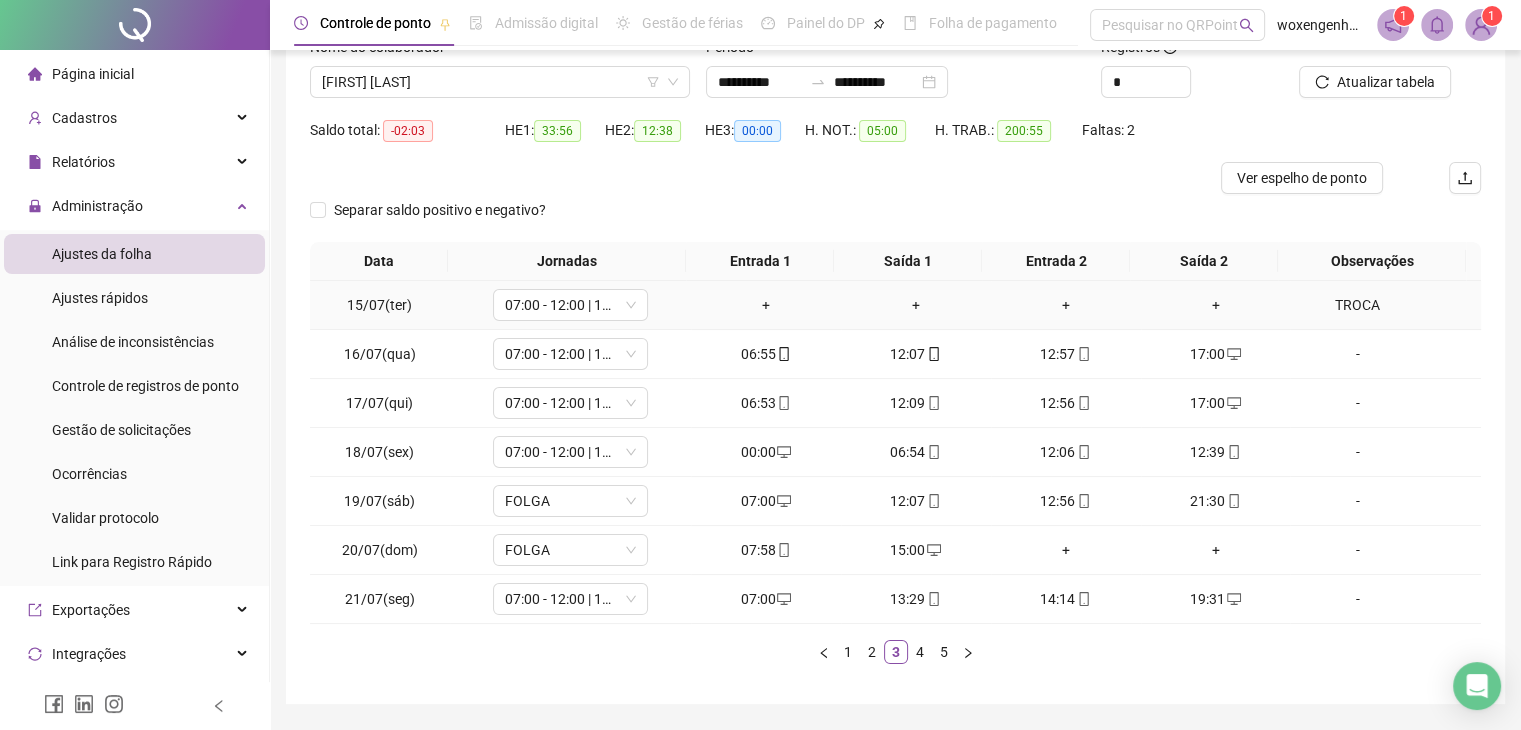 scroll, scrollTop: 7, scrollLeft: 0, axis: vertical 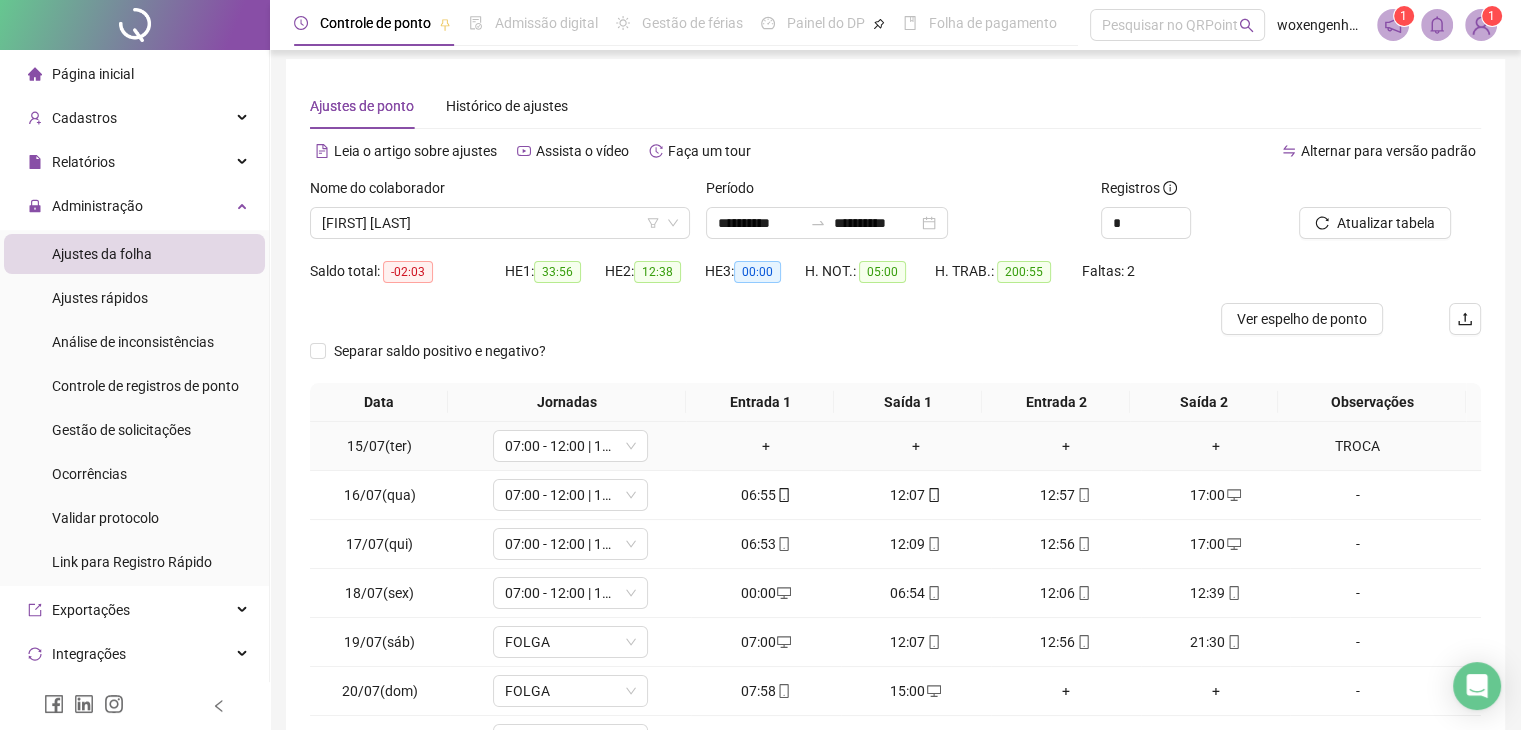 click on "TROCA" at bounding box center (1385, 446) 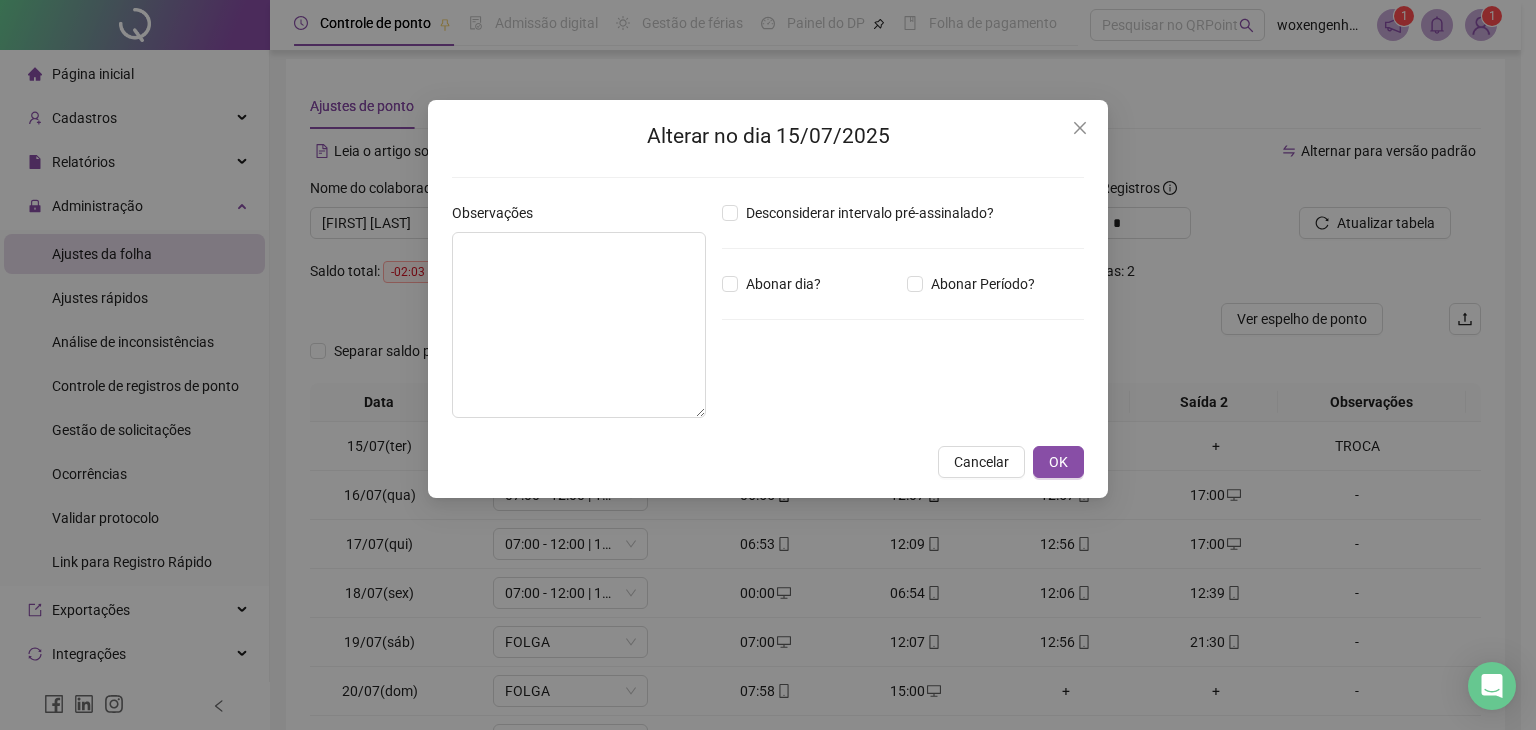 type on "*****" 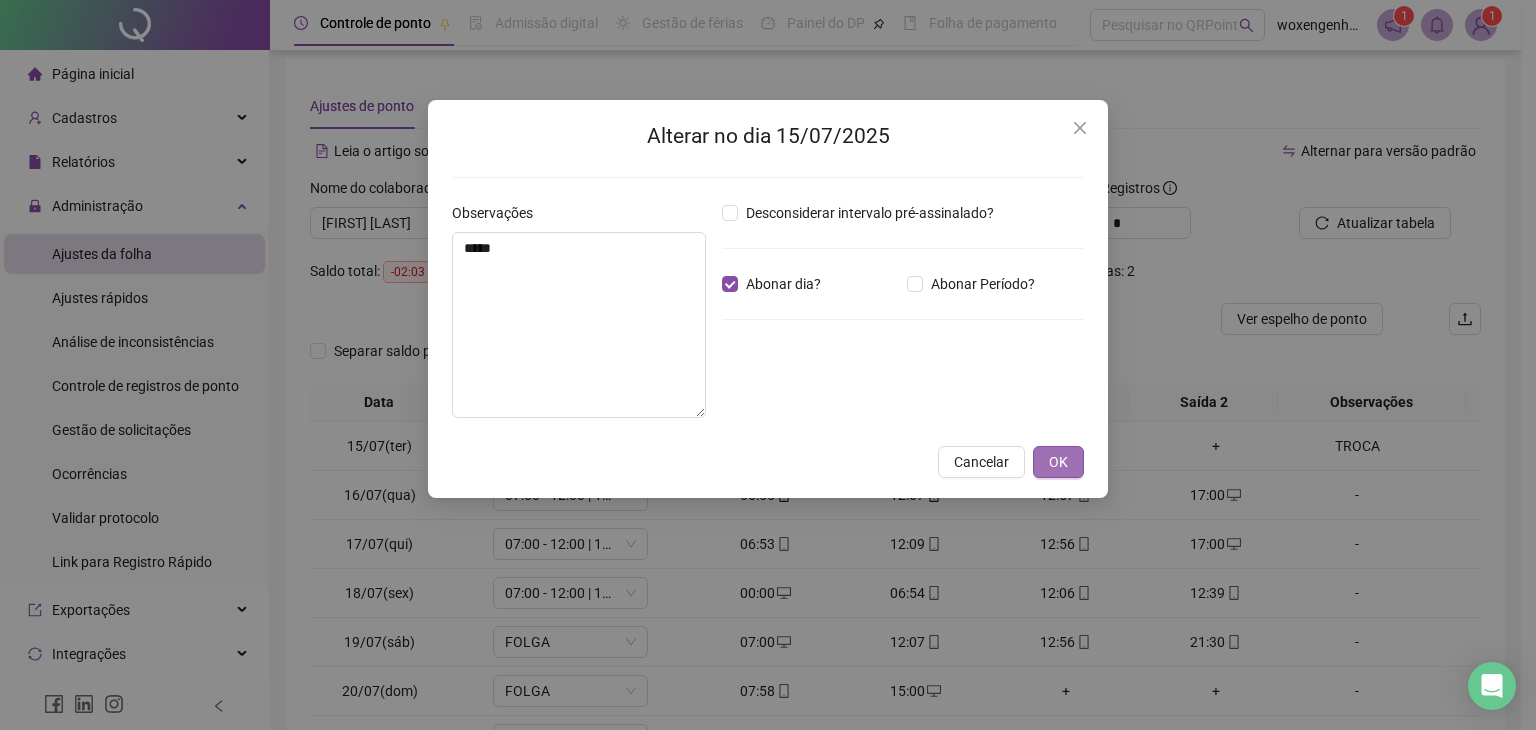 click on "OK" at bounding box center [1058, 462] 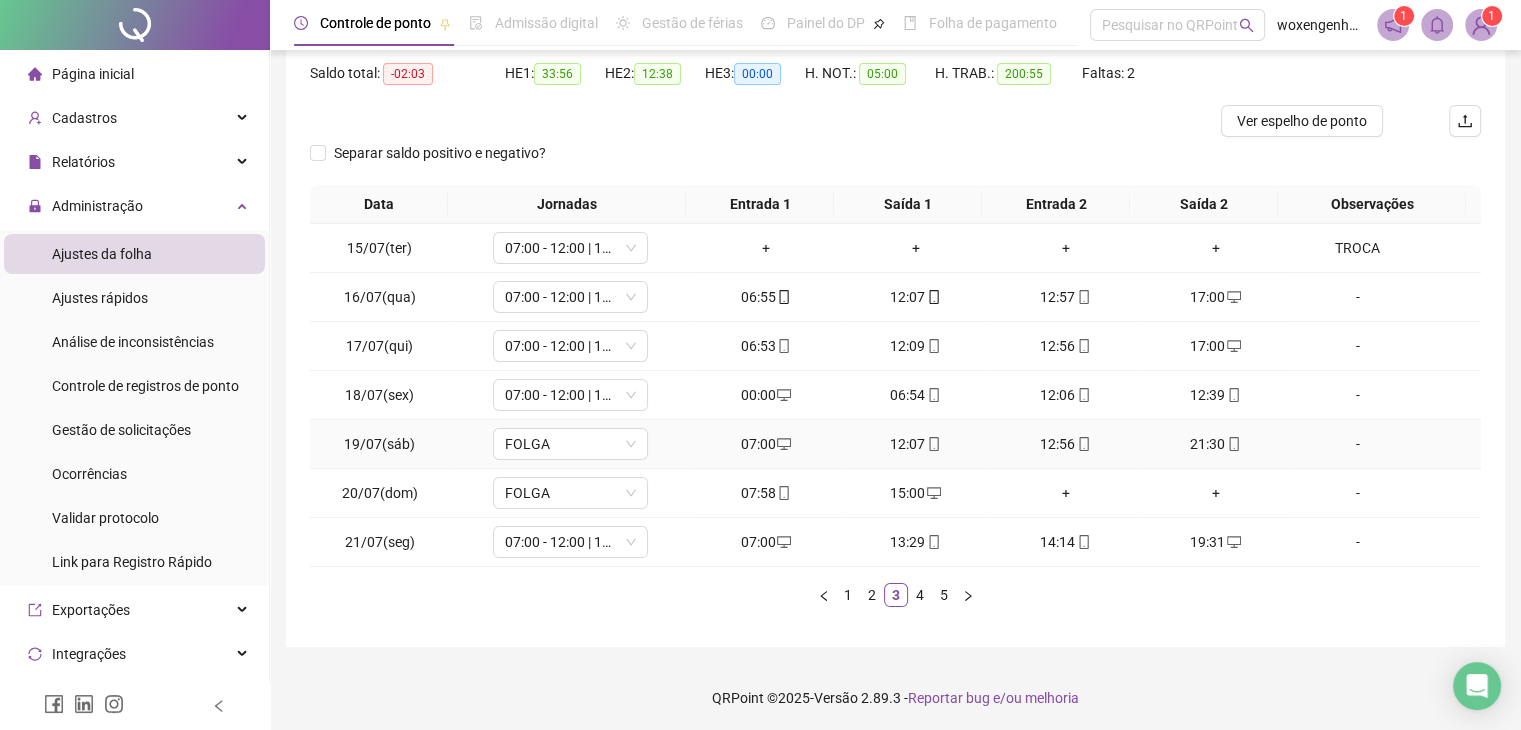 scroll, scrollTop: 207, scrollLeft: 0, axis: vertical 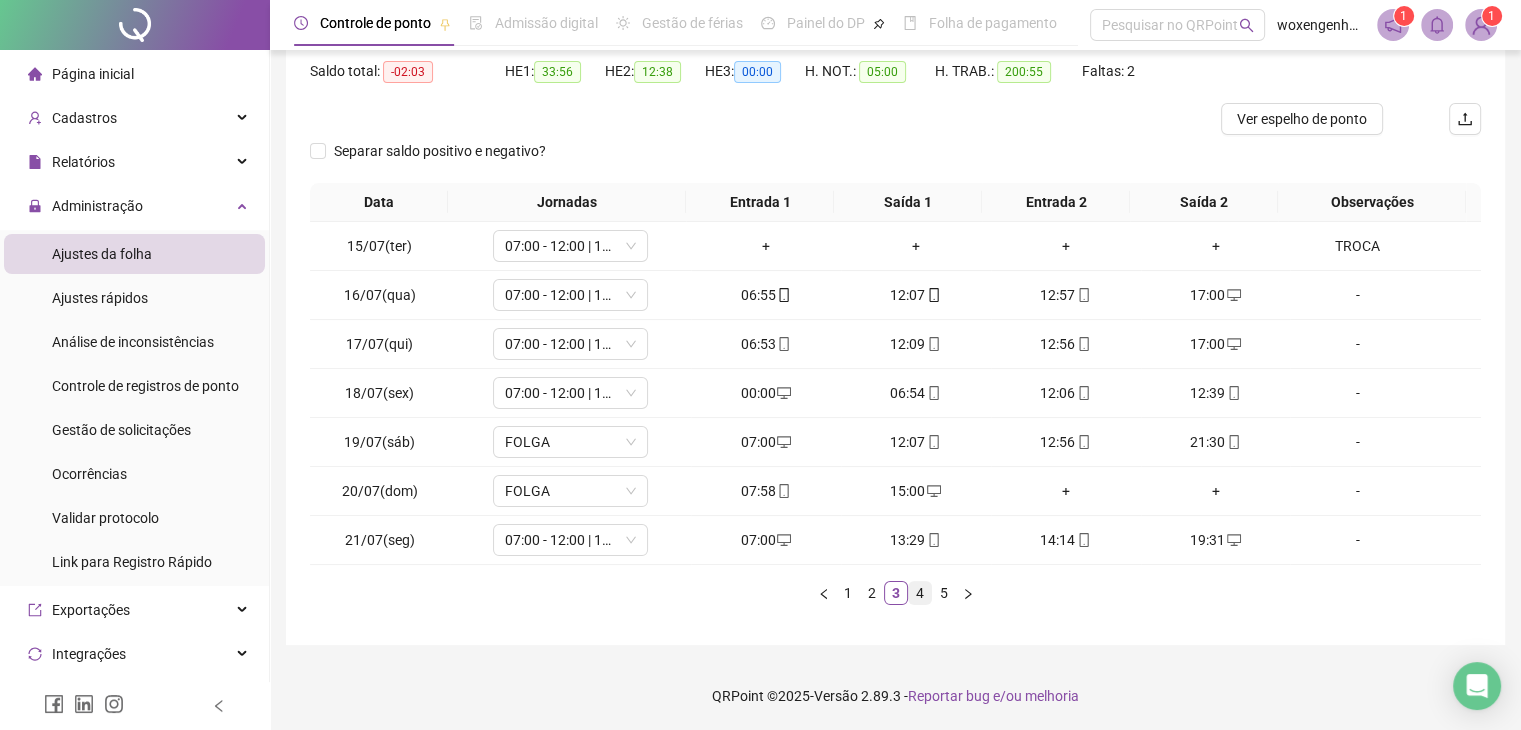 click on "4" at bounding box center (920, 593) 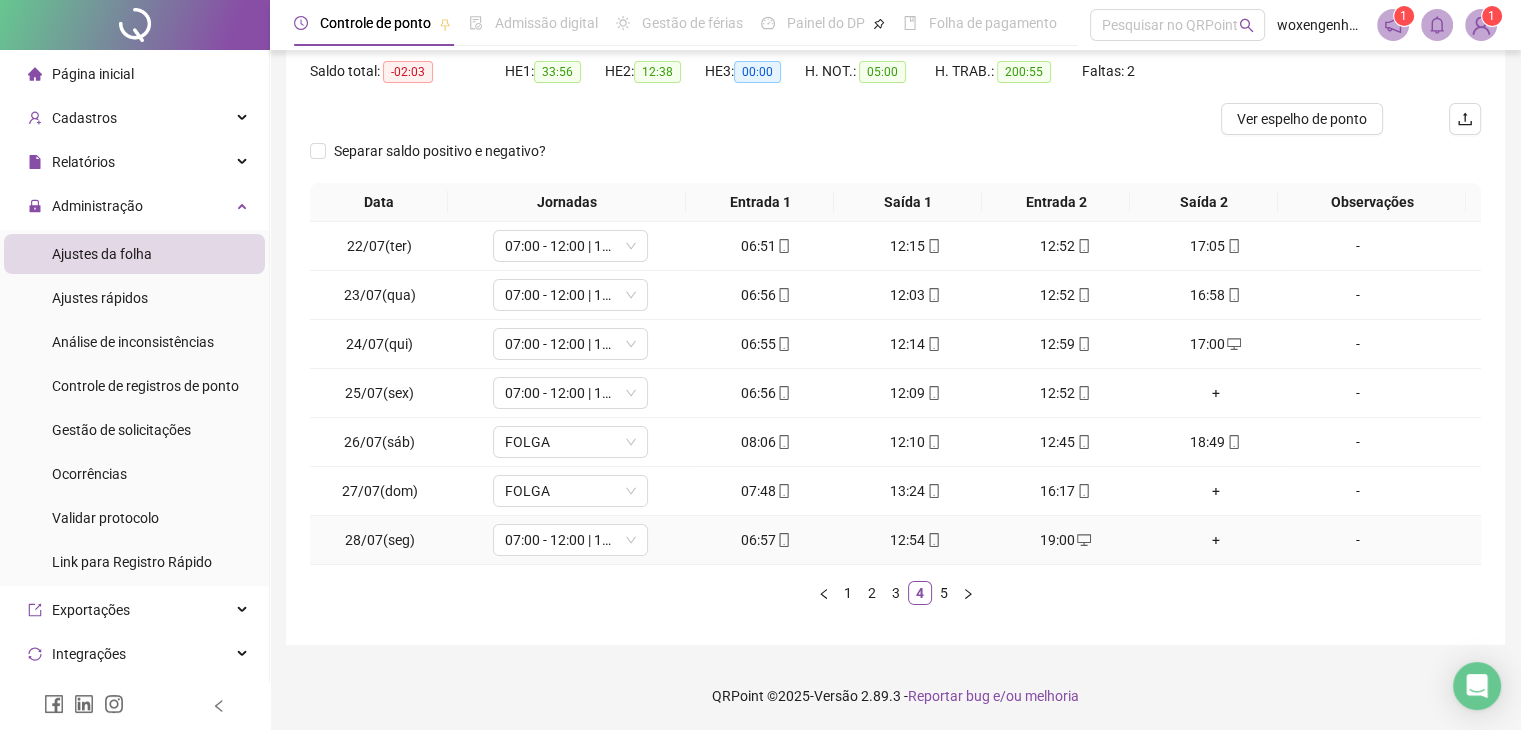 type 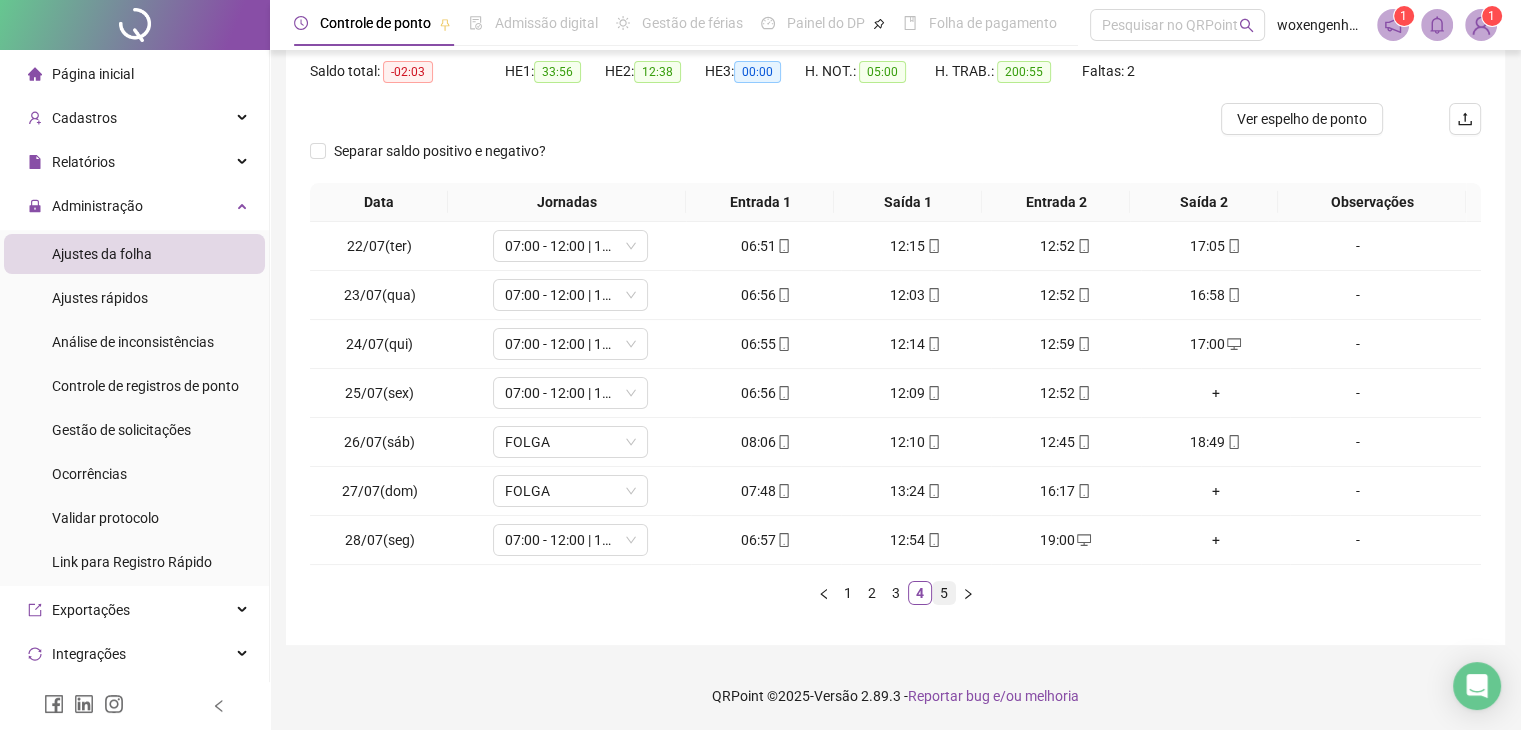 click on "5" at bounding box center [944, 593] 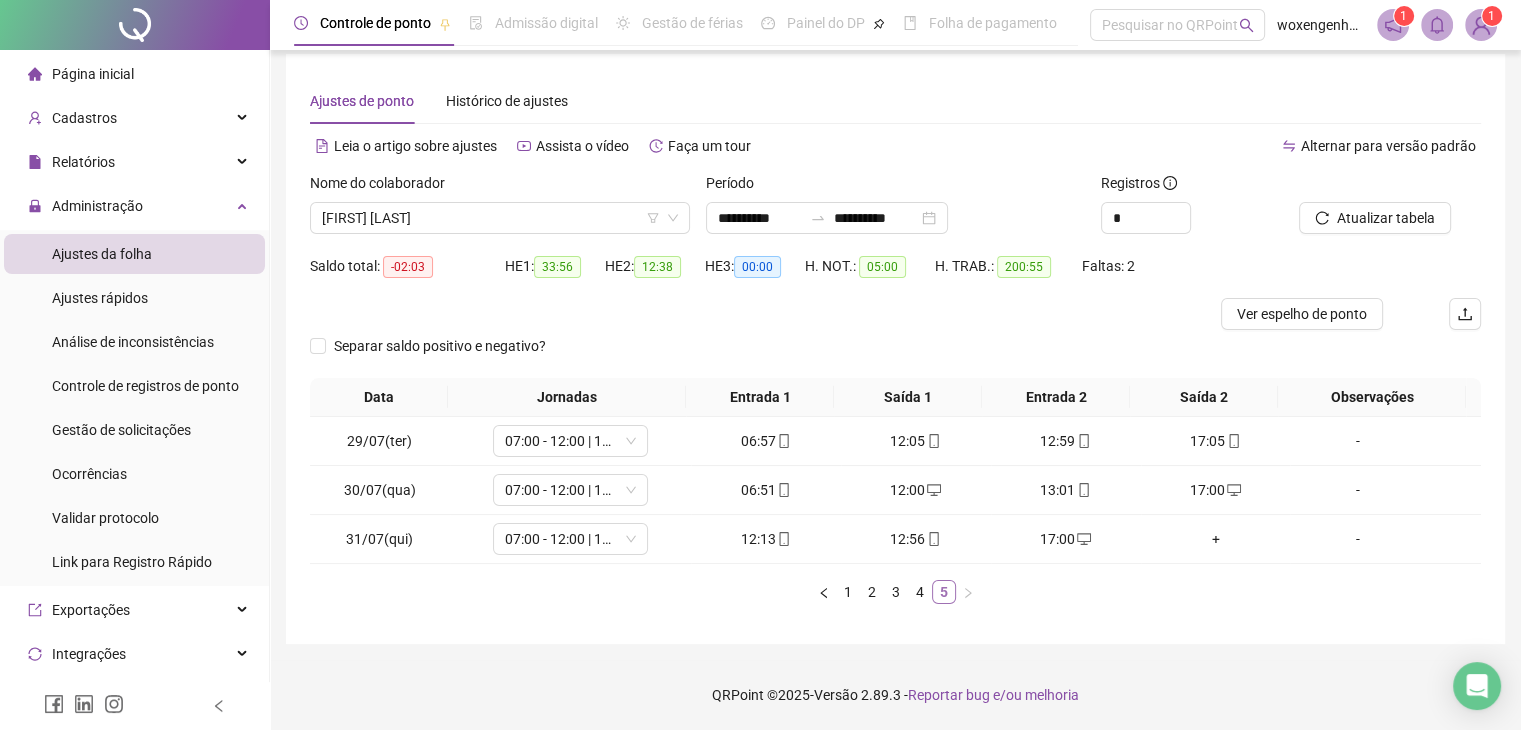 scroll, scrollTop: 12, scrollLeft: 0, axis: vertical 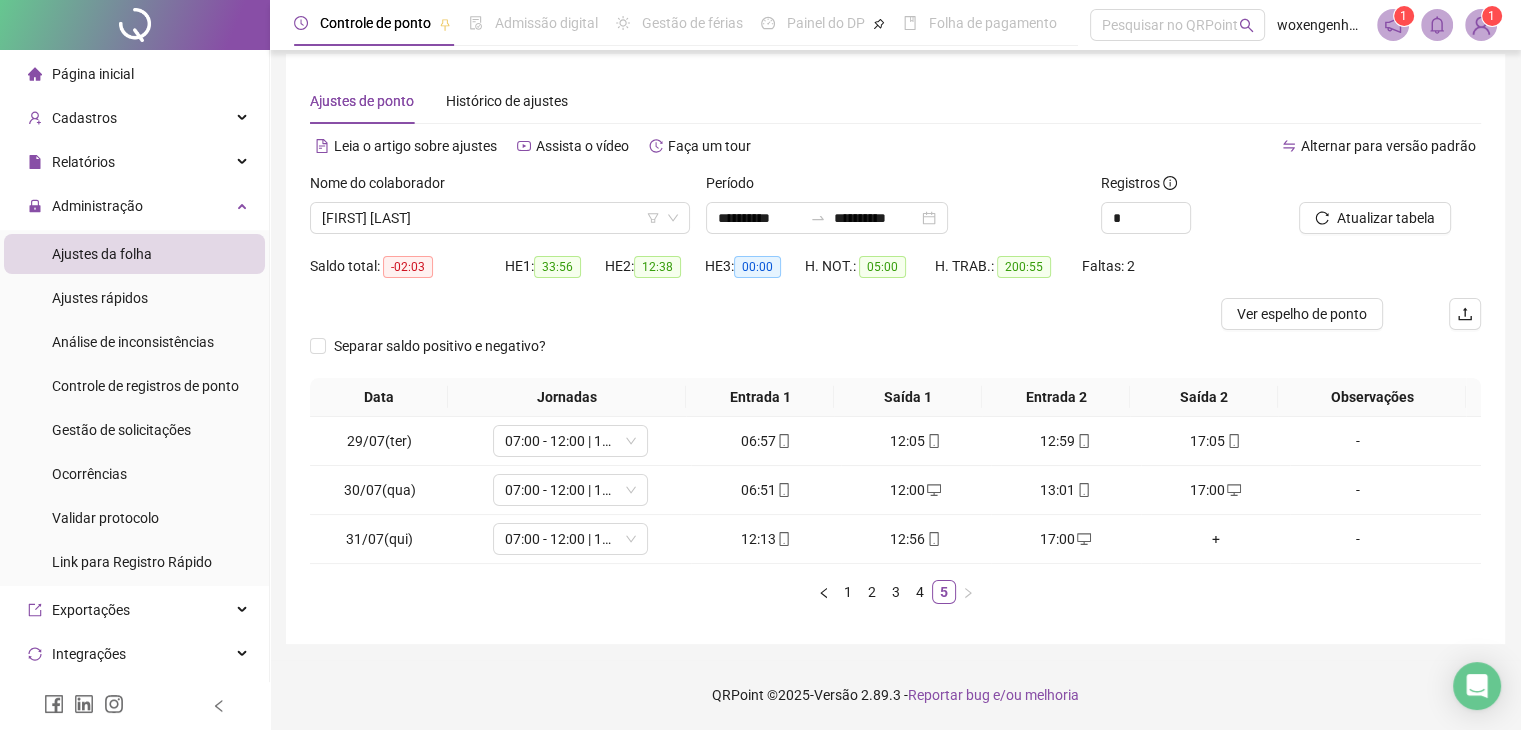 type 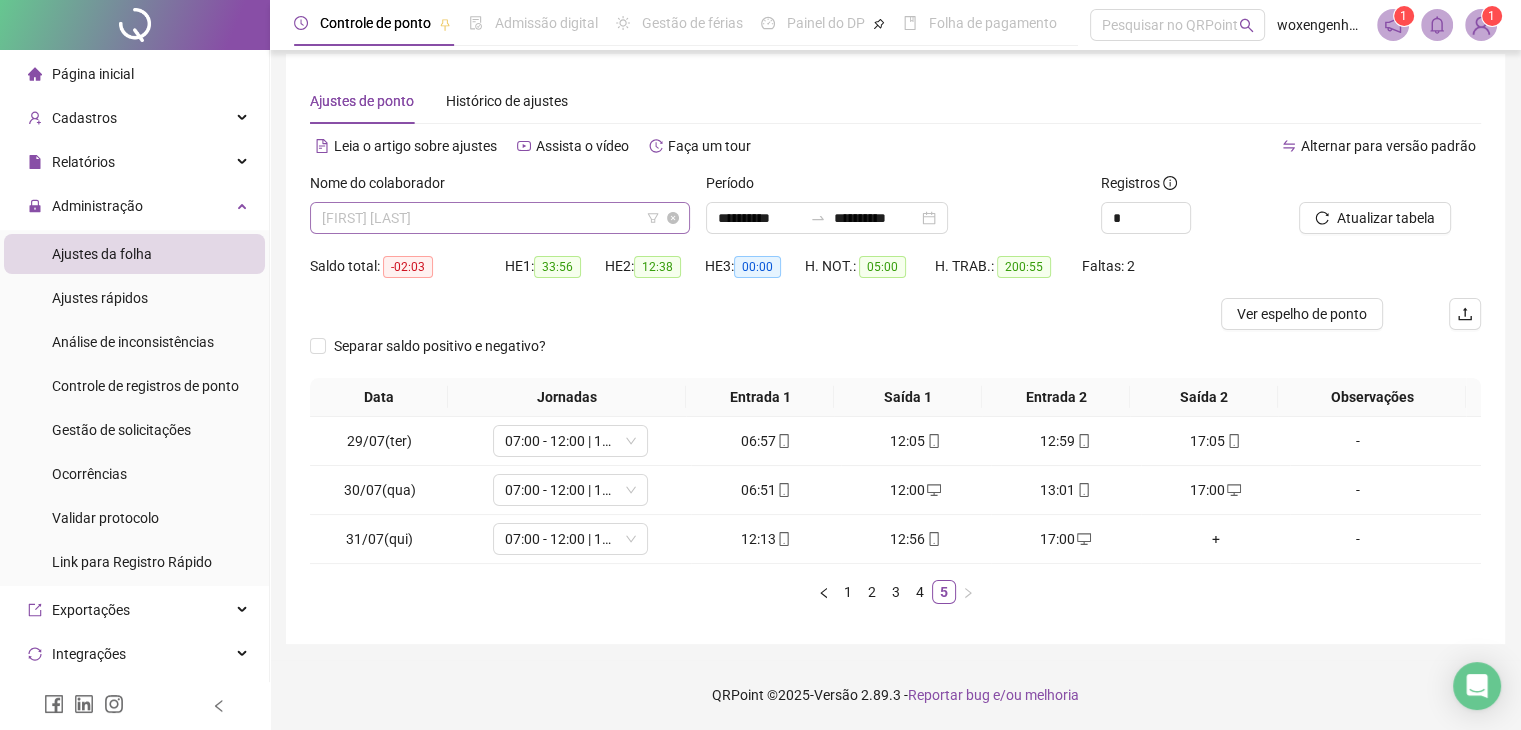 click on "[FIRST] [LAST]" at bounding box center [500, 218] 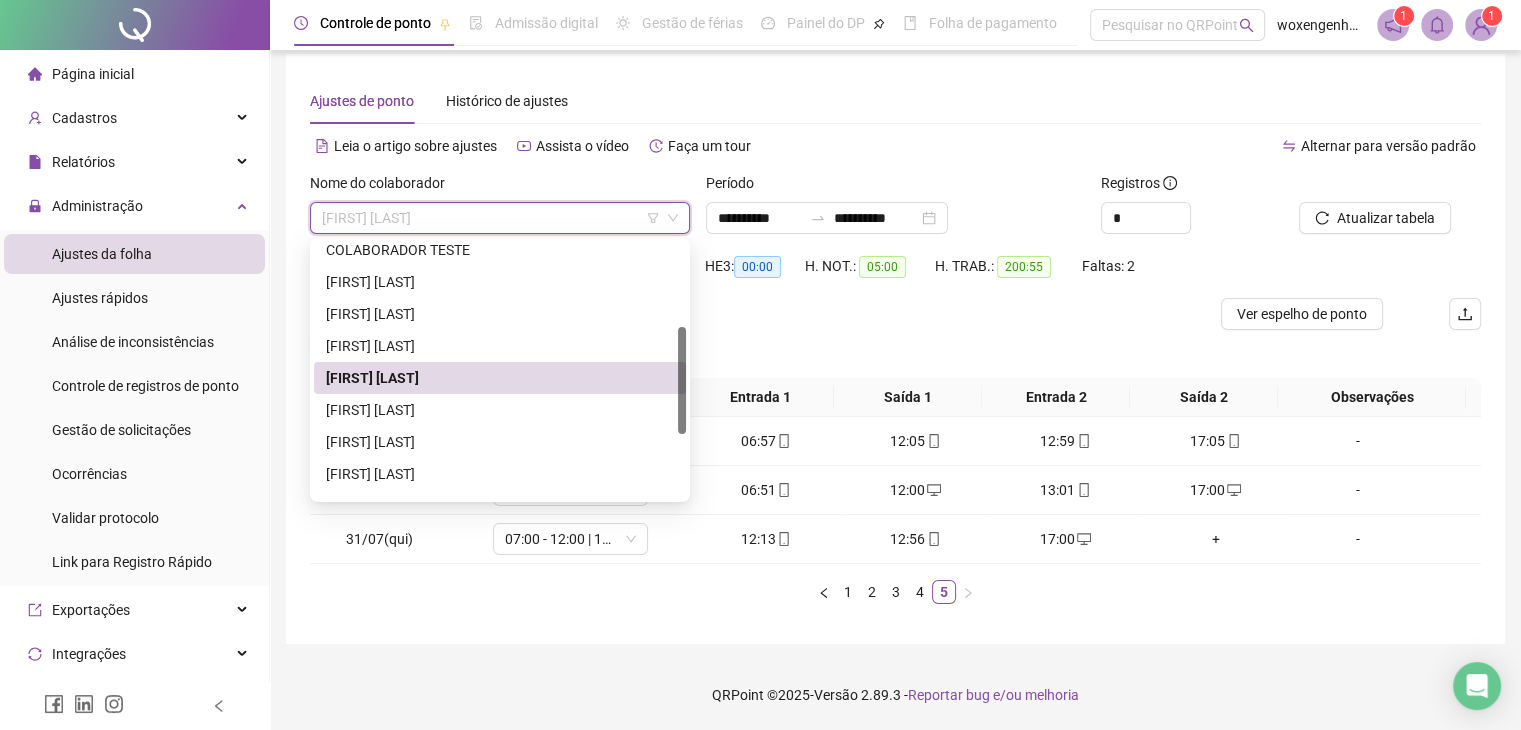 scroll, scrollTop: 300, scrollLeft: 0, axis: vertical 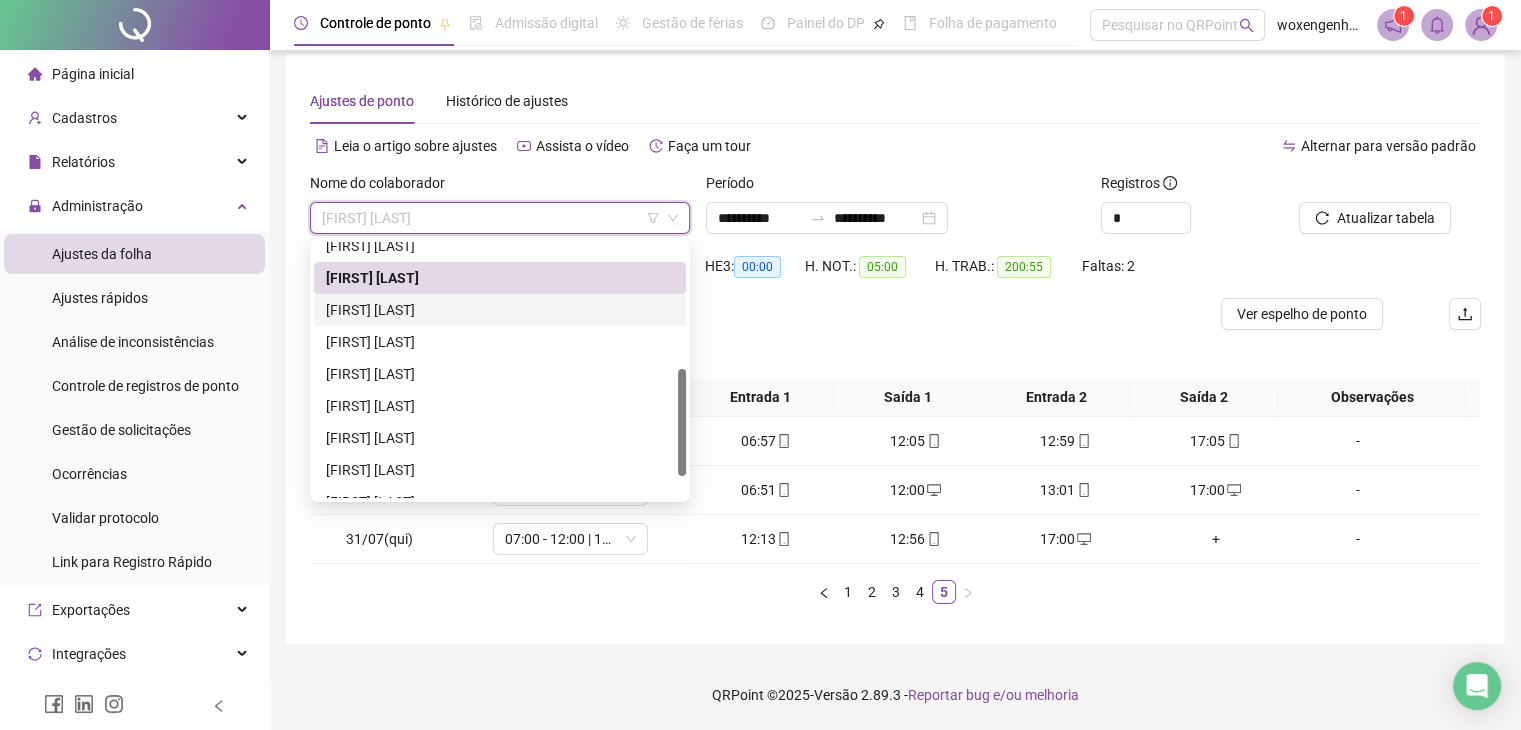 click on "[FIRST] [LAST]" at bounding box center [500, 310] 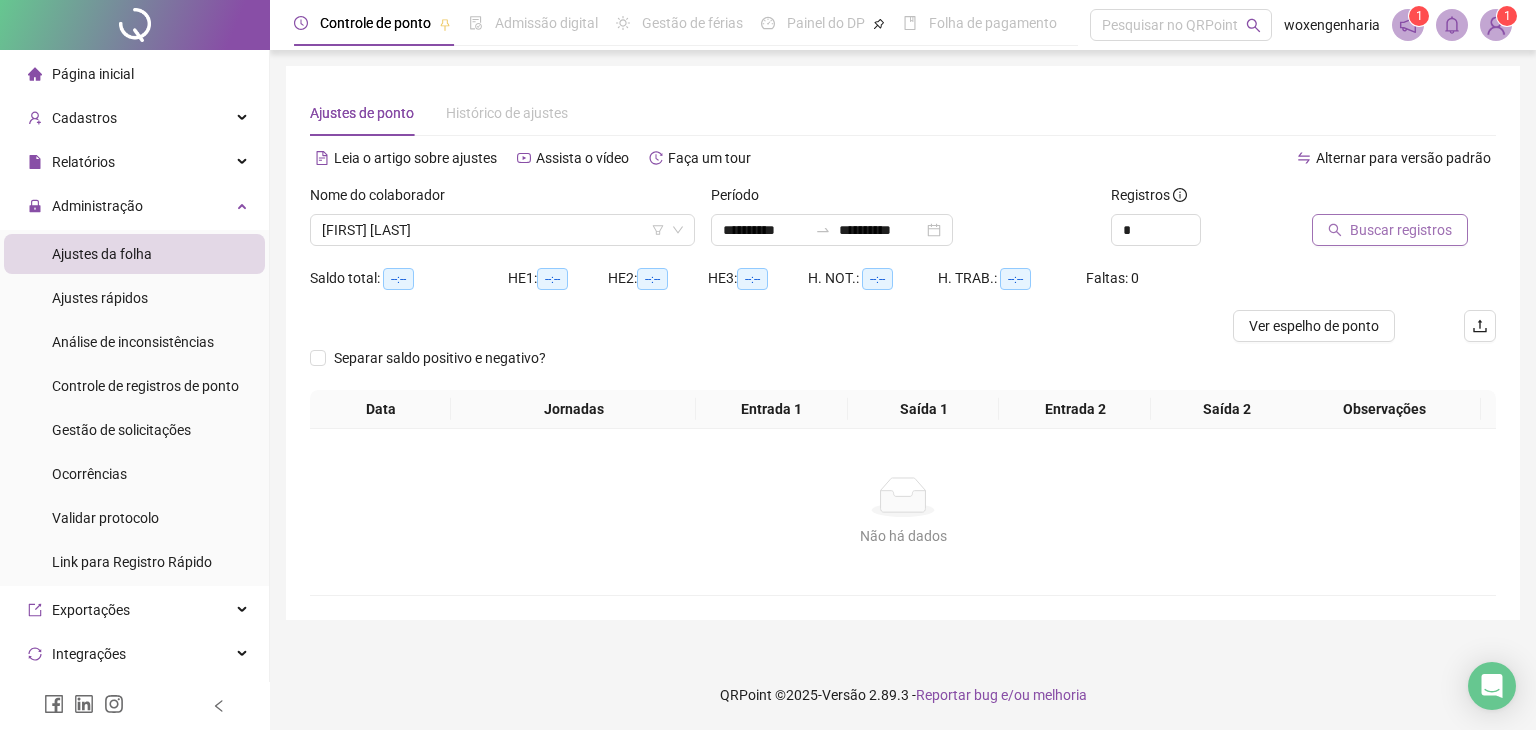 click on "Buscar registros" at bounding box center (1401, 230) 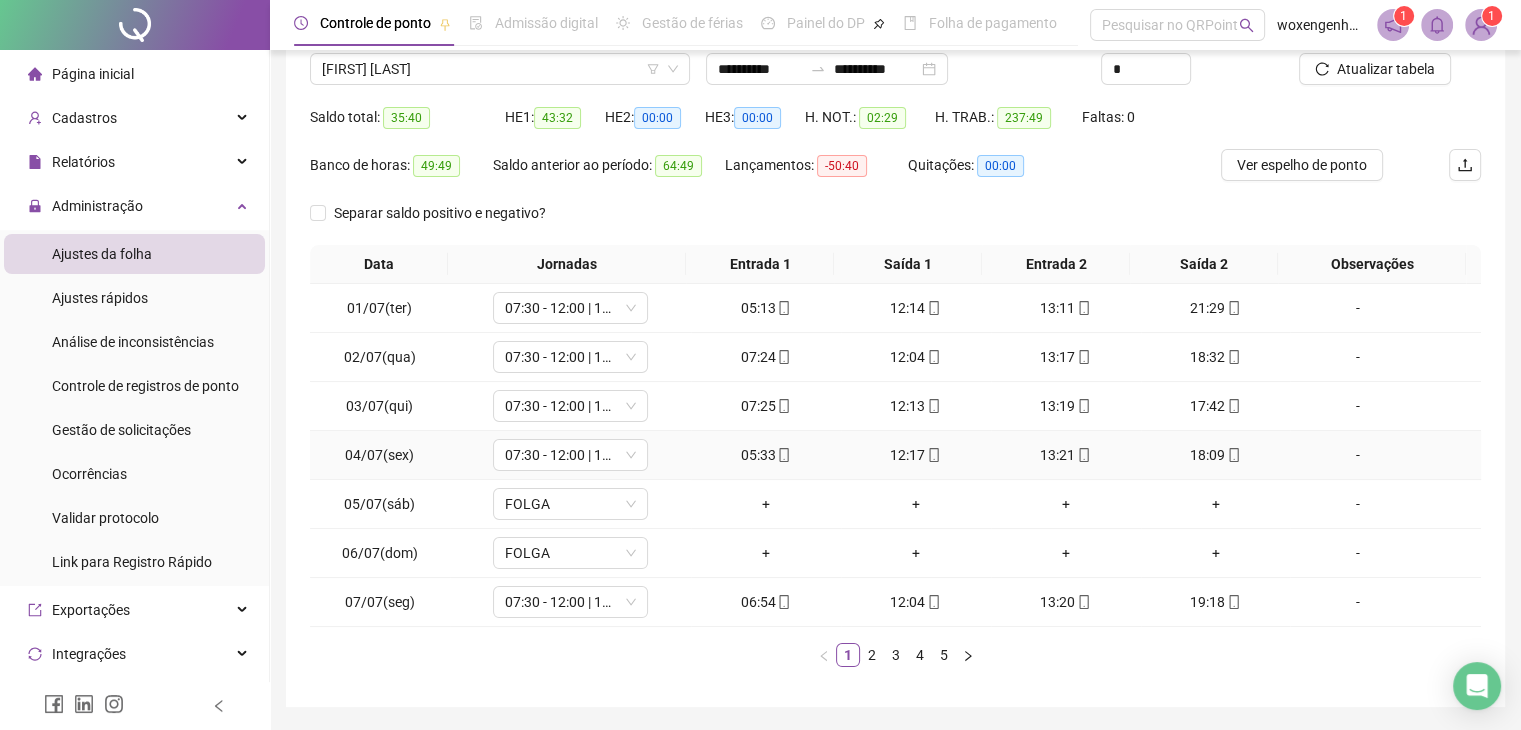scroll, scrollTop: 223, scrollLeft: 0, axis: vertical 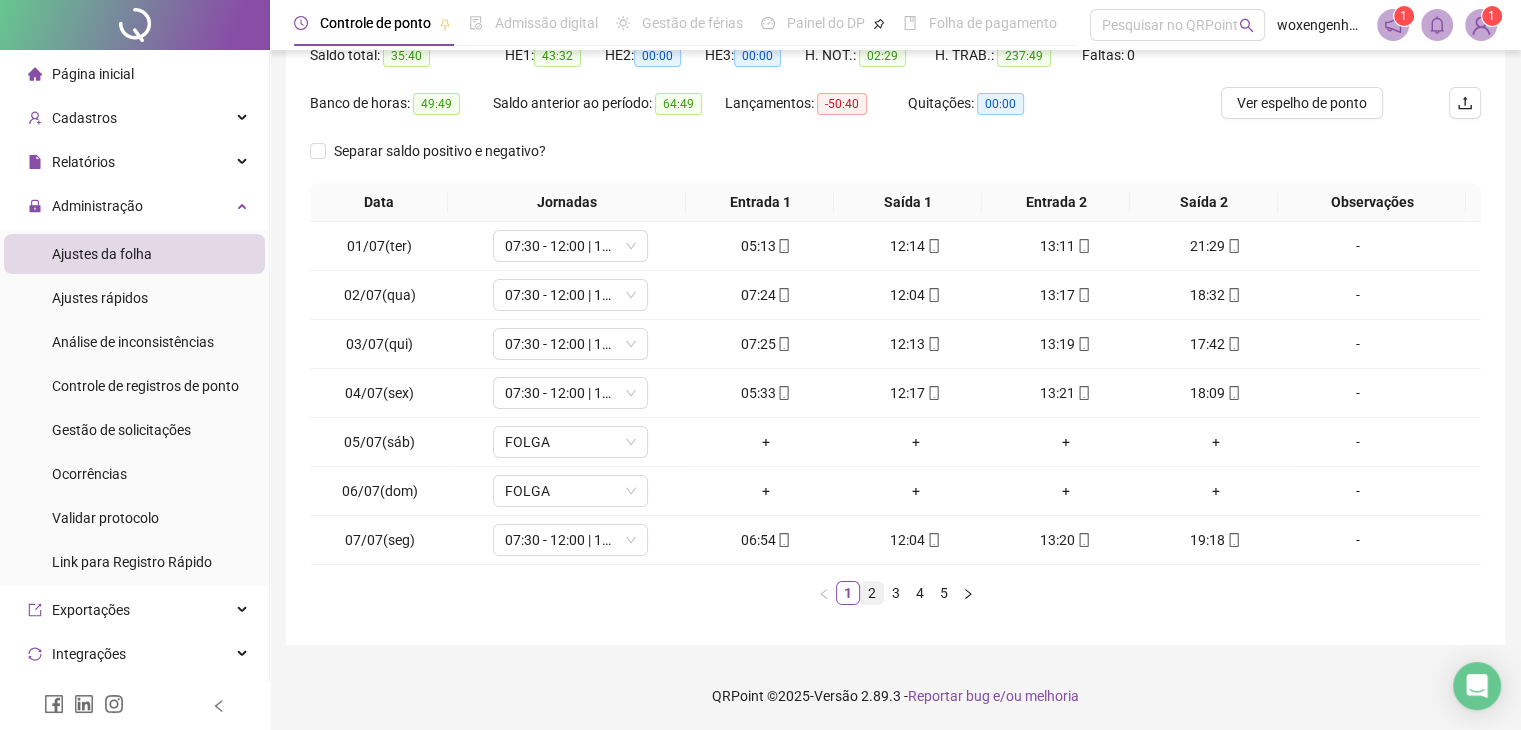 click on "2" at bounding box center (872, 593) 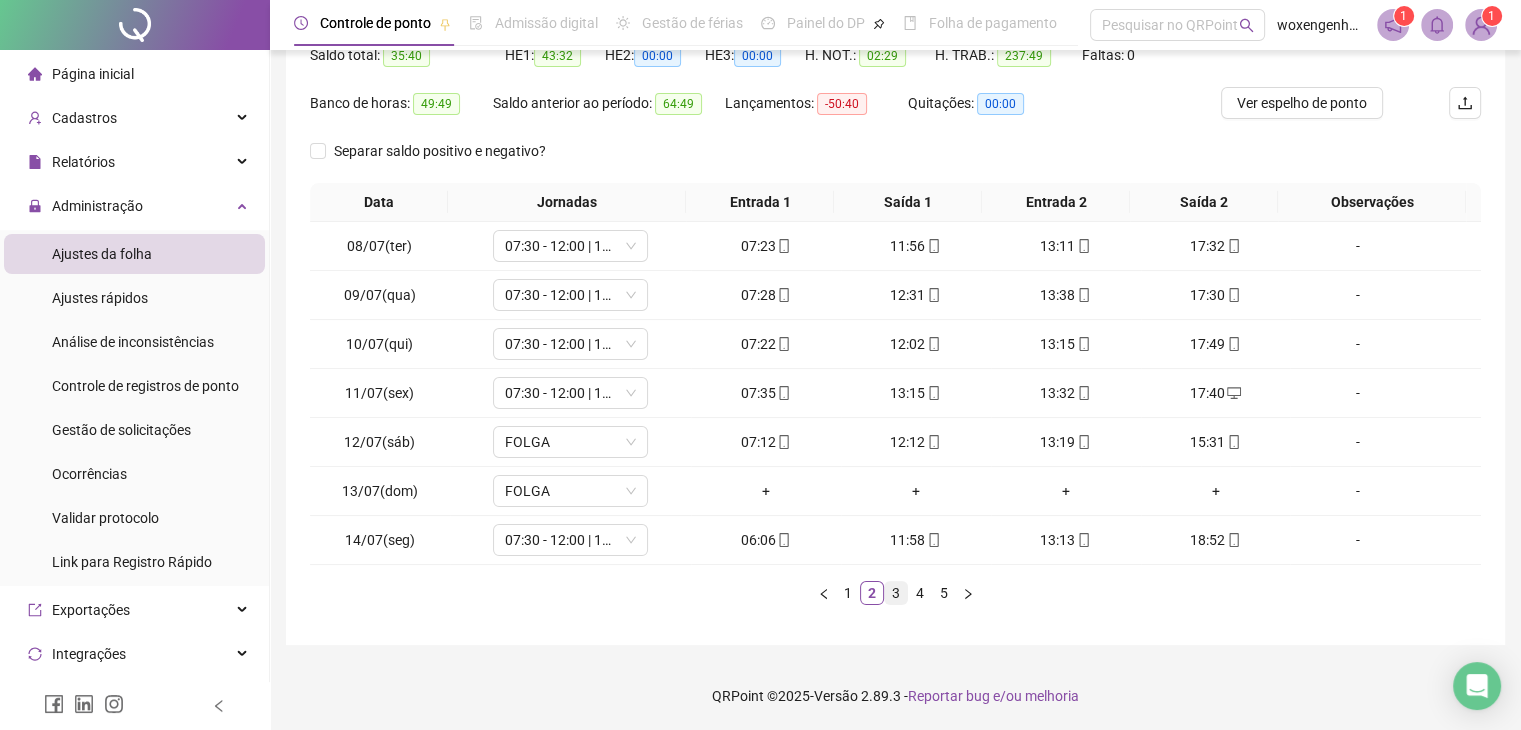click on "3" at bounding box center [896, 593] 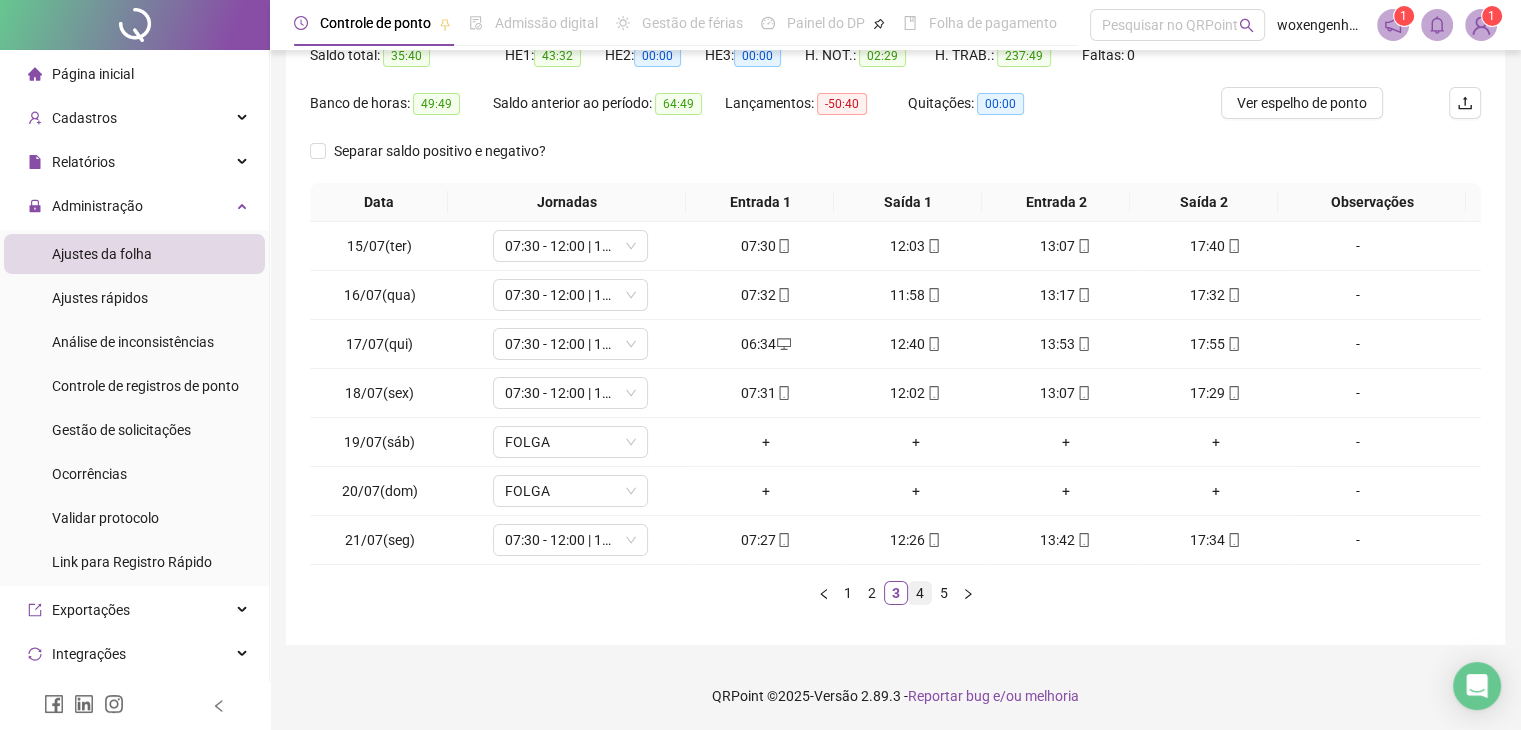 click on "4" at bounding box center (920, 593) 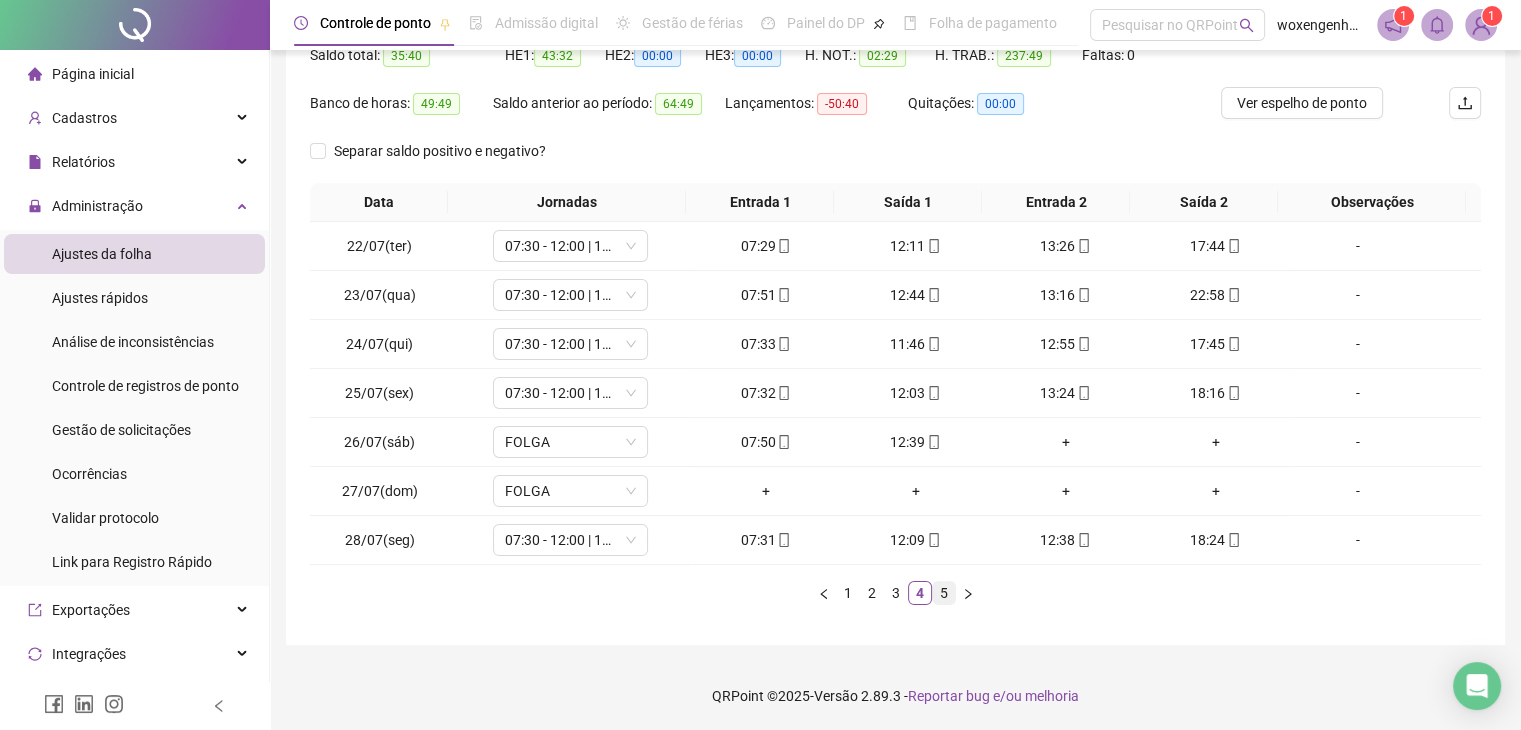 click on "5" at bounding box center [944, 593] 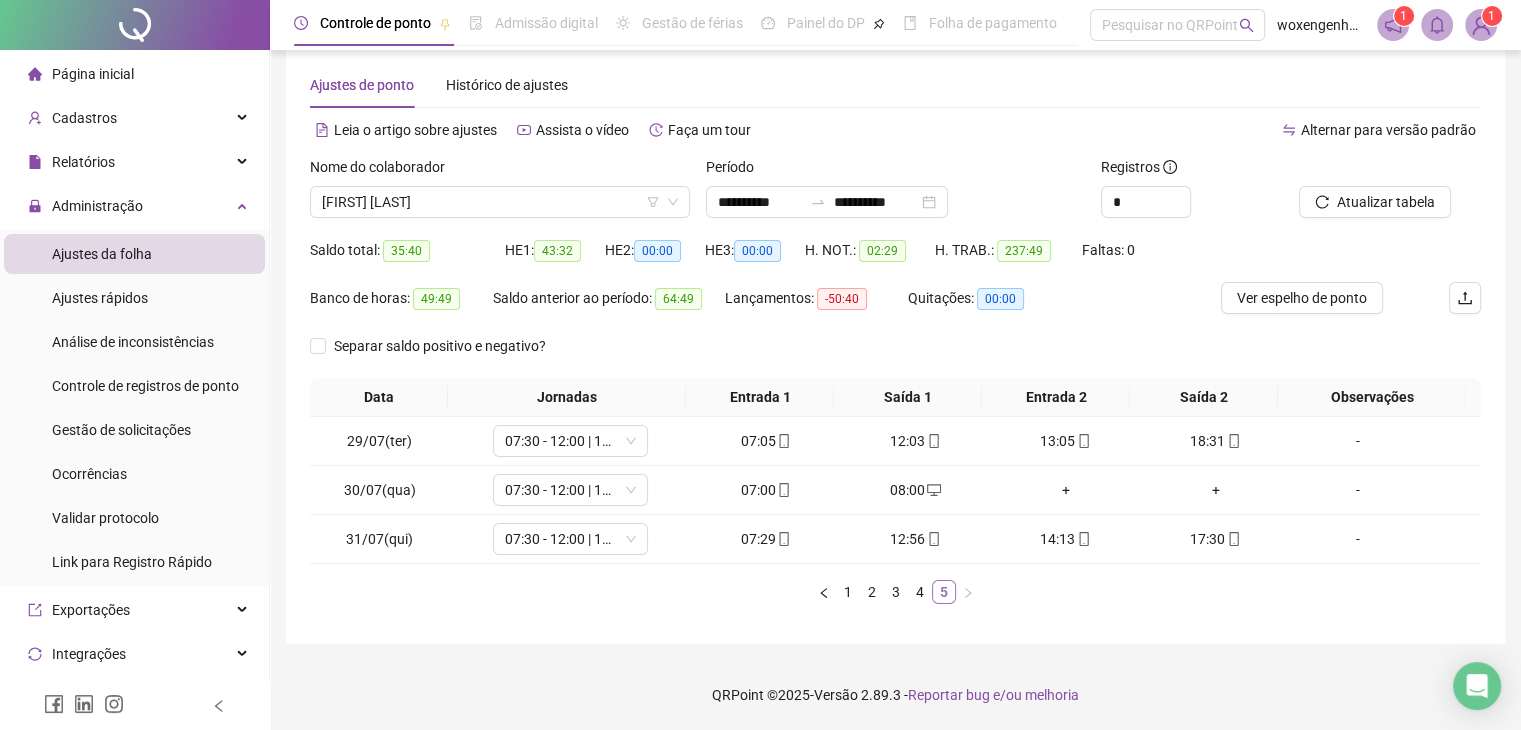 scroll, scrollTop: 28, scrollLeft: 0, axis: vertical 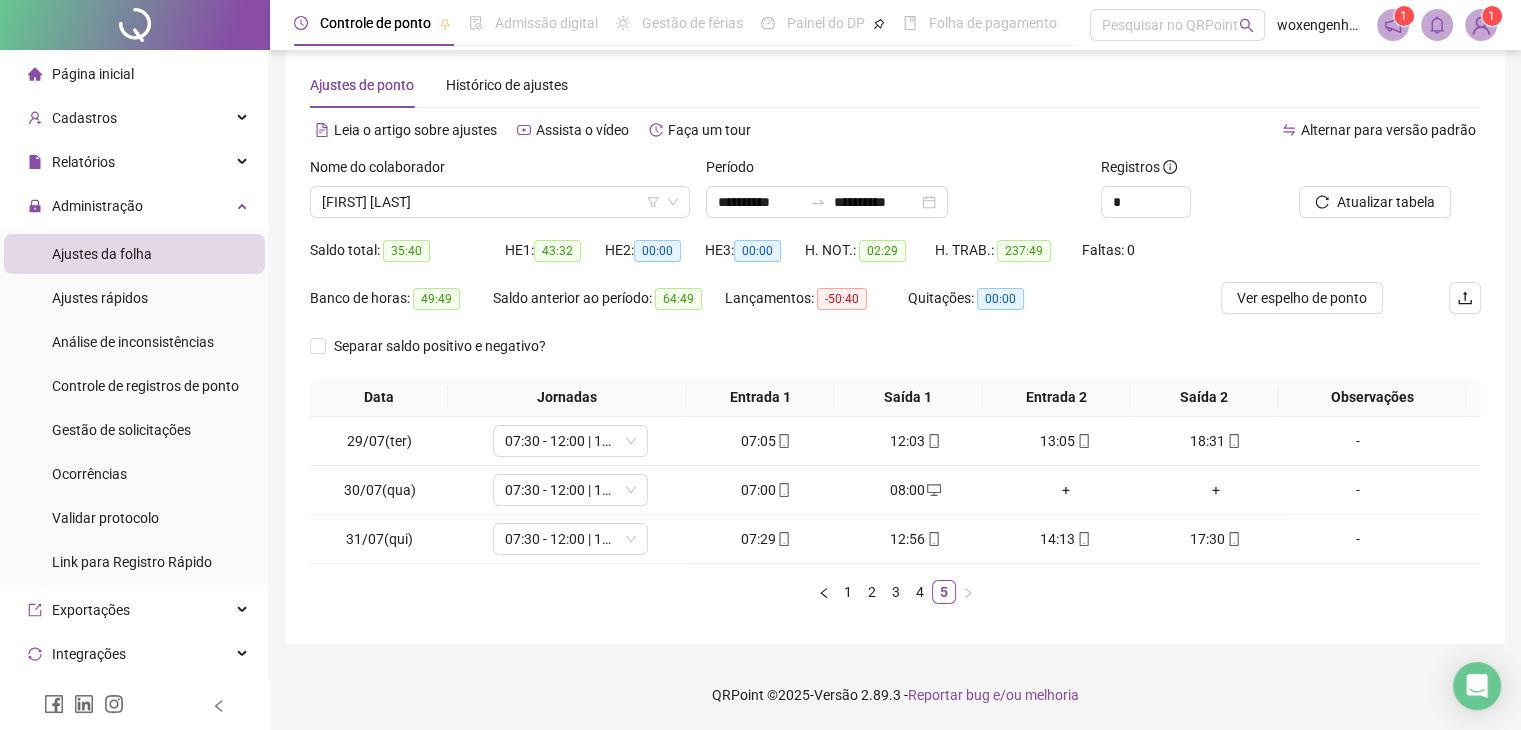 click on "Data Jornadas Entrada 1 Saída 1 Entrada 2 Saída 2 Observações               29/07(ter) 07:30 - 12:00 | 13:12 - 17:30 07:05 12:03 13:05 18:31 - 30/07(qua) 07:30 - 12:00 | 13:12 - 17:30 07:00 08:00 + + - 31/07(qui) 07:30 - 12:00 | 13:12 - 17:30 07:29 12:56 14:13 17:30 - 1 2 3 4 5" at bounding box center (895, 499) 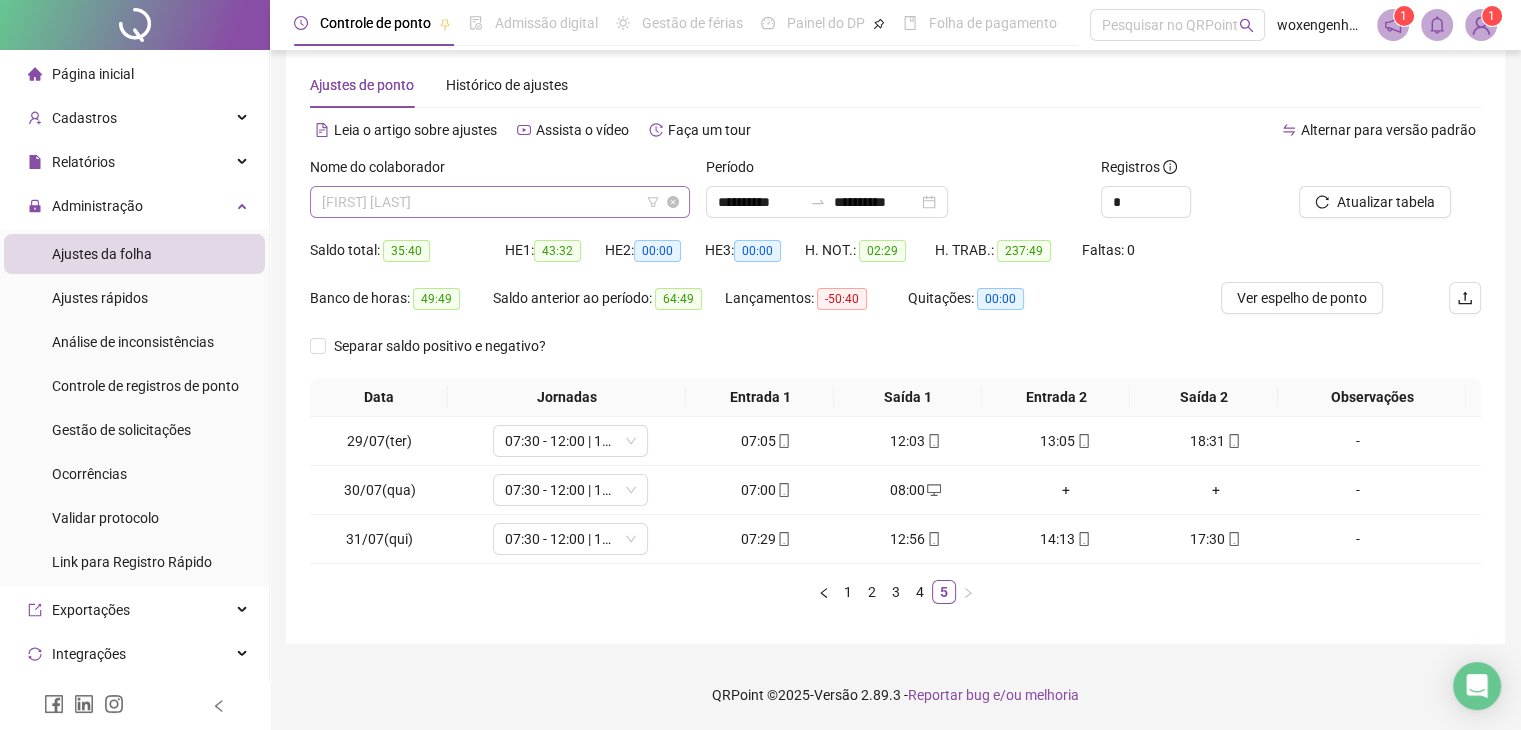 click on "[FIRST] [LAST]" at bounding box center [500, 202] 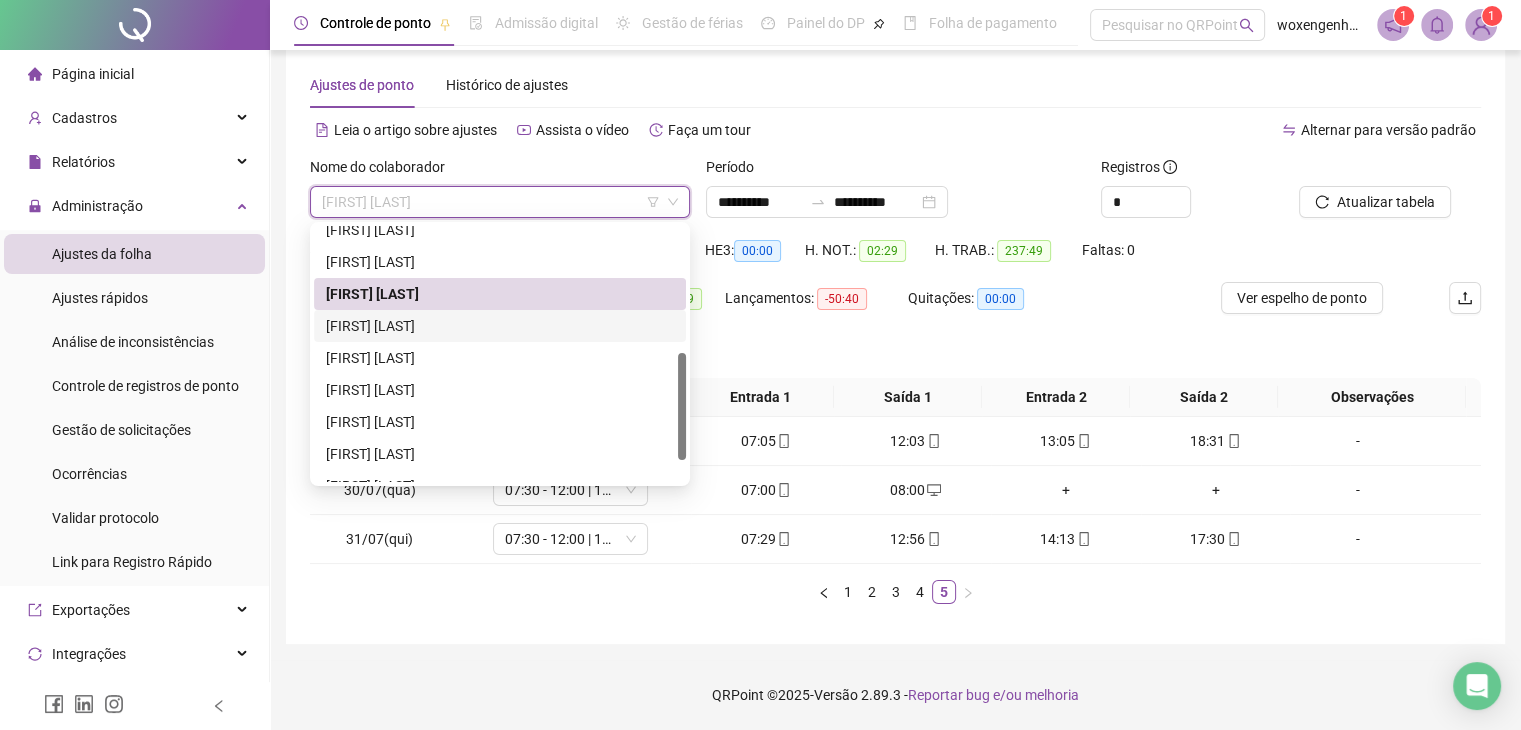click on "[FIRST] [LAST]" at bounding box center [500, 326] 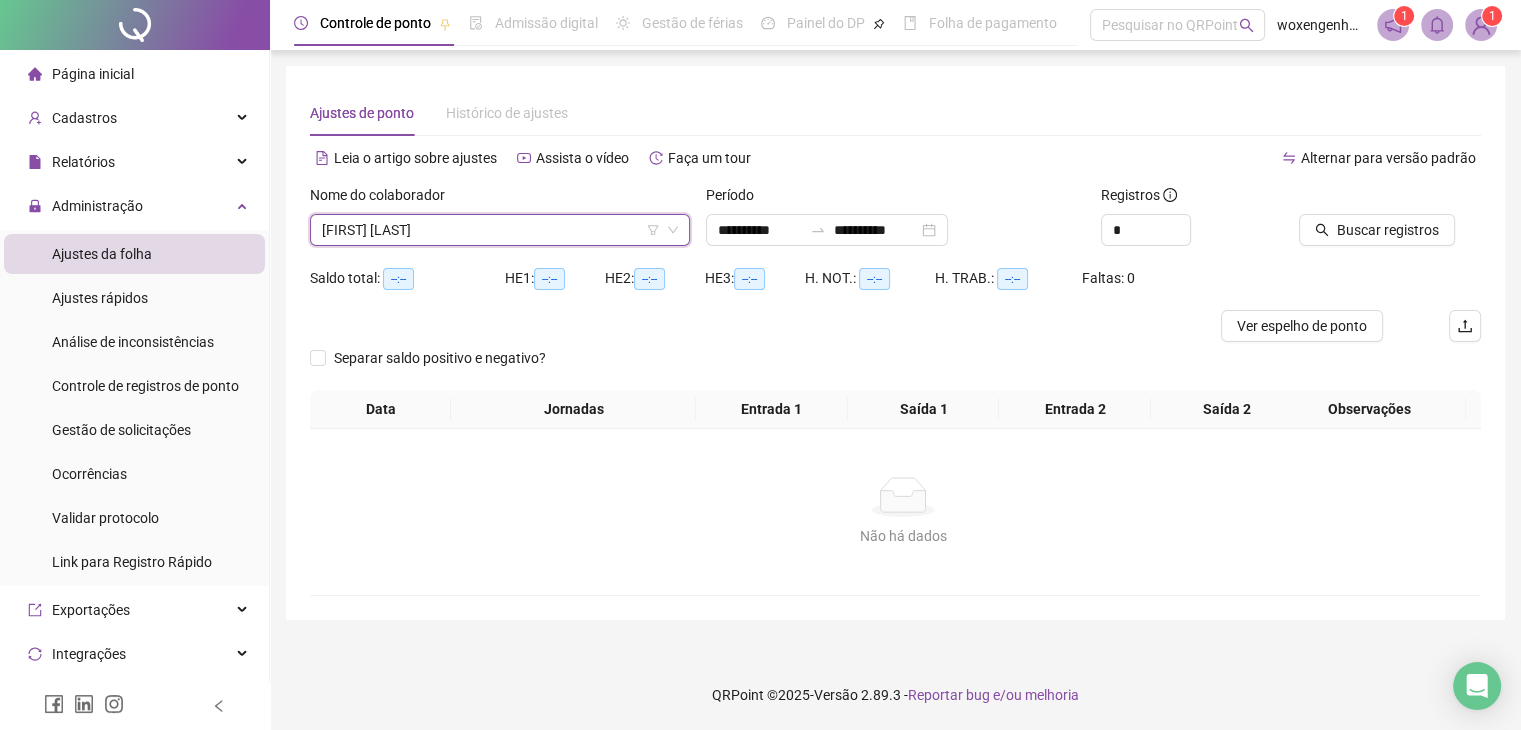 scroll, scrollTop: 0, scrollLeft: 0, axis: both 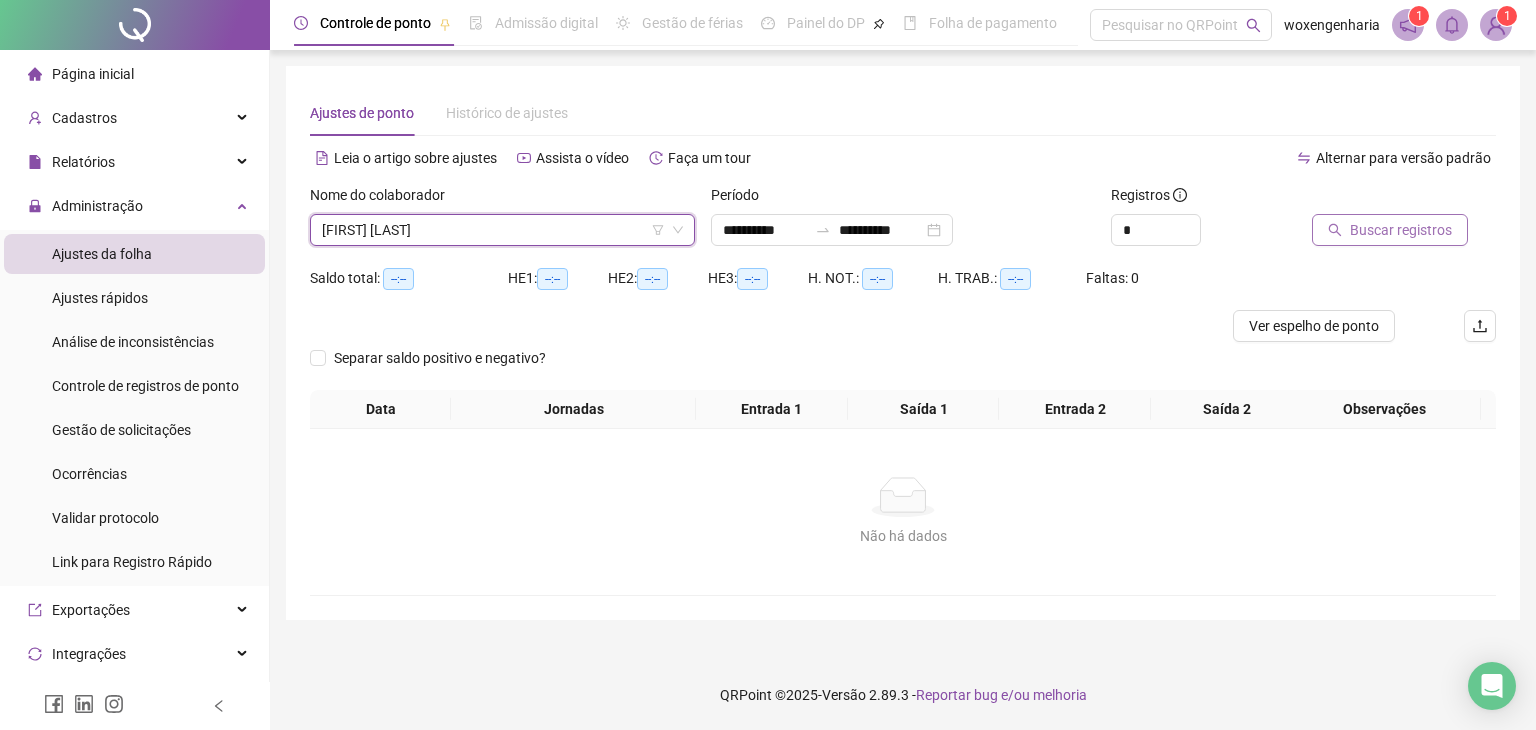 click on "Buscar registros" at bounding box center (1401, 230) 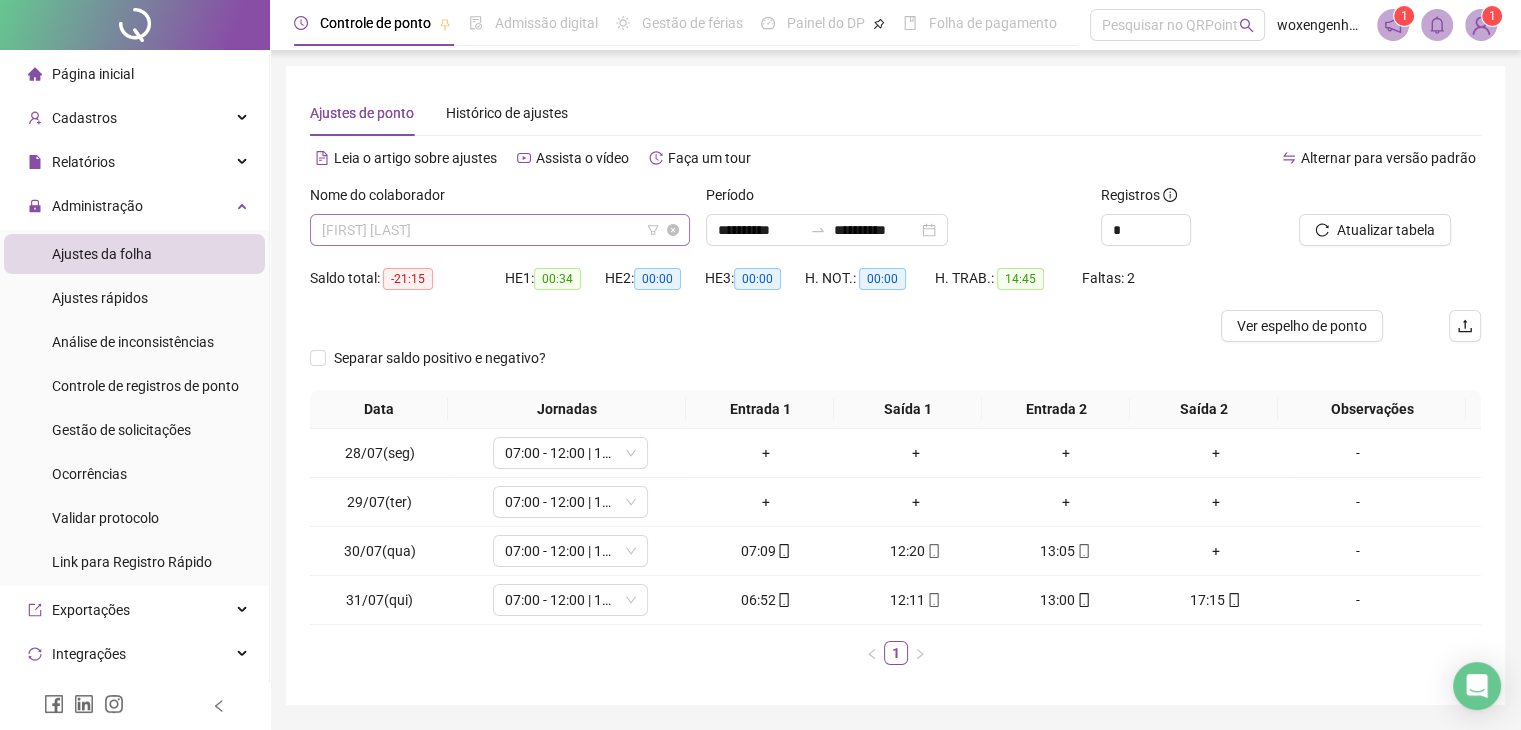 click on "[FIRST] [LAST]" at bounding box center [500, 230] 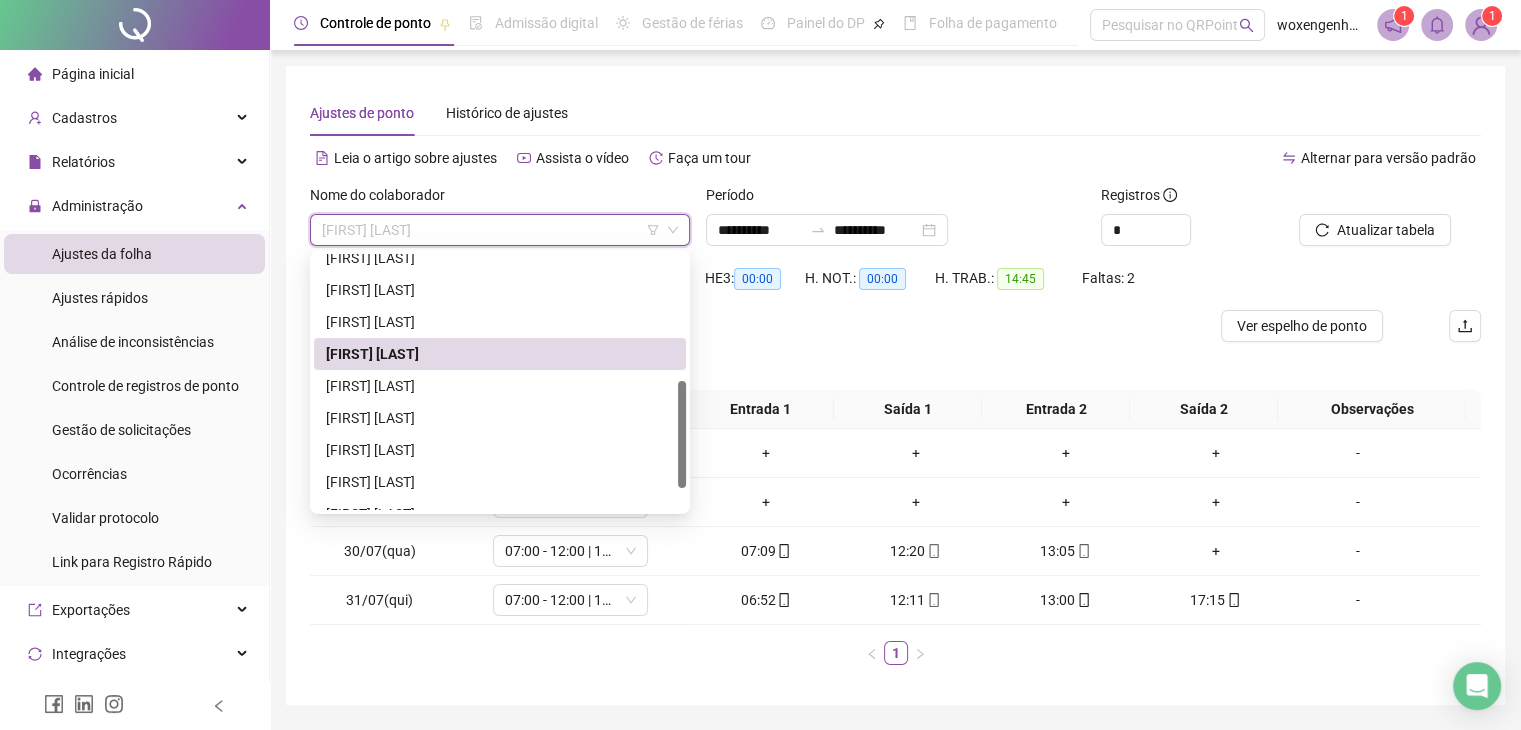 click on "Alternar para versão padrão" at bounding box center (1189, 158) 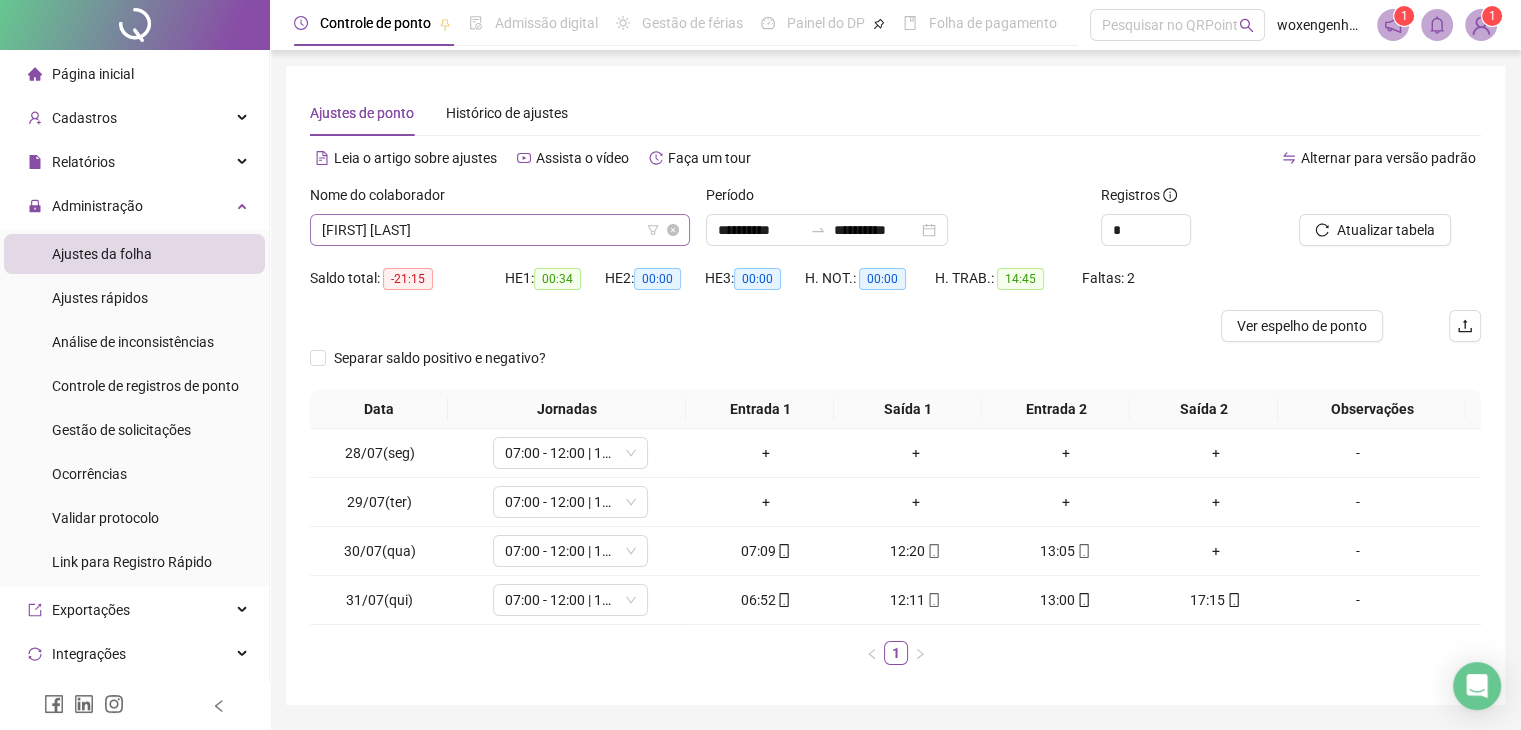 click on "Nome do colaborador" at bounding box center [500, 199] 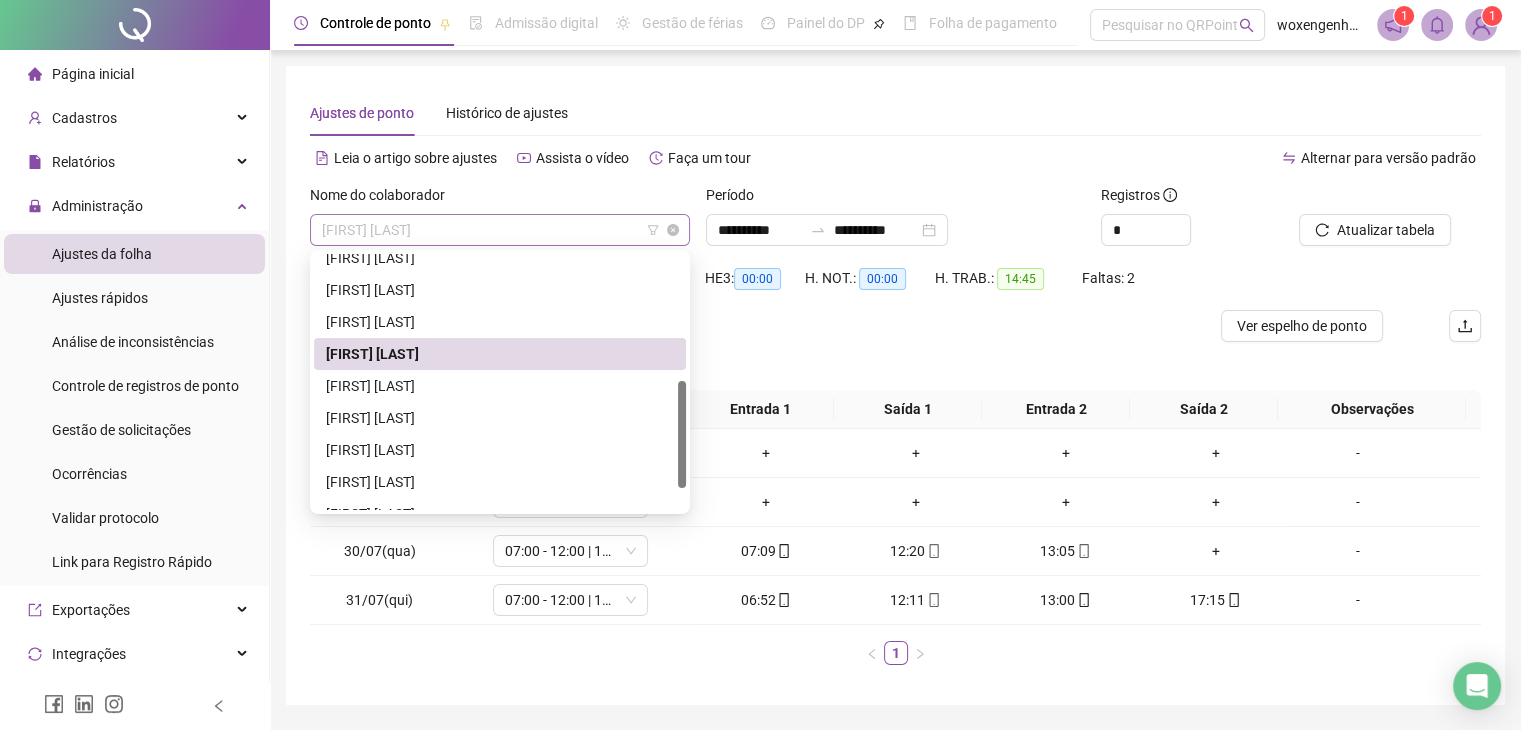 click on "[FIRST] [LAST]" at bounding box center (500, 230) 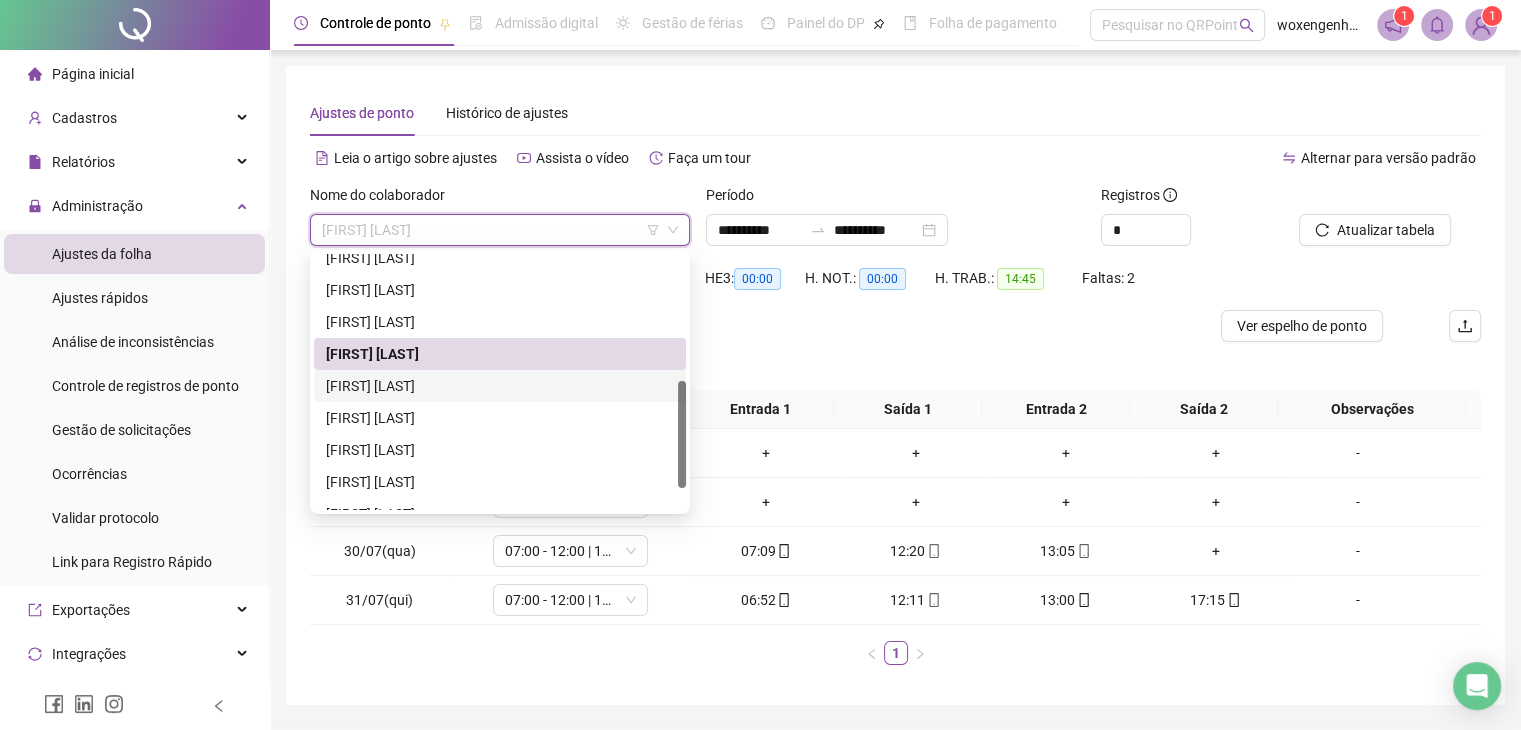 click on "[FIRST] [LAST]" at bounding box center (500, 386) 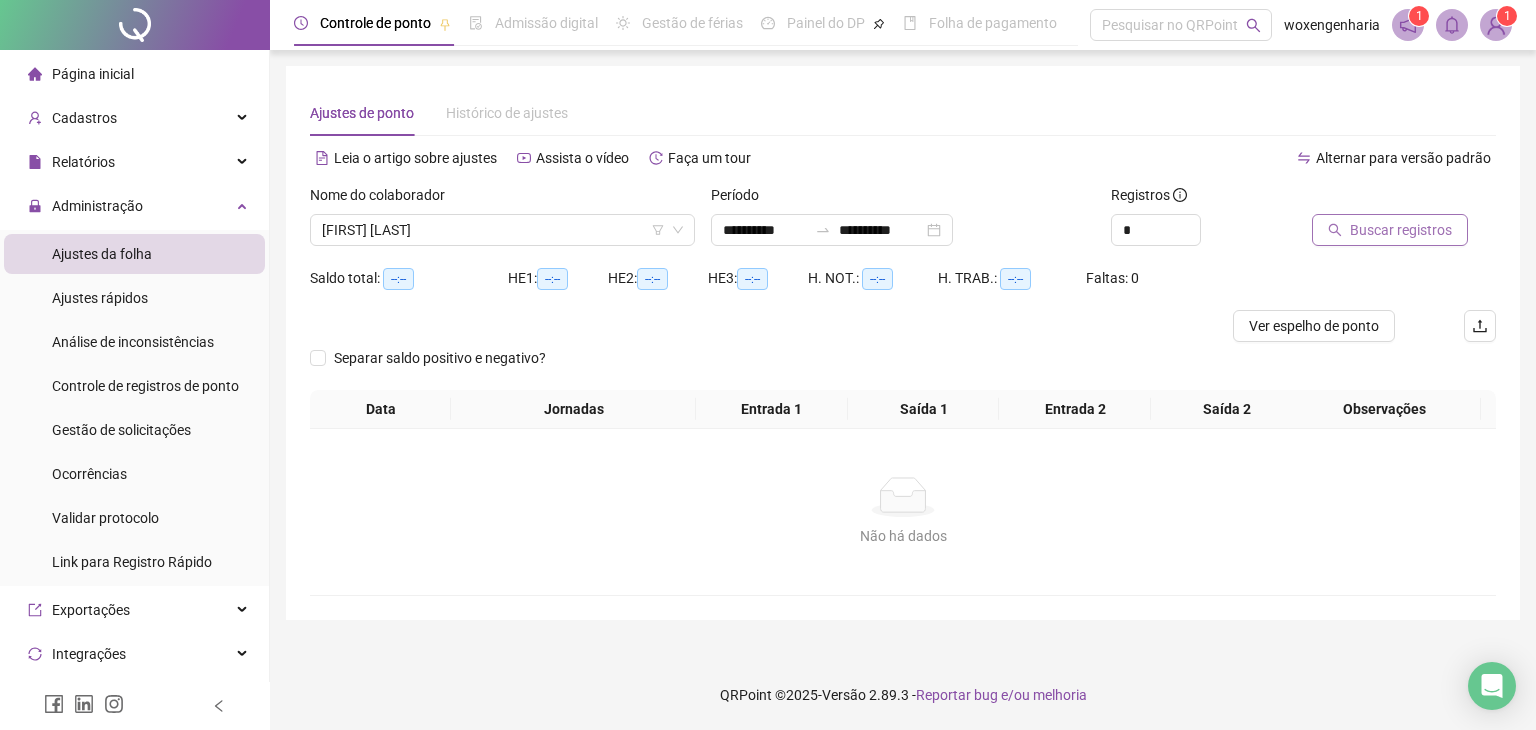 click on "Buscar registros" at bounding box center [1401, 230] 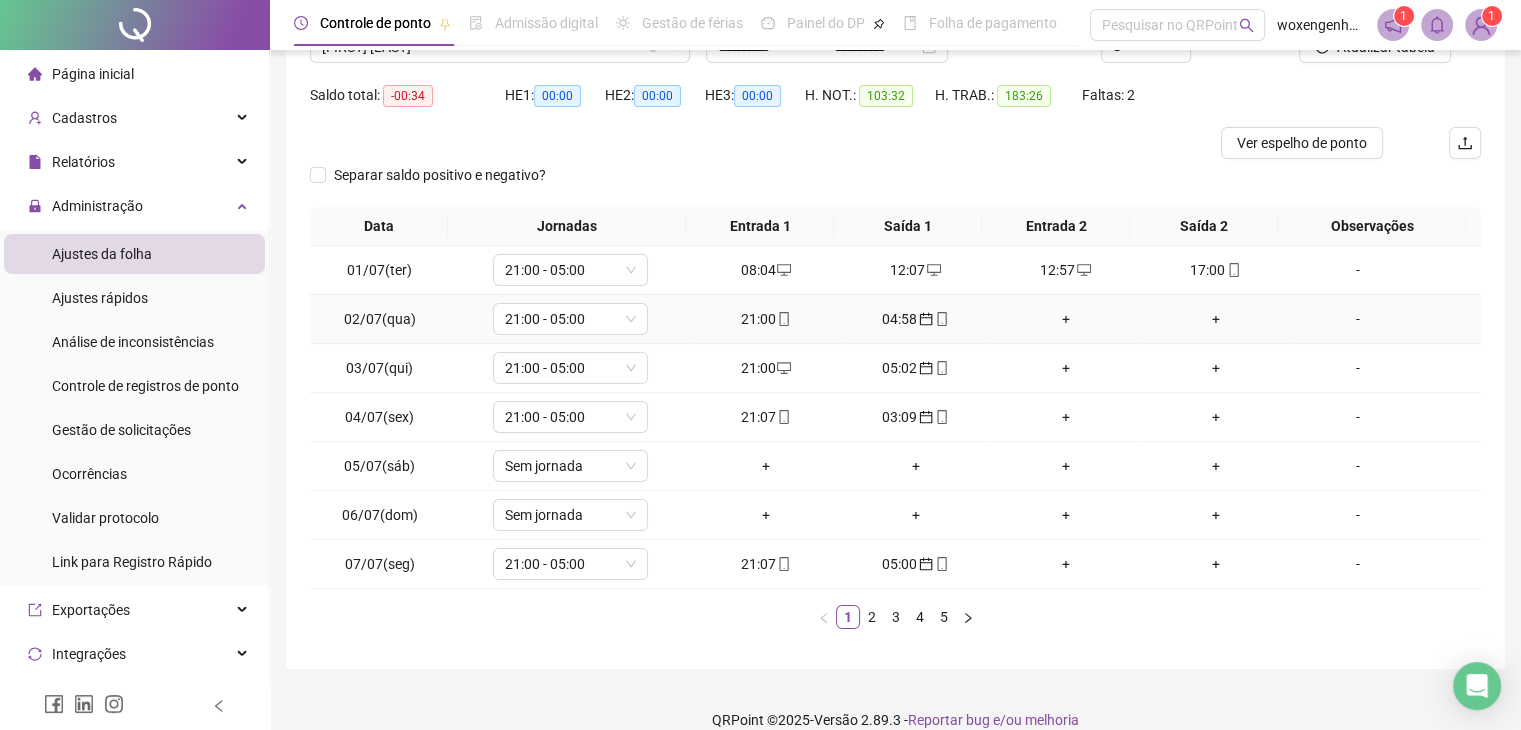 scroll, scrollTop: 207, scrollLeft: 0, axis: vertical 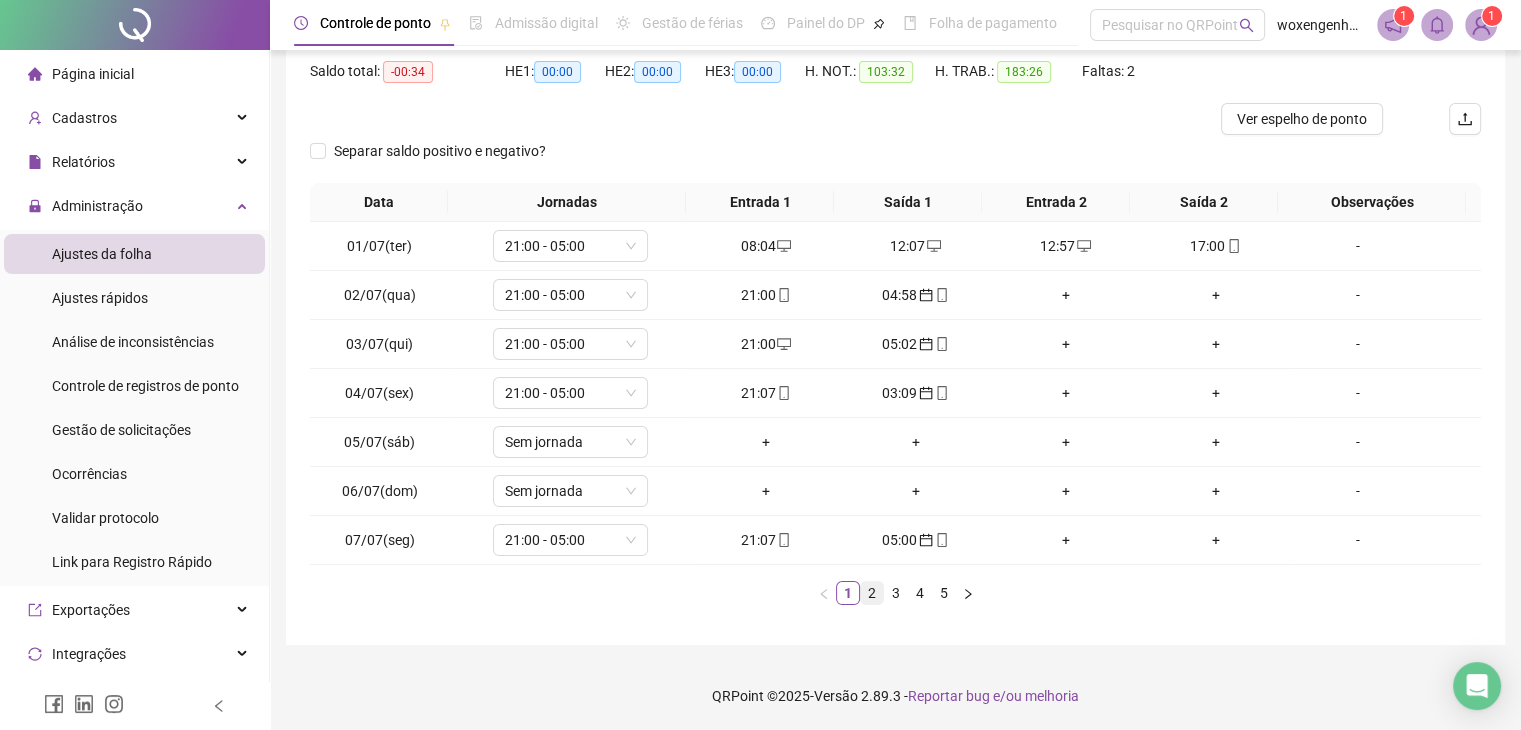 click on "2" at bounding box center (872, 593) 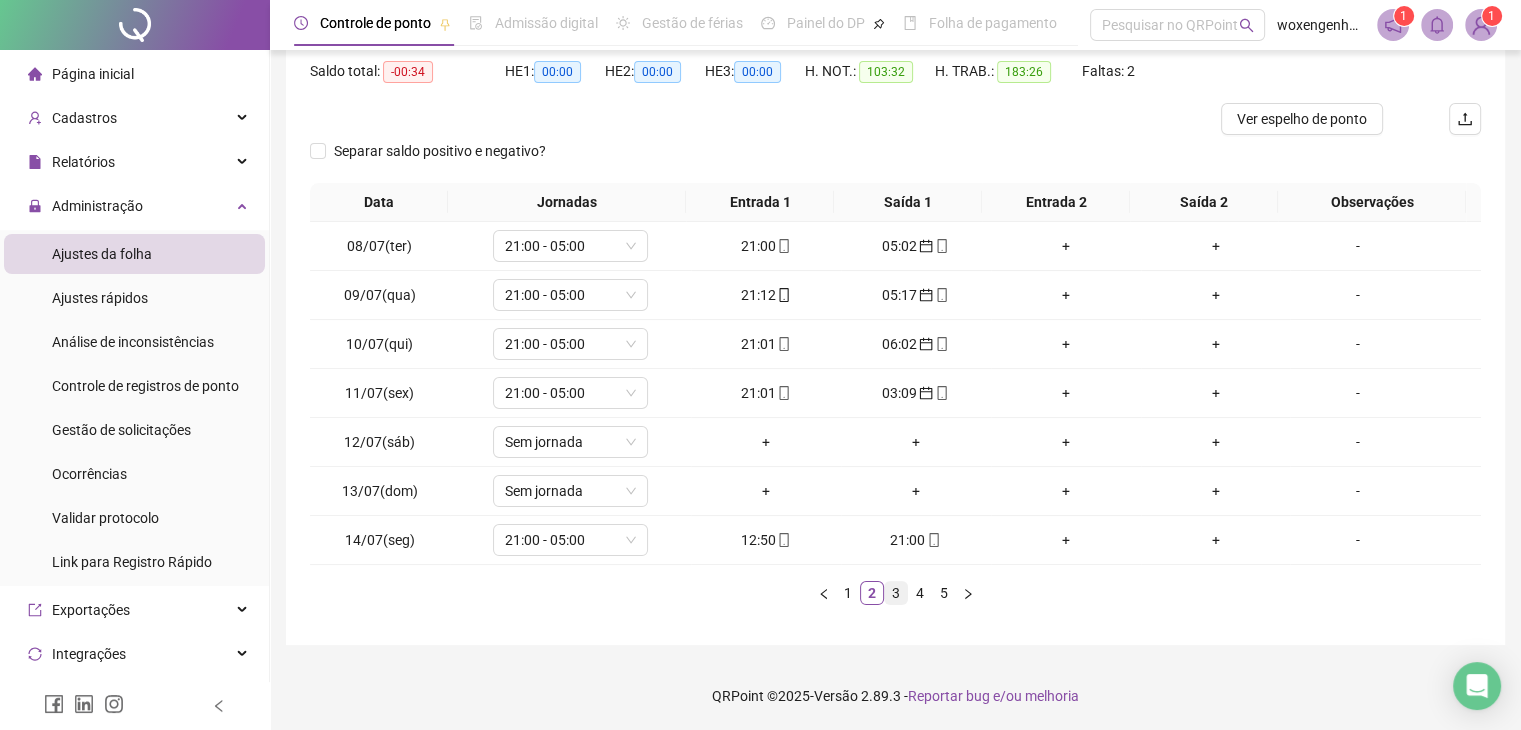 click on "3" at bounding box center (896, 593) 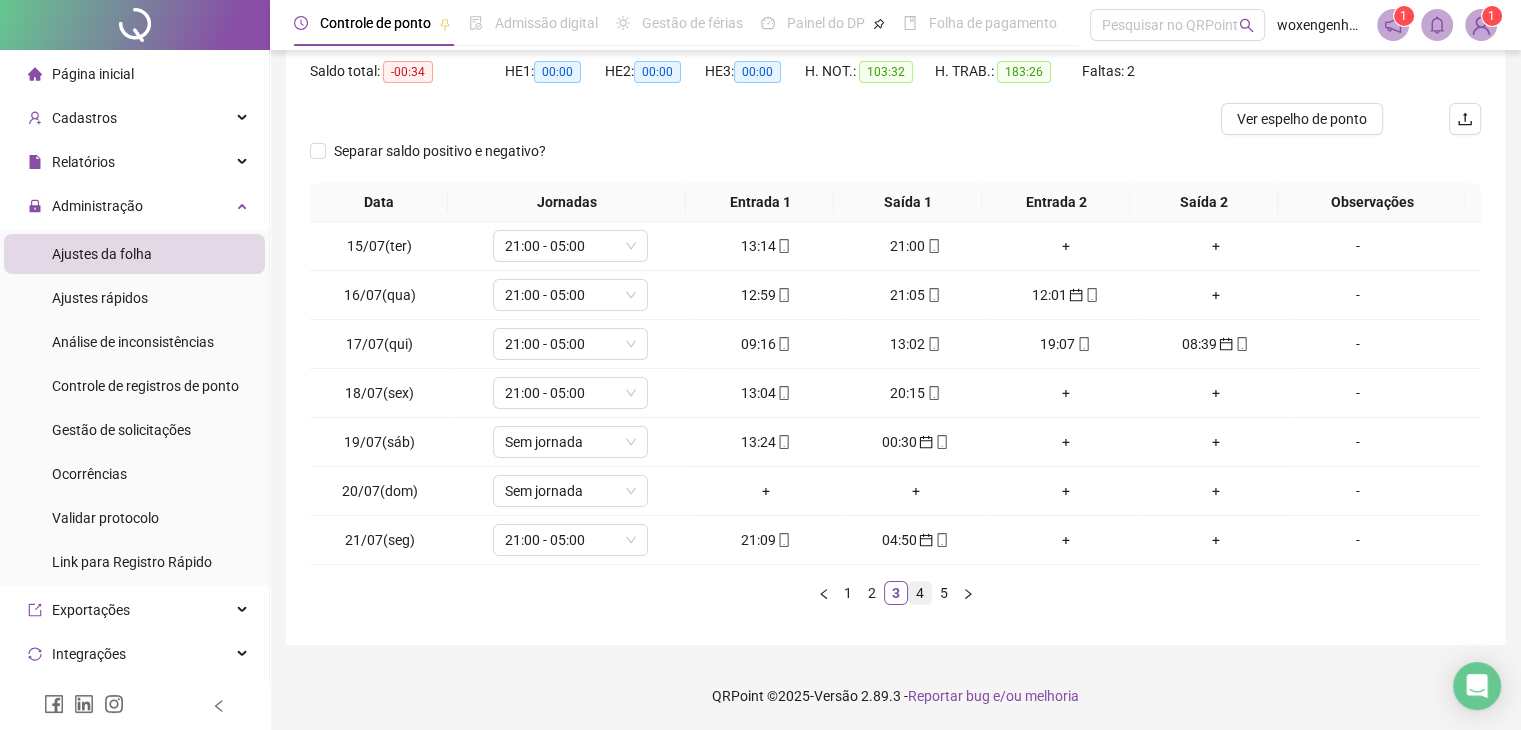 click on "4" at bounding box center (920, 593) 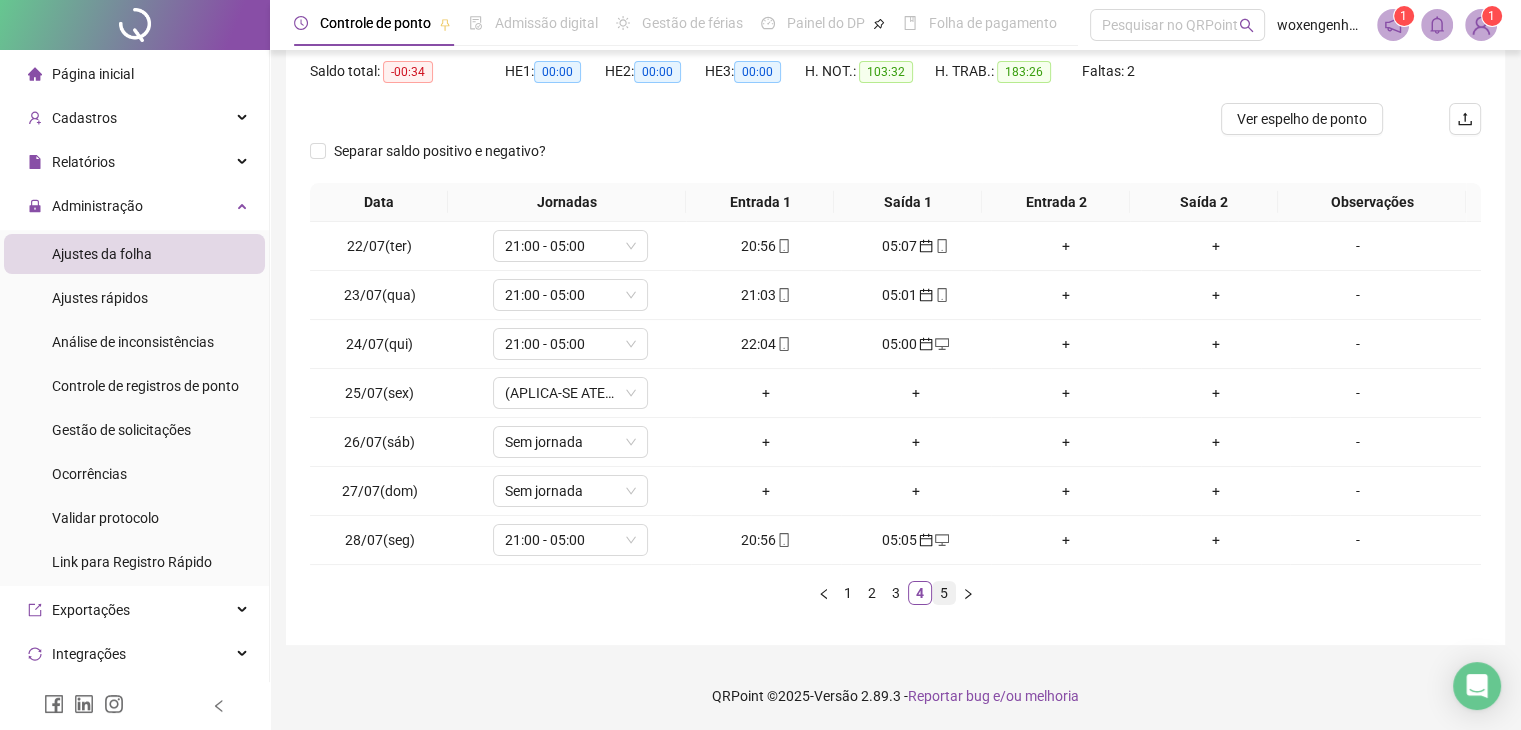 click on "5" at bounding box center (944, 593) 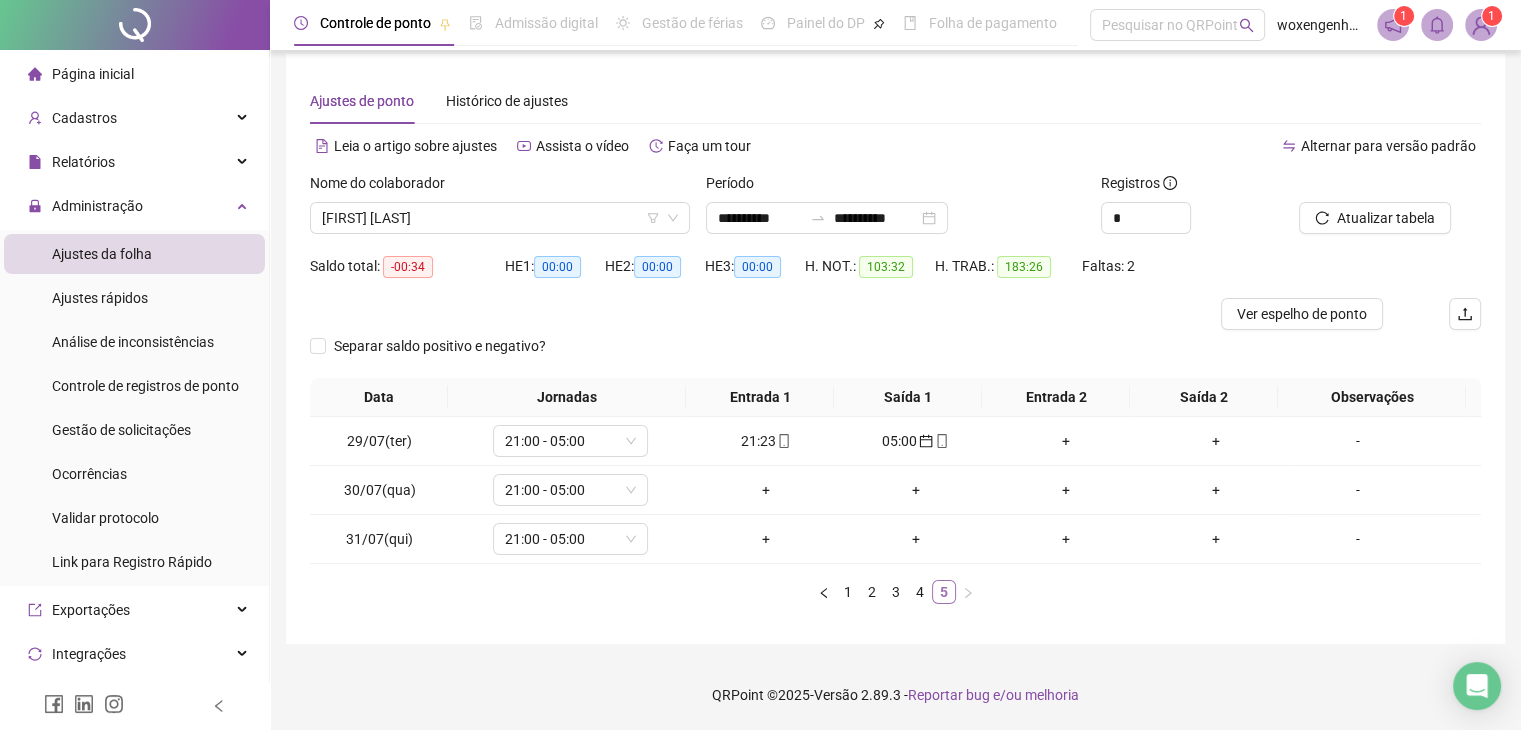 scroll, scrollTop: 12, scrollLeft: 0, axis: vertical 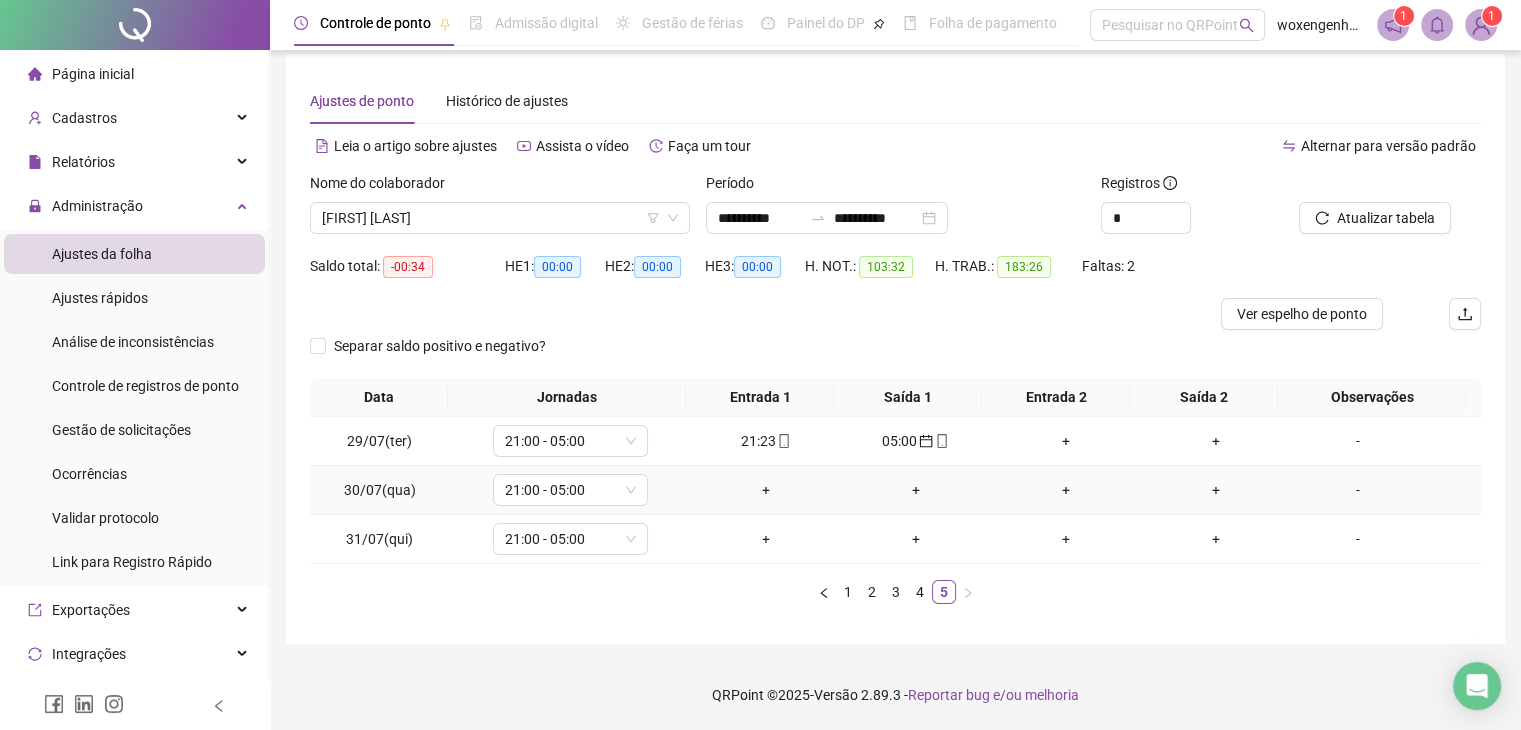 click on "-" at bounding box center (1357, 490) 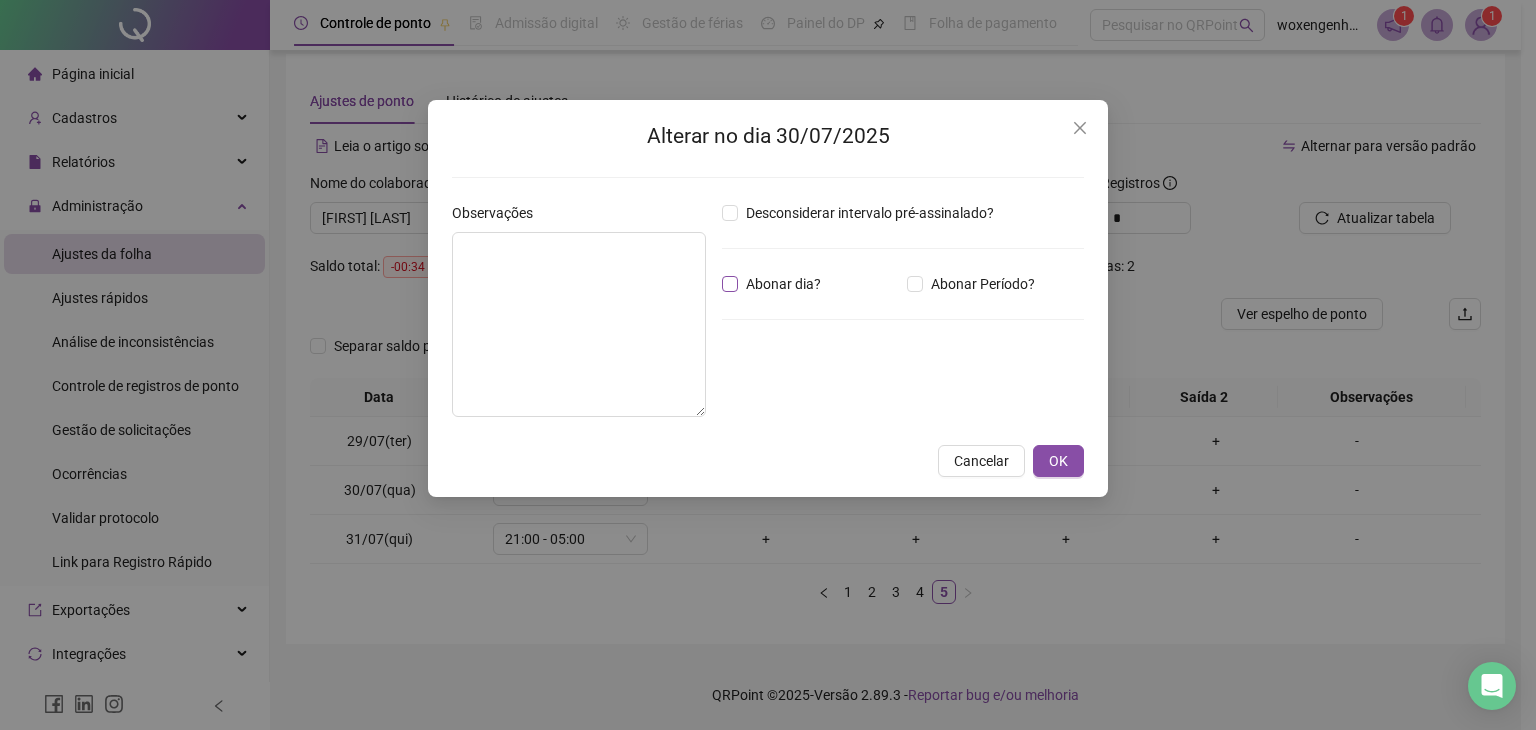 click on "Abonar dia?" at bounding box center (783, 284) 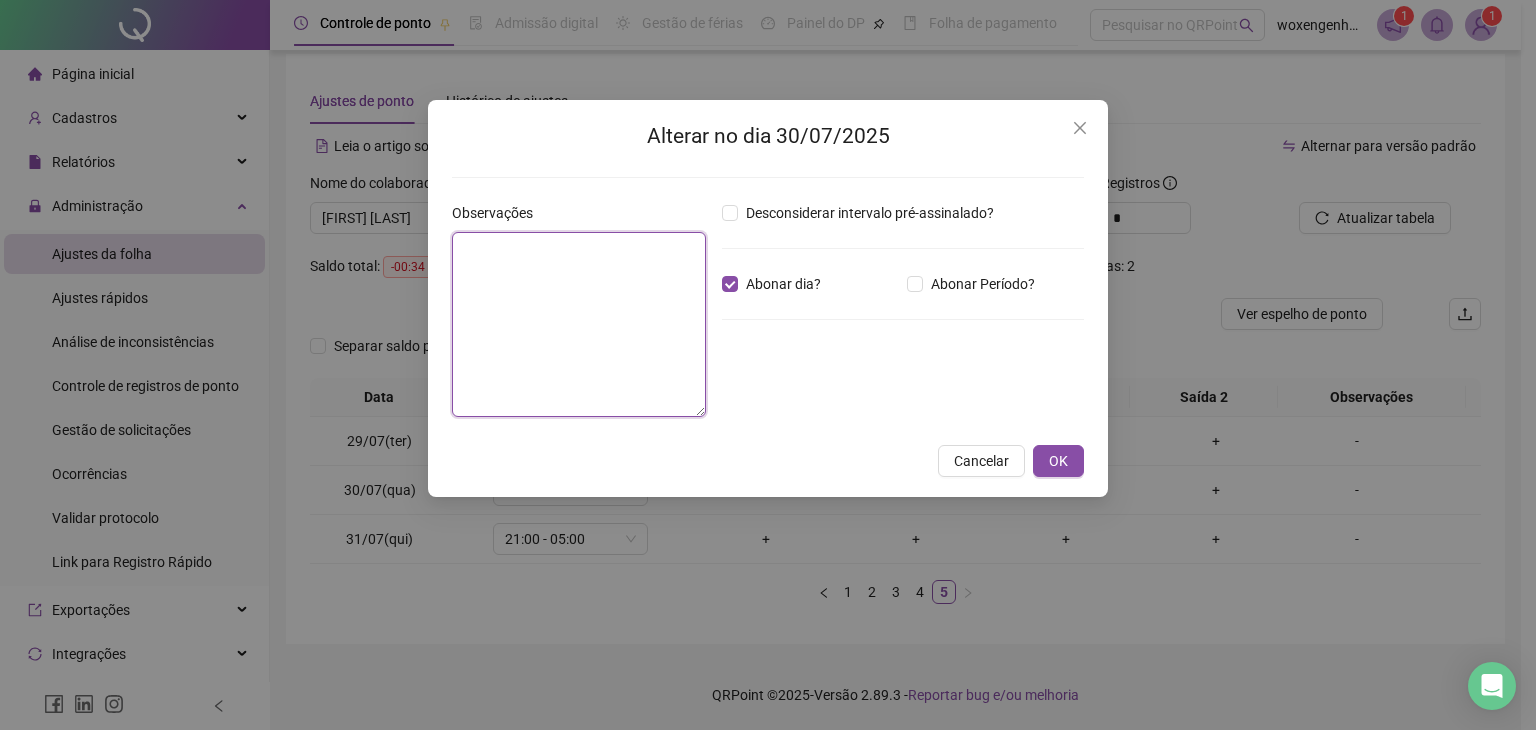 click at bounding box center [579, 324] 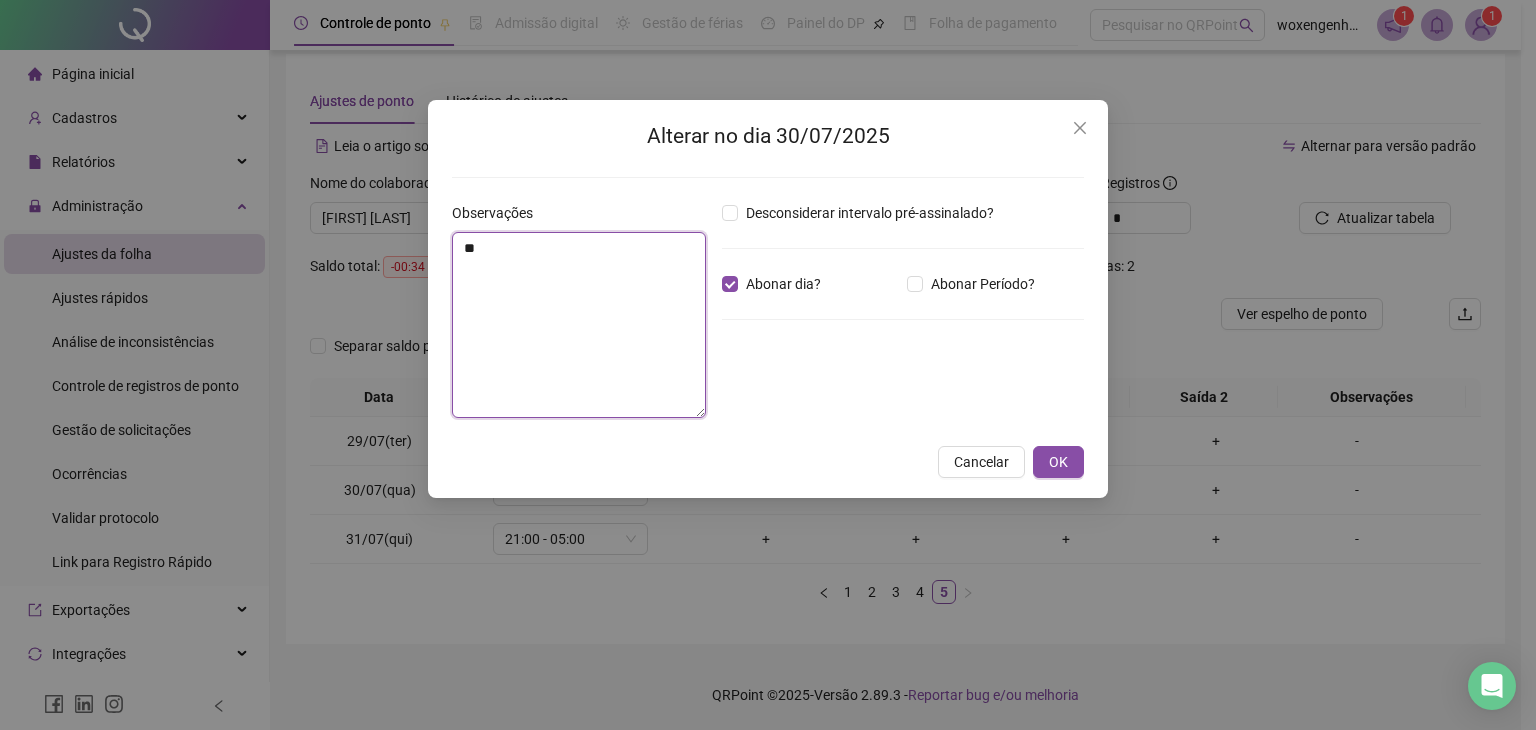 type on "*" 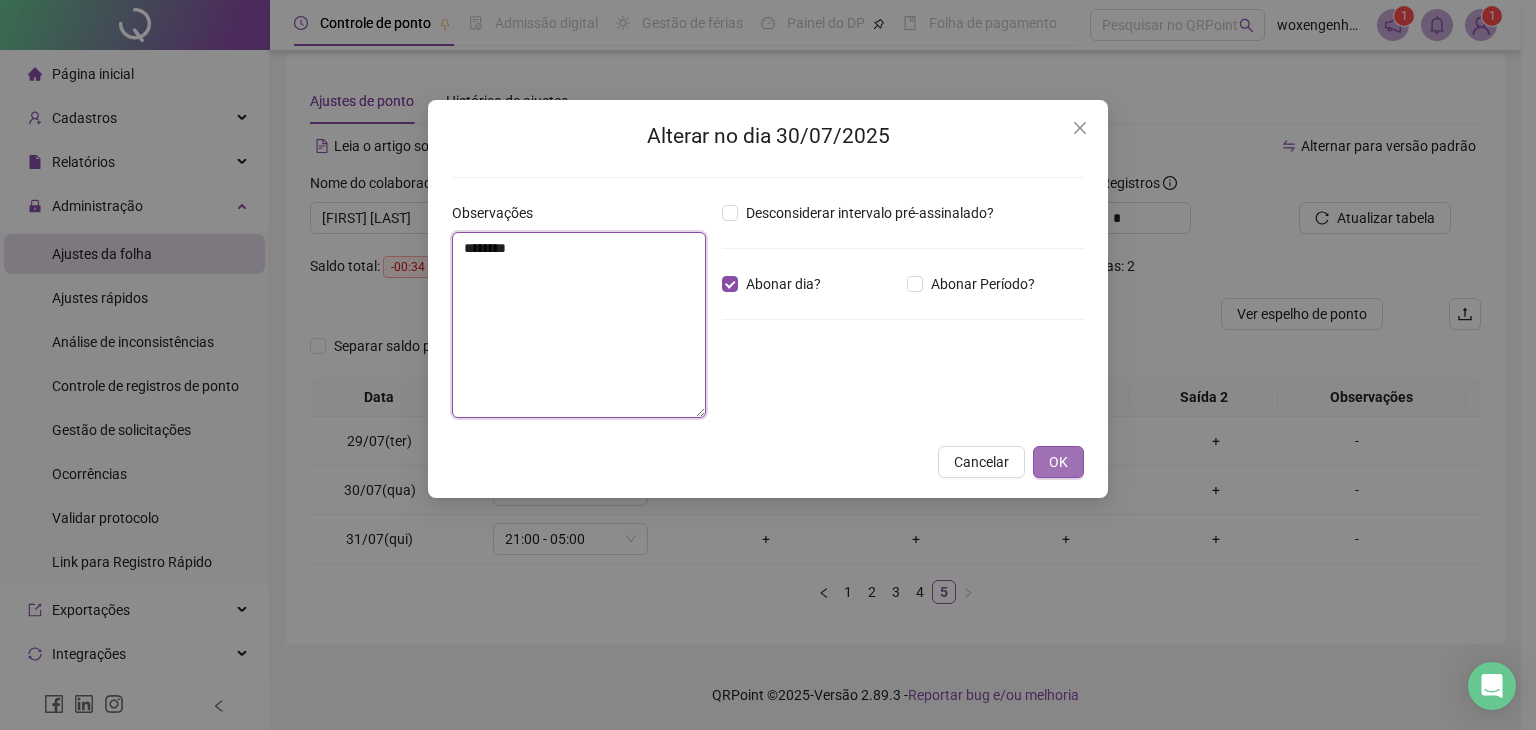 type on "********" 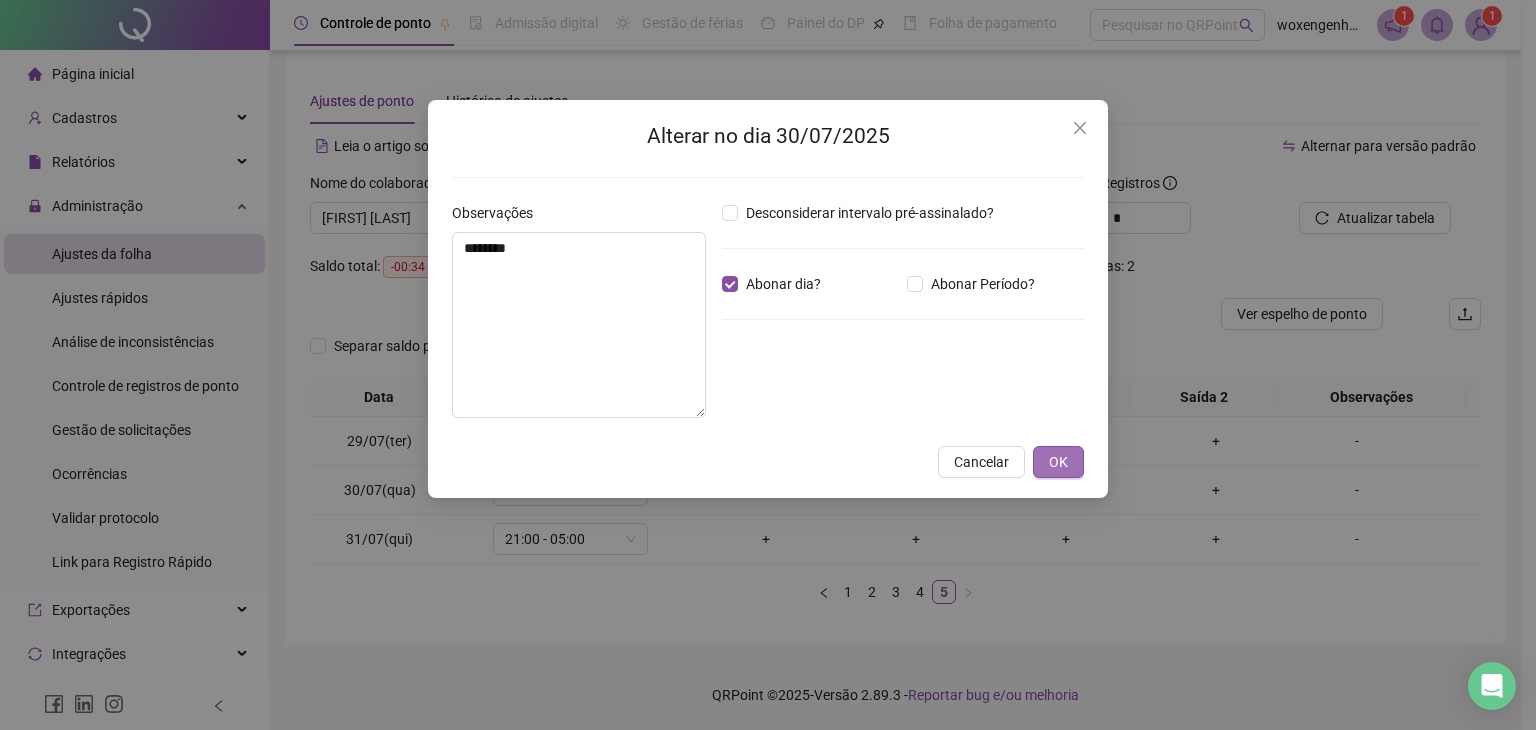 click on "OK" at bounding box center (1058, 462) 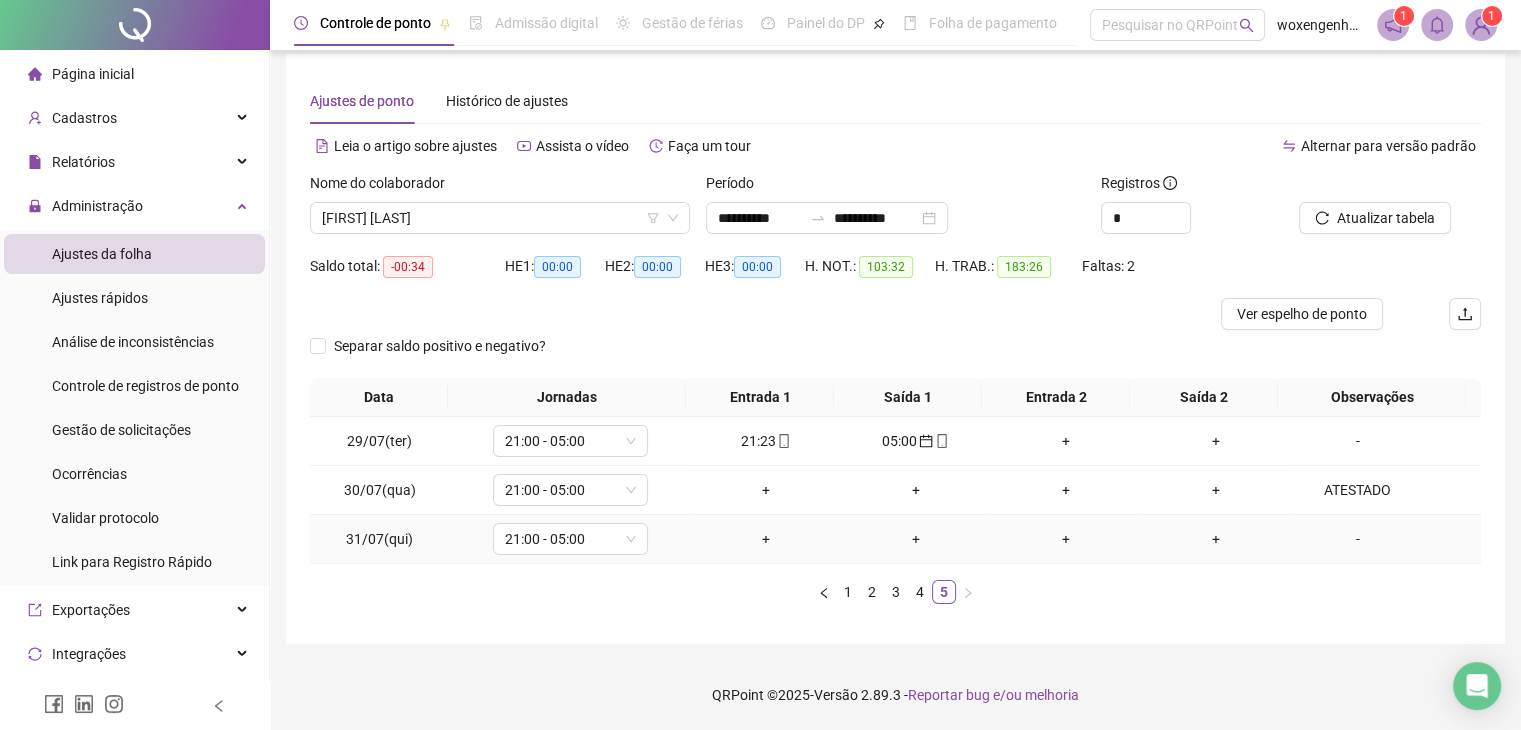 click on "-" at bounding box center [1357, 539] 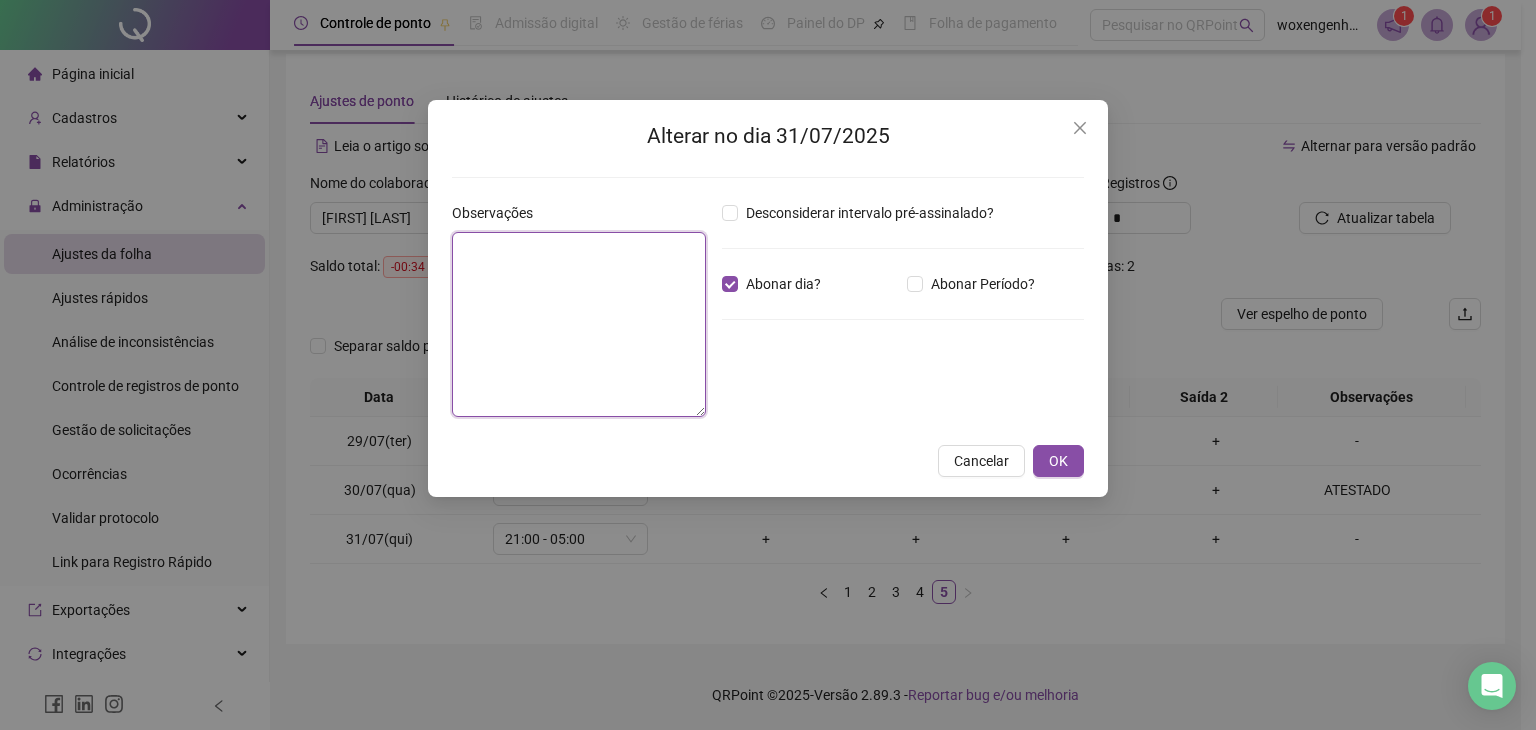 click at bounding box center [579, 324] 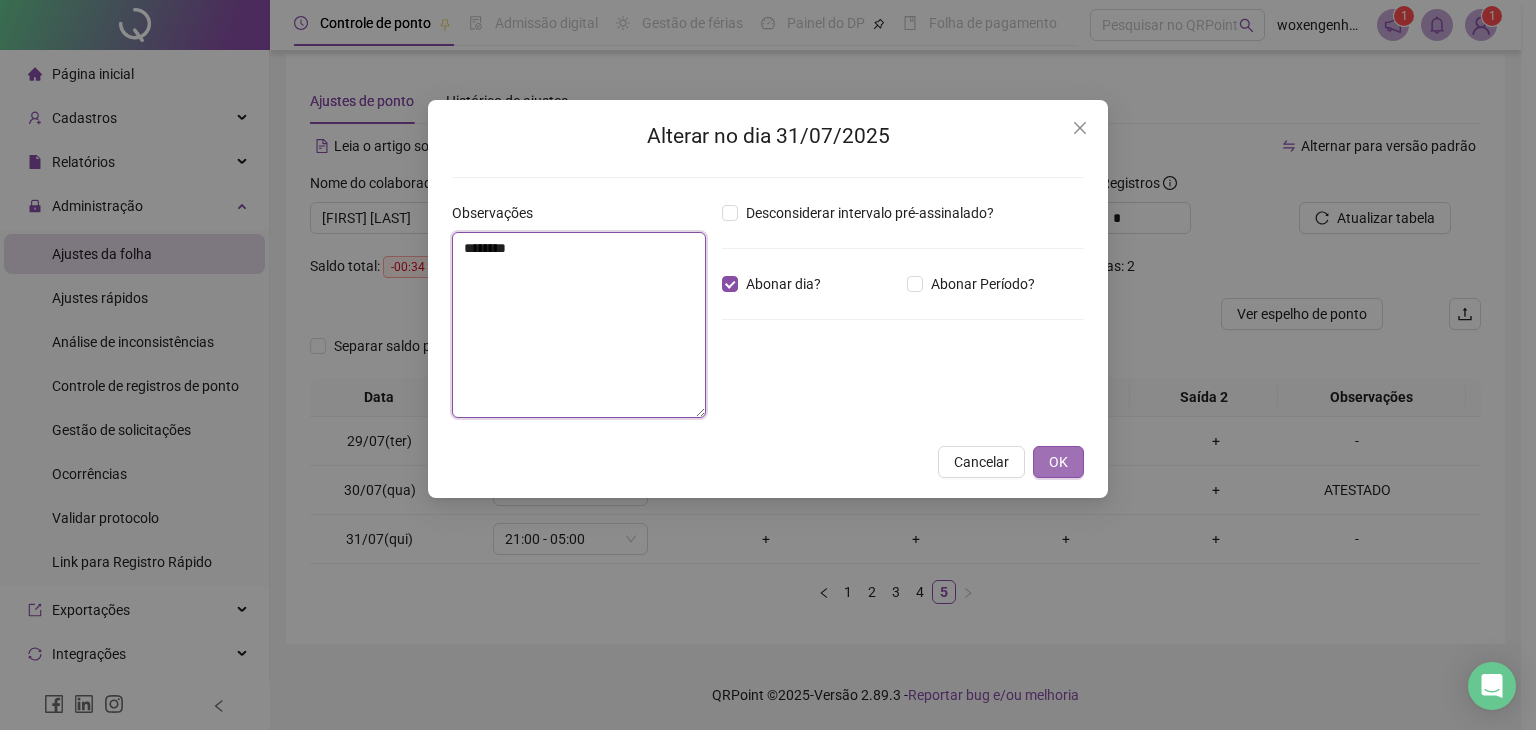 type on "********" 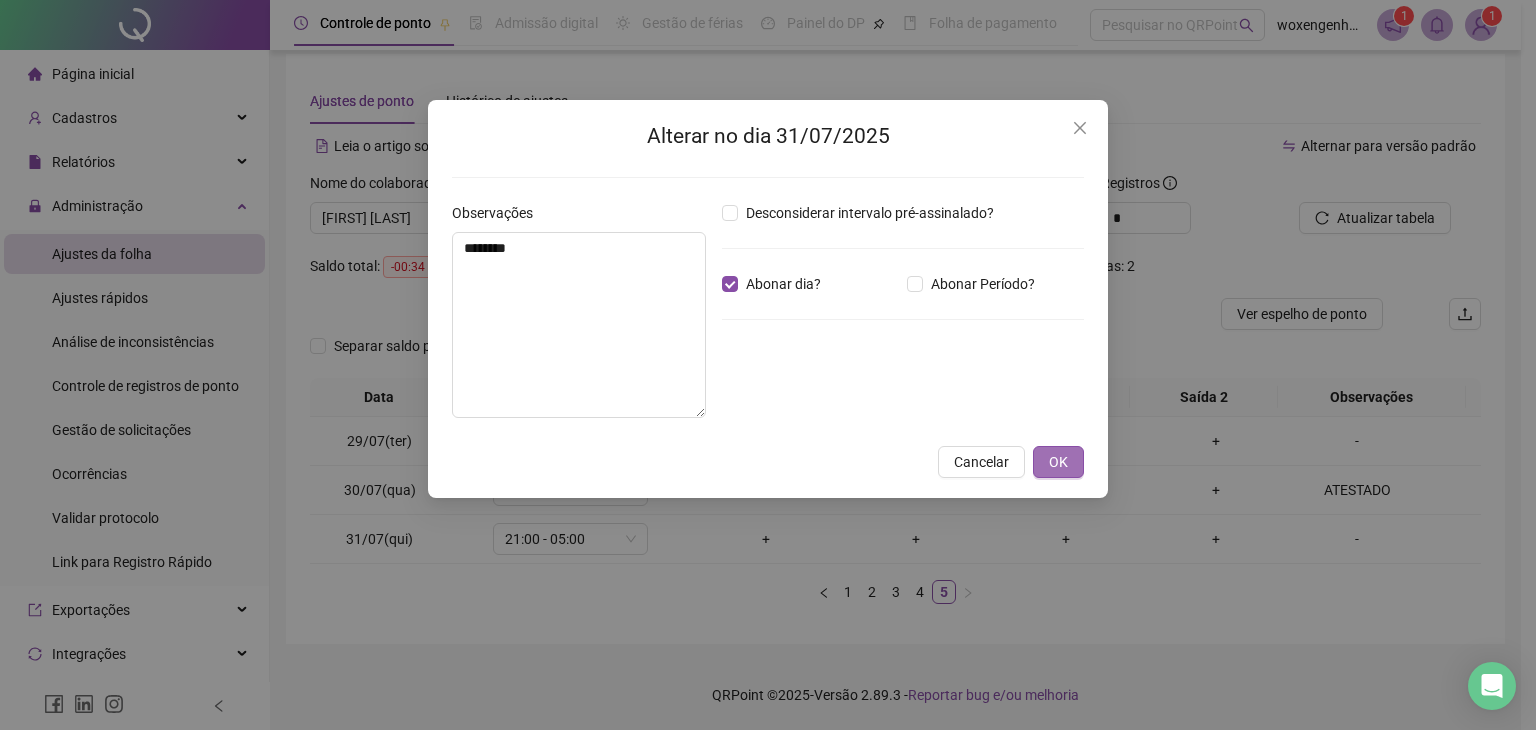 click on "OK" at bounding box center (1058, 462) 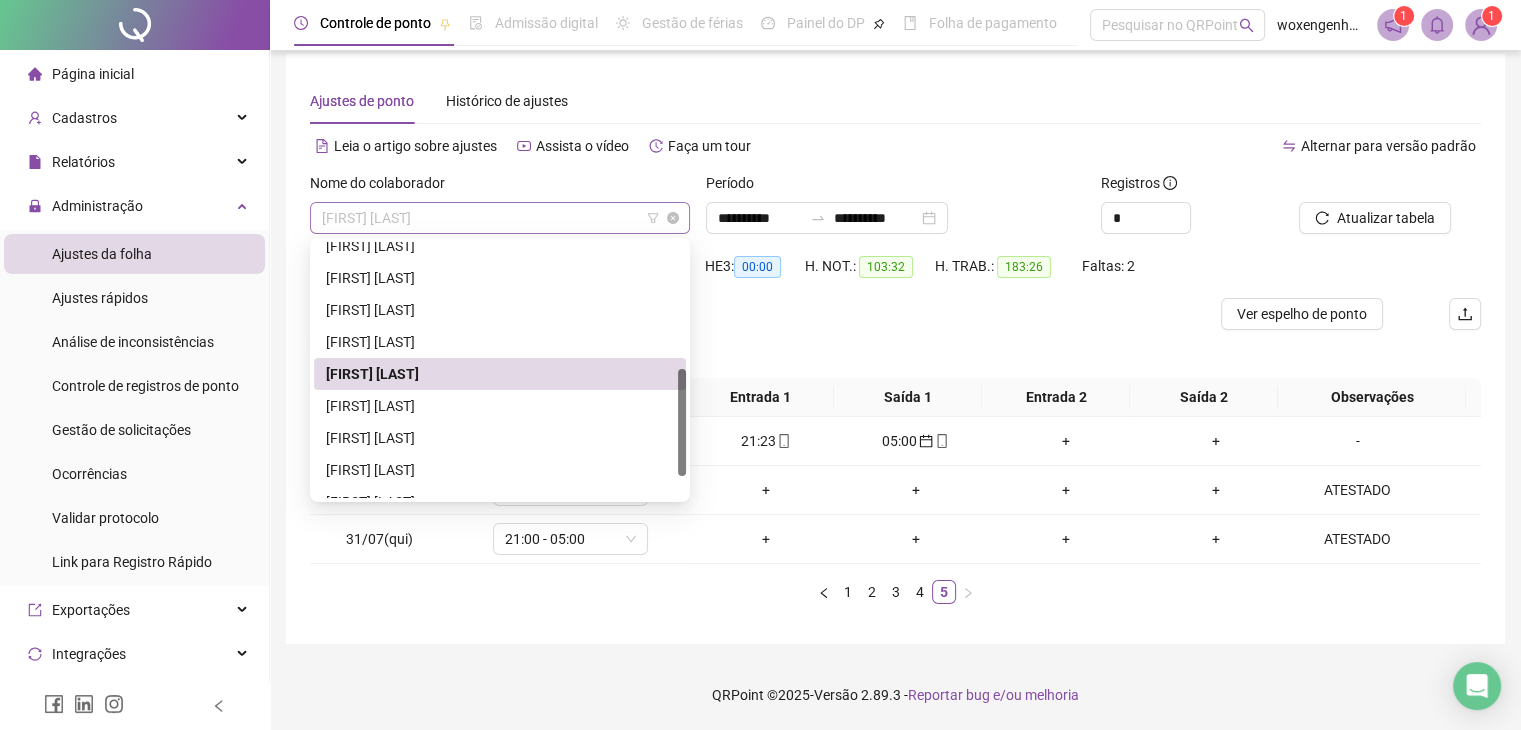 click on "[FIRST] [LAST]" at bounding box center (500, 218) 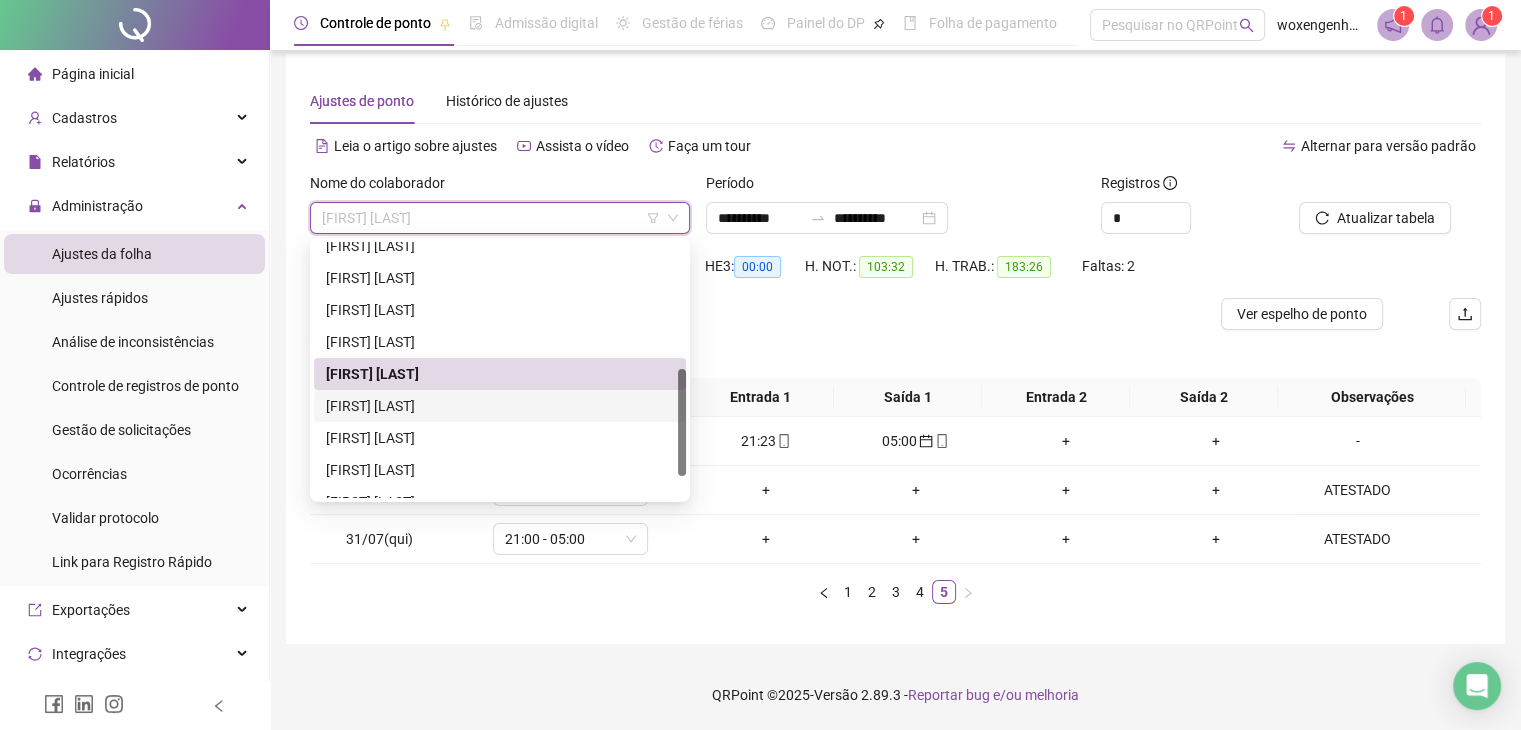 click on "[FIRST] [LAST]" at bounding box center [500, 406] 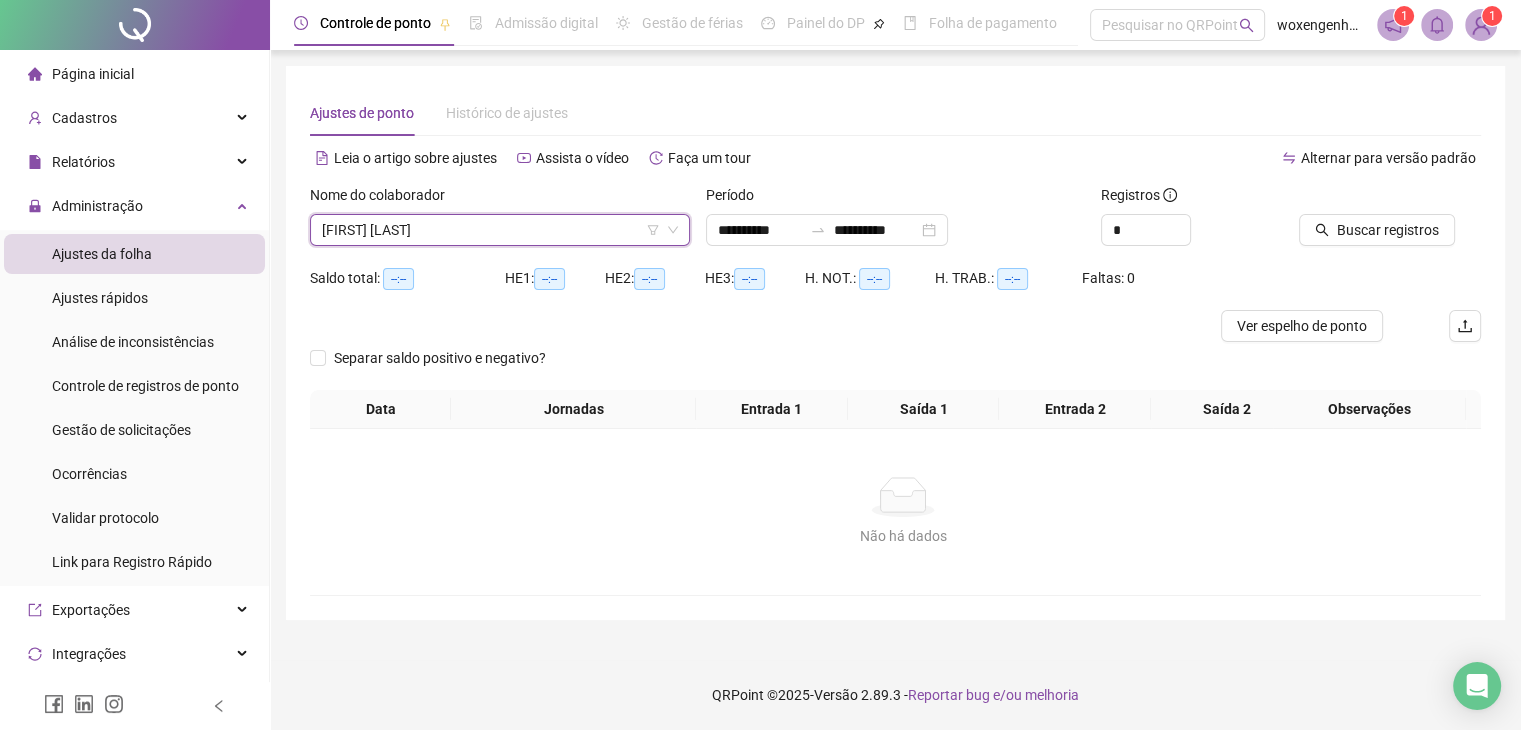 scroll, scrollTop: 0, scrollLeft: 0, axis: both 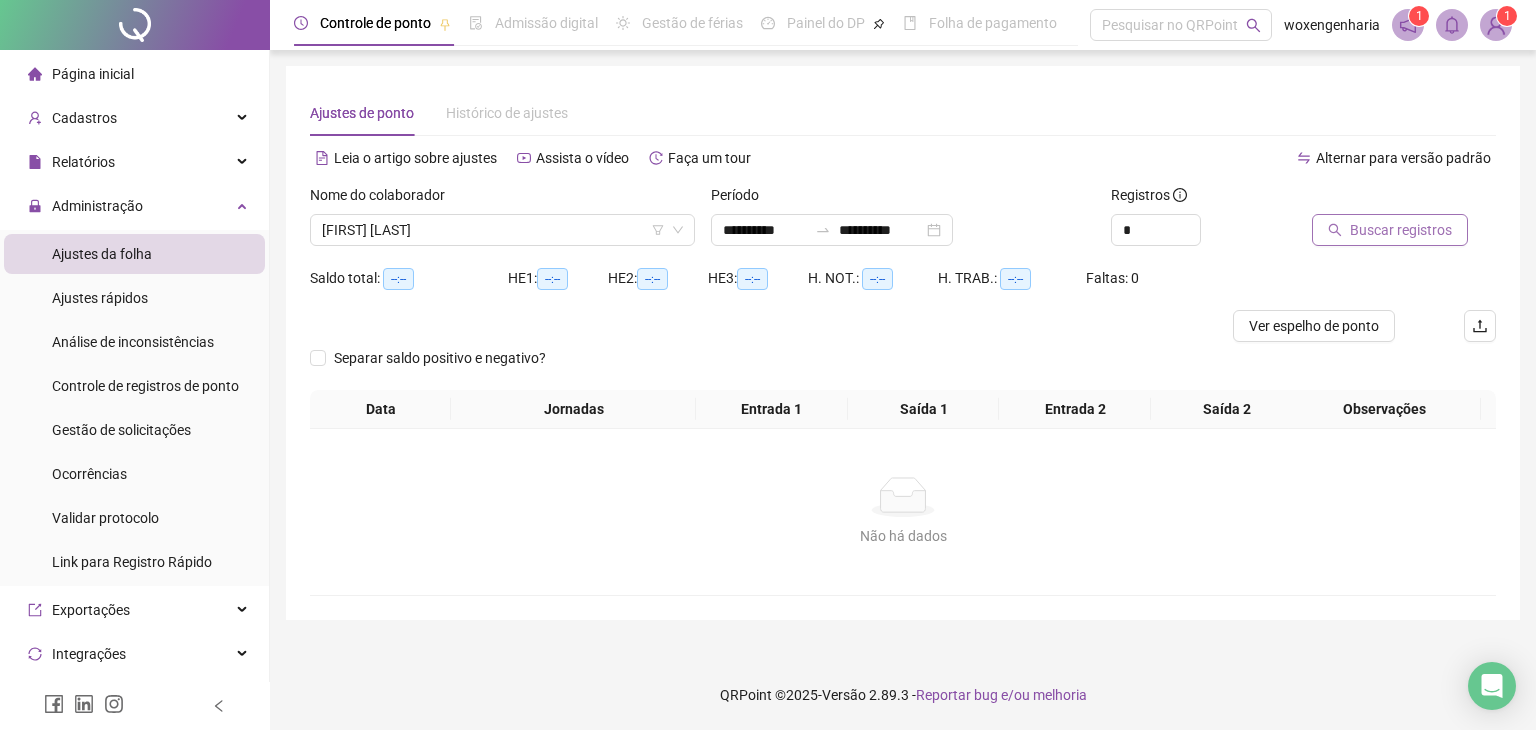 click on "Buscar registros" at bounding box center [1401, 230] 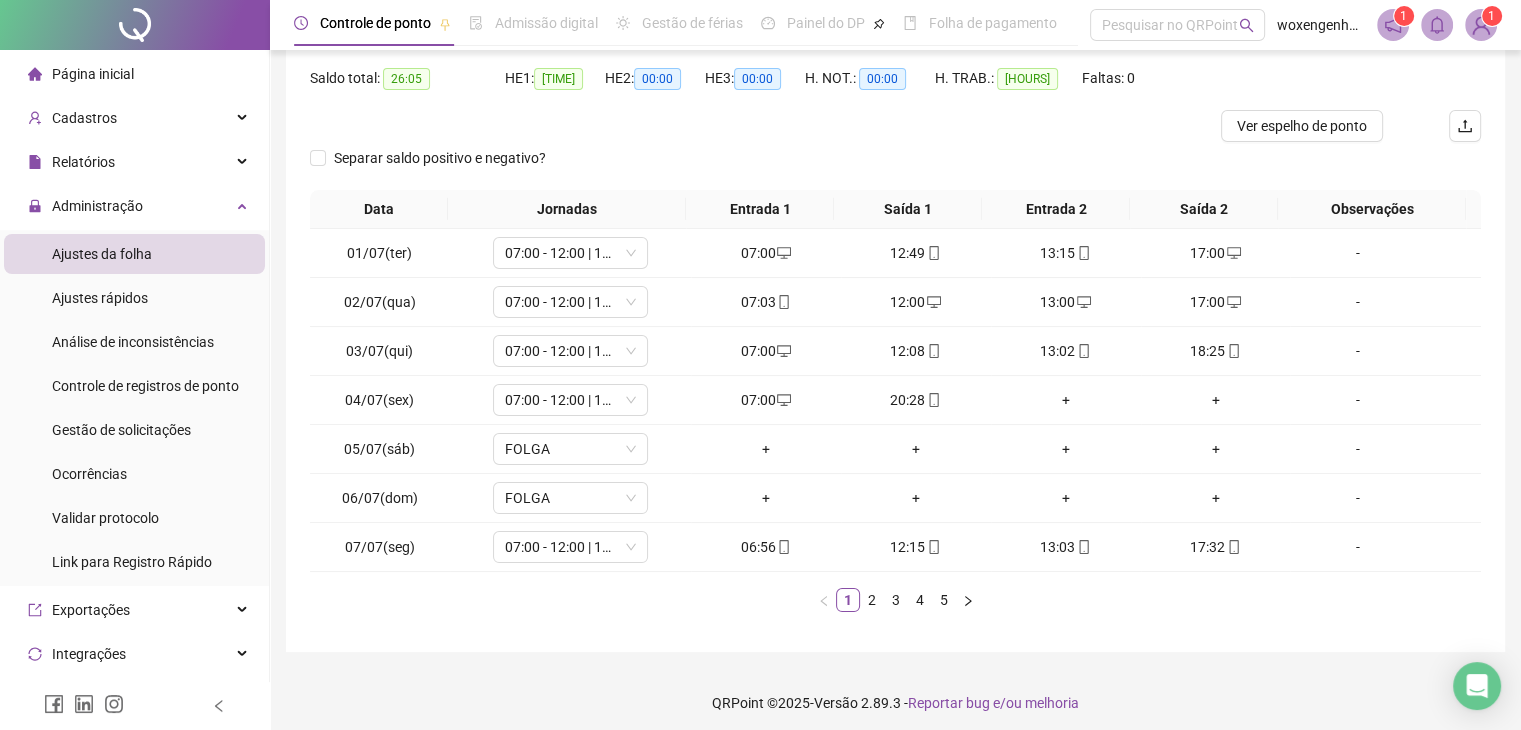 scroll, scrollTop: 207, scrollLeft: 0, axis: vertical 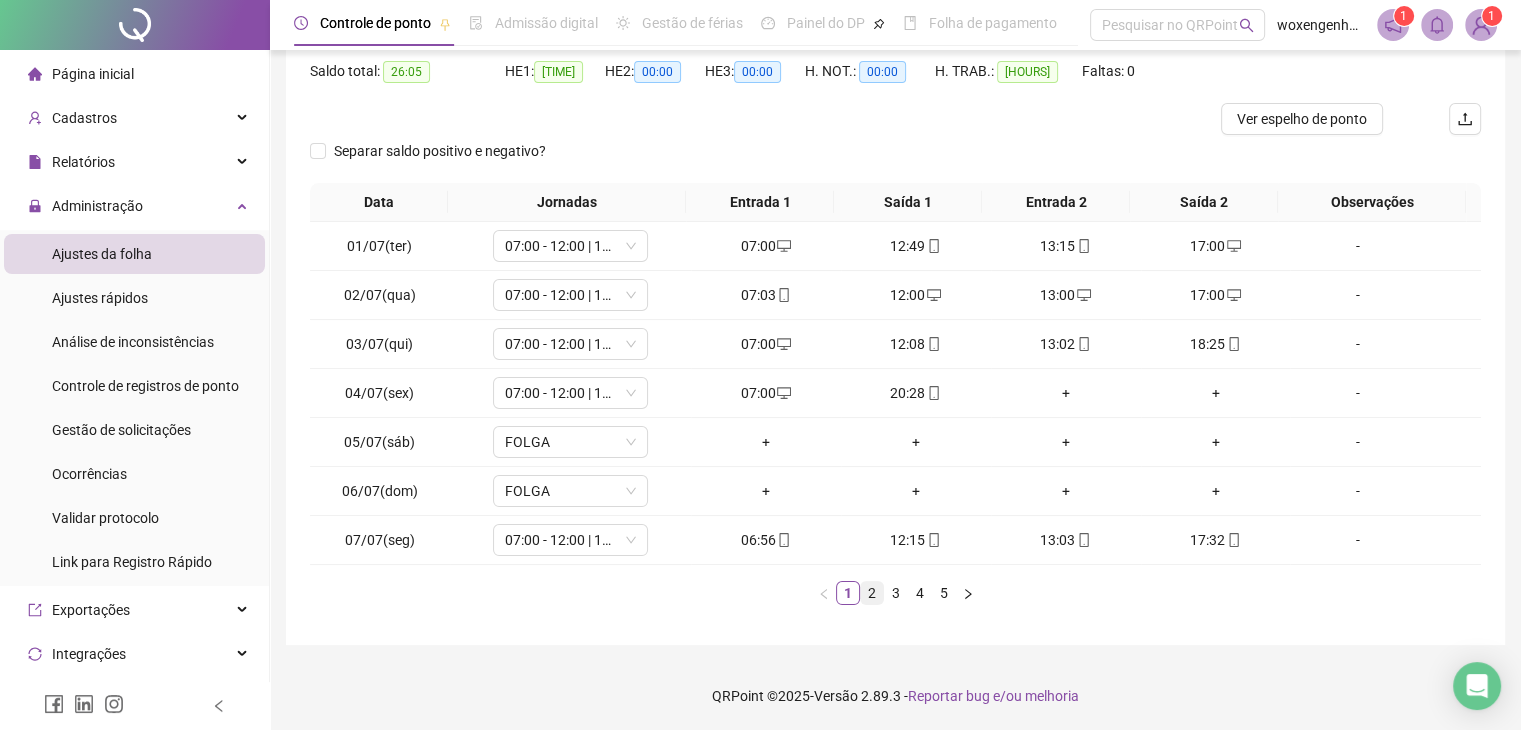 click on "2" at bounding box center [872, 593] 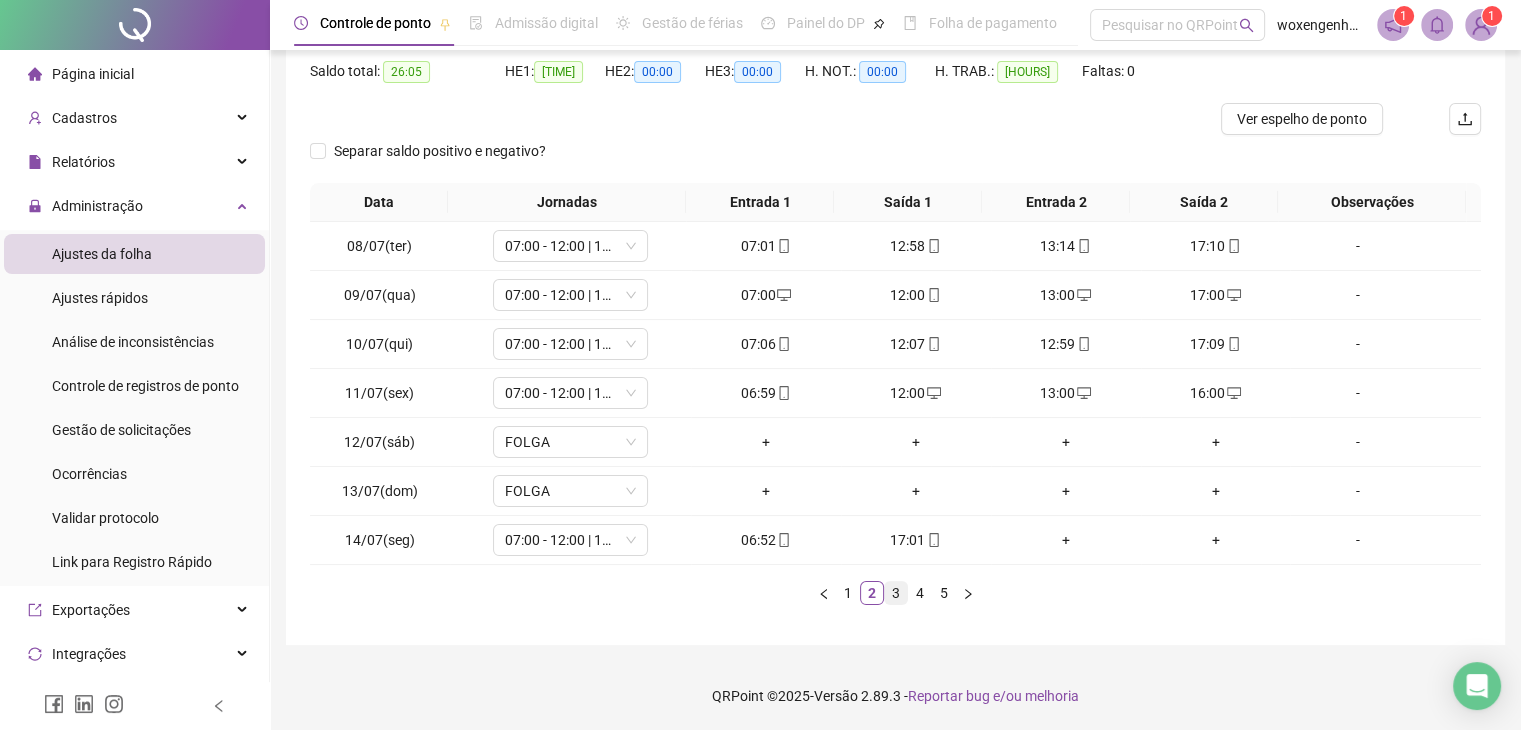 click on "3" at bounding box center (896, 593) 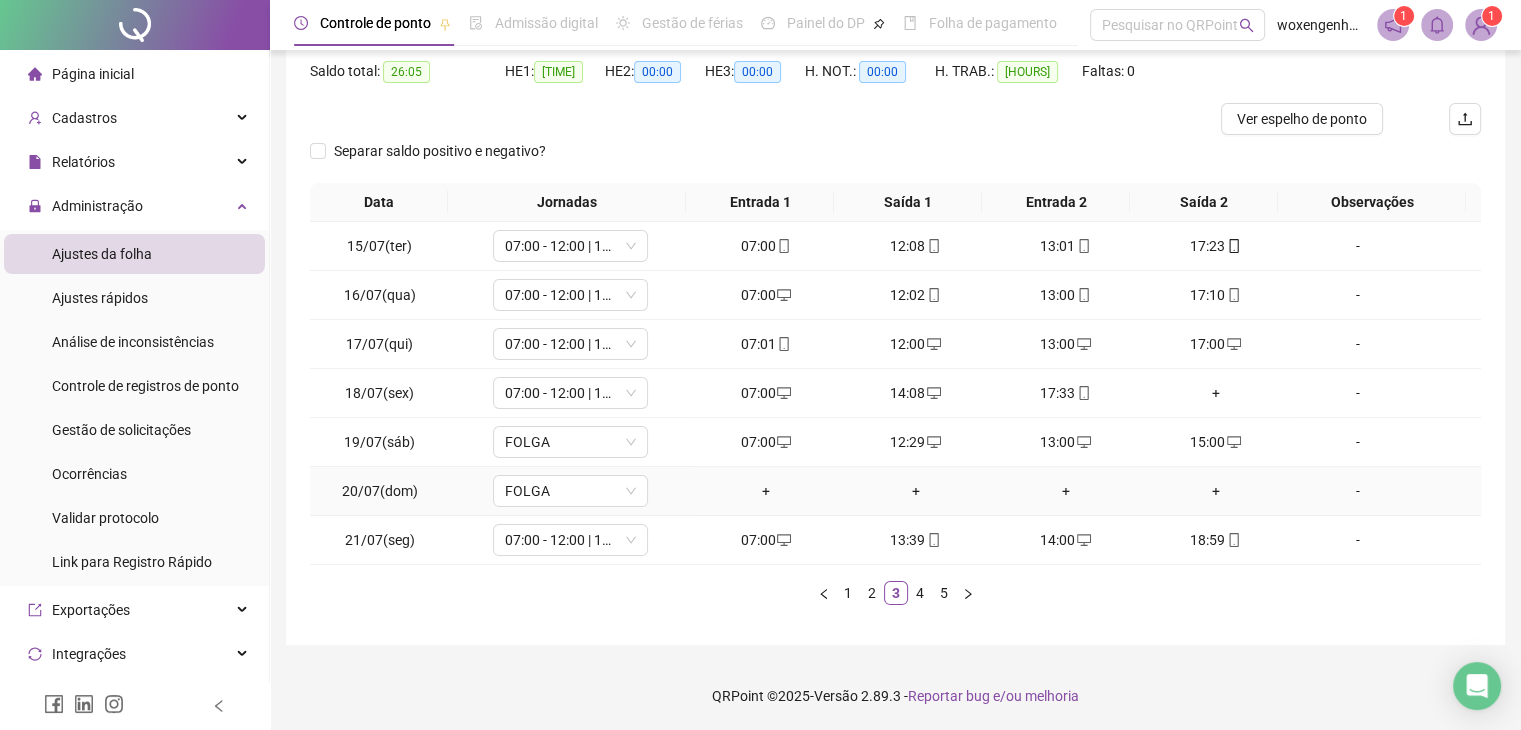 type 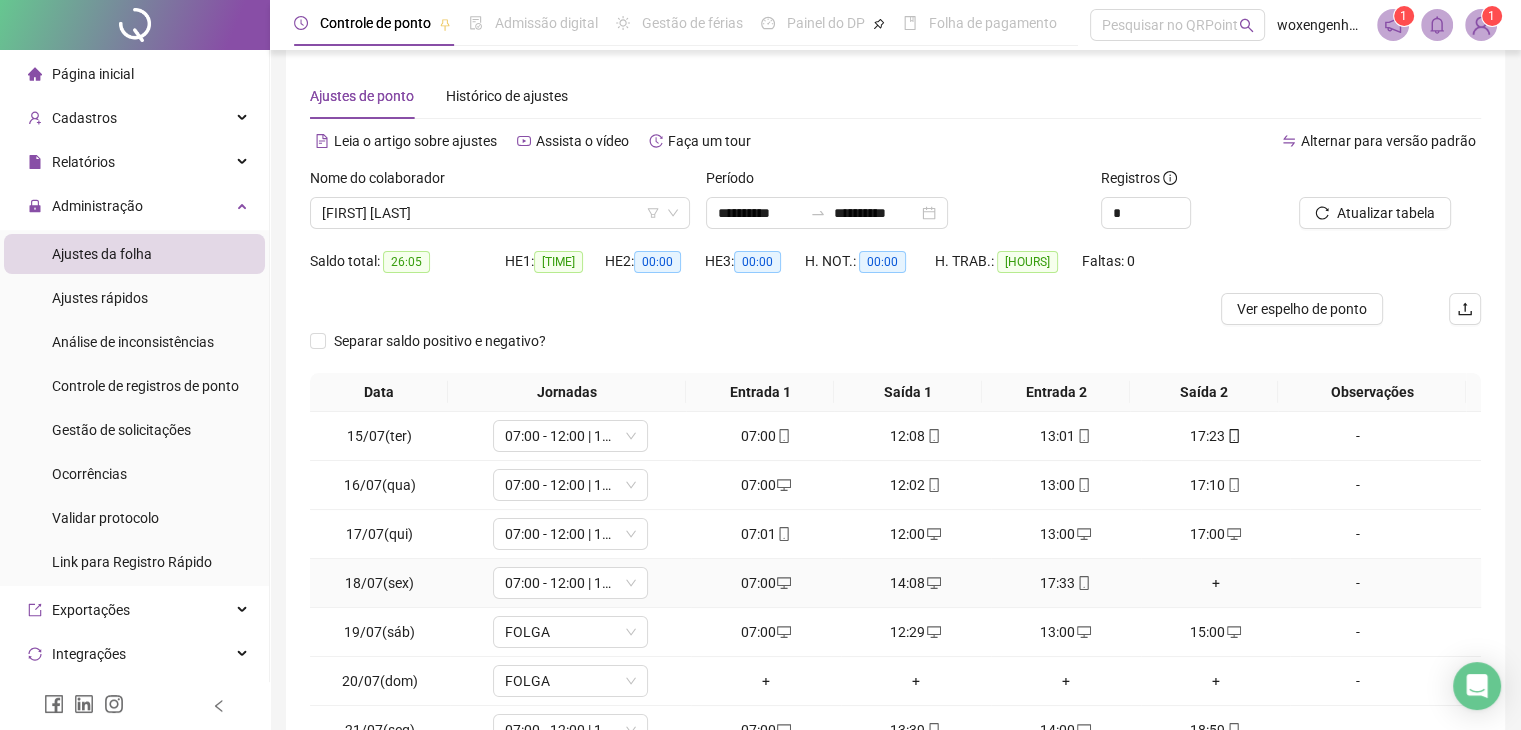 scroll, scrollTop: 0, scrollLeft: 0, axis: both 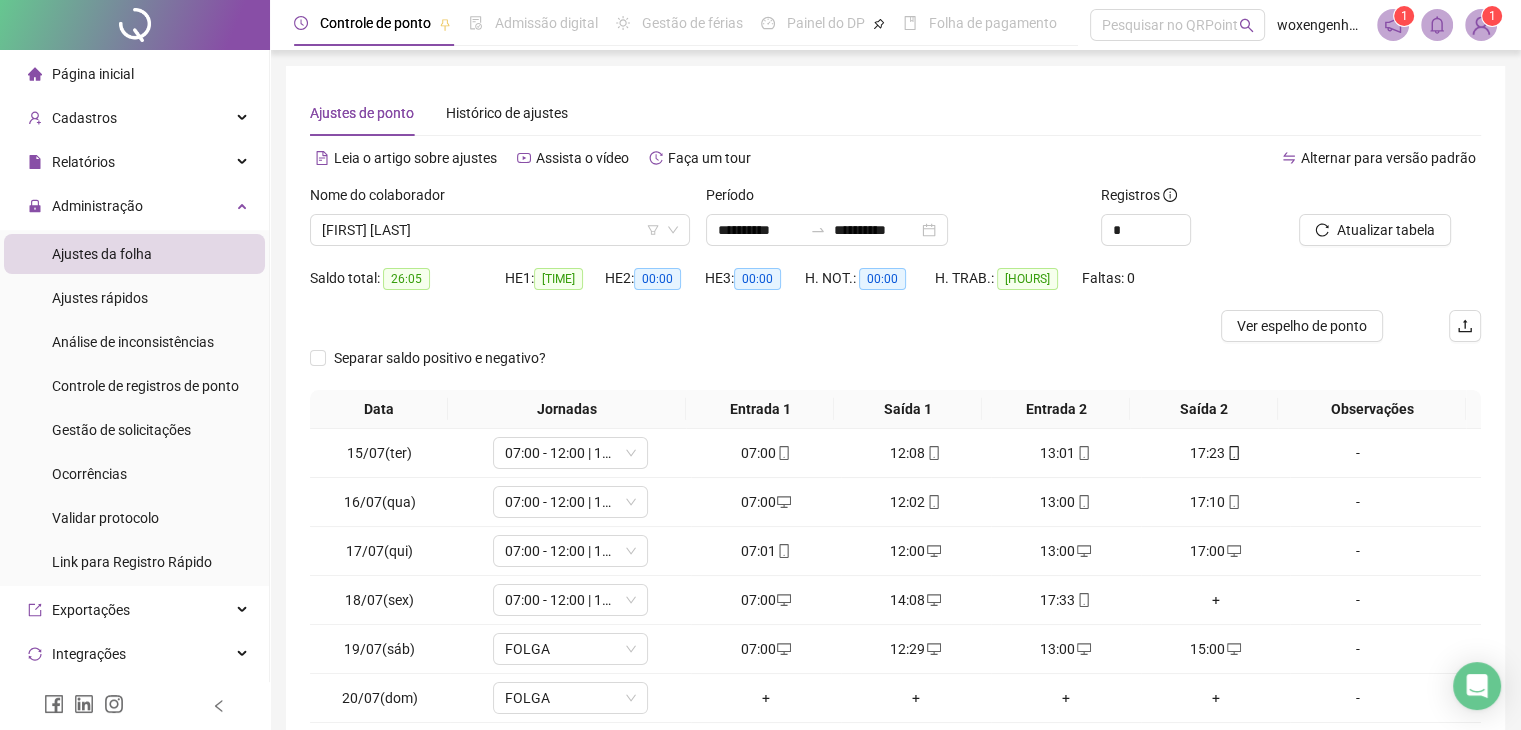 click on "Nome do colaborador" at bounding box center (500, 199) 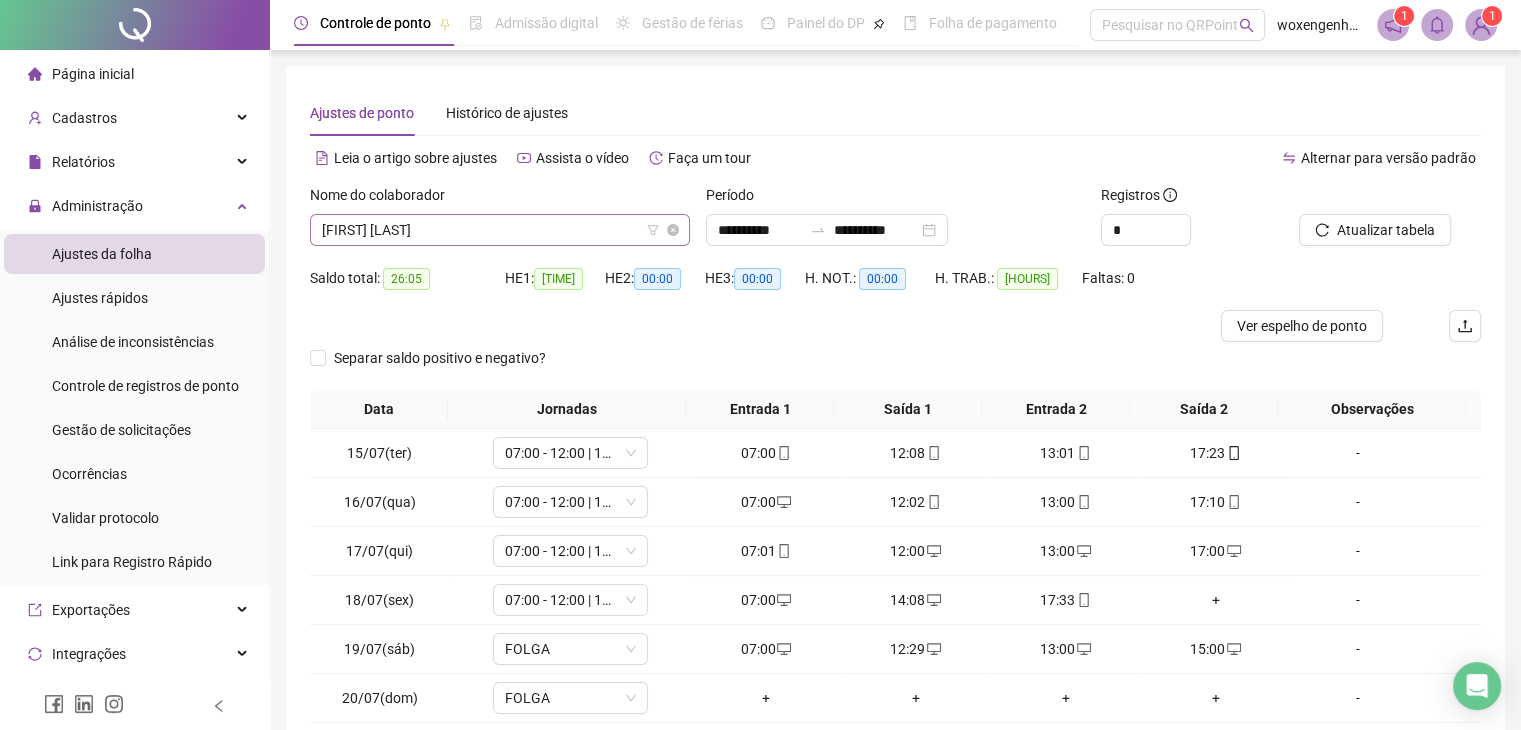 click on "[FIRST] [LAST]" at bounding box center [500, 230] 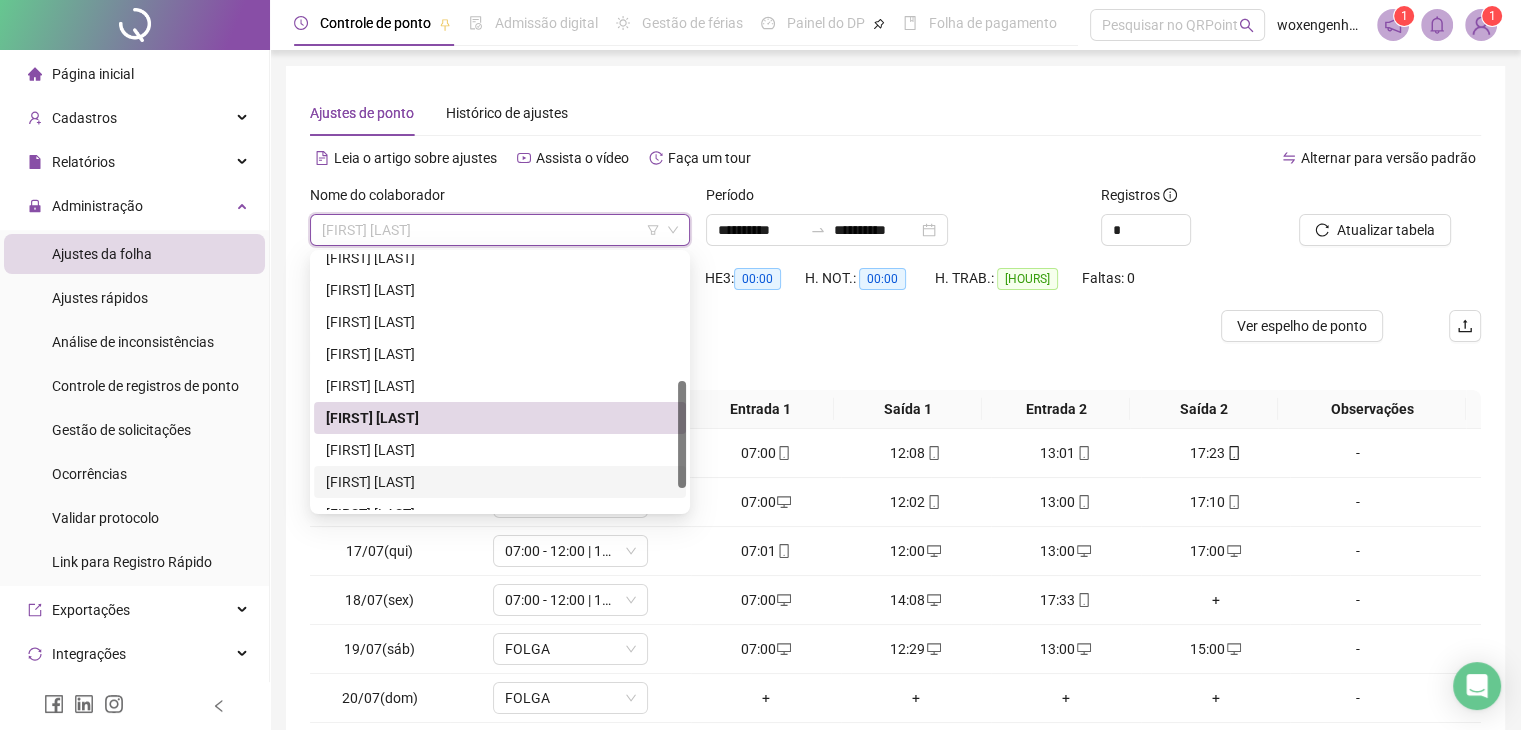 click on "[FIRST] [LAST]" at bounding box center (500, 482) 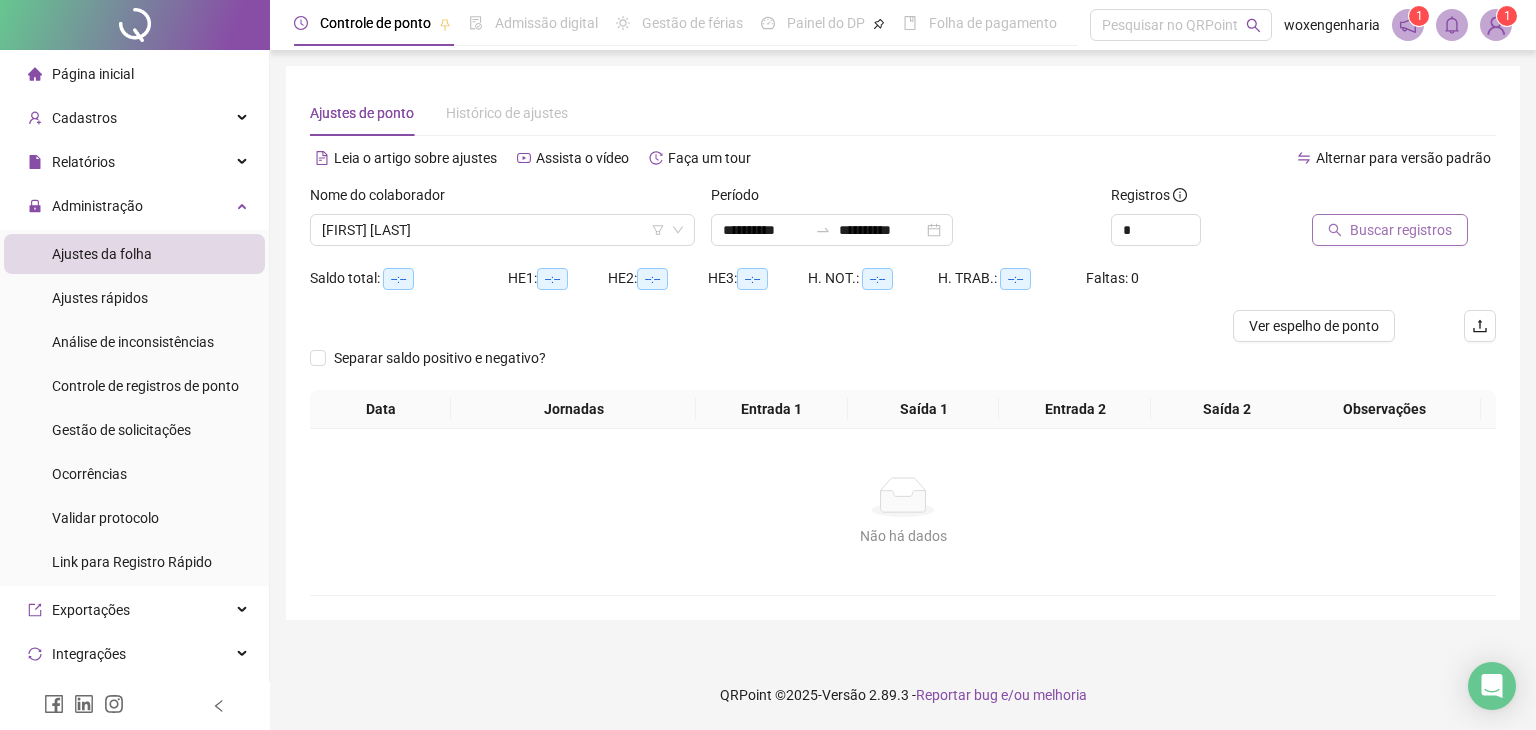 click on "Buscar registros" at bounding box center [1401, 230] 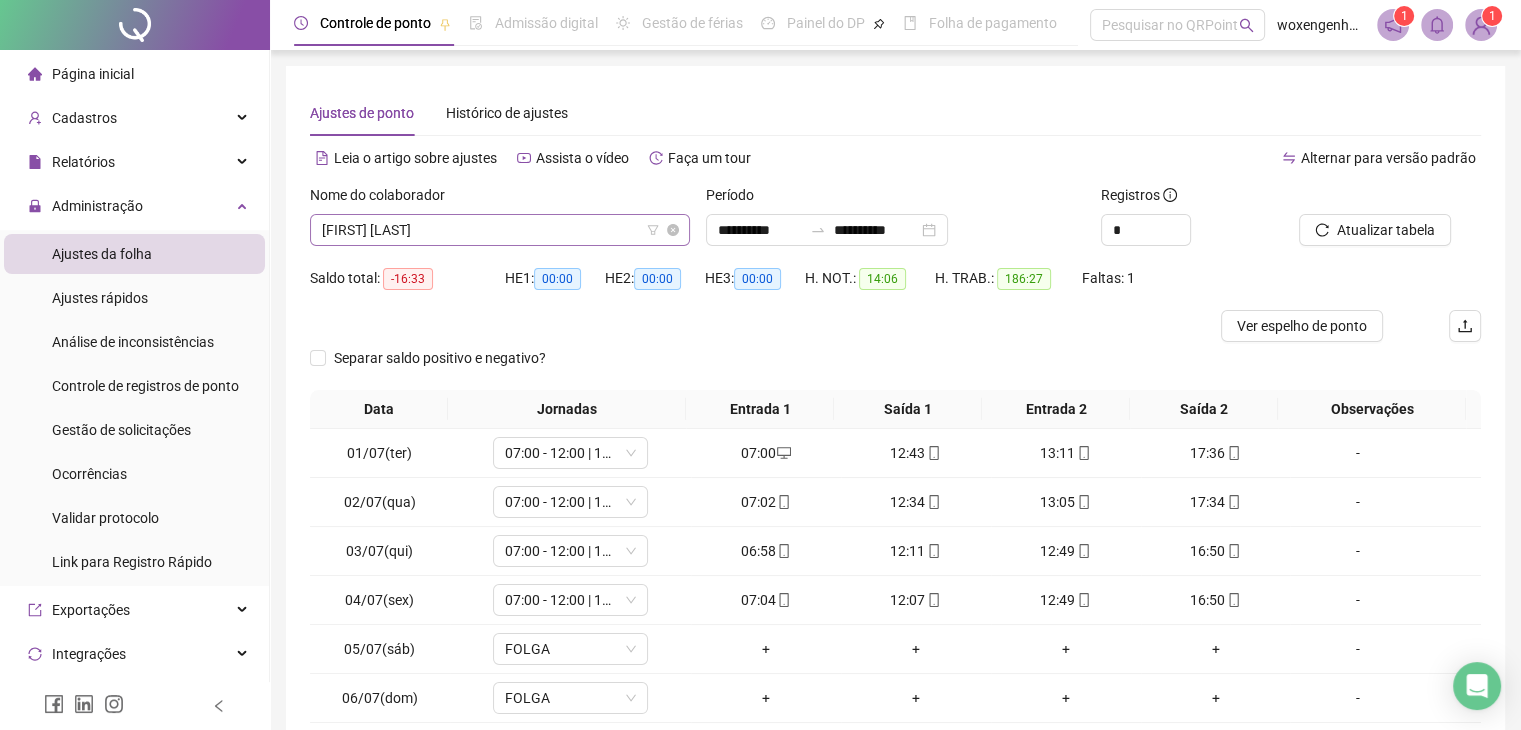 click on "[FIRST] [LAST]" at bounding box center [500, 230] 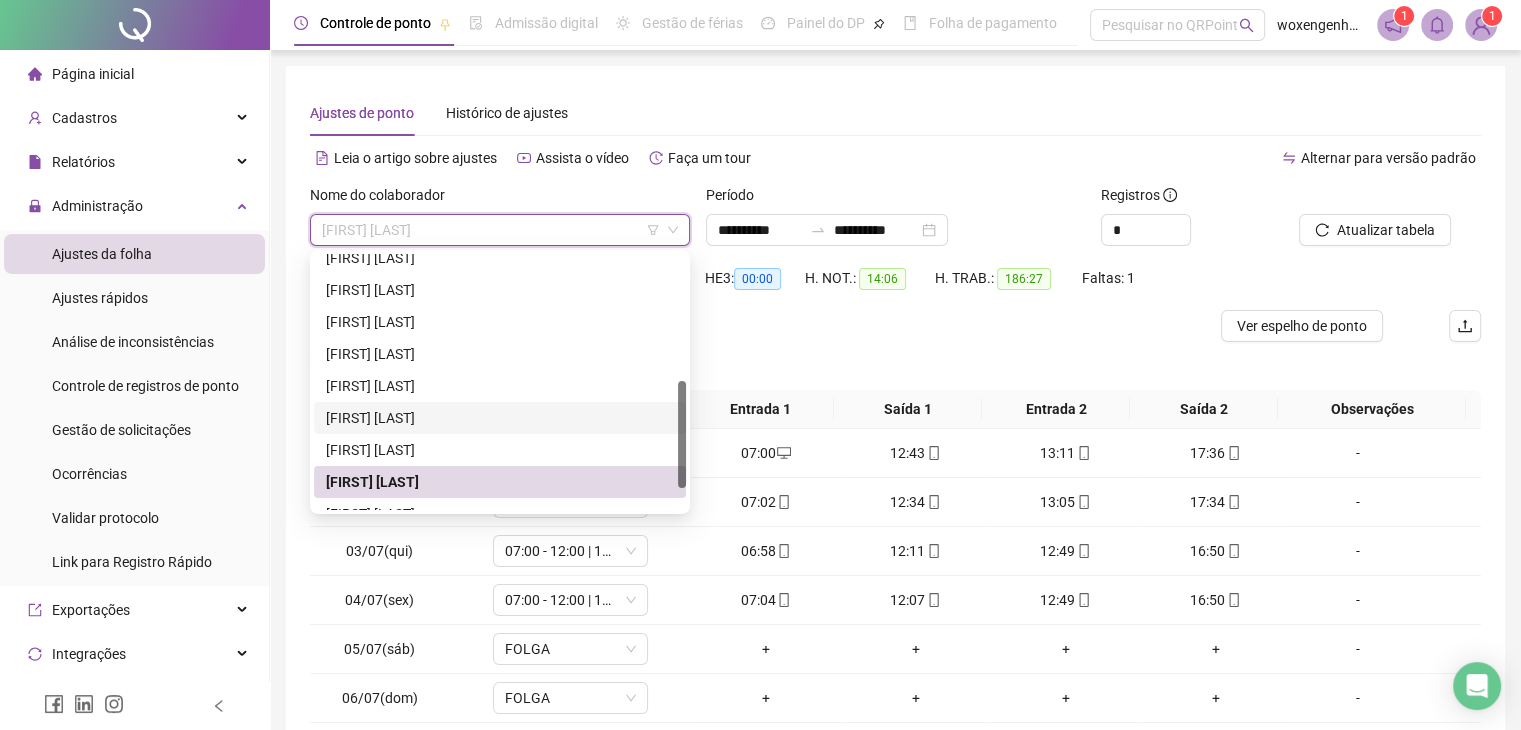 click on "[FIRST] [LAST]" at bounding box center (500, 418) 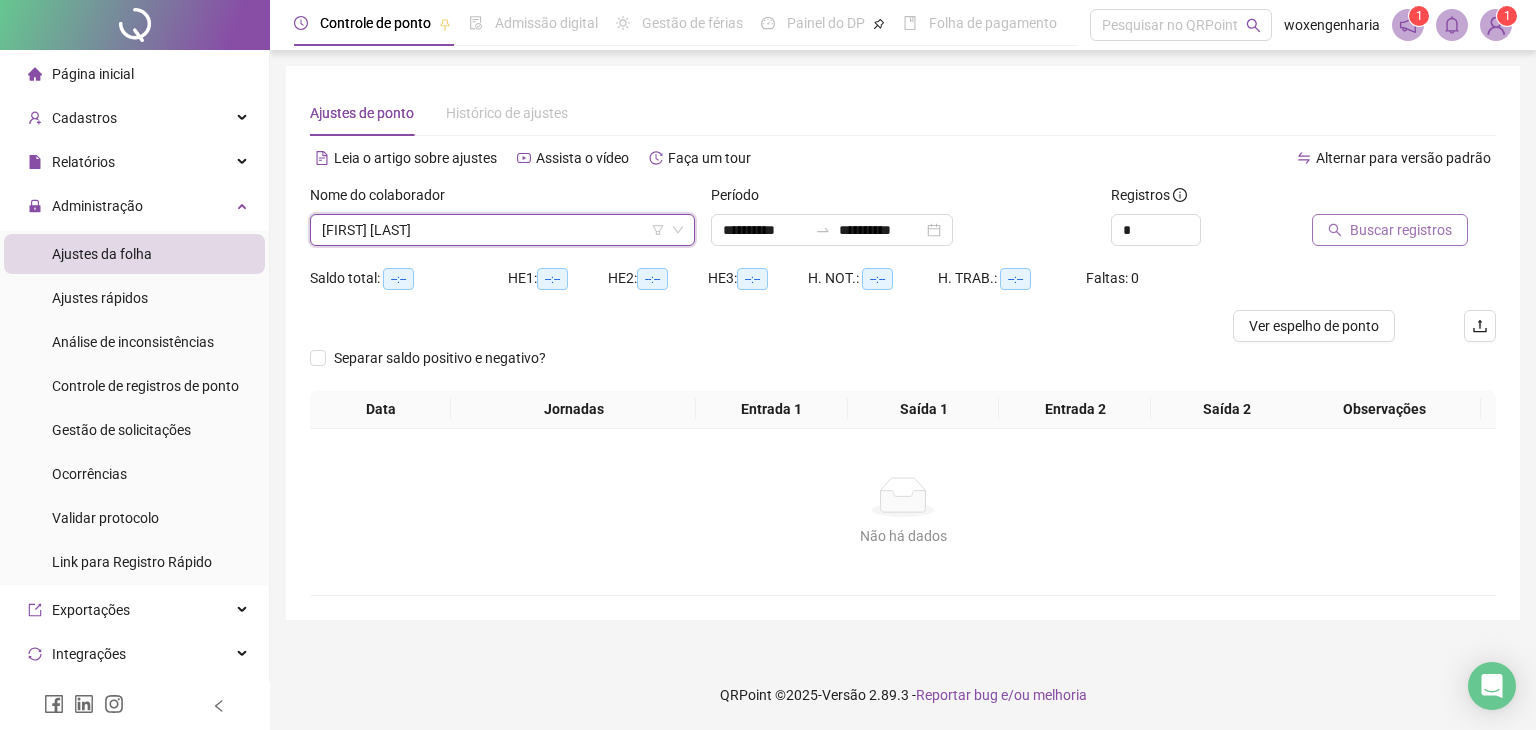 click on "Buscar registros" at bounding box center (1401, 230) 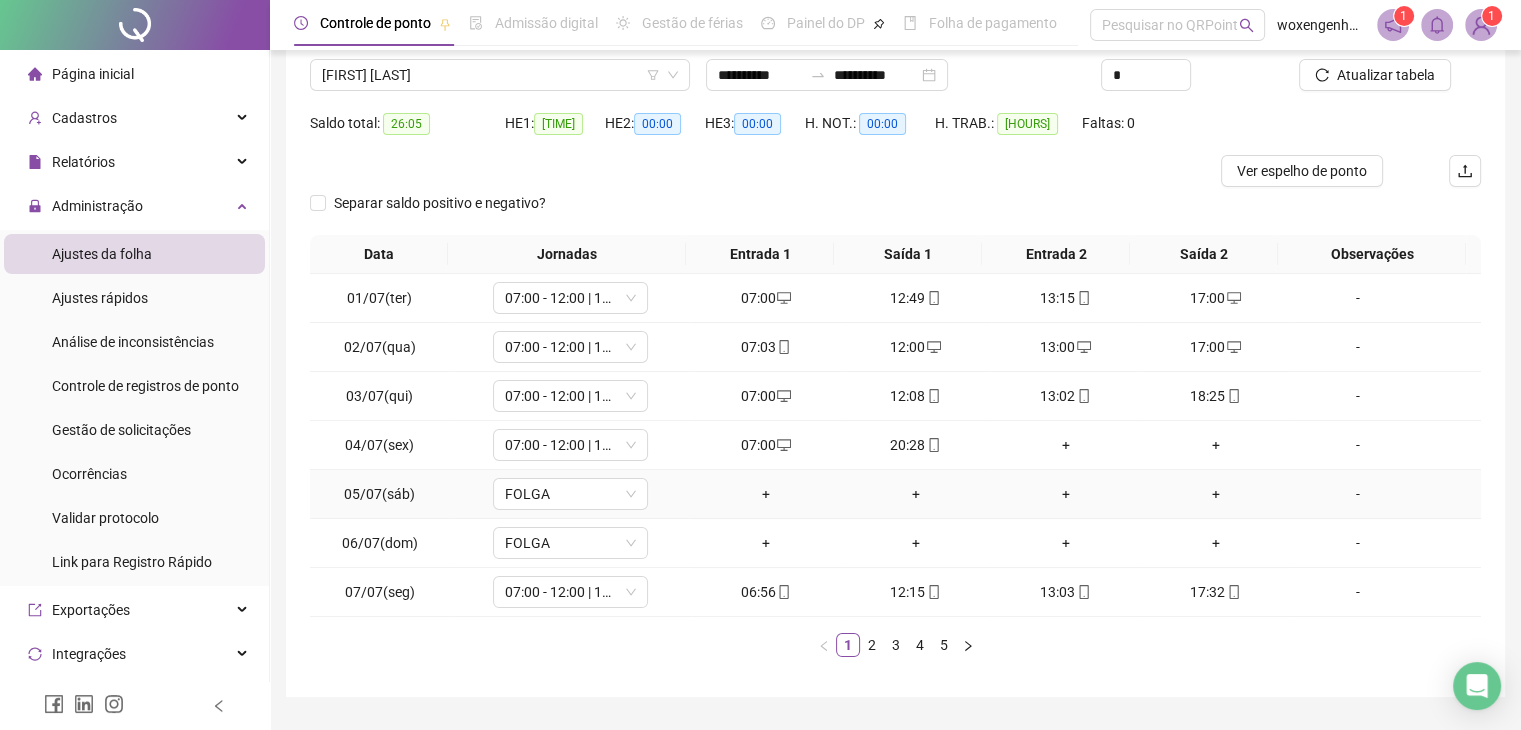 scroll, scrollTop: 207, scrollLeft: 0, axis: vertical 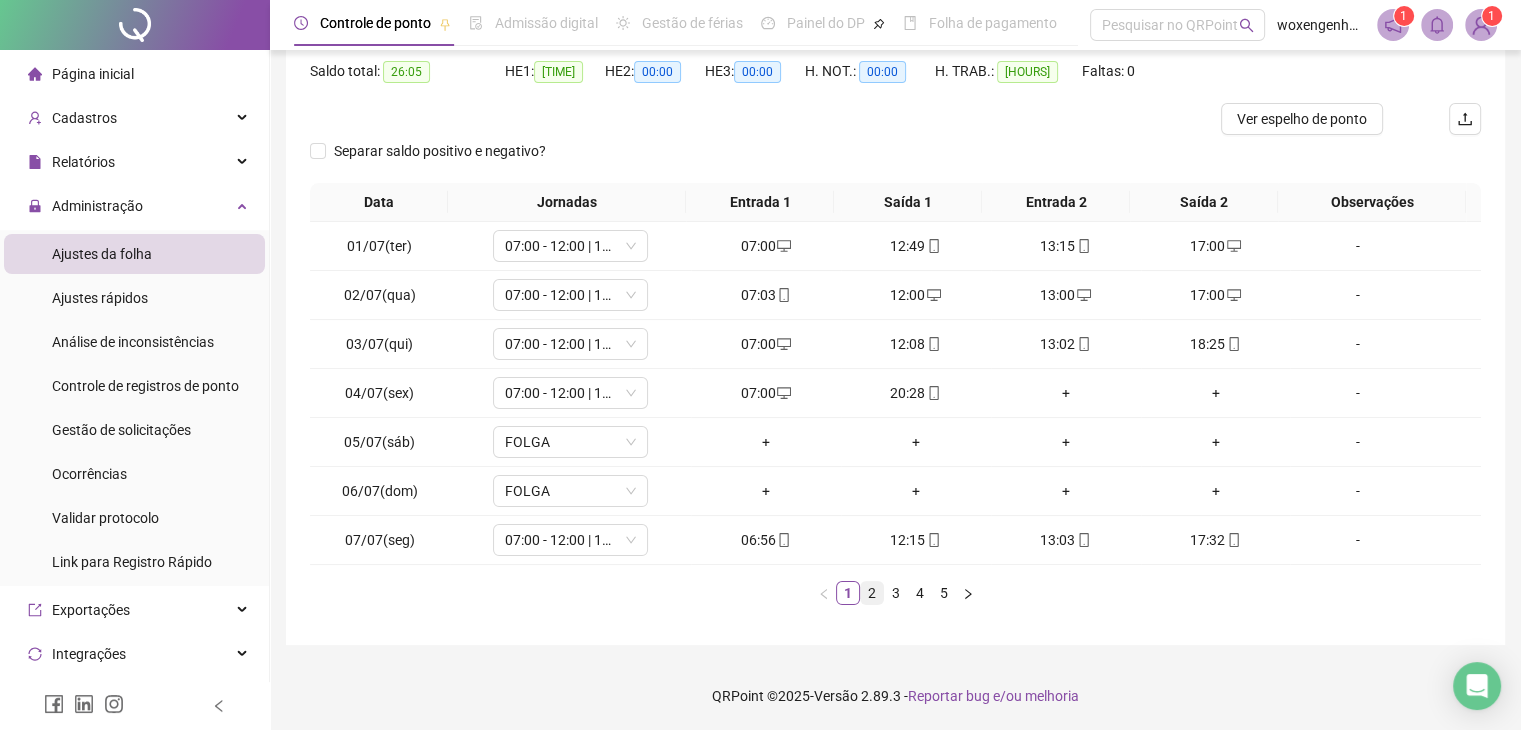click on "2" at bounding box center [872, 593] 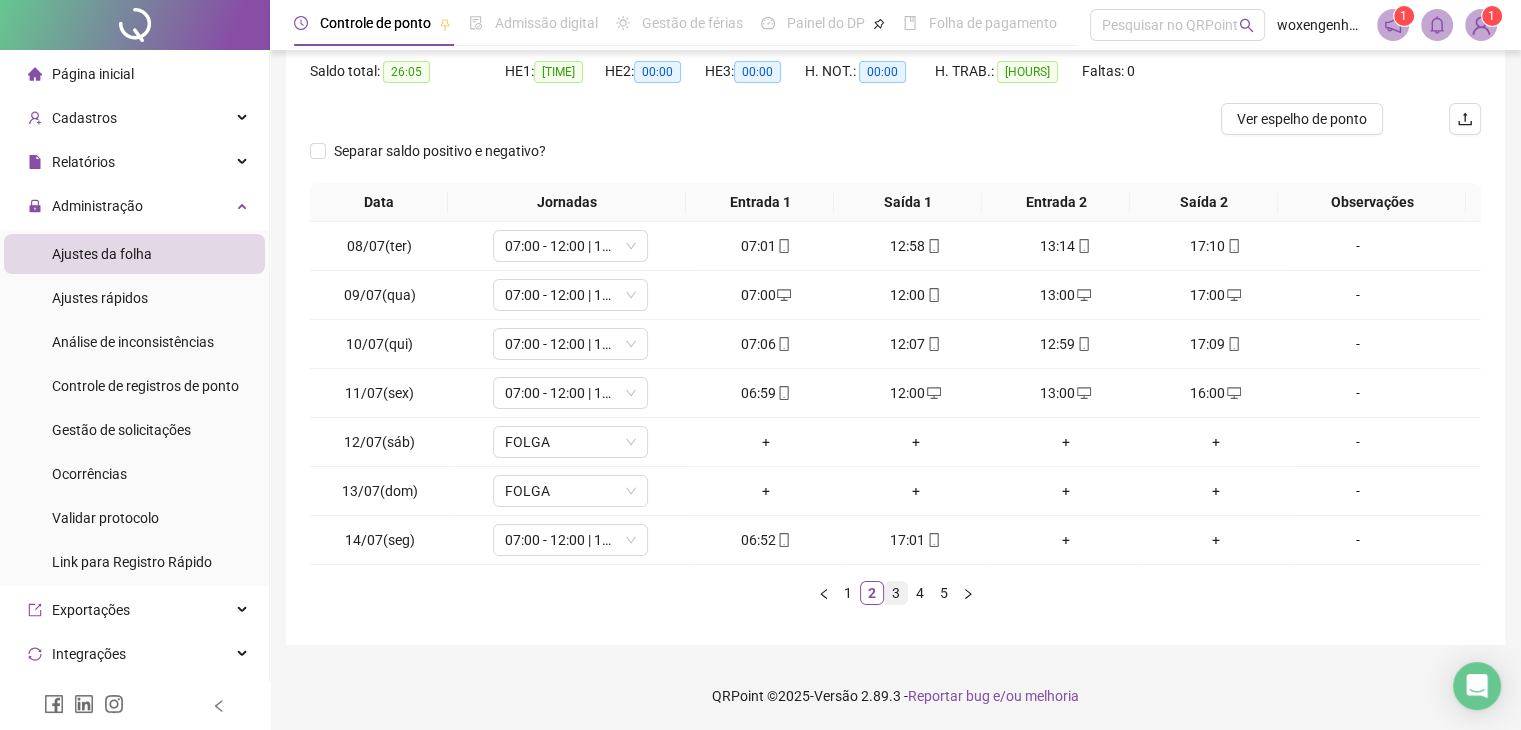click on "3" at bounding box center [896, 593] 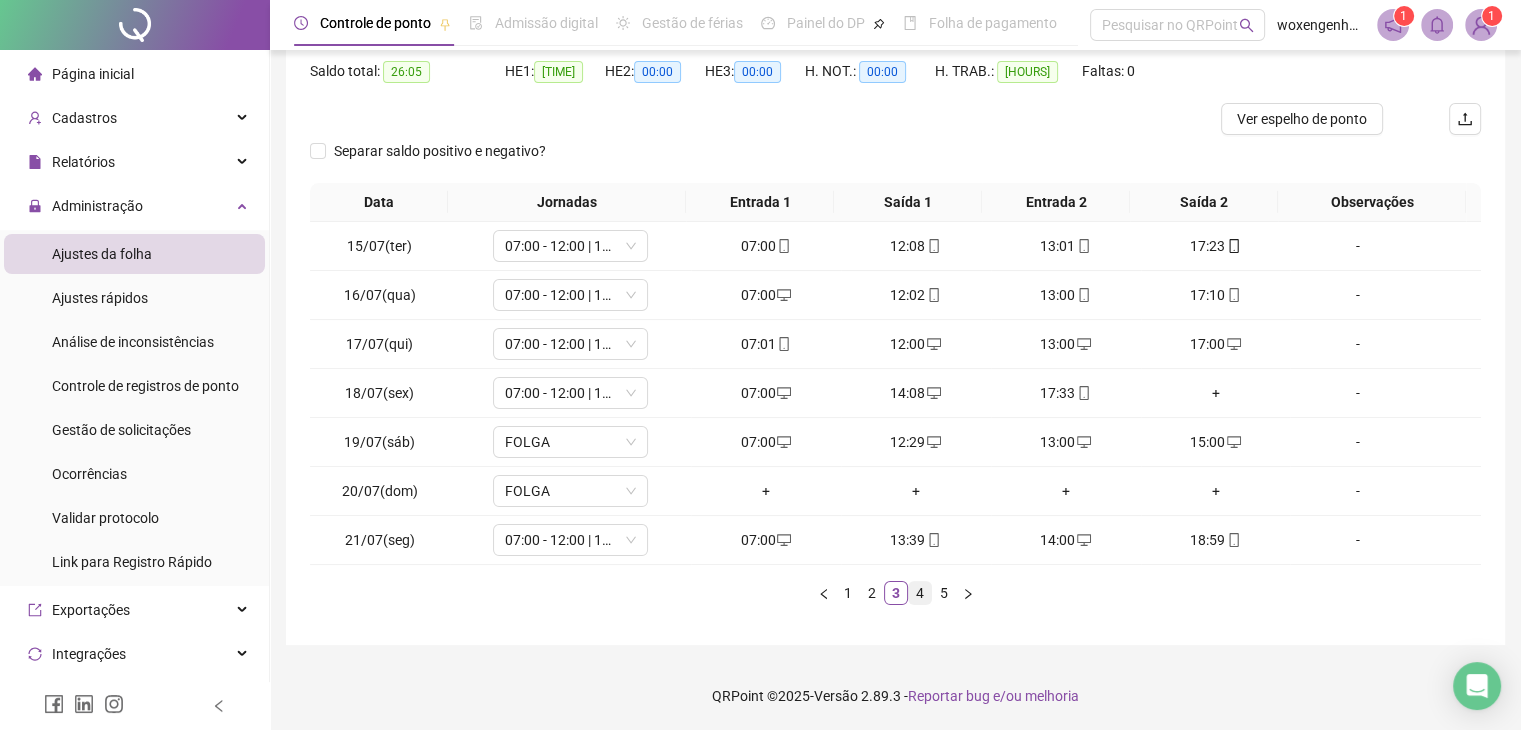 click on "4" at bounding box center (920, 593) 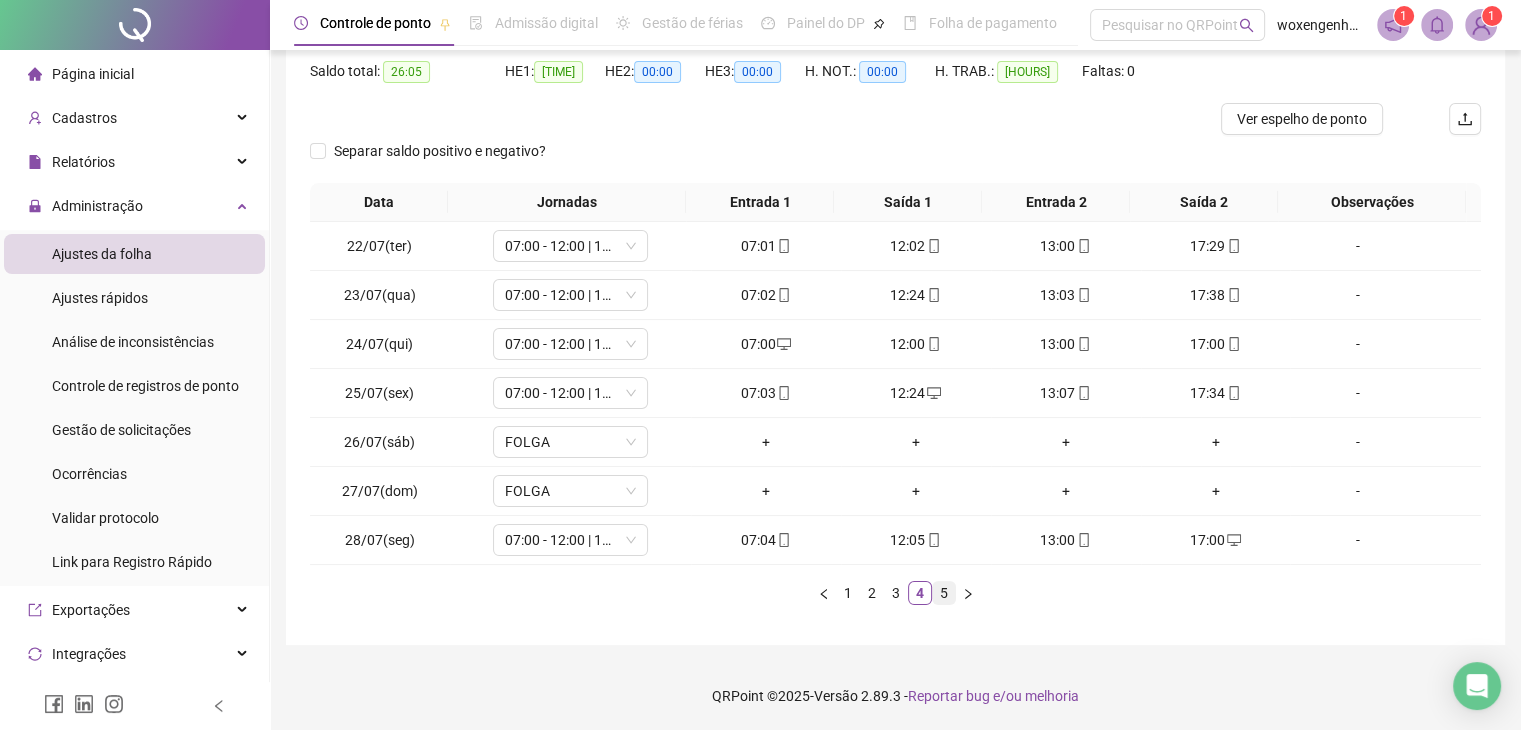 click on "5" at bounding box center [944, 593] 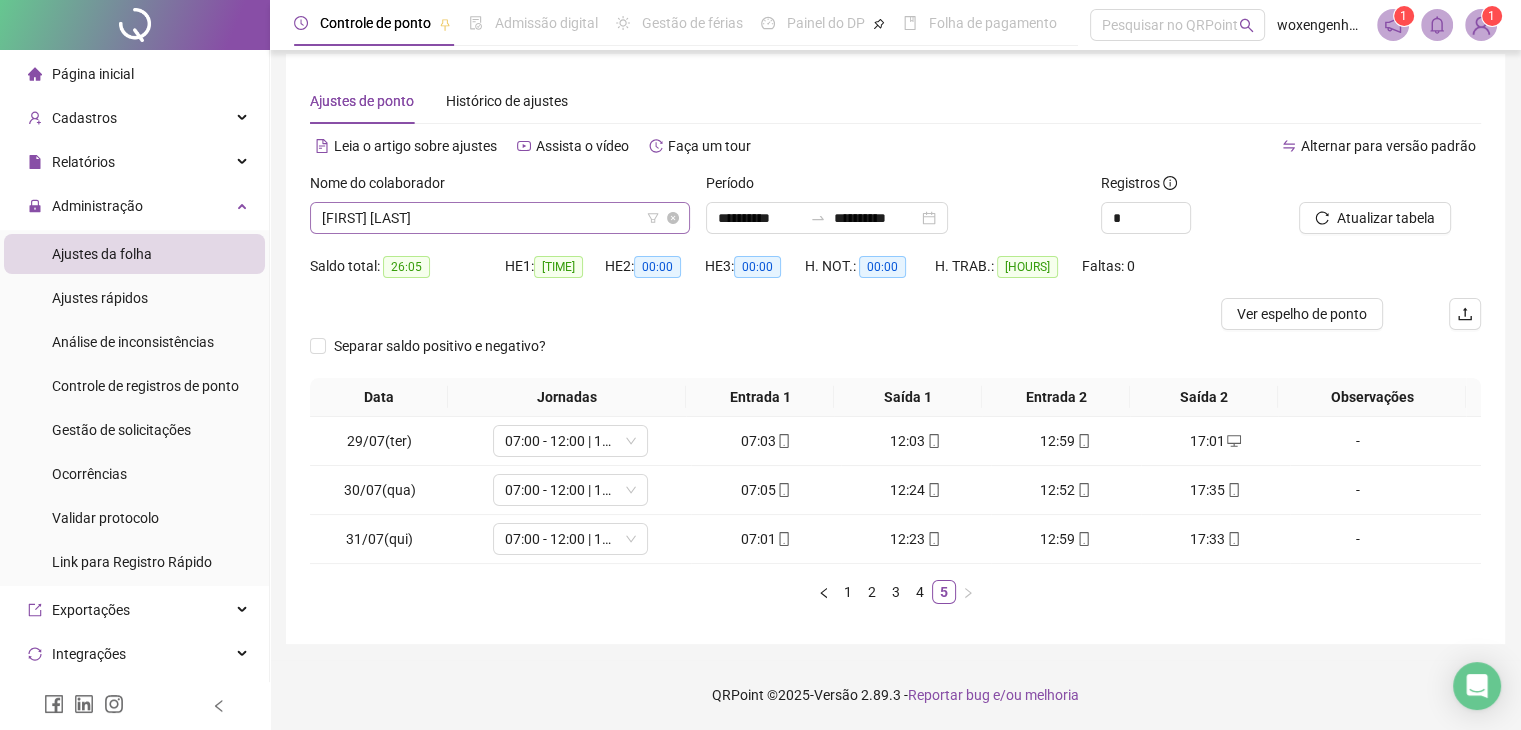 click on "[FIRST] [LAST]" at bounding box center [500, 218] 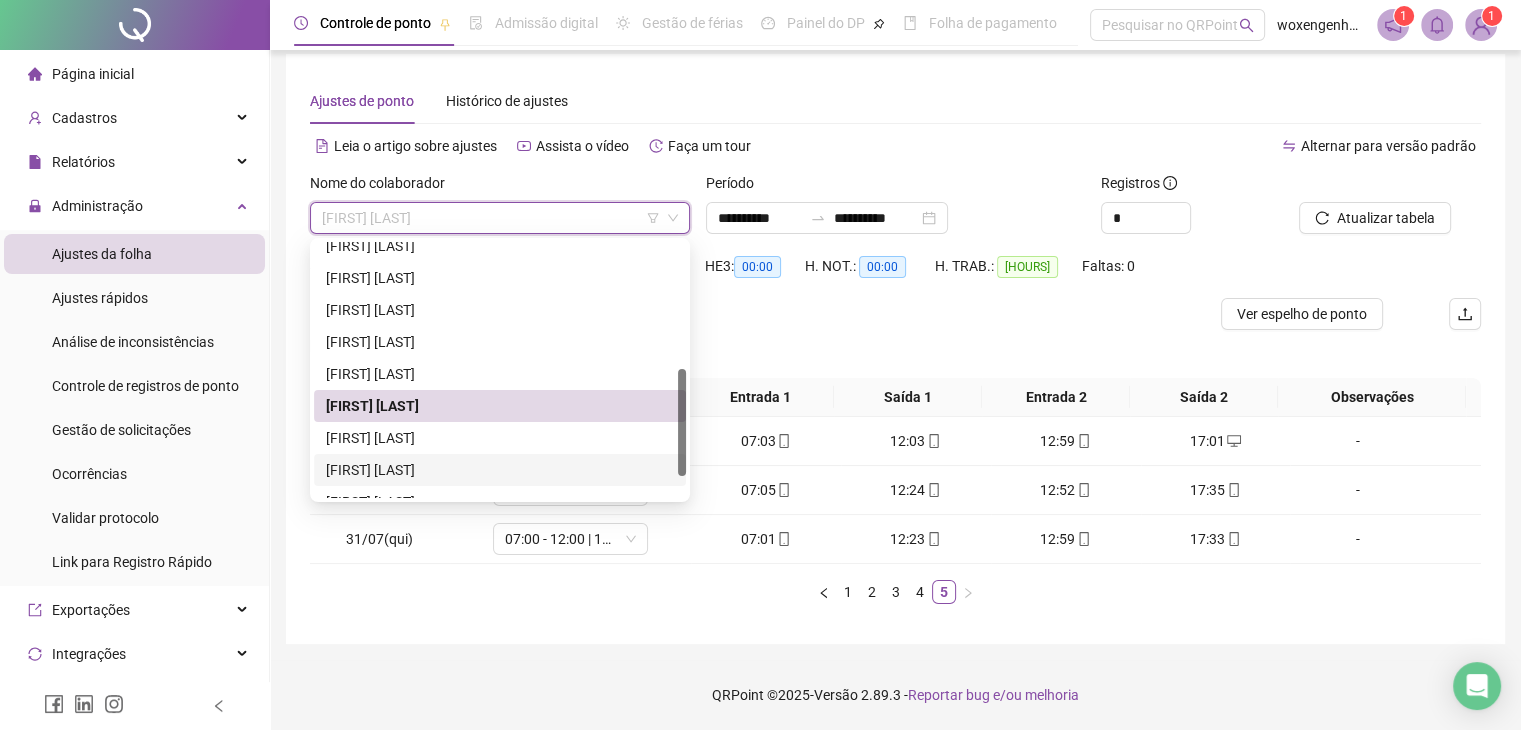 click on "[FIRST] [LAST]" at bounding box center [500, 470] 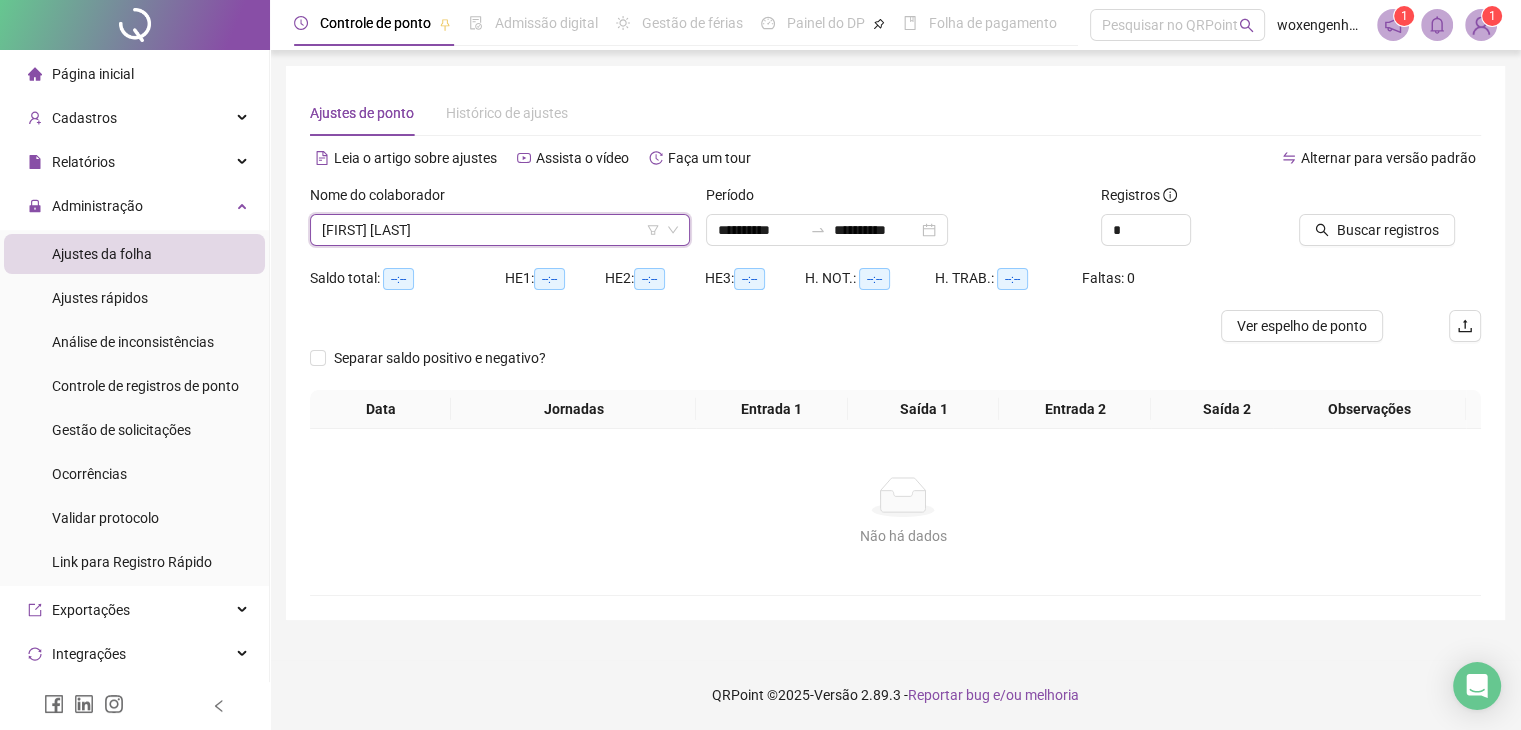 scroll, scrollTop: 0, scrollLeft: 0, axis: both 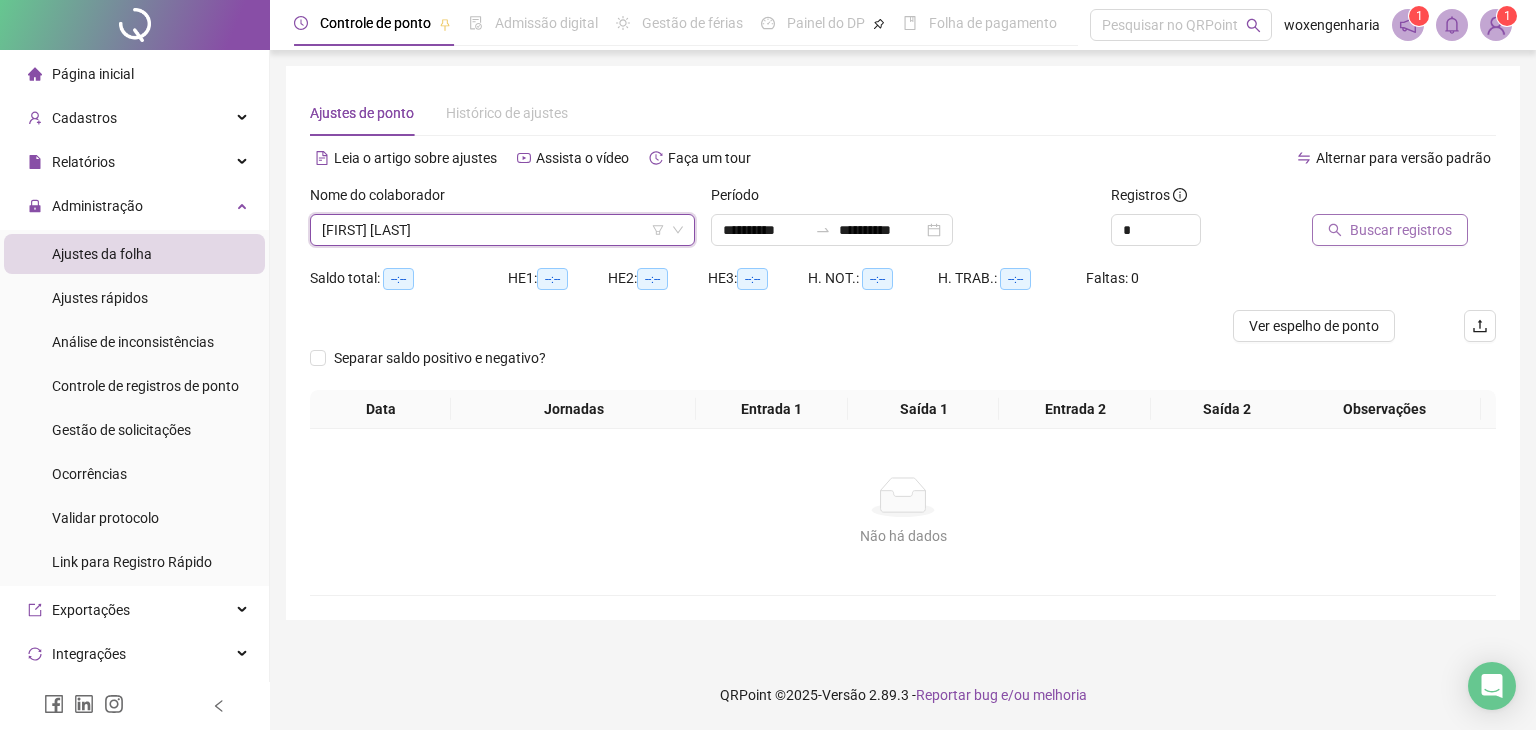 click on "Buscar registros" at bounding box center (1401, 230) 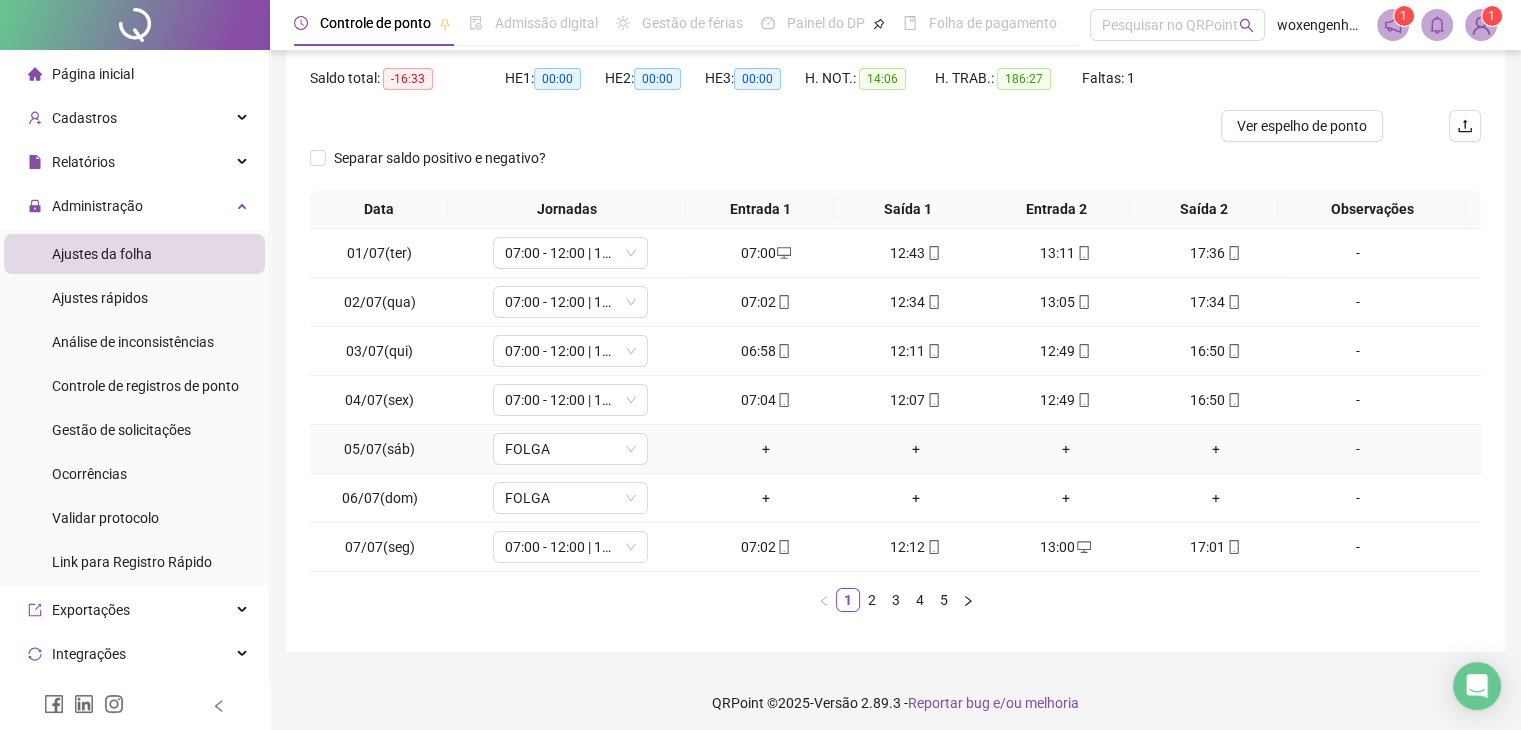 scroll, scrollTop: 207, scrollLeft: 0, axis: vertical 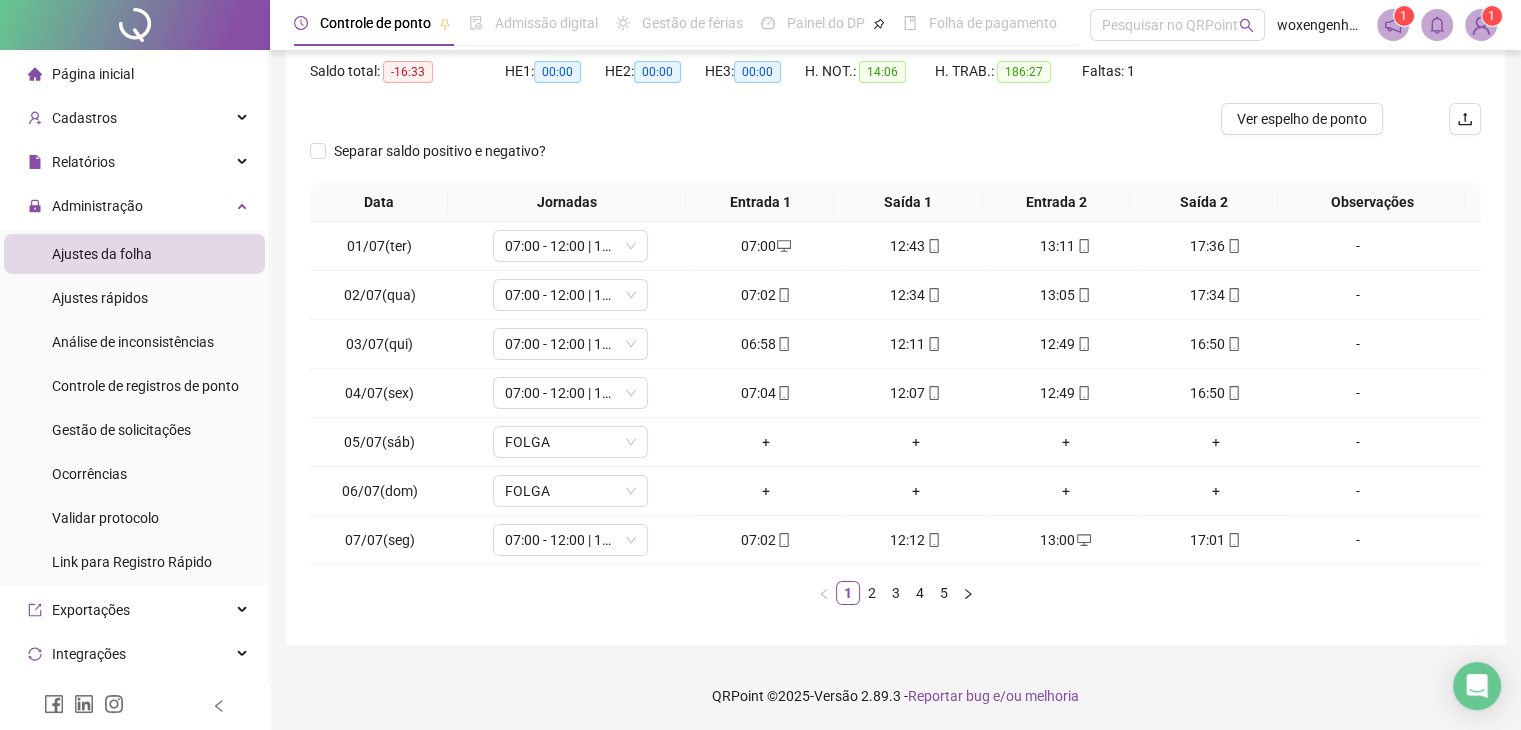 click on "Data Jornadas Entrada 1 Saída 1 Entrada 2 Saída 2 Observações               01/07(ter) 07:00 - 12:00 | 13:00 - 17:00 07:00 12:43 13:11 17:36 - 02/07(qua) 07:00 - 12:00 | 13:00 - 17:00 07:02 12:34 13:05 17:34 - 03/07(qui) 07:00 - 12:00 | 13:00 - 17:00 06:58 12:11 12:49 16:50 - 04/07(sex) 07:00 - 12:00 | 13:00 - 16:00 07:04 12:07 12:49 16:50 - 05/07(sáb) FOLGA + + + + - 06/07(dom) FOLGA + + + + - 07/07(seg) 07:00 - 12:00 | 13:00 - 17:00 07:02 12:12 13:00 17:01 - 1 2 3 4 5" at bounding box center [895, 402] 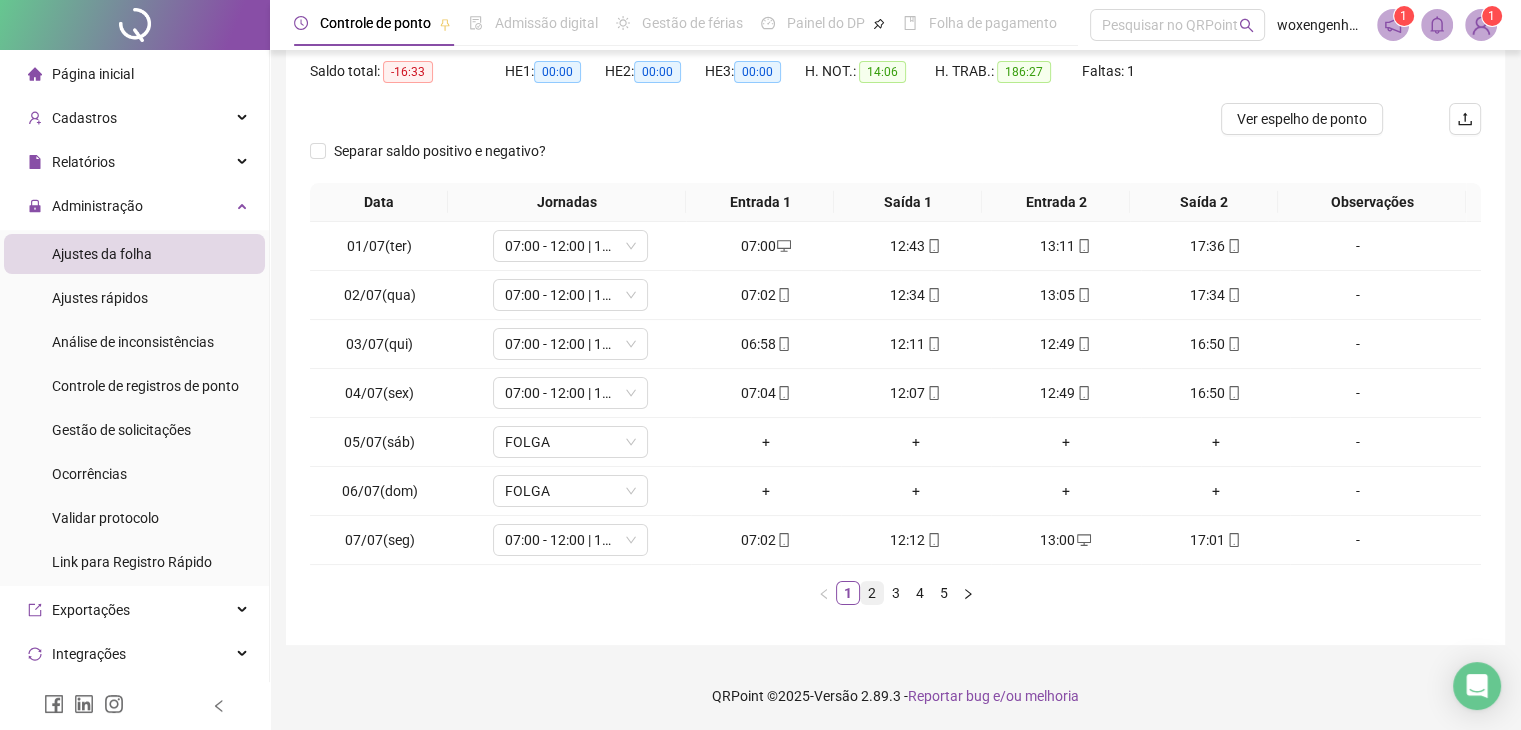 click on "2" at bounding box center [872, 593] 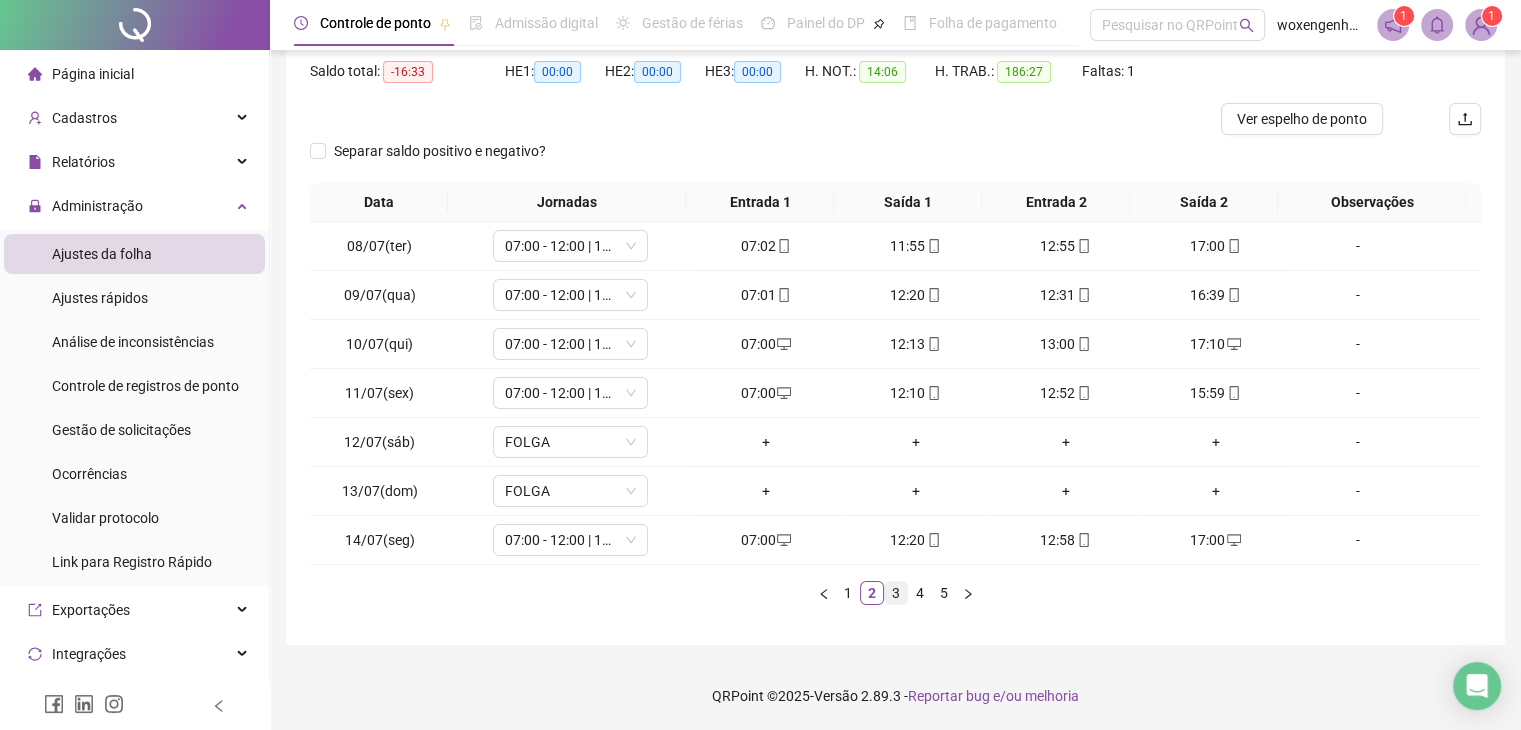 click on "3" at bounding box center (896, 593) 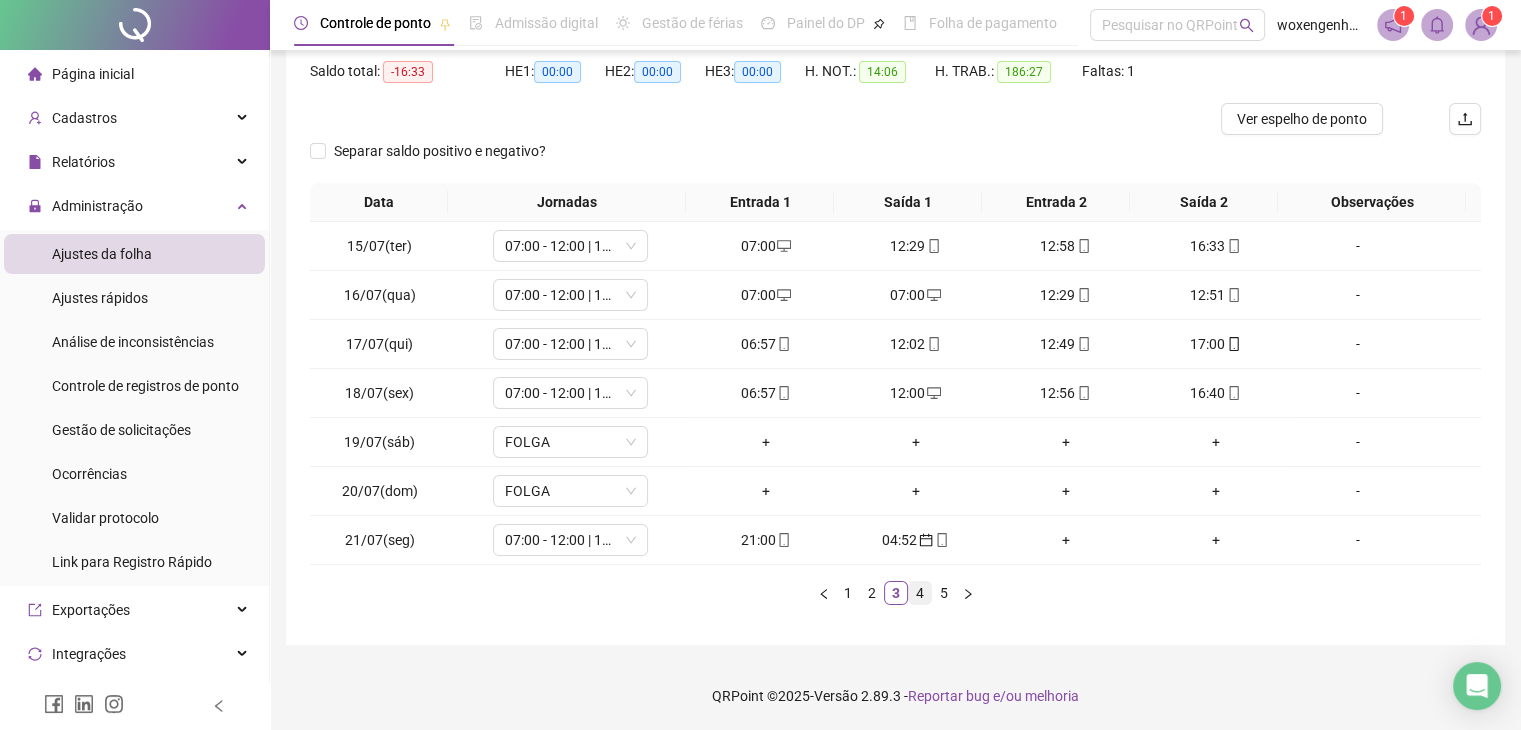 click on "4" at bounding box center [920, 593] 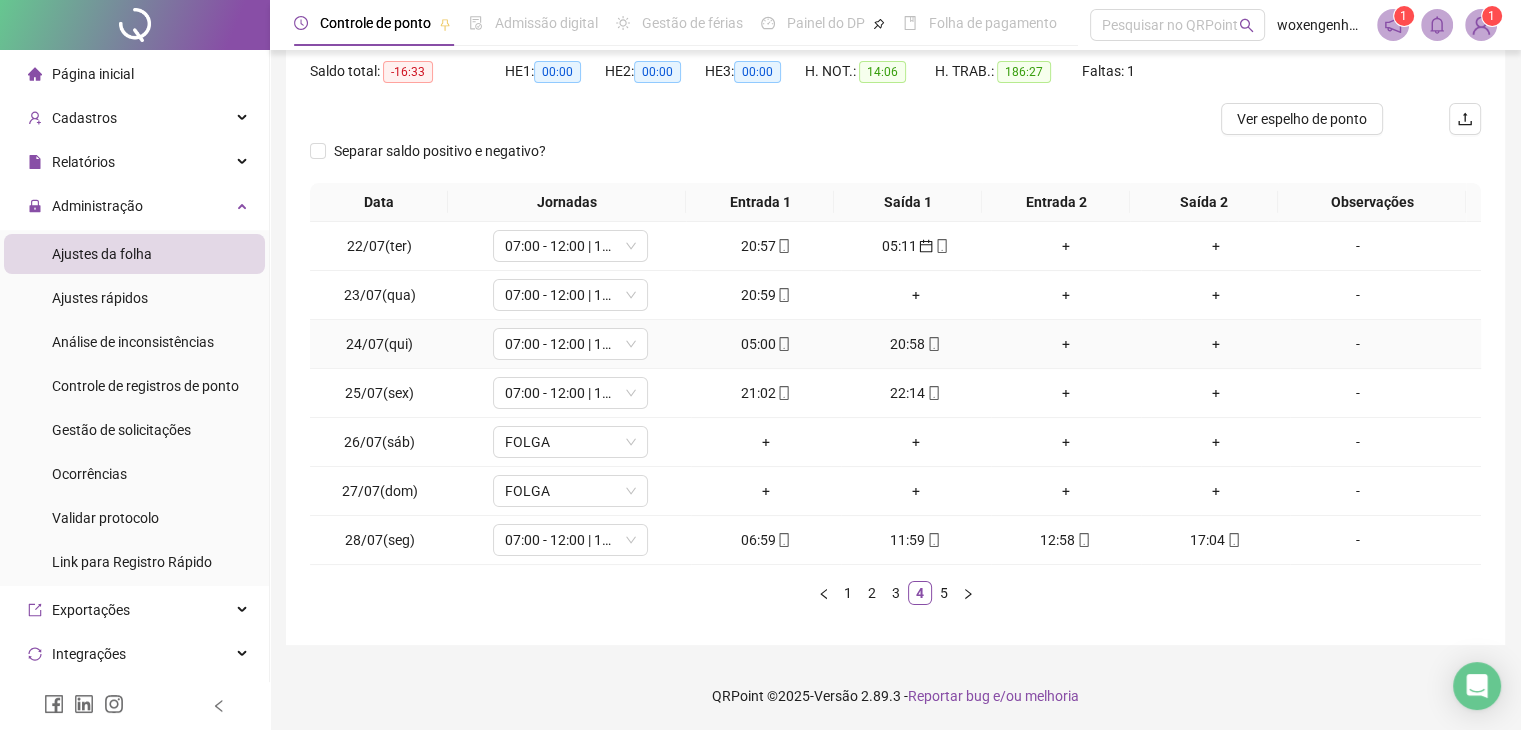 click 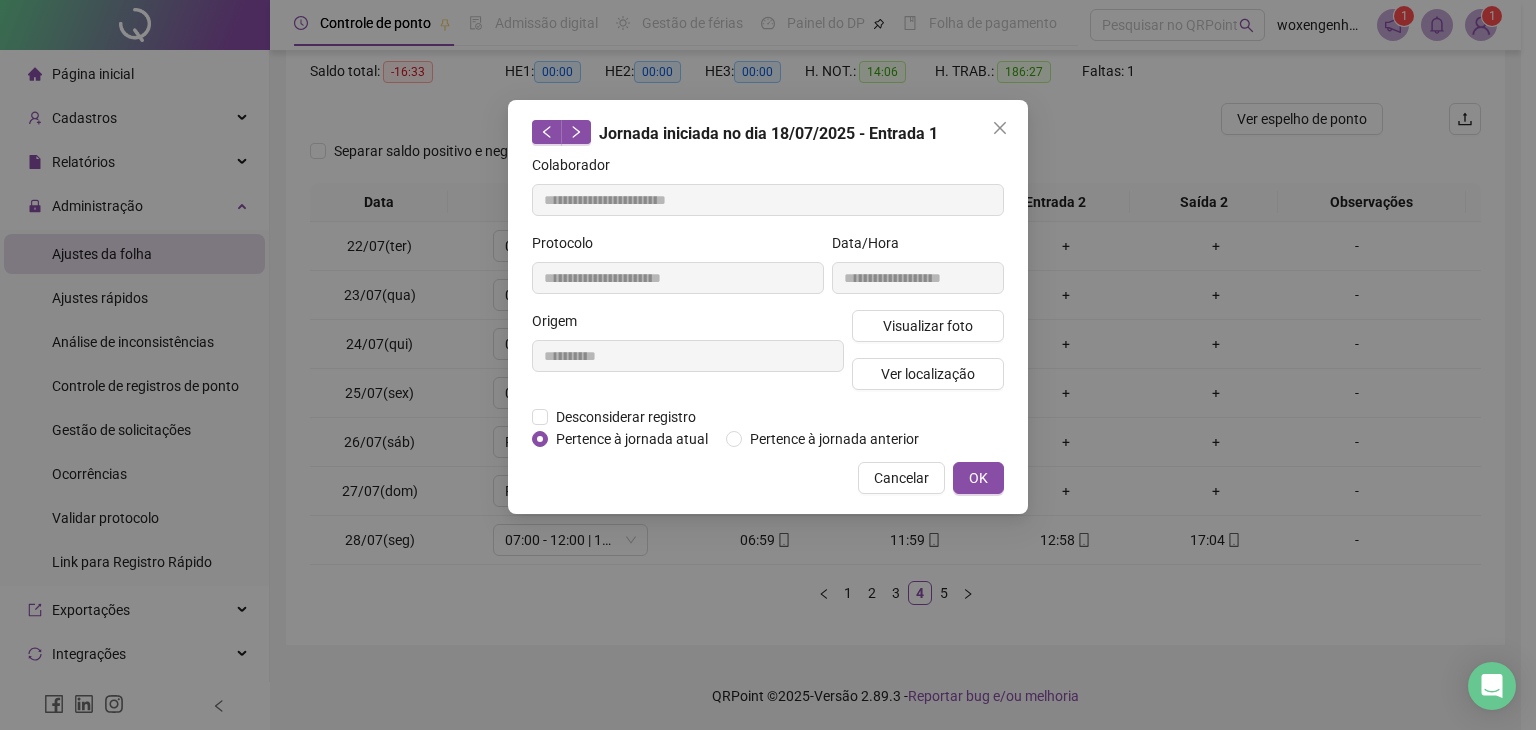 type on "**********" 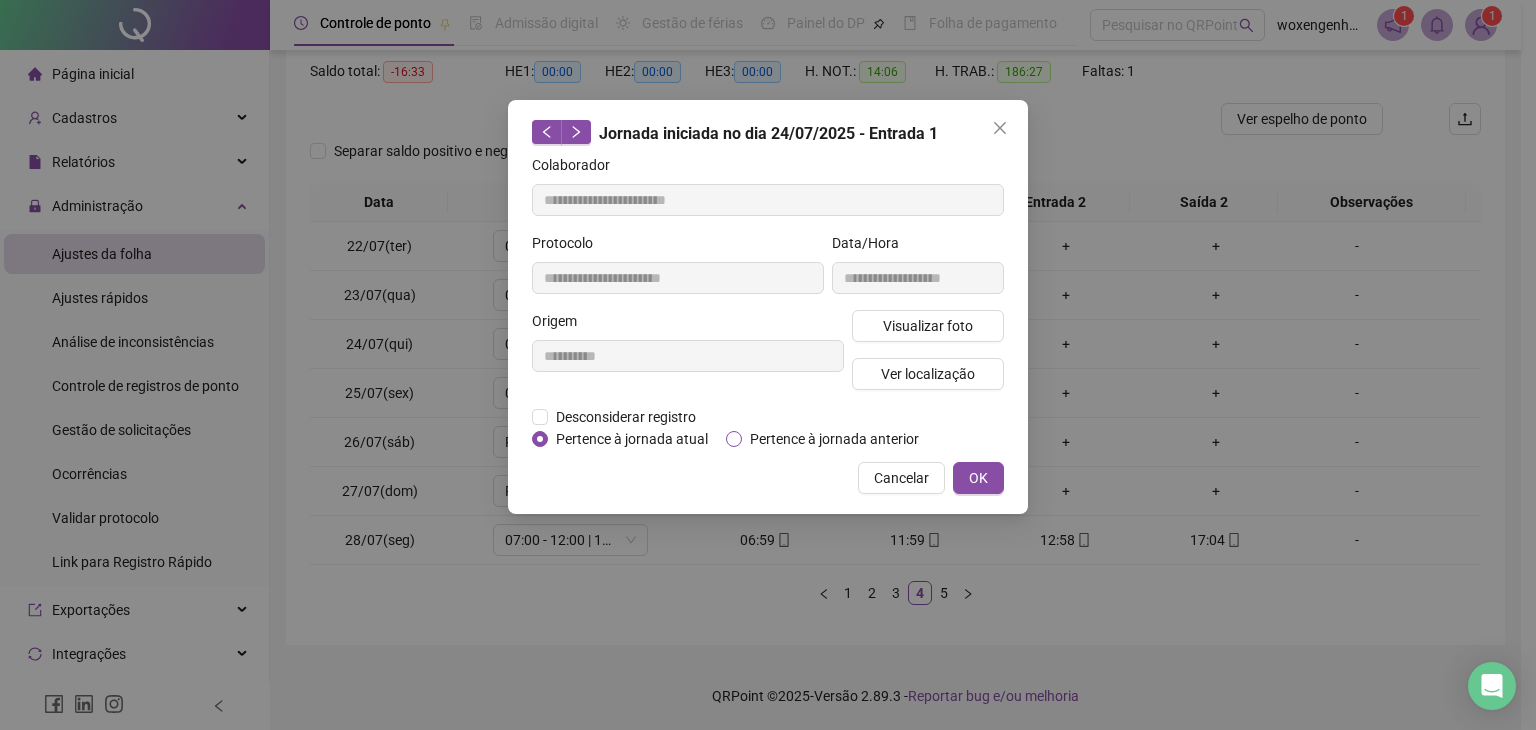click on "Pertence à jornada anterior" at bounding box center (834, 439) 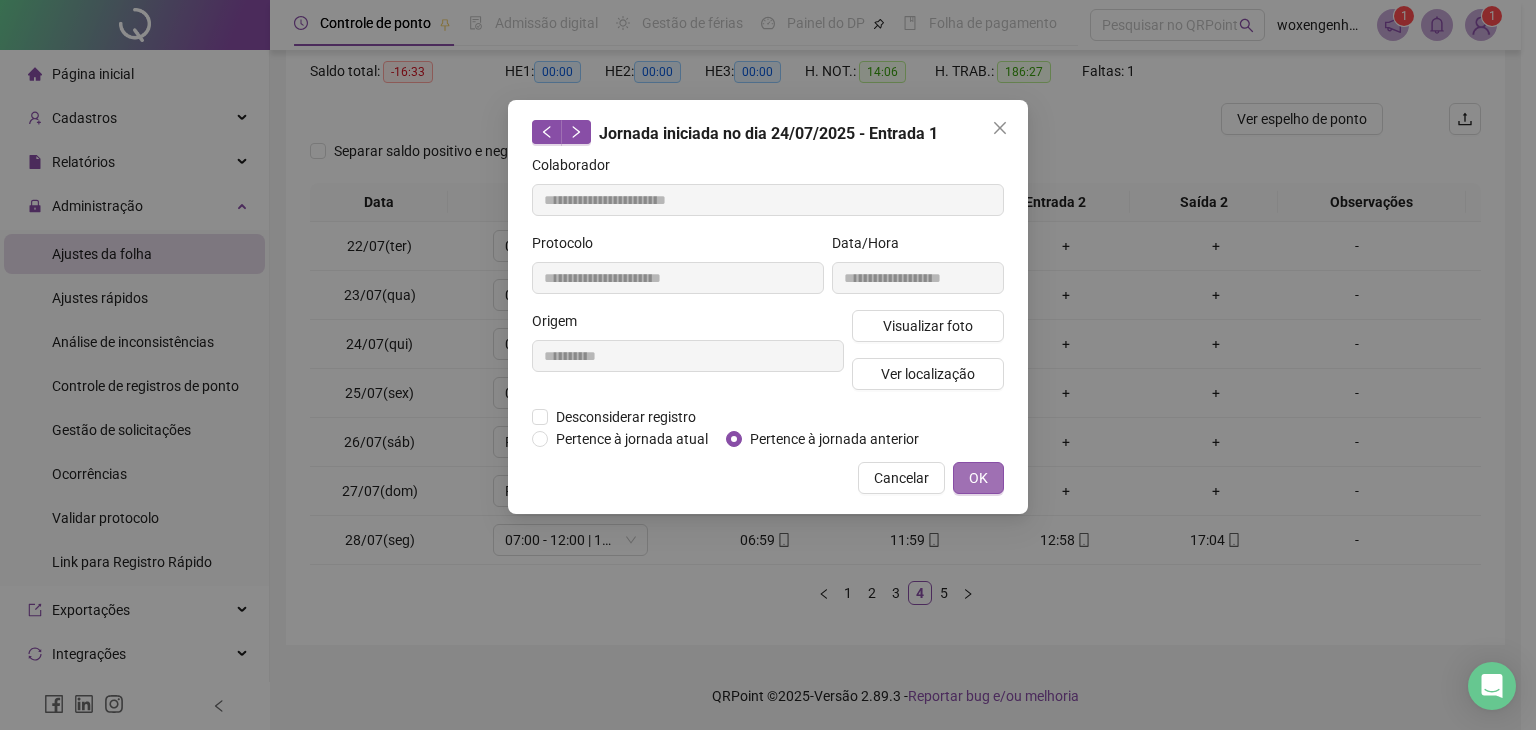 click on "OK" at bounding box center [978, 478] 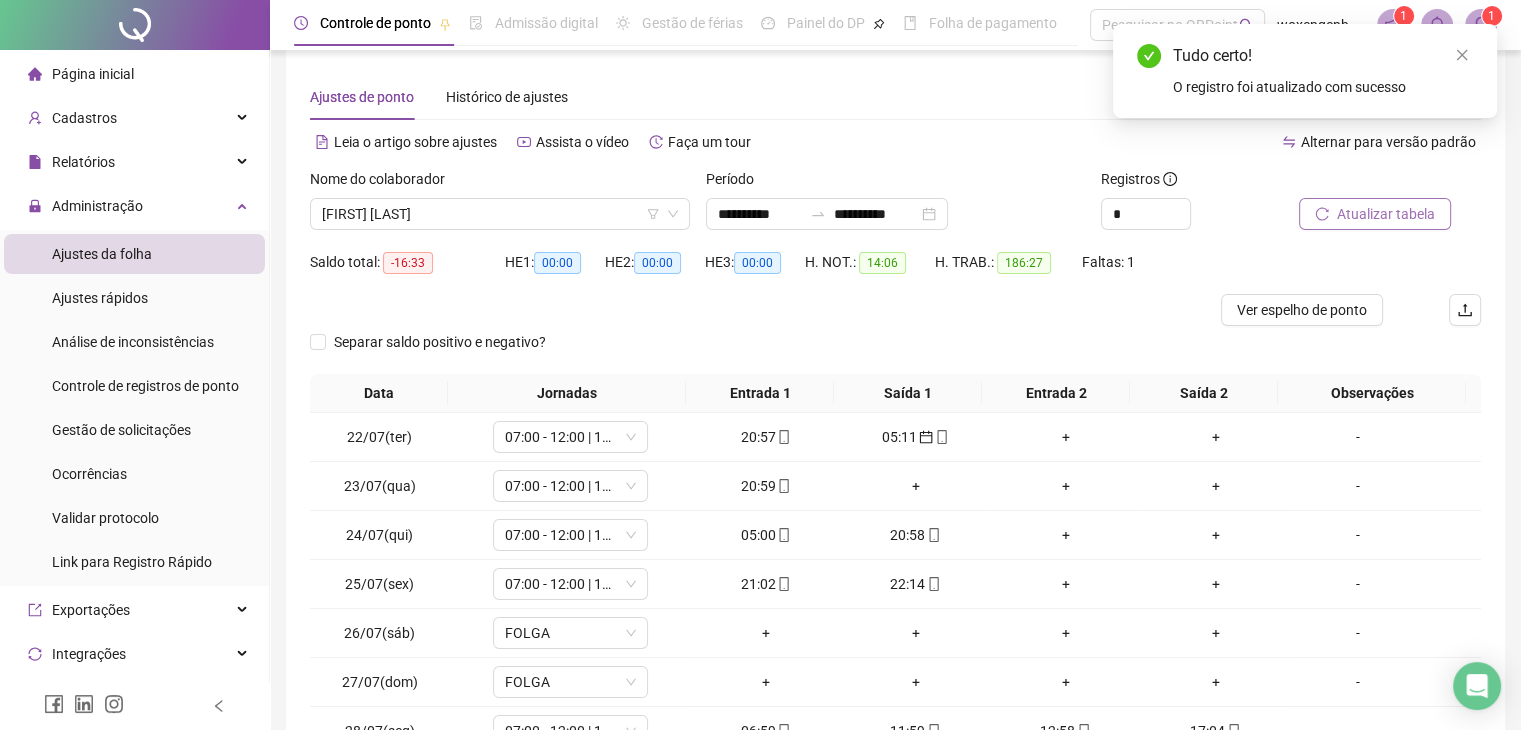 scroll, scrollTop: 7, scrollLeft: 0, axis: vertical 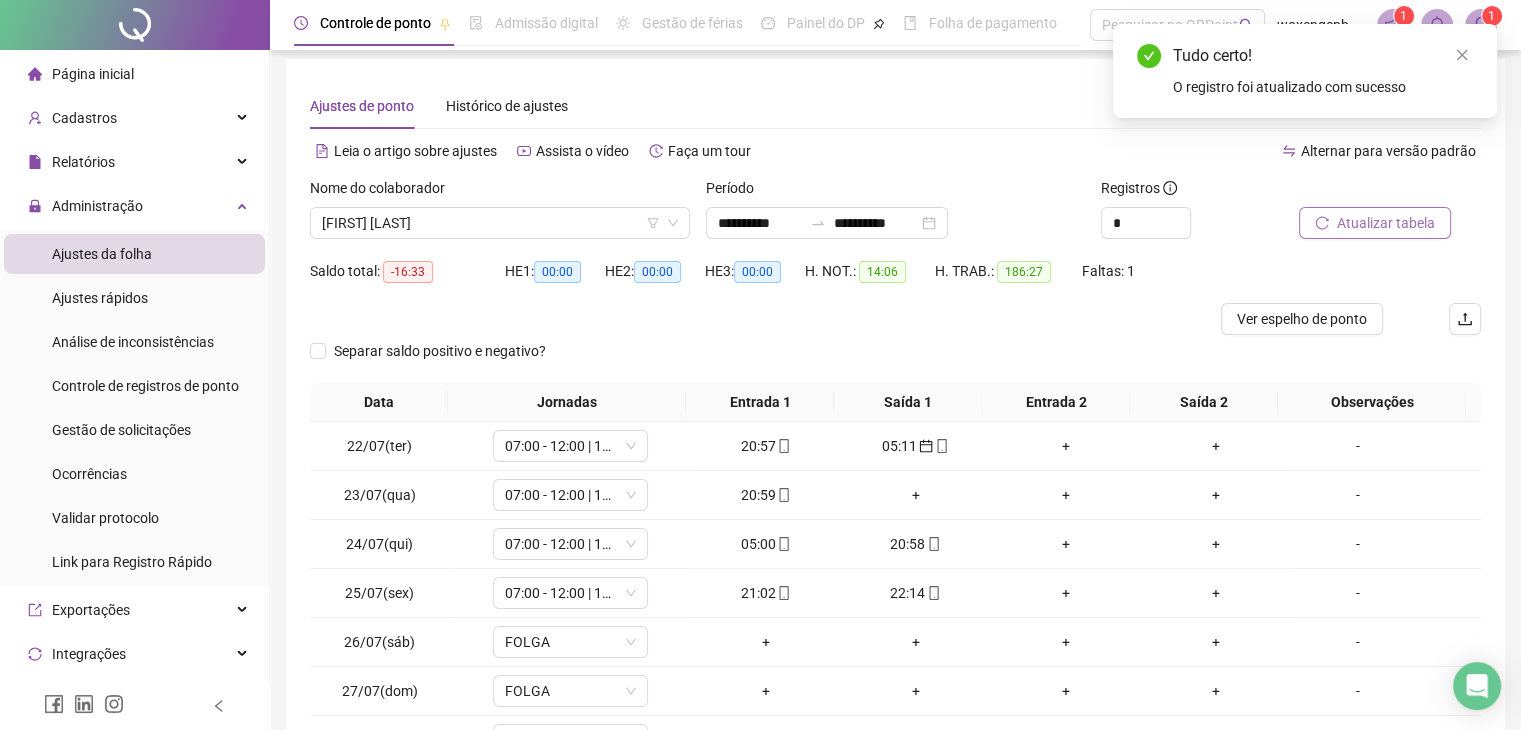 click on "Atualizar tabela" at bounding box center [1375, 223] 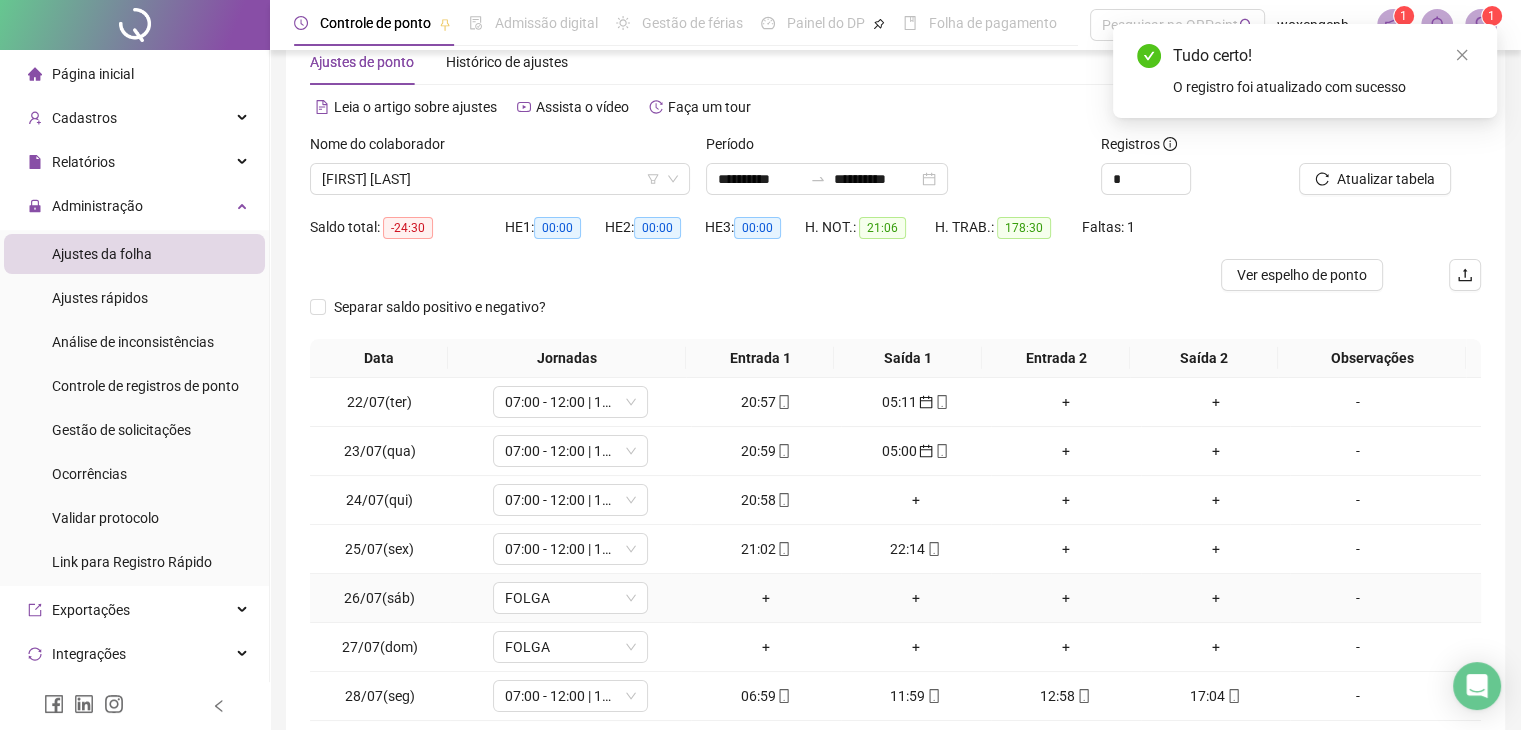 scroll, scrollTop: 107, scrollLeft: 0, axis: vertical 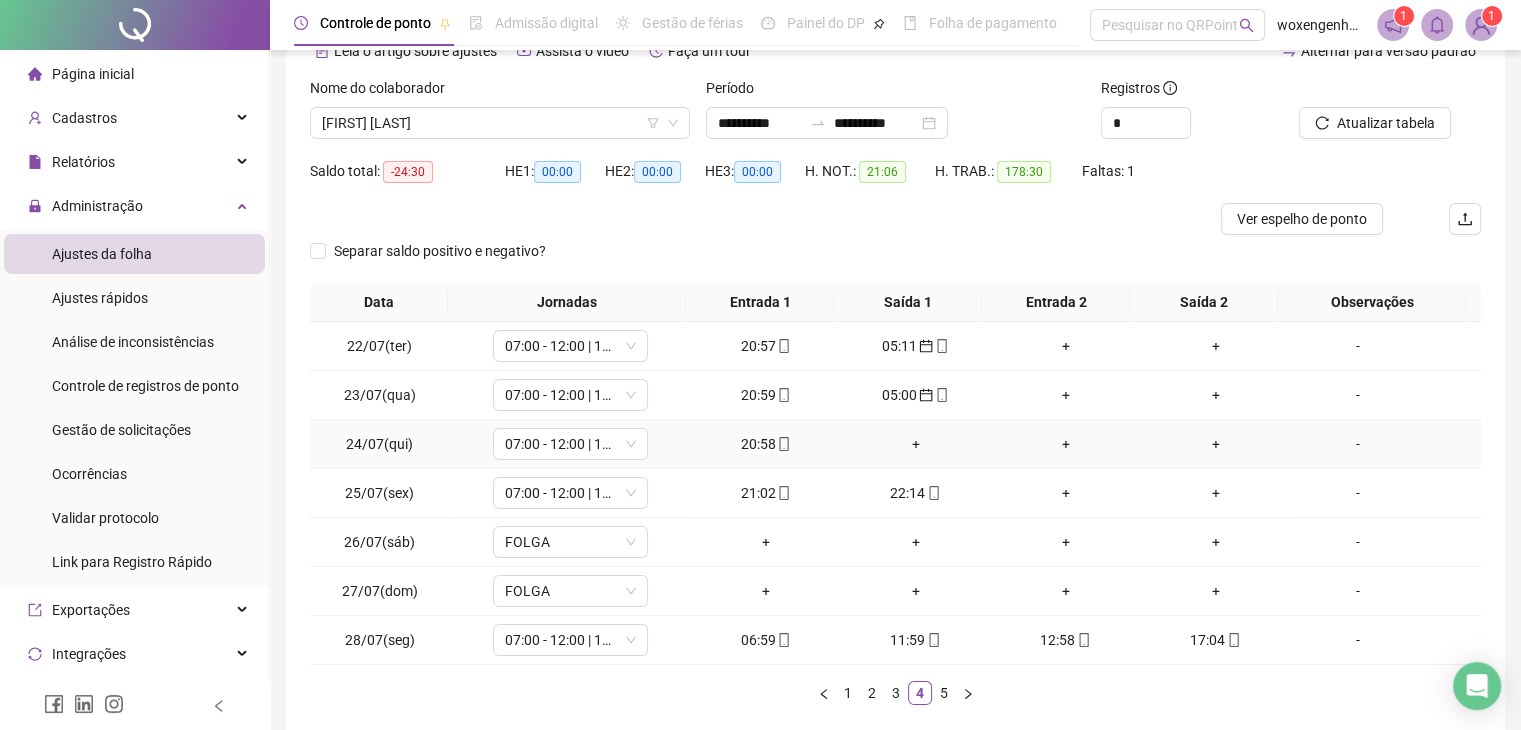 click on "+" at bounding box center (916, 444) 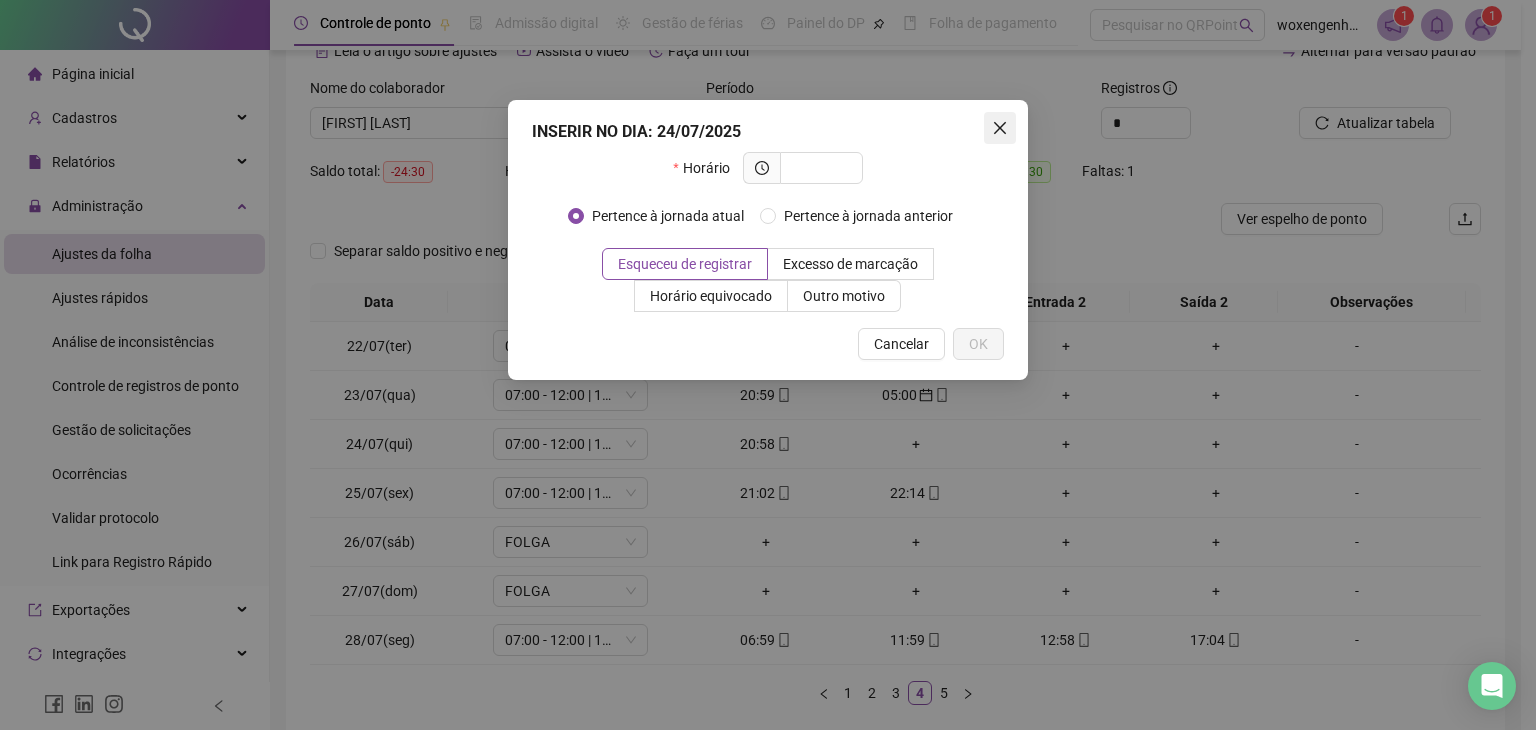 click 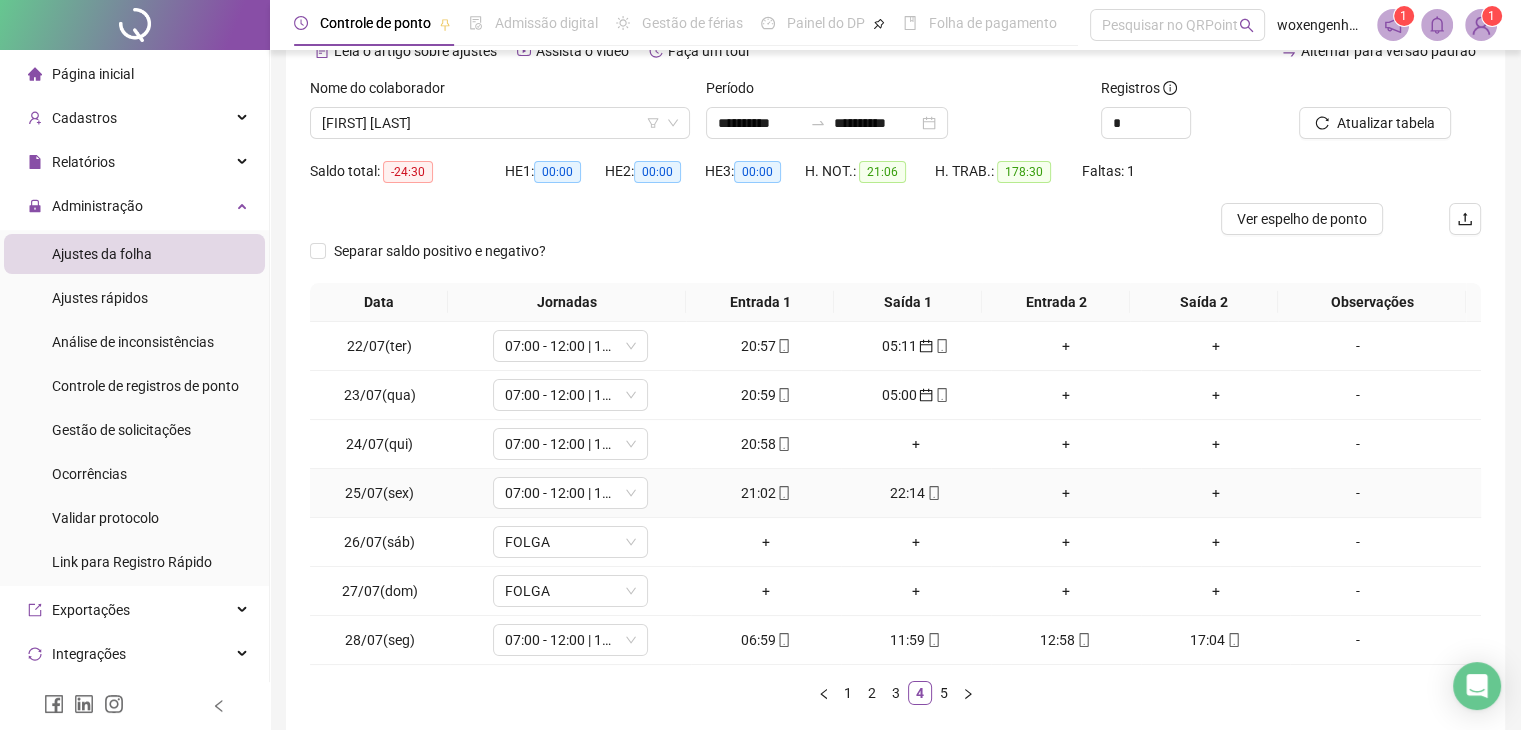 click on "+" at bounding box center (1066, 493) 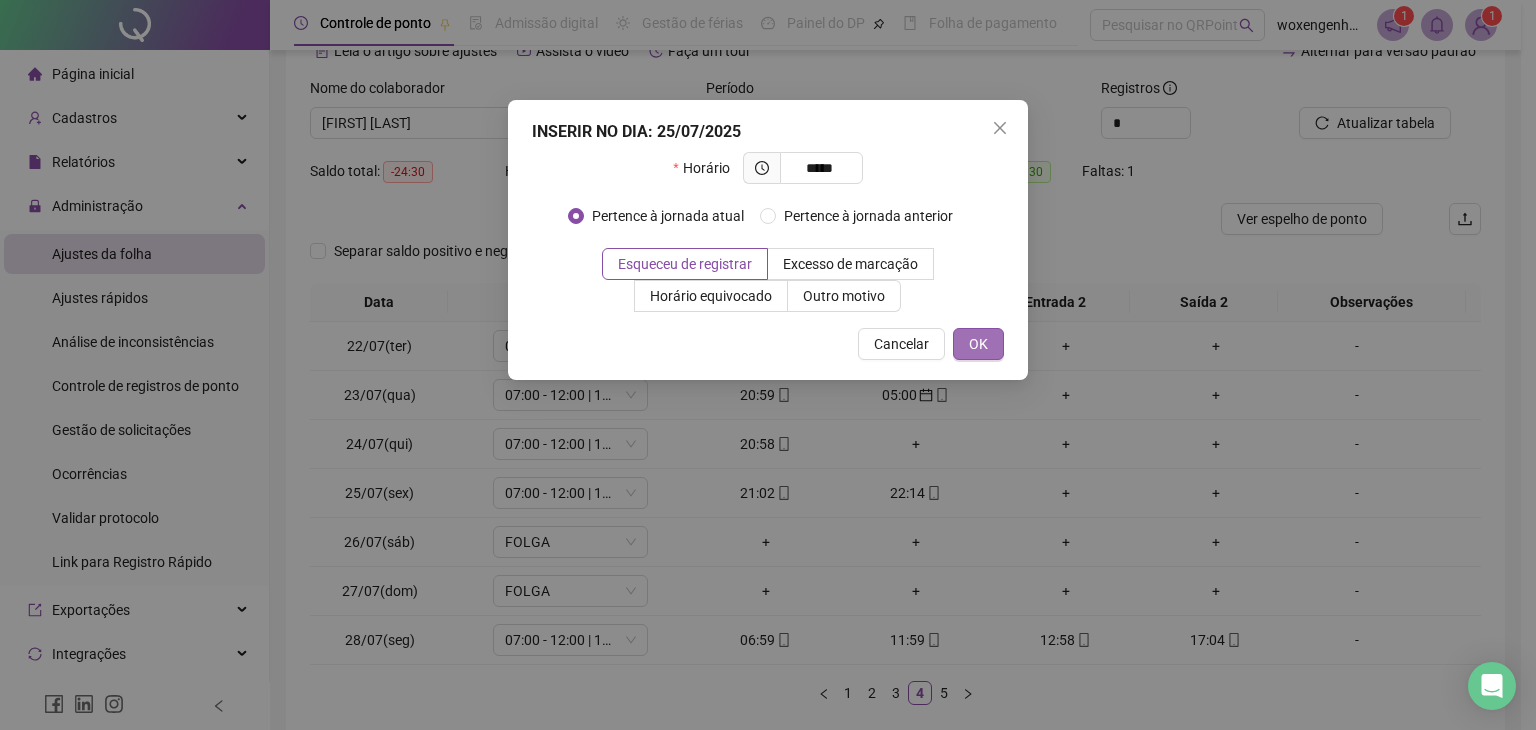 type on "*****" 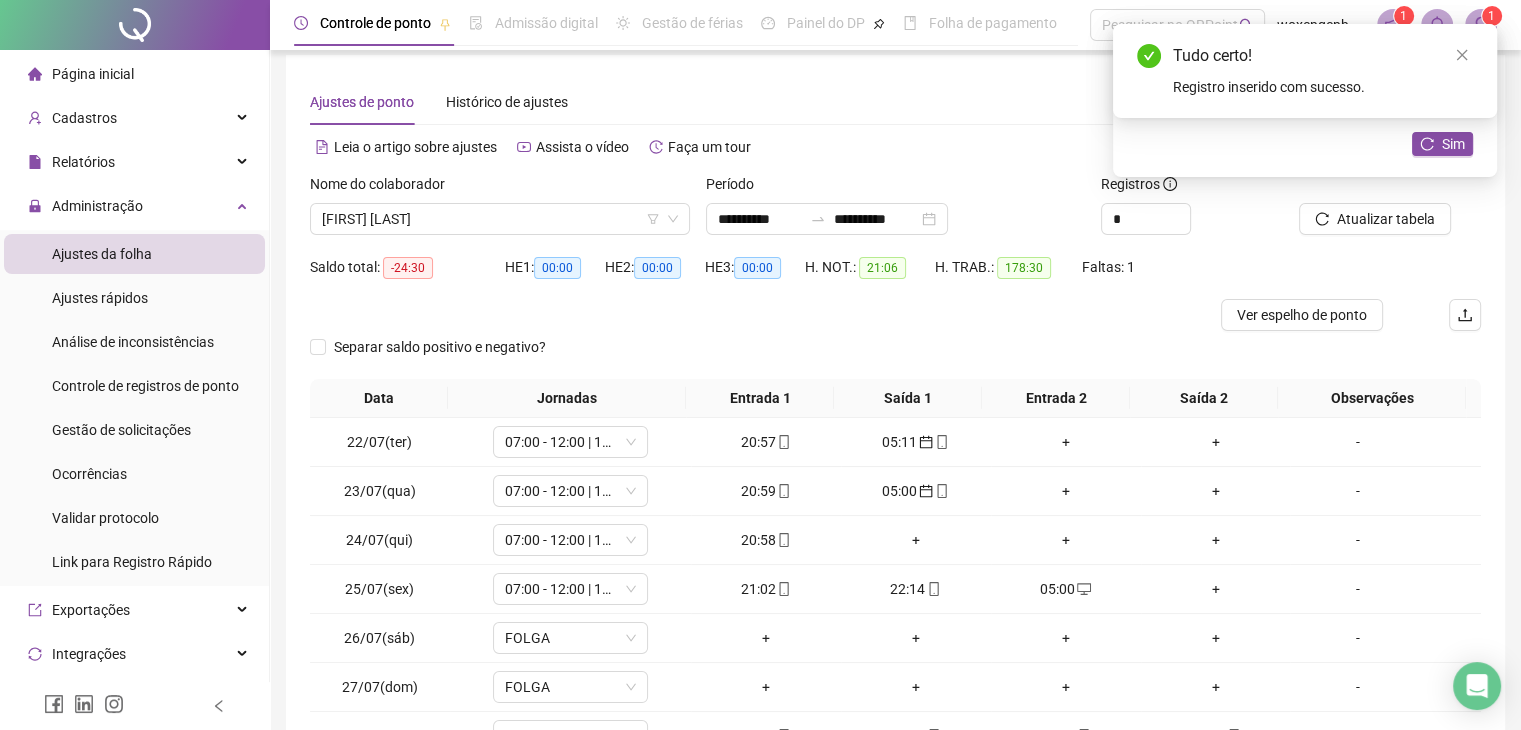 scroll, scrollTop: 0, scrollLeft: 0, axis: both 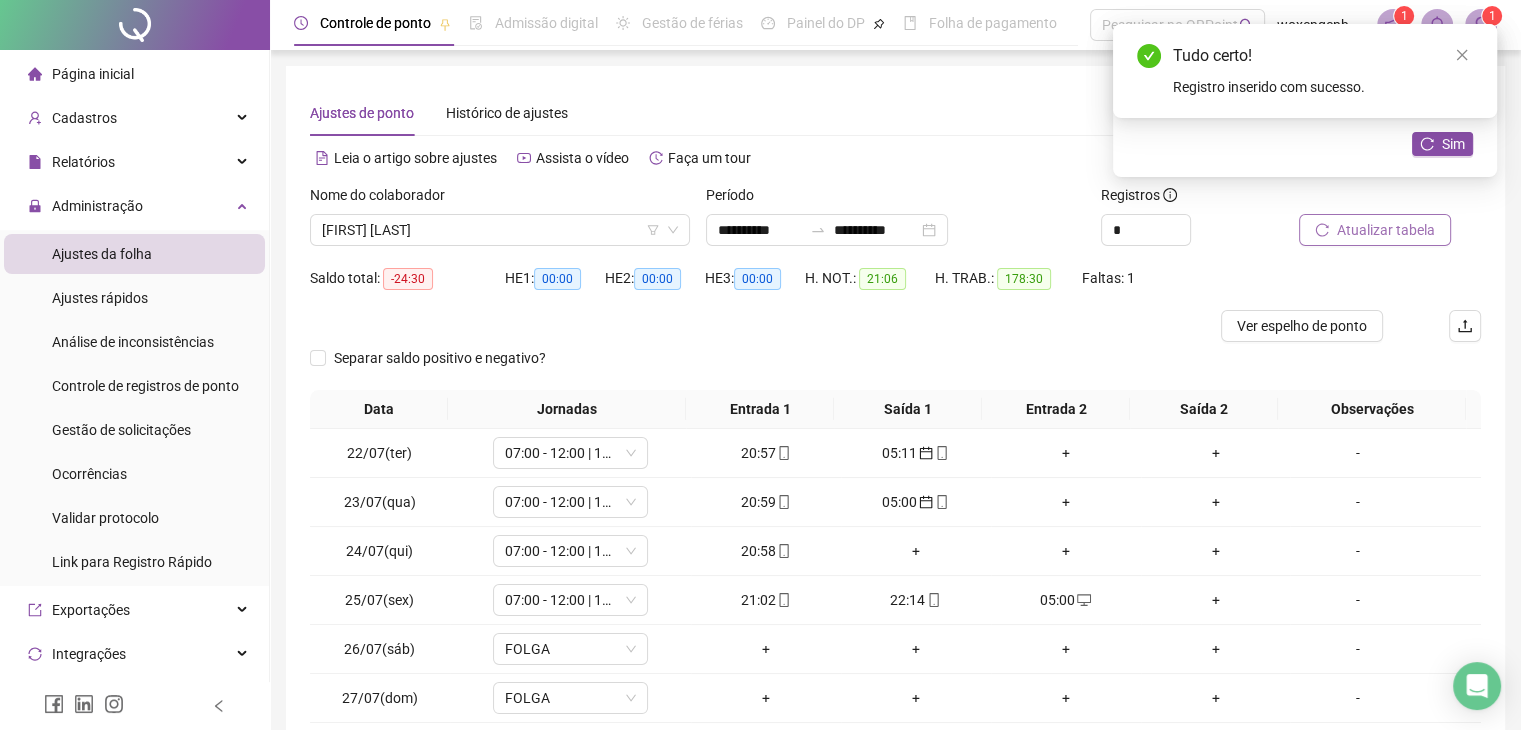 click on "Atualizar tabela" at bounding box center (1386, 230) 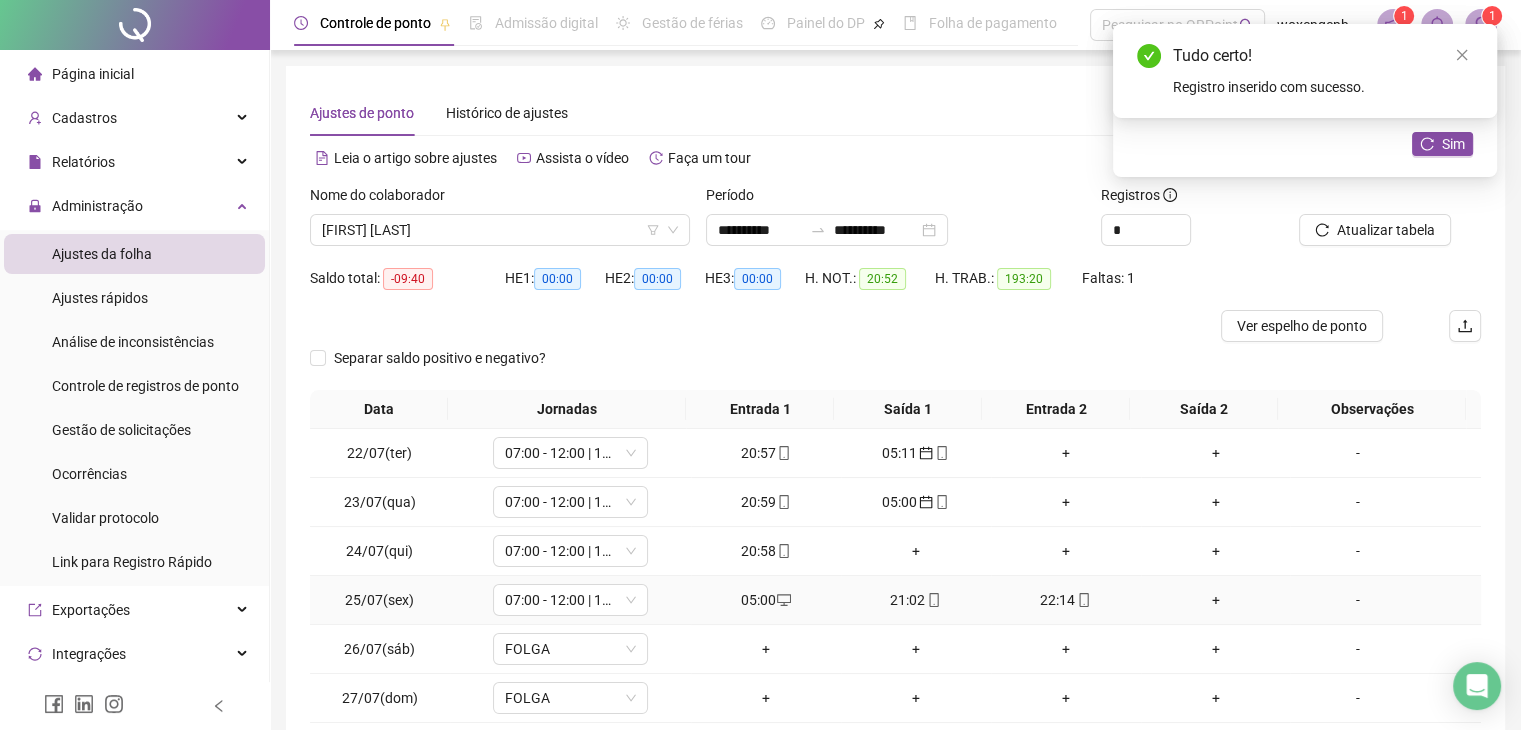 click on "05:00" at bounding box center [766, 600] 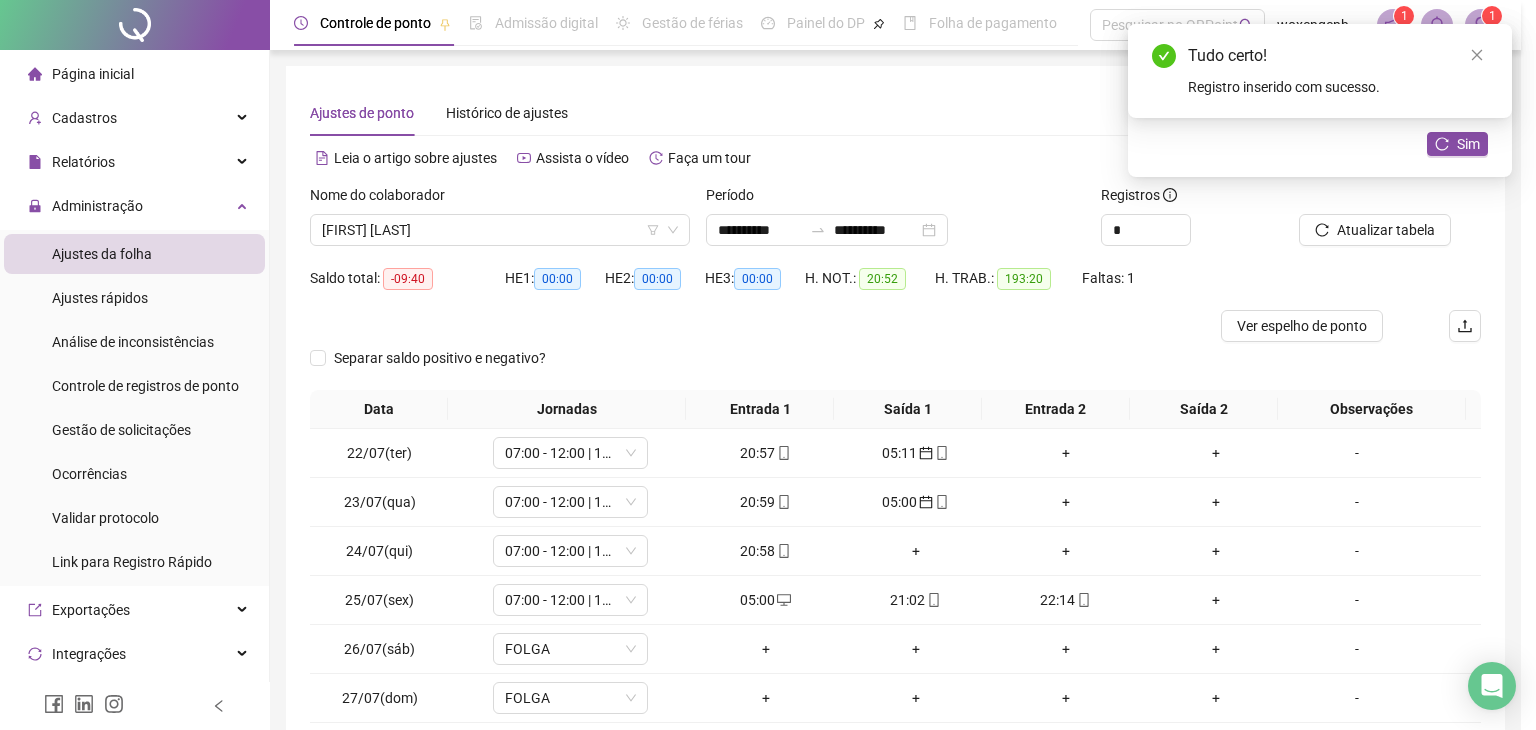 type on "**********" 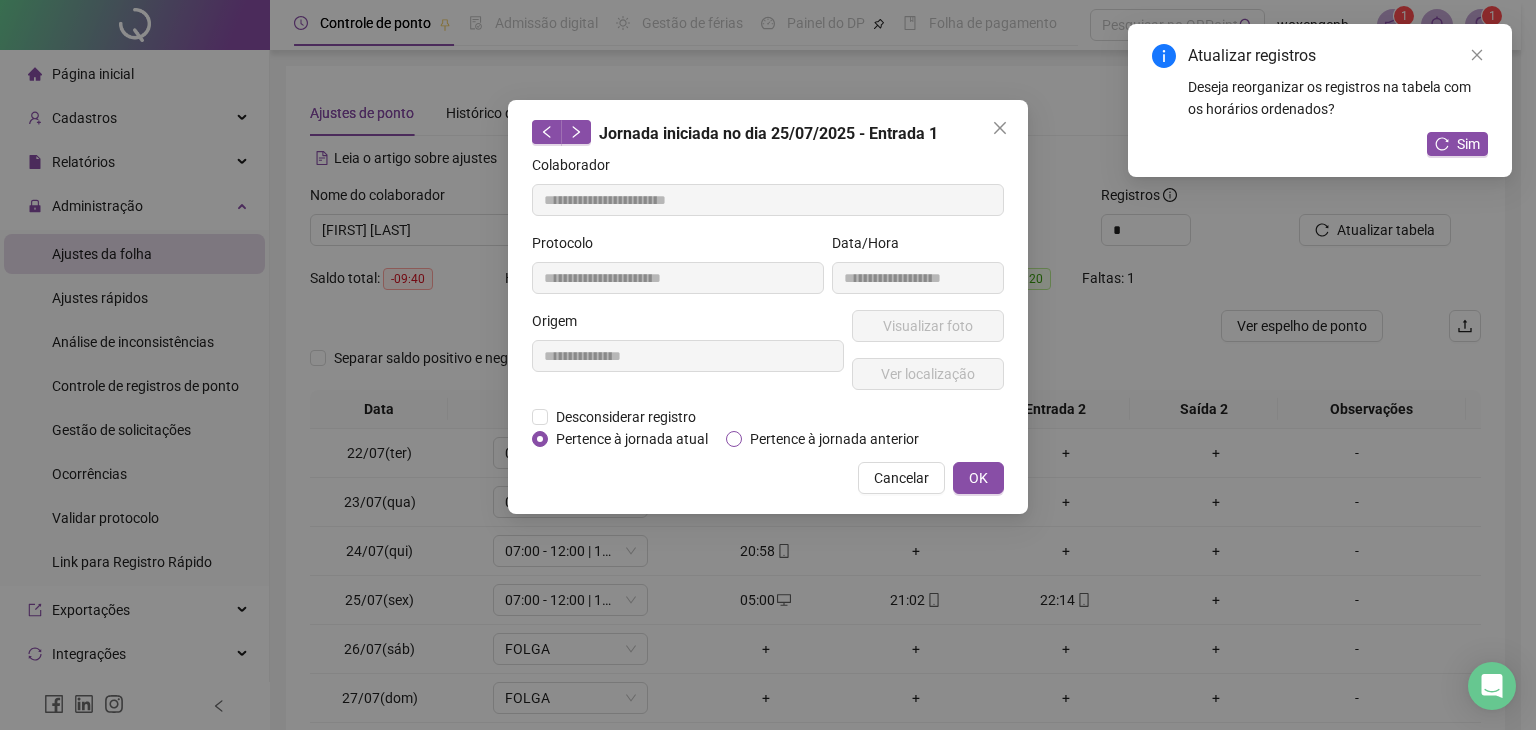 click on "Pertence à jornada anterior" at bounding box center (834, 439) 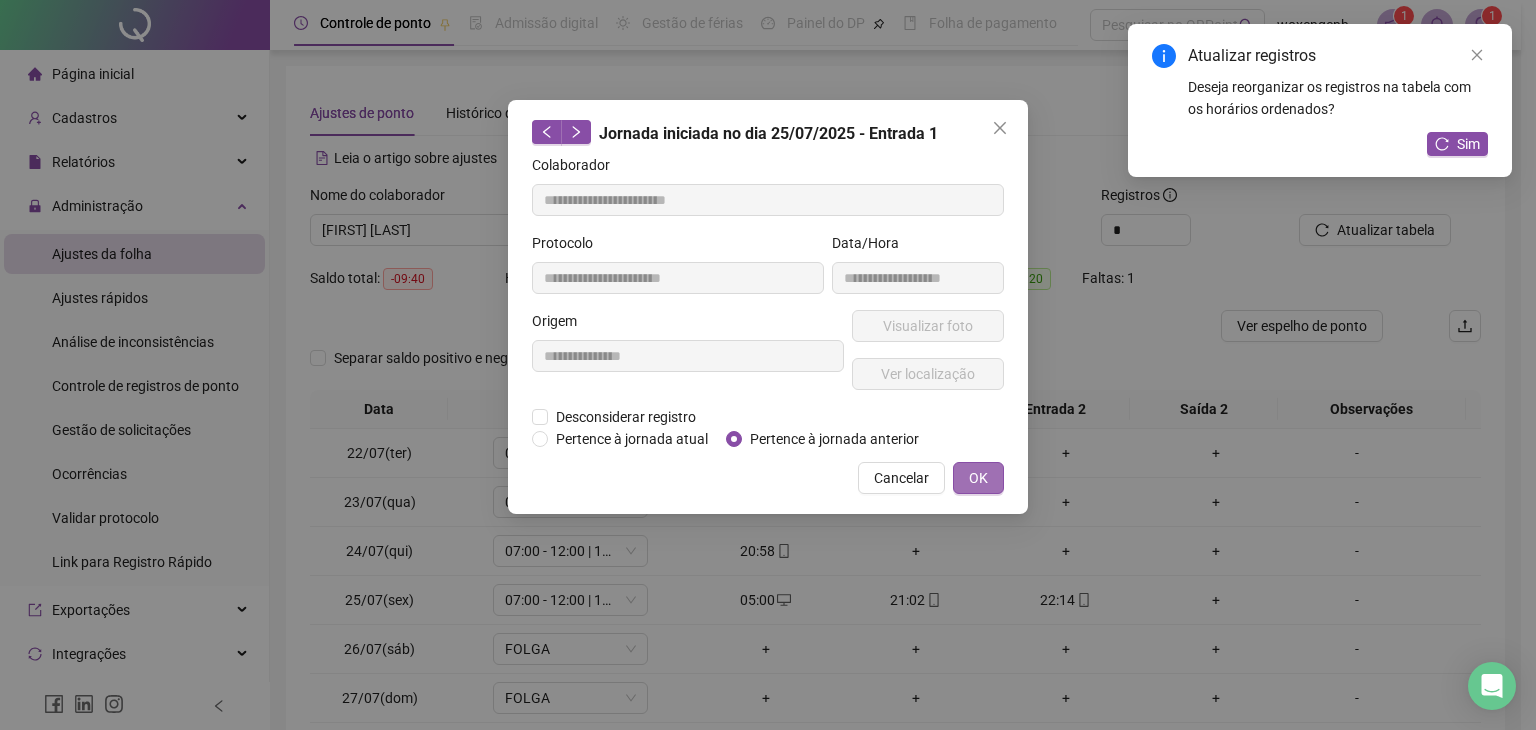 click on "OK" at bounding box center (978, 478) 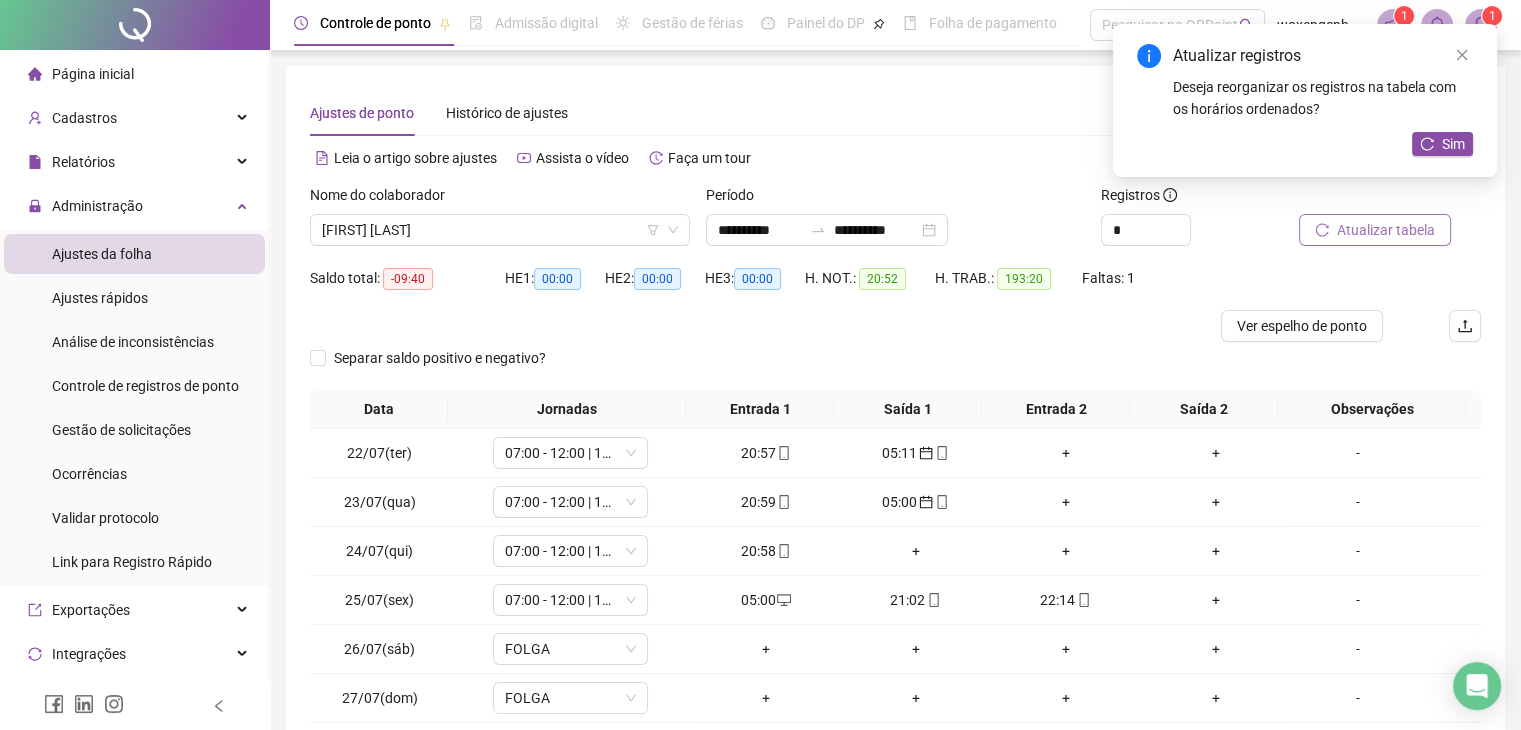 click on "Atualizar tabela" at bounding box center (1386, 230) 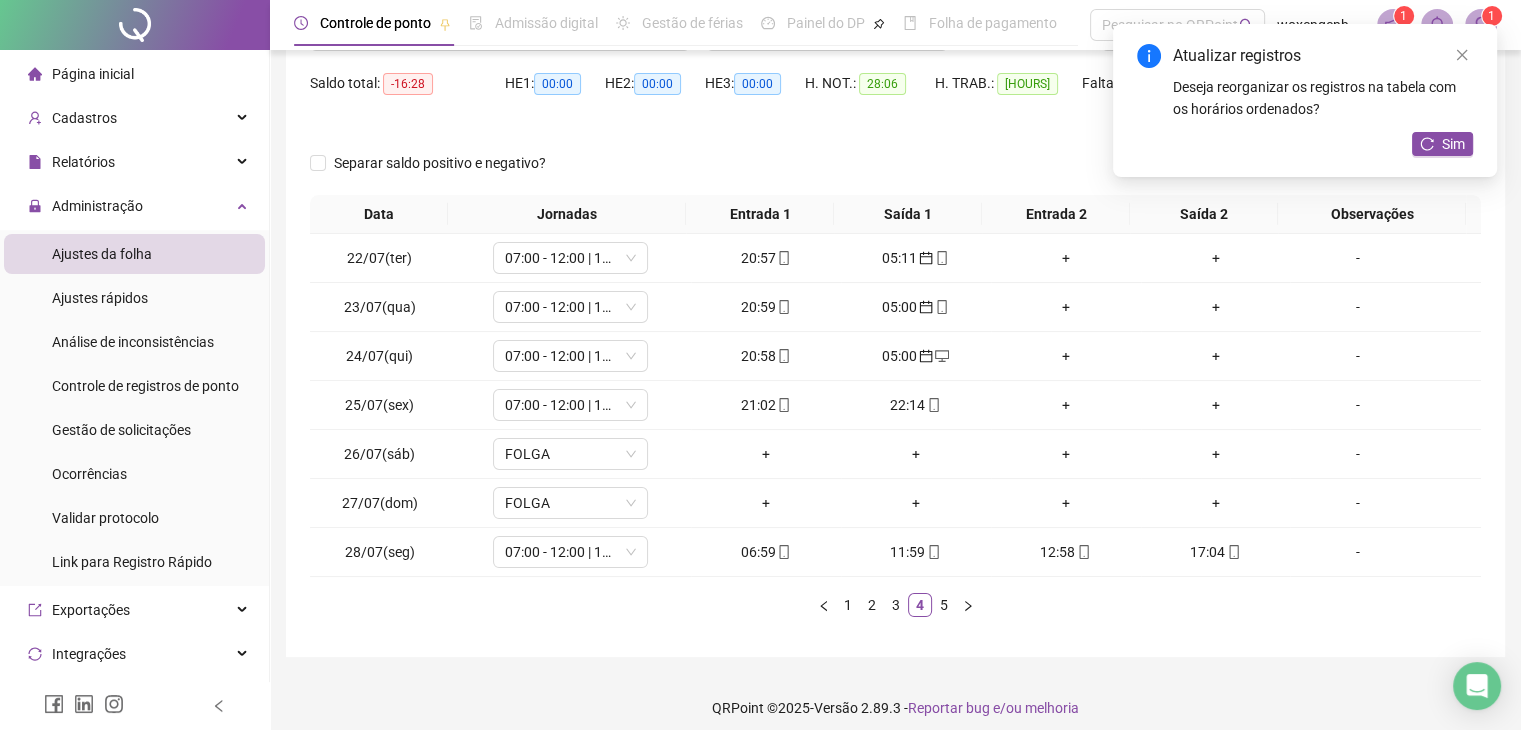 scroll, scrollTop: 200, scrollLeft: 0, axis: vertical 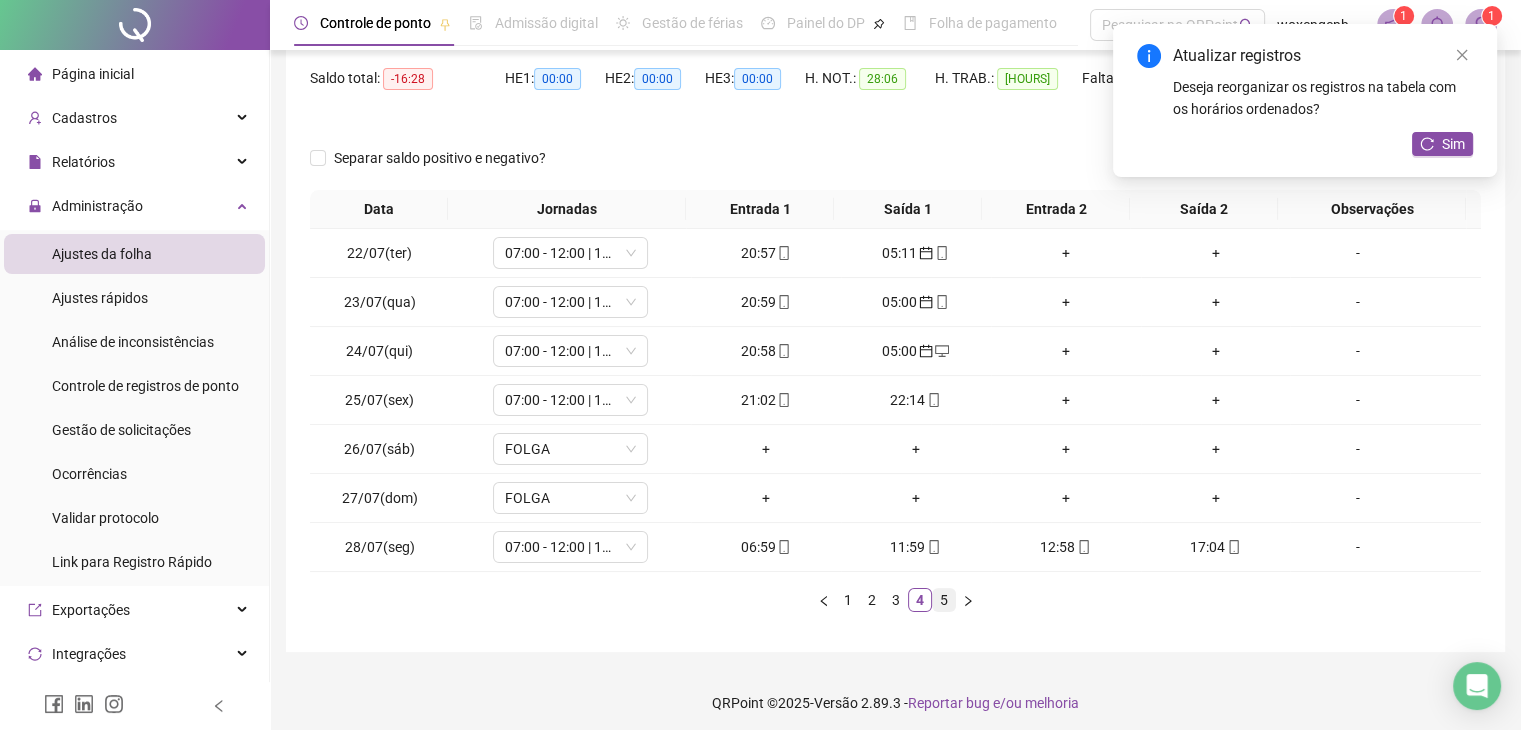 click on "5" at bounding box center (944, 600) 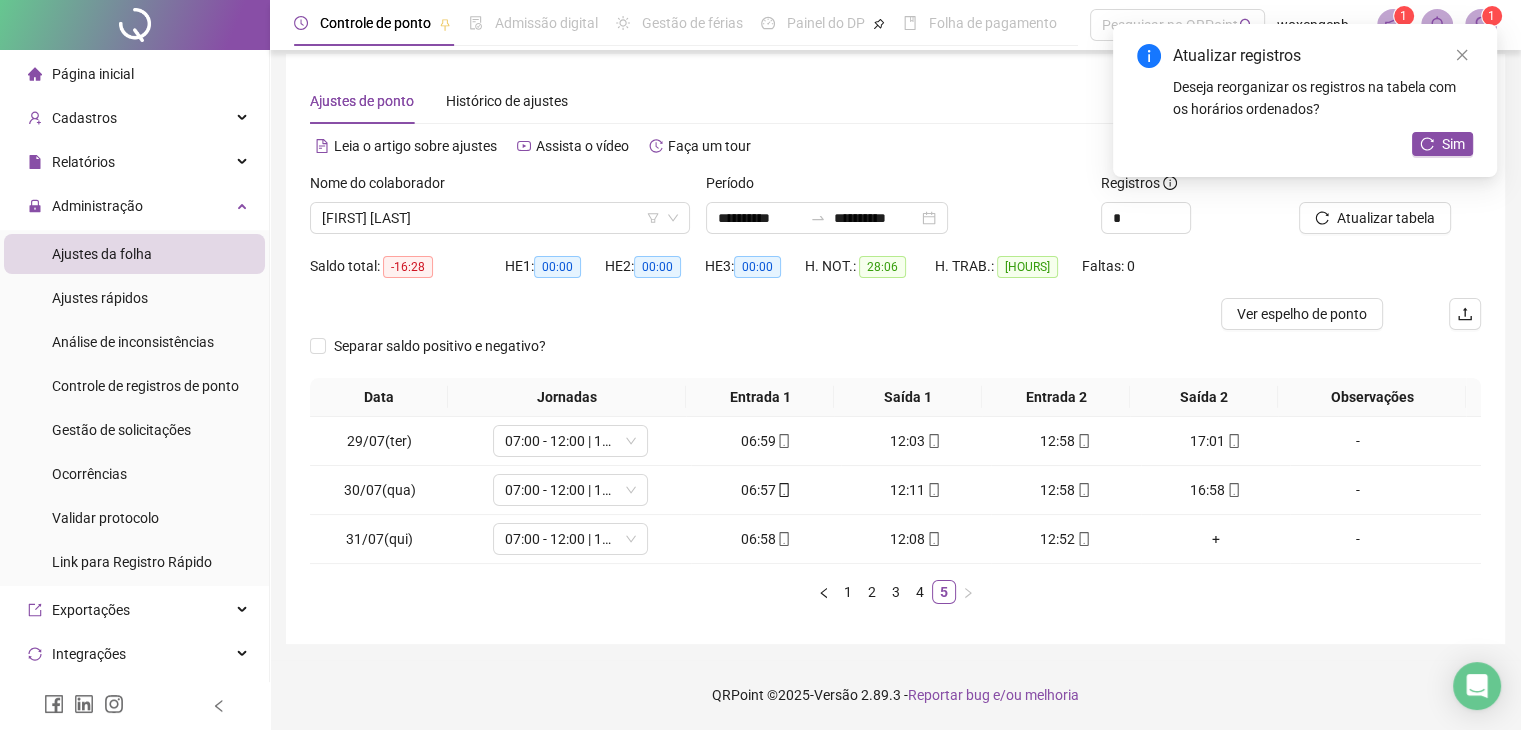 type 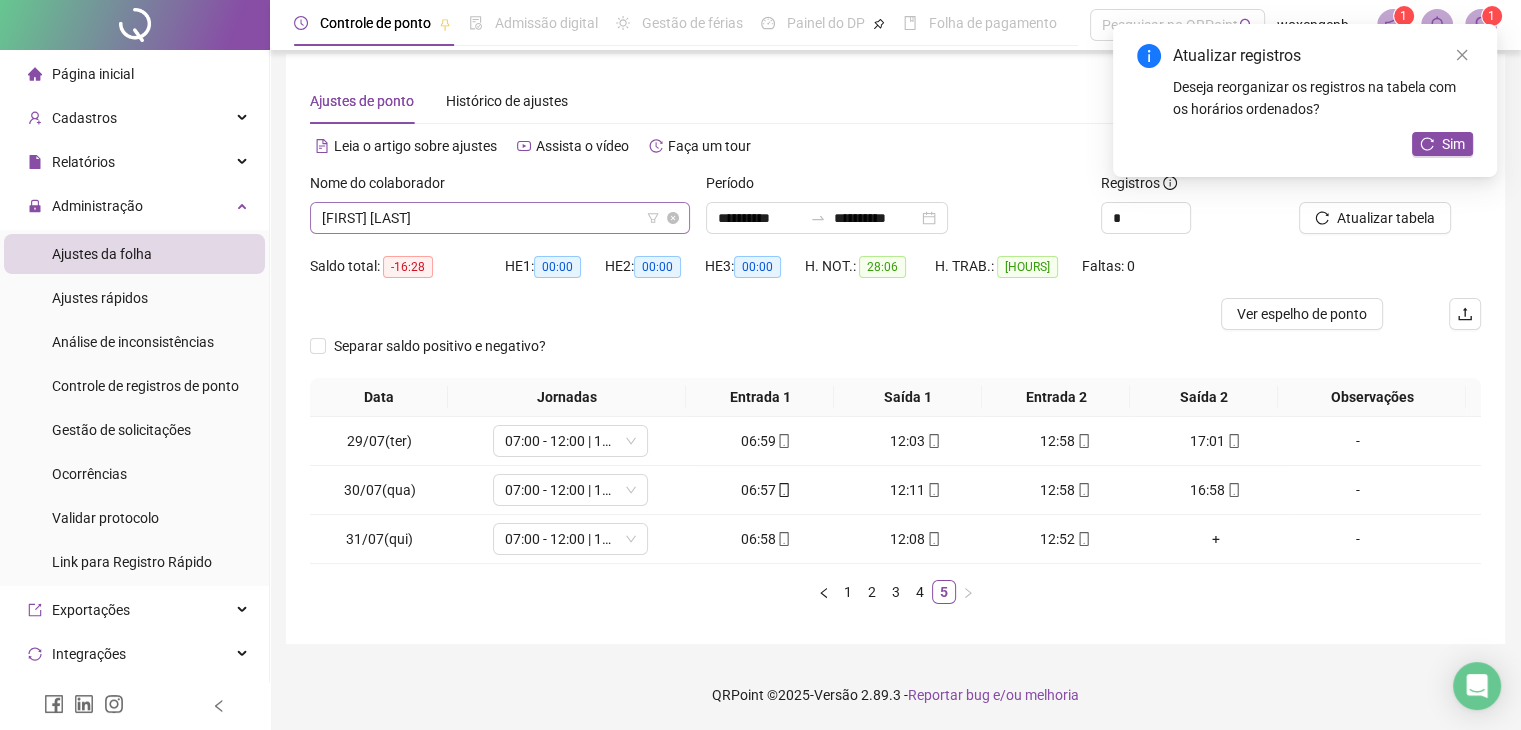 click on "[FIRST] [LAST]" at bounding box center [500, 218] 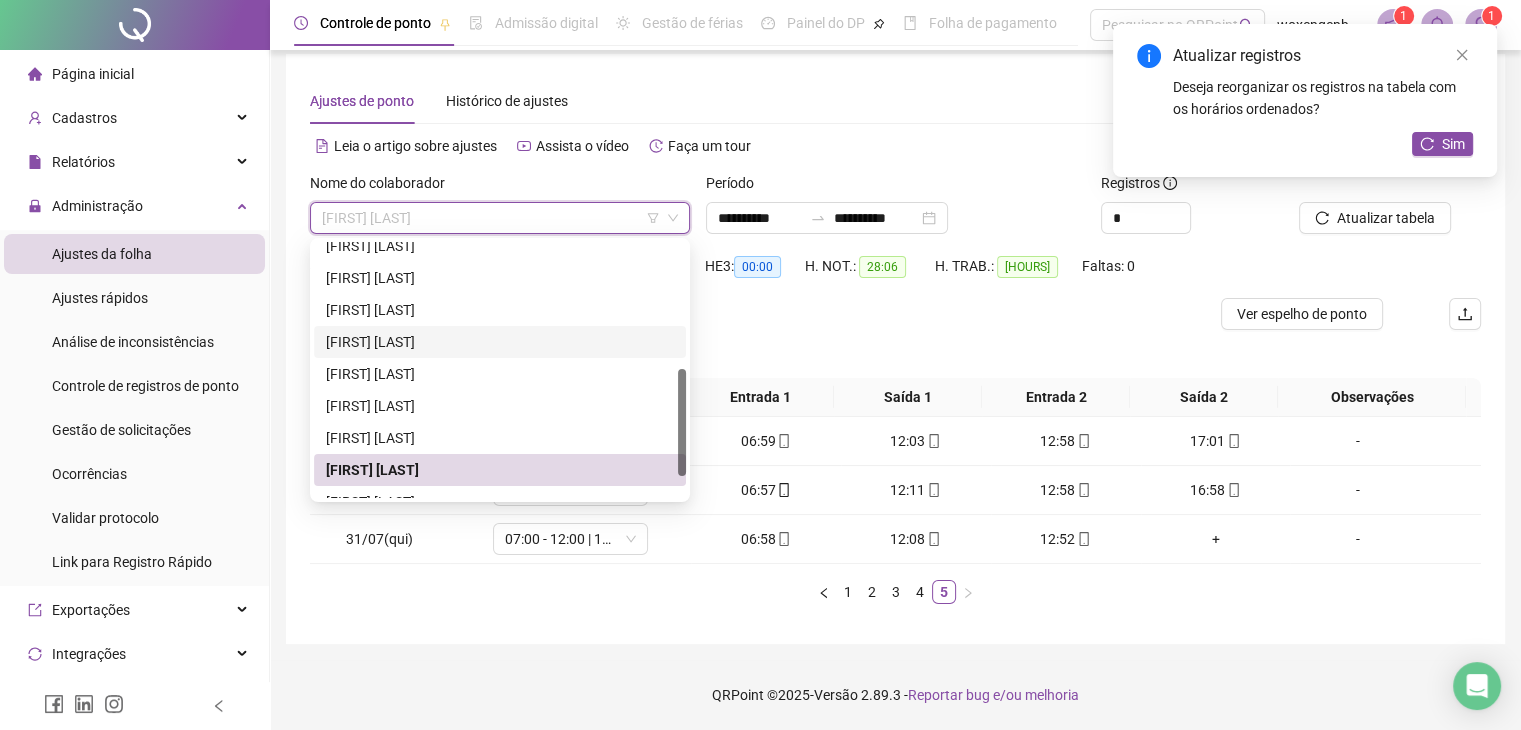 scroll, scrollTop: 352, scrollLeft: 0, axis: vertical 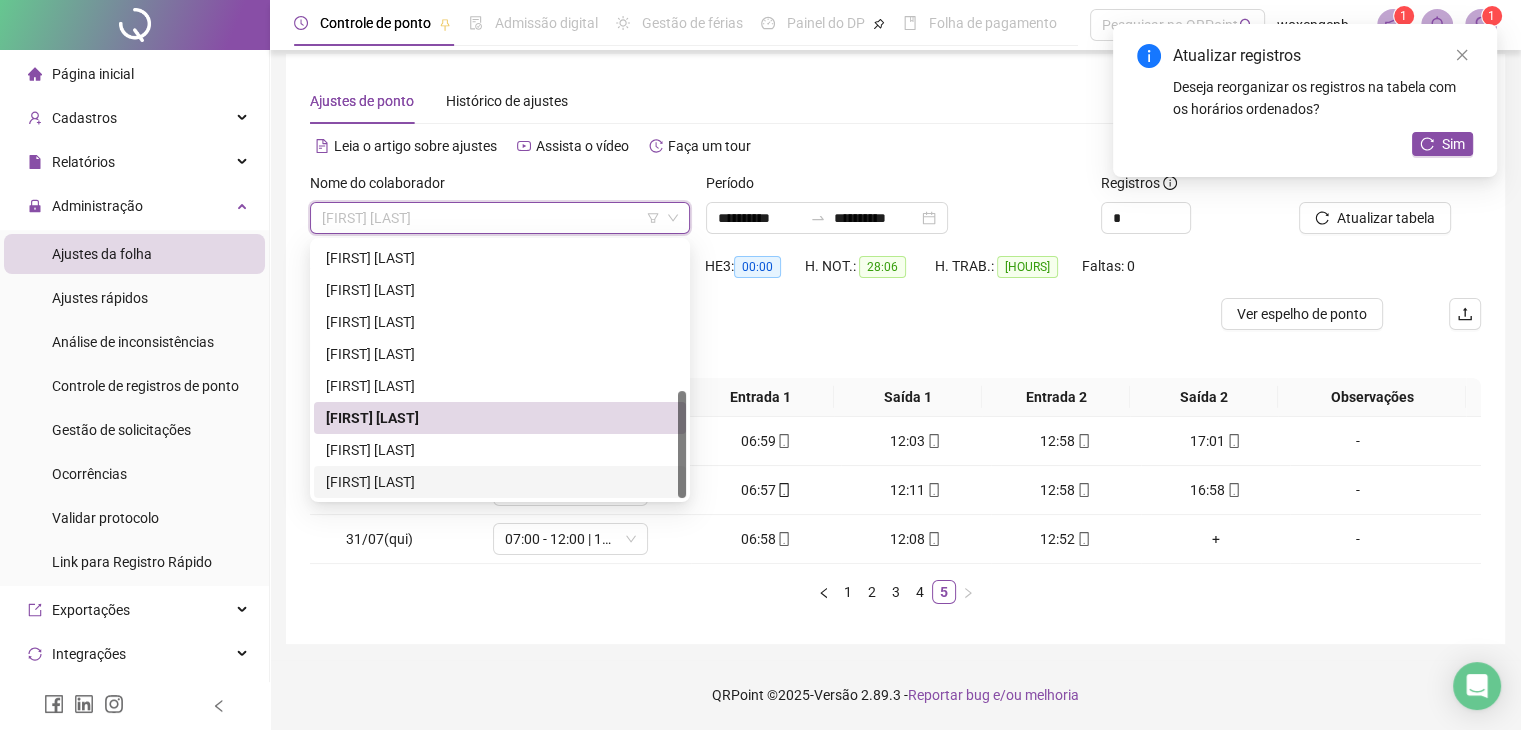 click on "[FIRST] [LAST]" at bounding box center [500, 482] 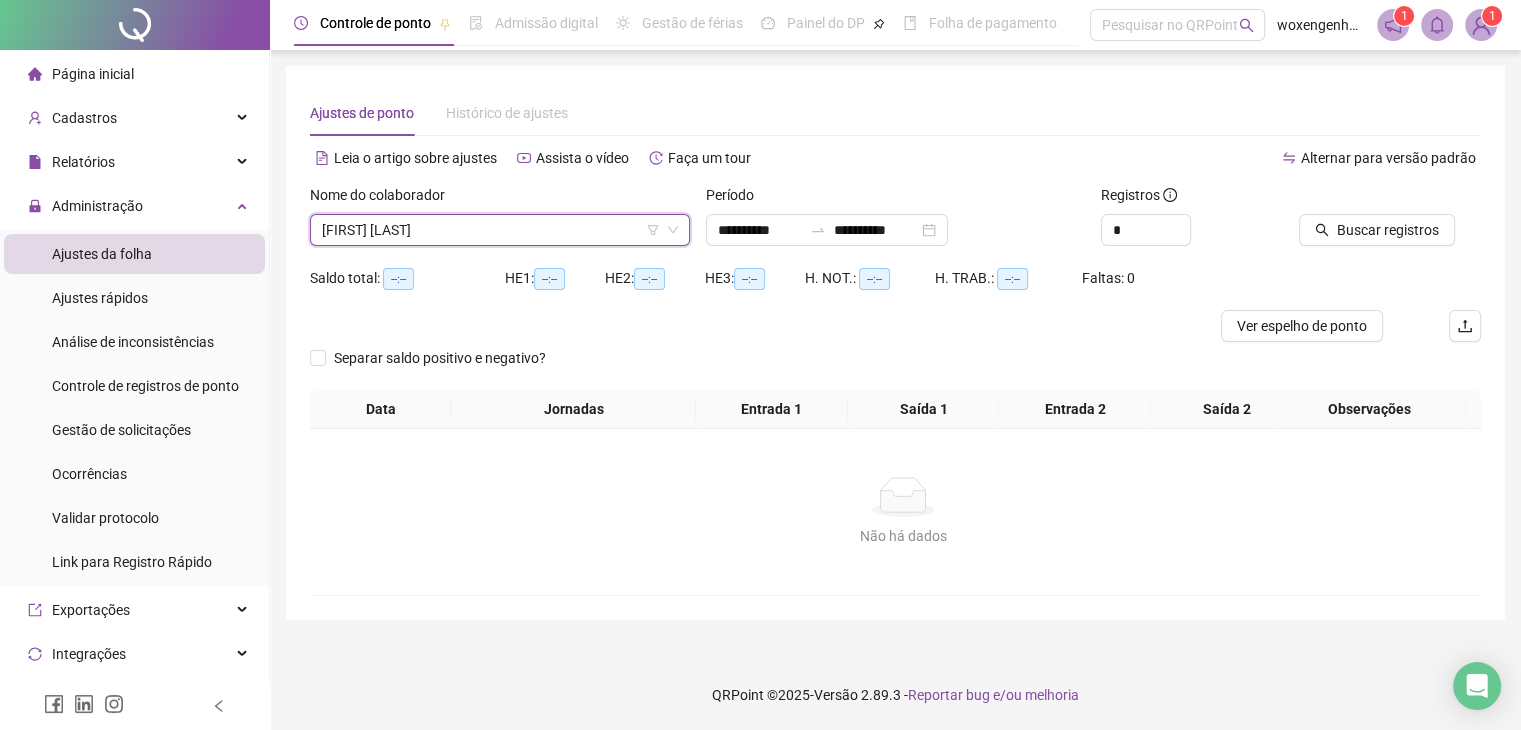 scroll, scrollTop: 0, scrollLeft: 0, axis: both 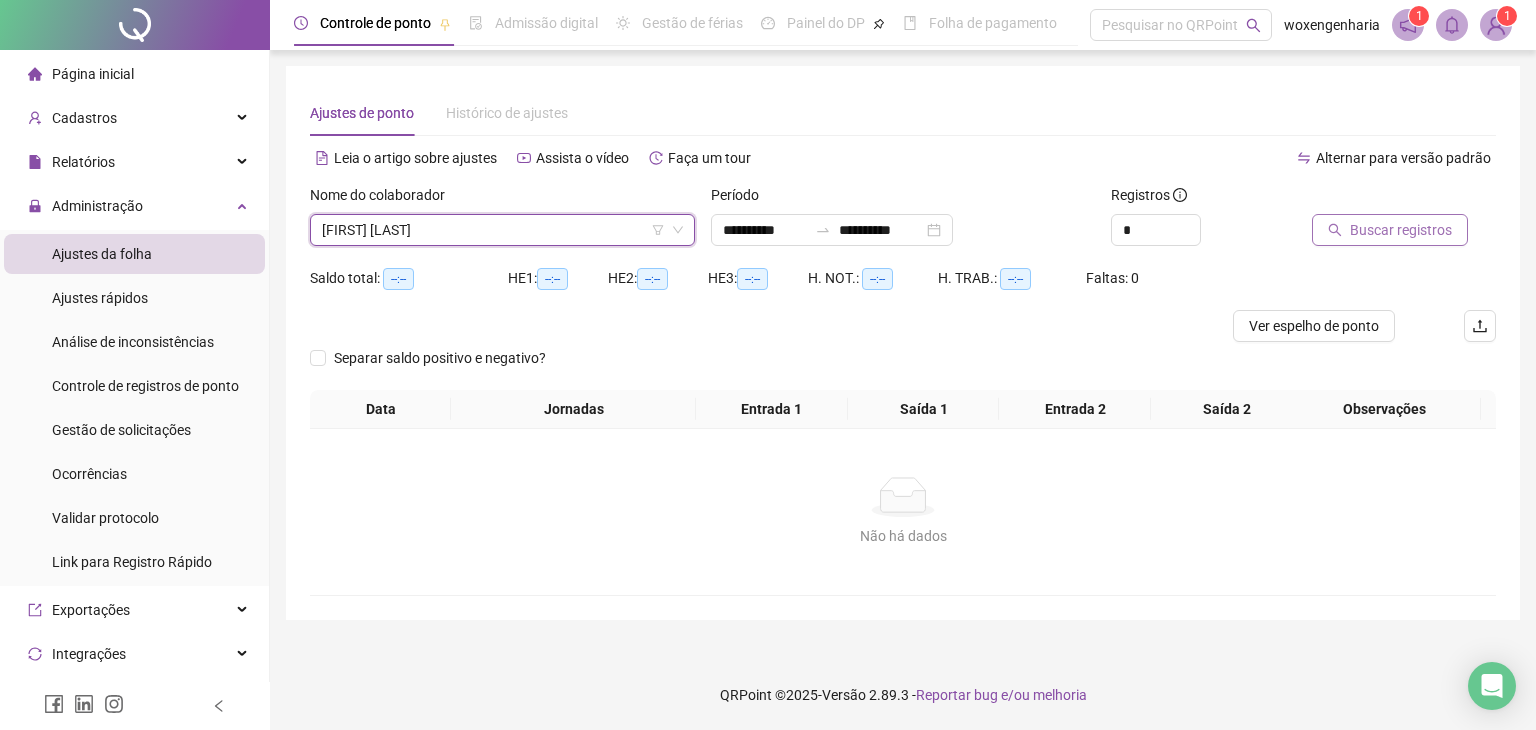 click on "Buscar registros" at bounding box center [1401, 230] 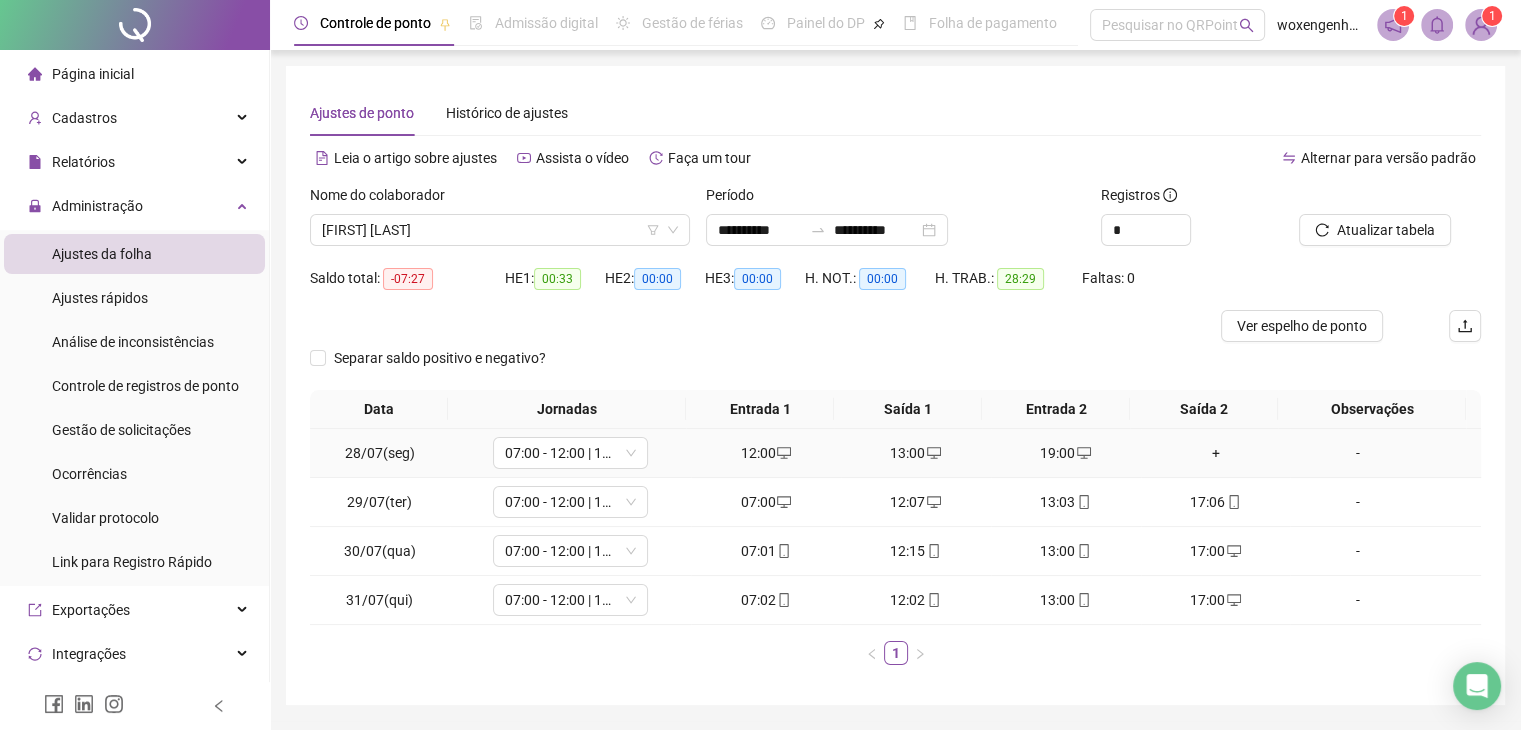 click on "+" at bounding box center (1216, 453) 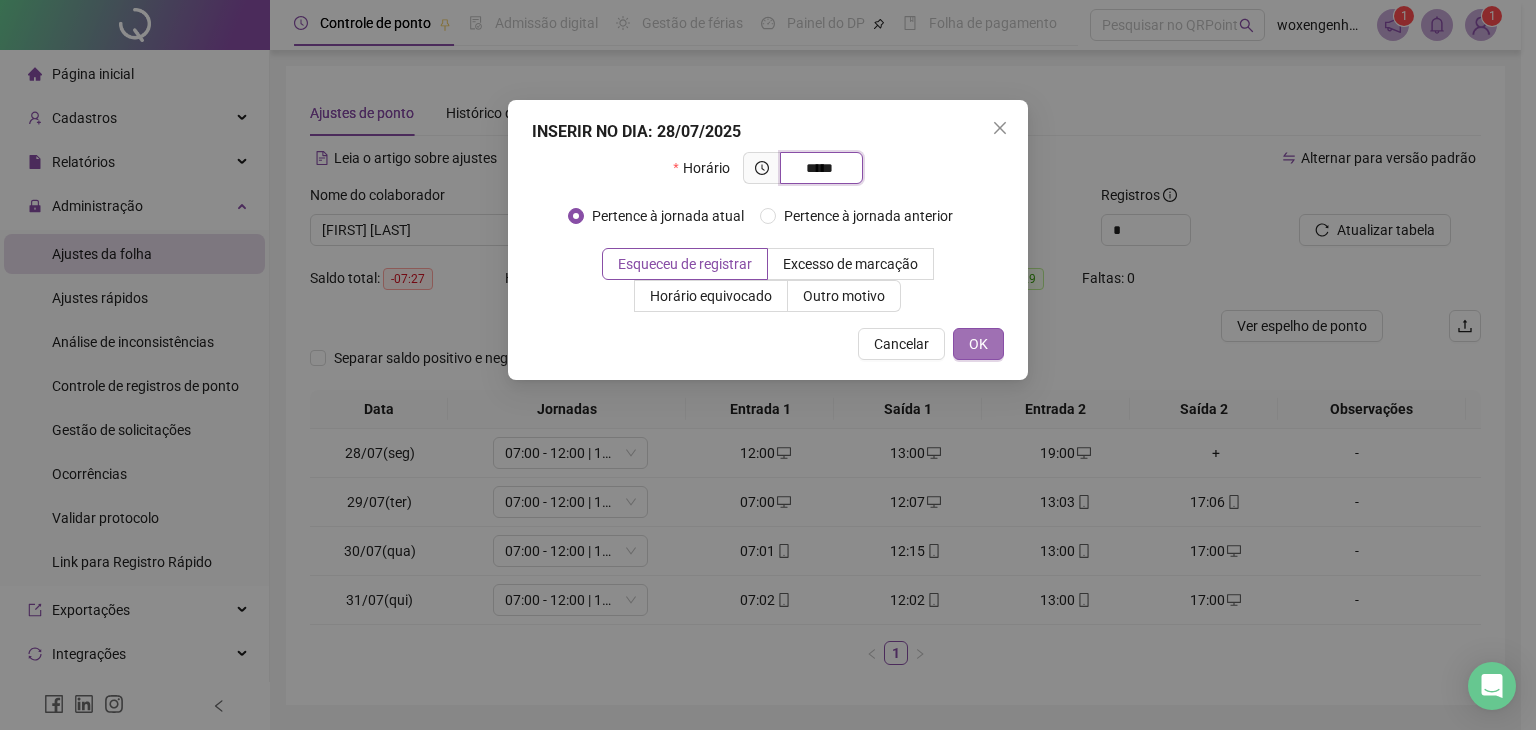 type on "*****" 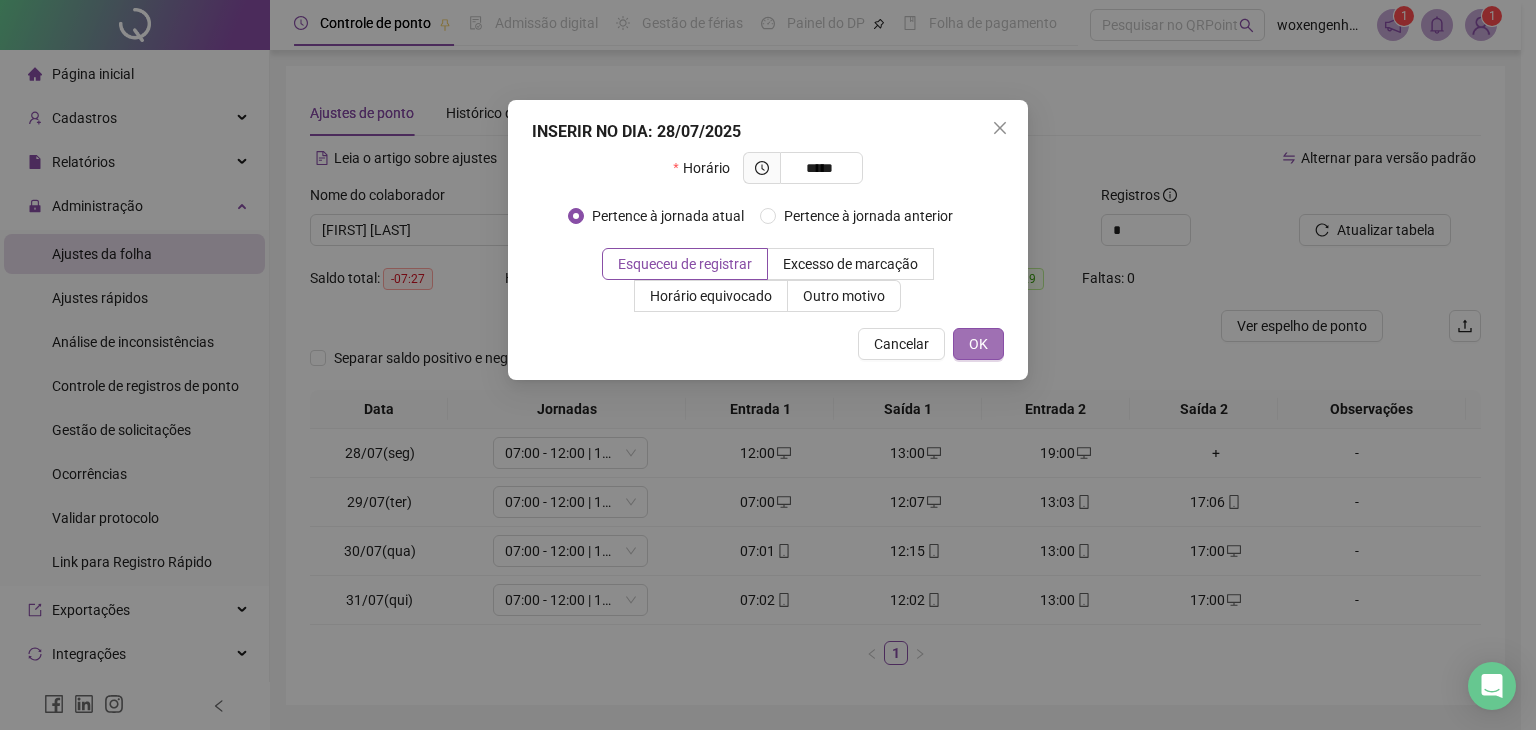 click on "OK" at bounding box center [978, 344] 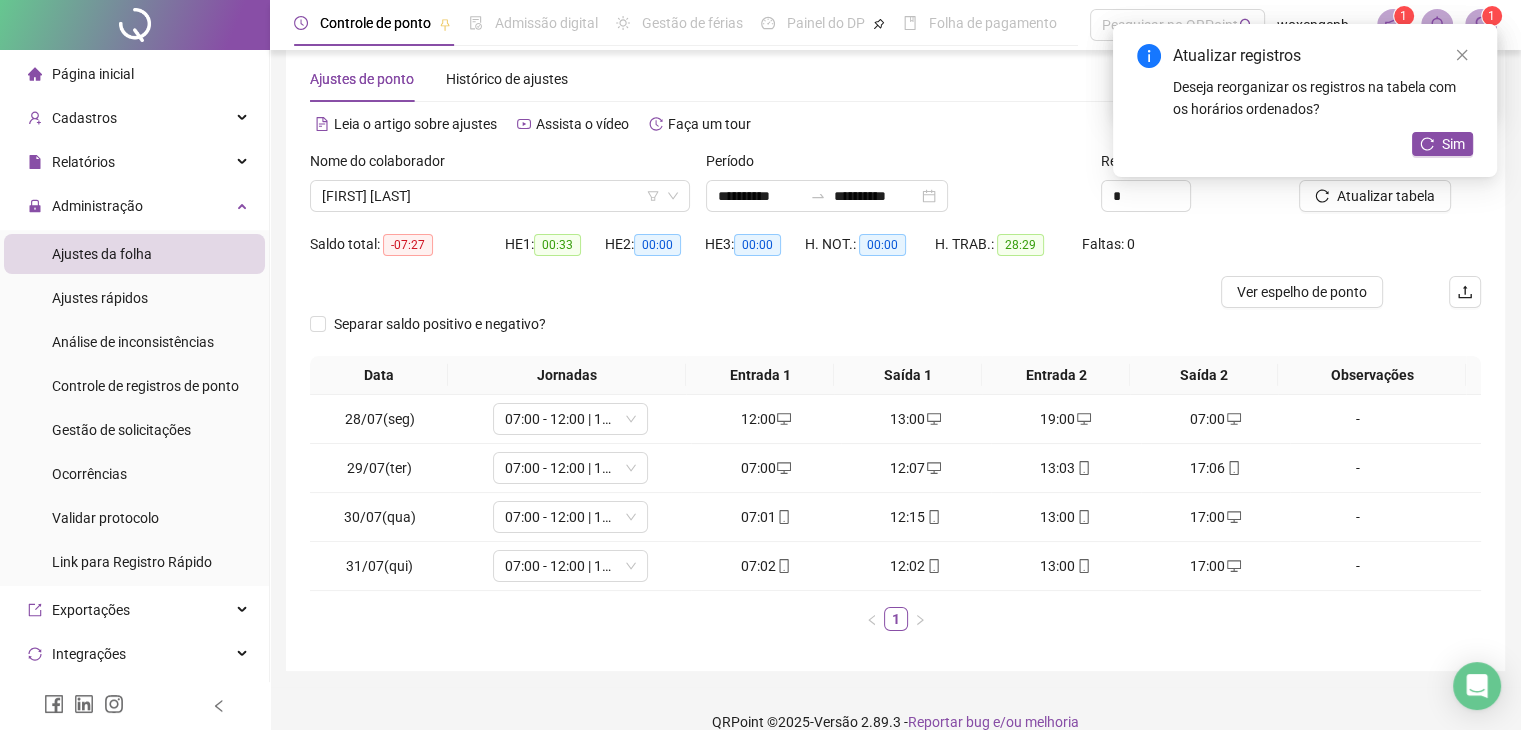 scroll, scrollTop: 0, scrollLeft: 0, axis: both 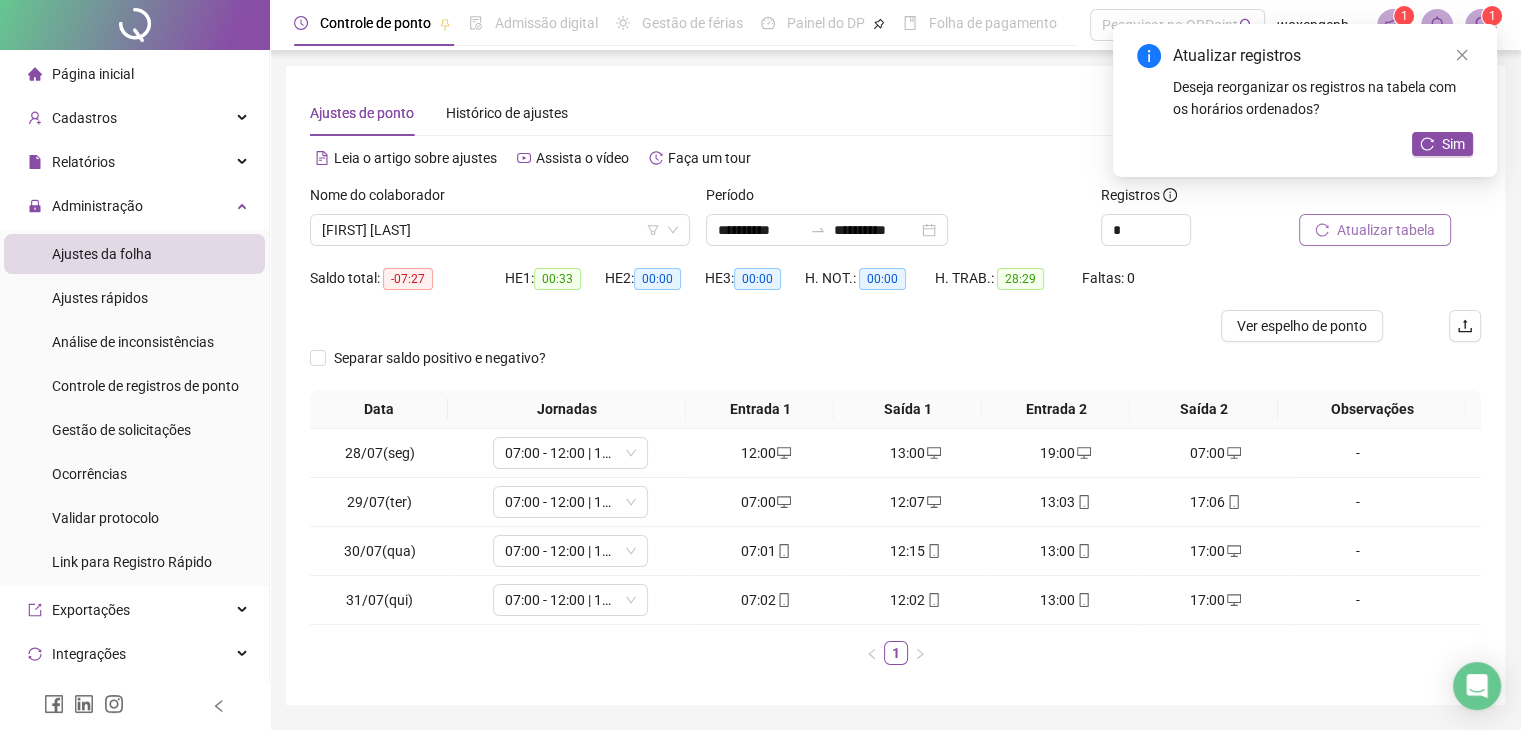 click on "Atualizar tabela" at bounding box center [1386, 230] 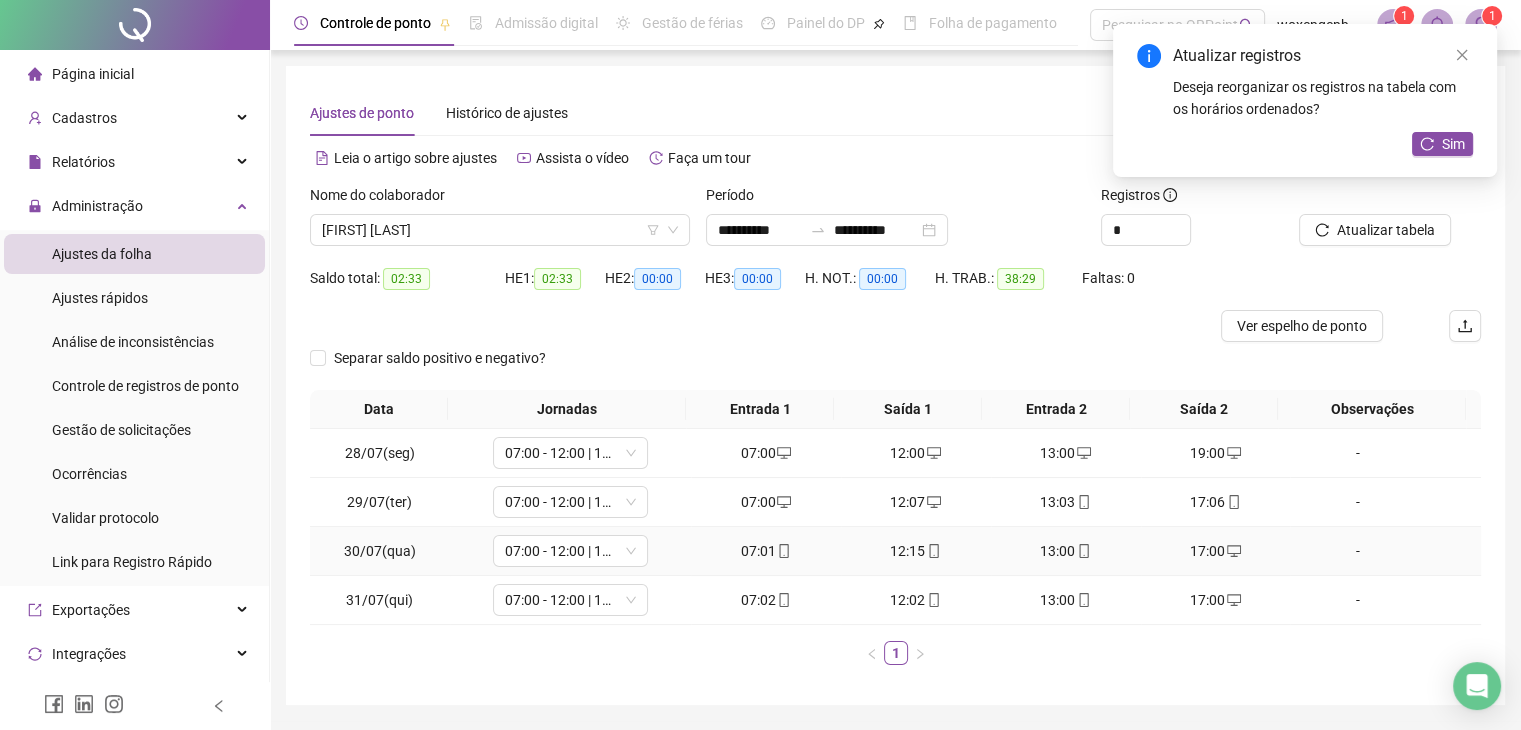 scroll, scrollTop: 0, scrollLeft: 0, axis: both 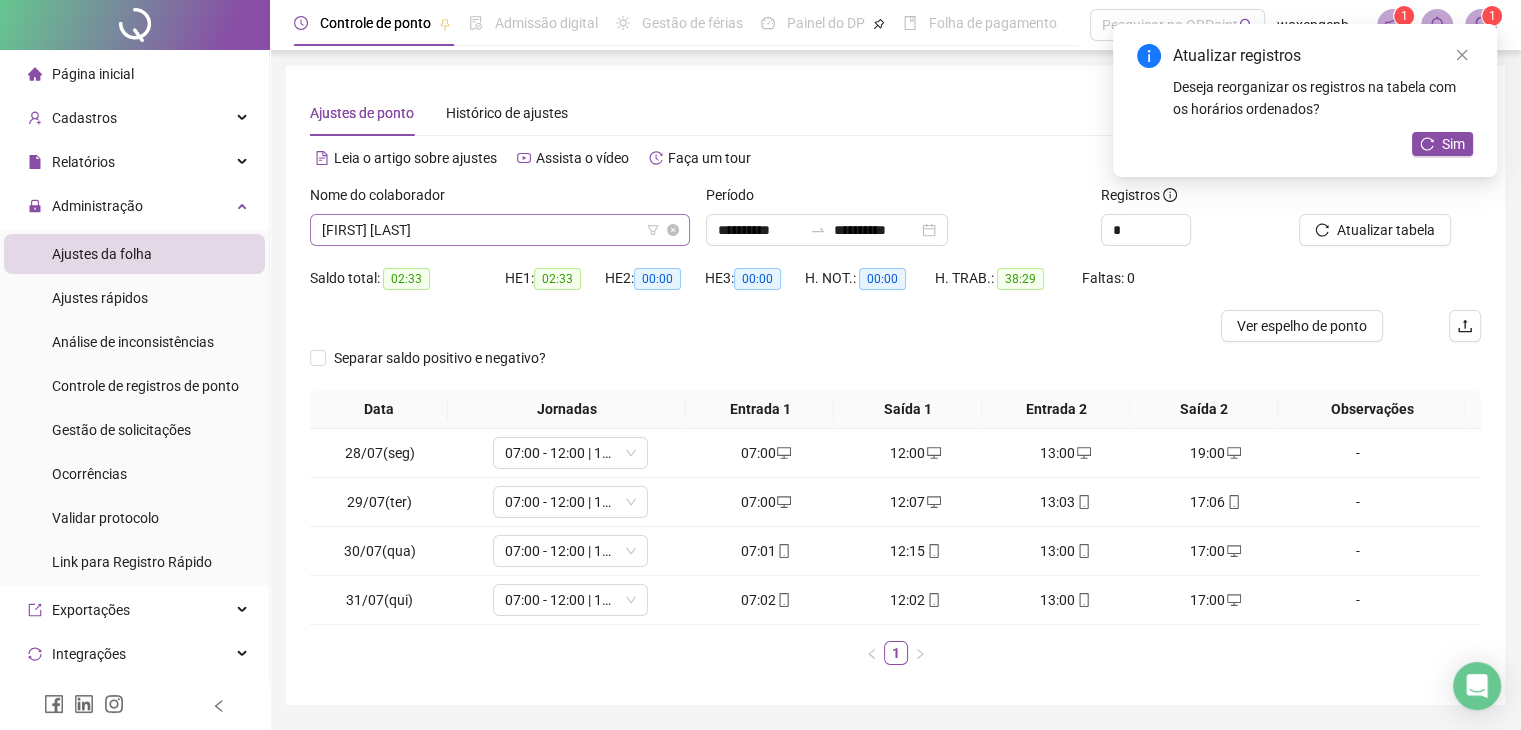 click on "[FIRST] [LAST]" at bounding box center (500, 230) 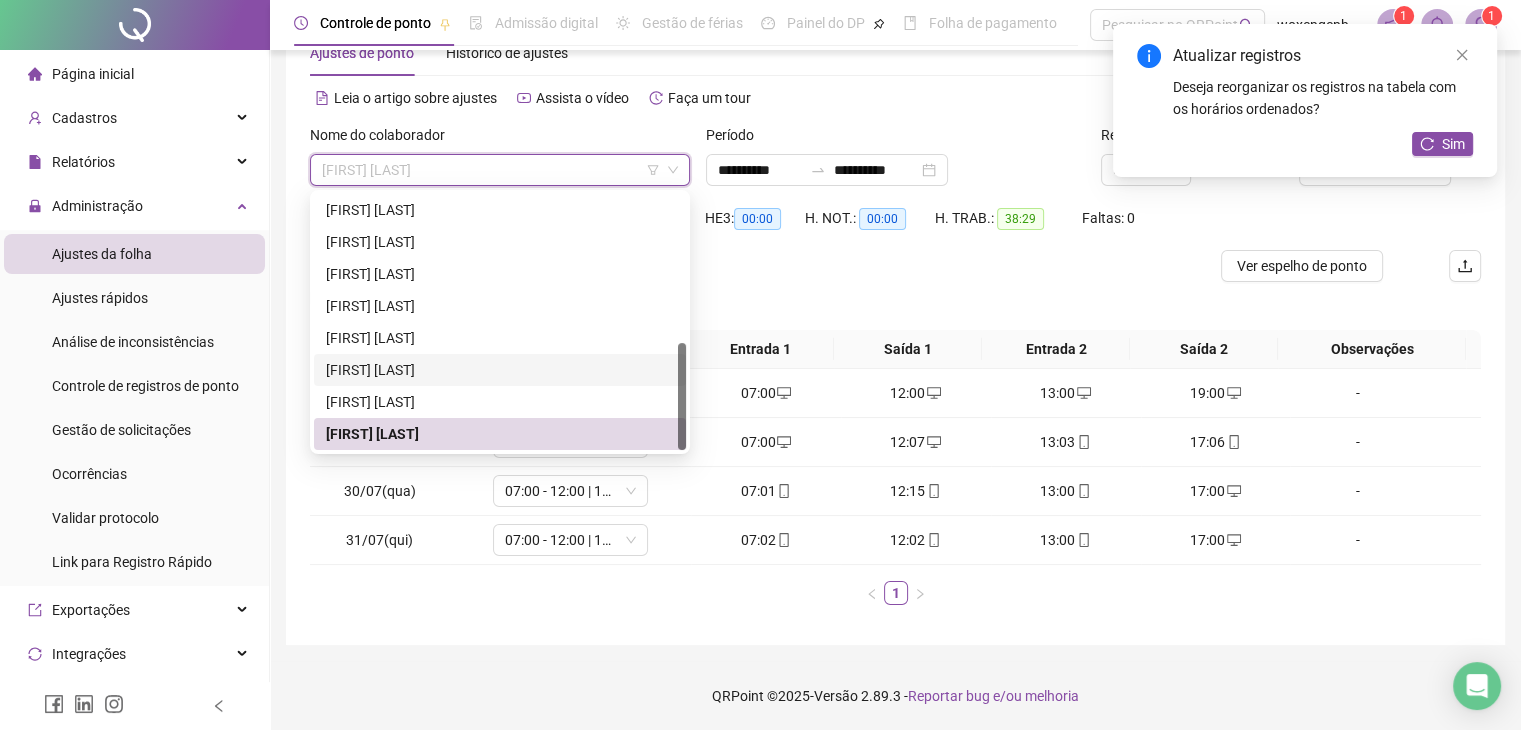 scroll, scrollTop: 60, scrollLeft: 0, axis: vertical 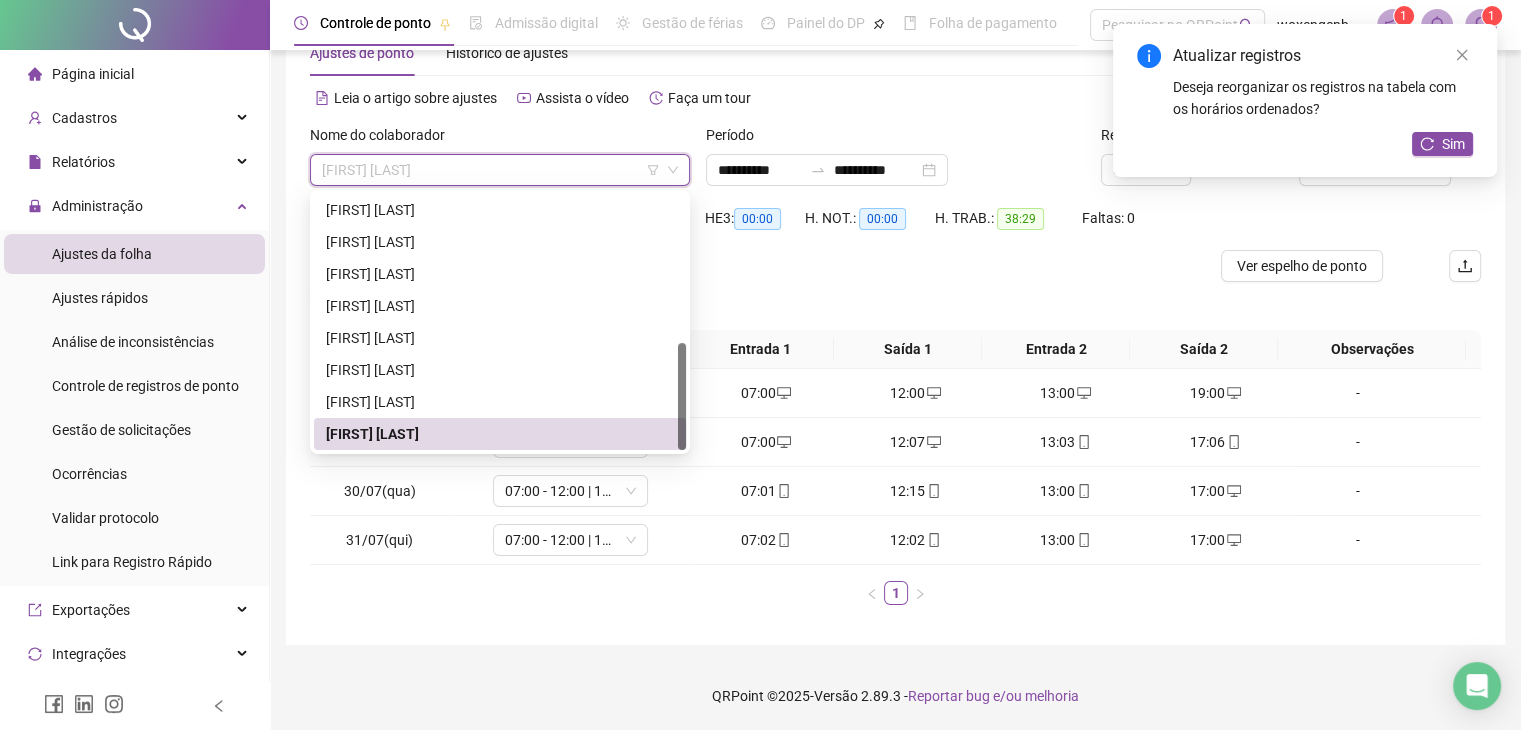 click on "Data Jornadas Entrada 1 Saída 1 Entrada 2 Saída 2 Observações               28/07(seg) 07:00 - 12:00 | 13:00 - 17:00 07:00 12:00 13:00 19:00 - 29/07(ter) 07:00 - 12:00 | 13:00 - 17:00 07:00 12:07 13:03 17:06 - 30/07(qua) 07:00 - 12:00 | 13:00 - 17:00 07:01 12:15 13:00 17:00 - 31/07(qui) 07:00 - 12:00 | 13:00 - 17:00 07:02 12:02 13:00 17:00 - 1" at bounding box center (895, 475) 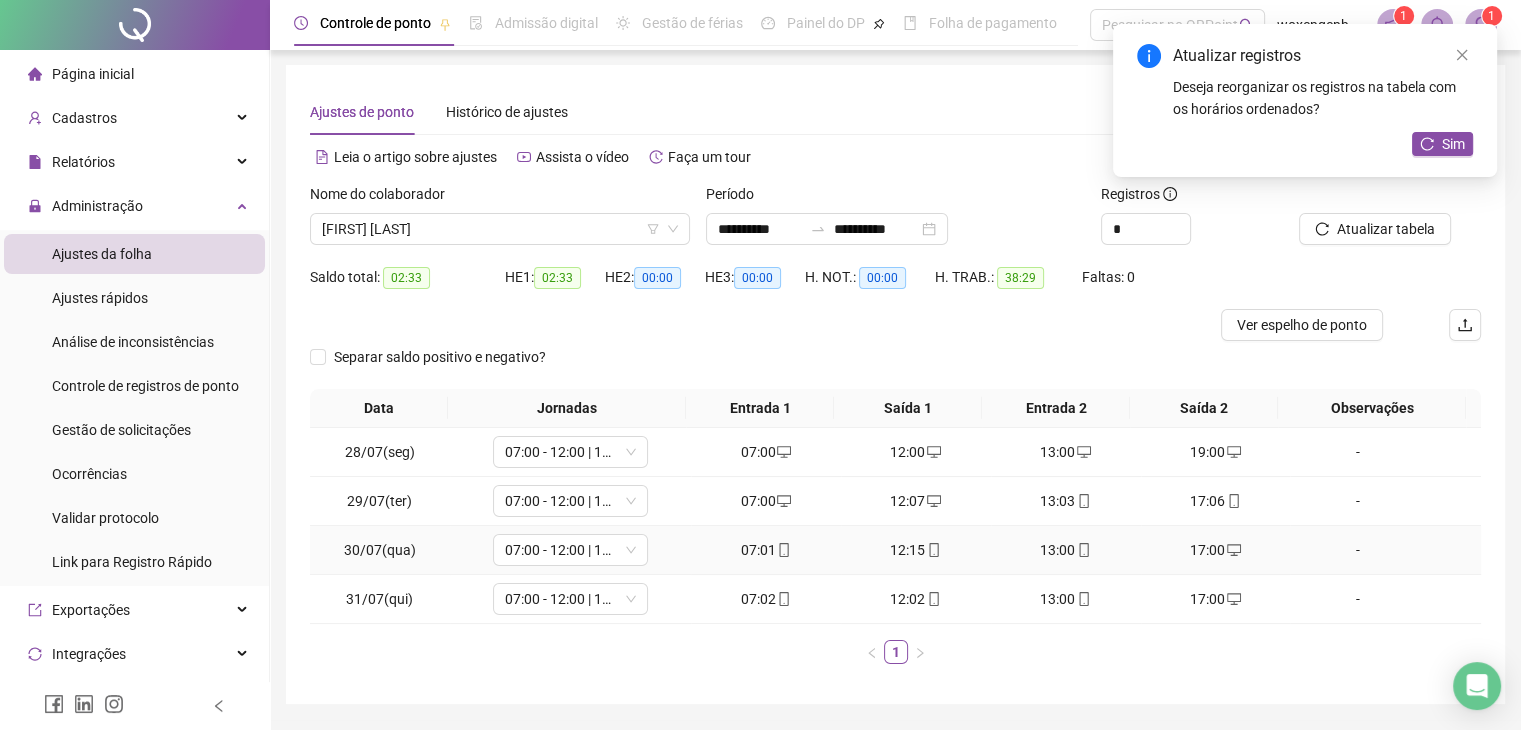 scroll, scrollTop: 0, scrollLeft: 0, axis: both 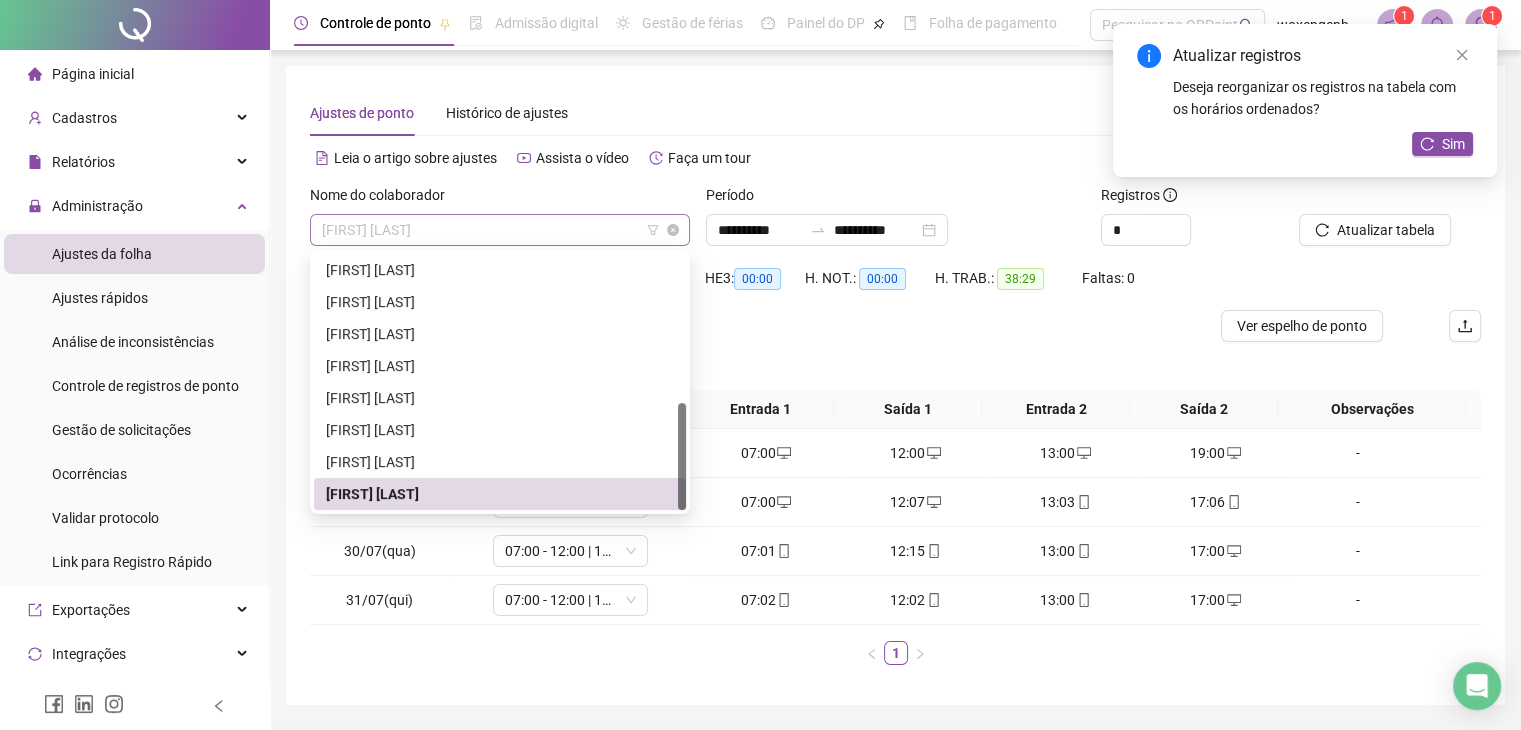 click on "[FIRST] [LAST]" at bounding box center [500, 230] 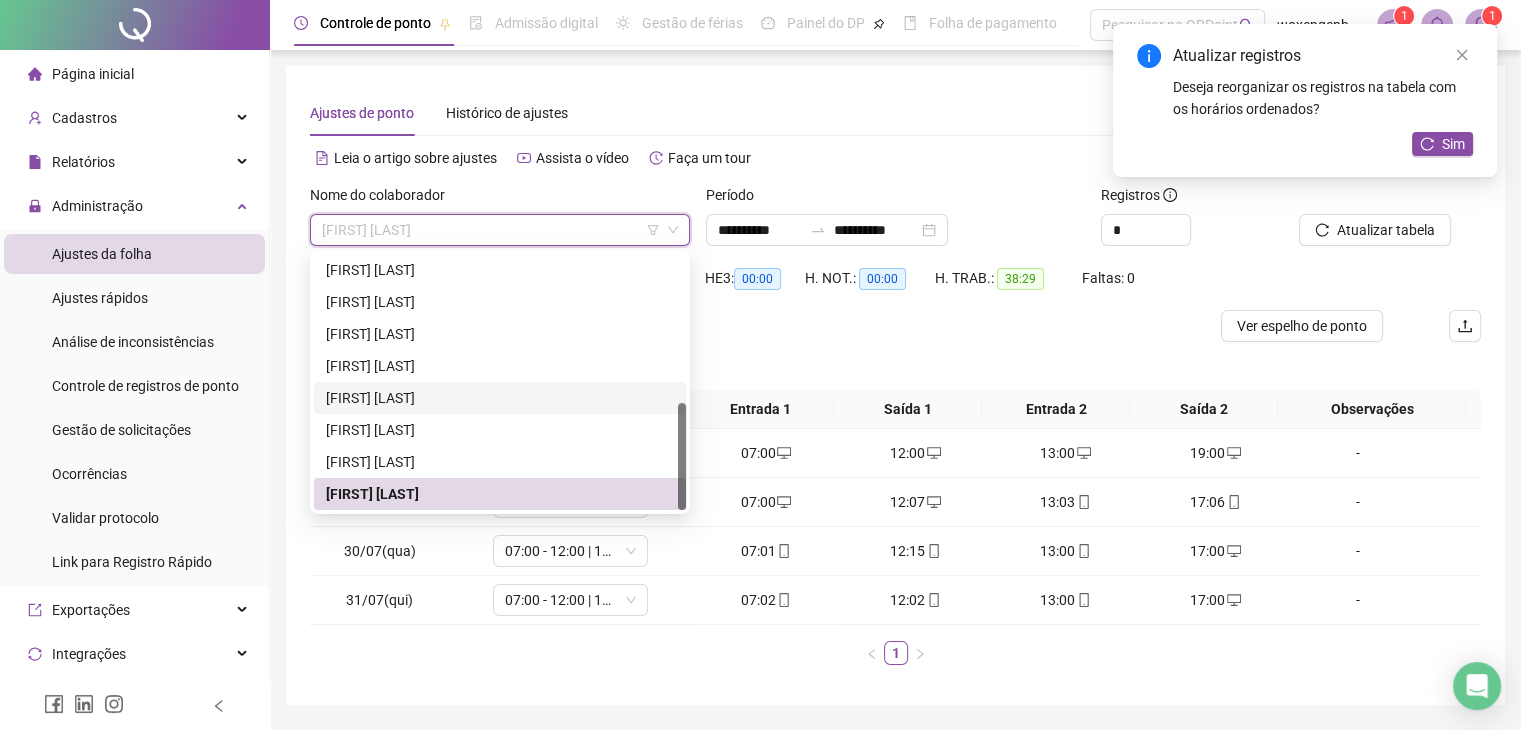click on "[FIRST] [LAST]" at bounding box center [500, 398] 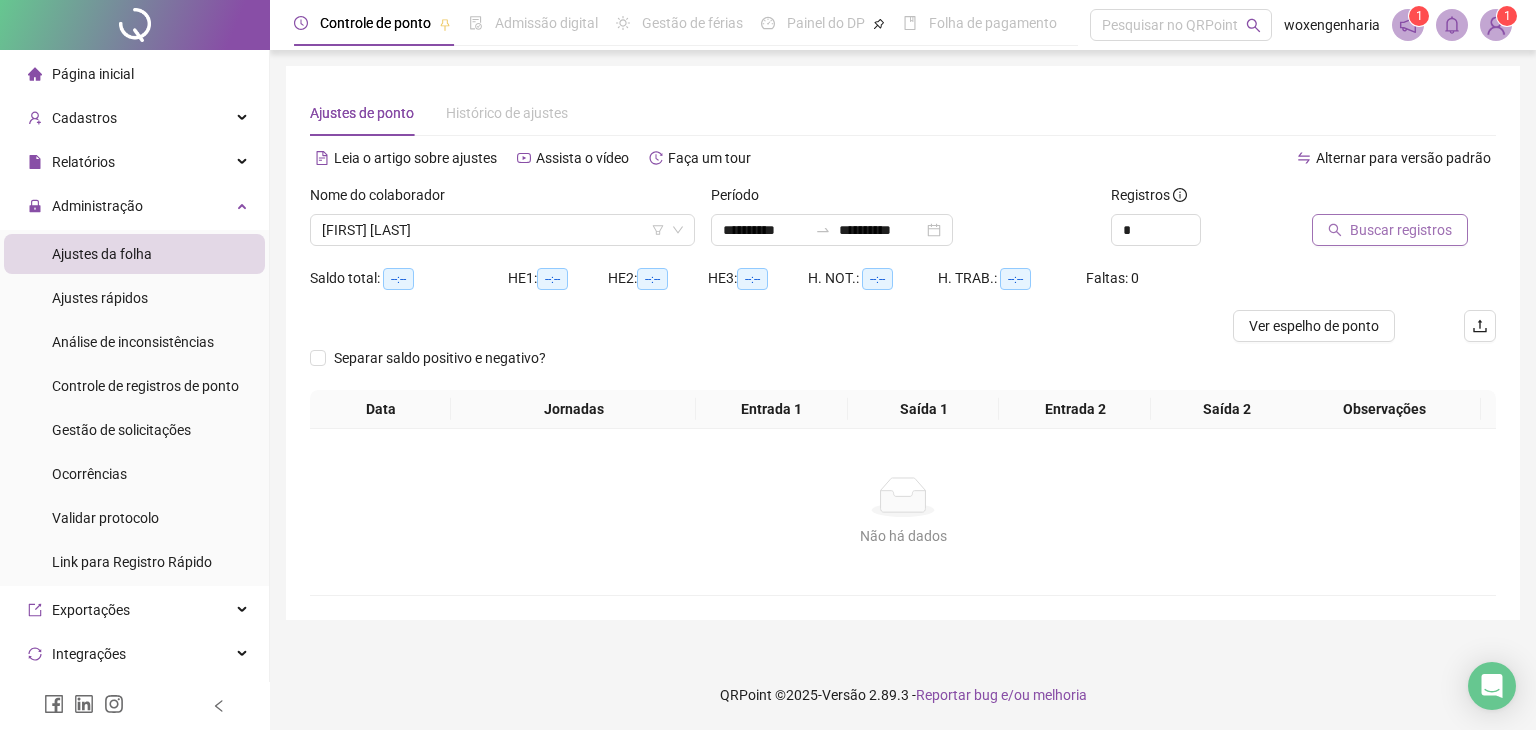click on "Buscar registros" at bounding box center (1390, 230) 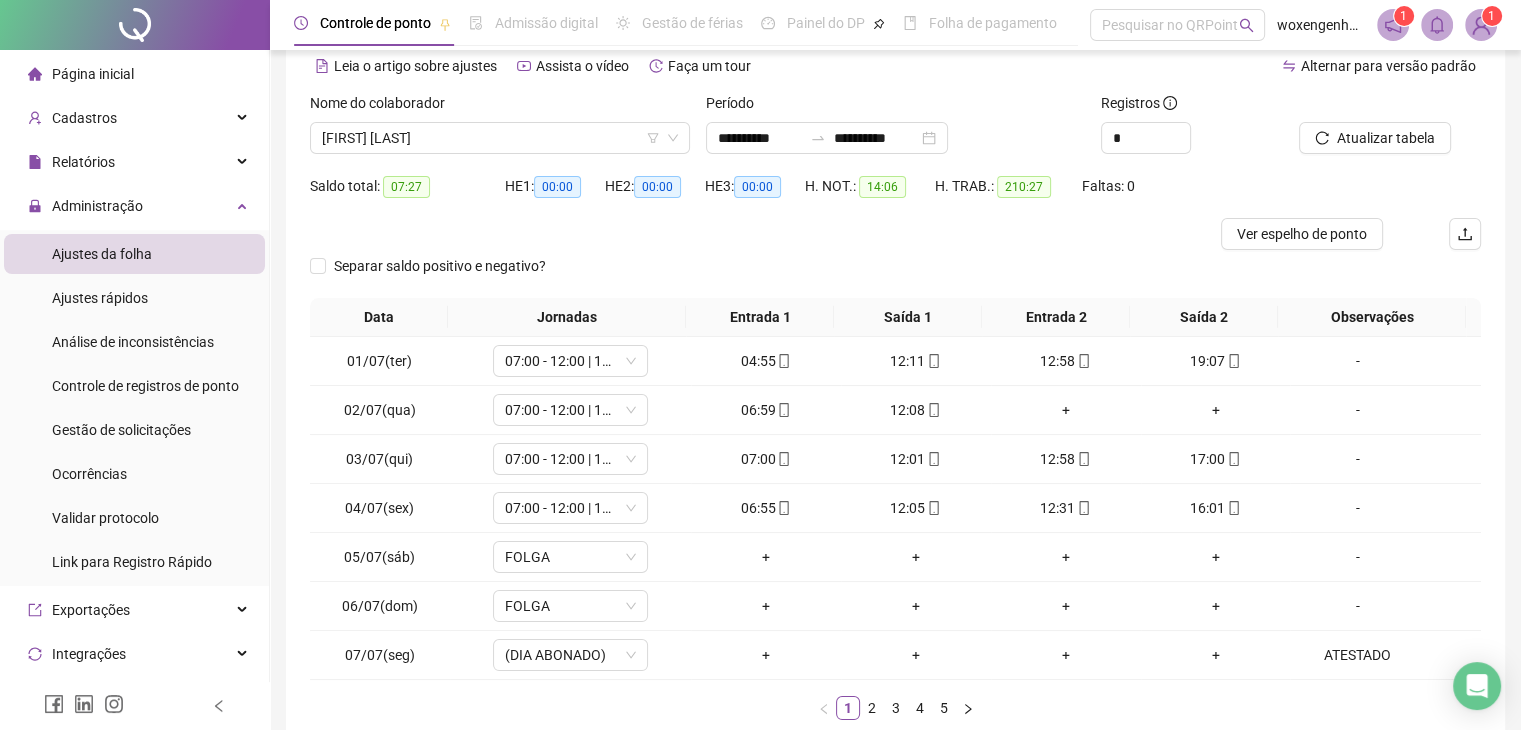scroll, scrollTop: 107, scrollLeft: 0, axis: vertical 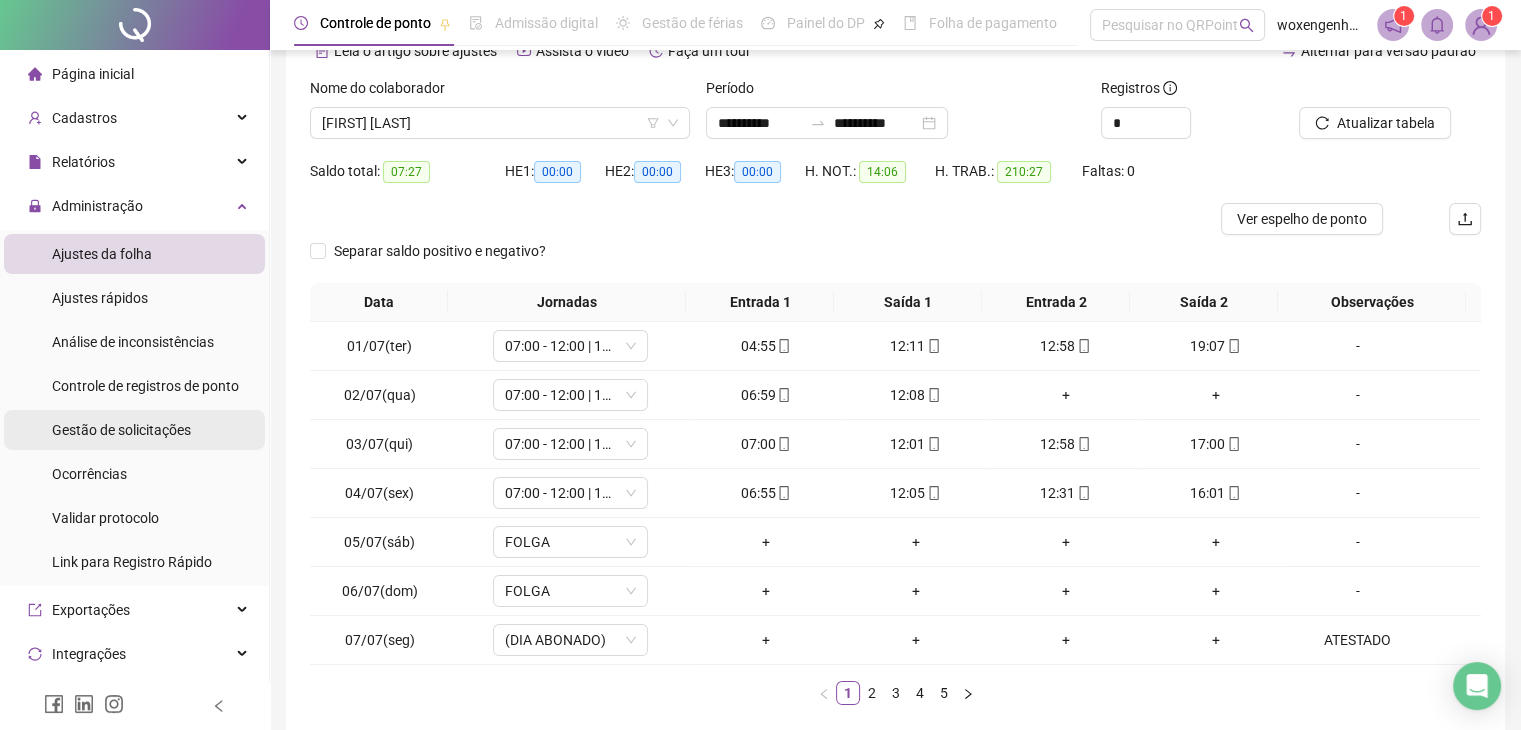 click on "Gestão de solicitações" at bounding box center [121, 430] 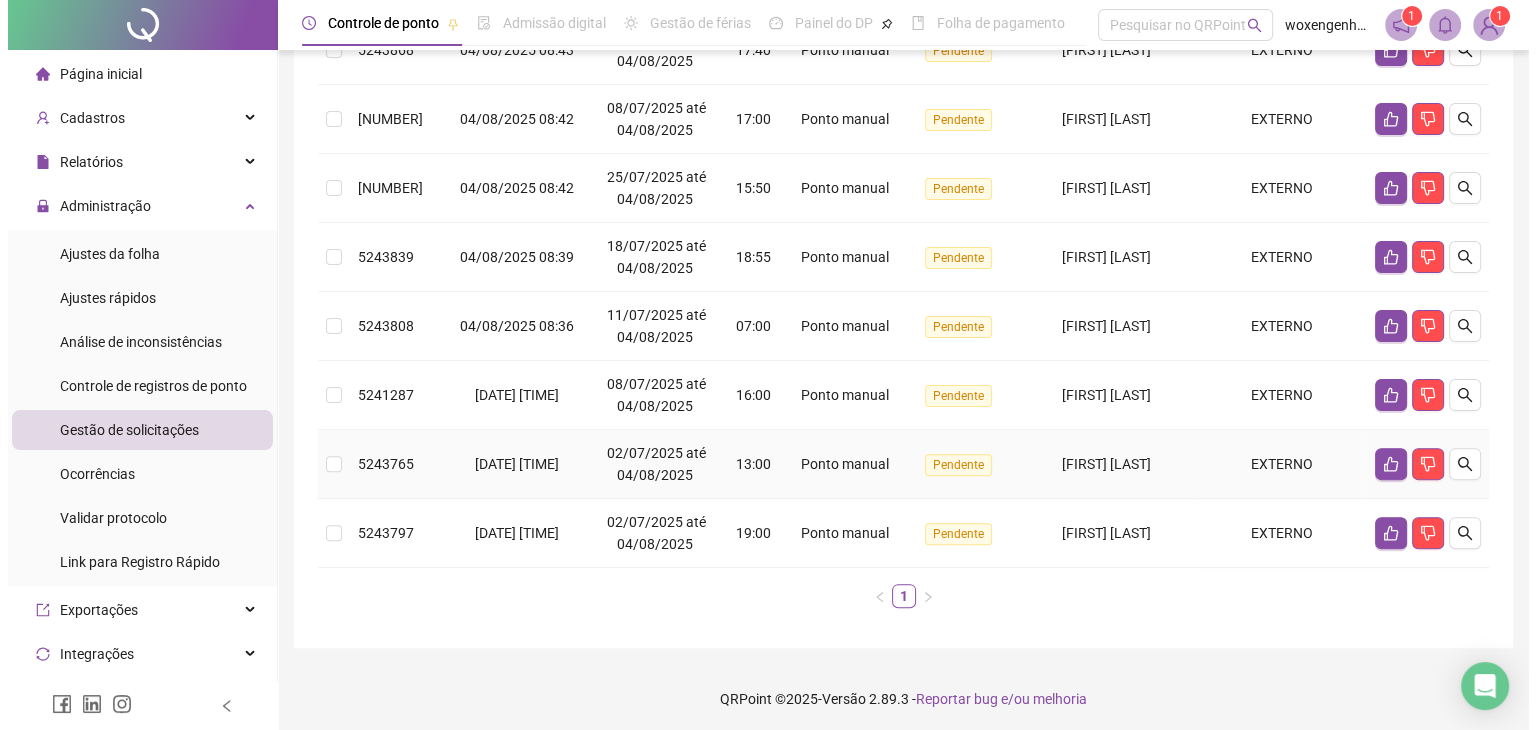 scroll, scrollTop: 514, scrollLeft: 0, axis: vertical 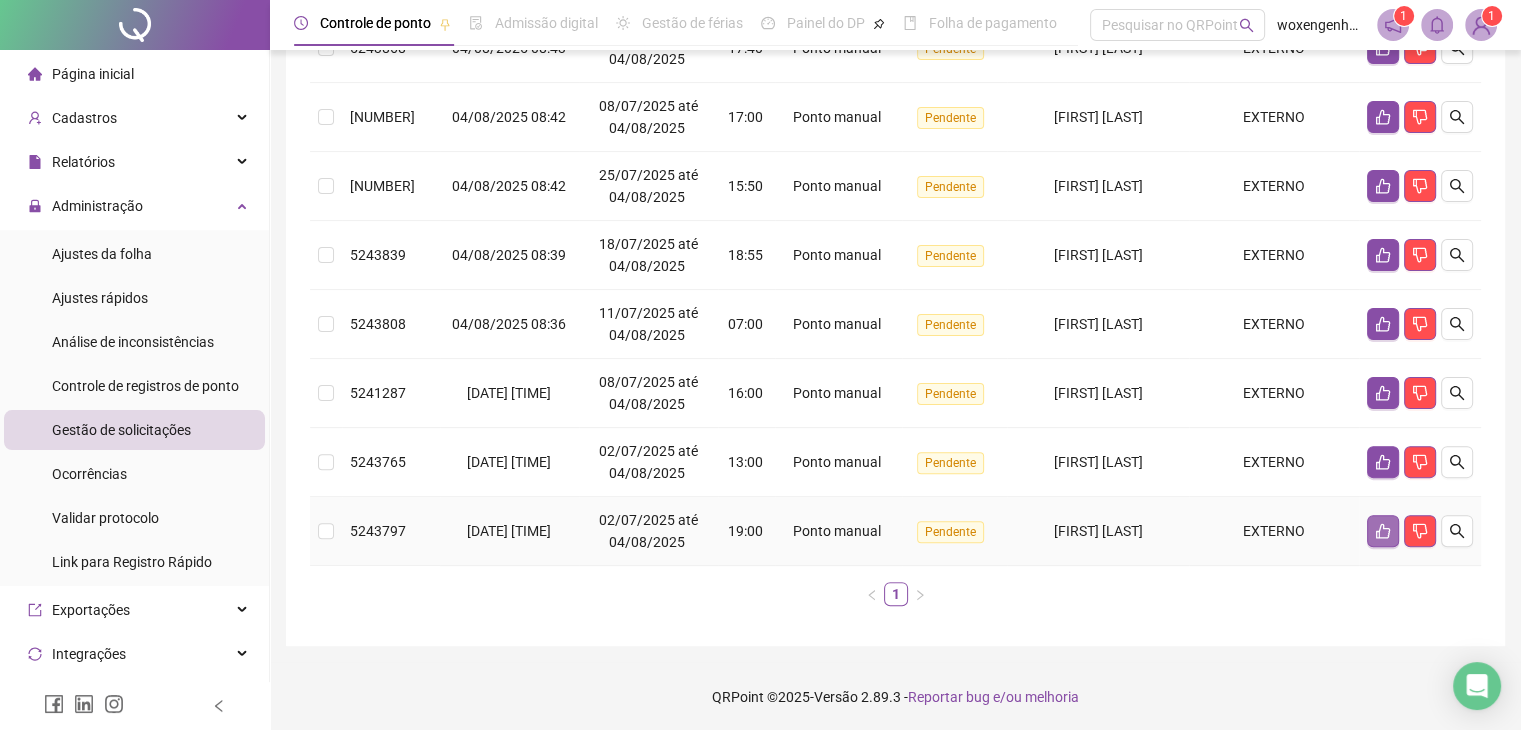 click 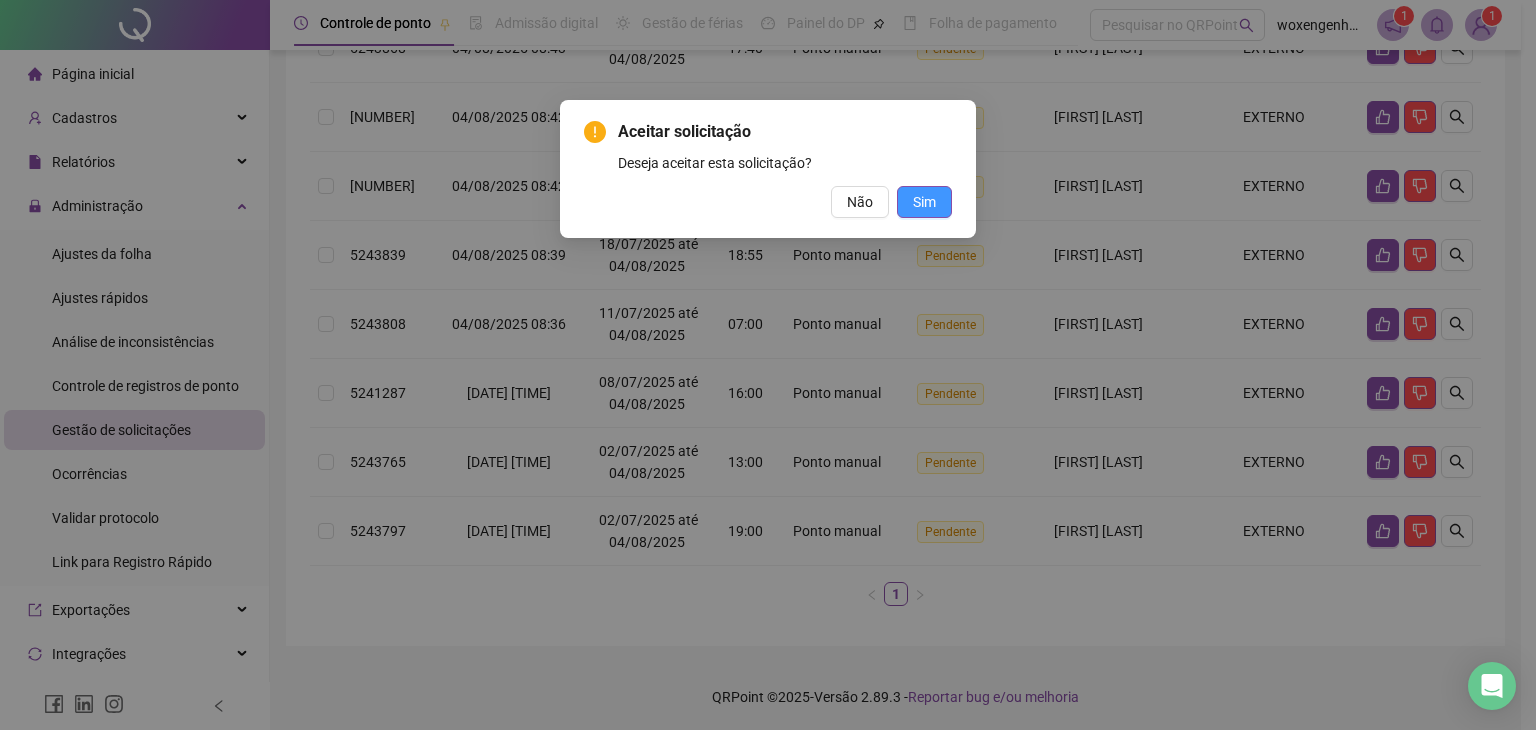 click on "Sim" at bounding box center [924, 202] 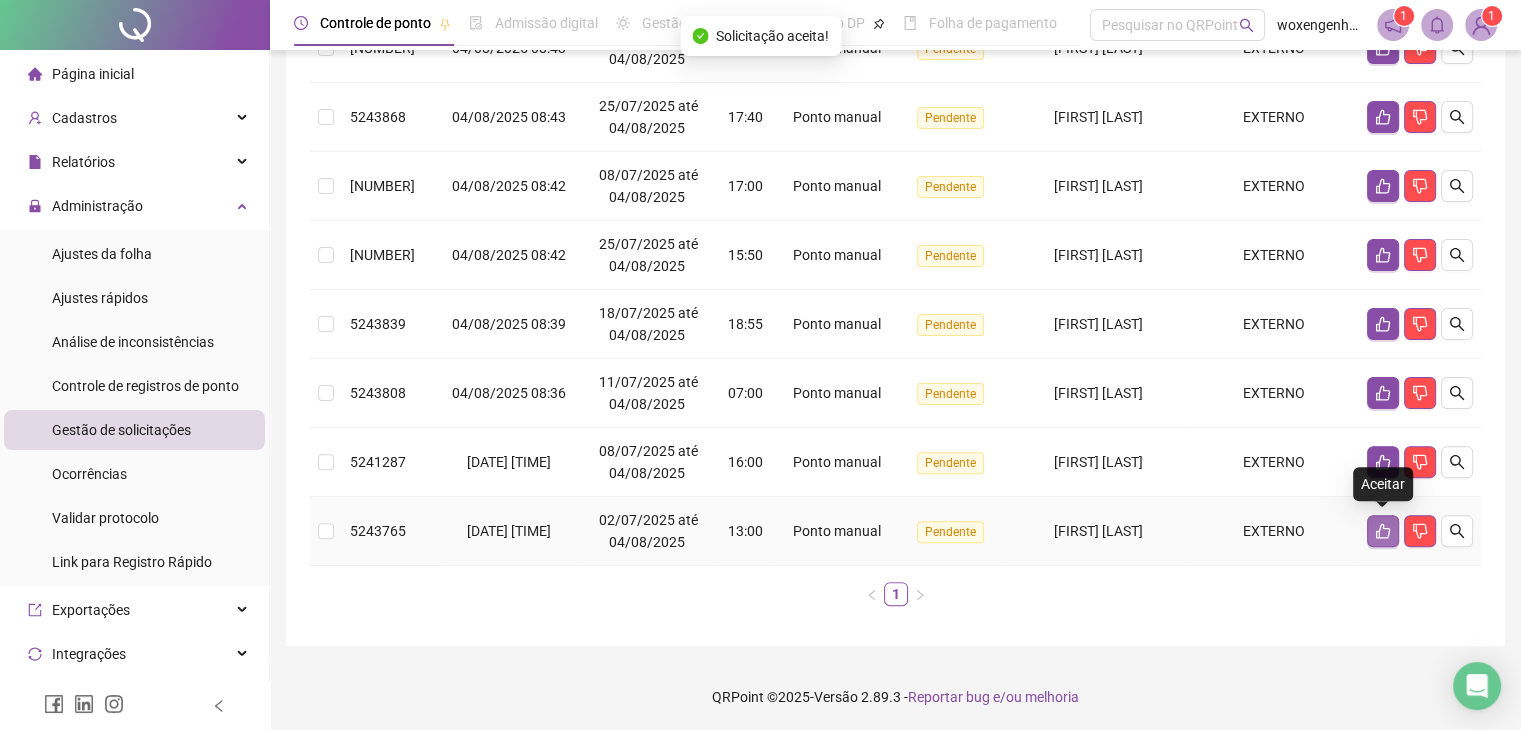 click 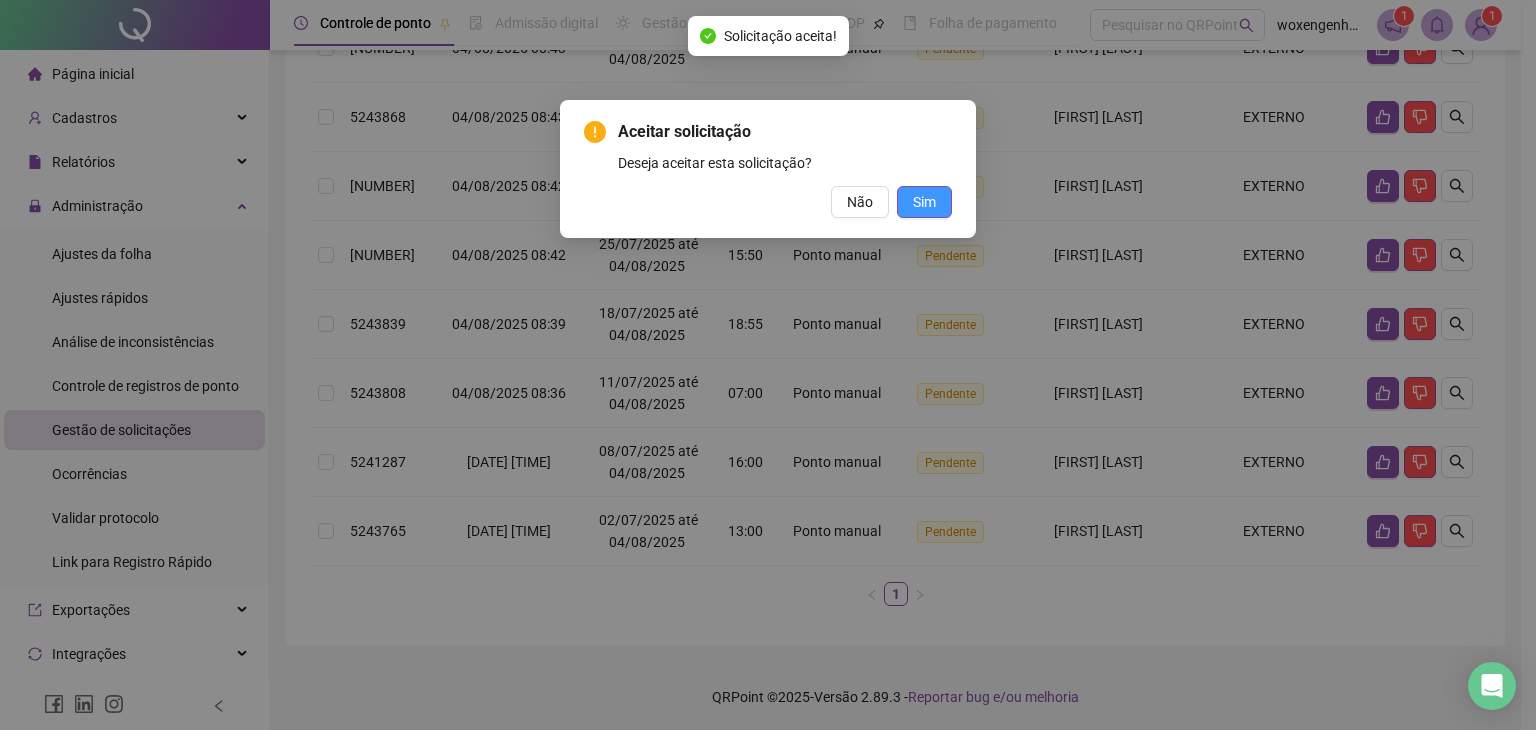 click on "Sim" at bounding box center [924, 202] 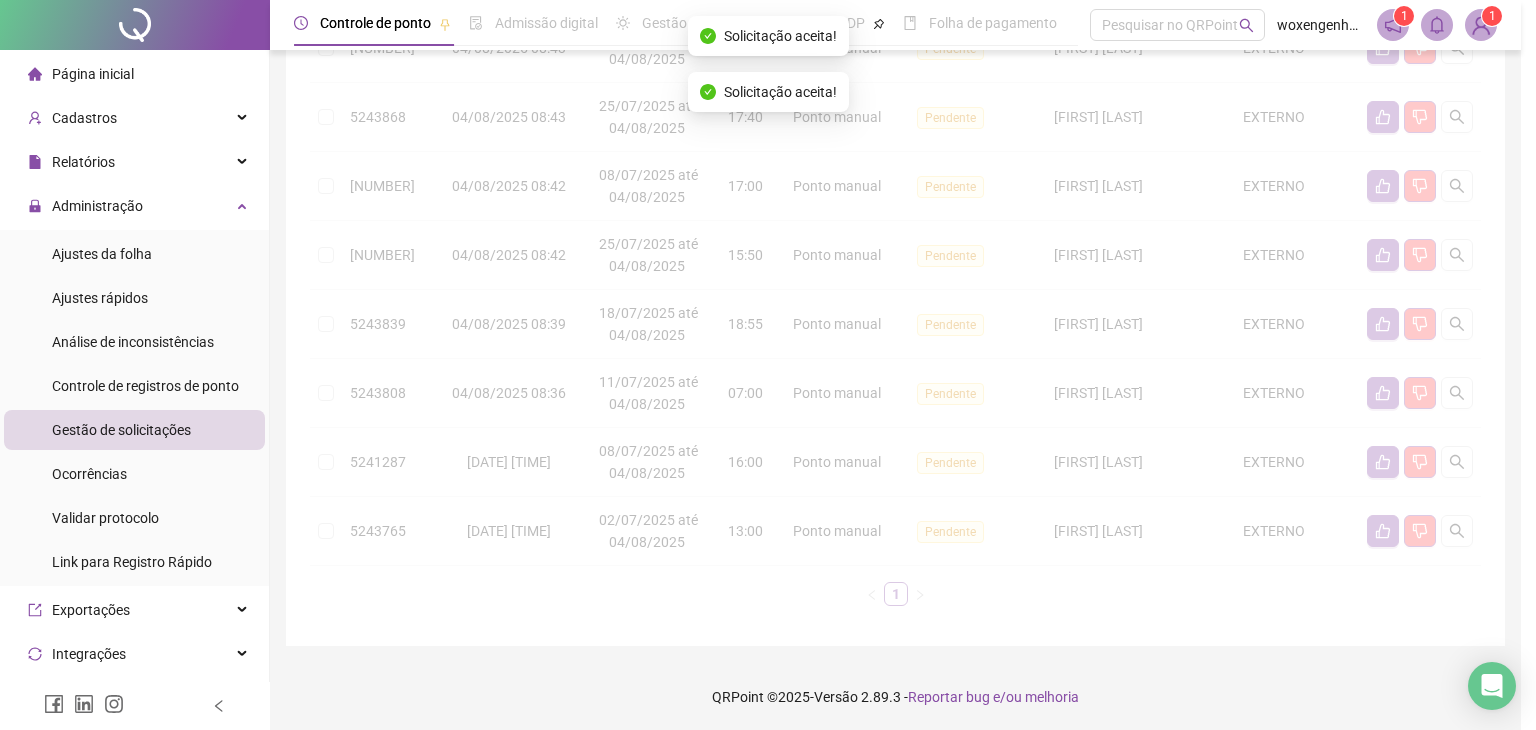 scroll, scrollTop: 445, scrollLeft: 0, axis: vertical 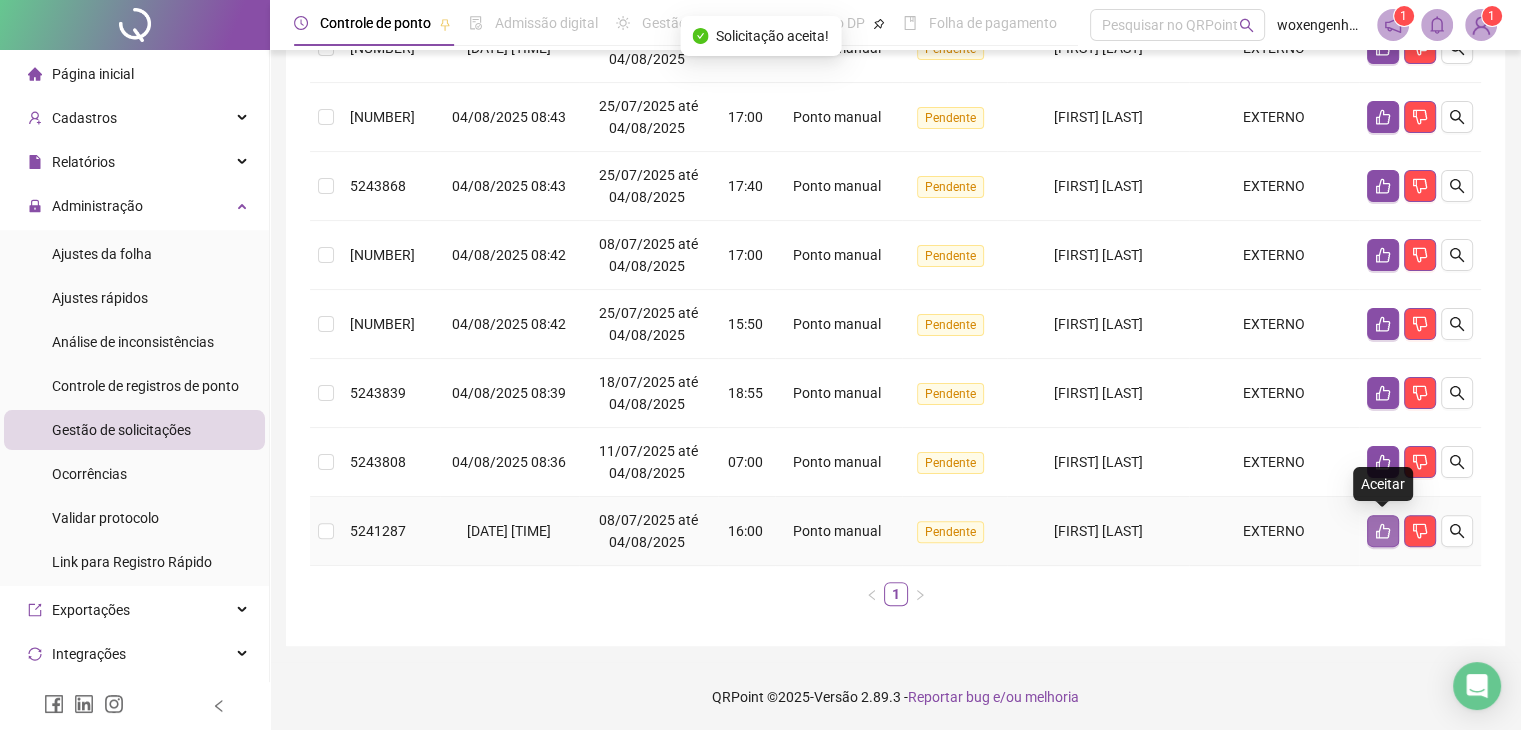 click 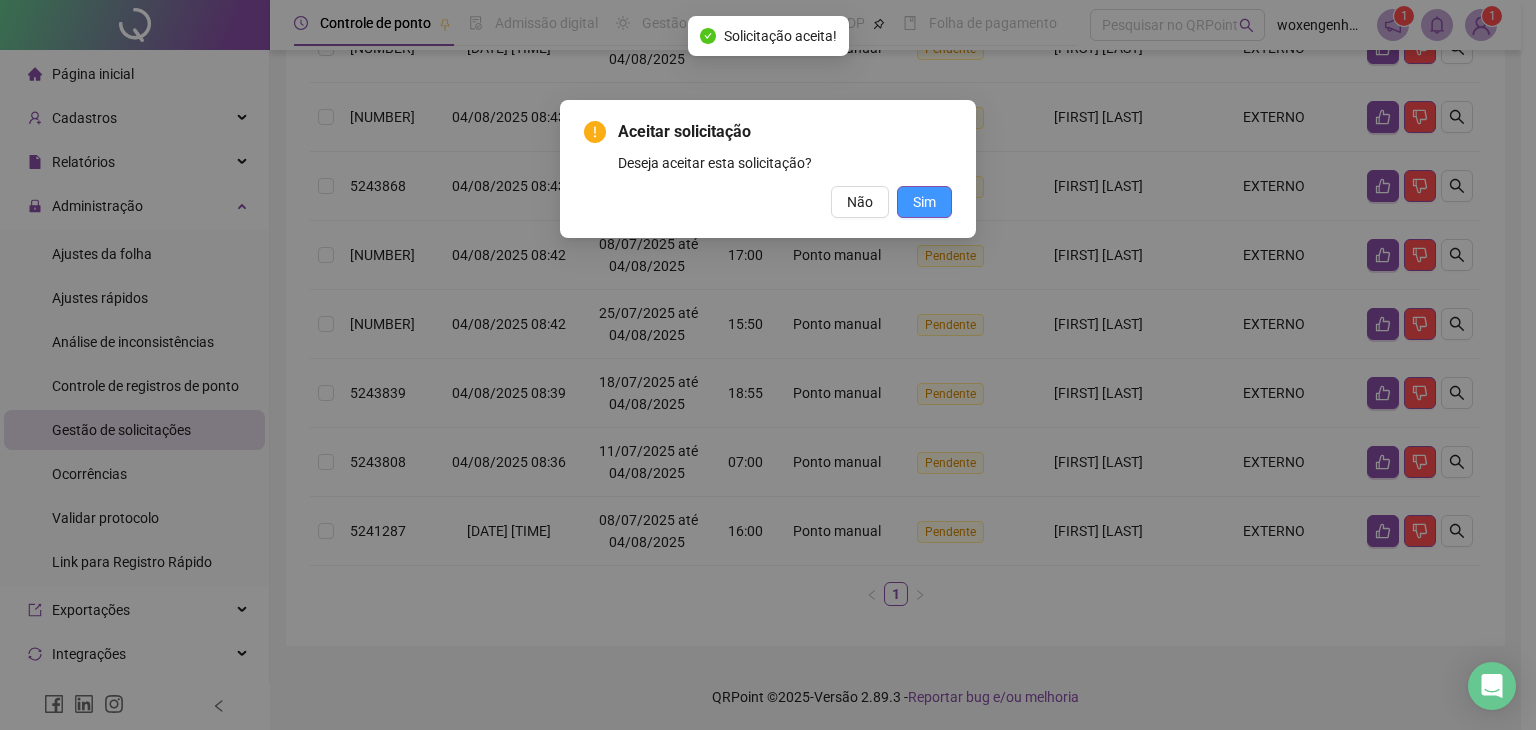 click on "Sim" at bounding box center (924, 202) 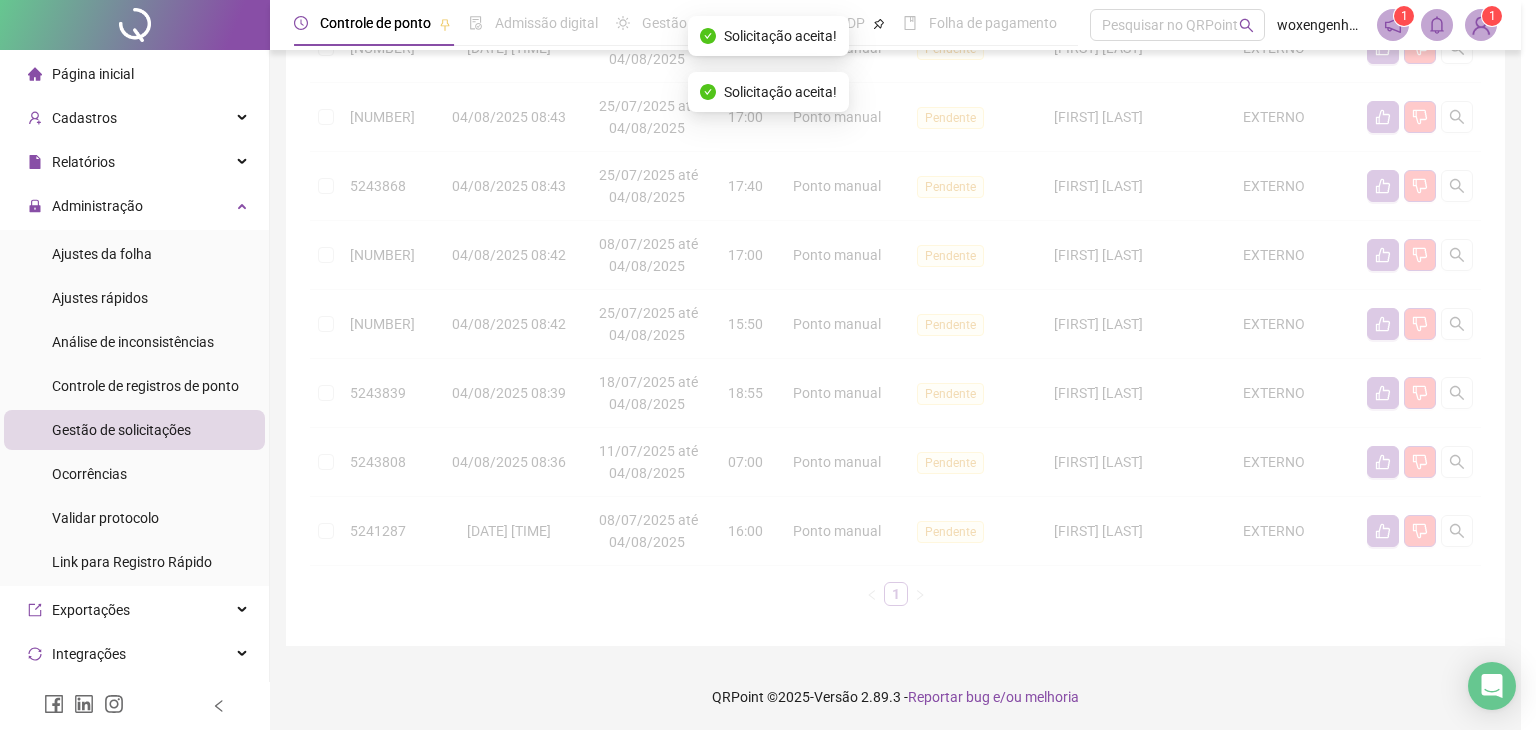 scroll, scrollTop: 376, scrollLeft: 0, axis: vertical 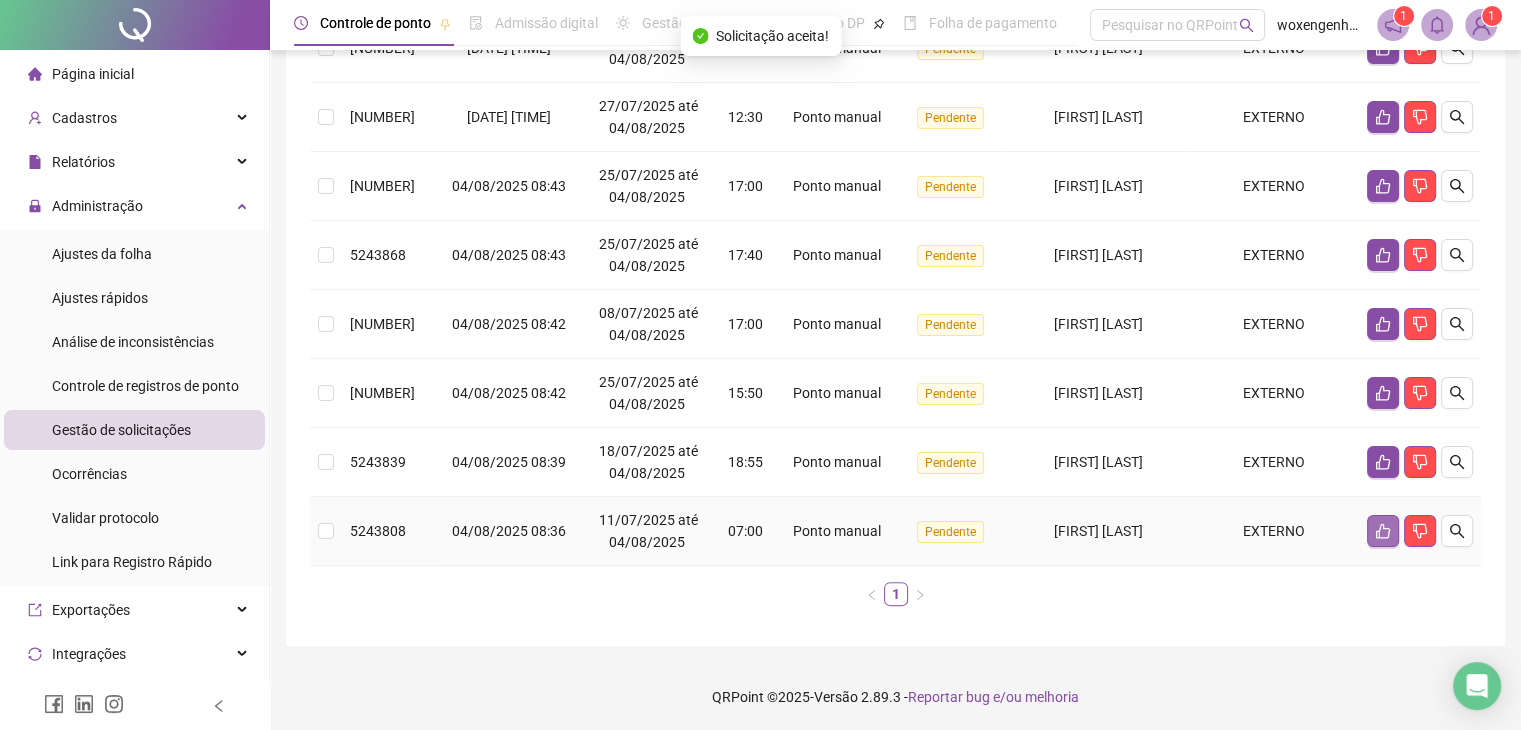 click 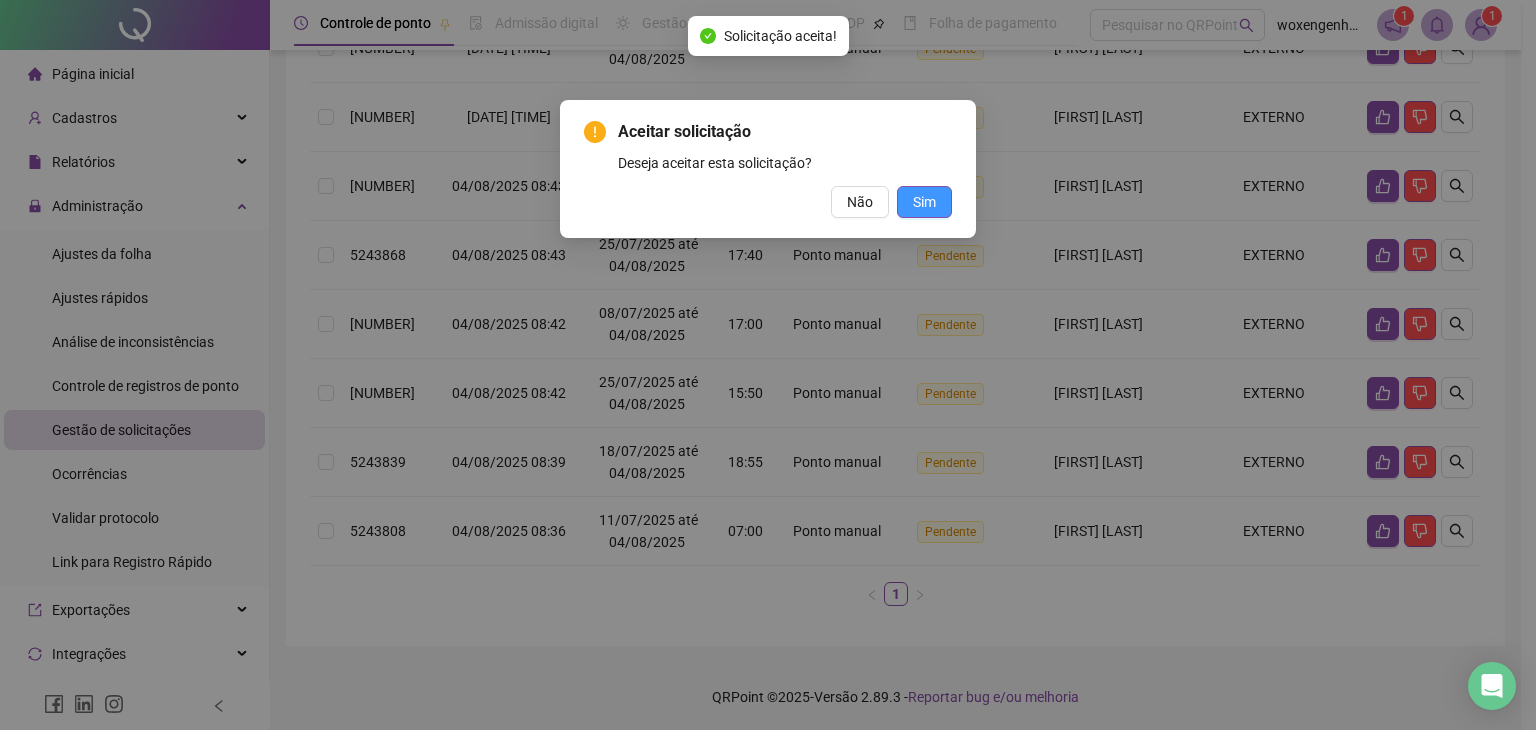 click on "Sim" at bounding box center (924, 202) 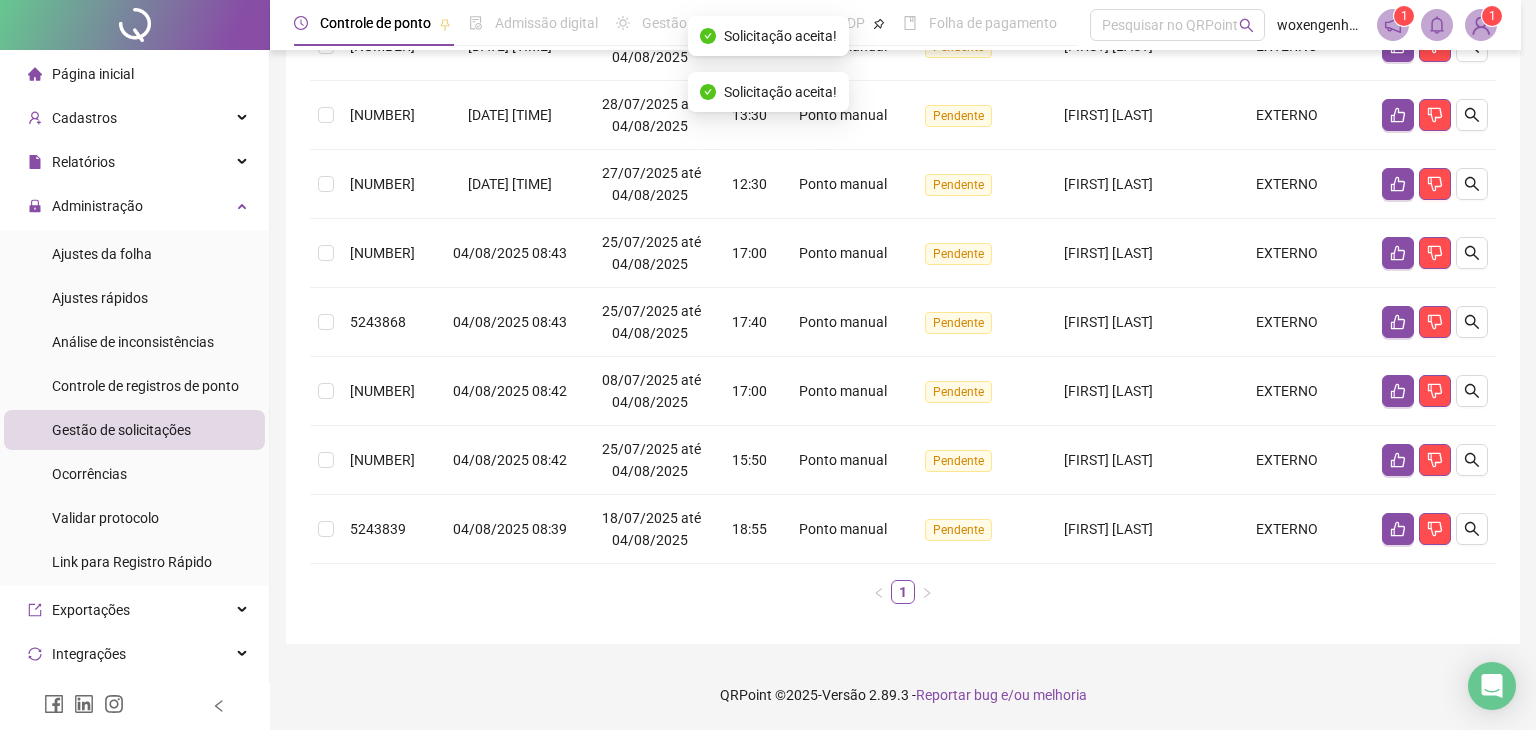 scroll, scrollTop: 308, scrollLeft: 0, axis: vertical 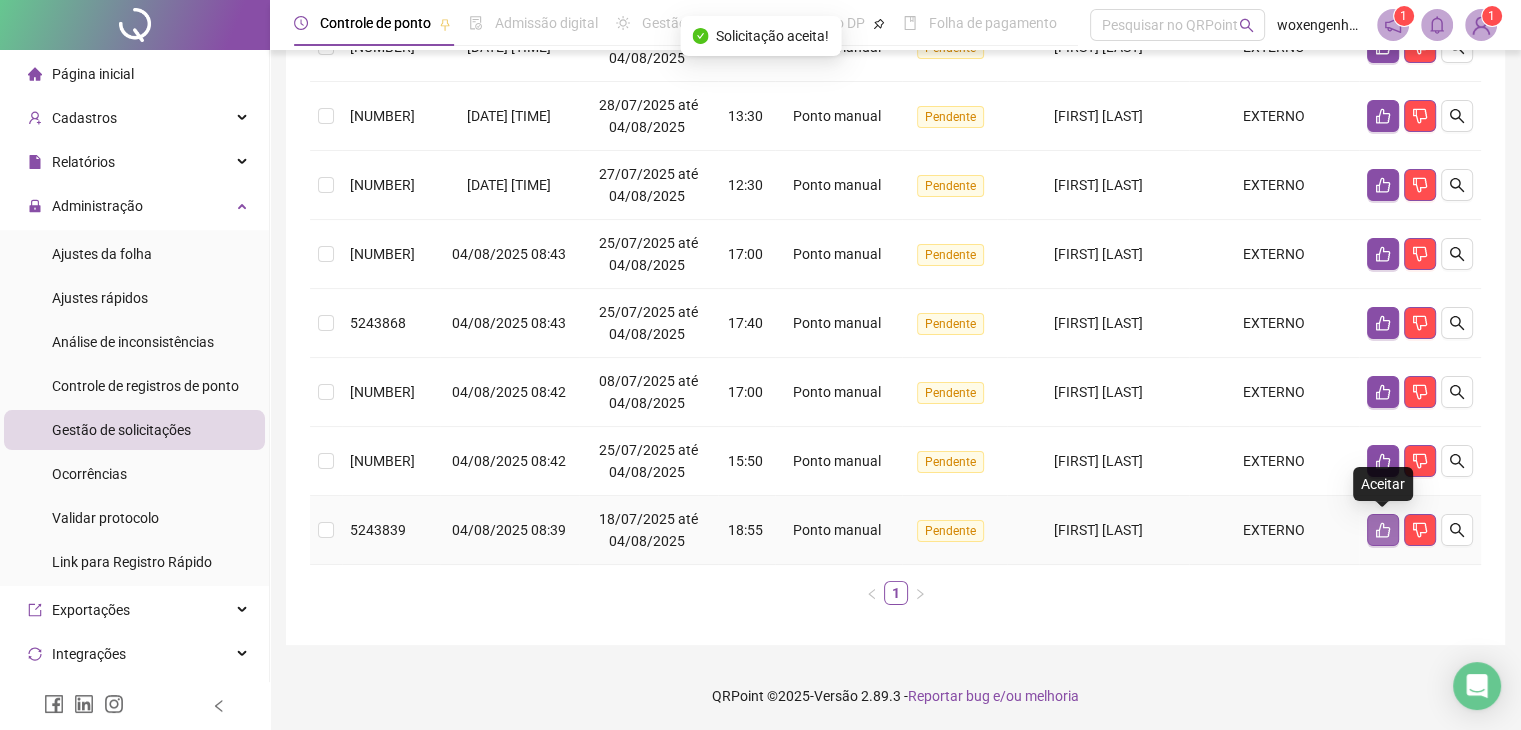 click 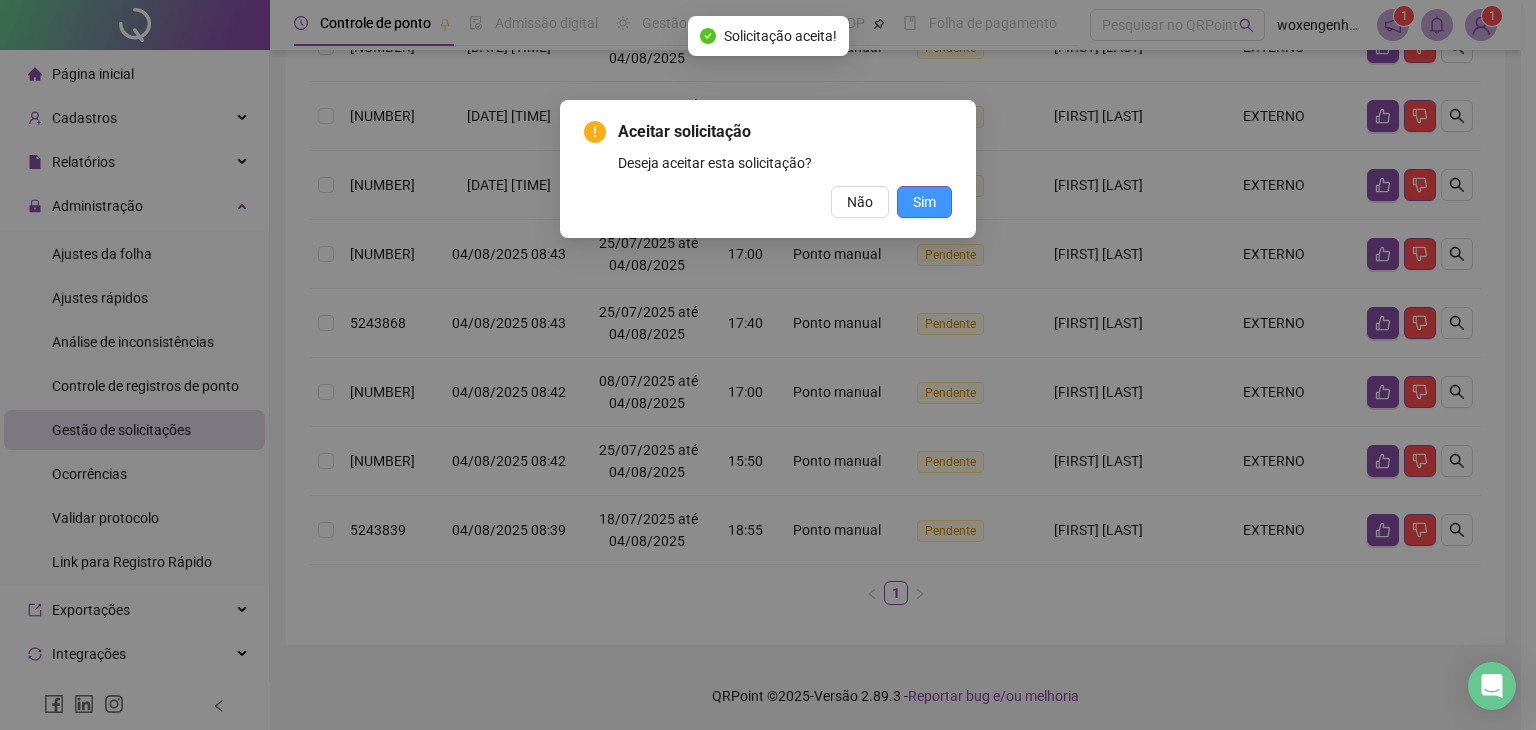 click on "Sim" at bounding box center [924, 202] 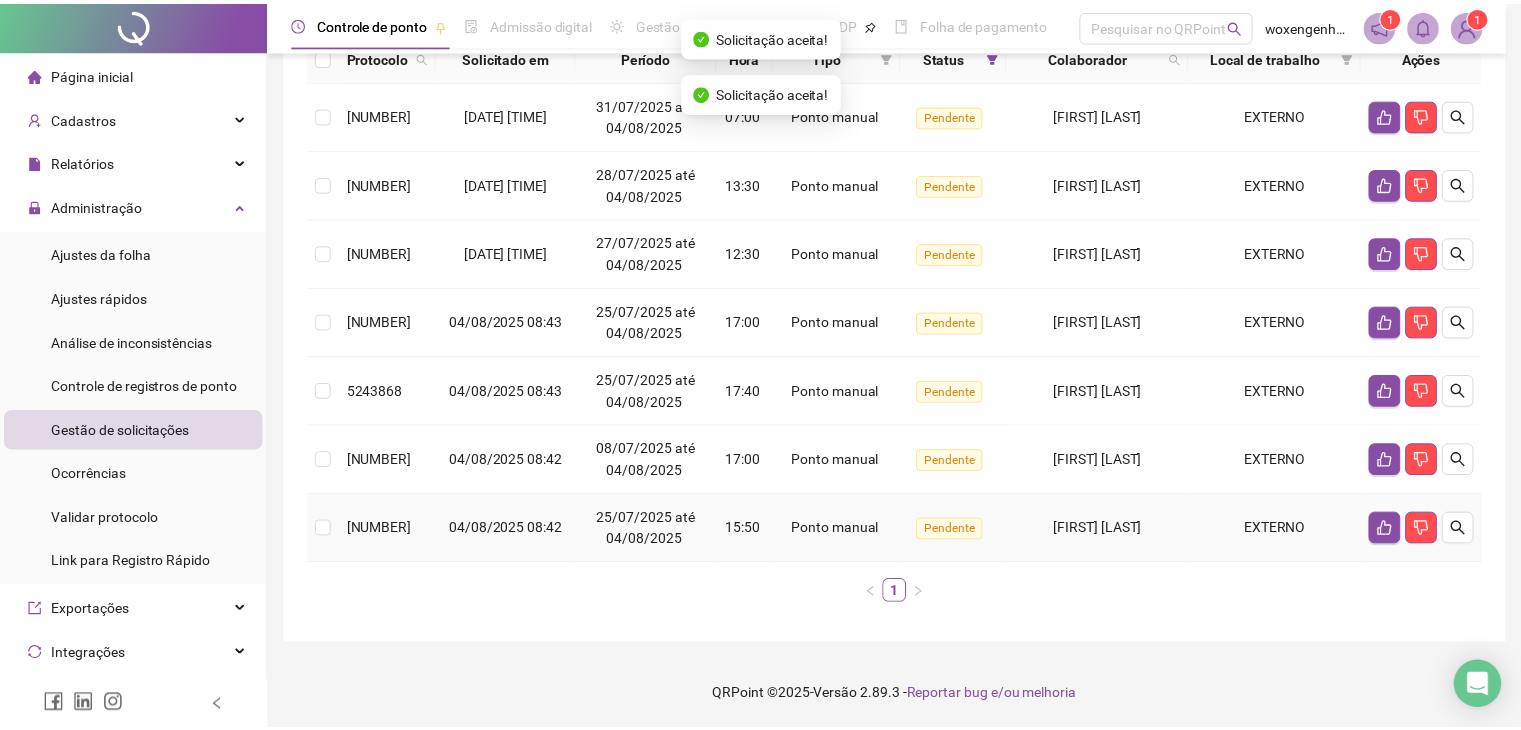 scroll, scrollTop: 239, scrollLeft: 0, axis: vertical 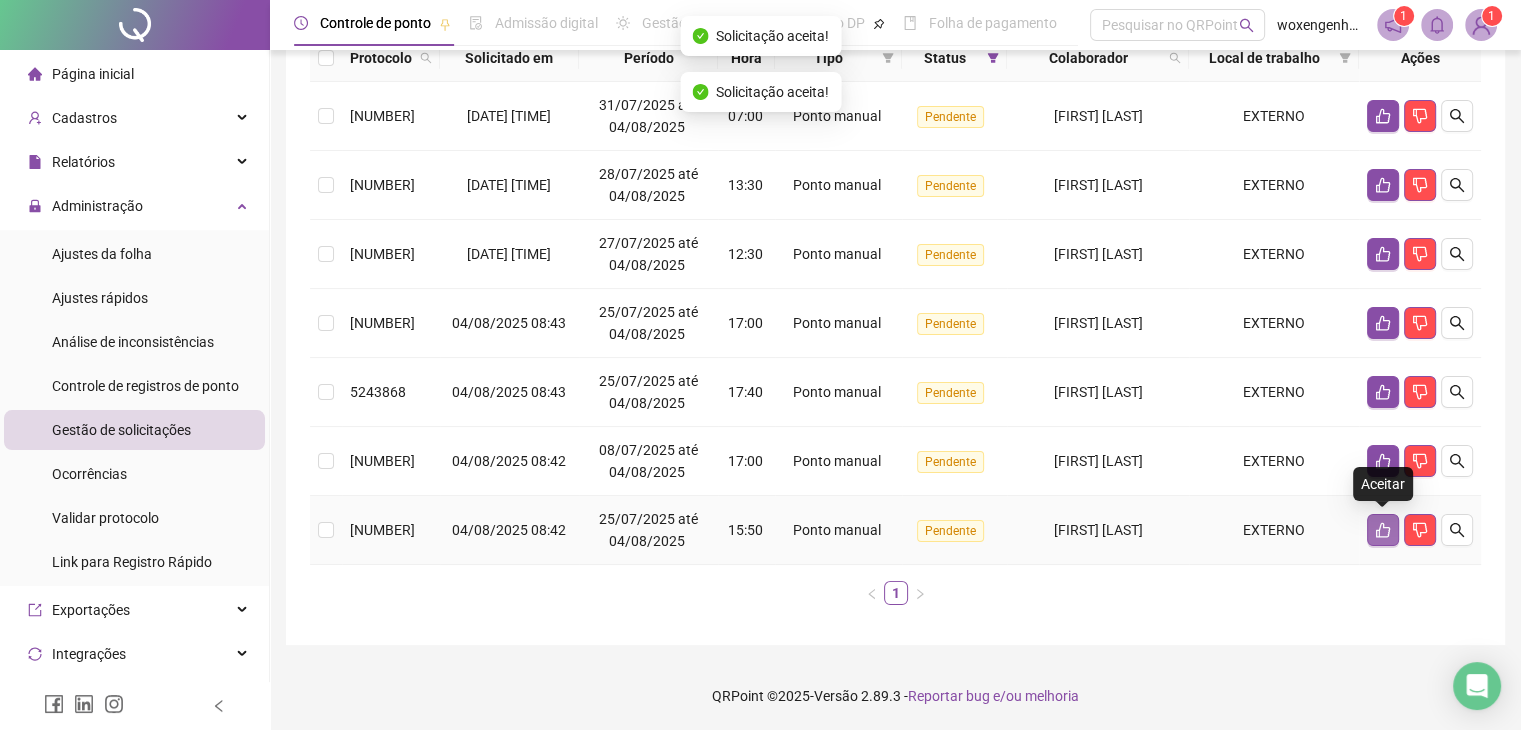 click at bounding box center (1383, 530) 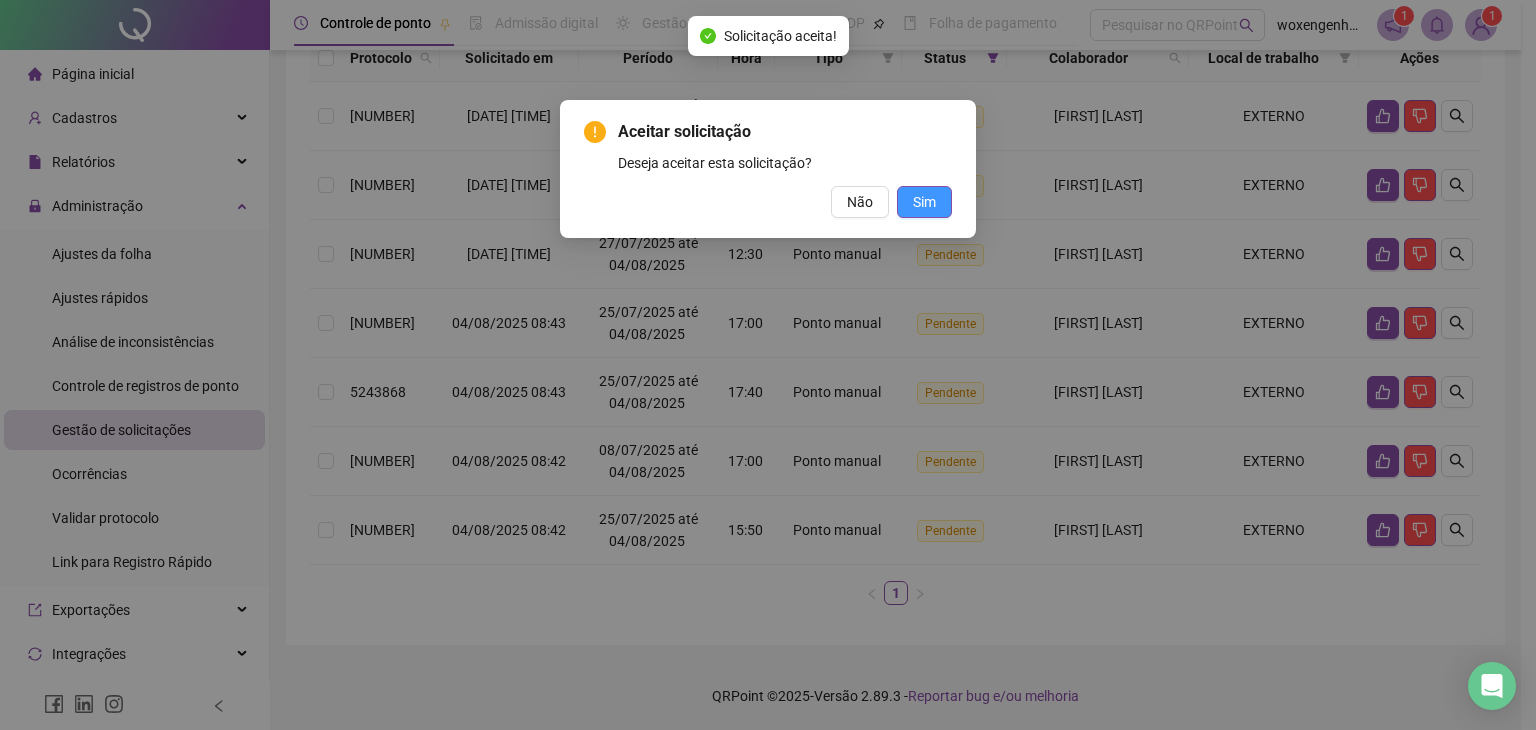 click on "Sim" at bounding box center (924, 202) 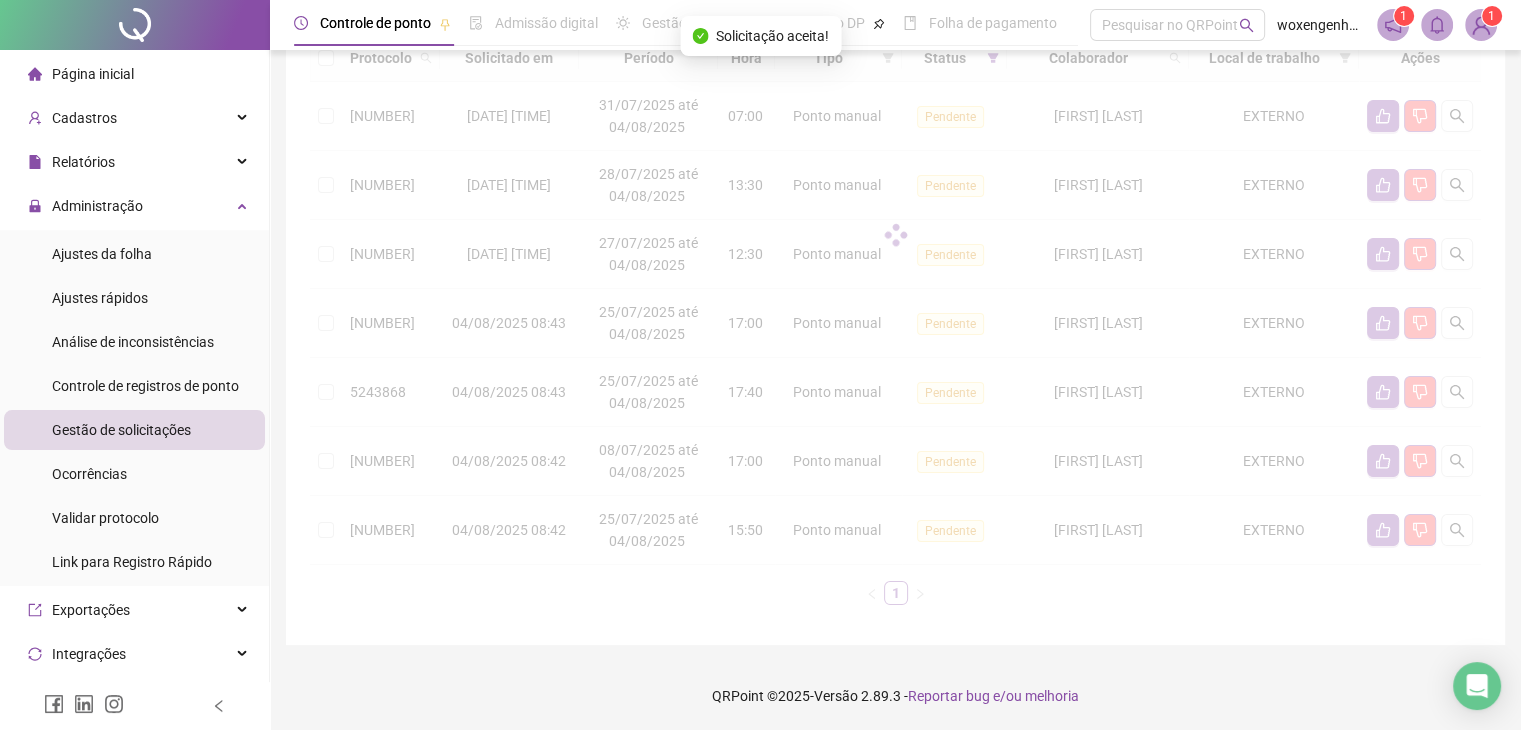 scroll, scrollTop: 170, scrollLeft: 0, axis: vertical 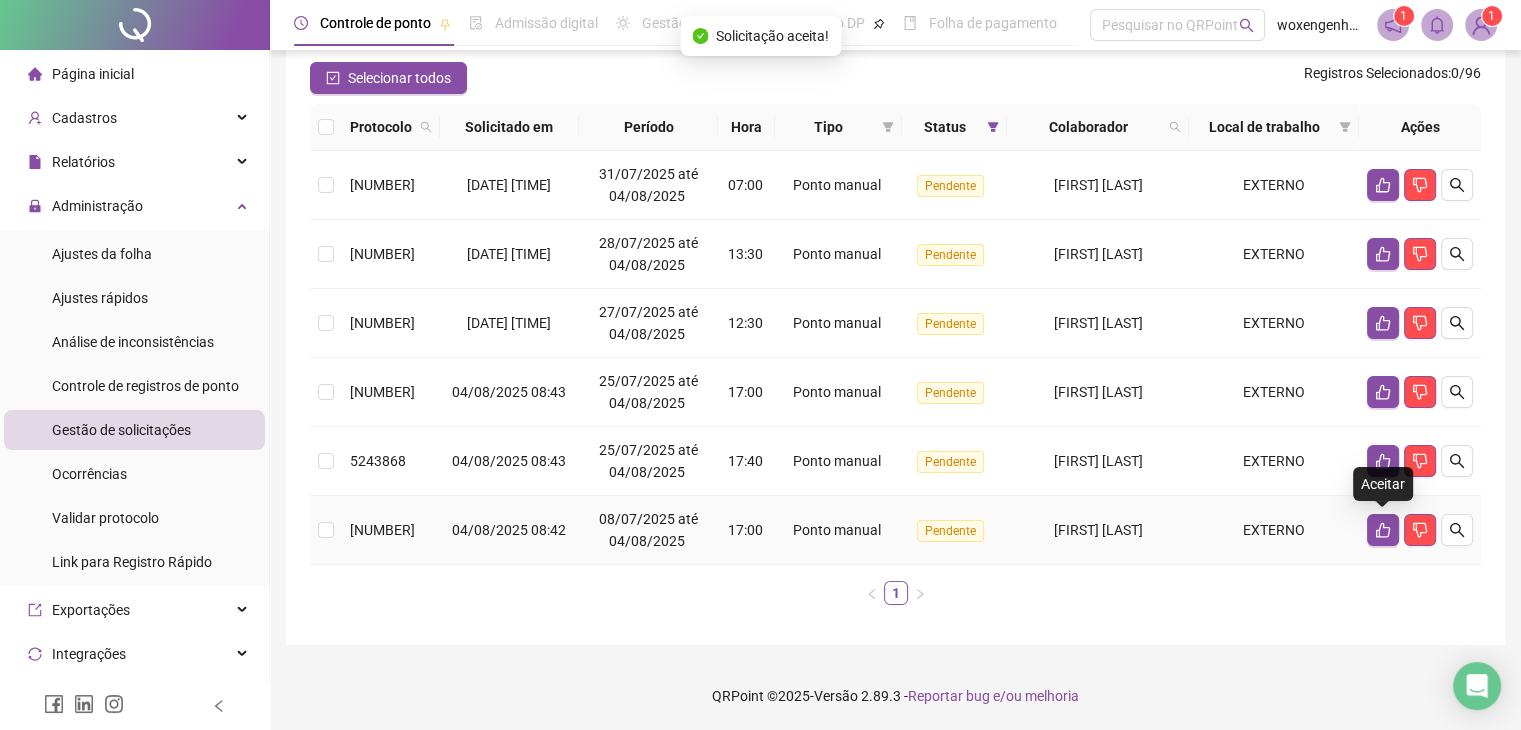 click 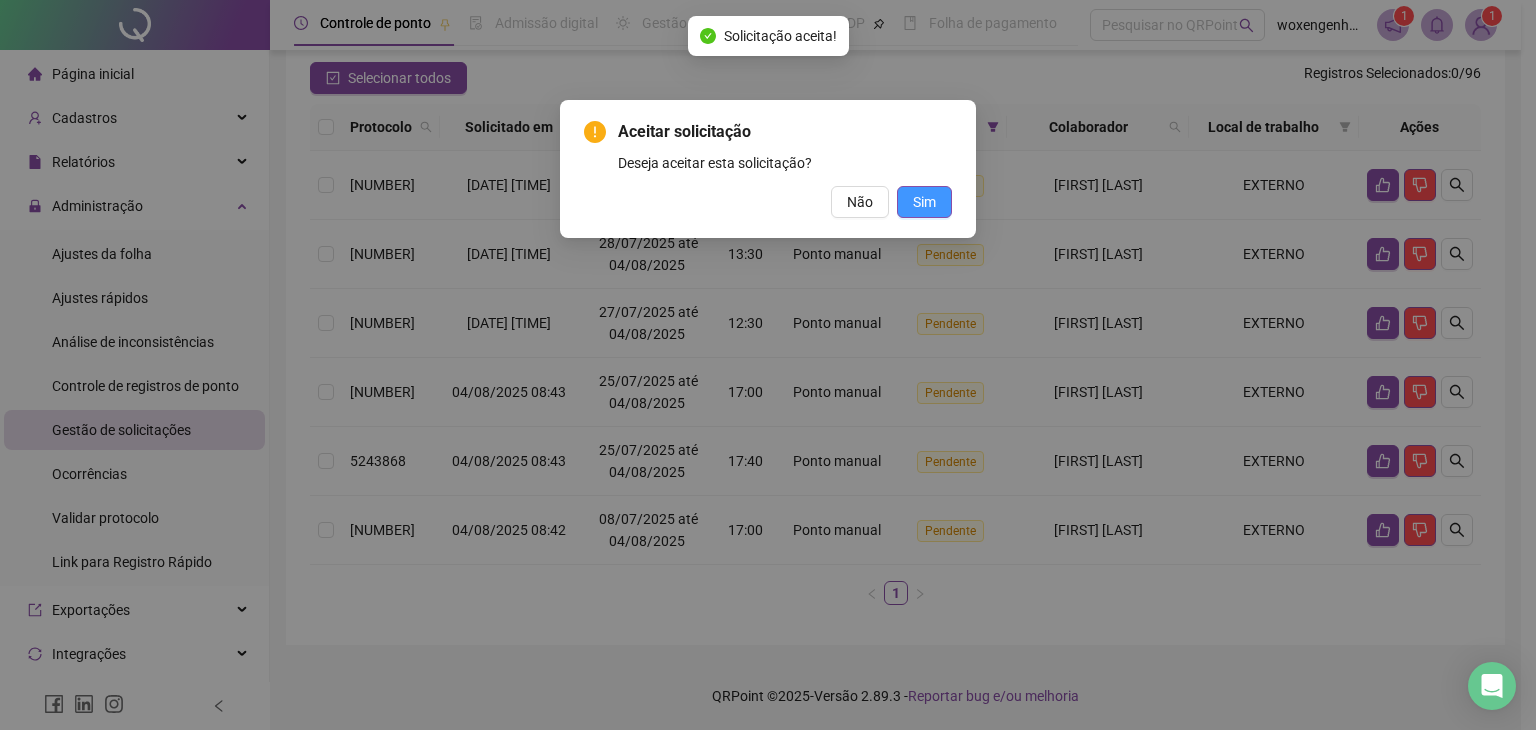 click on "Sim" at bounding box center [924, 202] 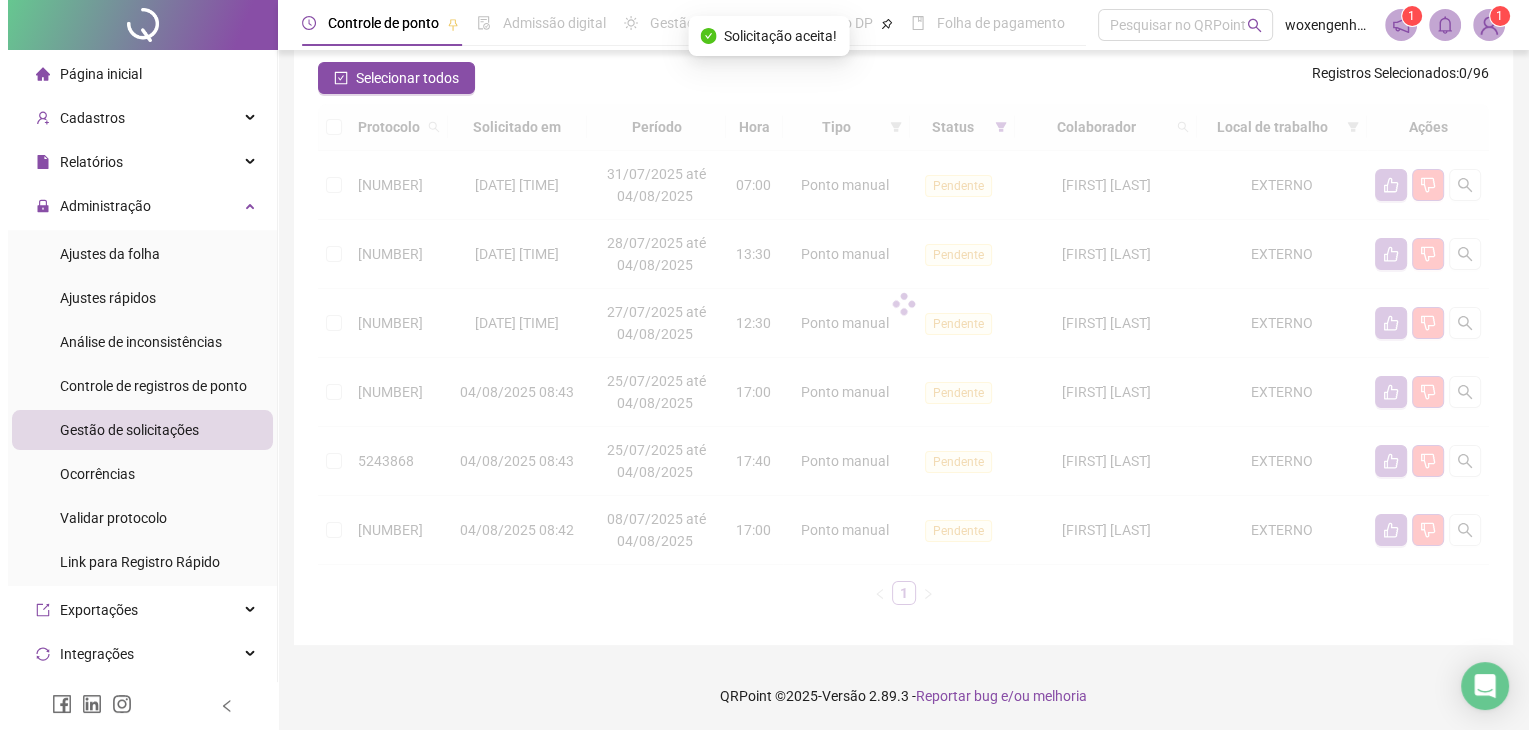 scroll, scrollTop: 101, scrollLeft: 0, axis: vertical 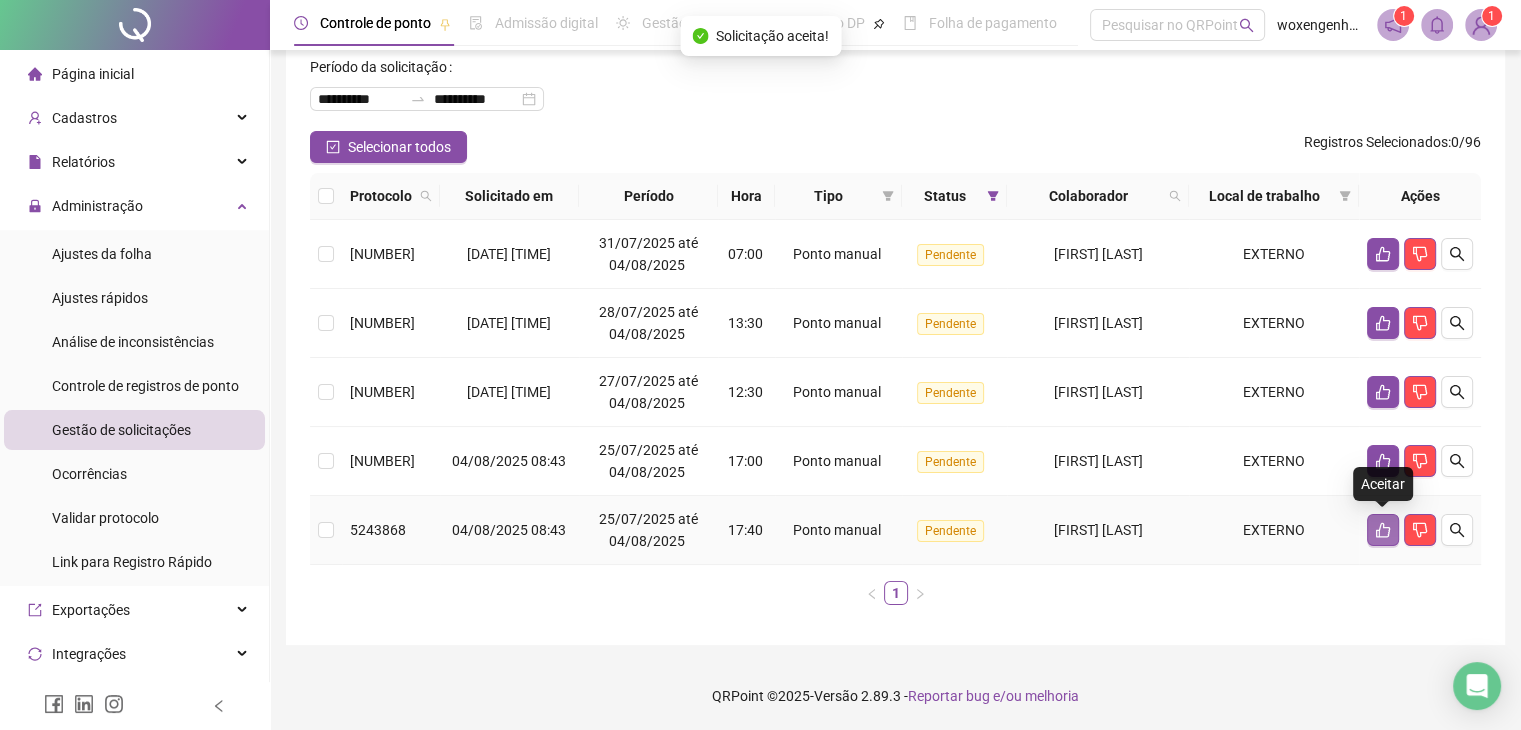 click 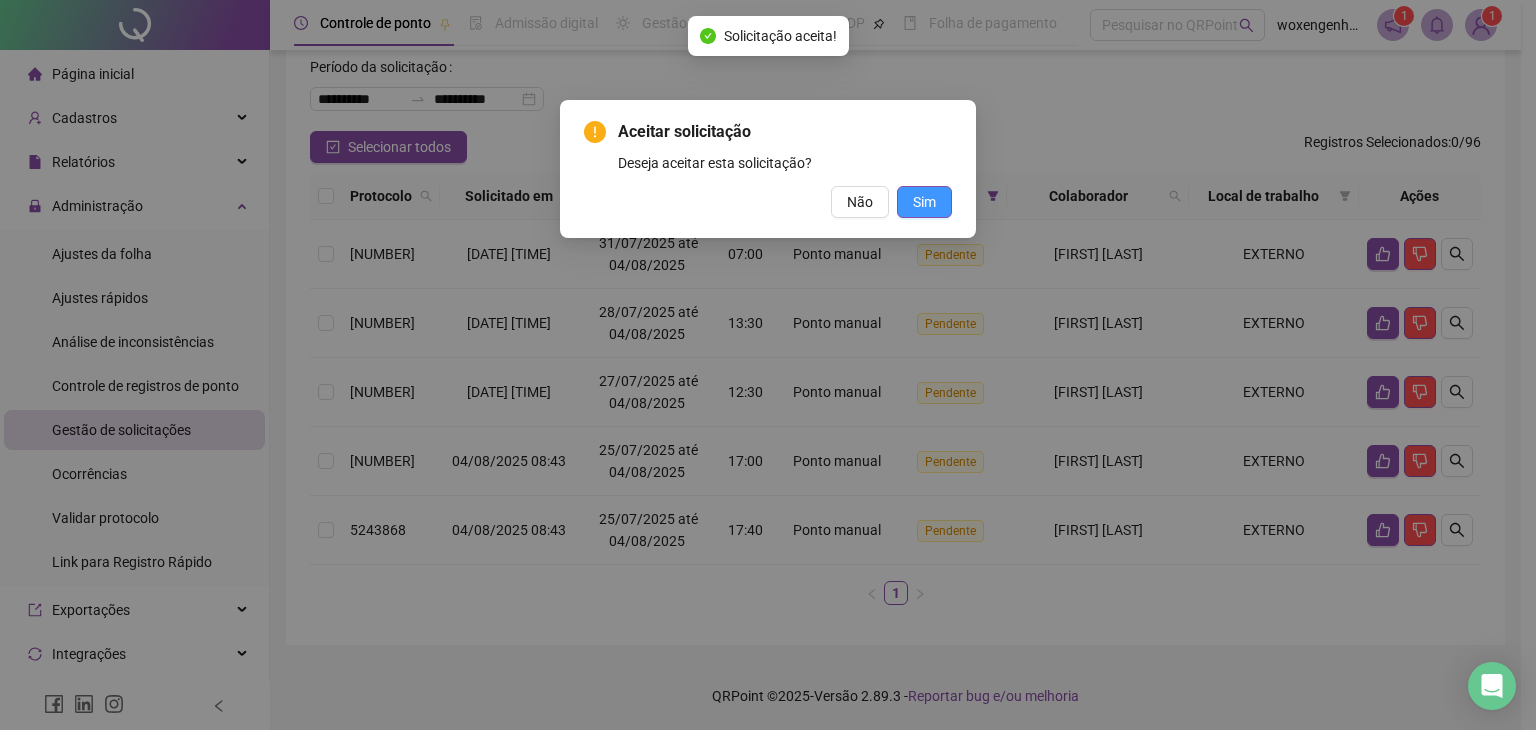 click on "Sim" at bounding box center (924, 202) 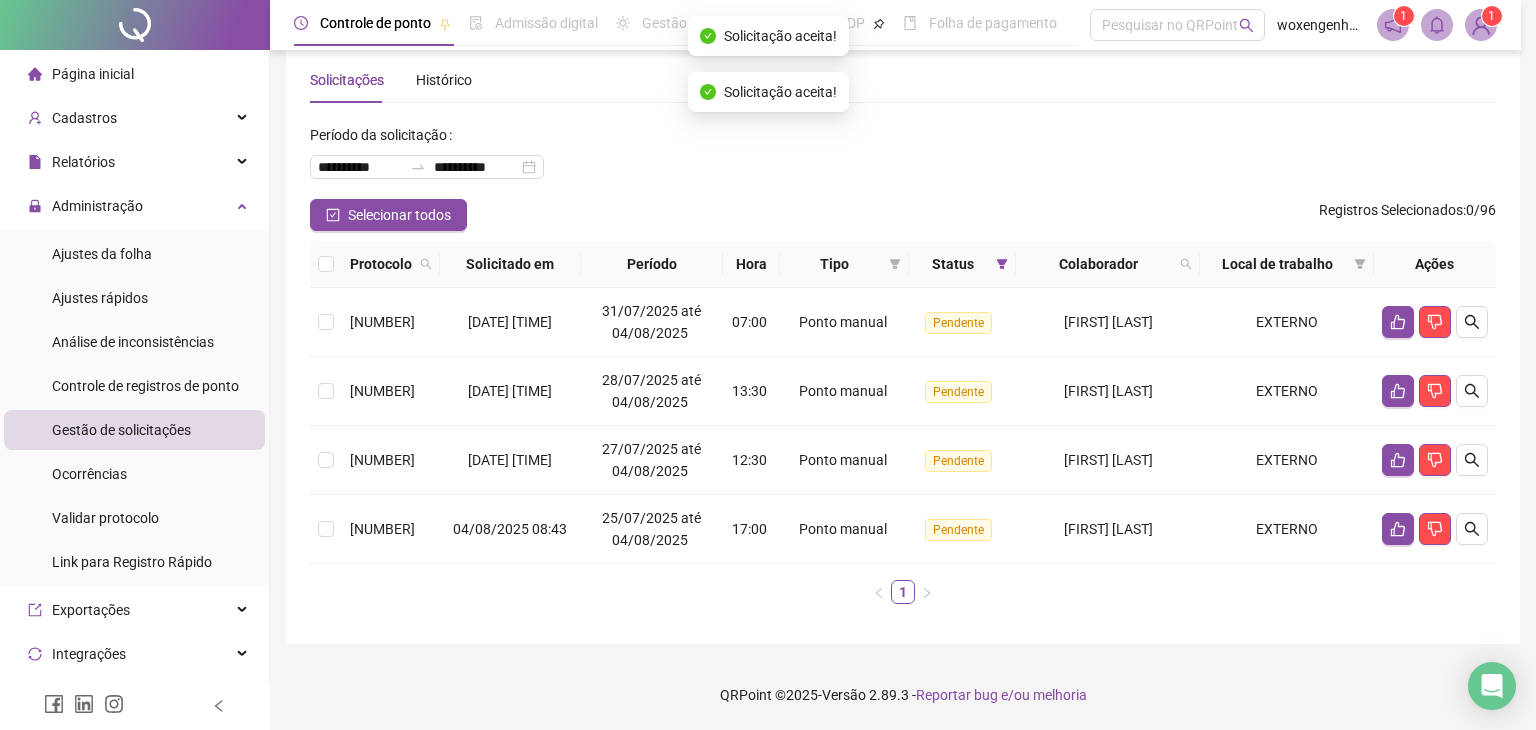 scroll, scrollTop: 32, scrollLeft: 0, axis: vertical 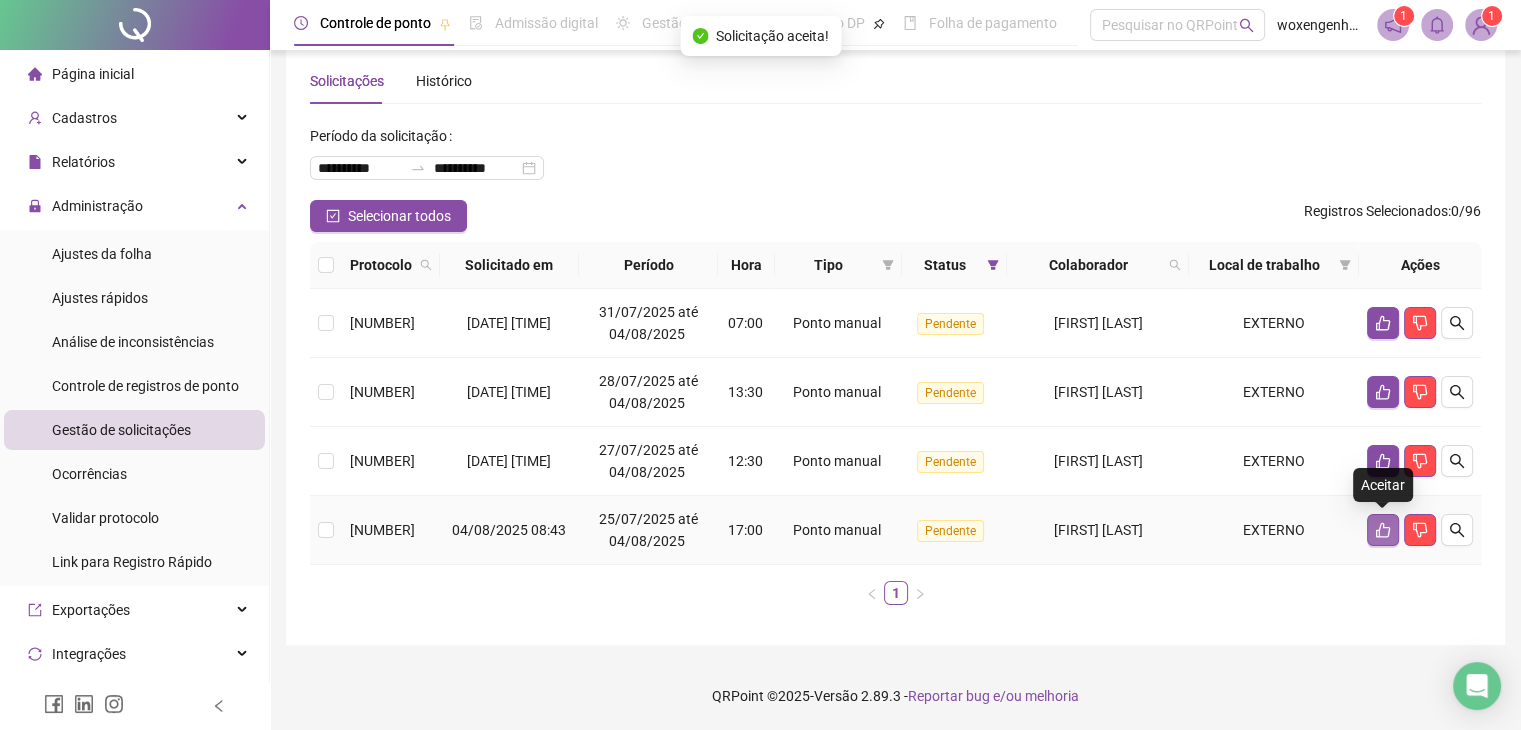 click 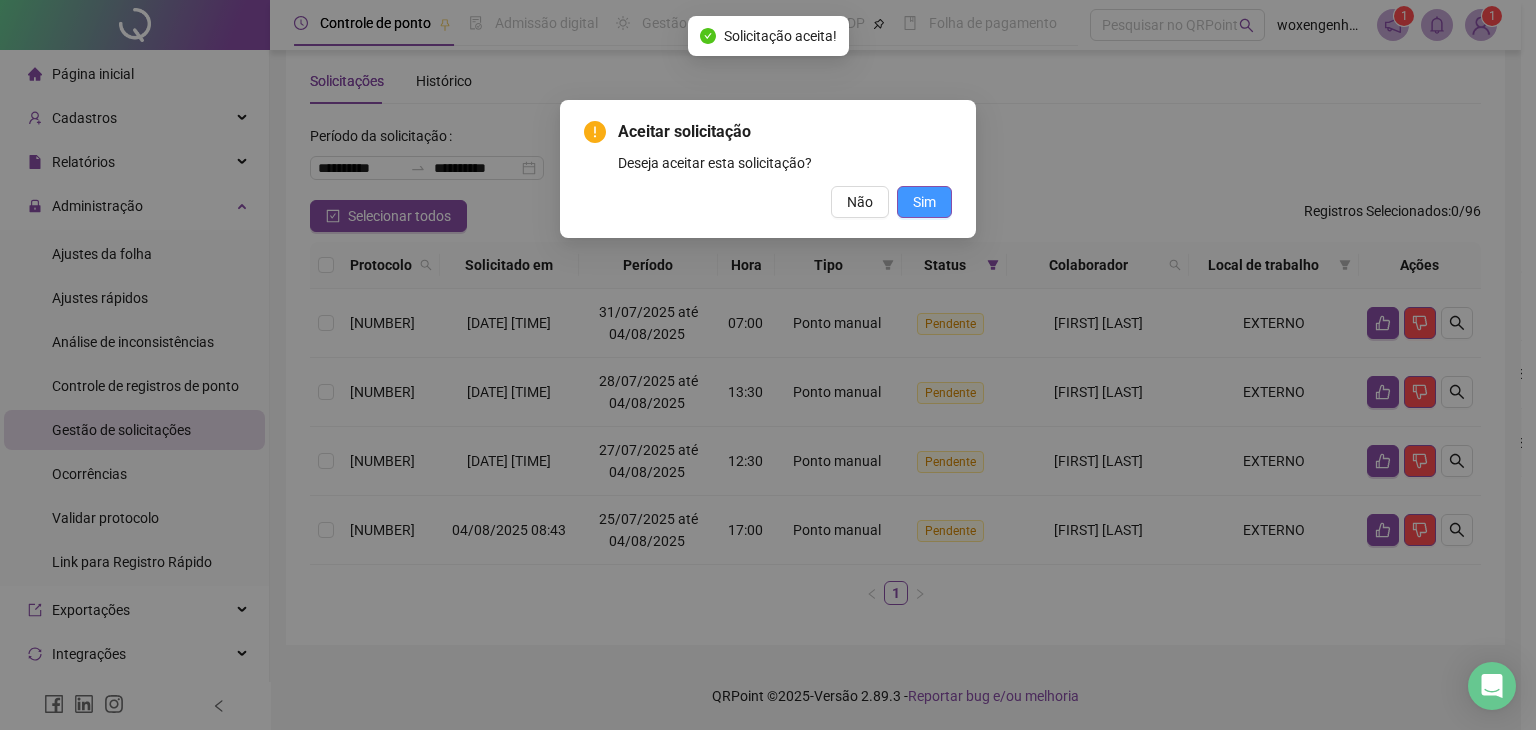 click on "Sim" at bounding box center [924, 202] 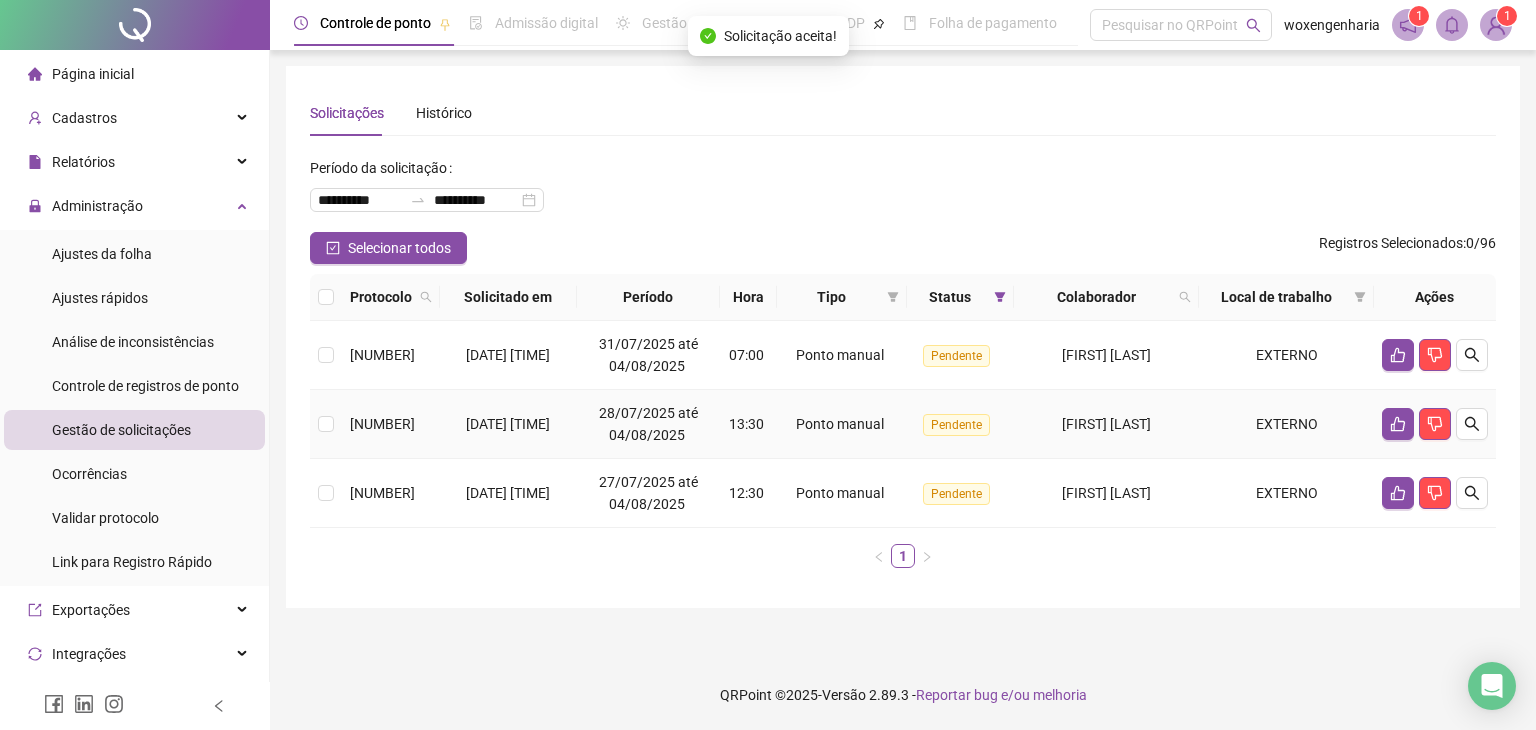 scroll, scrollTop: 0, scrollLeft: 0, axis: both 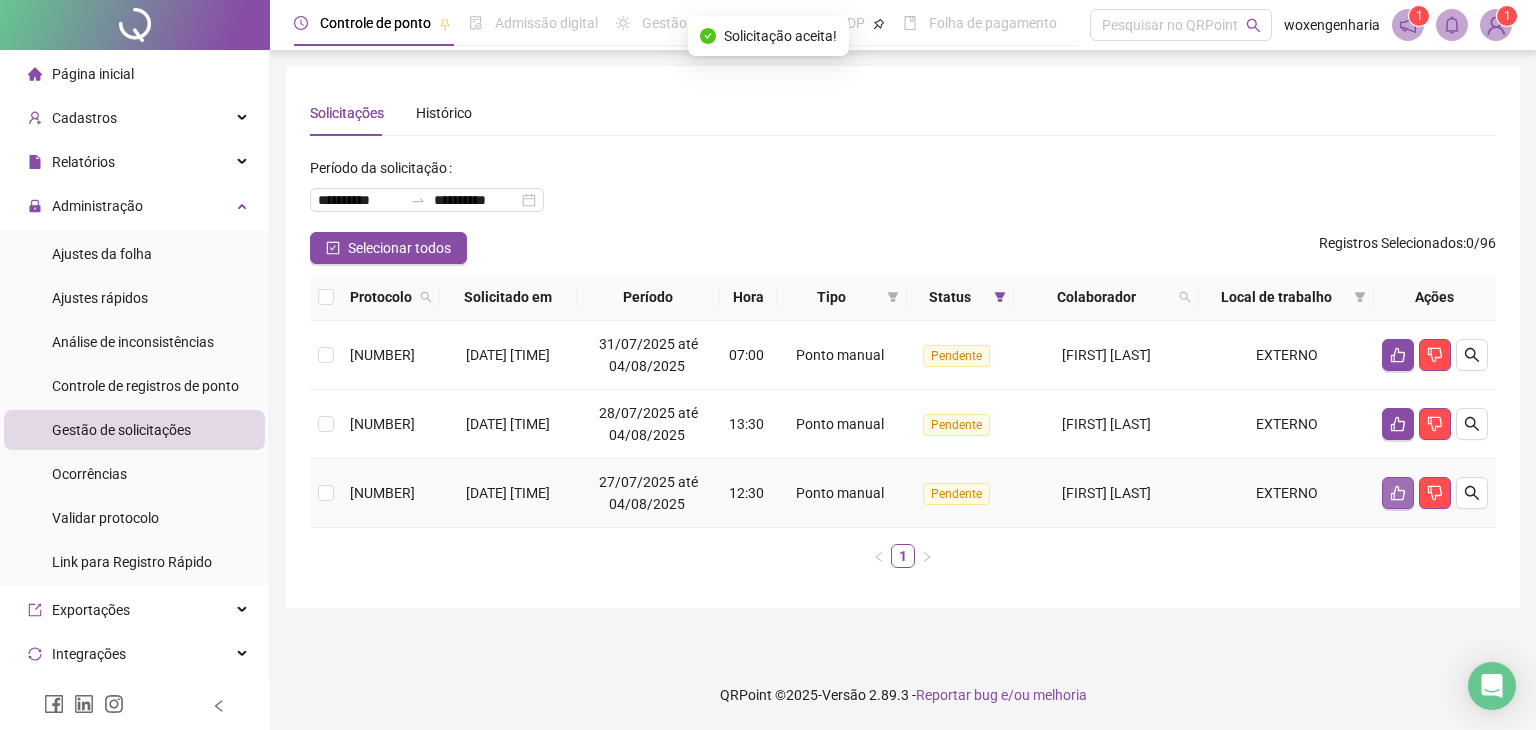 click at bounding box center [1398, 493] 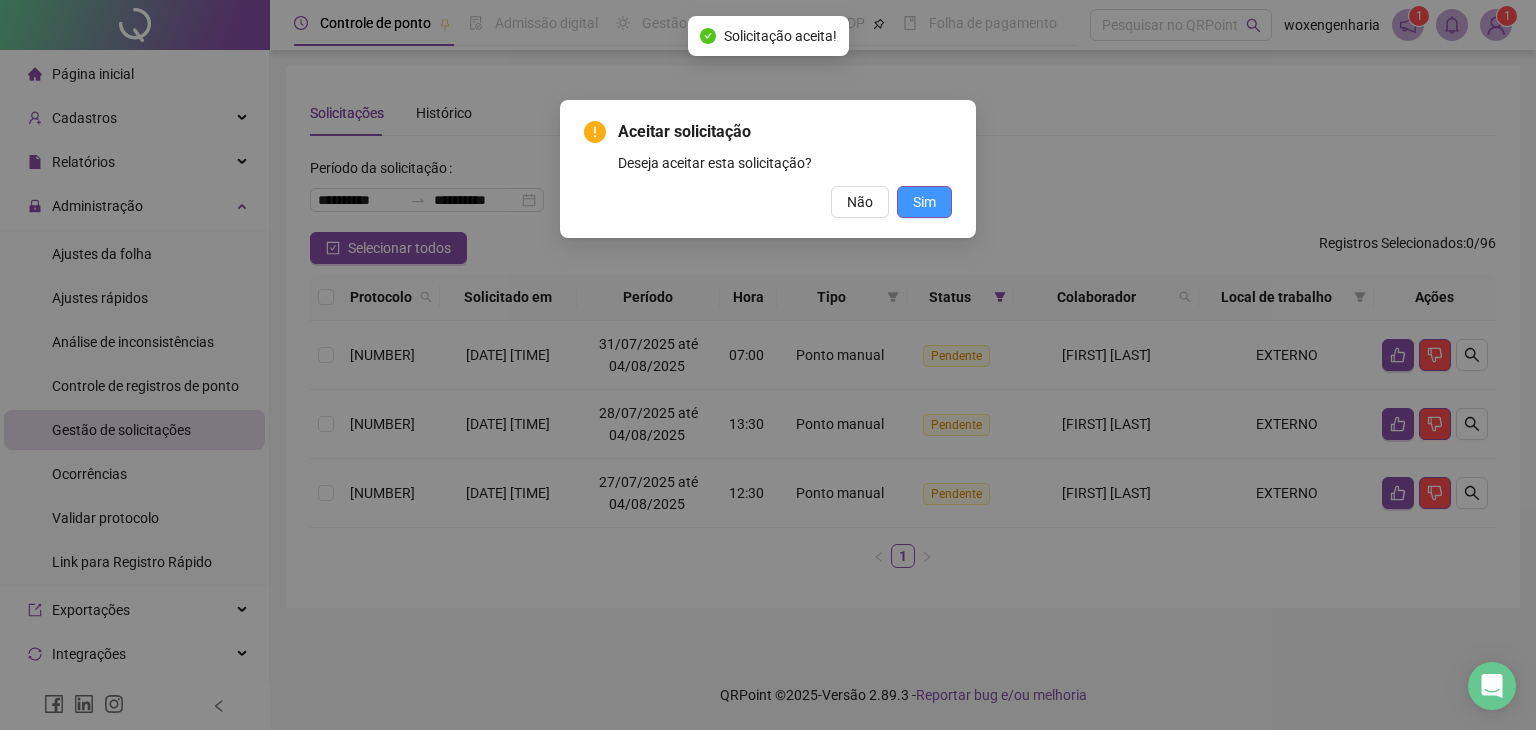 click on "Sim" at bounding box center (924, 202) 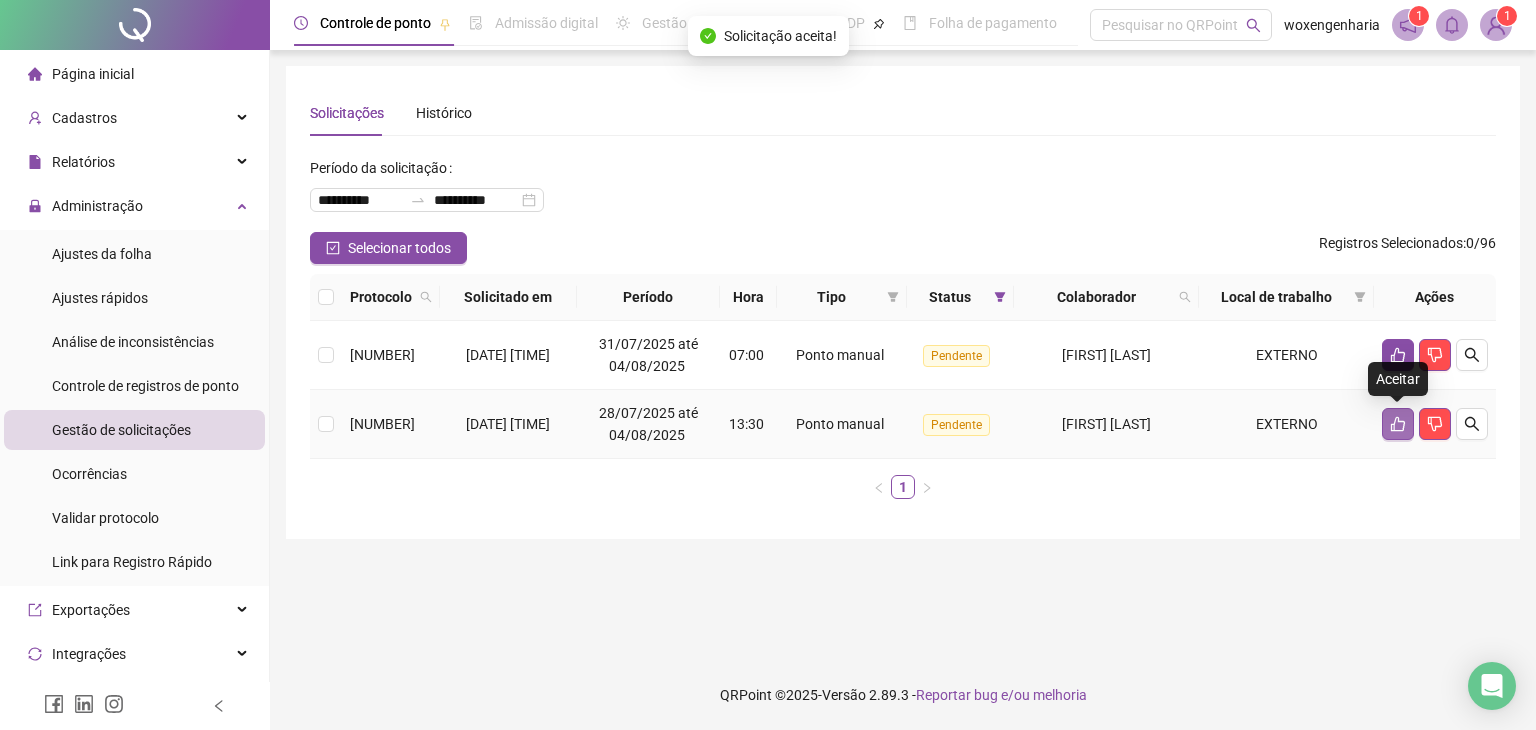 click 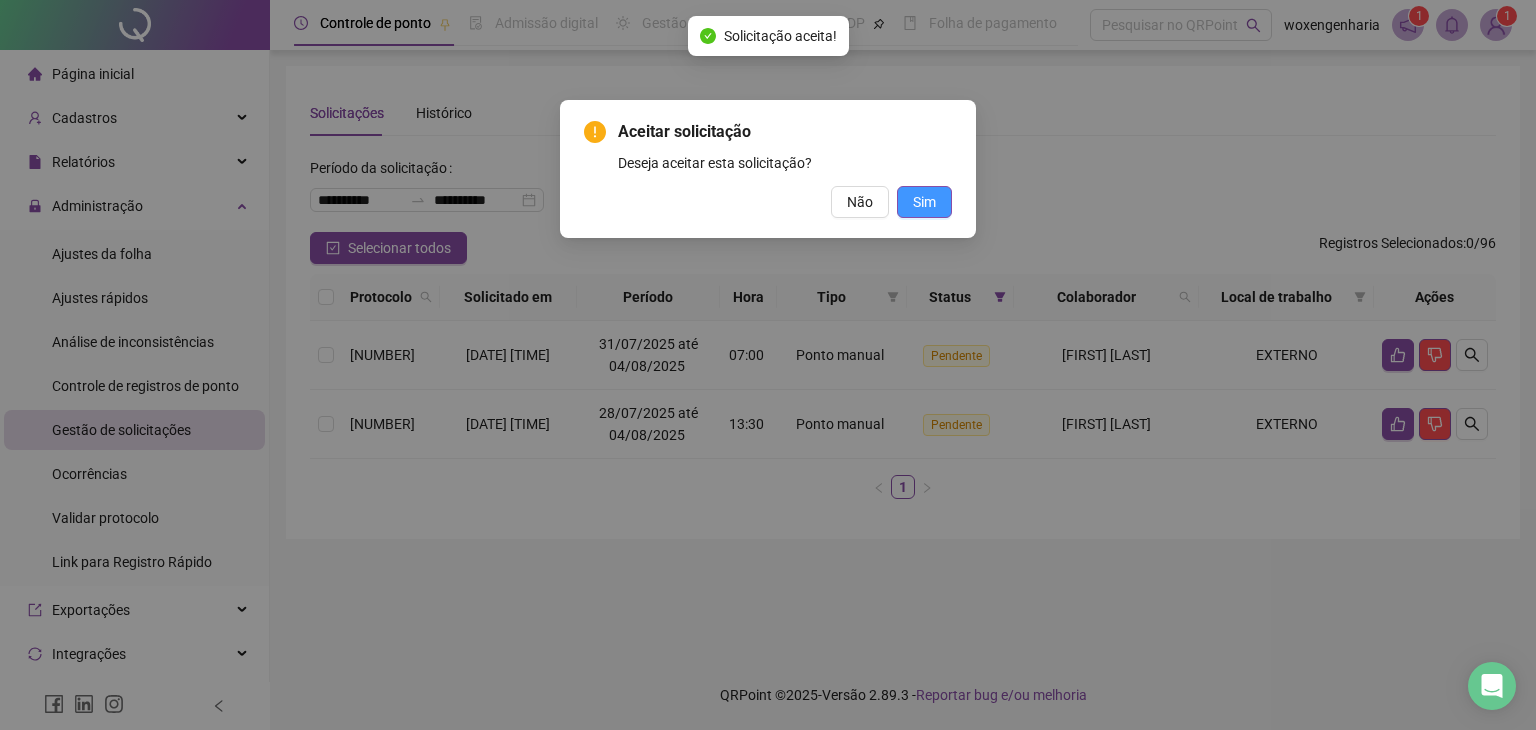 click on "Sim" at bounding box center (924, 202) 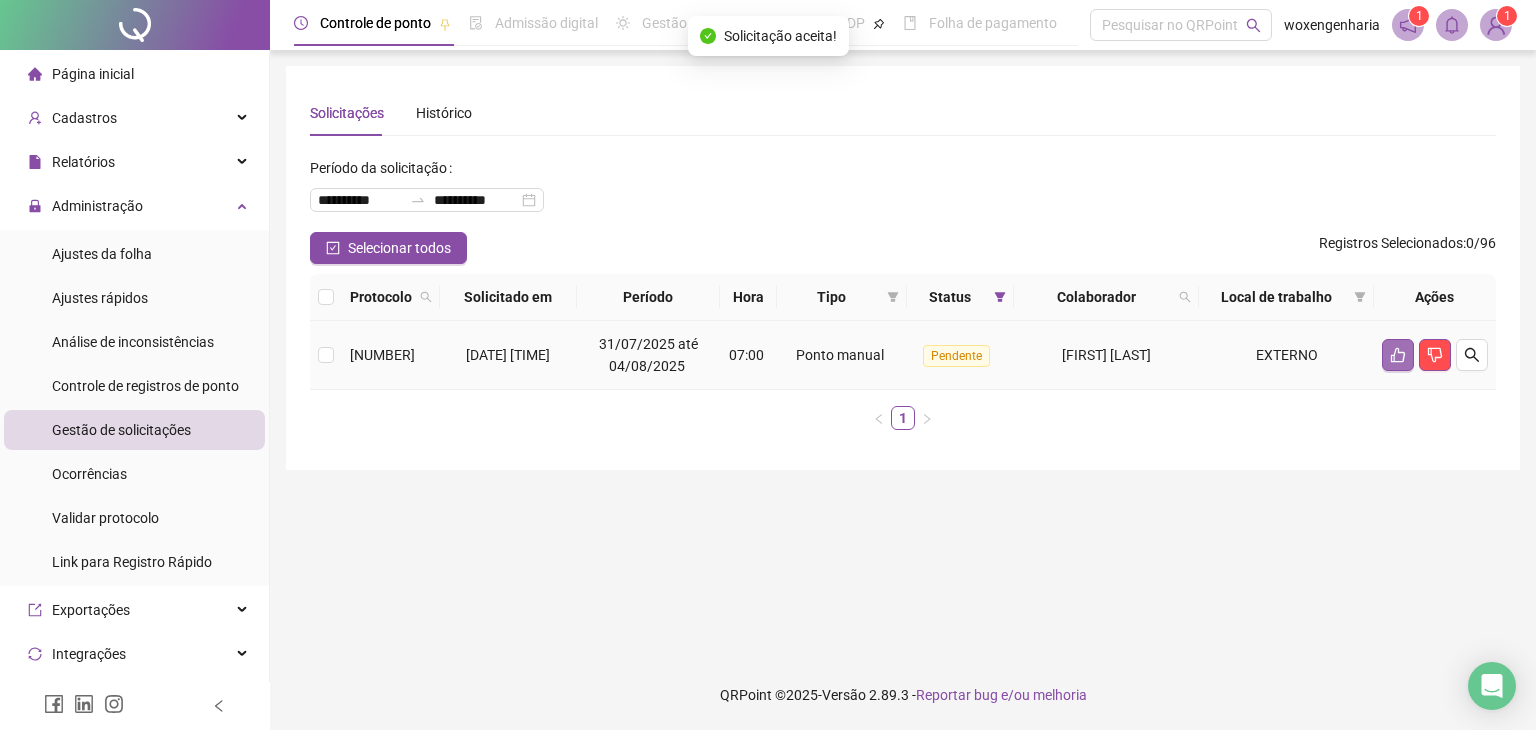 click at bounding box center (1398, 355) 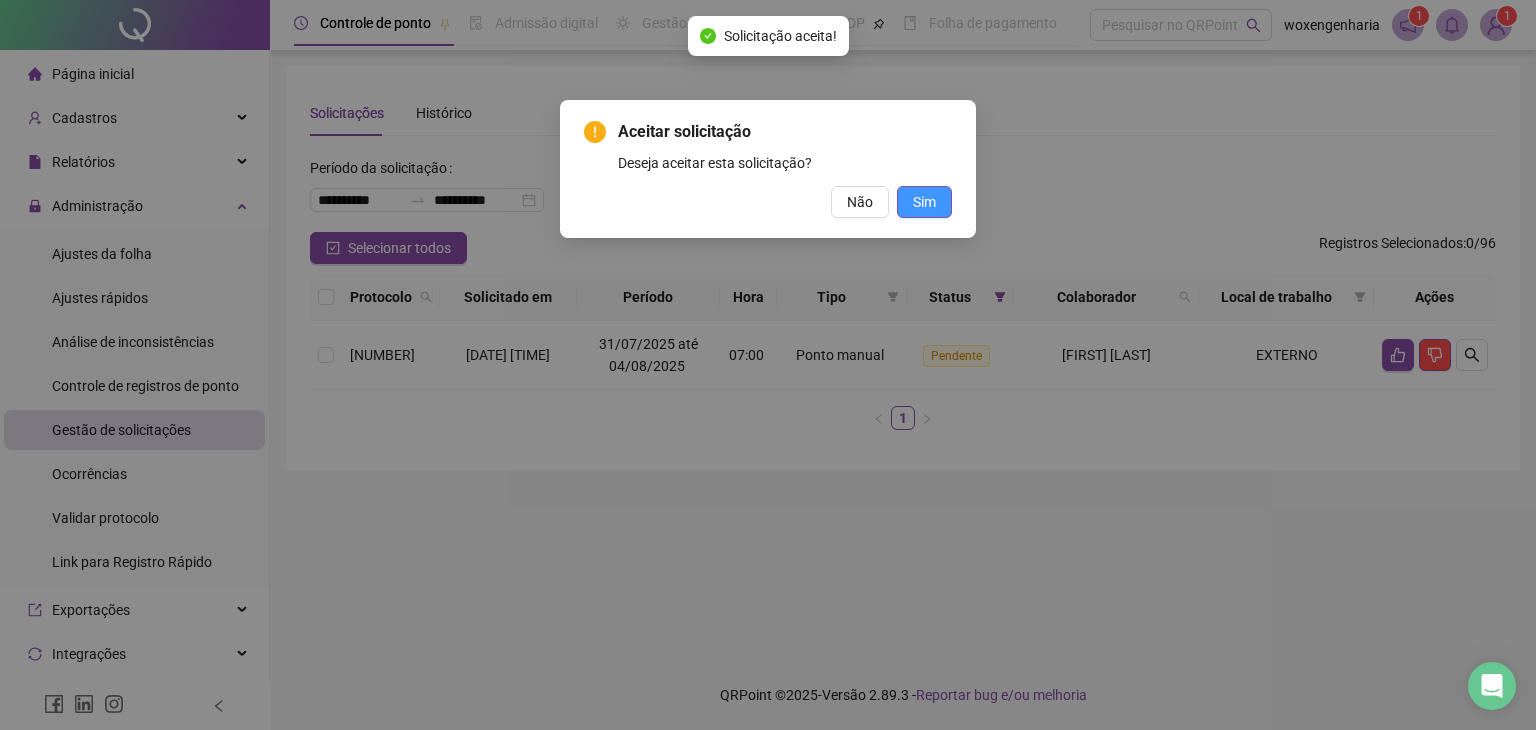 click on "Sim" at bounding box center [924, 202] 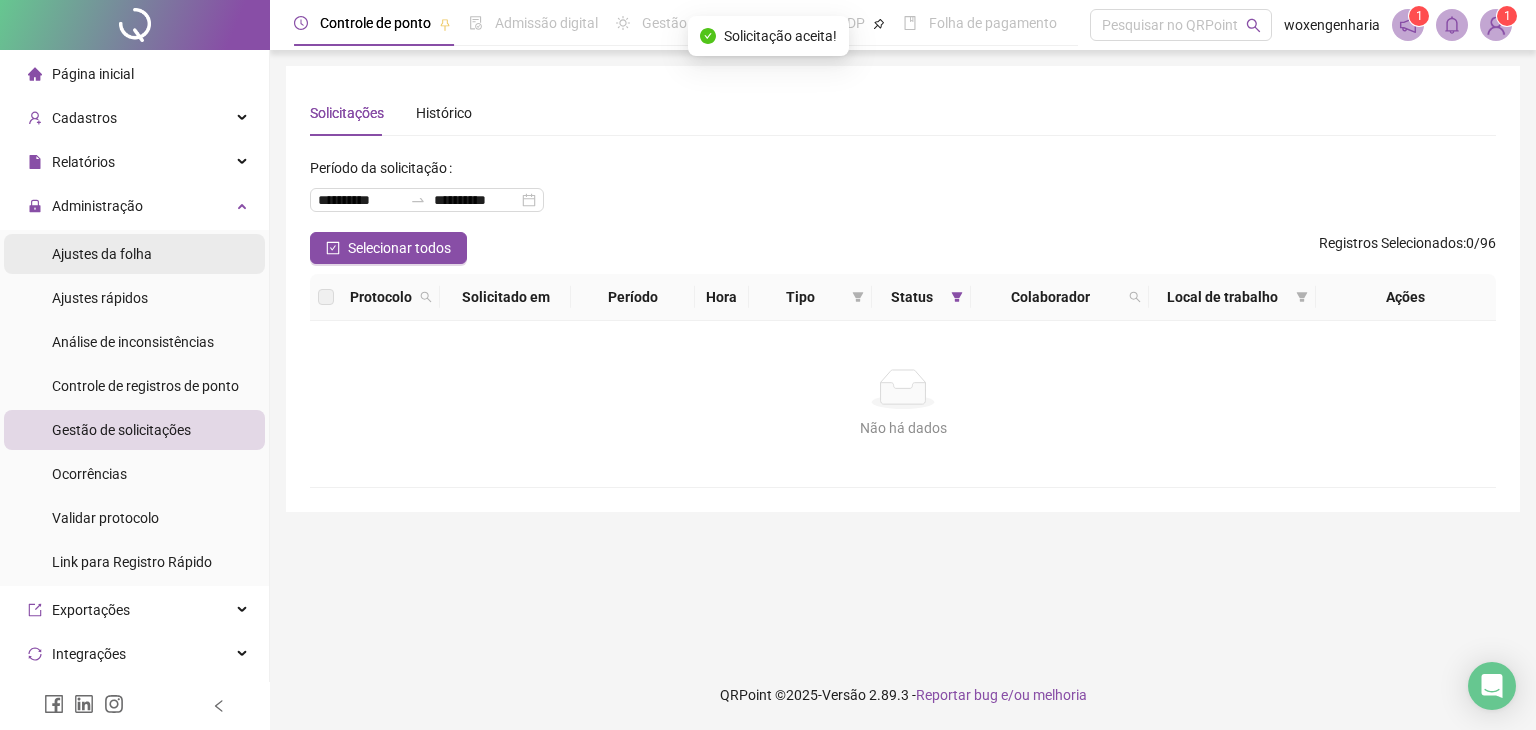 click on "Ajustes da folha" at bounding box center (102, 254) 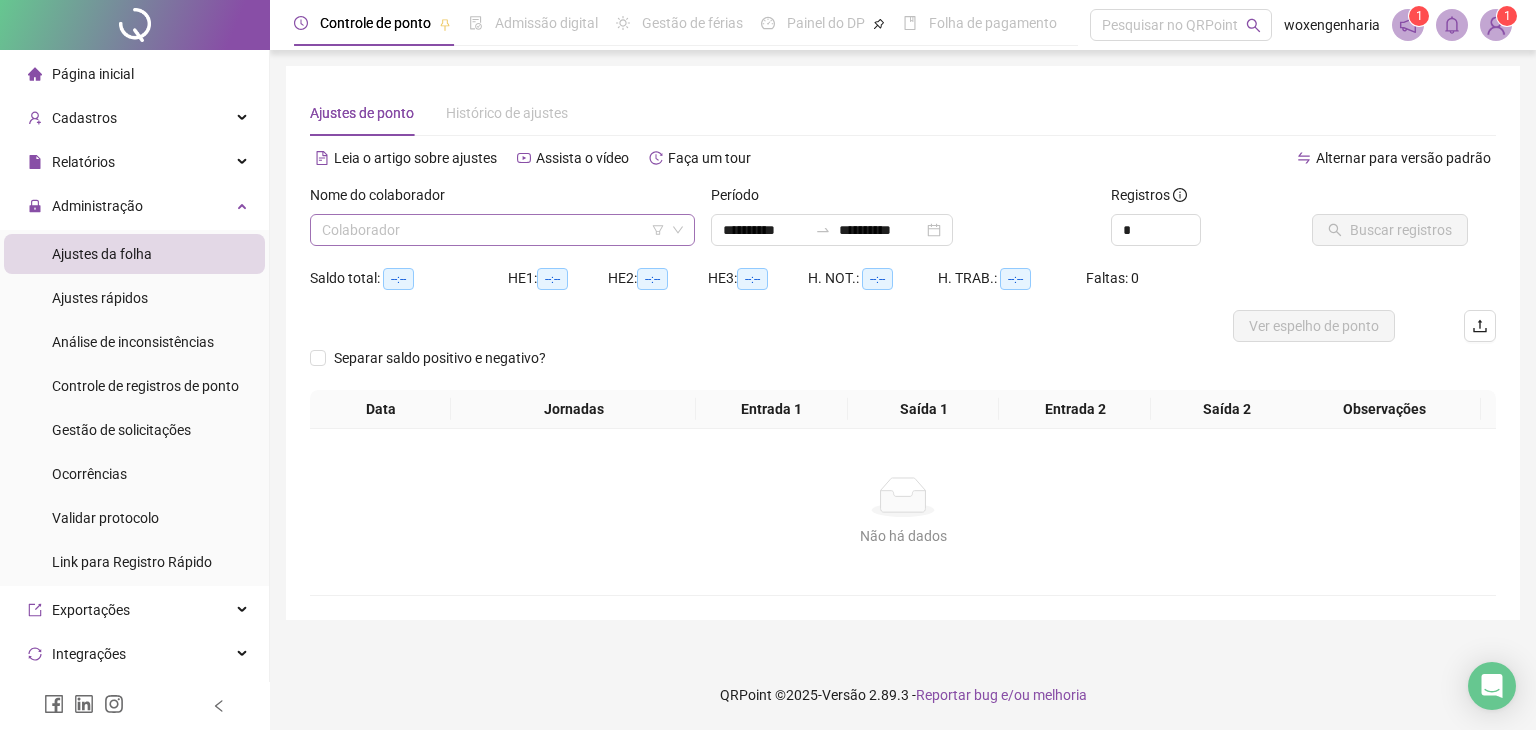click at bounding box center (493, 230) 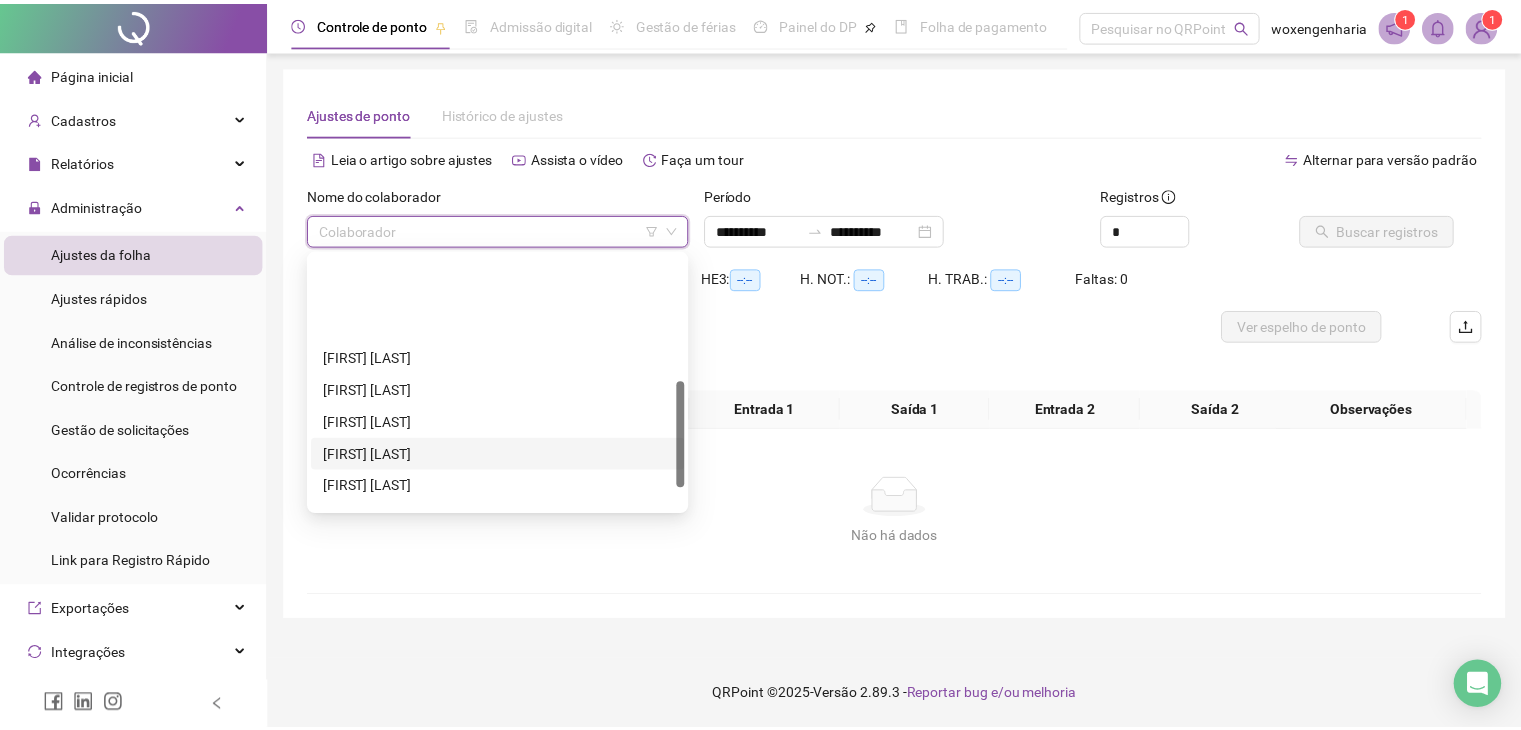 scroll, scrollTop: 300, scrollLeft: 0, axis: vertical 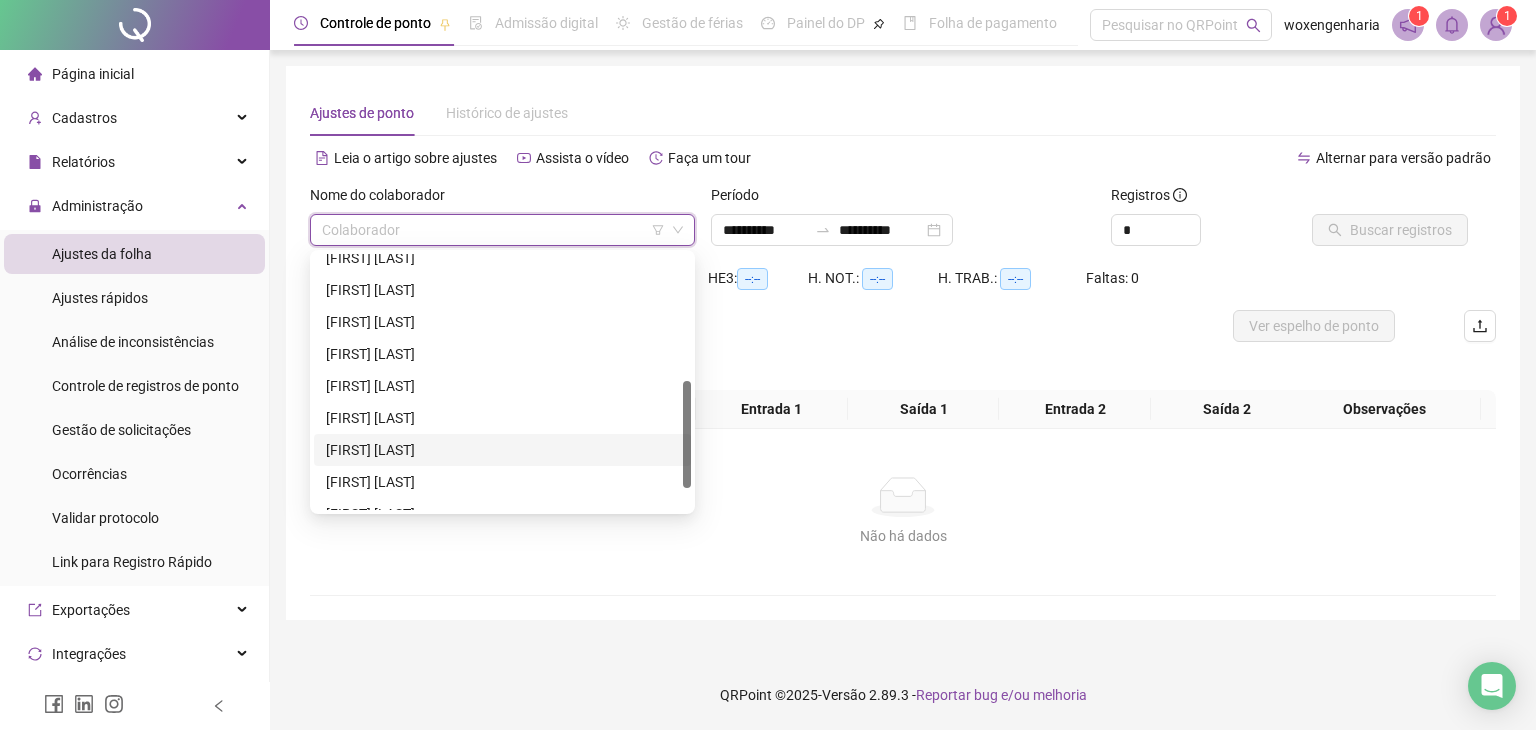 click on "[FIRST] [LAST]" at bounding box center [502, 450] 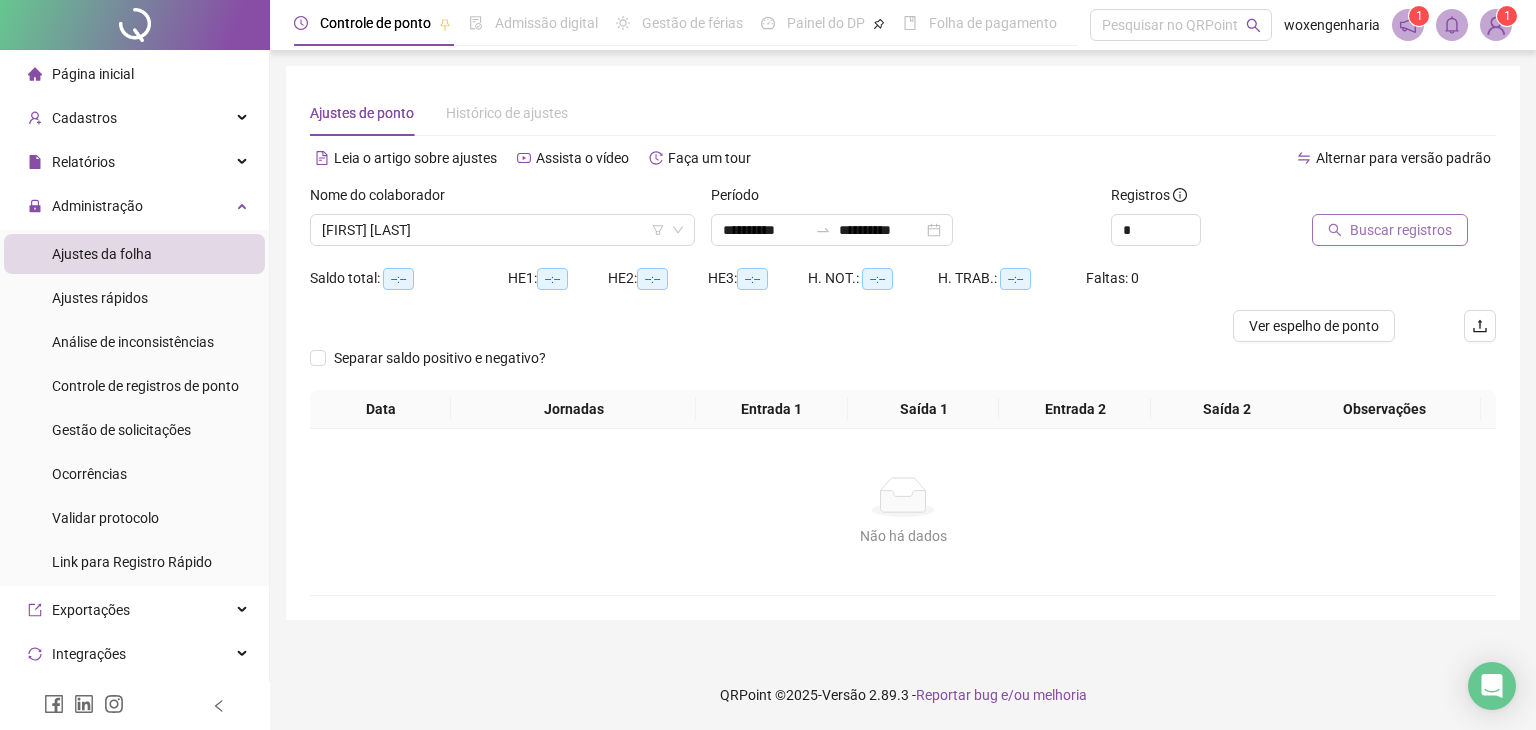 click on "Buscar registros" at bounding box center (1401, 230) 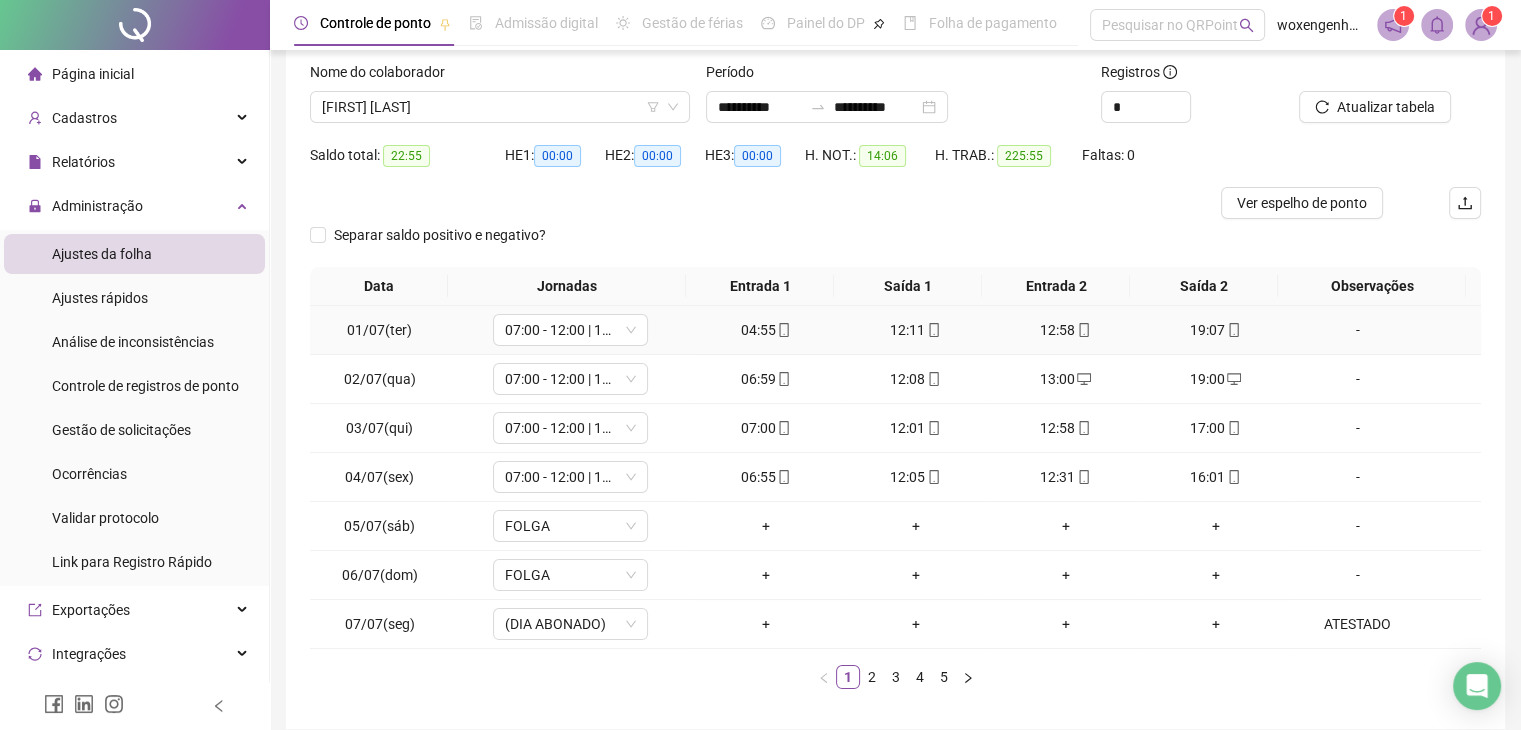 scroll, scrollTop: 207, scrollLeft: 0, axis: vertical 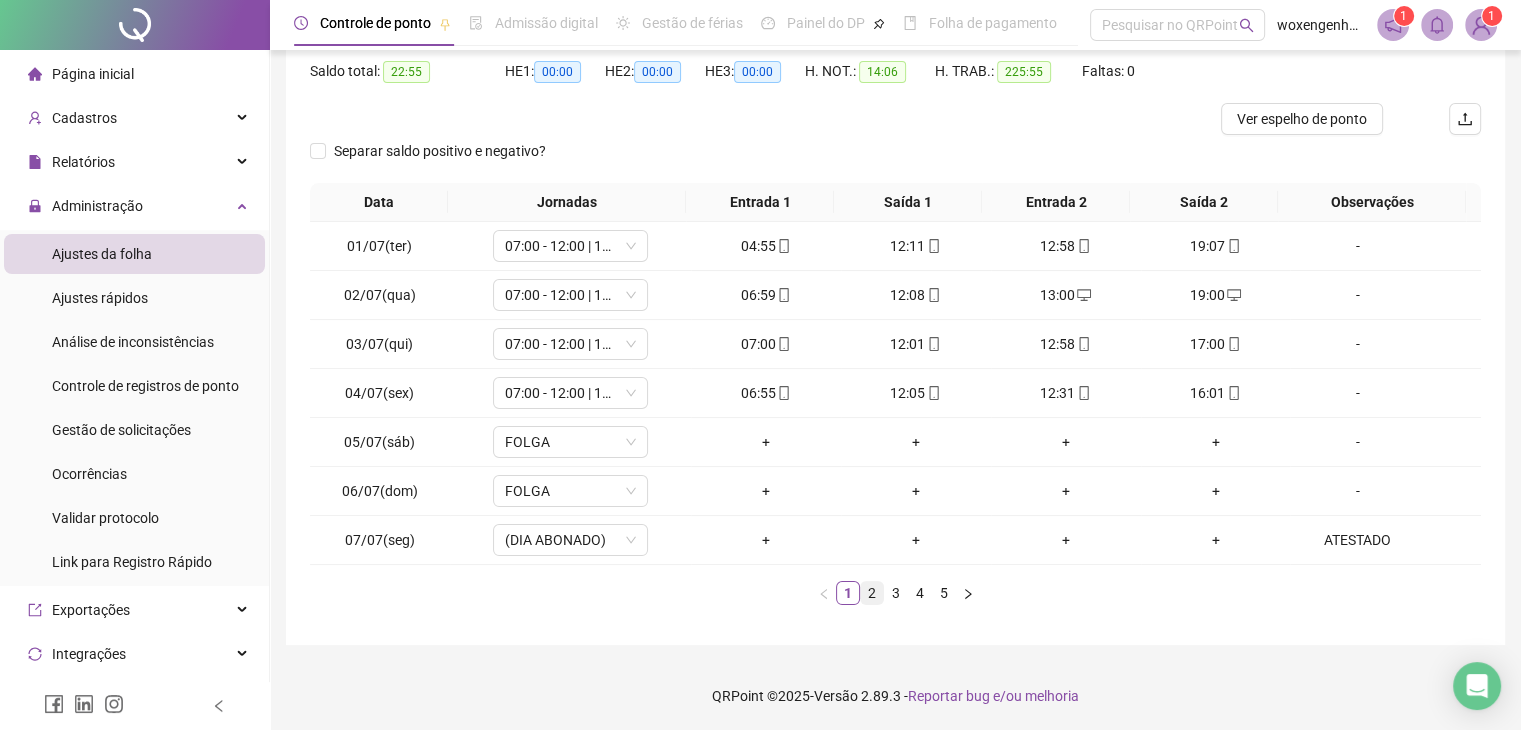 click on "2" at bounding box center (872, 593) 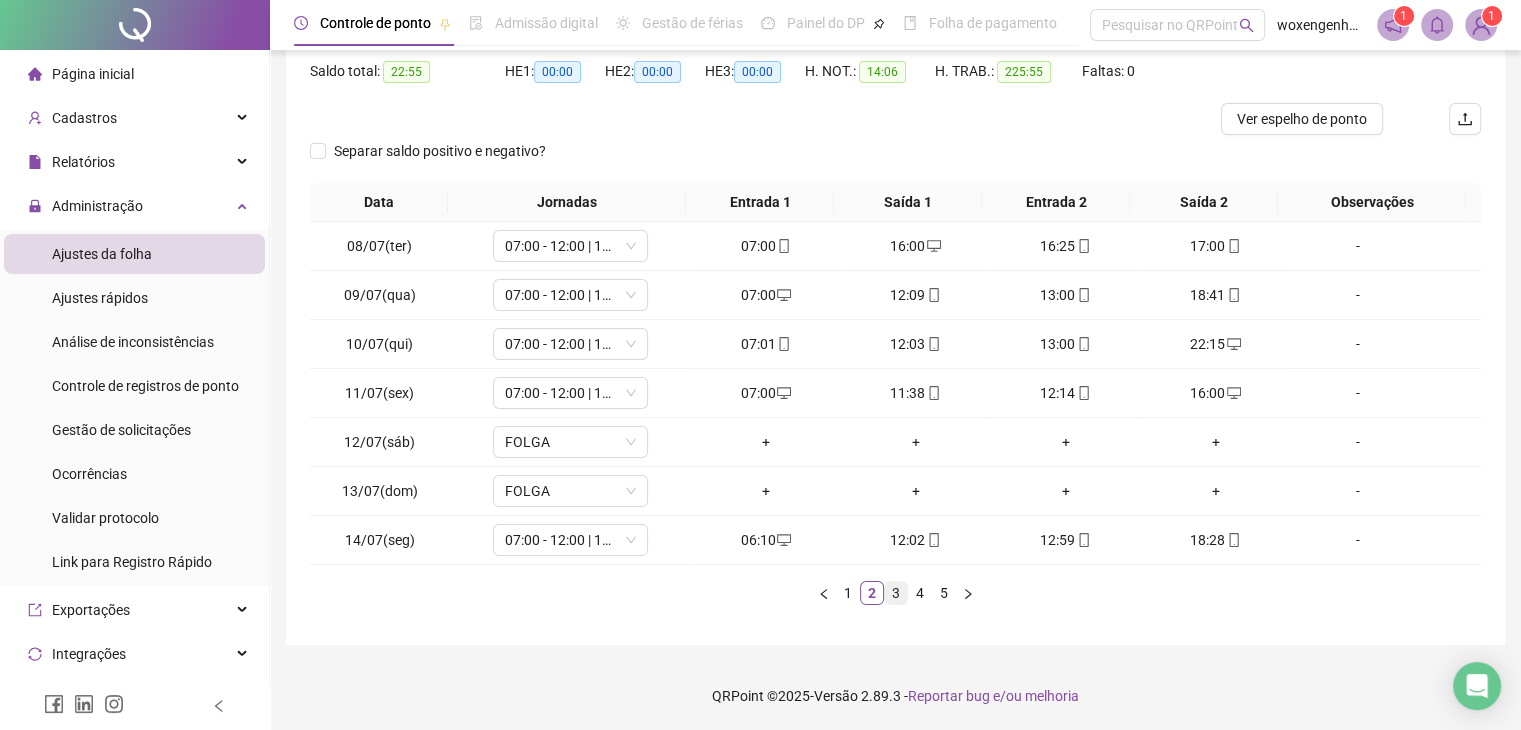 click on "3" at bounding box center (896, 593) 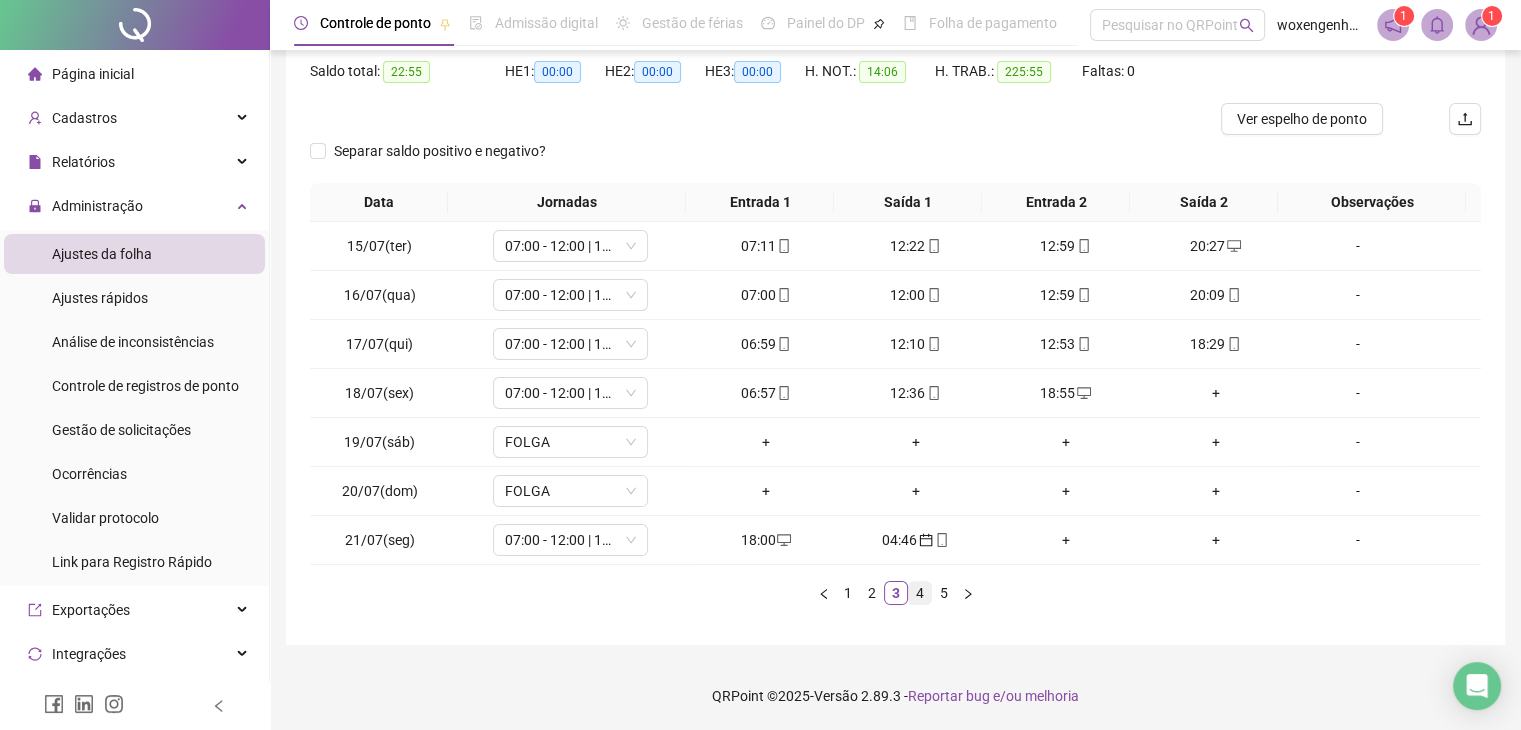 click on "4" at bounding box center (920, 593) 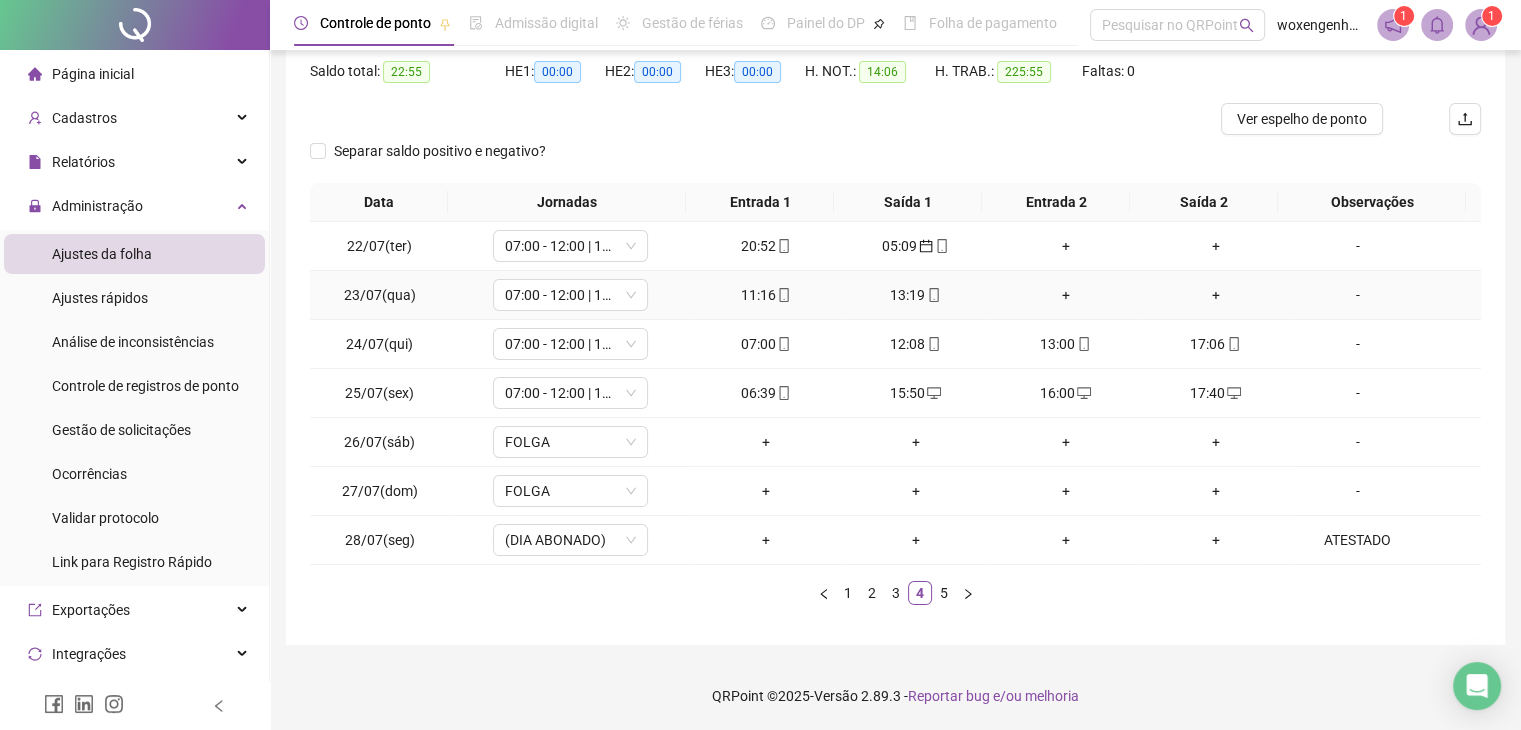 click on "11:16" at bounding box center [766, 295] 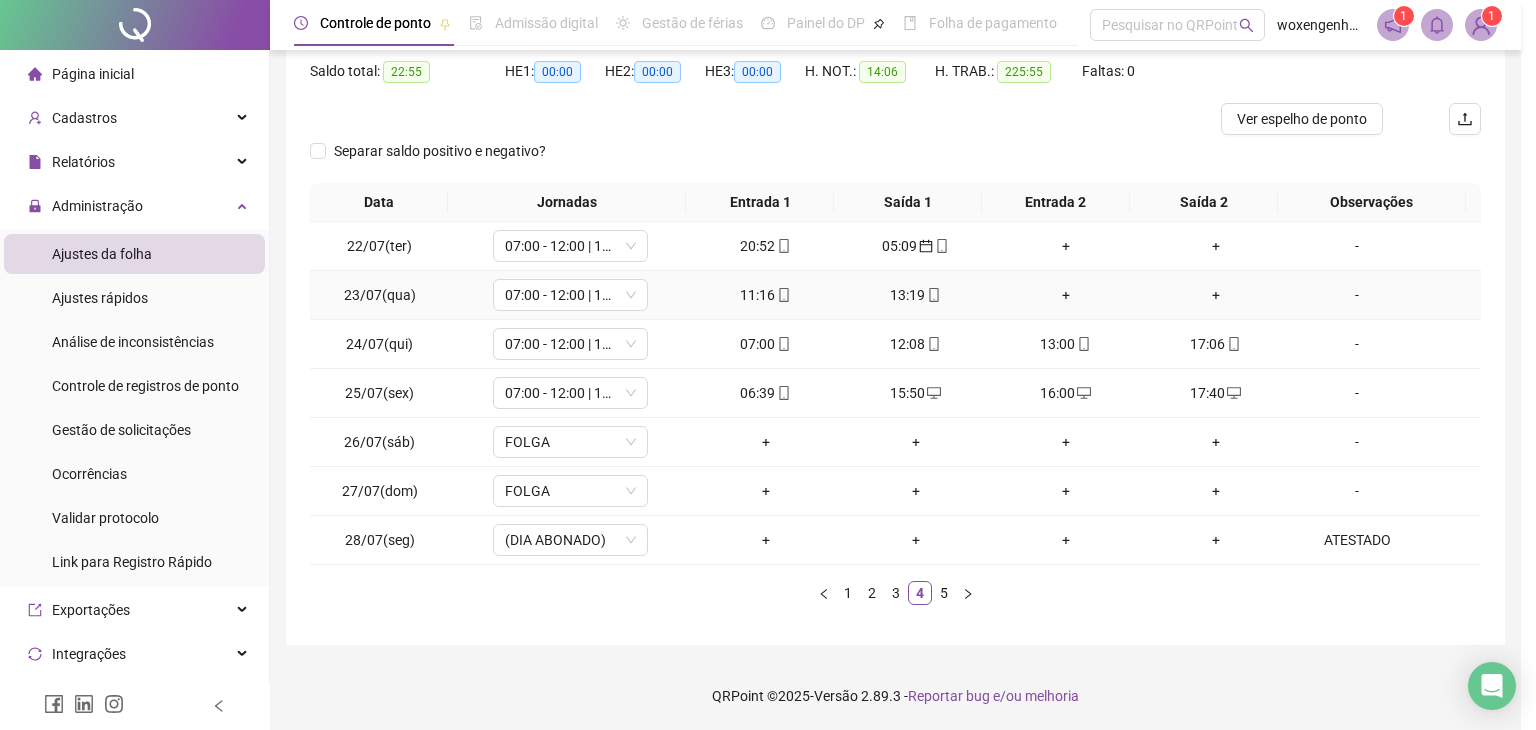 type on "**********" 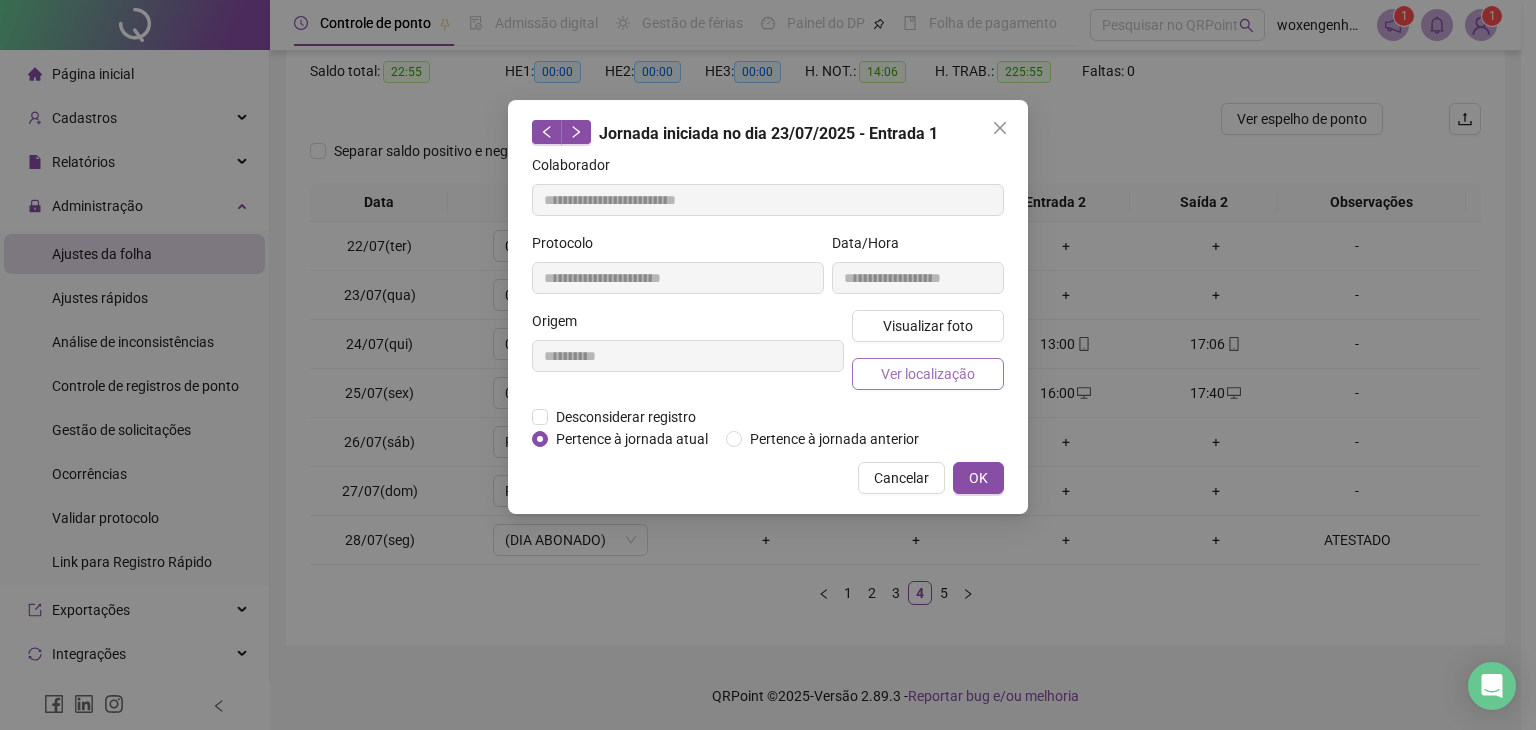 click on "Ver localização" at bounding box center (928, 374) 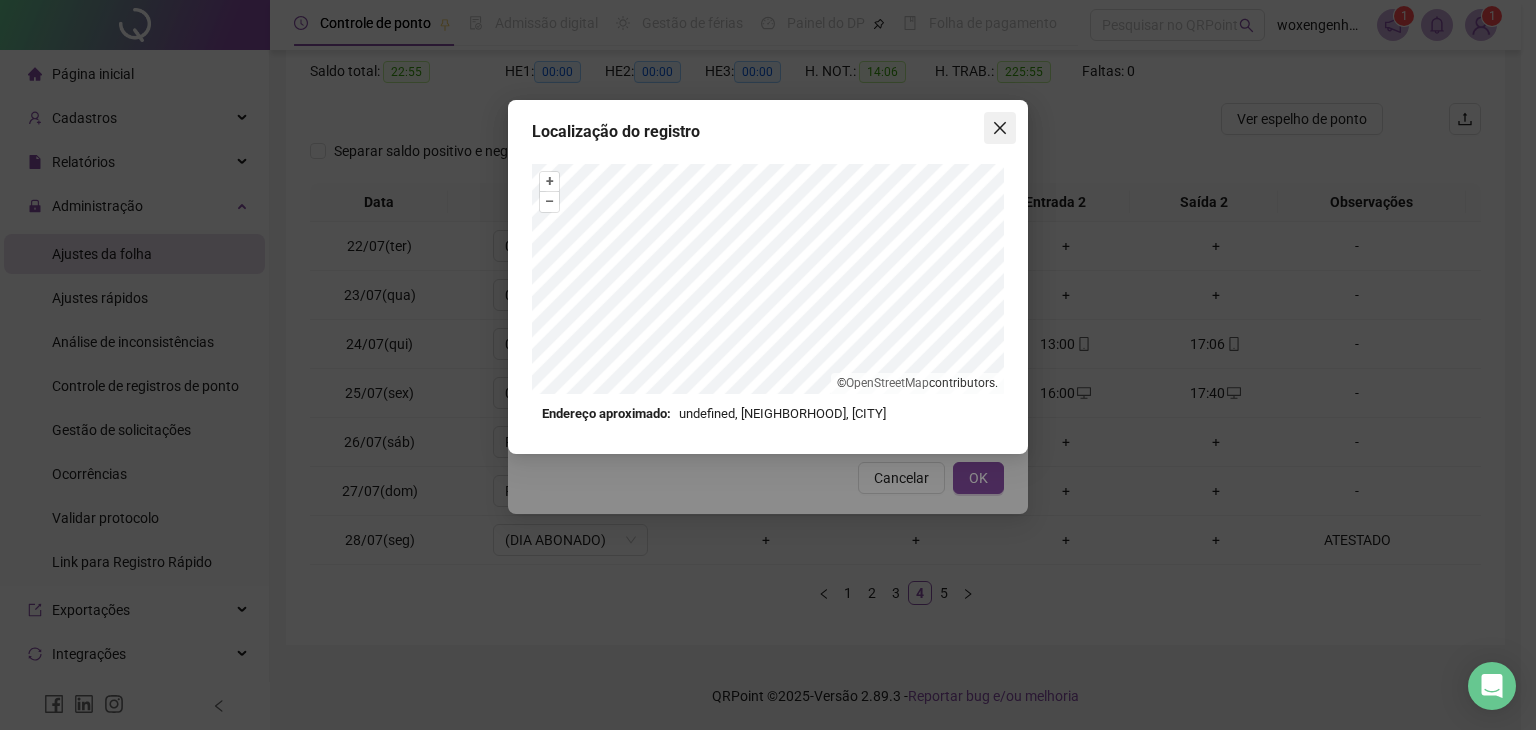 click 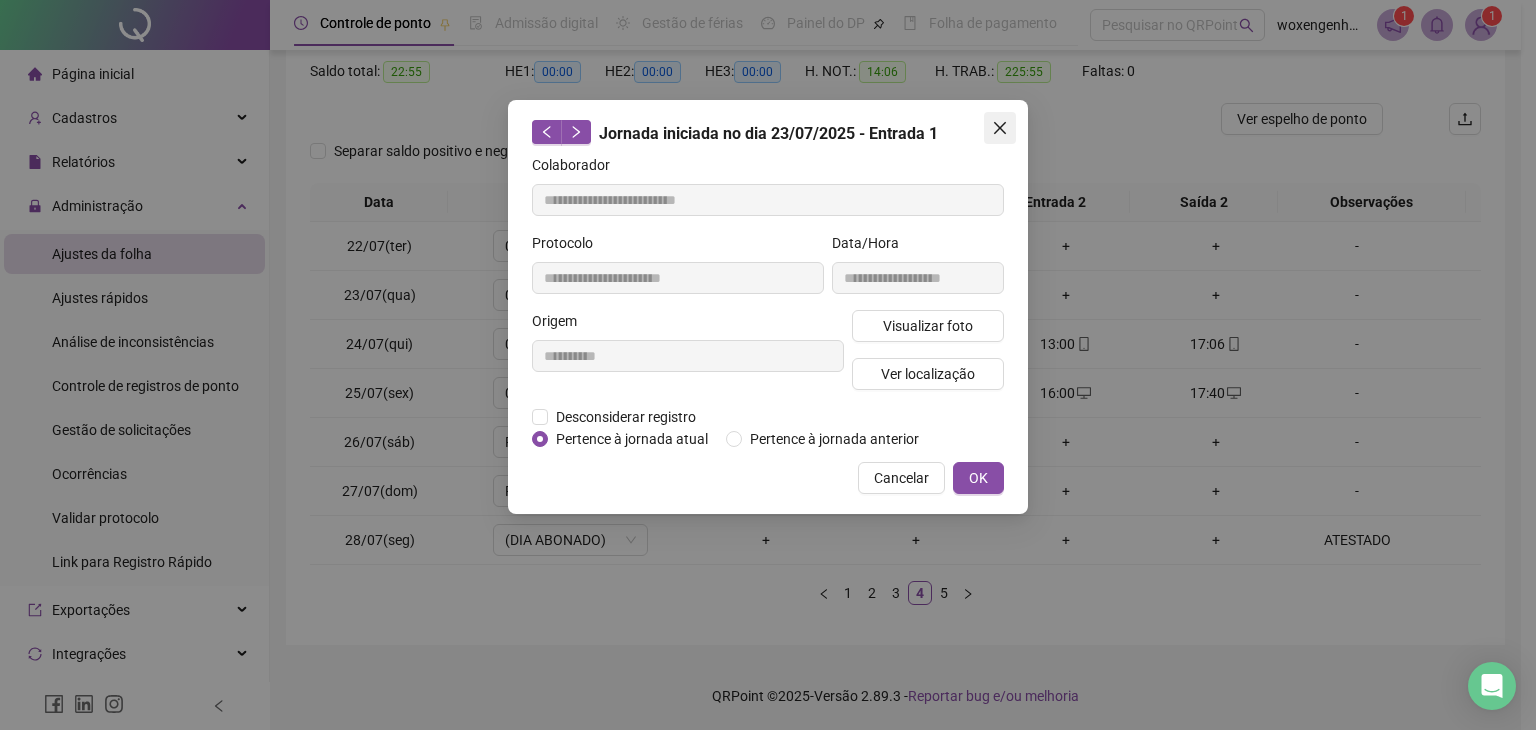 click 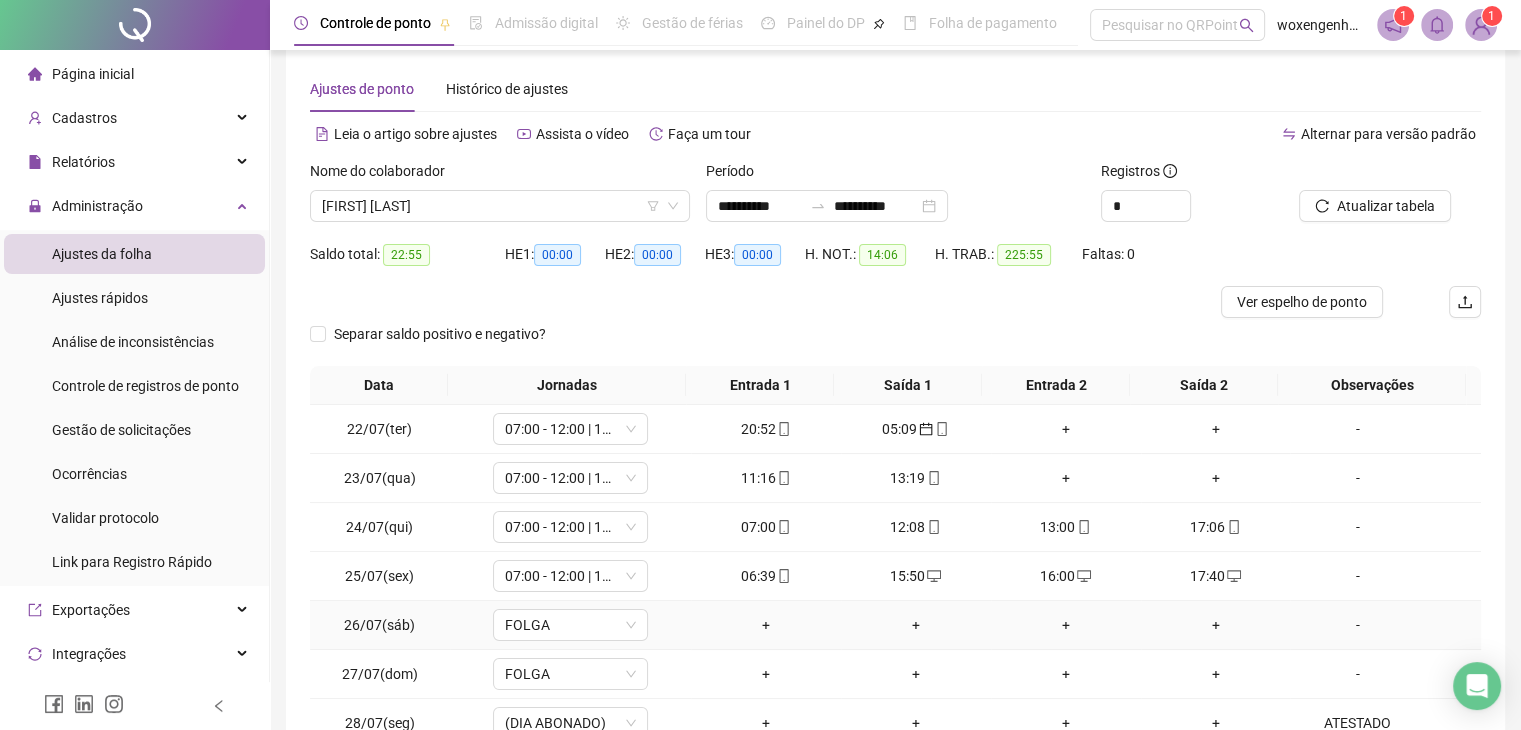 scroll, scrollTop: 0, scrollLeft: 0, axis: both 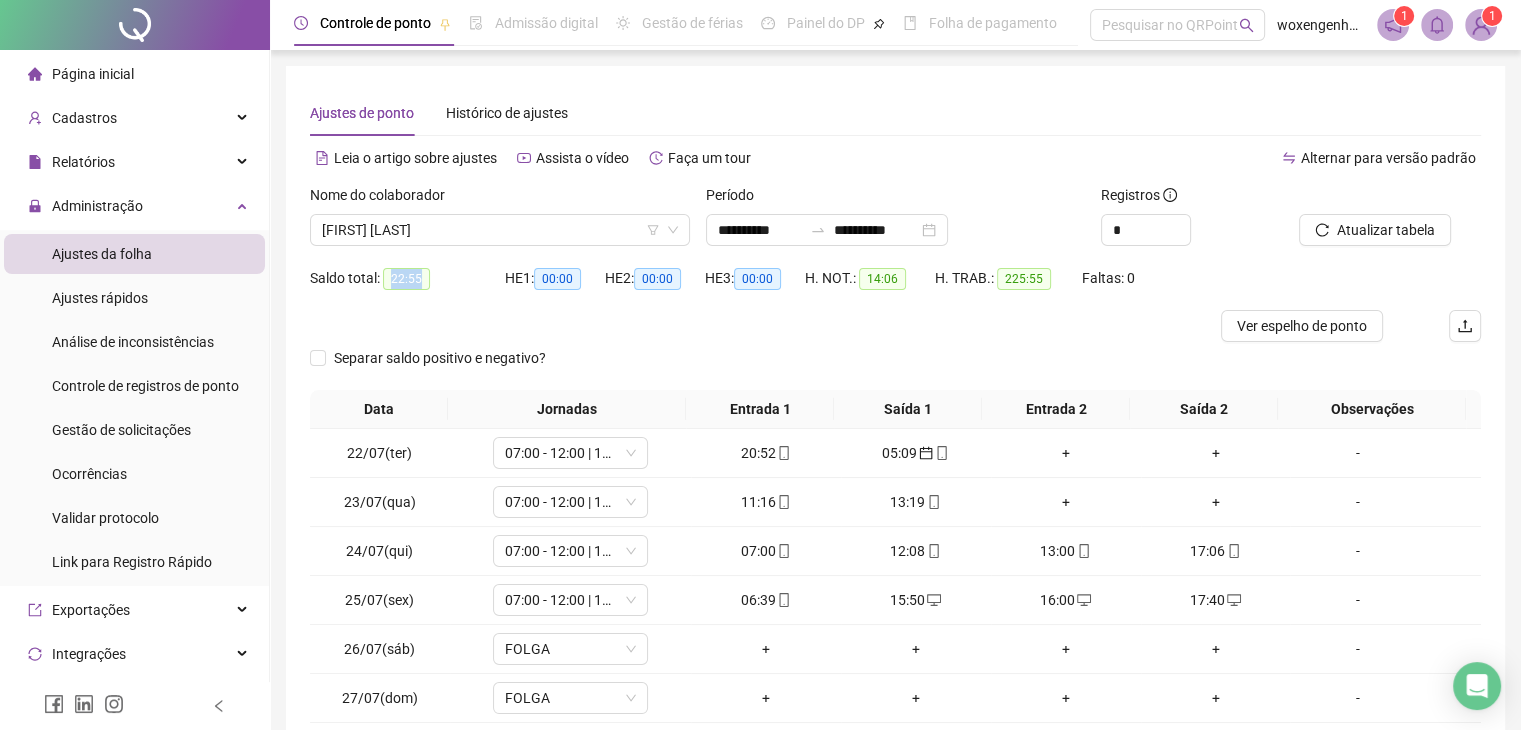 drag, startPoint x: 388, startPoint y: 276, endPoint x: 419, endPoint y: 277, distance: 31.016125 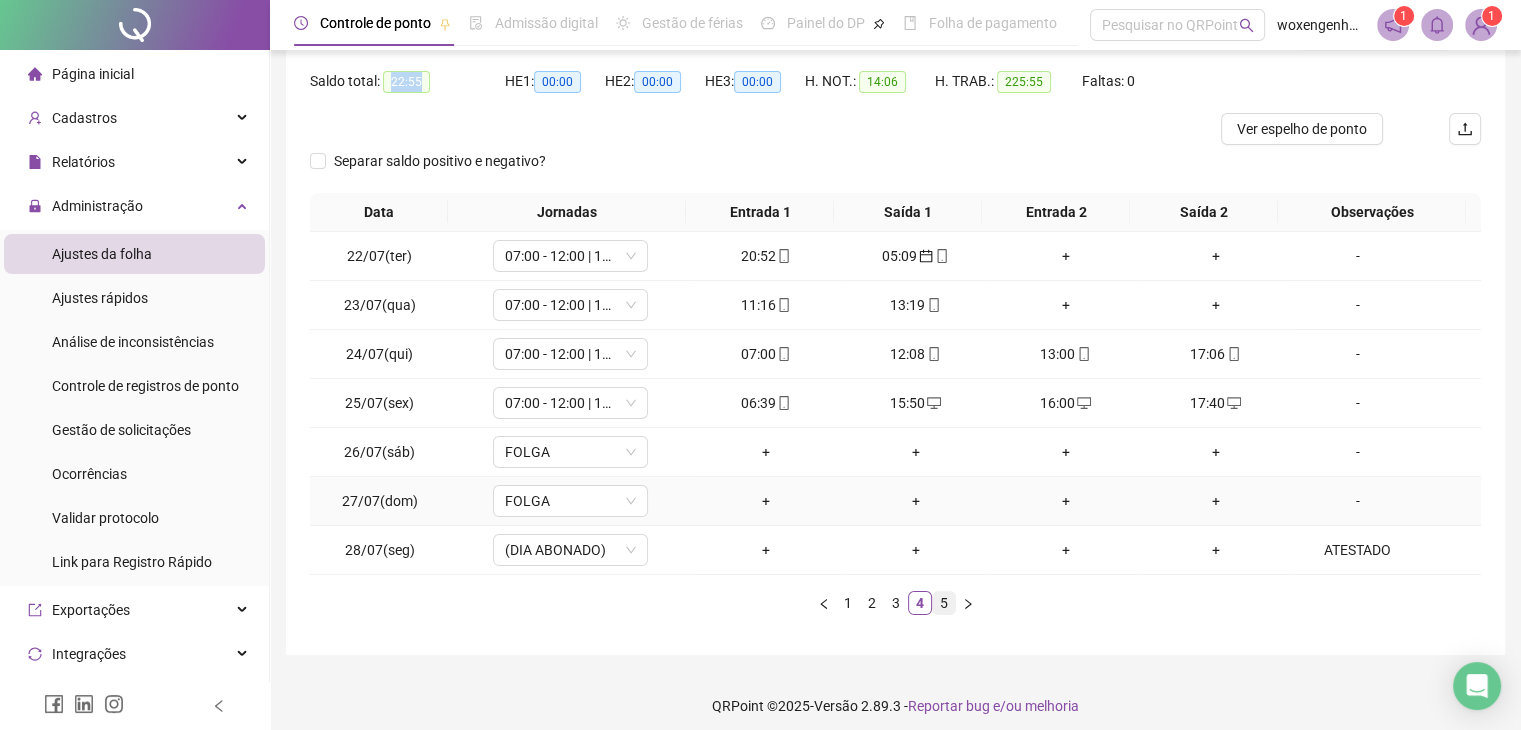 scroll, scrollTop: 200, scrollLeft: 0, axis: vertical 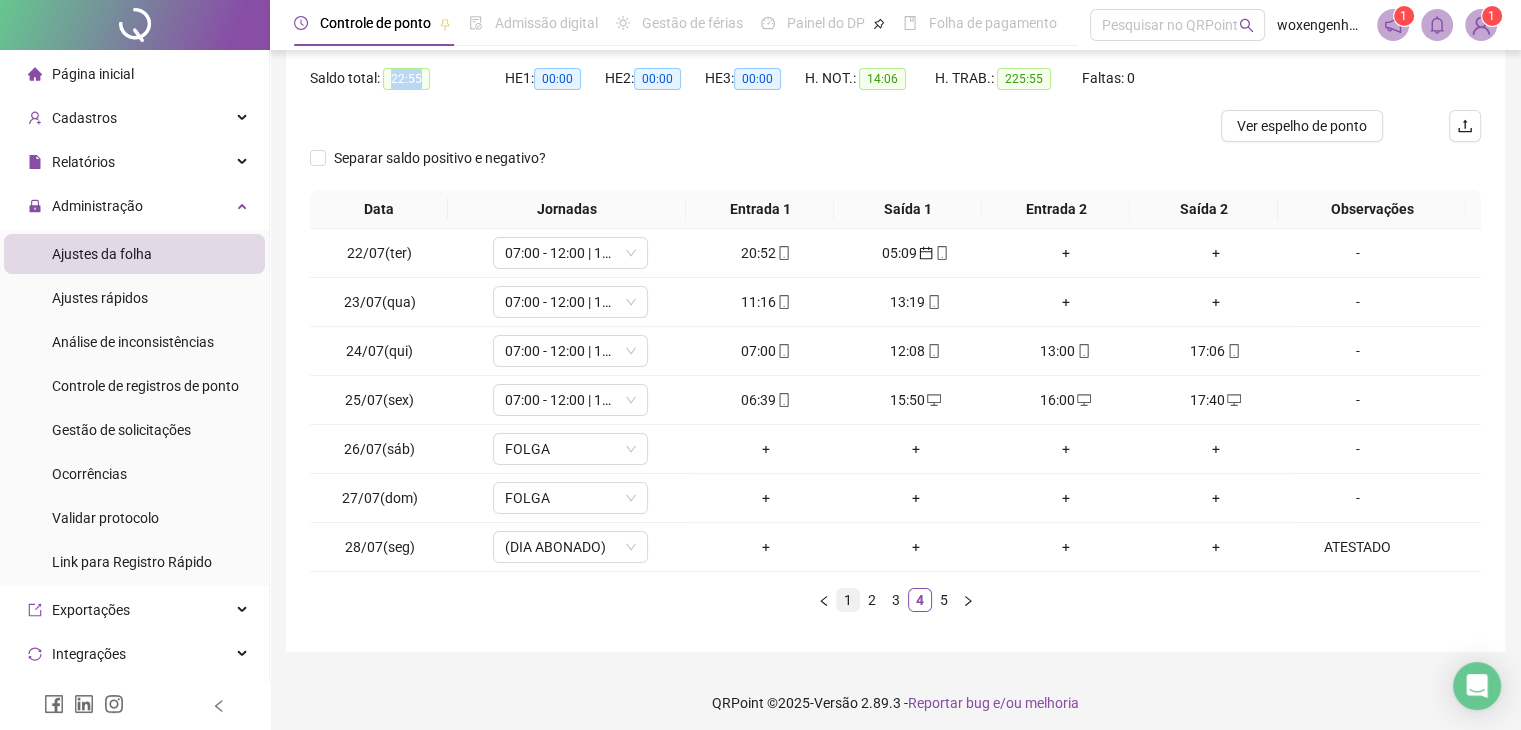 click on "1" at bounding box center [848, 600] 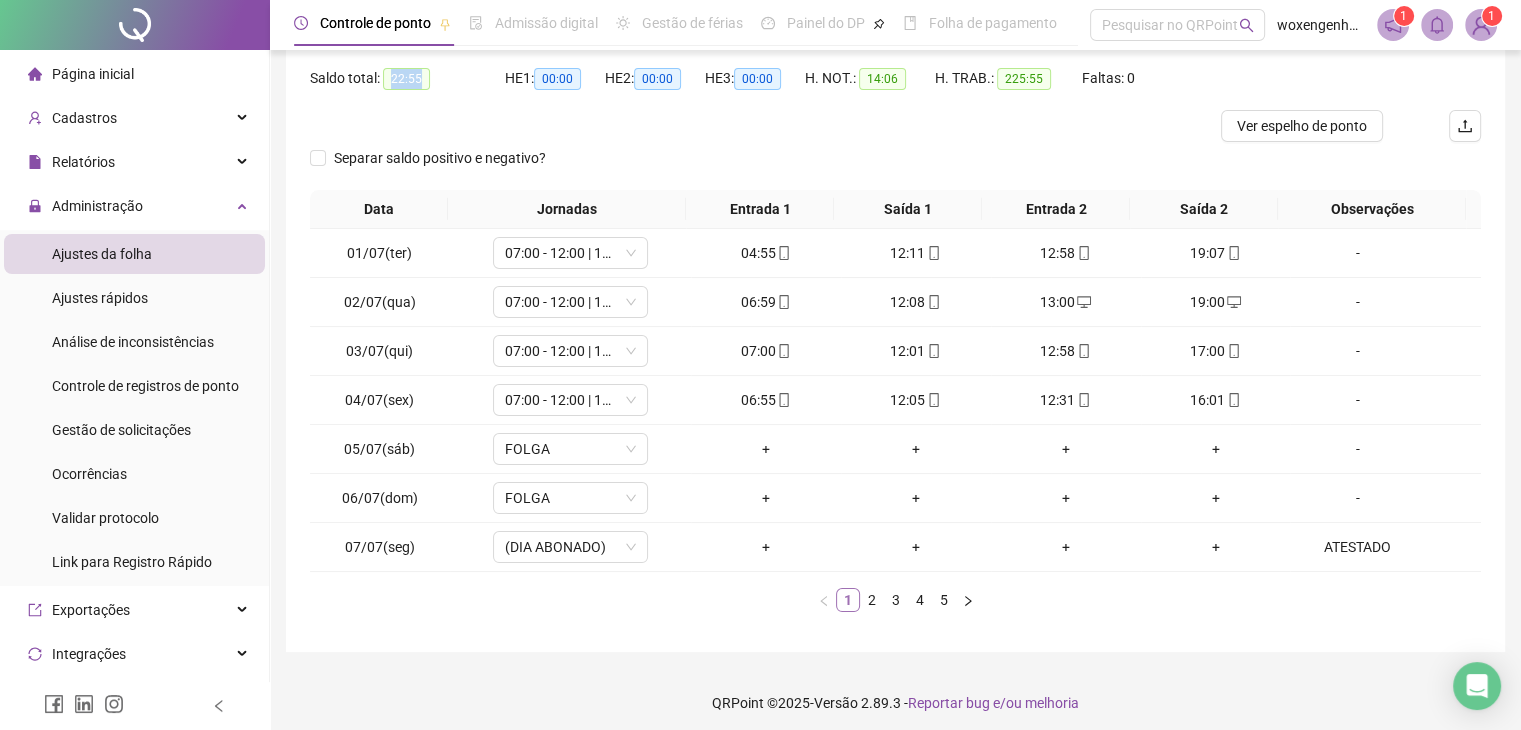 click on "1" at bounding box center [848, 600] 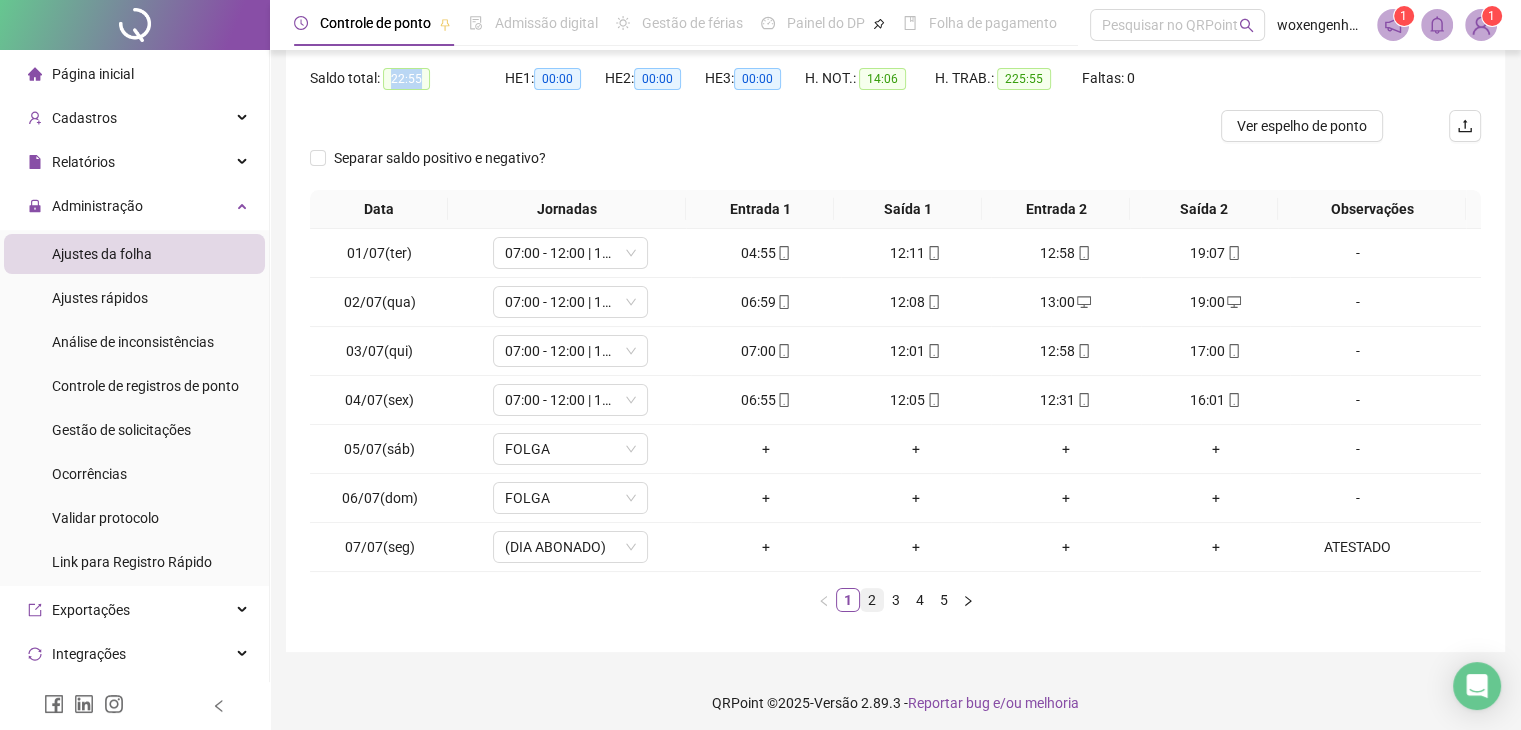 click on "2" at bounding box center (872, 600) 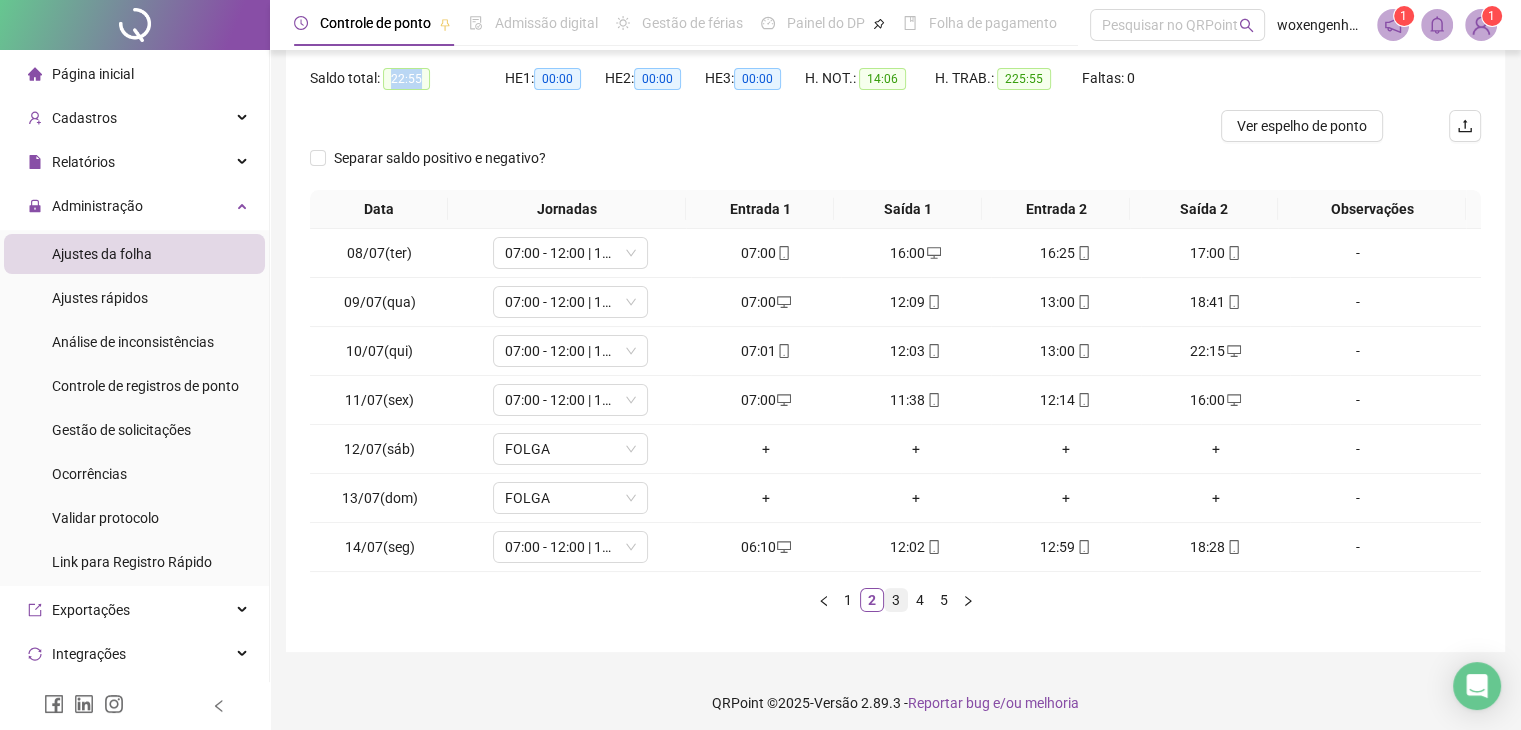 click on "3" at bounding box center (896, 600) 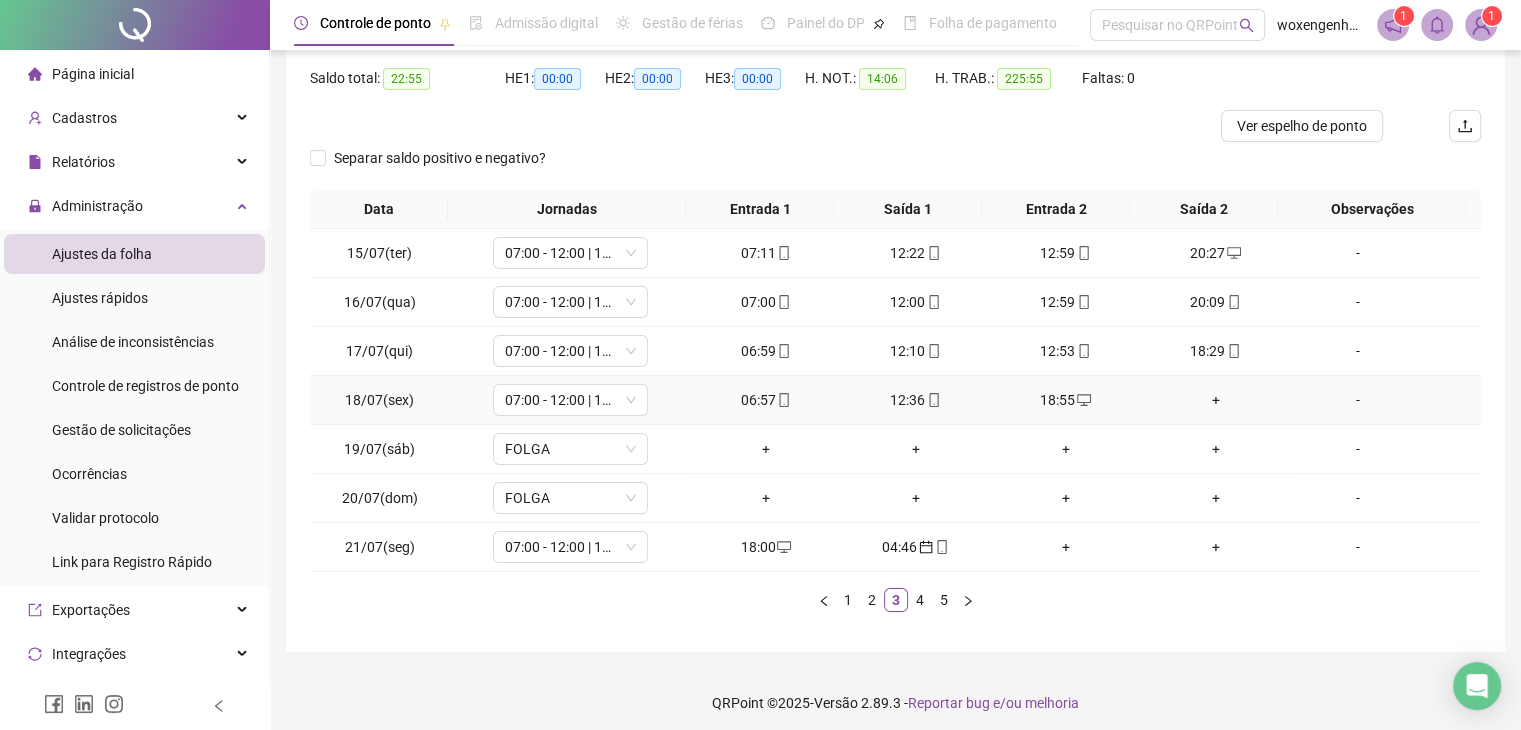 click on "+" at bounding box center (1216, 400) 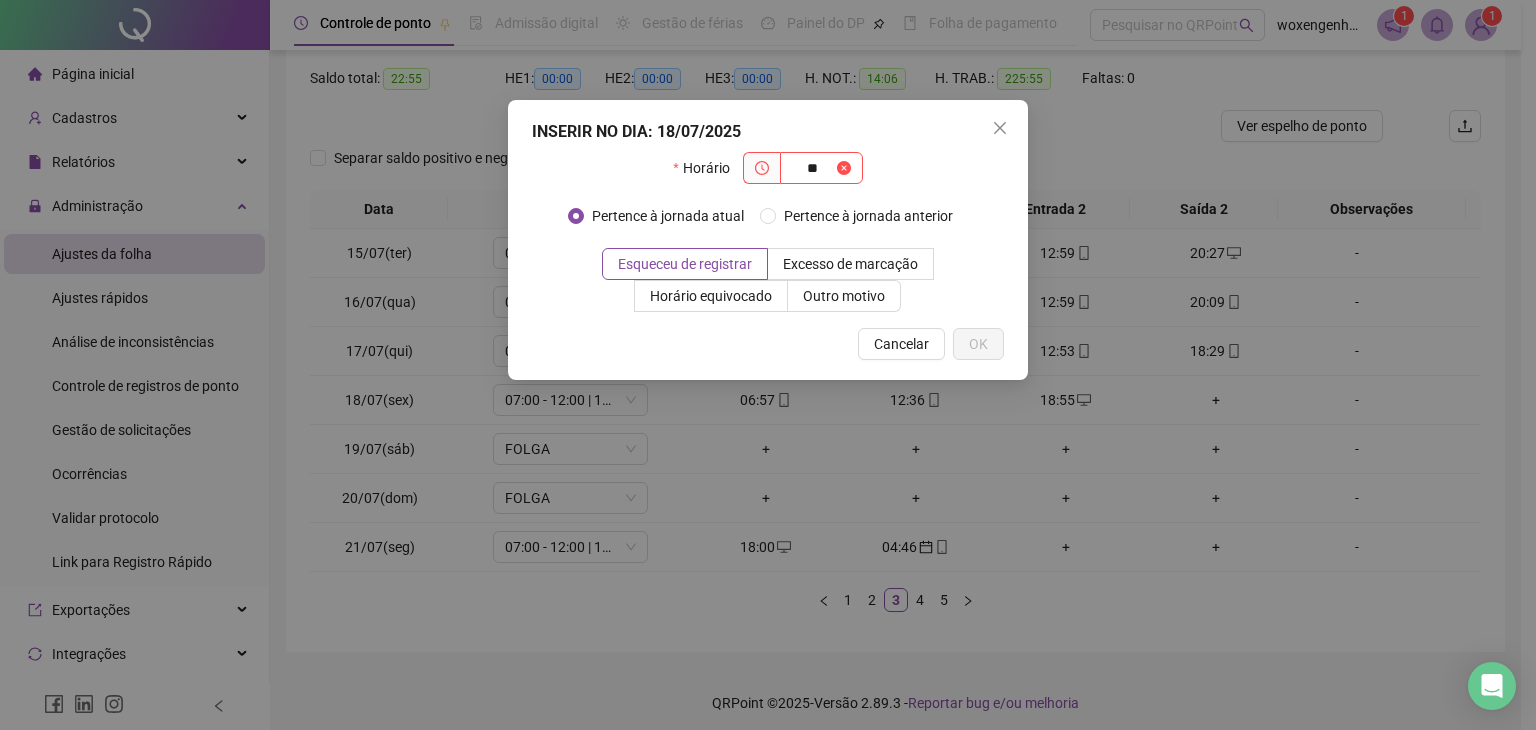 type on "*" 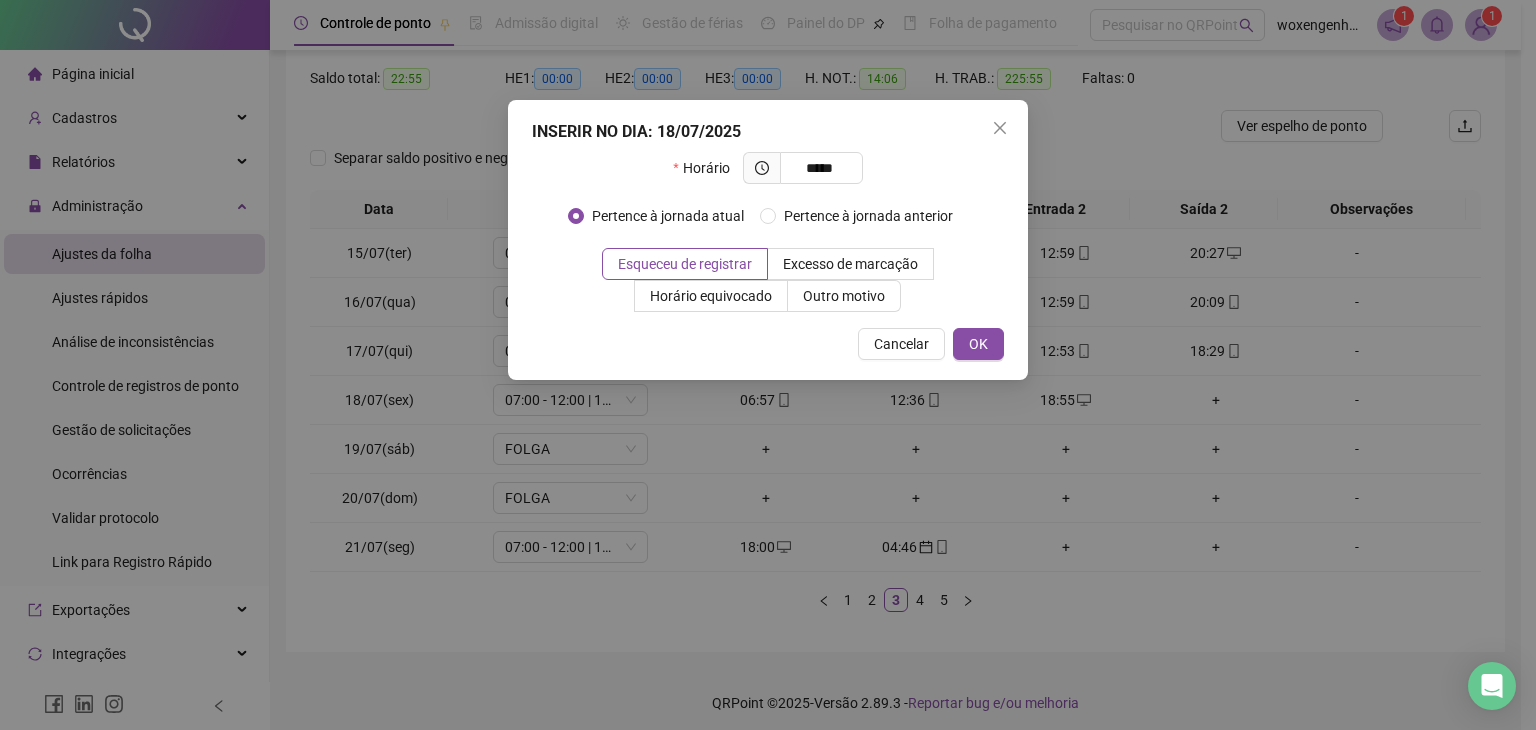 type on "*****" 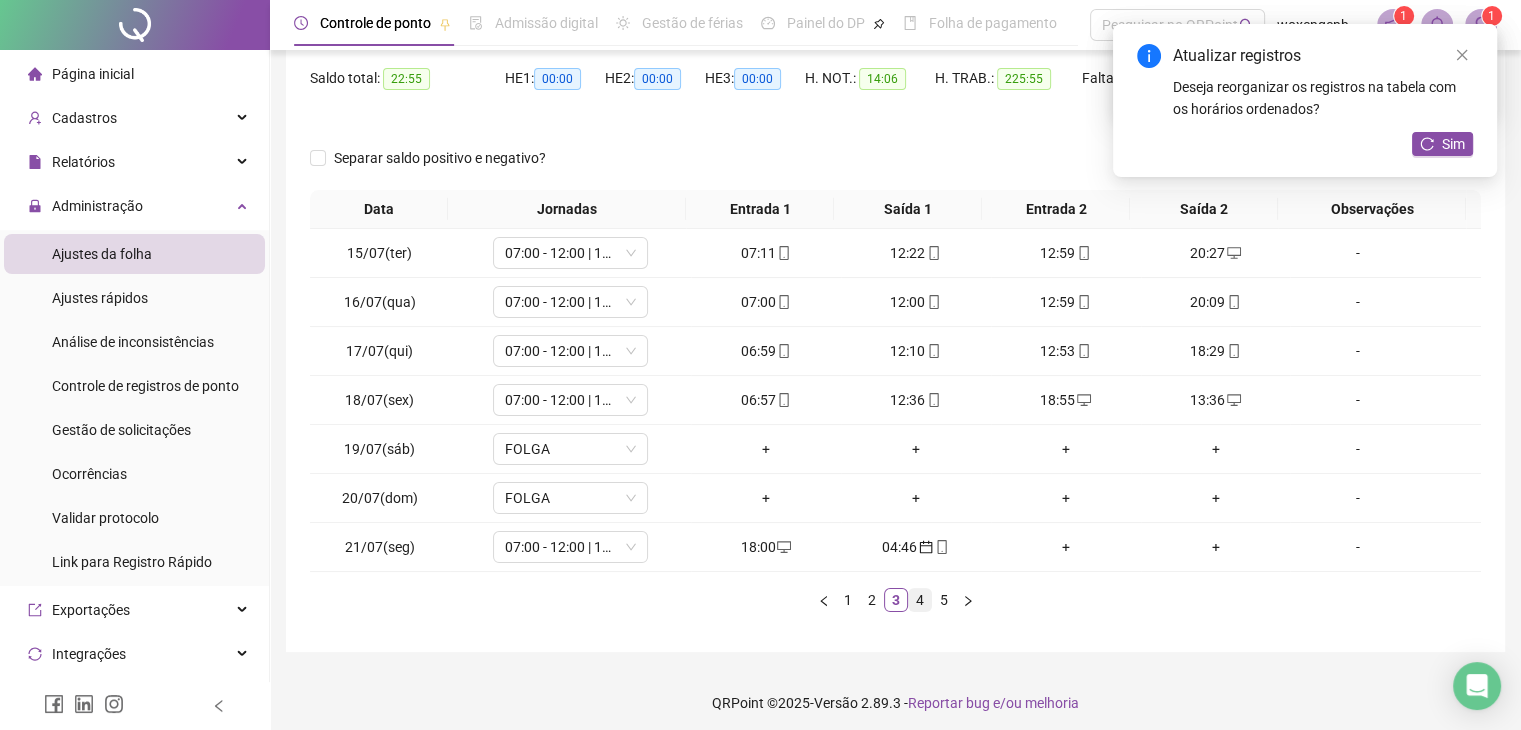 click on "4" at bounding box center [920, 600] 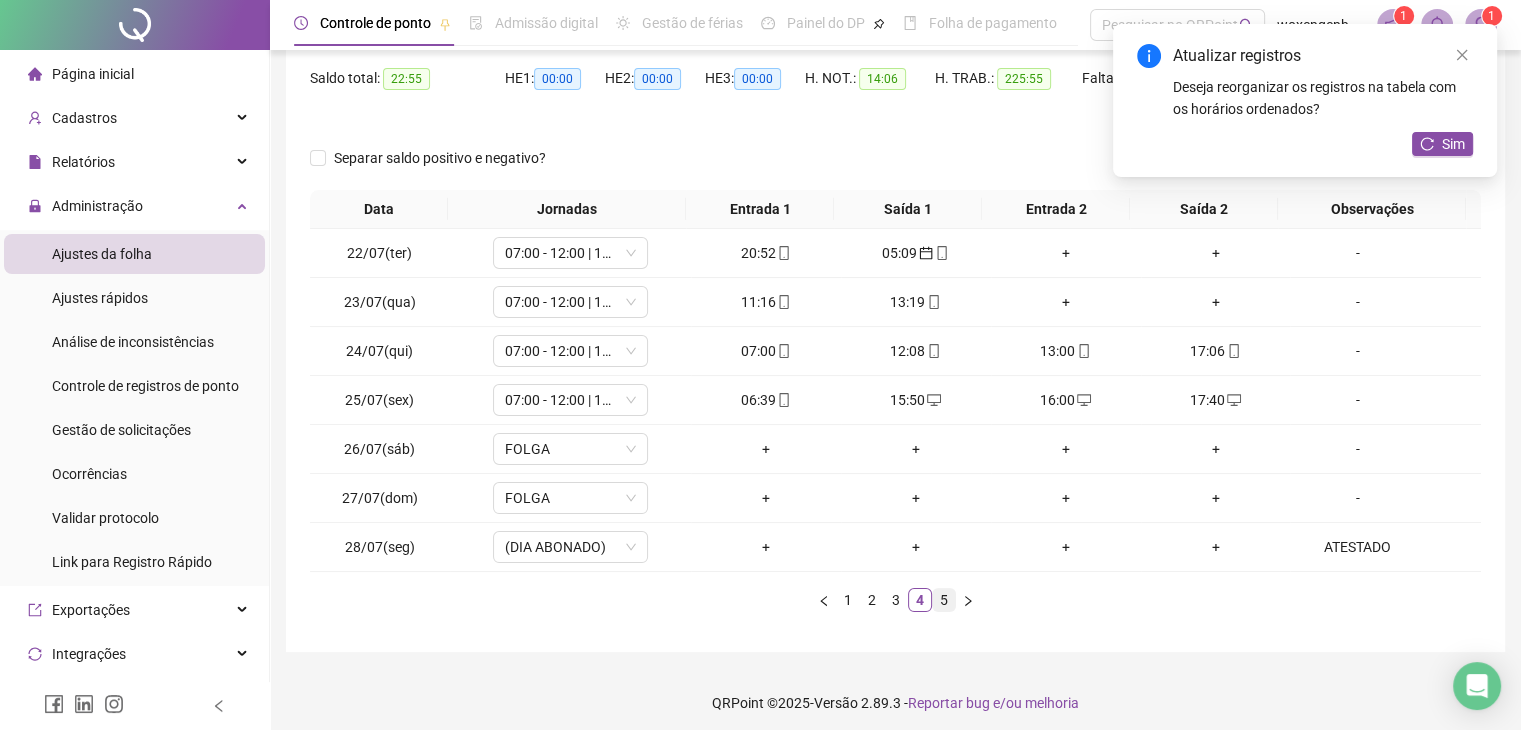 click on "5" at bounding box center (944, 600) 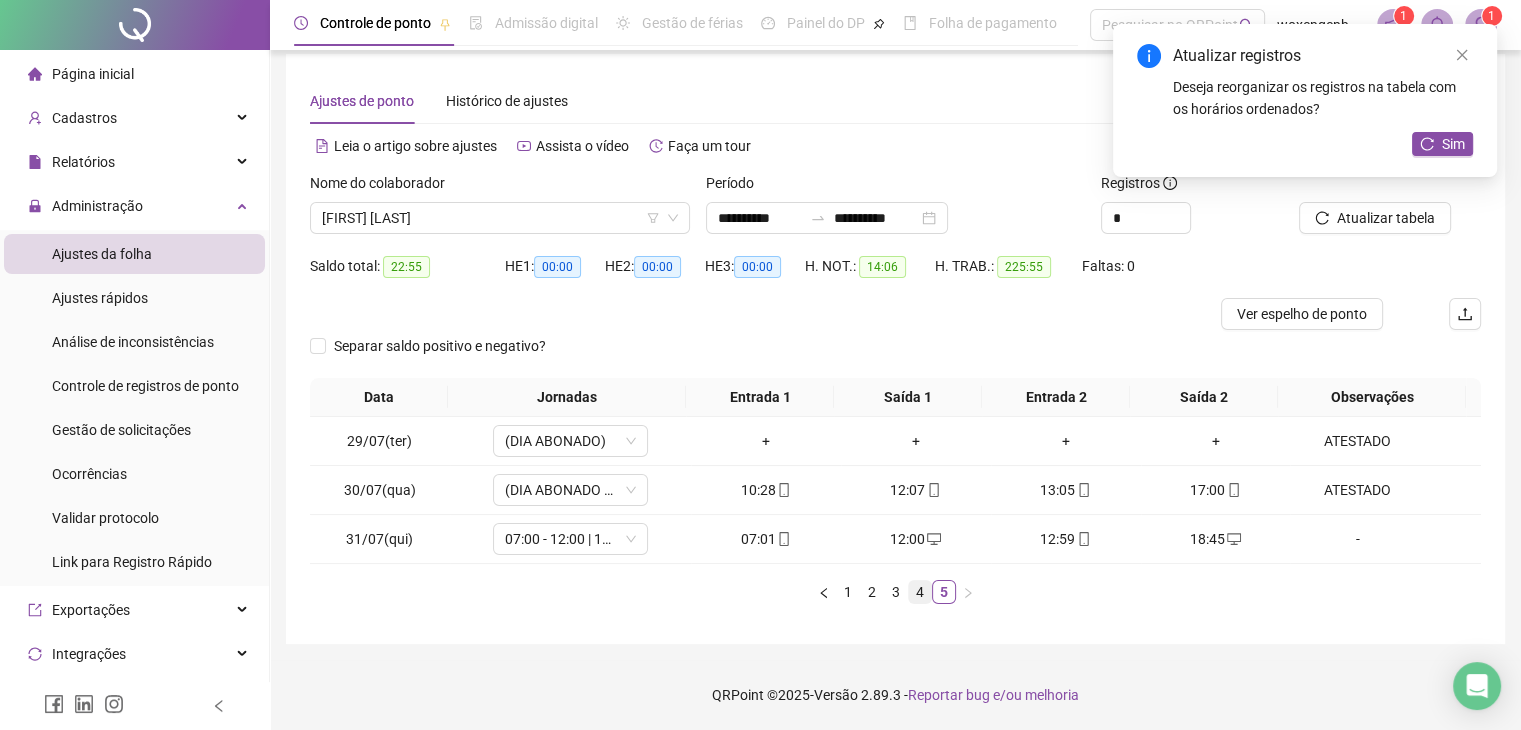 click on "4" at bounding box center [920, 592] 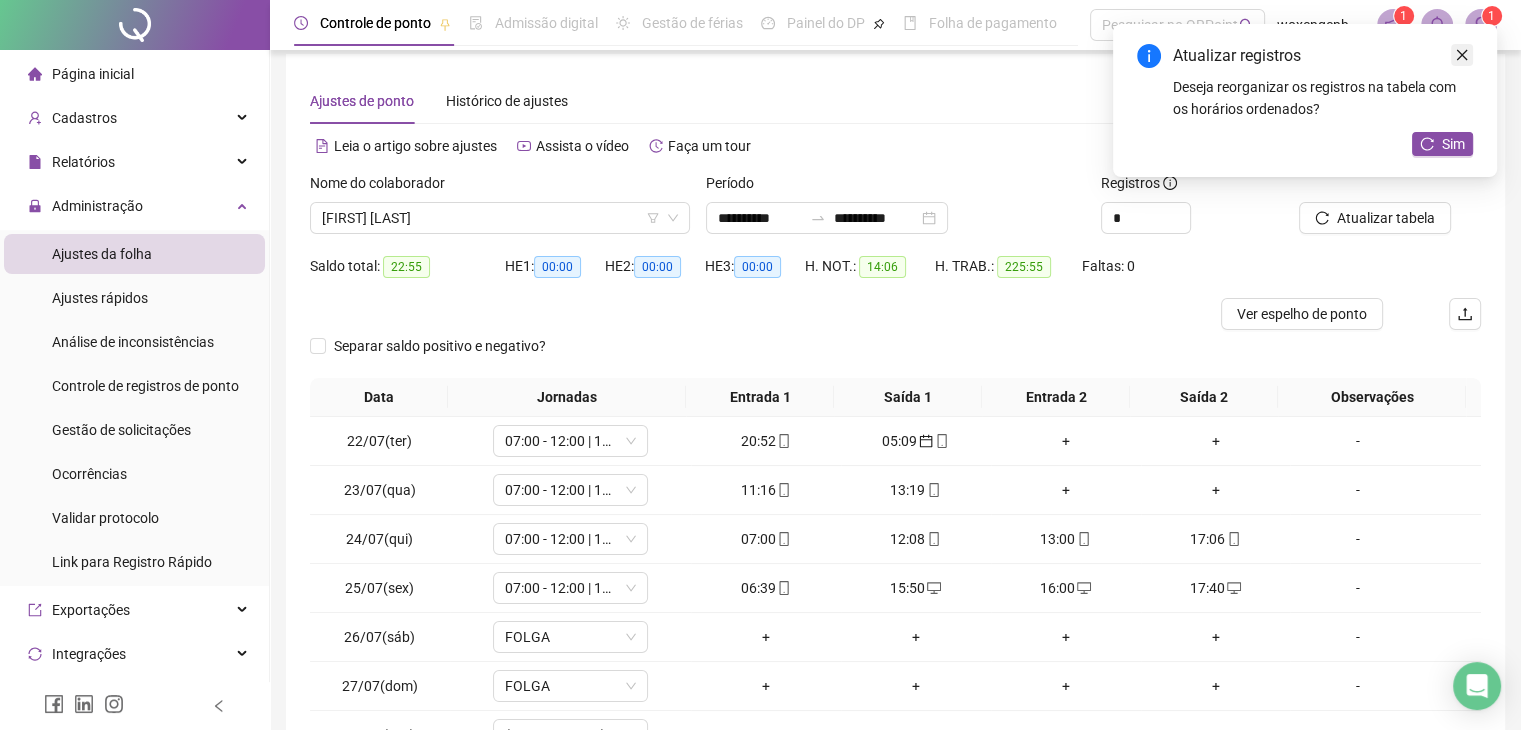 click at bounding box center [1462, 55] 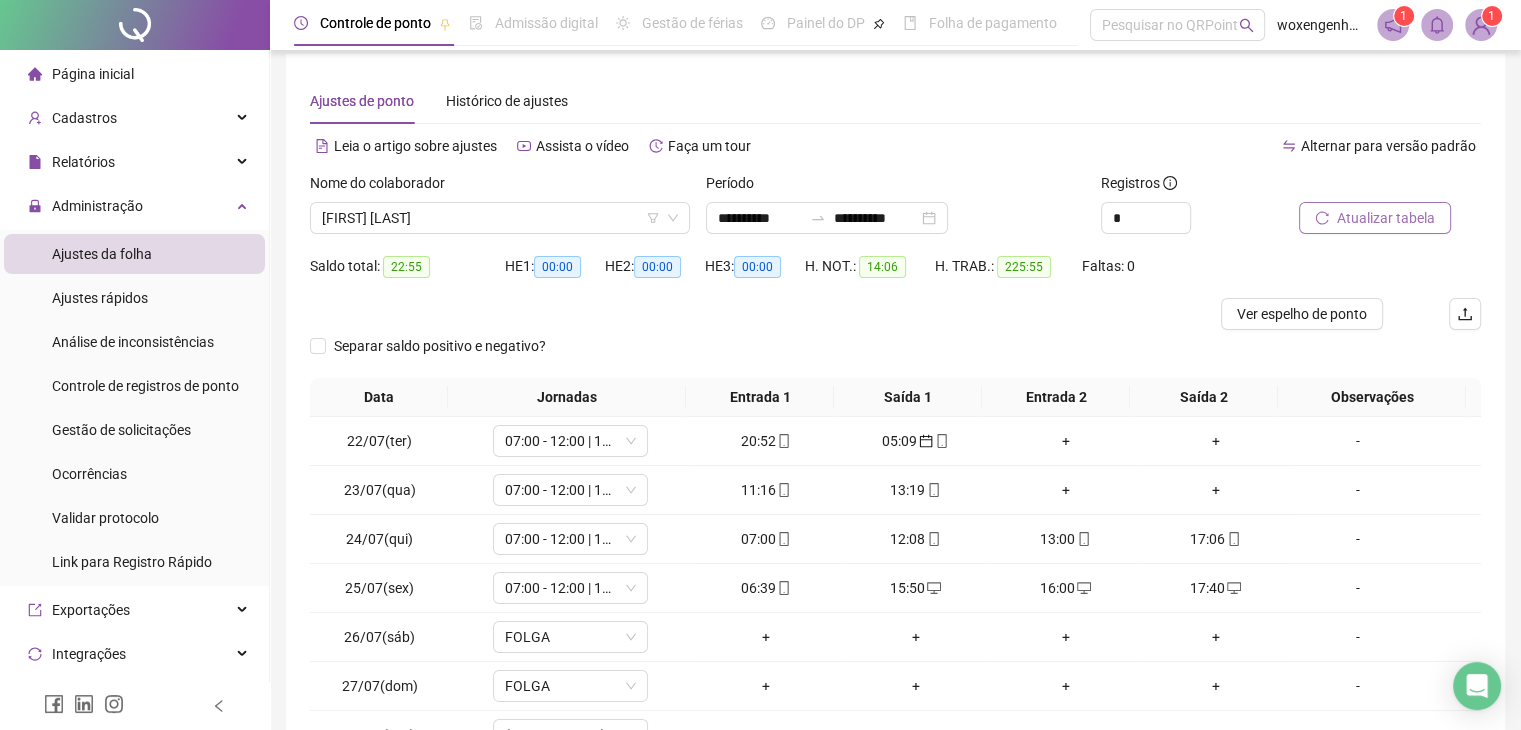 click on "Atualizar tabela" at bounding box center (1386, 218) 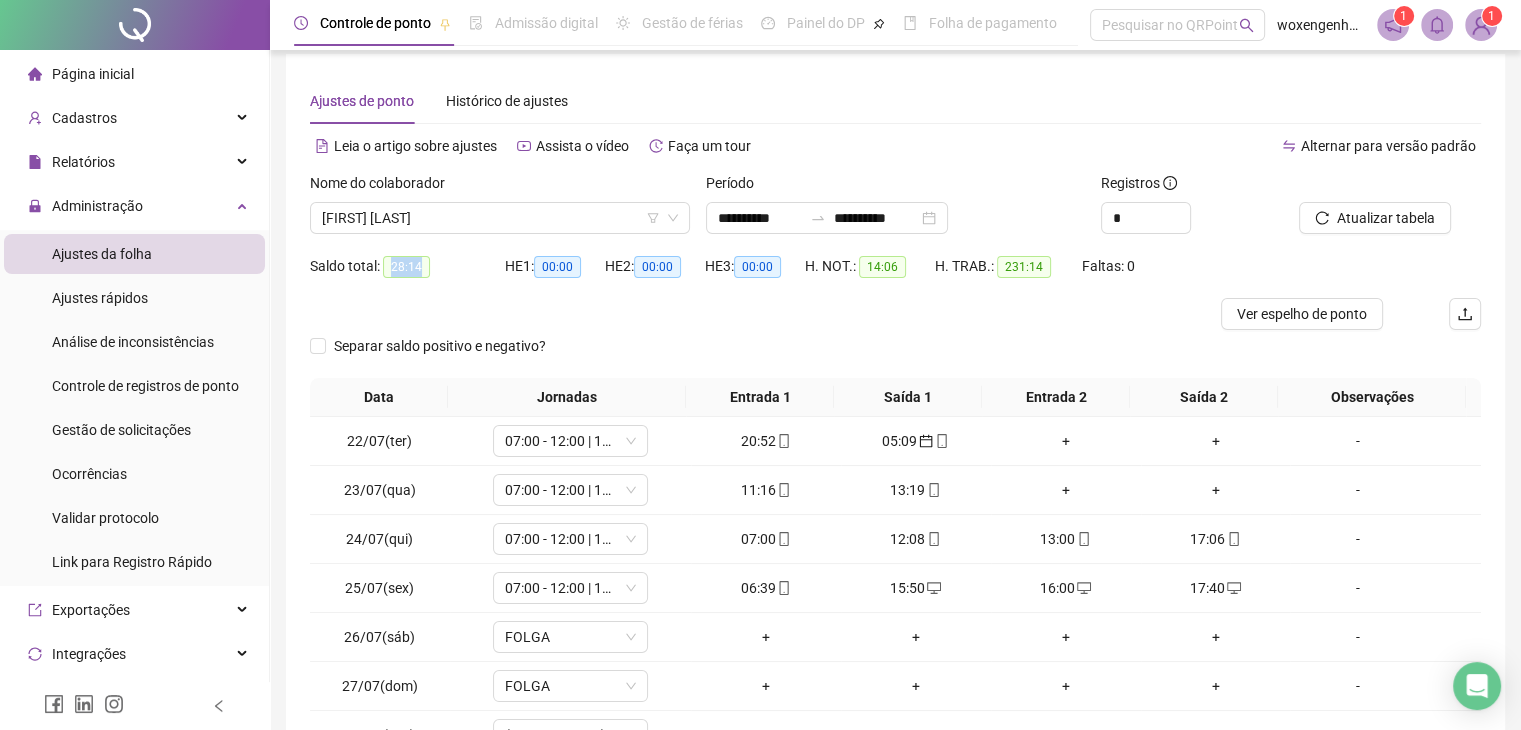 drag, startPoint x: 383, startPoint y: 261, endPoint x: 417, endPoint y: 269, distance: 34.928497 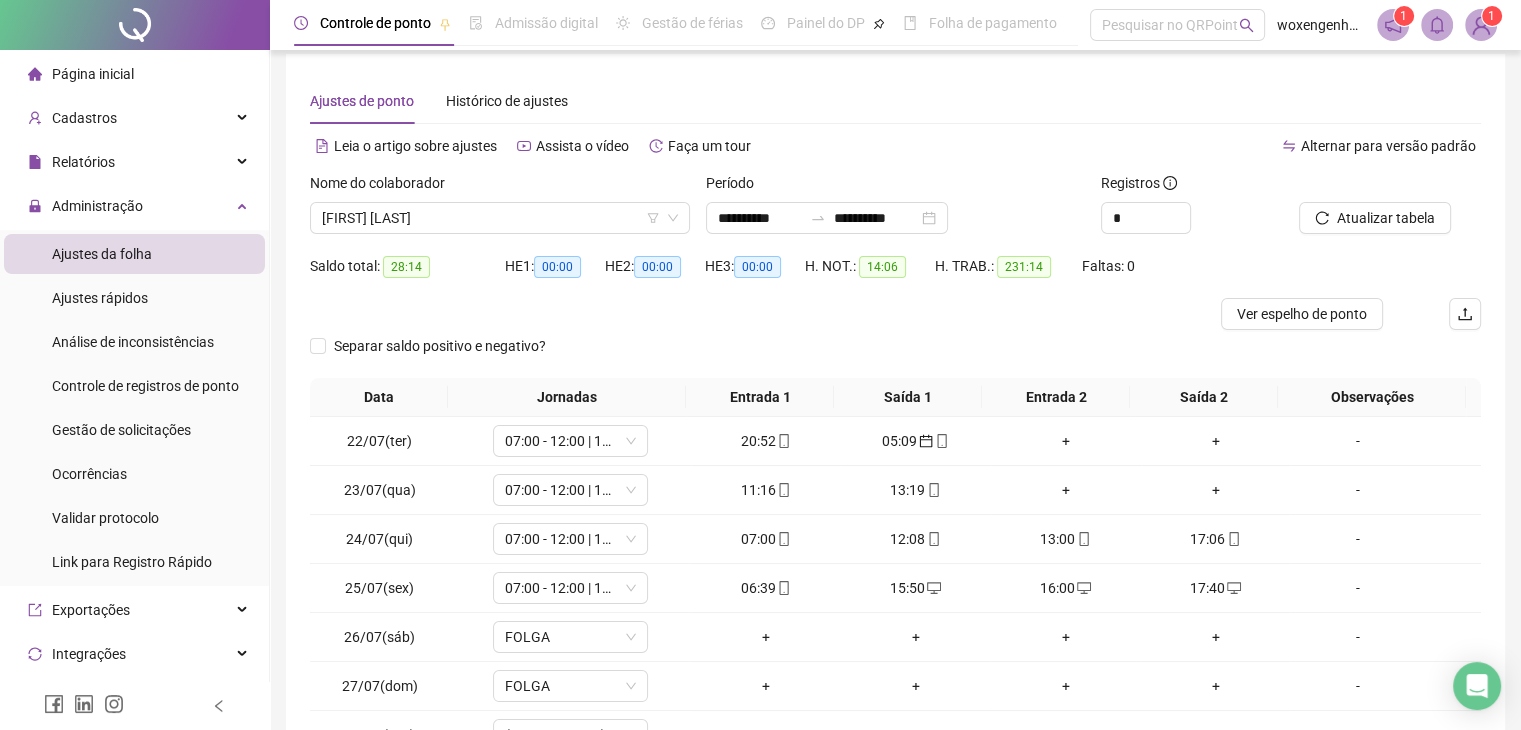 click at bounding box center [749, 314] 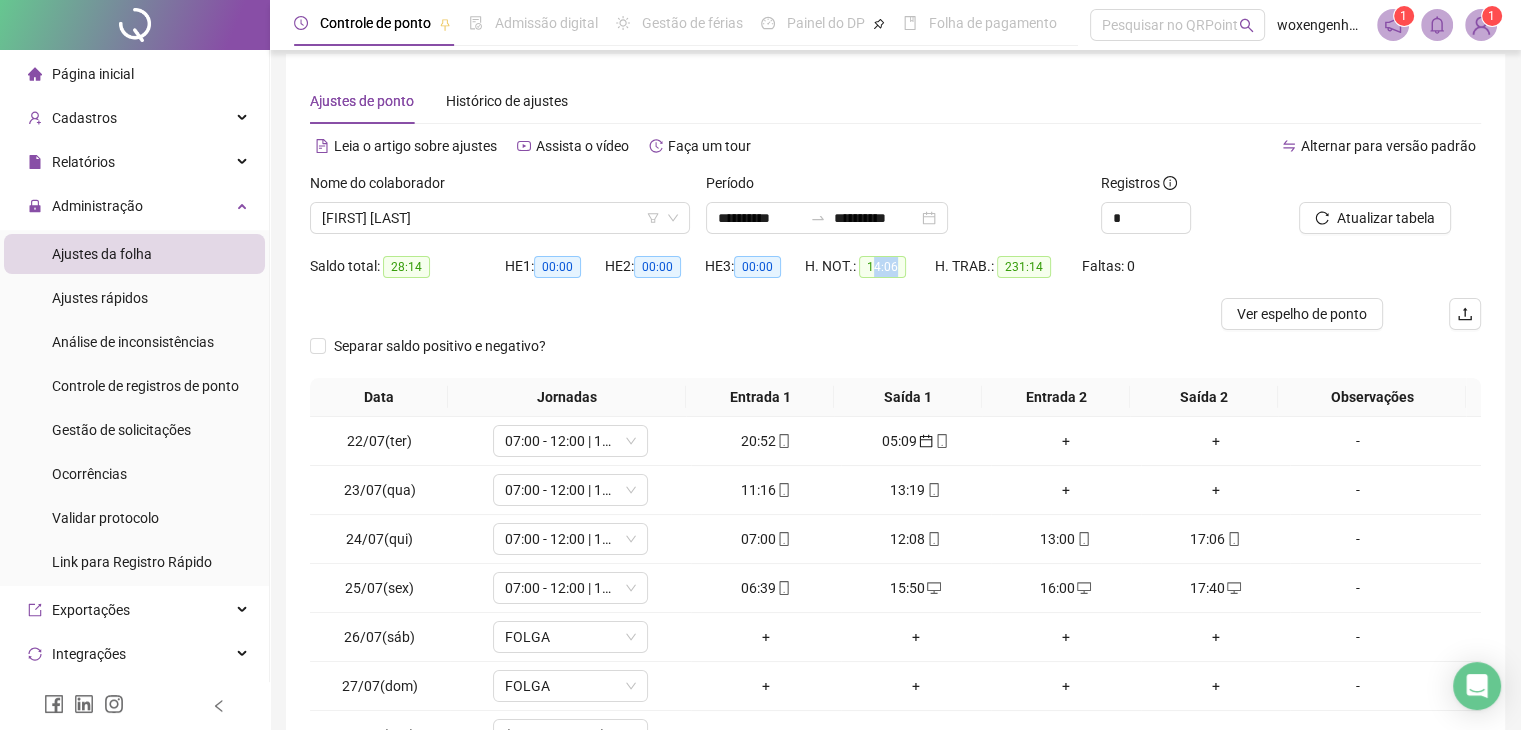drag, startPoint x: 872, startPoint y: 264, endPoint x: 895, endPoint y: 265, distance: 23.021729 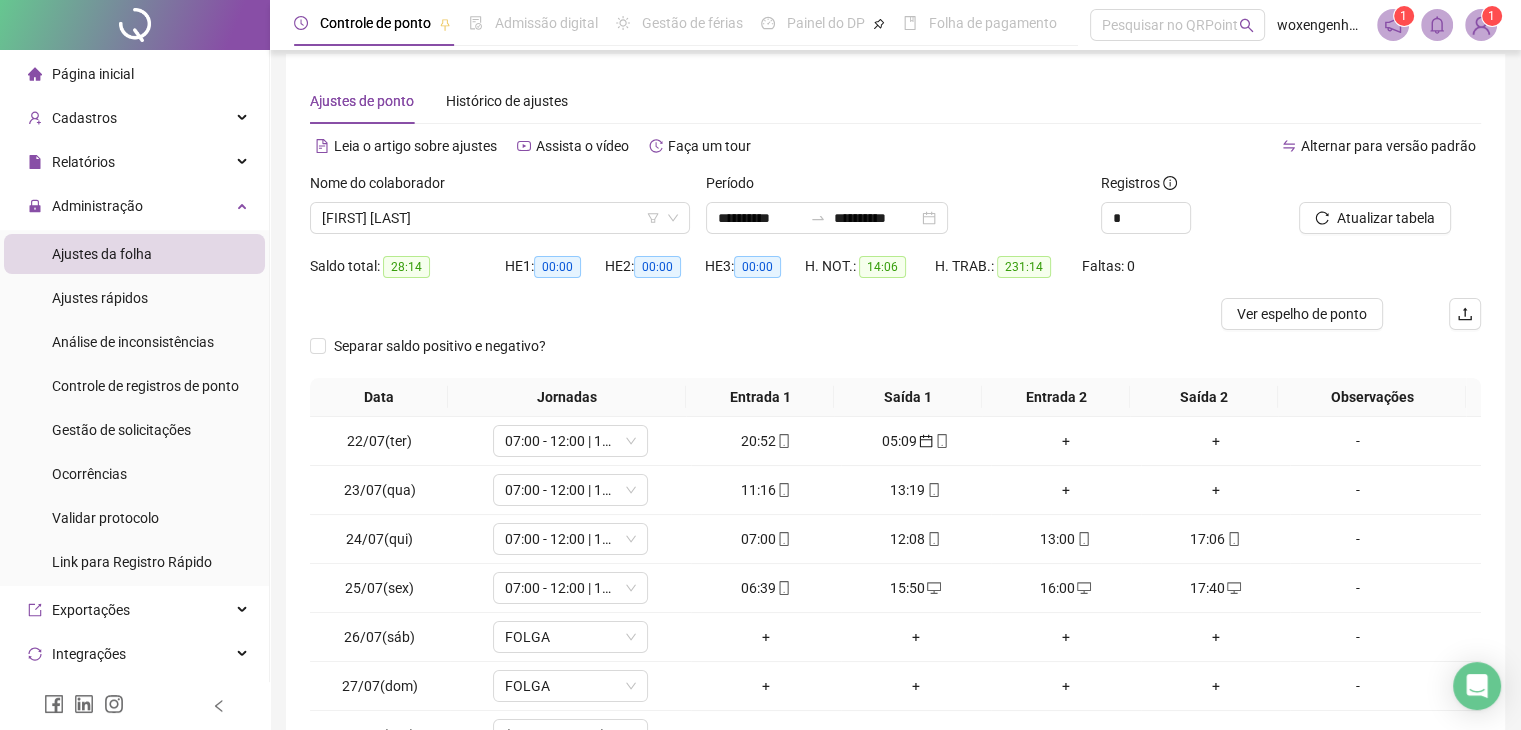 click on "Separar saldo positivo e negativo?" at bounding box center (895, 354) 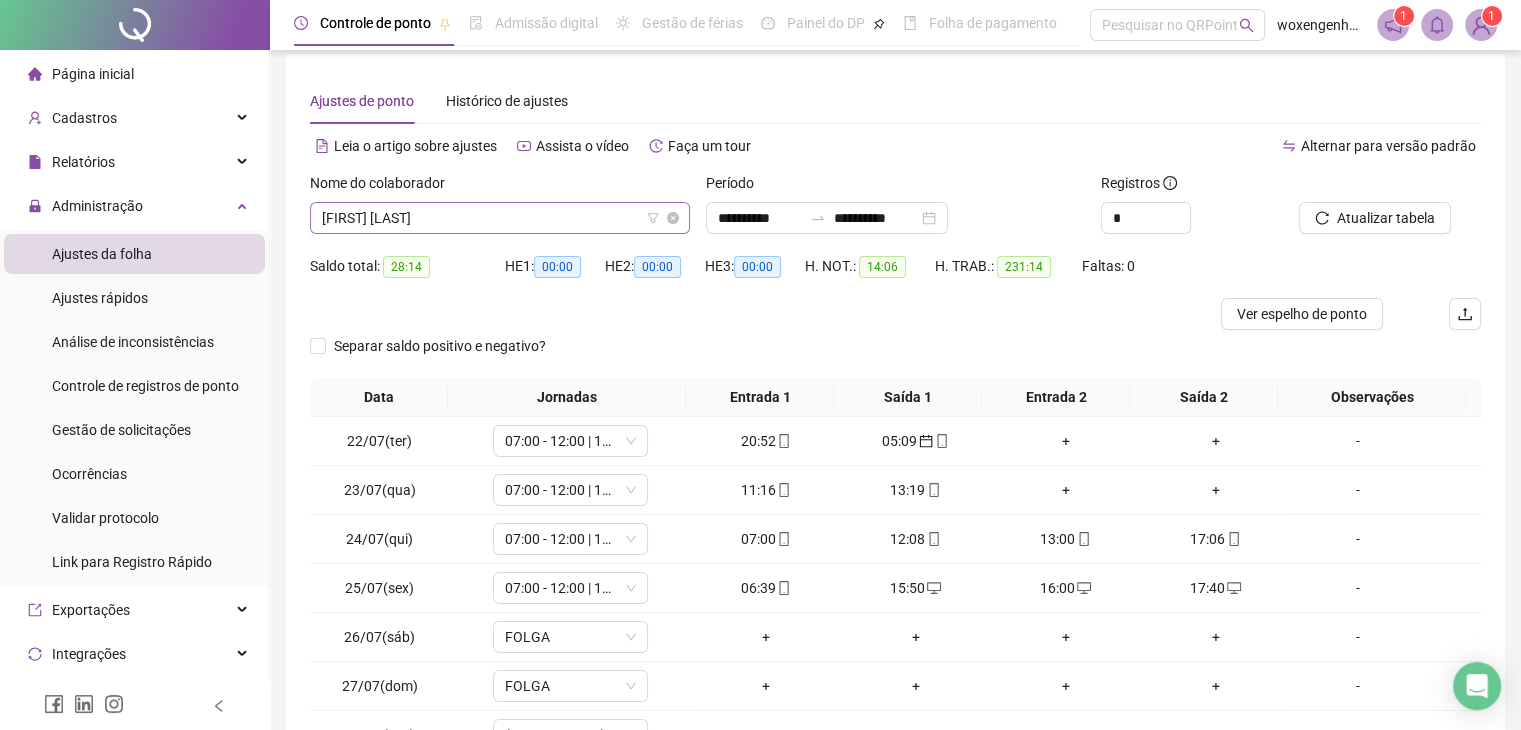 click on "[FIRST] [LAST]" at bounding box center [500, 218] 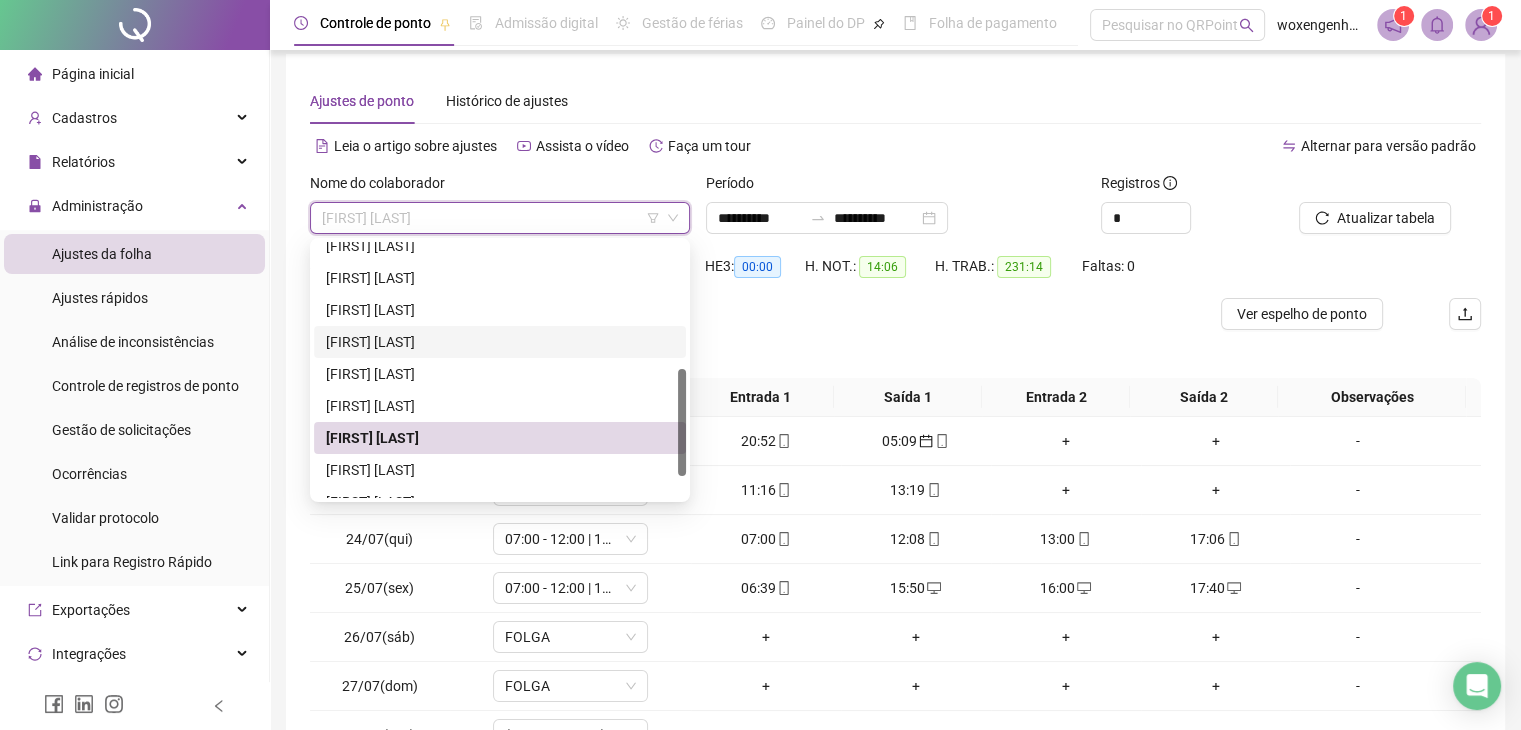 scroll, scrollTop: 352, scrollLeft: 0, axis: vertical 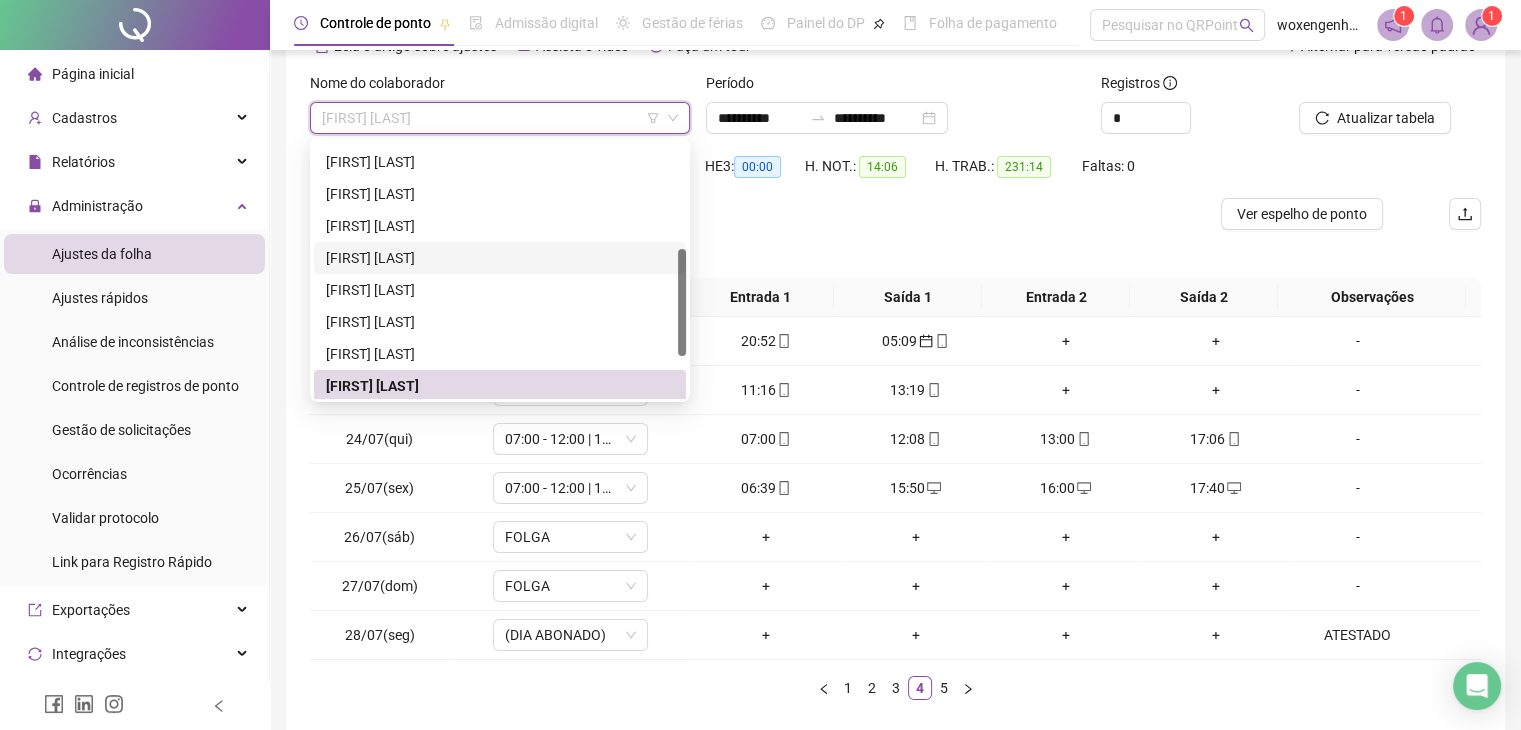 click on "[FIRST] [LAST]" at bounding box center [500, 258] 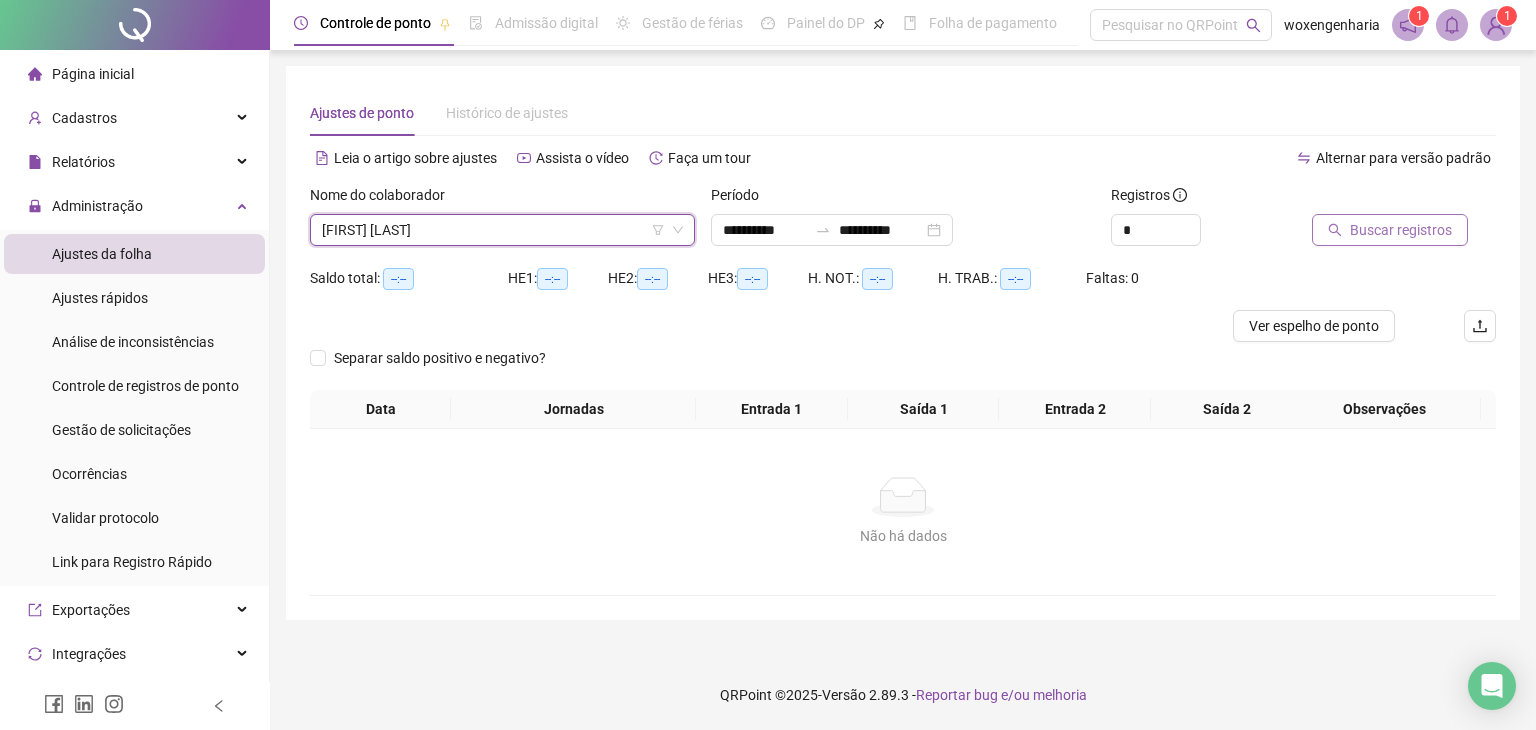 click on "Buscar registros" at bounding box center (1390, 230) 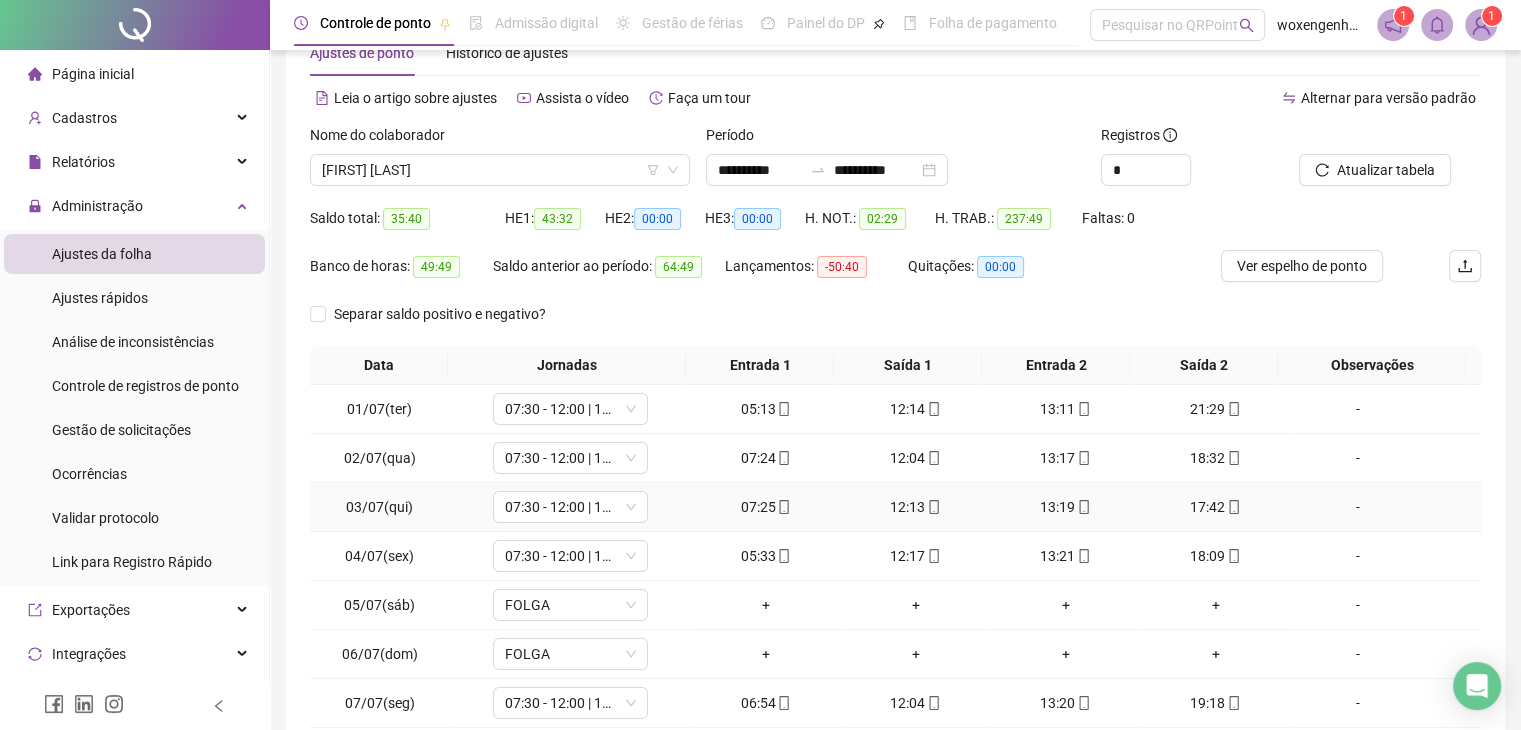 scroll, scrollTop: 223, scrollLeft: 0, axis: vertical 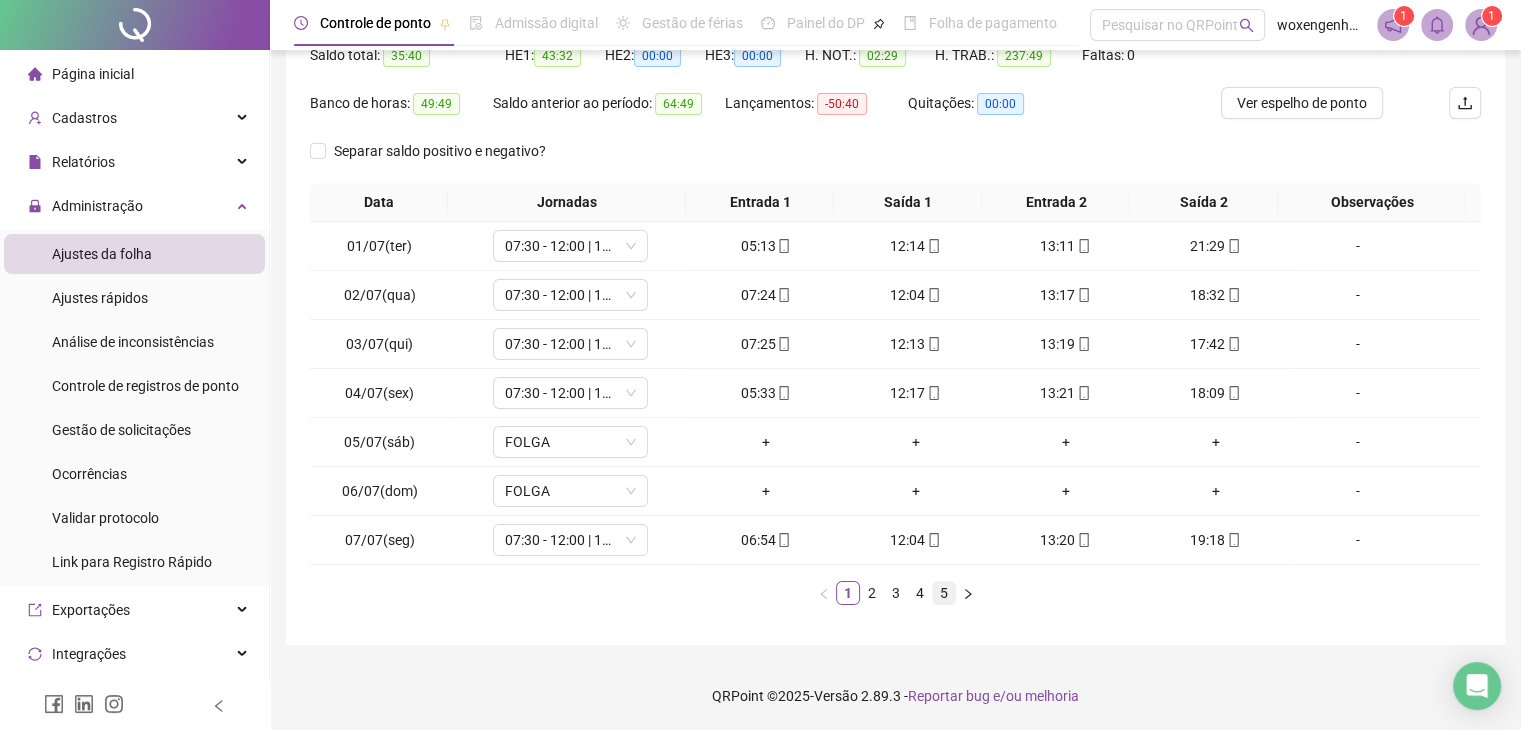 click on "5" at bounding box center [944, 593] 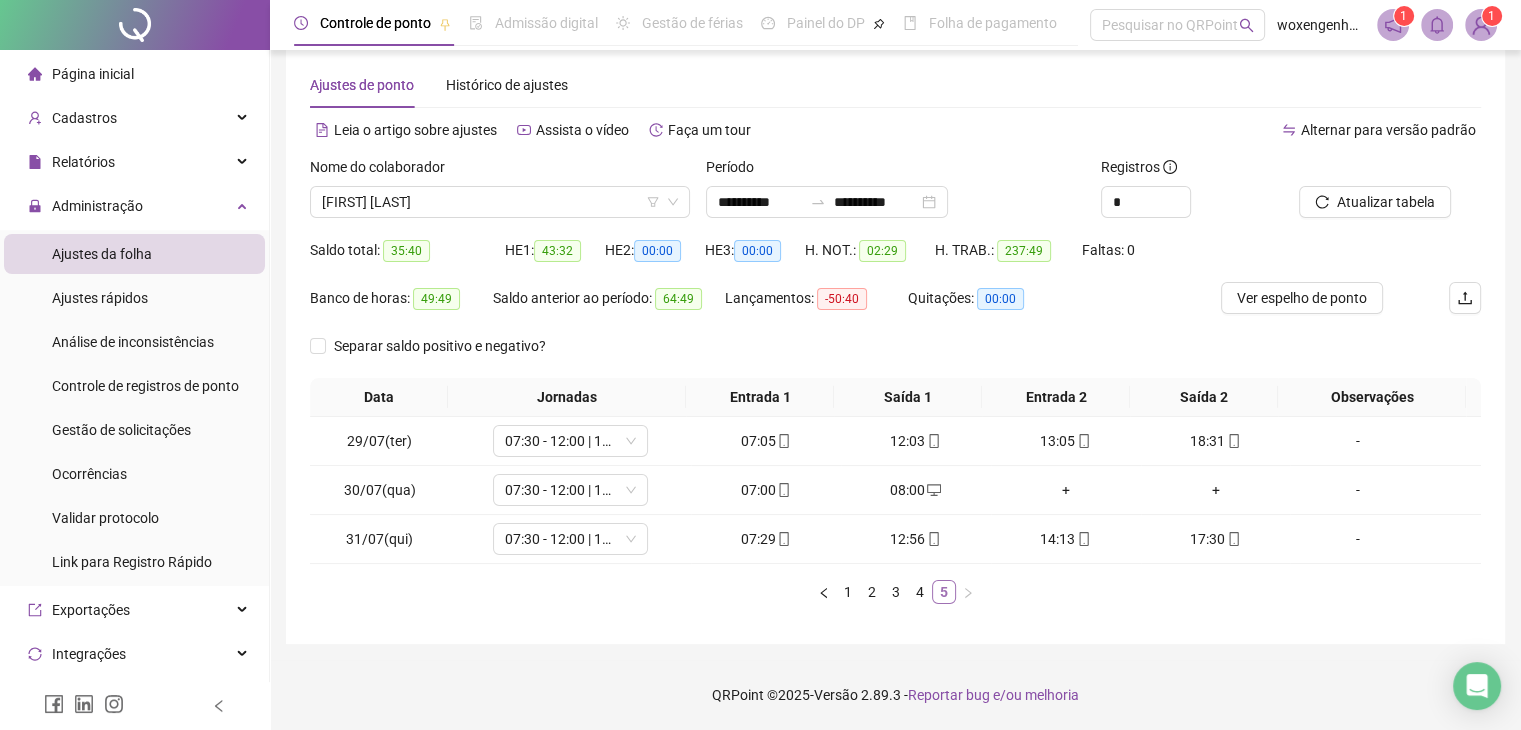 scroll, scrollTop: 28, scrollLeft: 0, axis: vertical 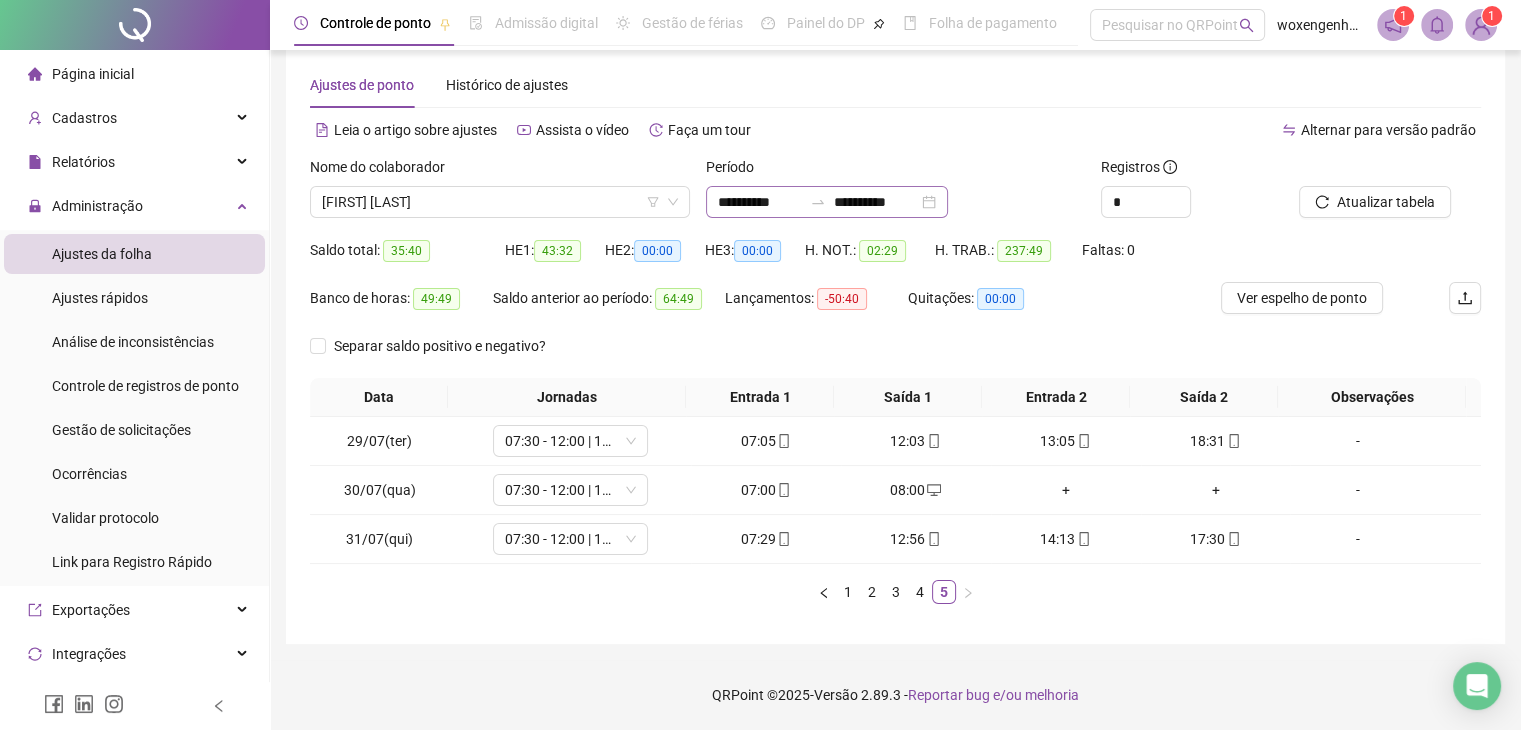 click on "**********" at bounding box center (827, 202) 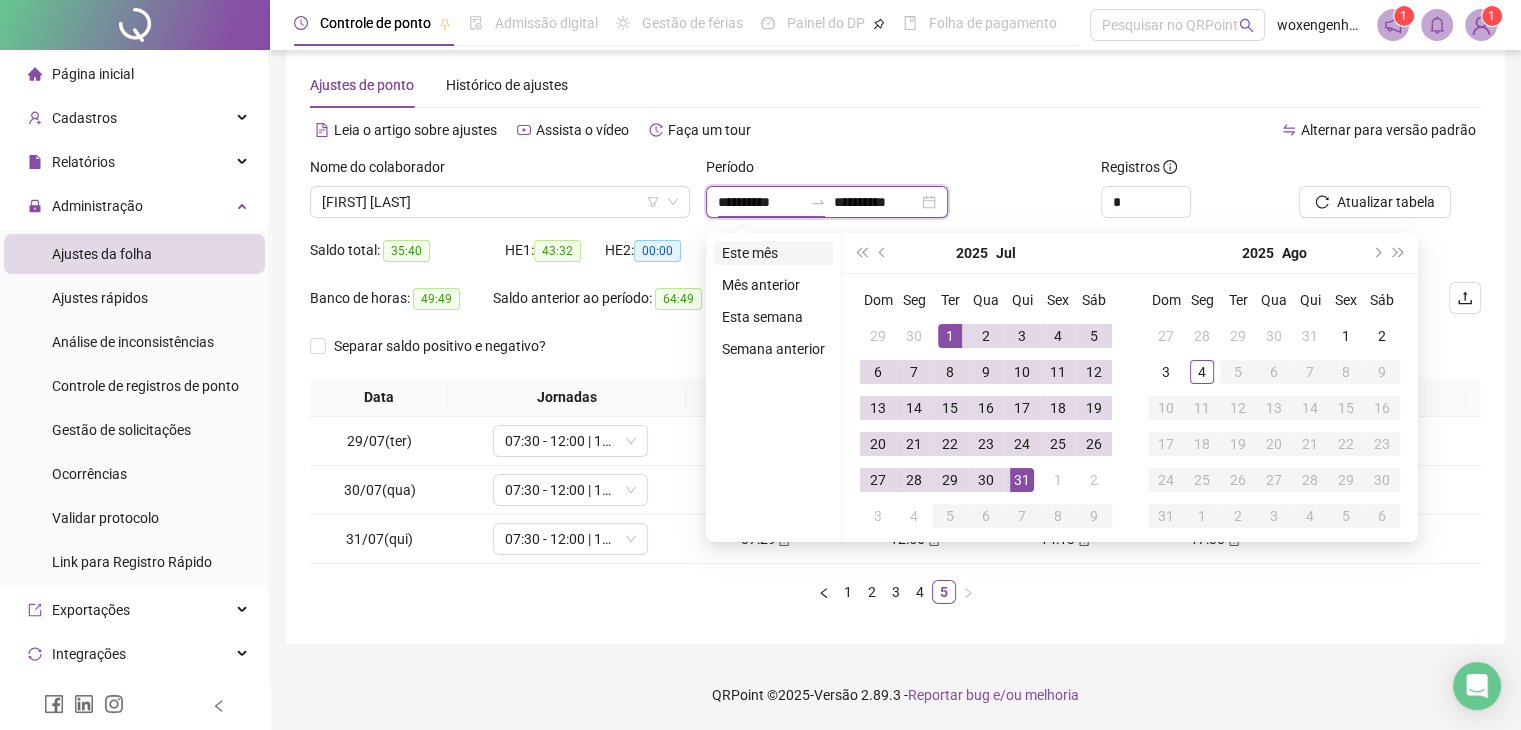 type on "**********" 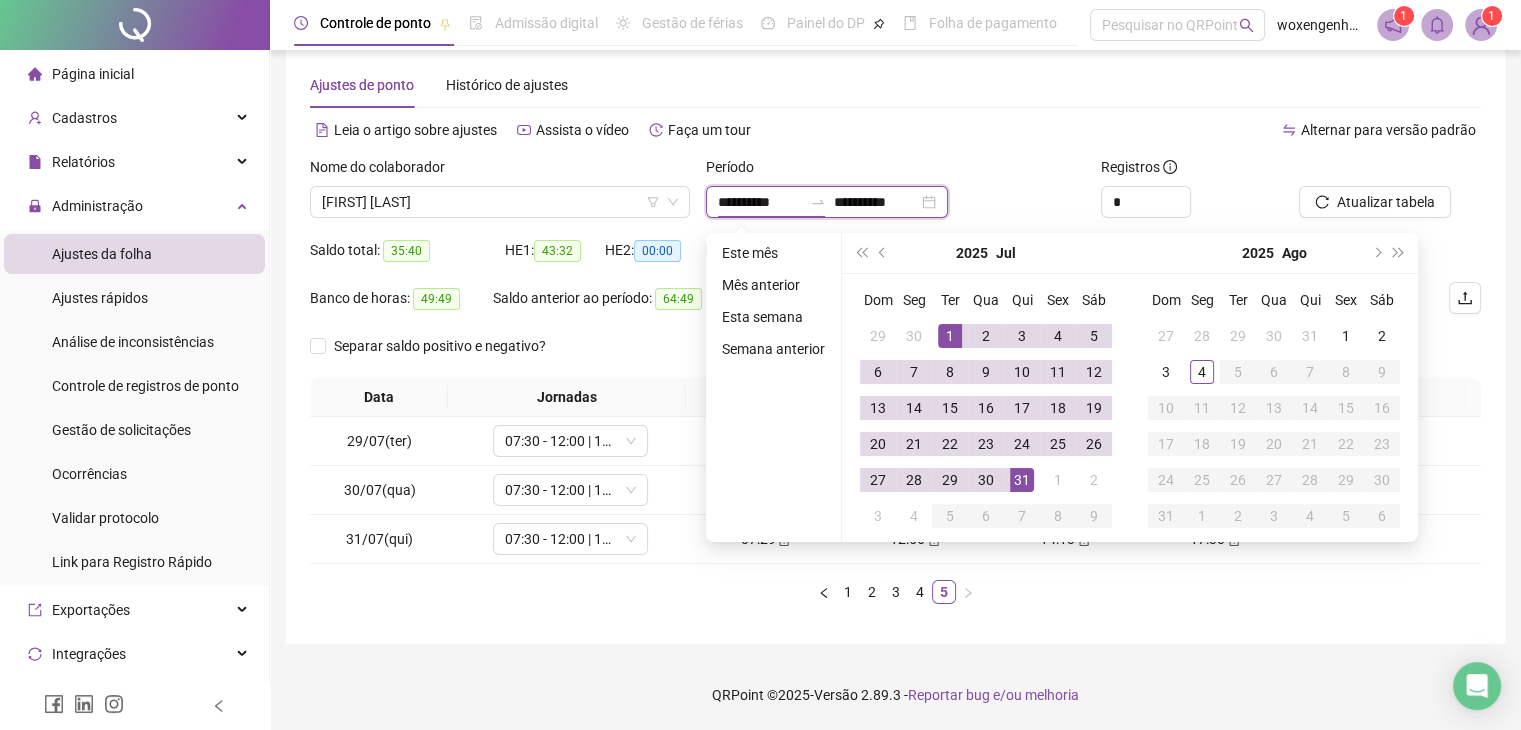 type on "**********" 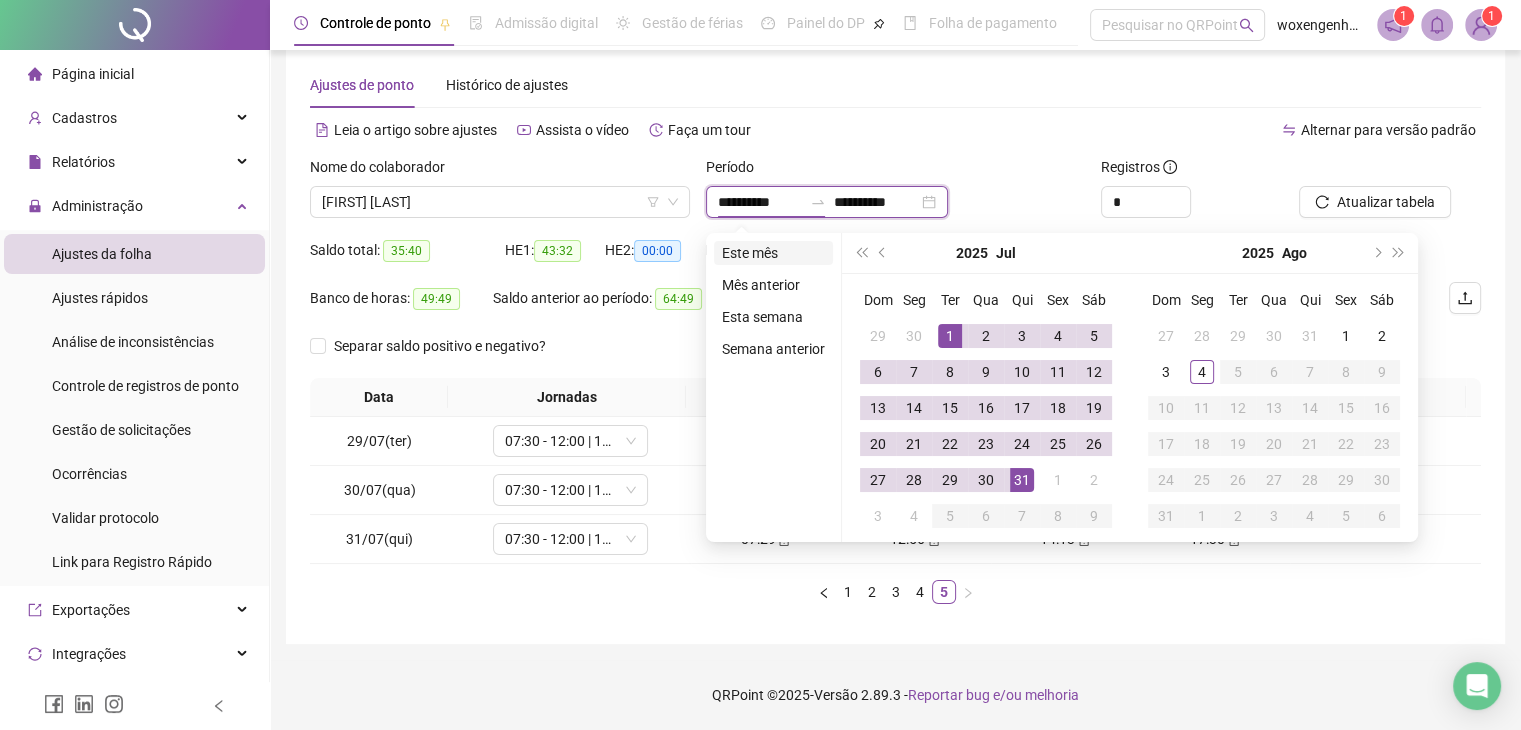 type on "**********" 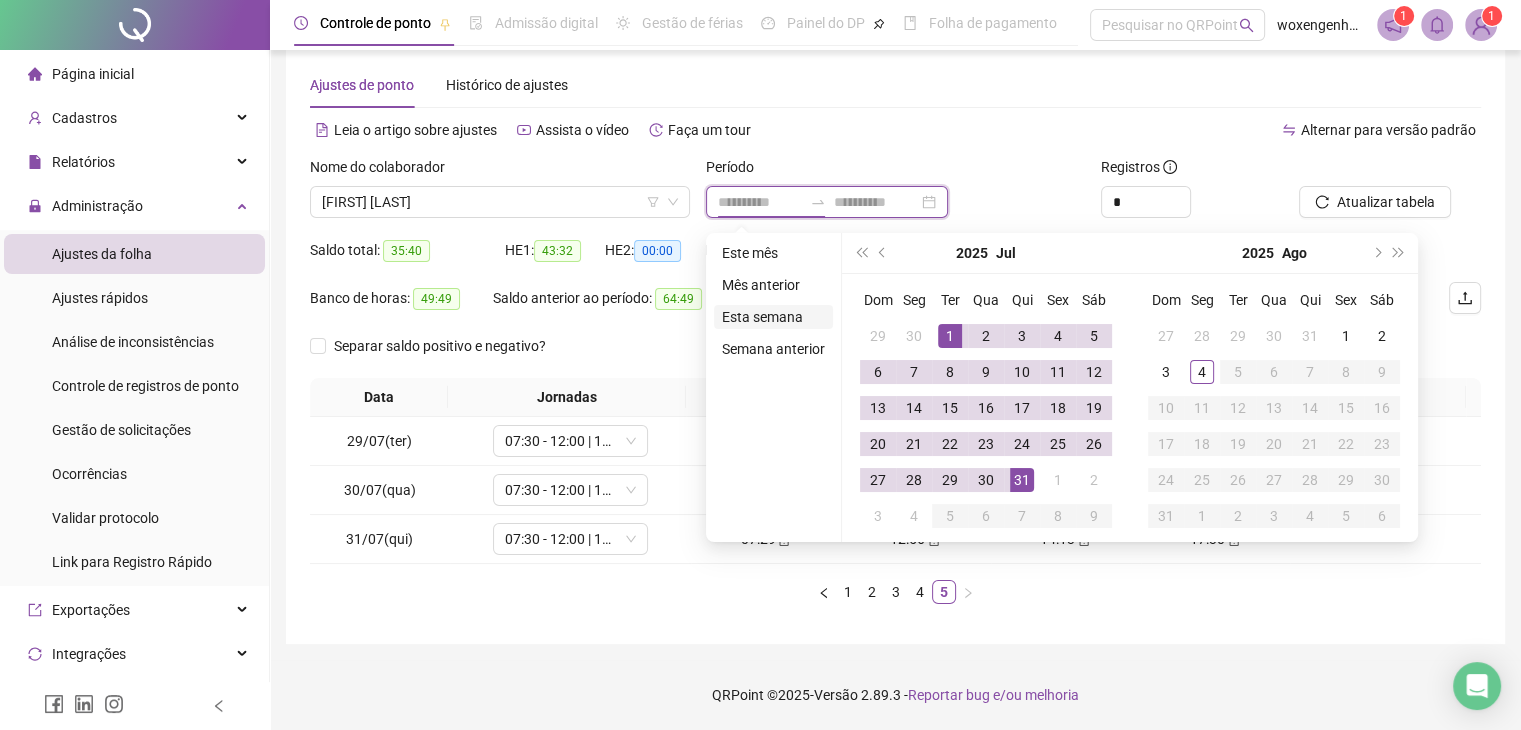 type on "**********" 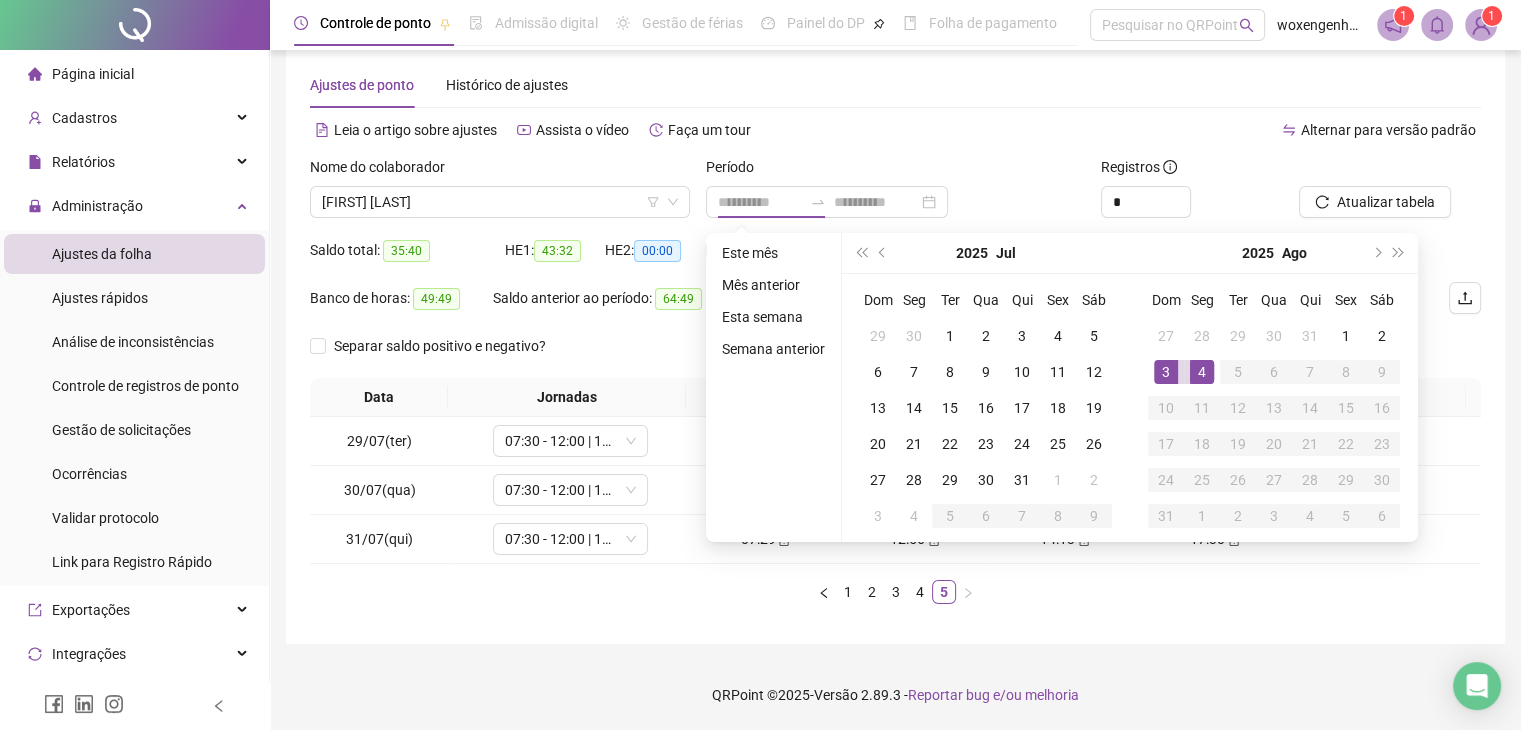 drag, startPoint x: 771, startPoint y: 317, endPoint x: 911, endPoint y: 325, distance: 140.22838 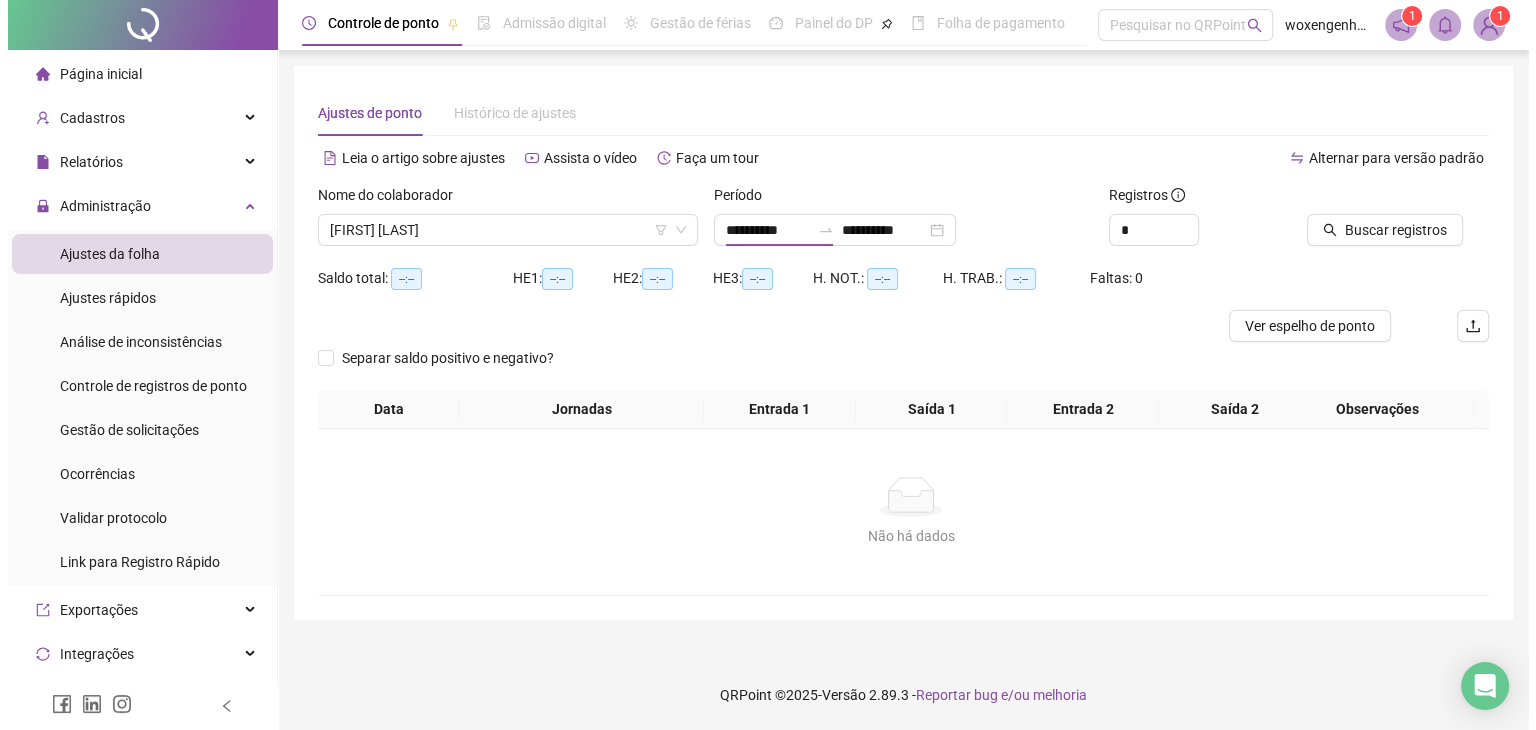 scroll, scrollTop: 0, scrollLeft: 0, axis: both 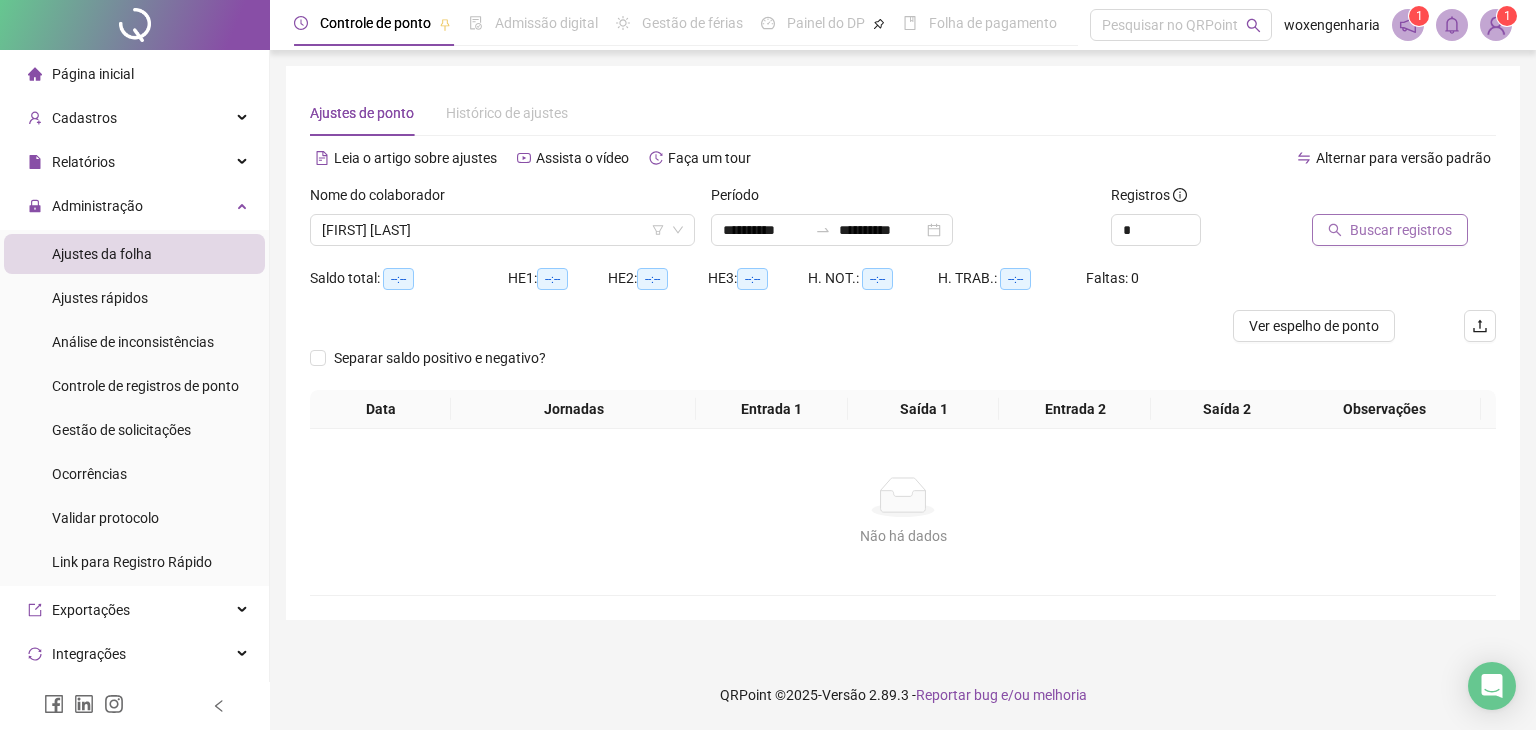 click on "Buscar registros" at bounding box center [1401, 230] 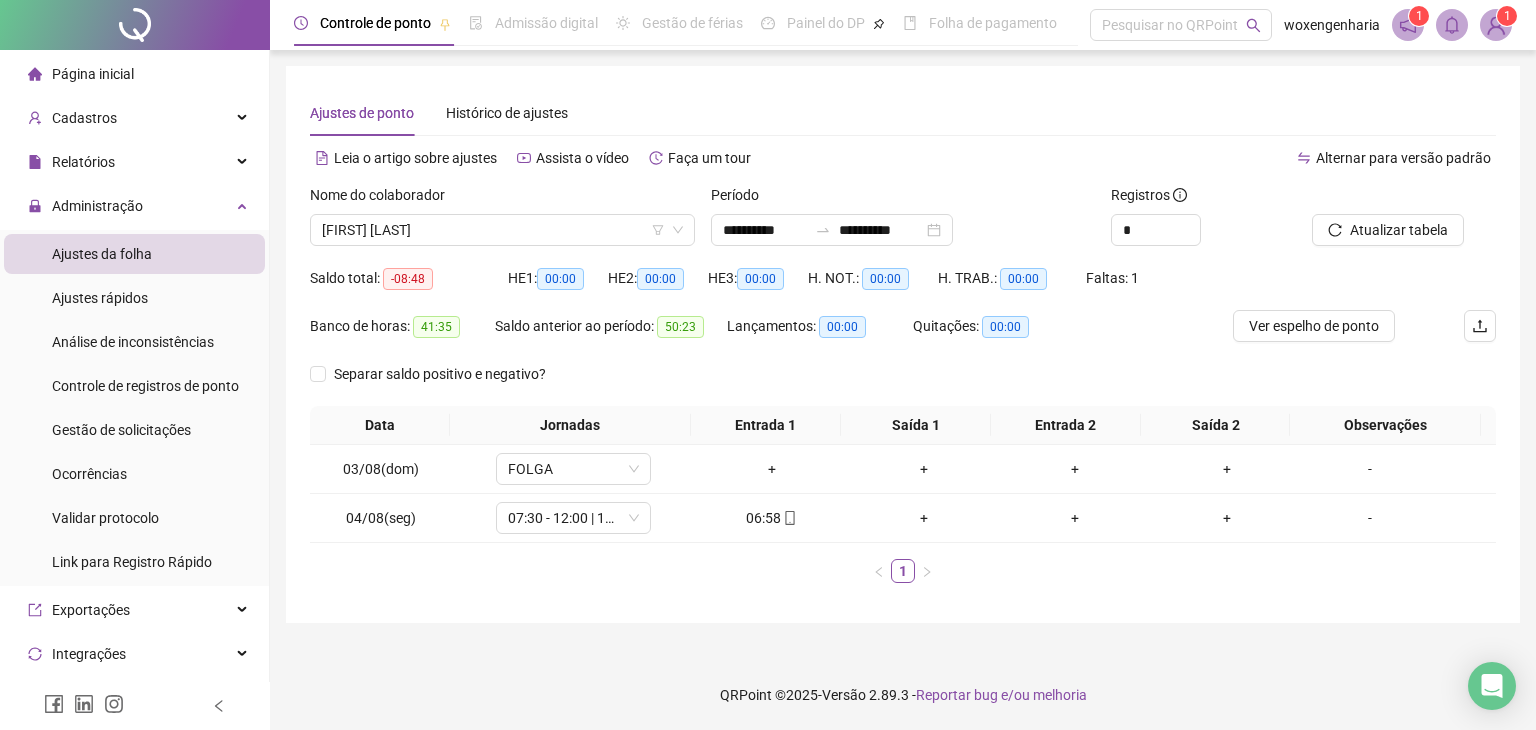 click on "QRPoint © 2025  -  Versão   2.89.3   -  Reportar bug e/ou melhoria" at bounding box center (903, 695) 